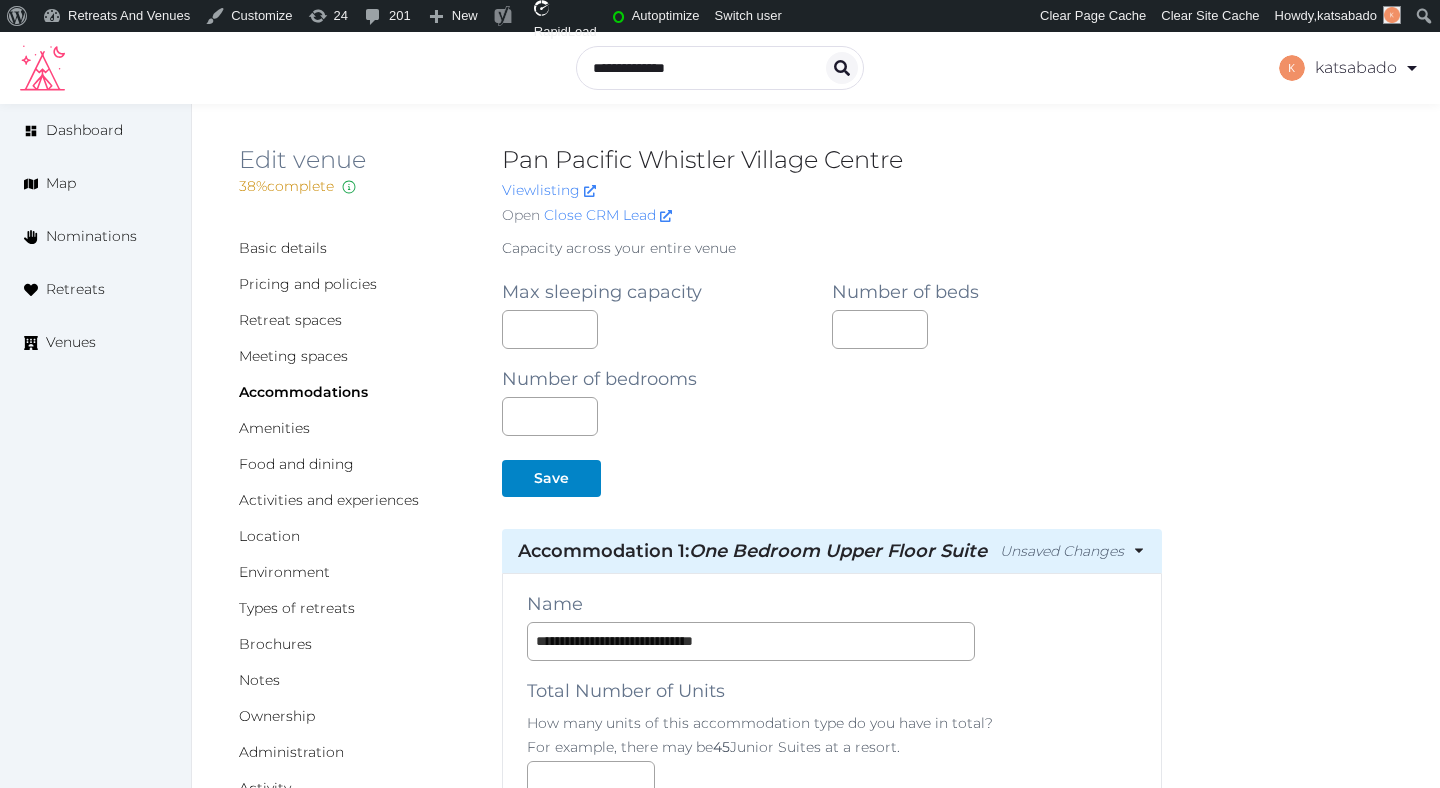 scroll, scrollTop: 73, scrollLeft: 0, axis: vertical 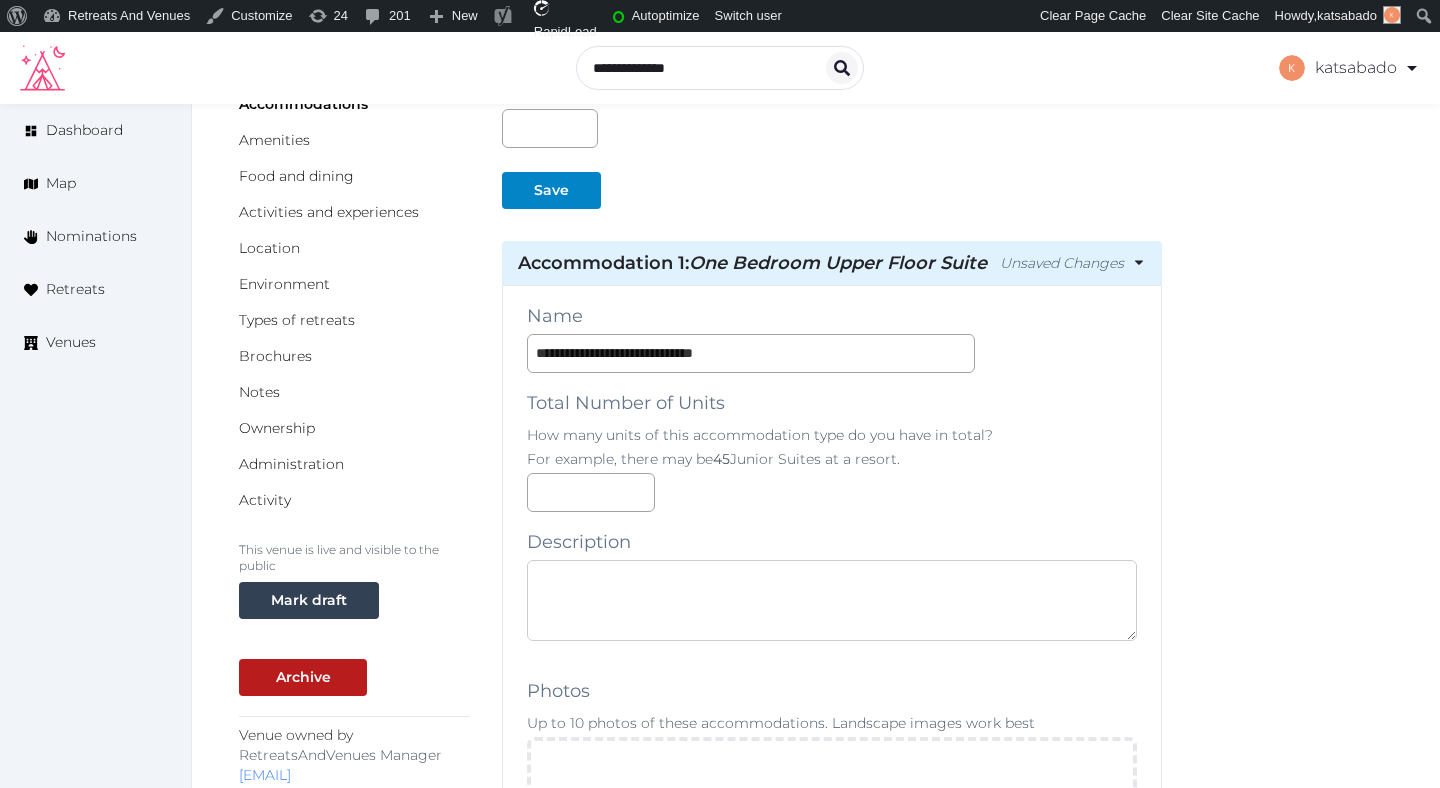 click at bounding box center (832, 600) 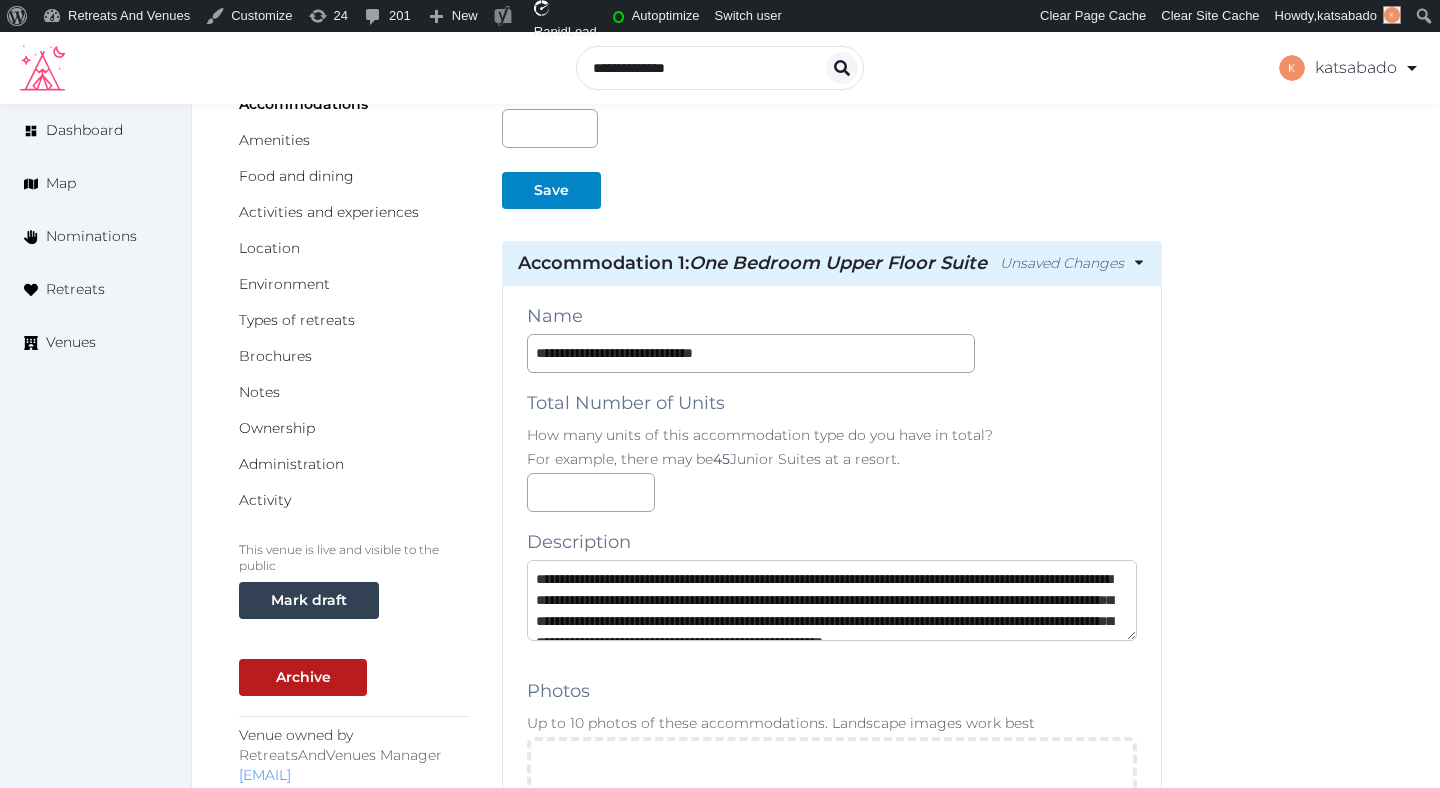 scroll, scrollTop: 389, scrollLeft: 0, axis: vertical 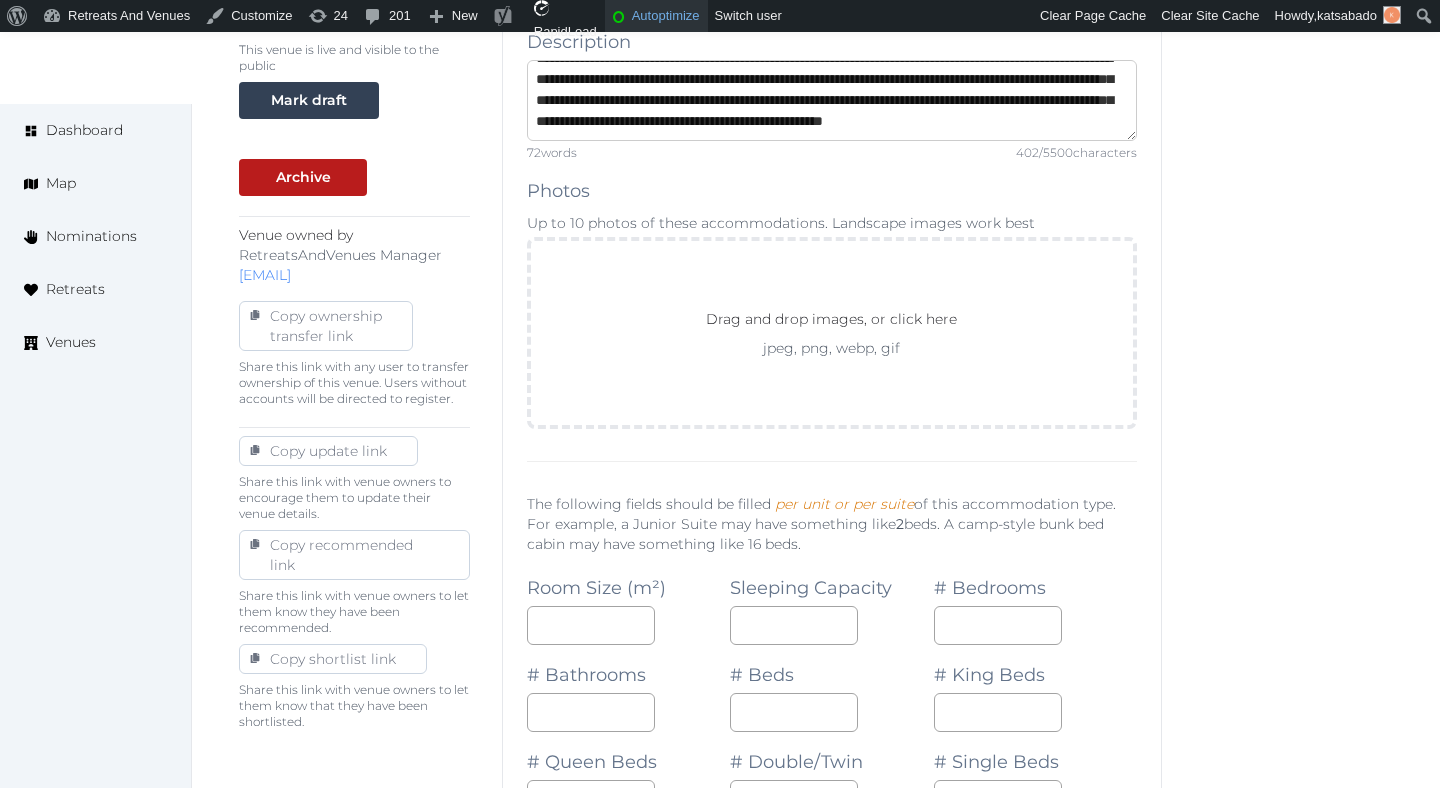 type on "**********" 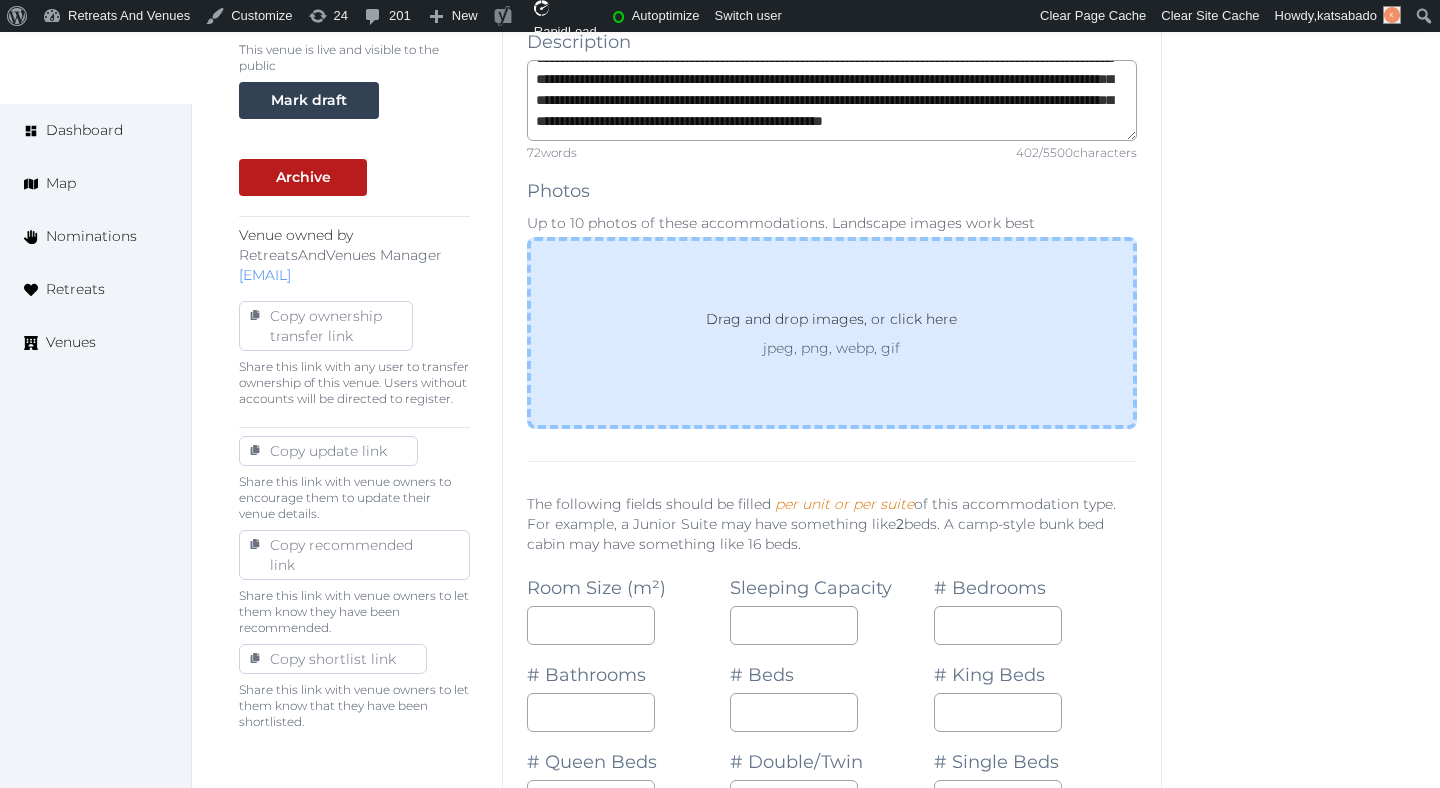 click on "Drag and drop images, or click here jpeg, png, webp, gif" at bounding box center (832, 333) 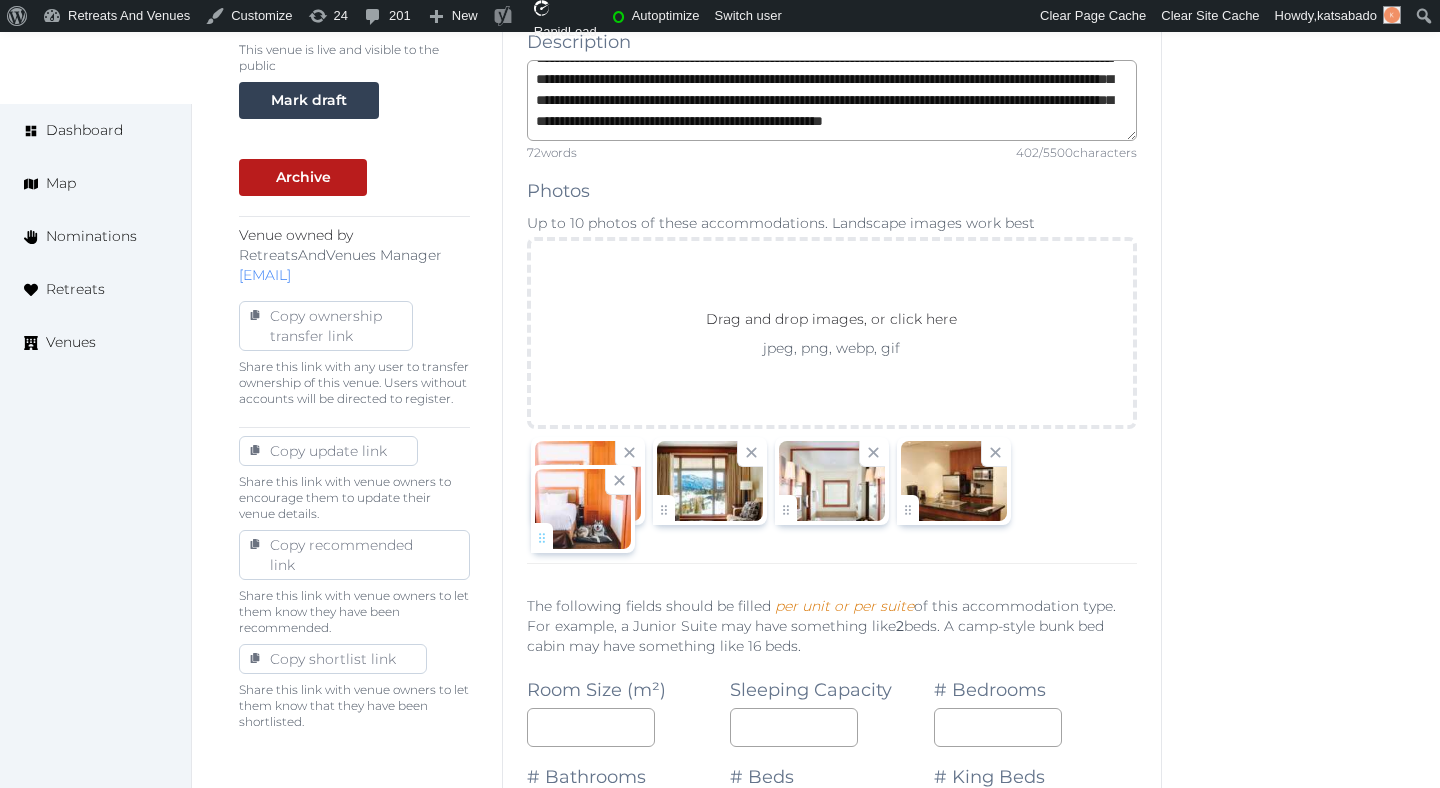 drag, startPoint x: 904, startPoint y: 528, endPoint x: 544, endPoint y: 523, distance: 360.03473 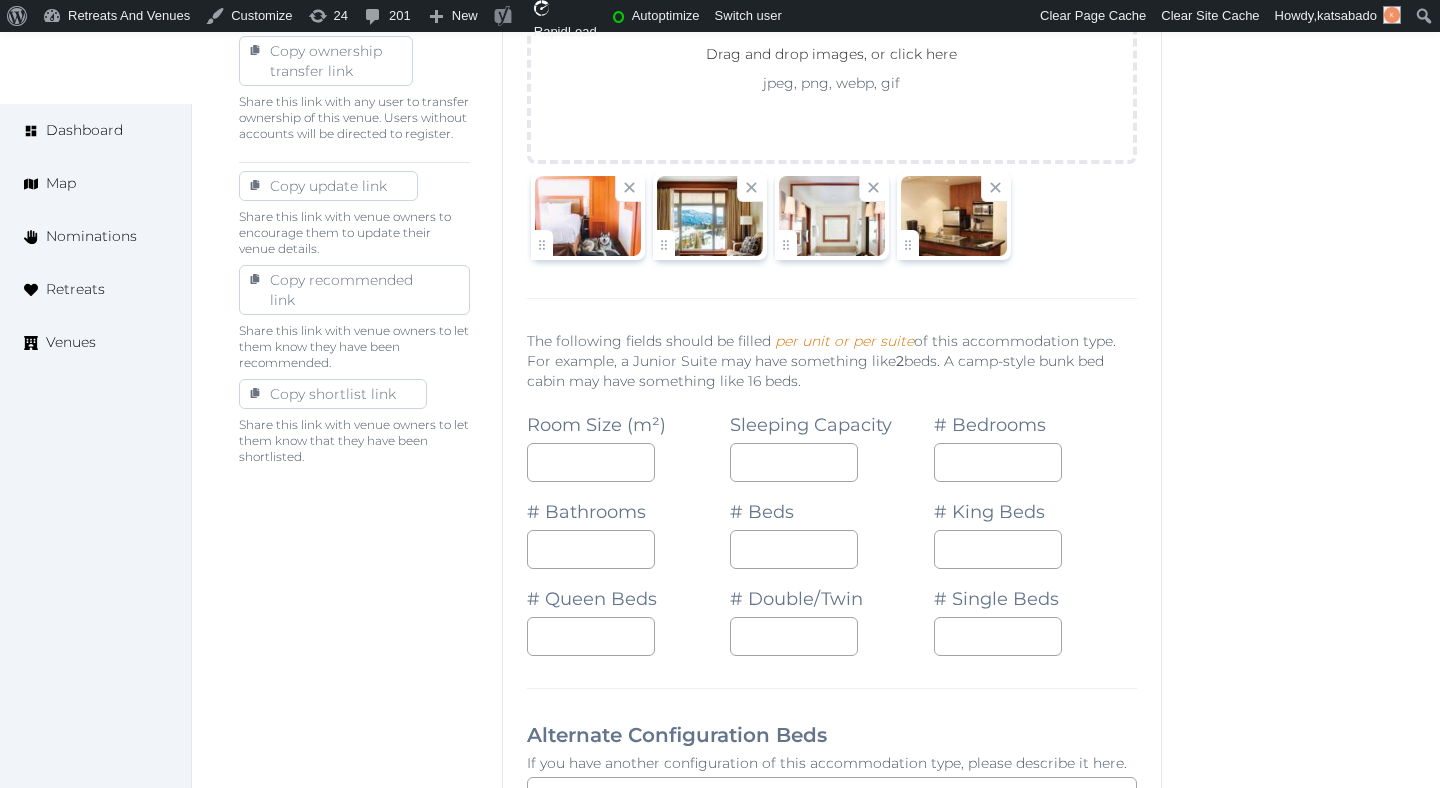 scroll, scrollTop: 1140, scrollLeft: 0, axis: vertical 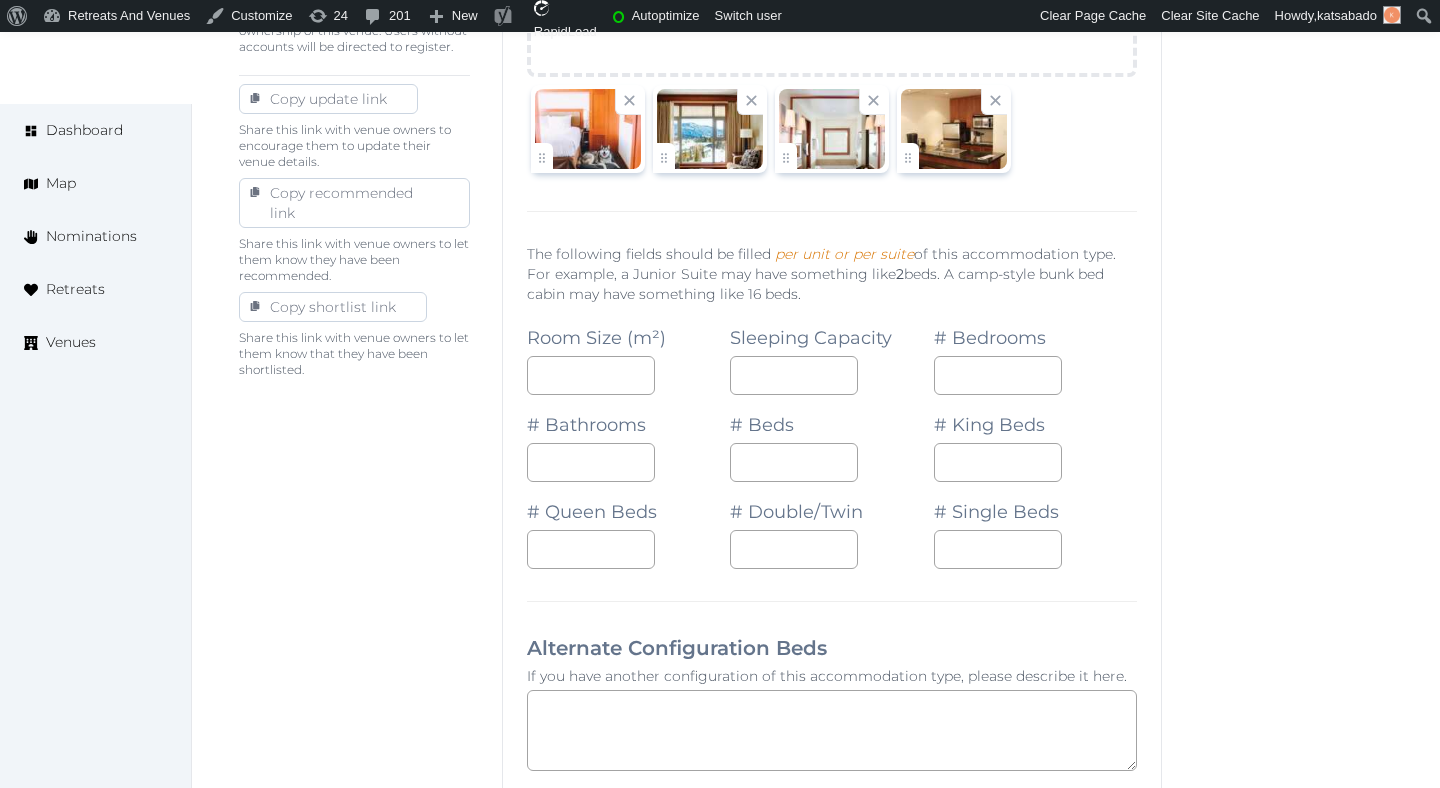 click on "# Bathrooms" at bounding box center (628, 438) 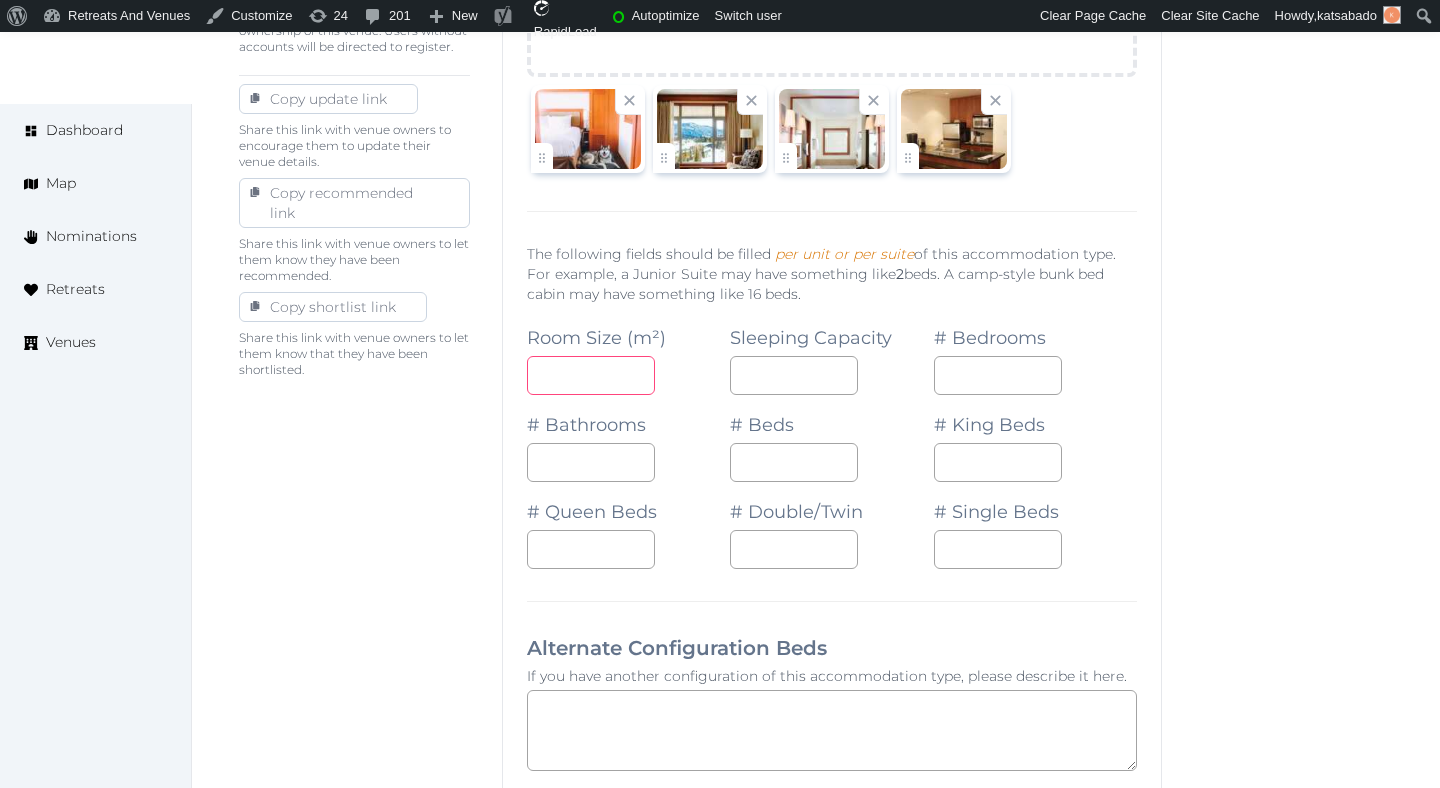 click at bounding box center [591, 375] 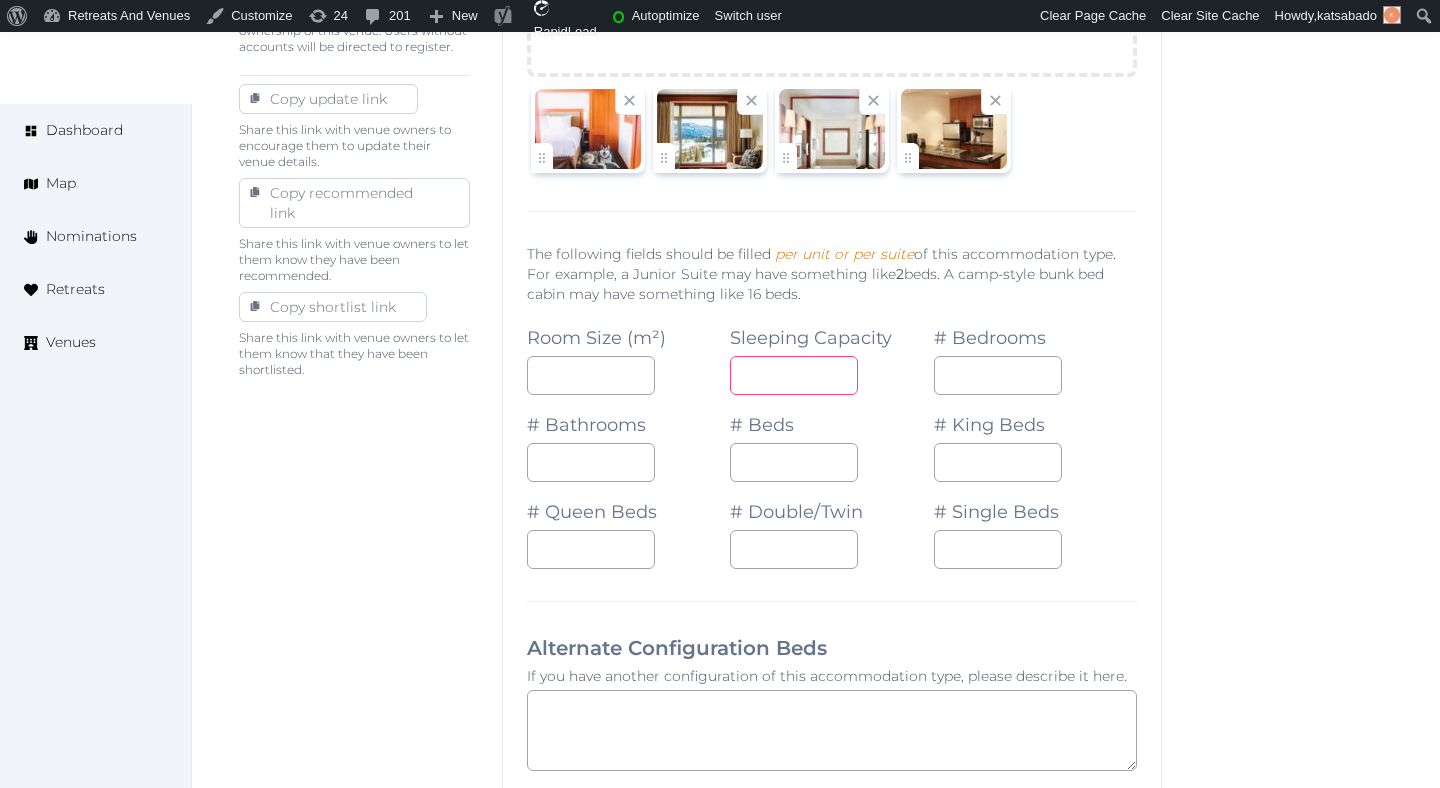 type on "*" 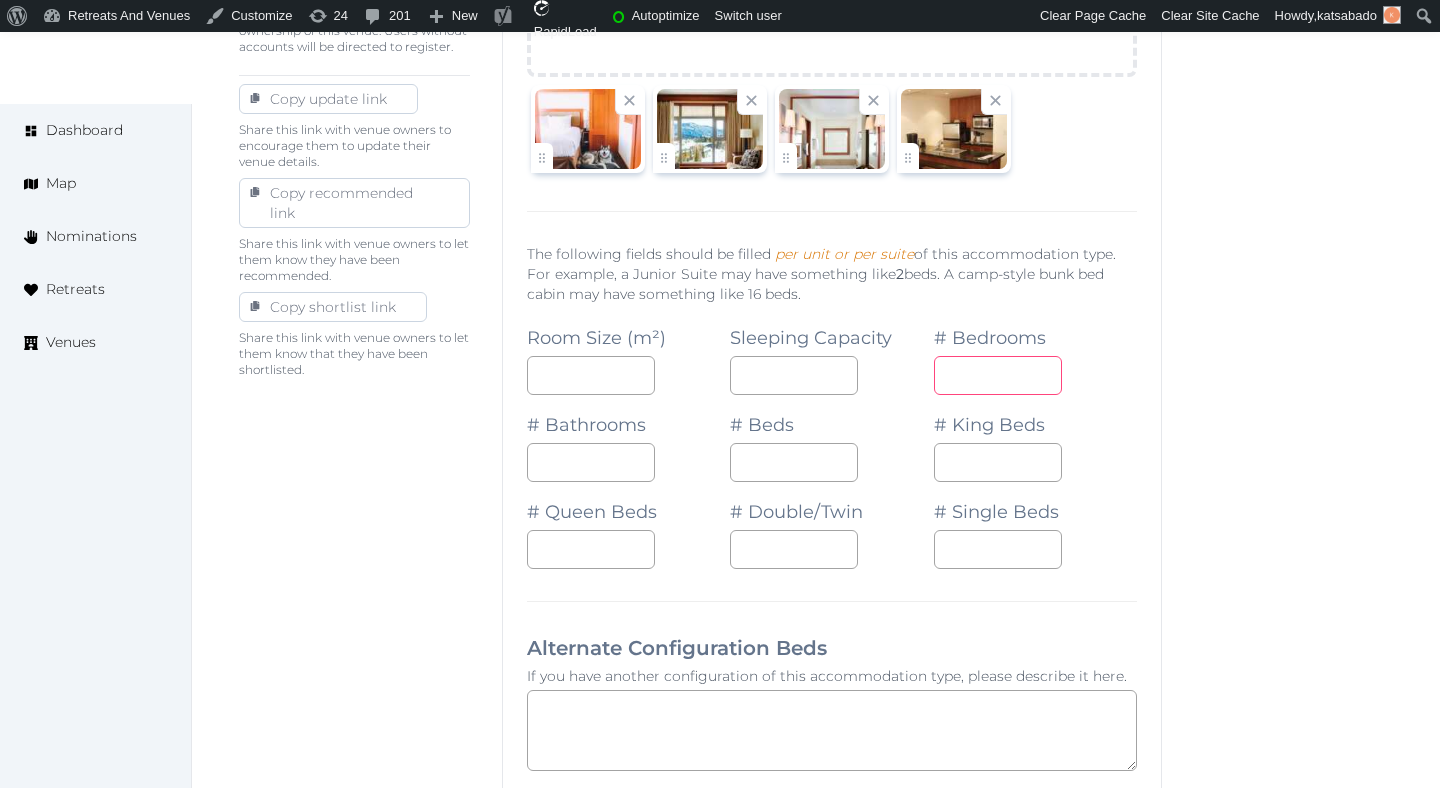 type on "*" 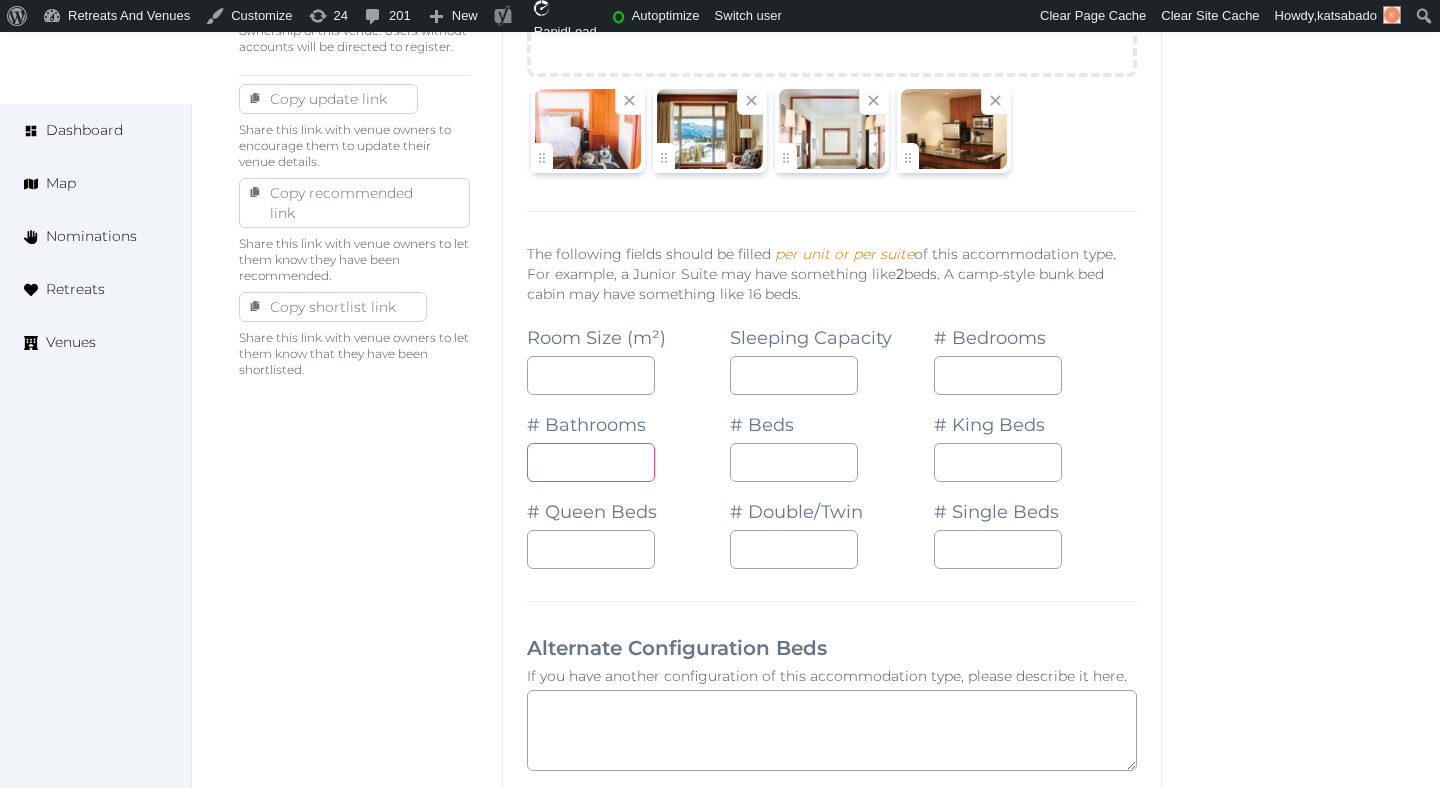 type on "*" 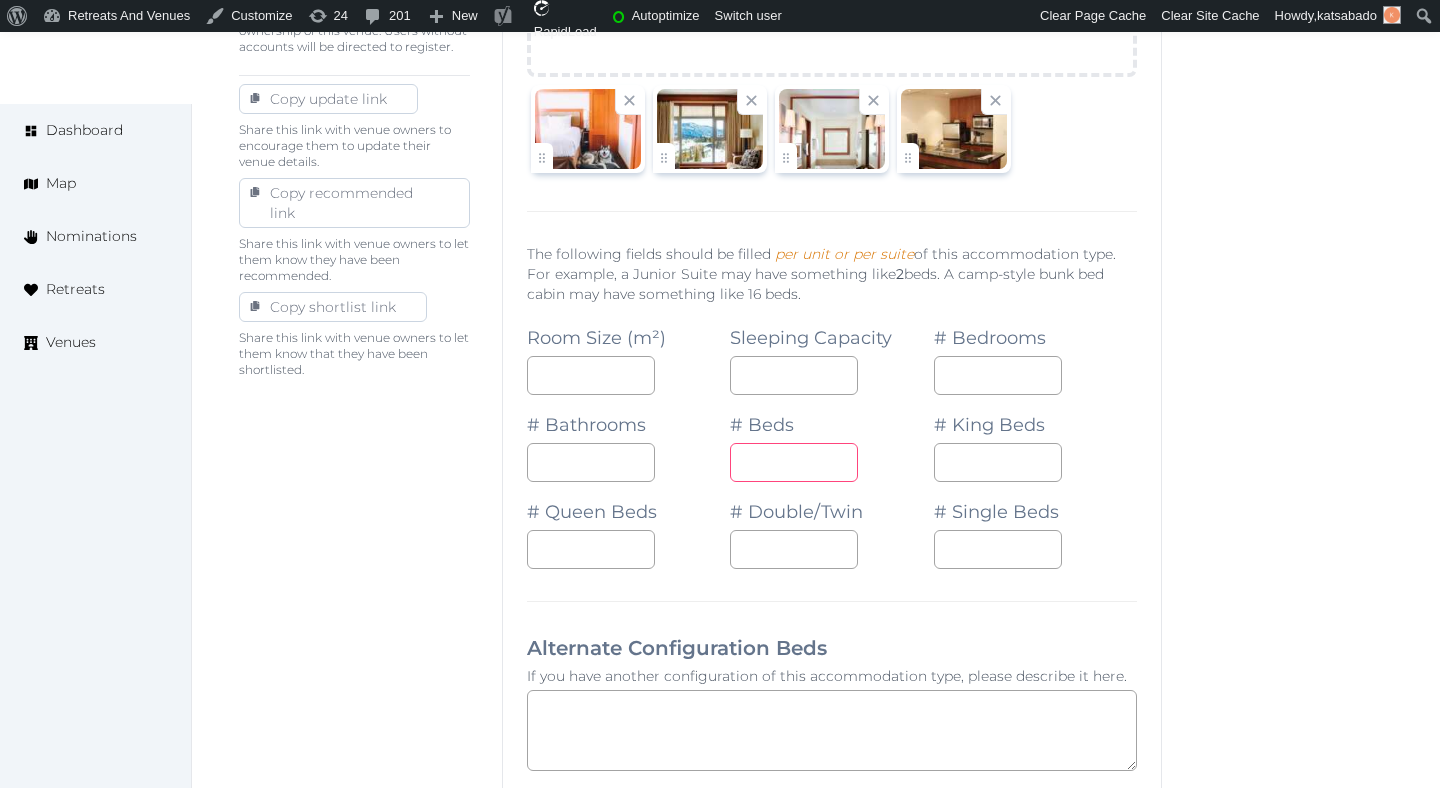 type on "*" 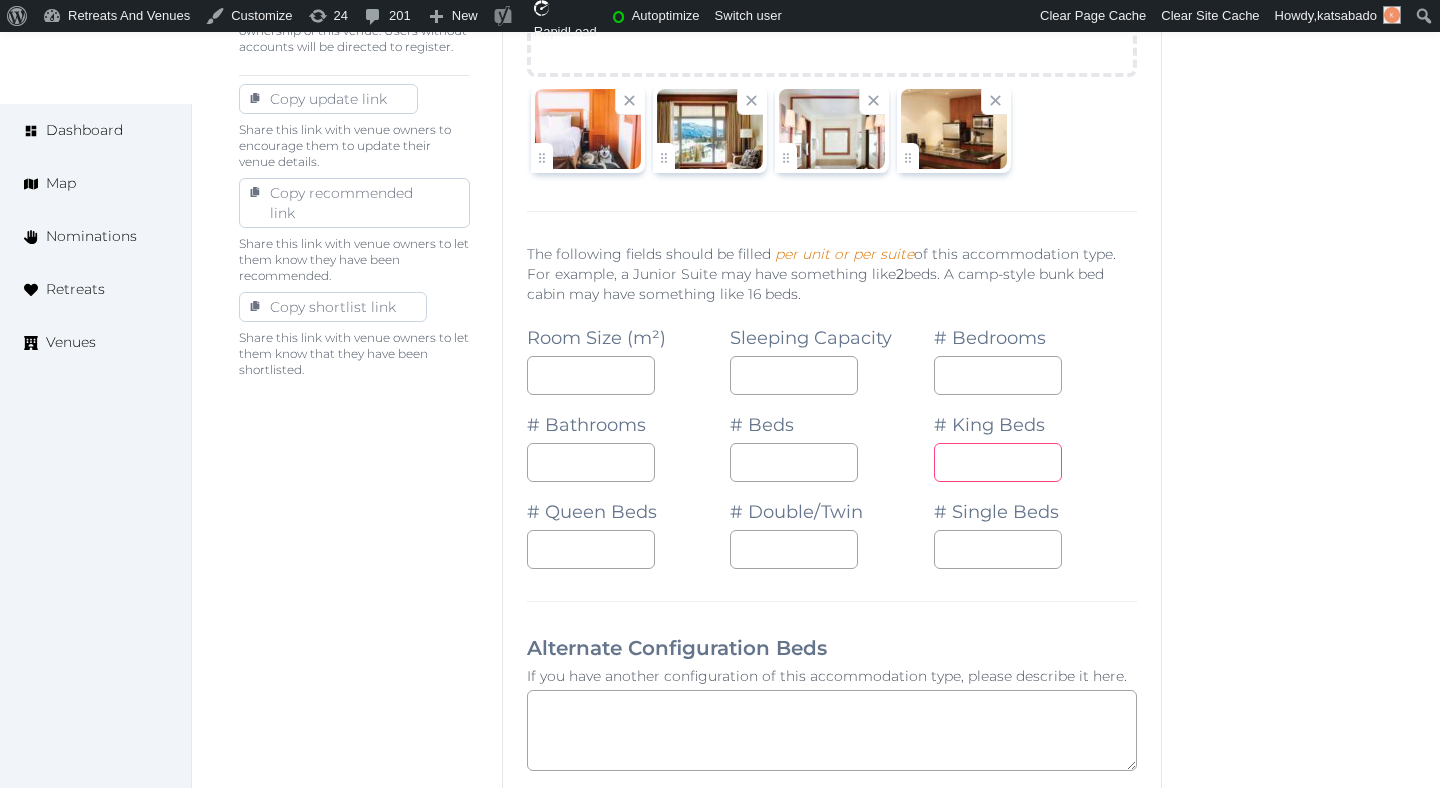 type on "*" 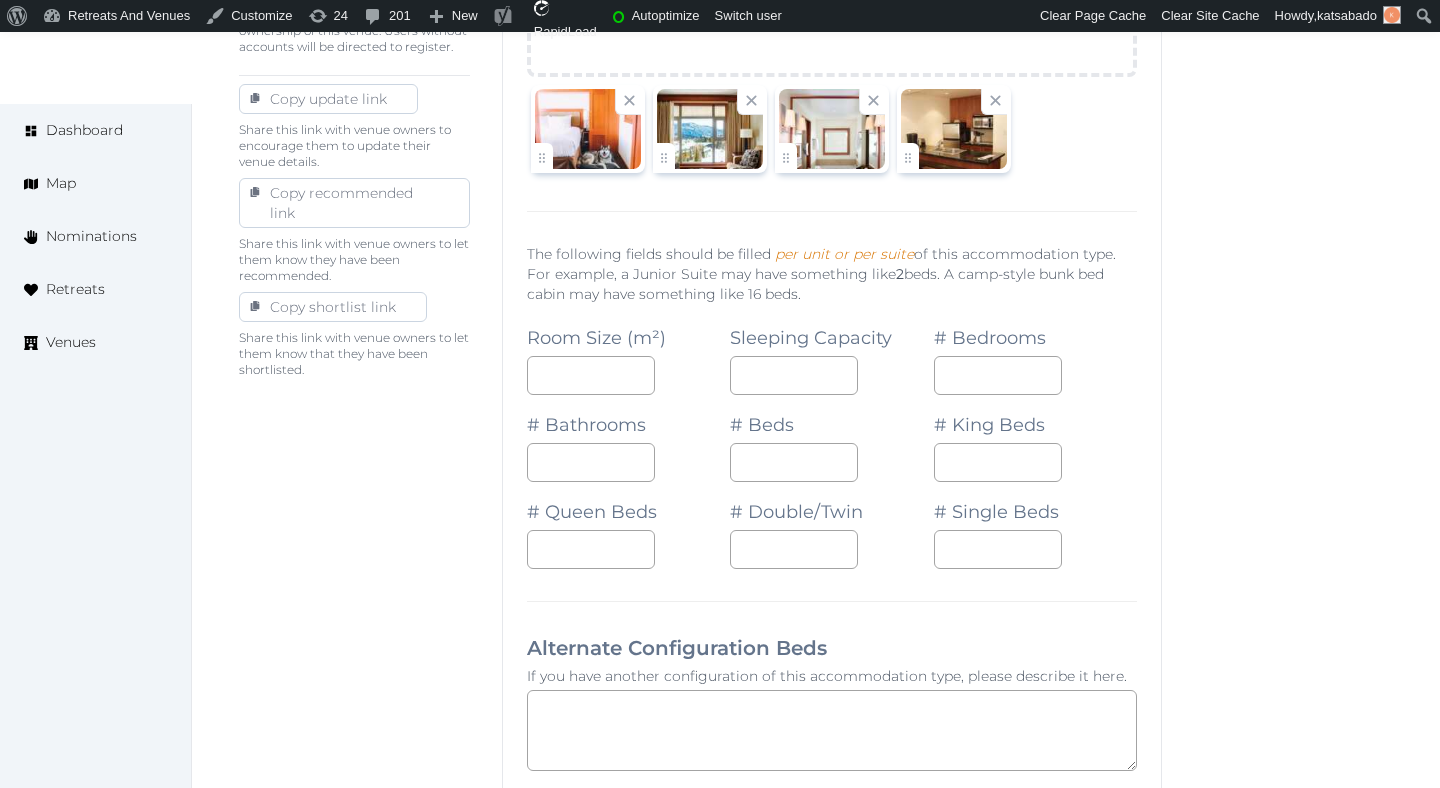 click on "Basic details Pricing and policies Retreat spaces Meeting spaces Accommodations Amenities Food and dining Activities and experiences Location Environment Types of retreats Brochures Notes Ownership Administration Activity This venue is live and visible to the public Mark draft Archive Venue owned by RetreatsAndVenues Manager c.o.r.e.y.sanford@retreatsandvenues.com Copy ownership transfer link Share this link with any user to transfer ownership of this venue. Users without accounts will be directed to register. Copy update link Share this link with venue owners to encourage them to update their venue details. Copy recommended link Share this link with venue owners to let them know they have been recommended. Copy shortlist link Share this link with venue owners to let them know that they have been shortlisted." at bounding box center (354, 772) 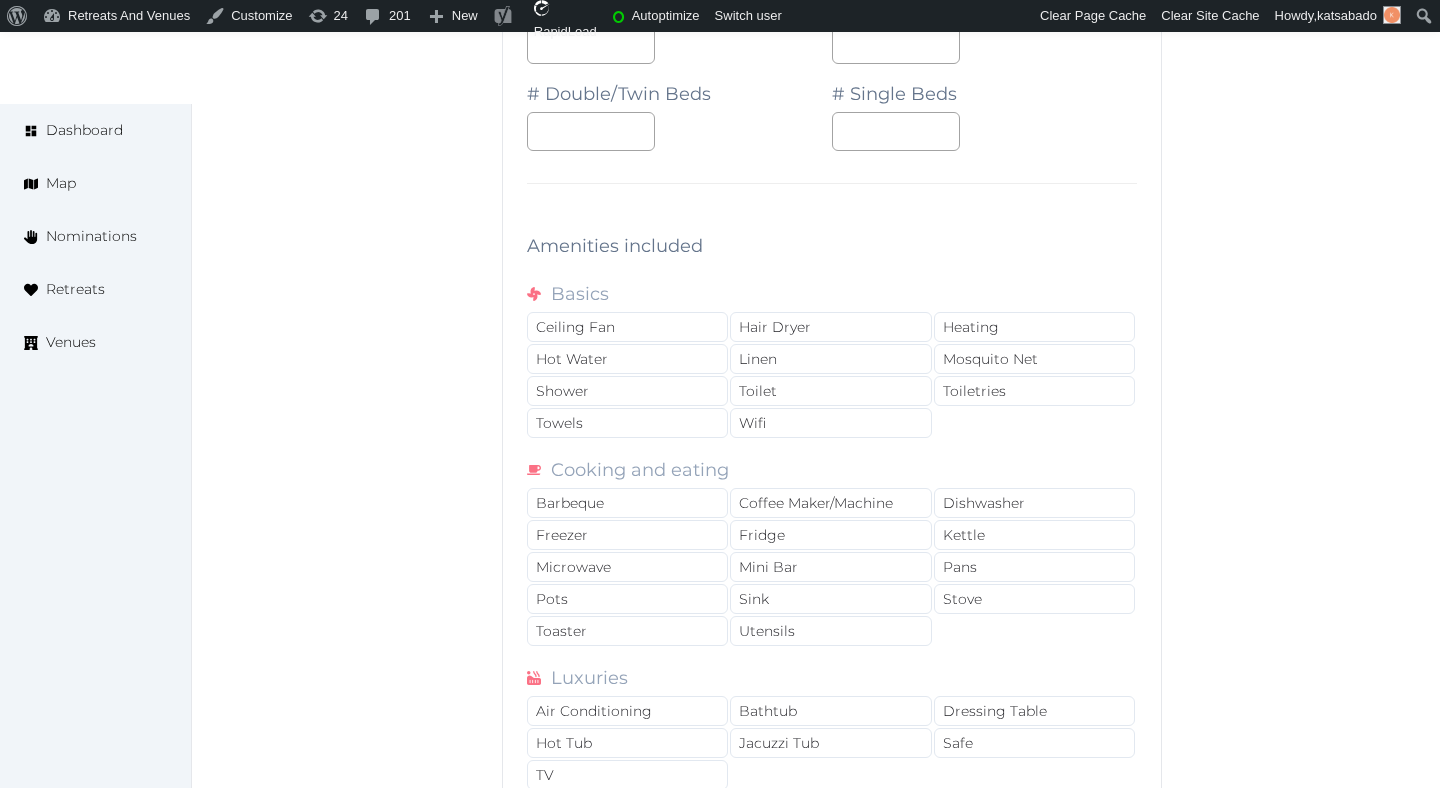 scroll, scrollTop: 2067, scrollLeft: 0, axis: vertical 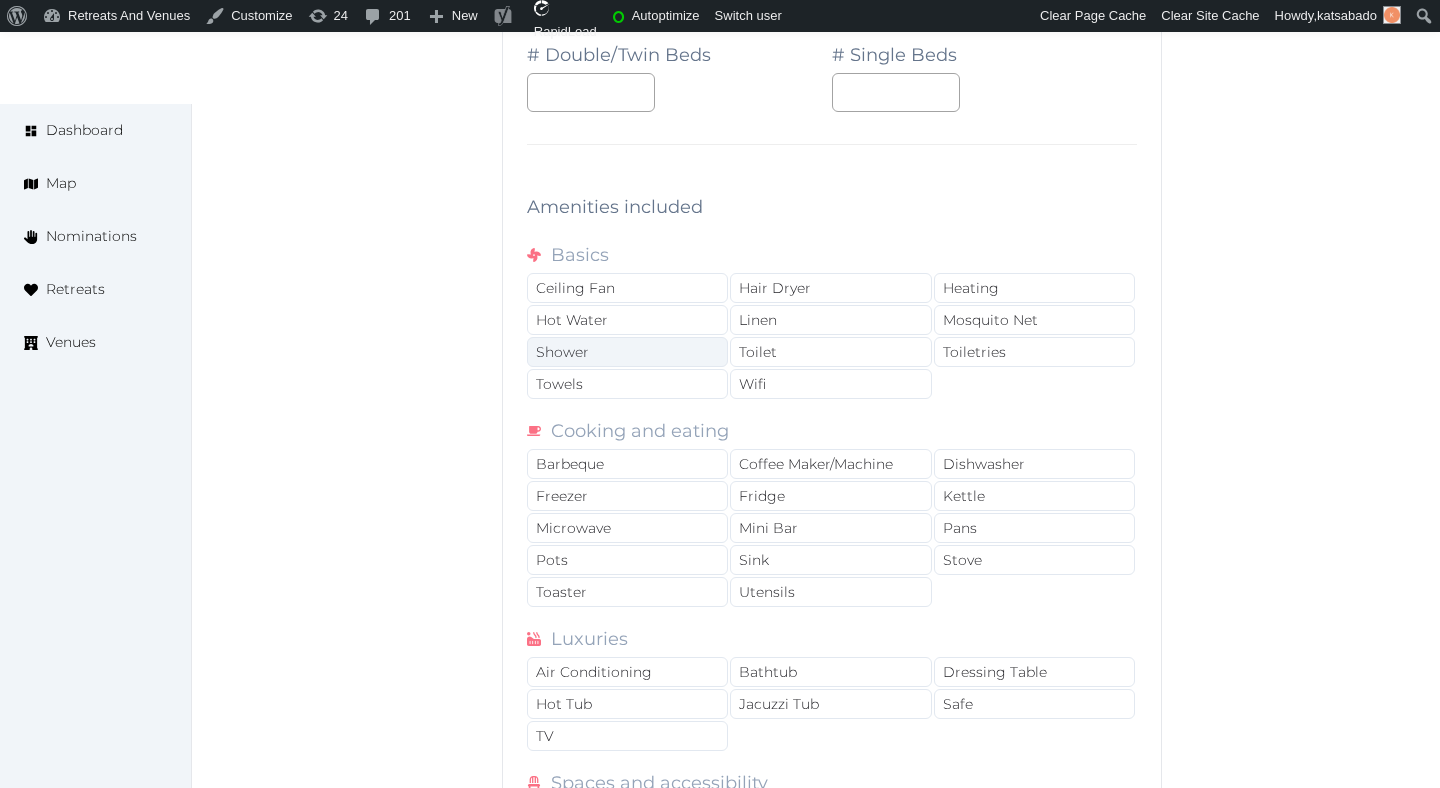 click on "Shower" at bounding box center (627, 352) 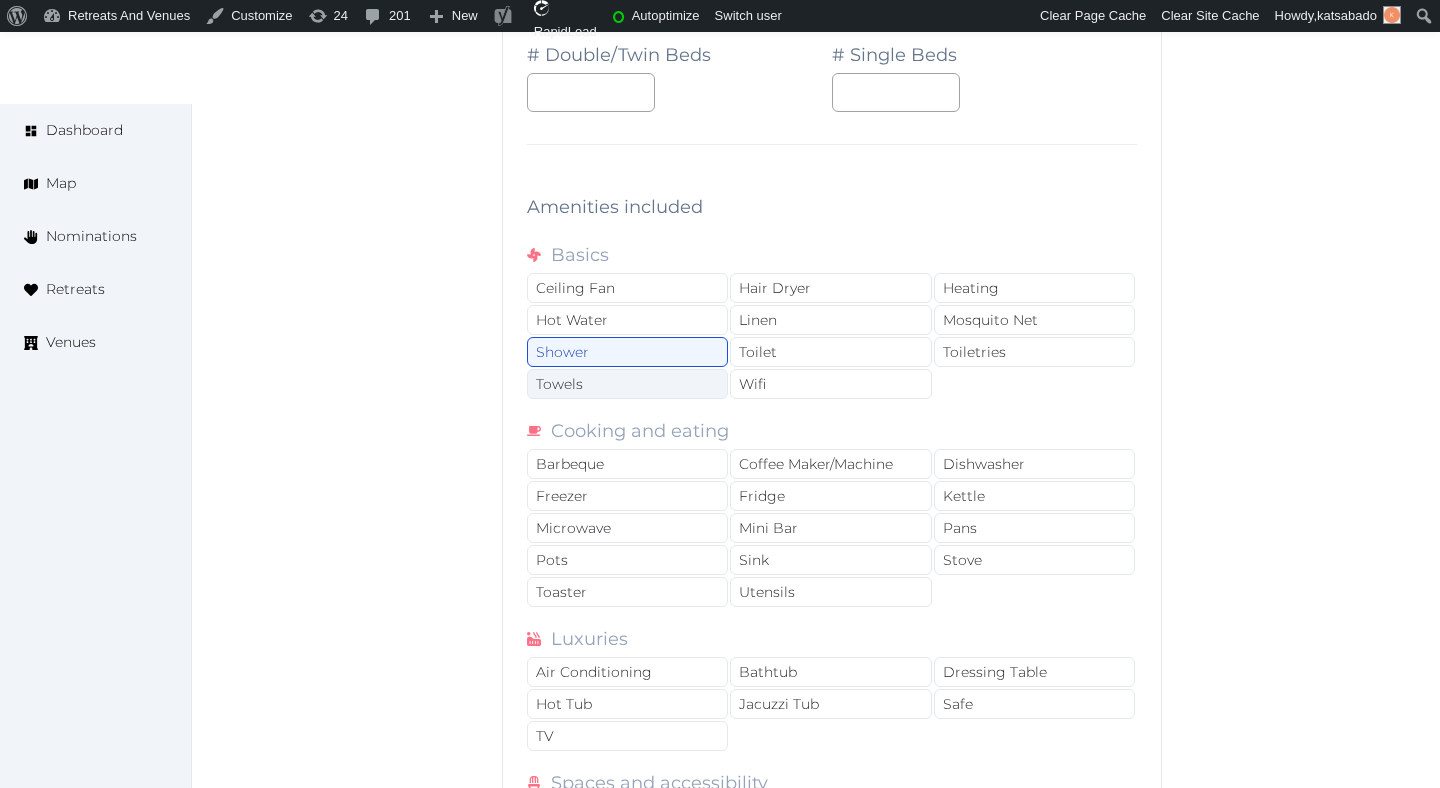 click on "Towels" at bounding box center (627, 384) 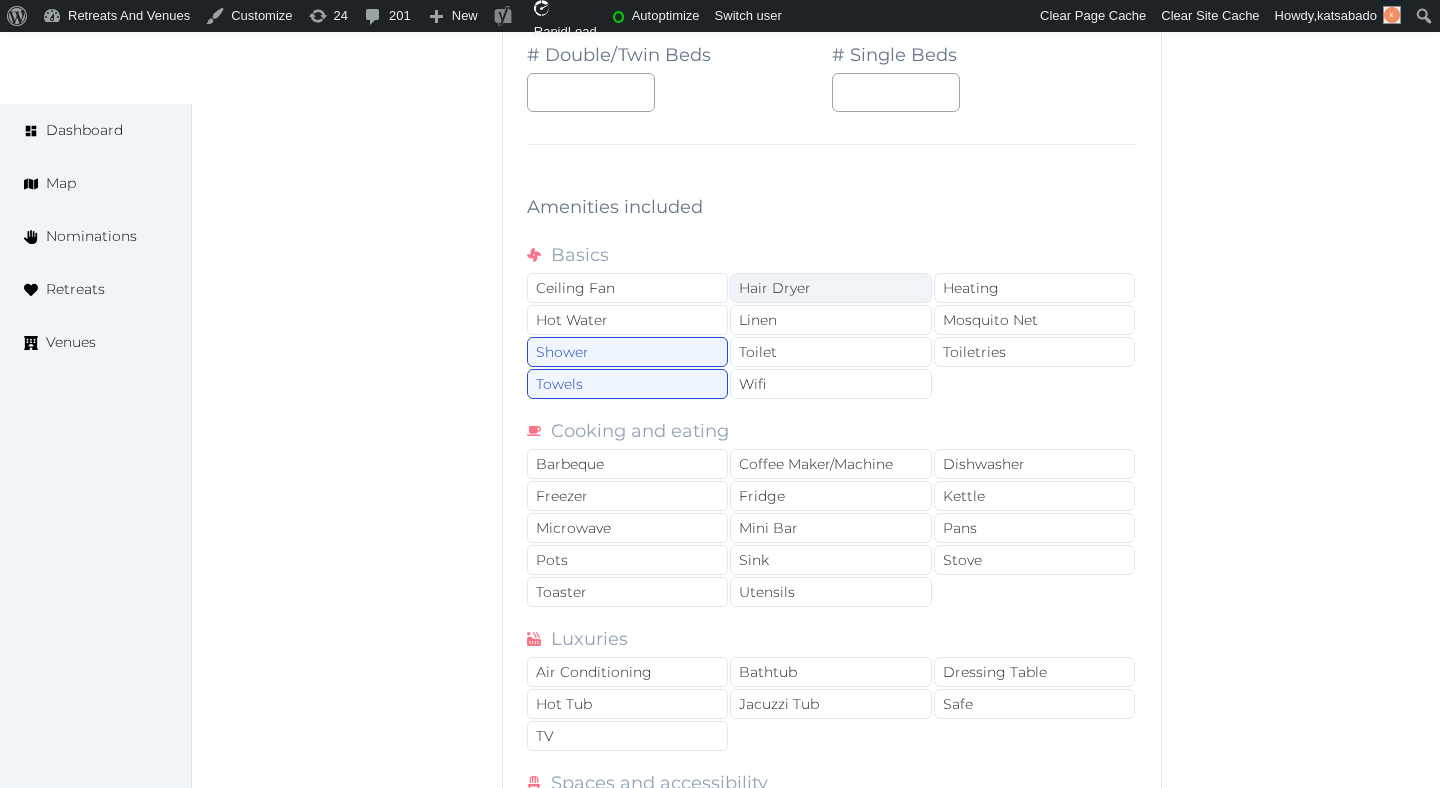 click on "Hair Dryer" at bounding box center [830, 288] 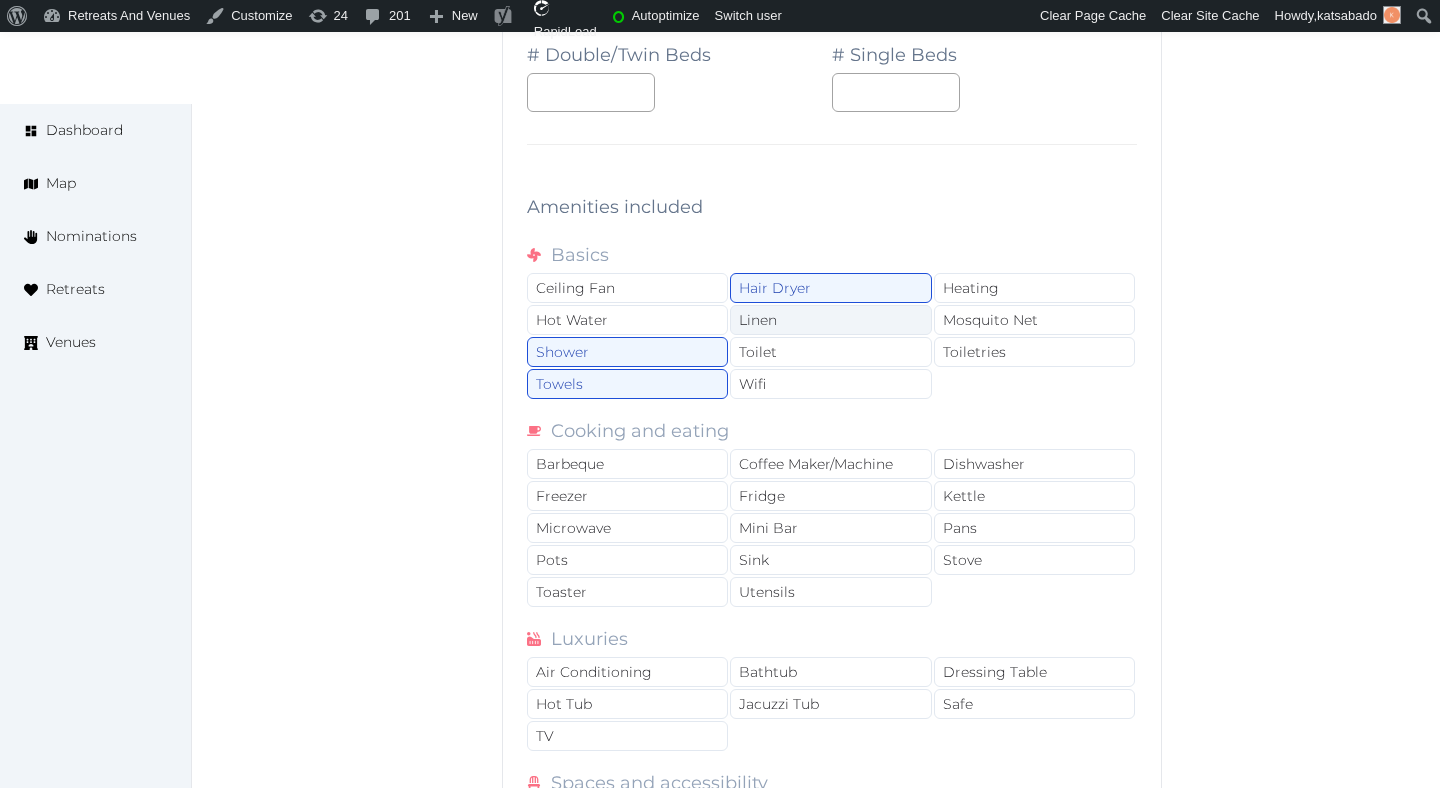 click on "Linen" at bounding box center [830, 320] 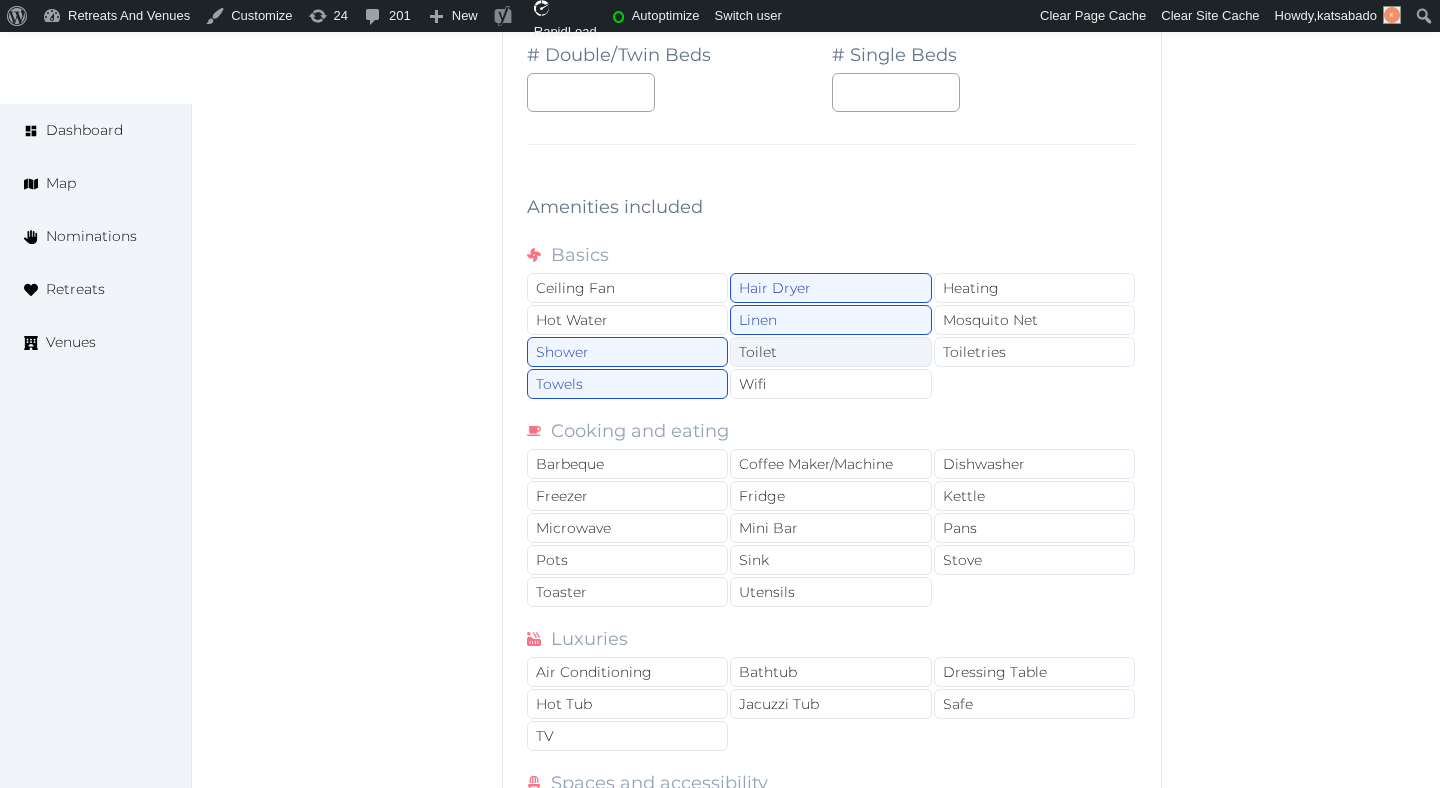 click on "Toilet" at bounding box center (830, 352) 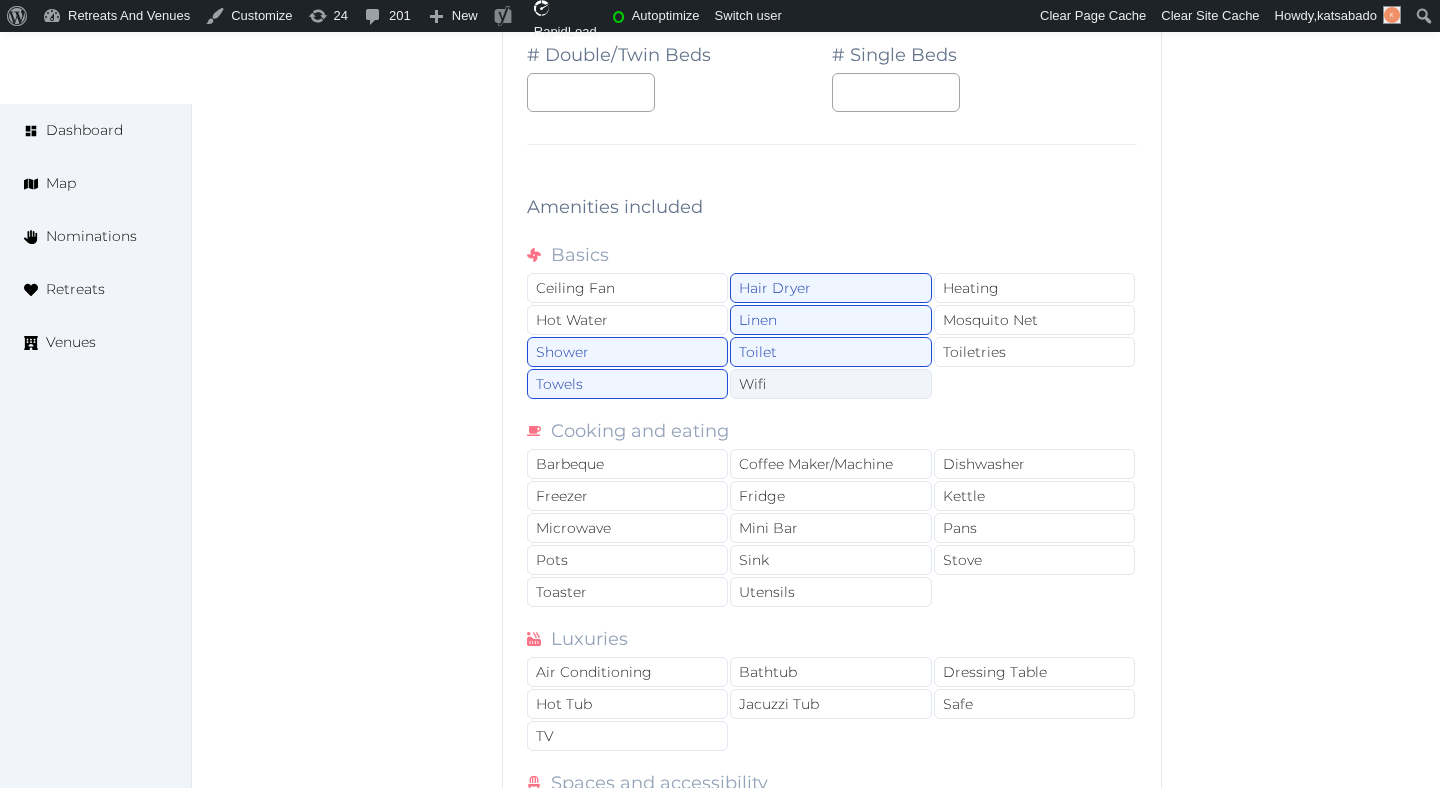 click on "Wifi" at bounding box center [830, 384] 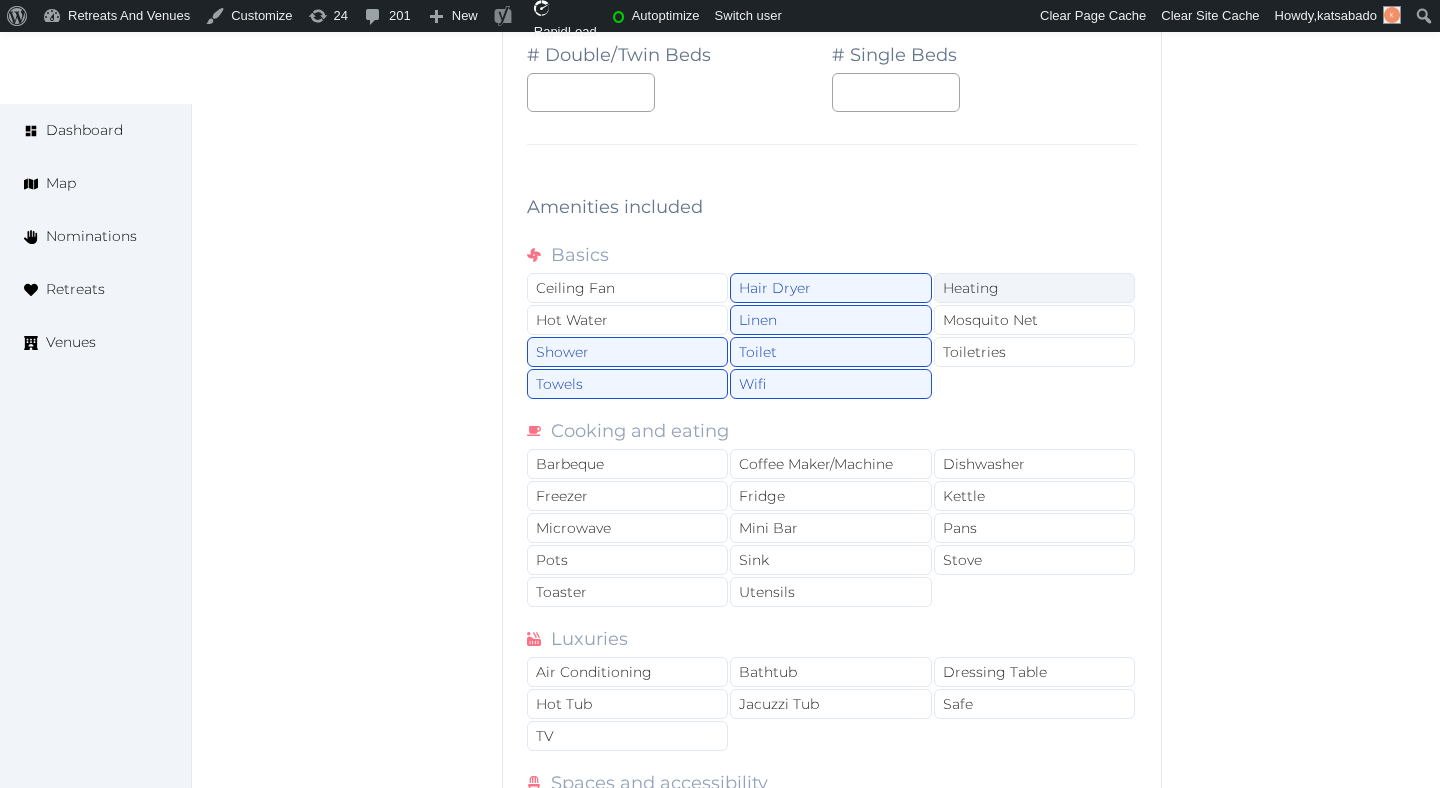 click on "Heating" at bounding box center [1034, 288] 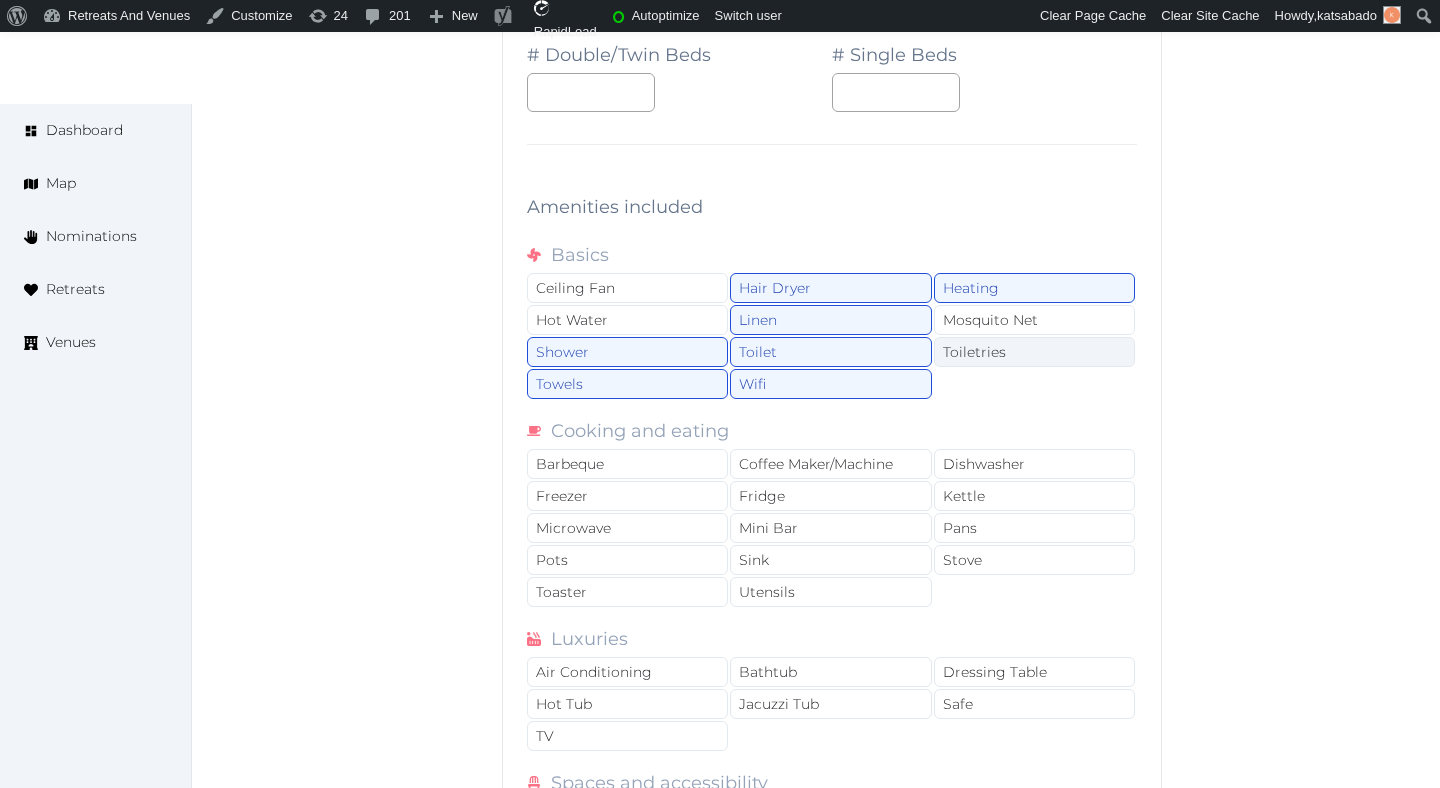 click on "Toiletries" at bounding box center [1034, 352] 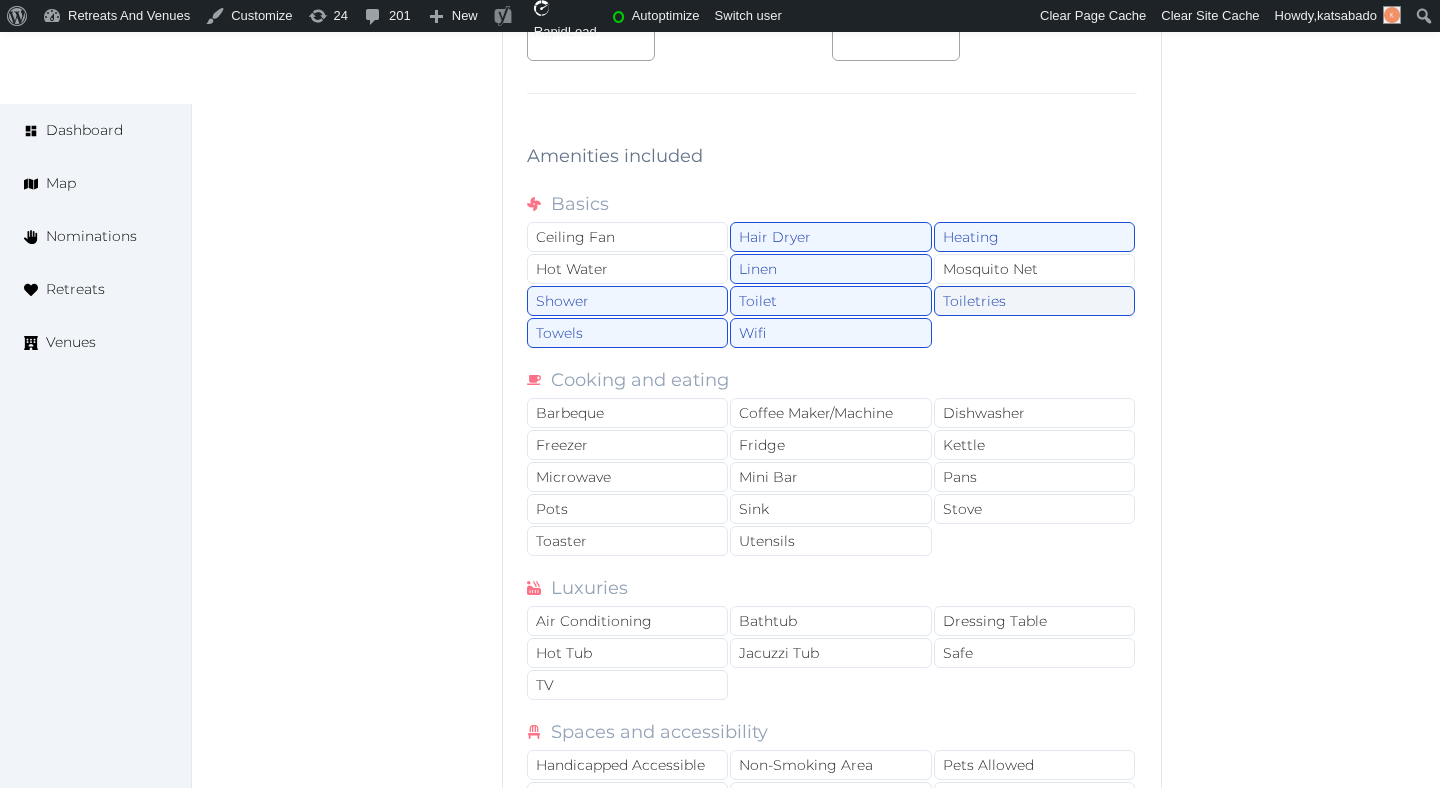scroll, scrollTop: 2144, scrollLeft: 0, axis: vertical 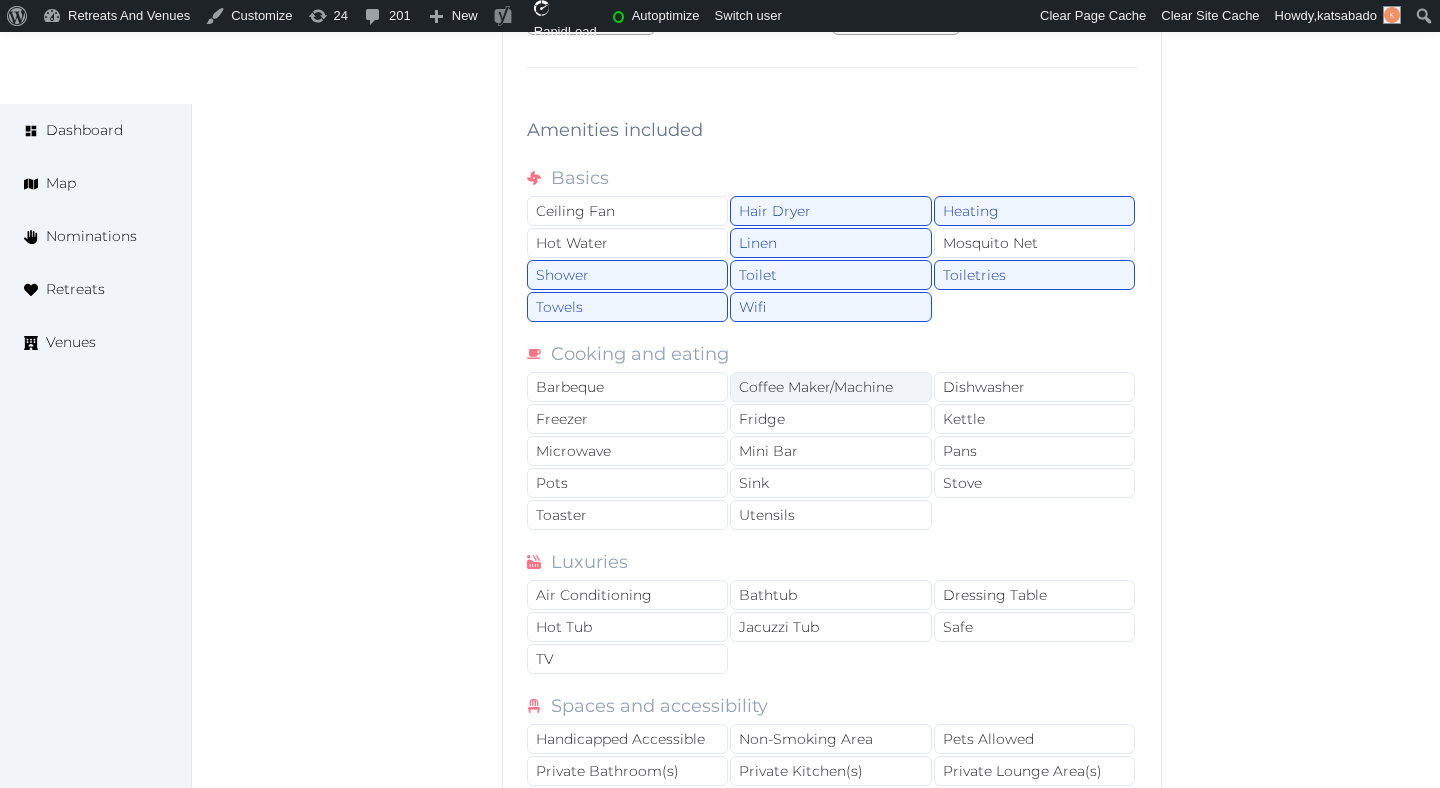 click on "Coffee Maker/Machine" at bounding box center (830, 387) 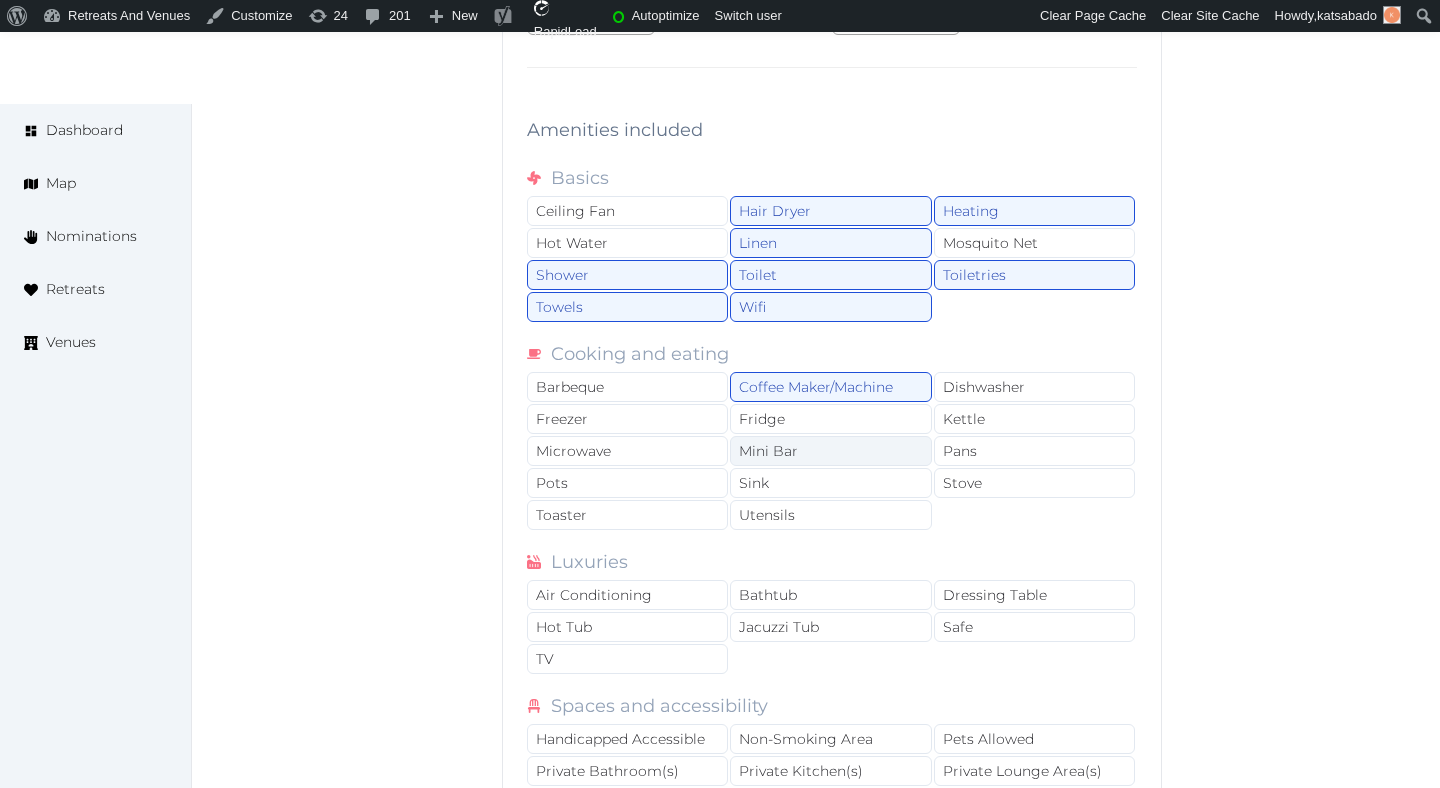 click on "Mini Bar" at bounding box center (830, 451) 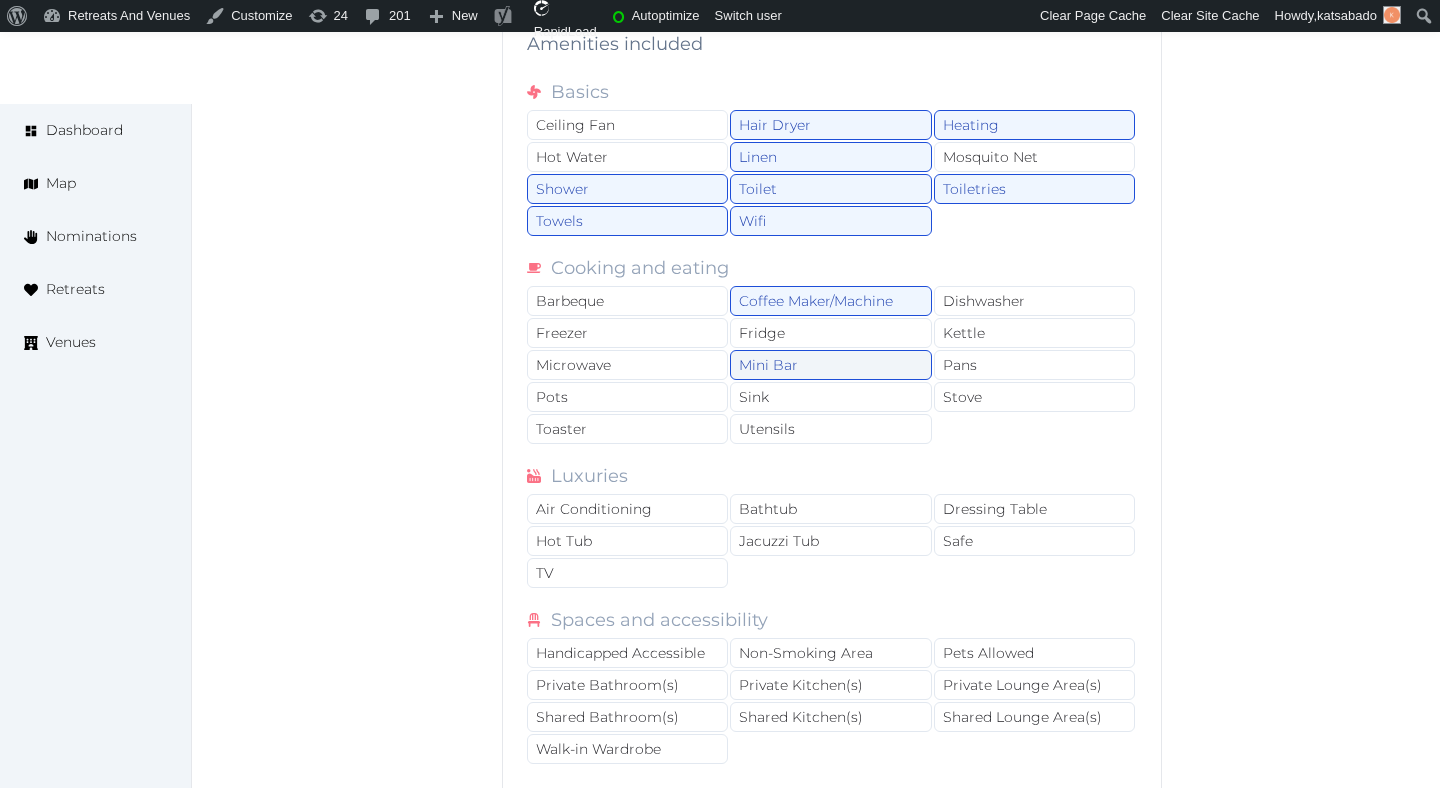 scroll, scrollTop: 2271, scrollLeft: 0, axis: vertical 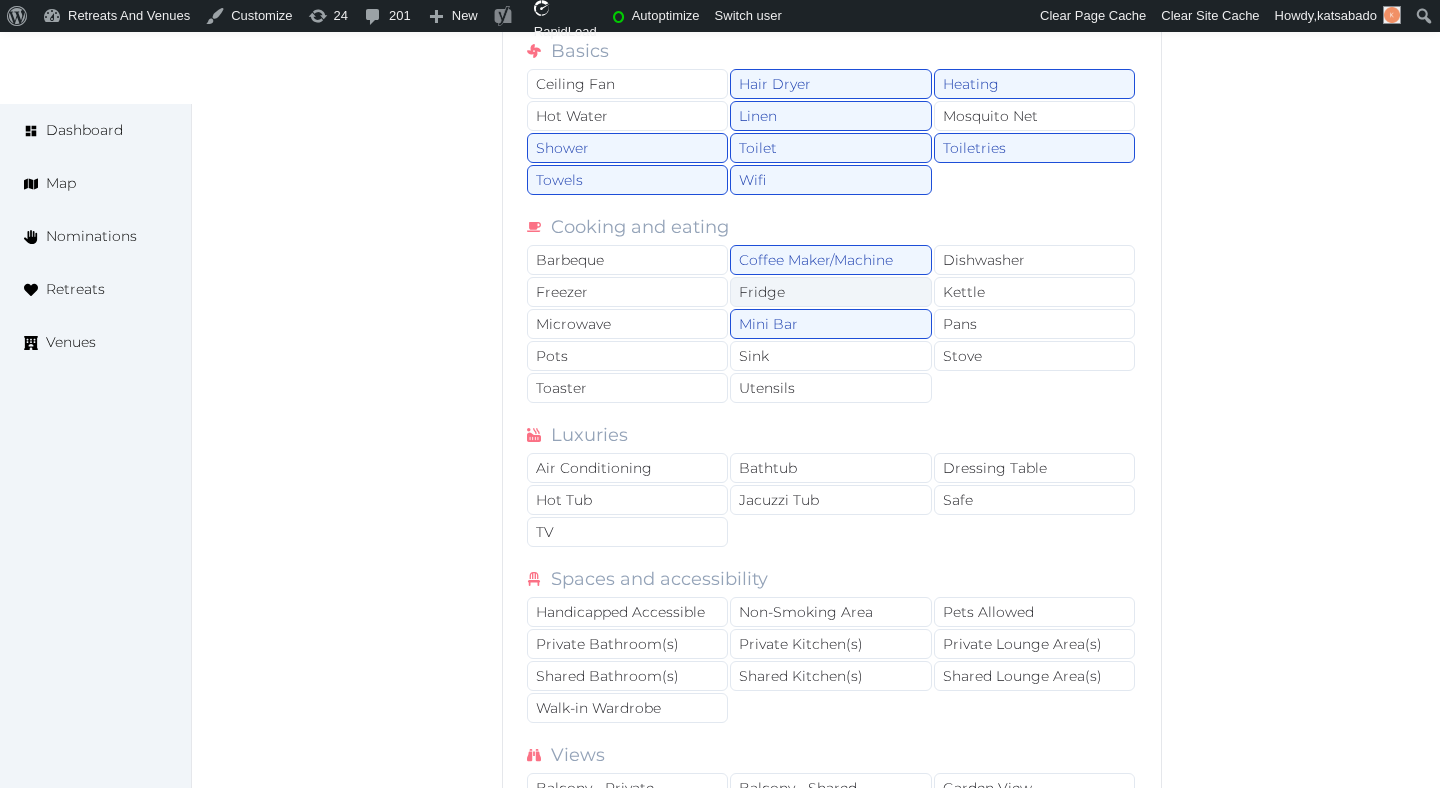 click on "Fridge" at bounding box center [830, 292] 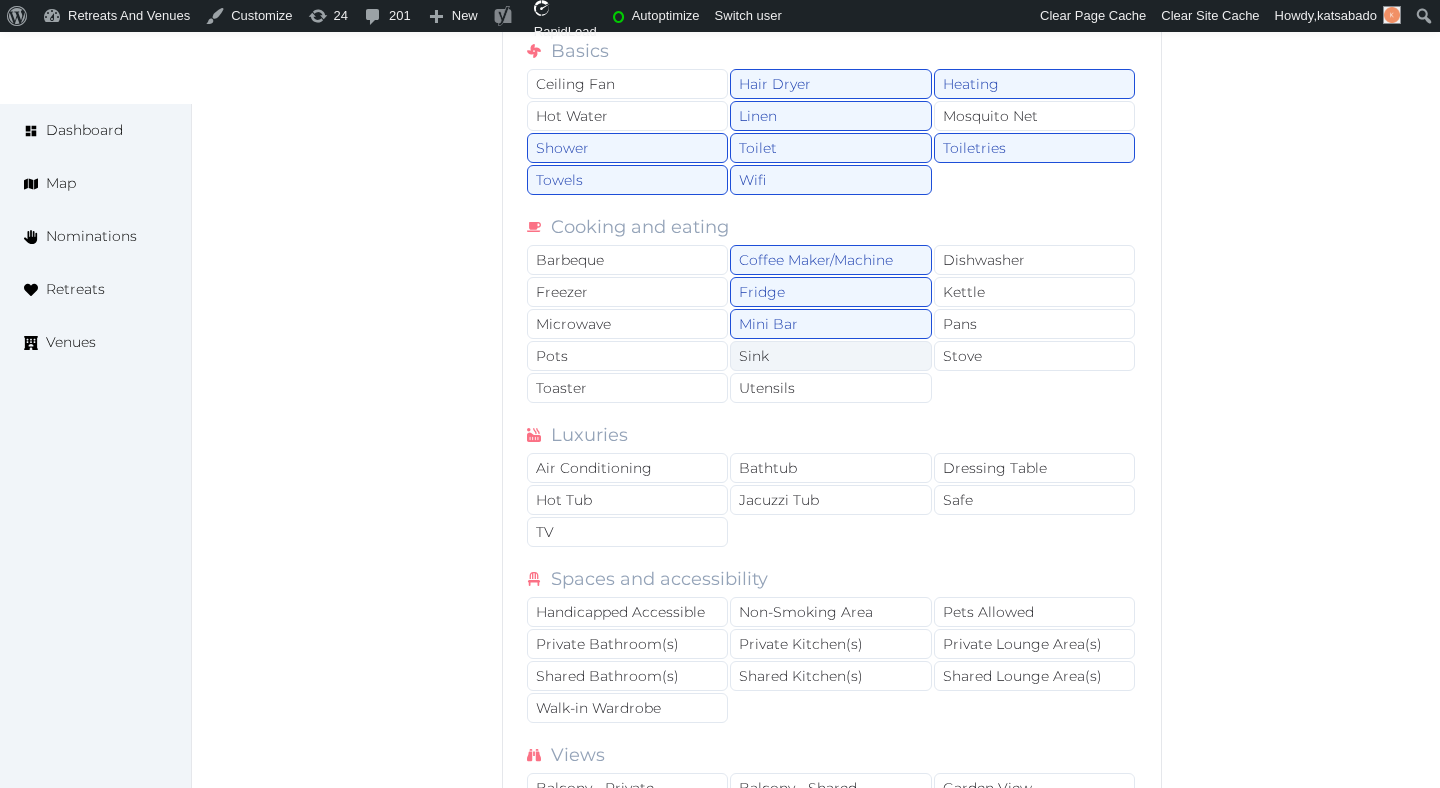click on "Sink" at bounding box center (830, 356) 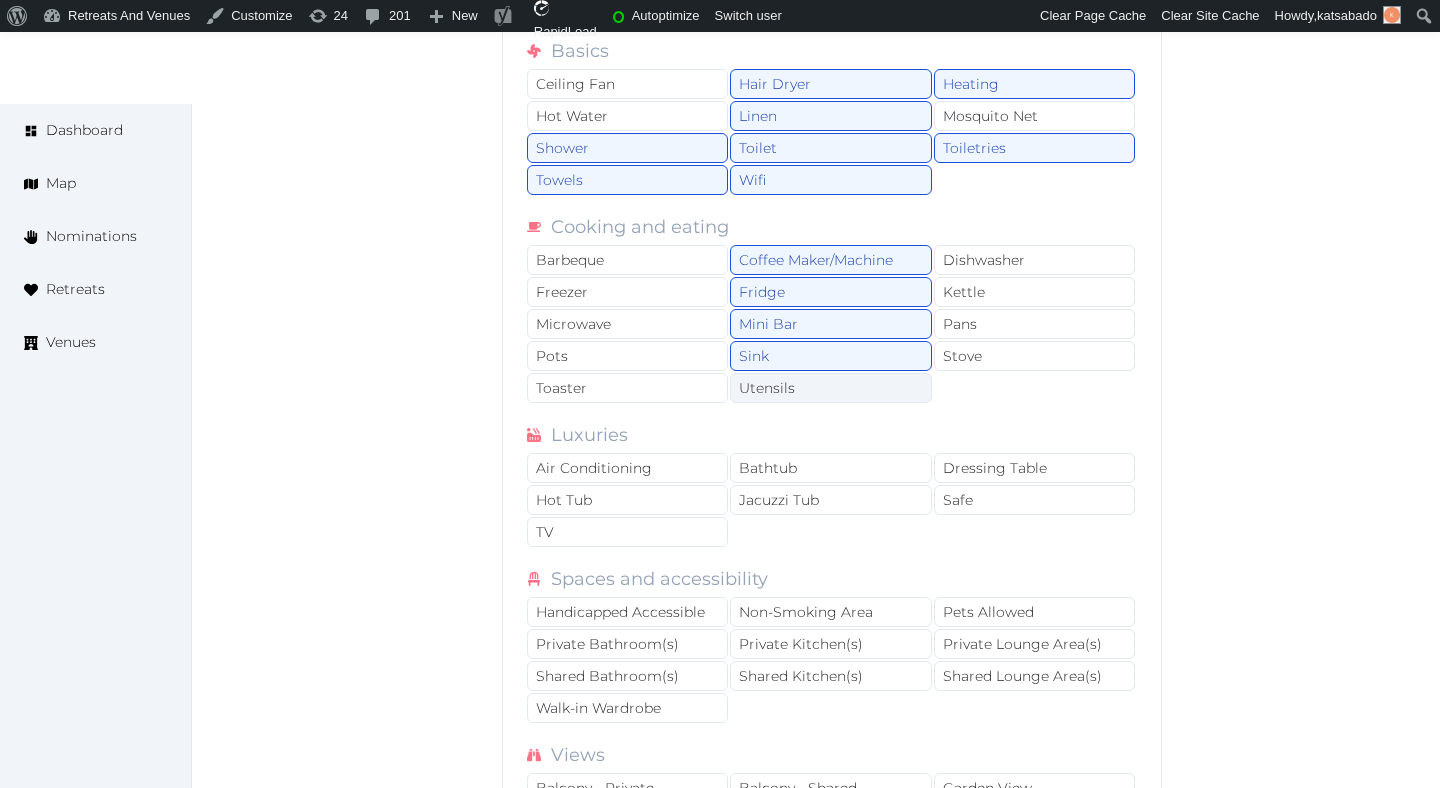 click on "Utensils" at bounding box center (830, 388) 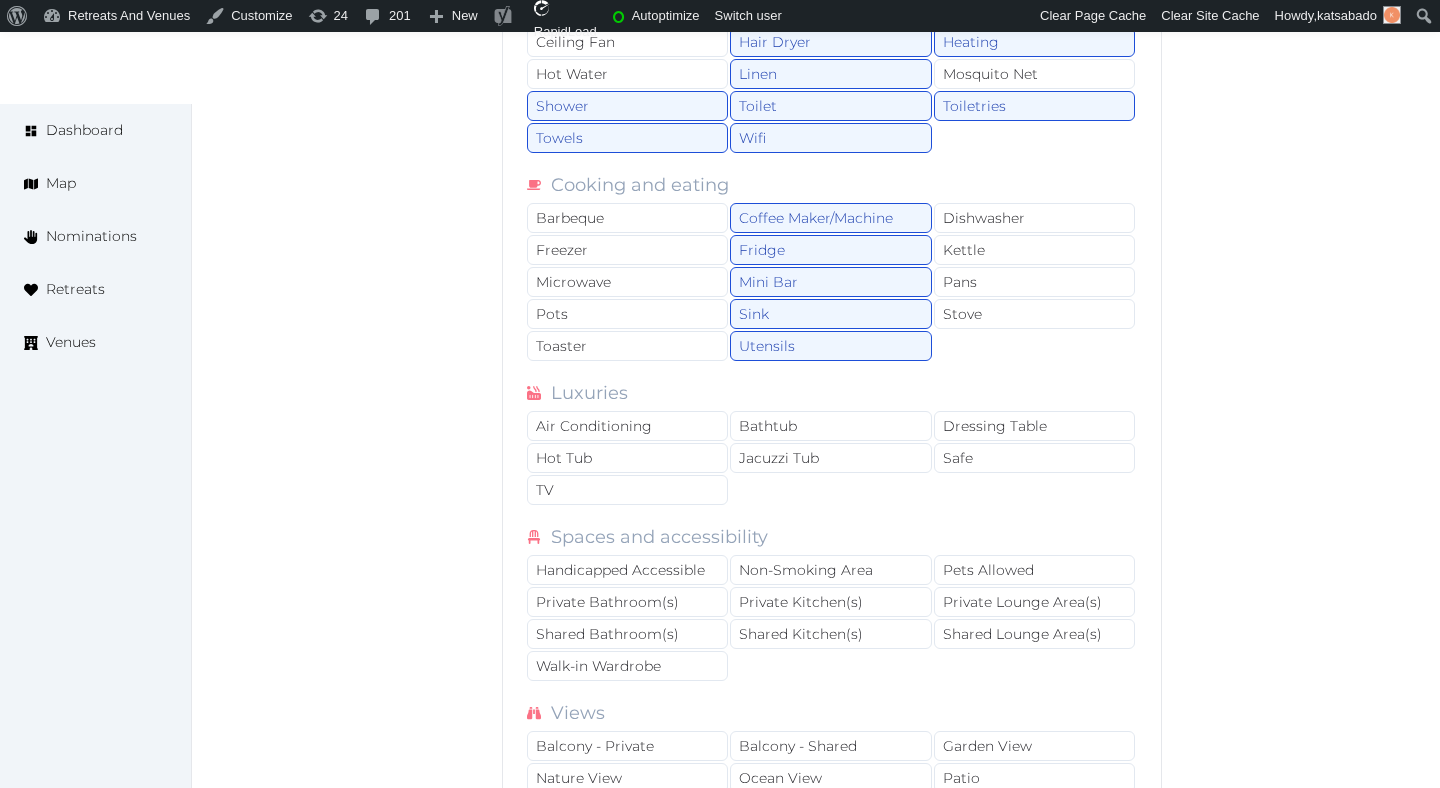 scroll, scrollTop: 2370, scrollLeft: 0, axis: vertical 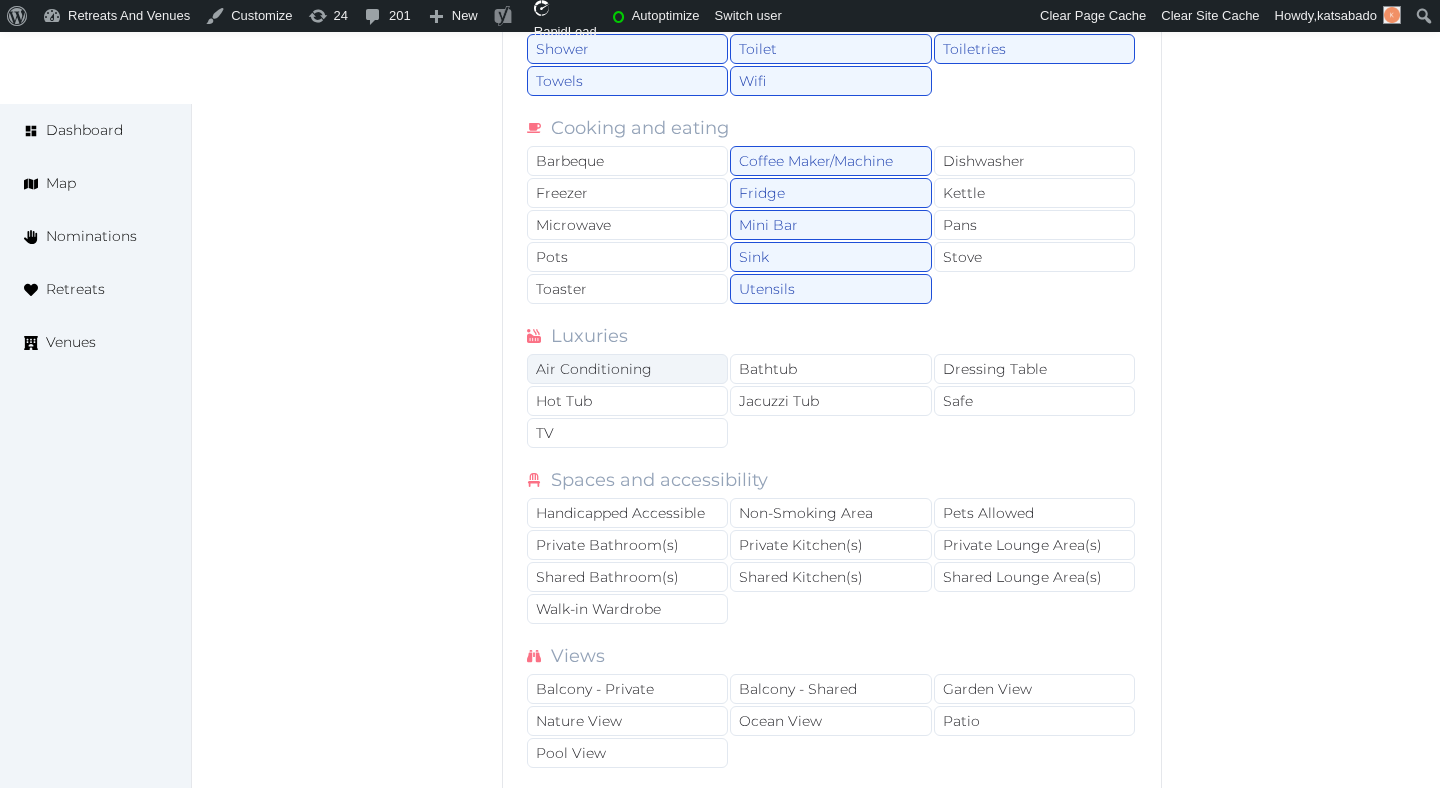 click on "Air Conditioning" at bounding box center (627, 369) 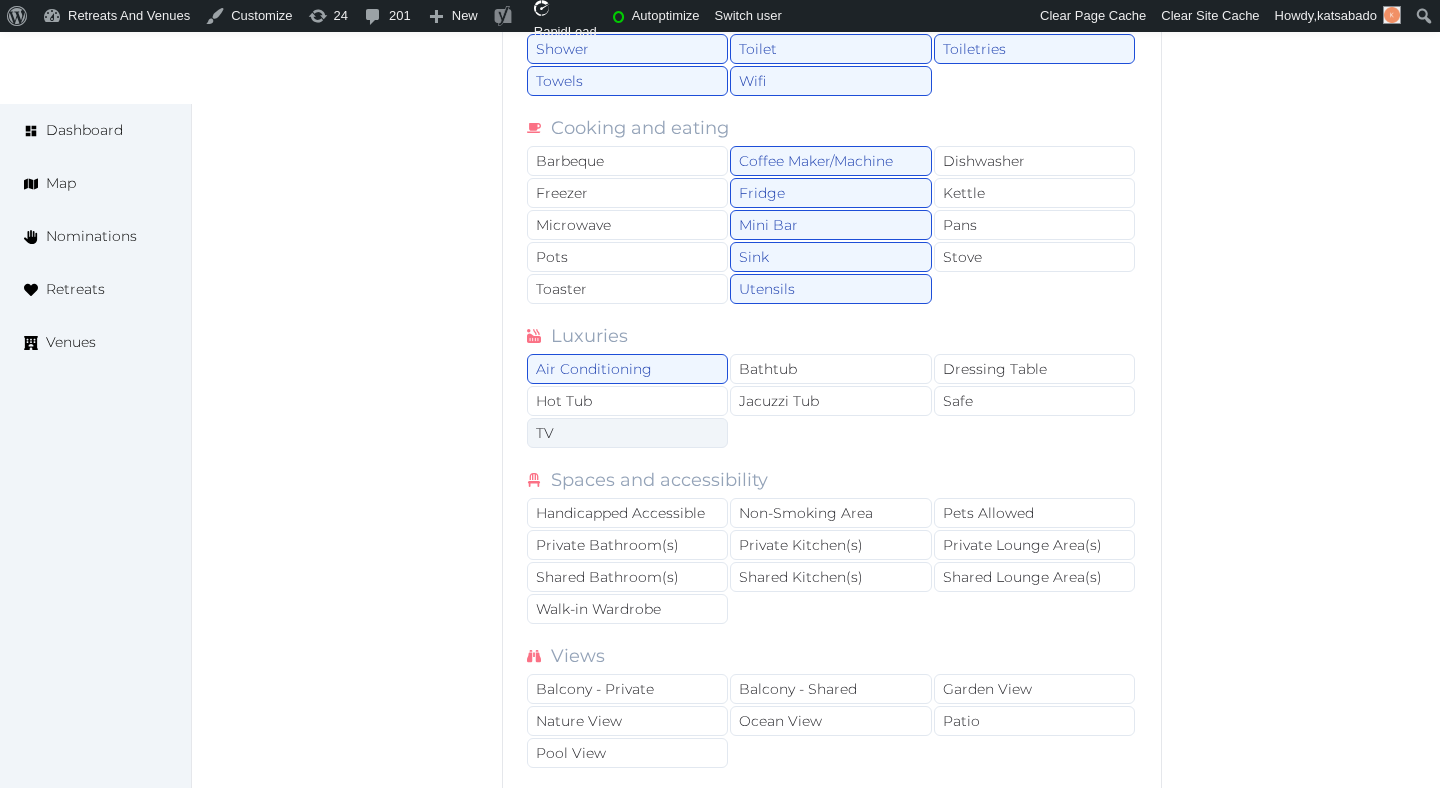 click on "TV" at bounding box center [627, 433] 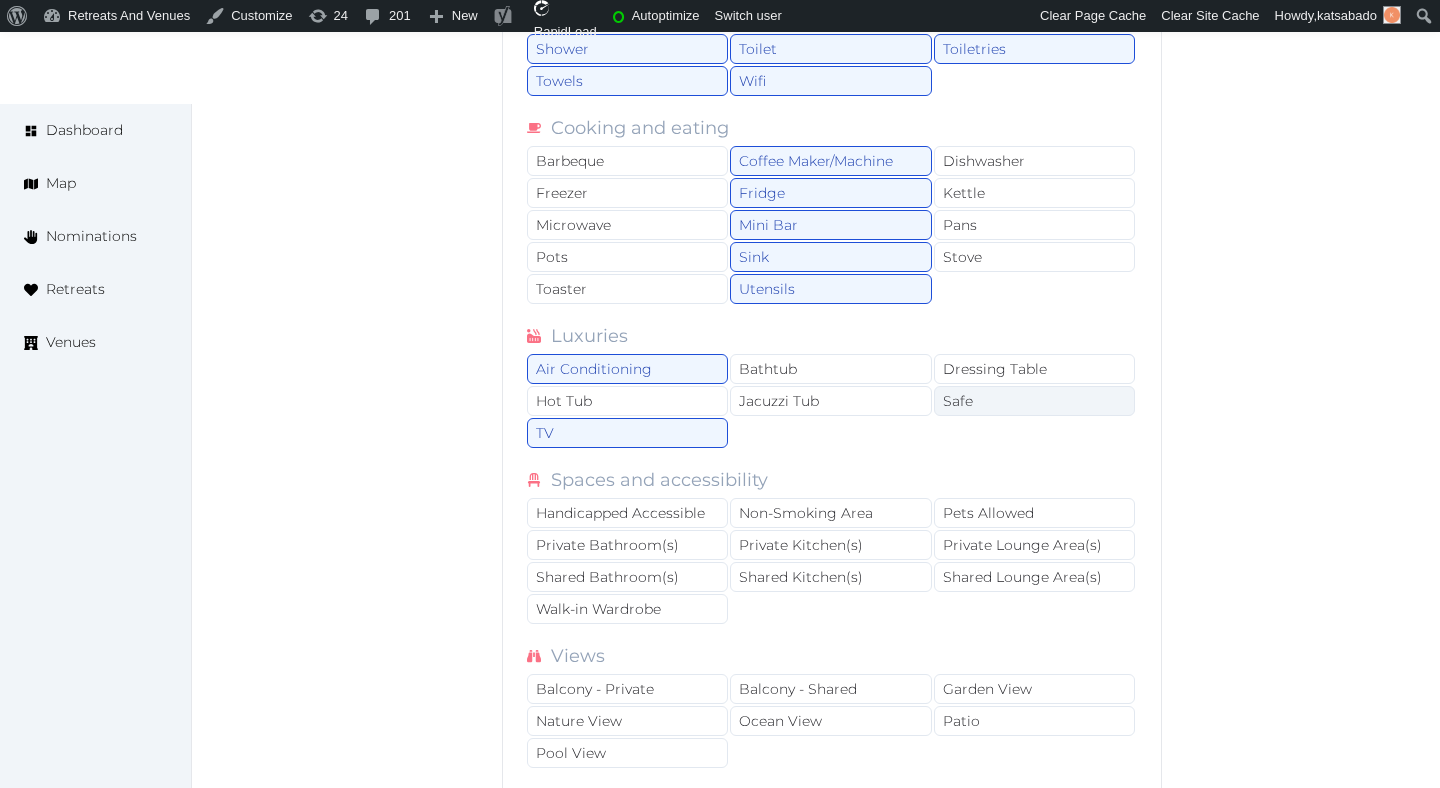 click on "Safe" at bounding box center [1034, 401] 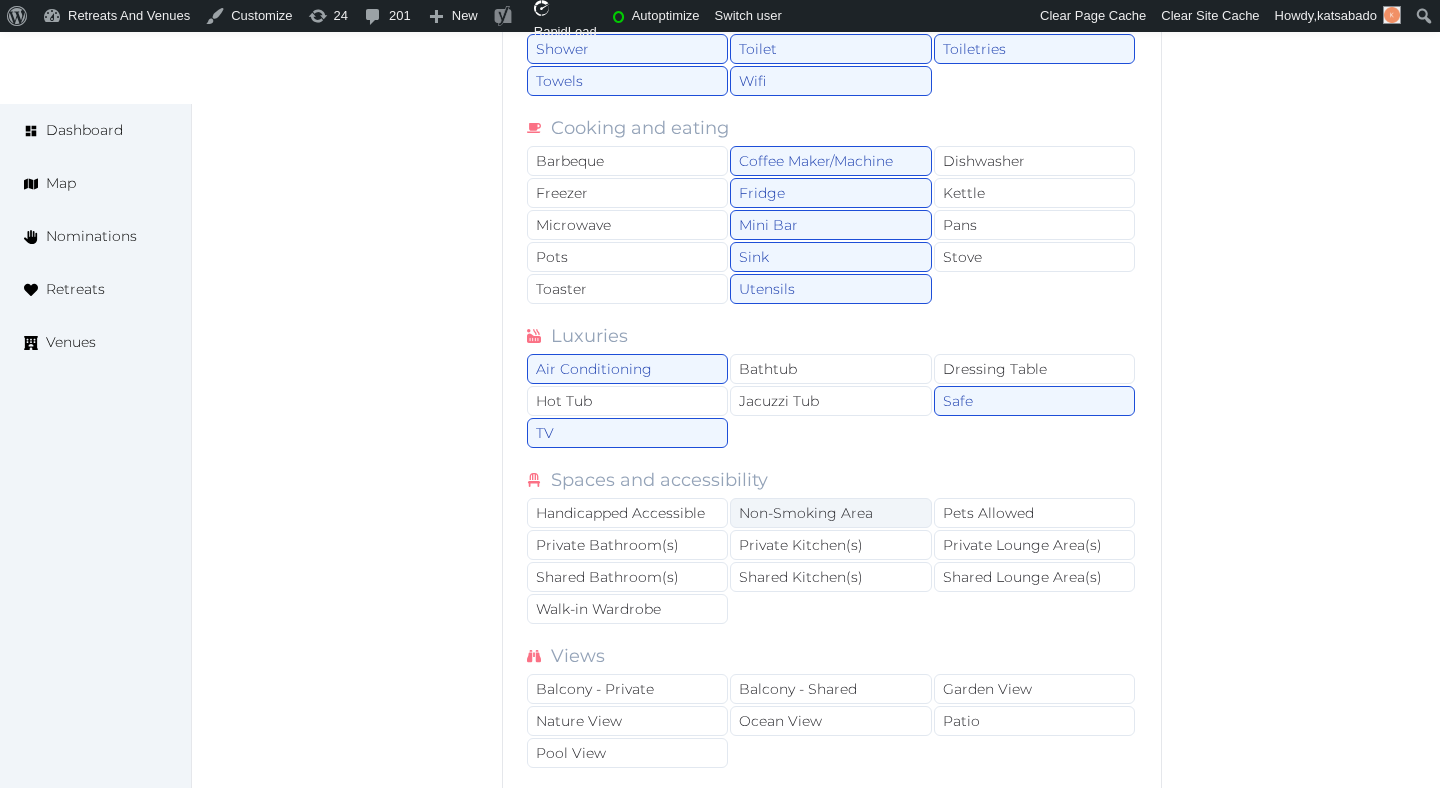 click on "Non-Smoking Area" at bounding box center (830, 513) 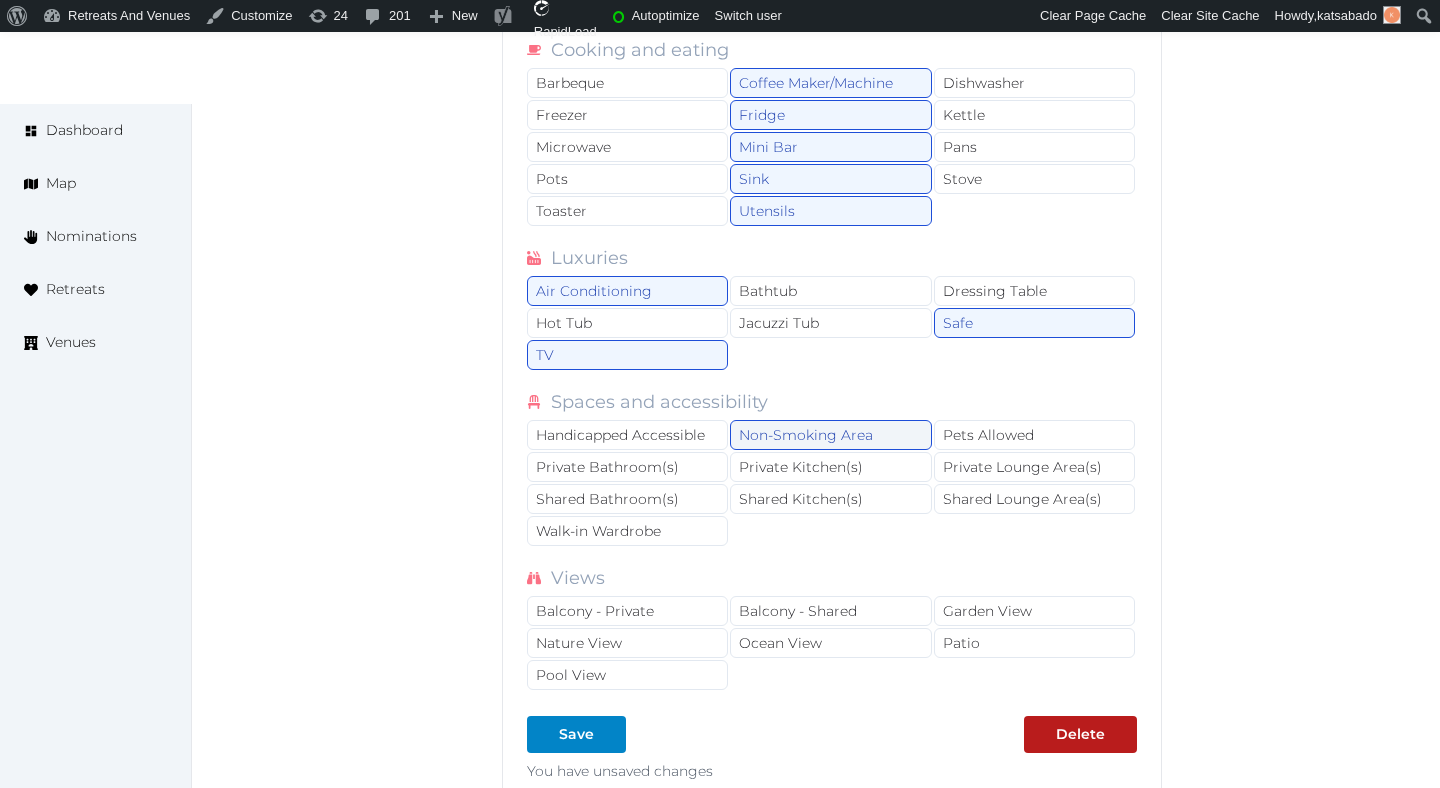 scroll, scrollTop: 2537, scrollLeft: 0, axis: vertical 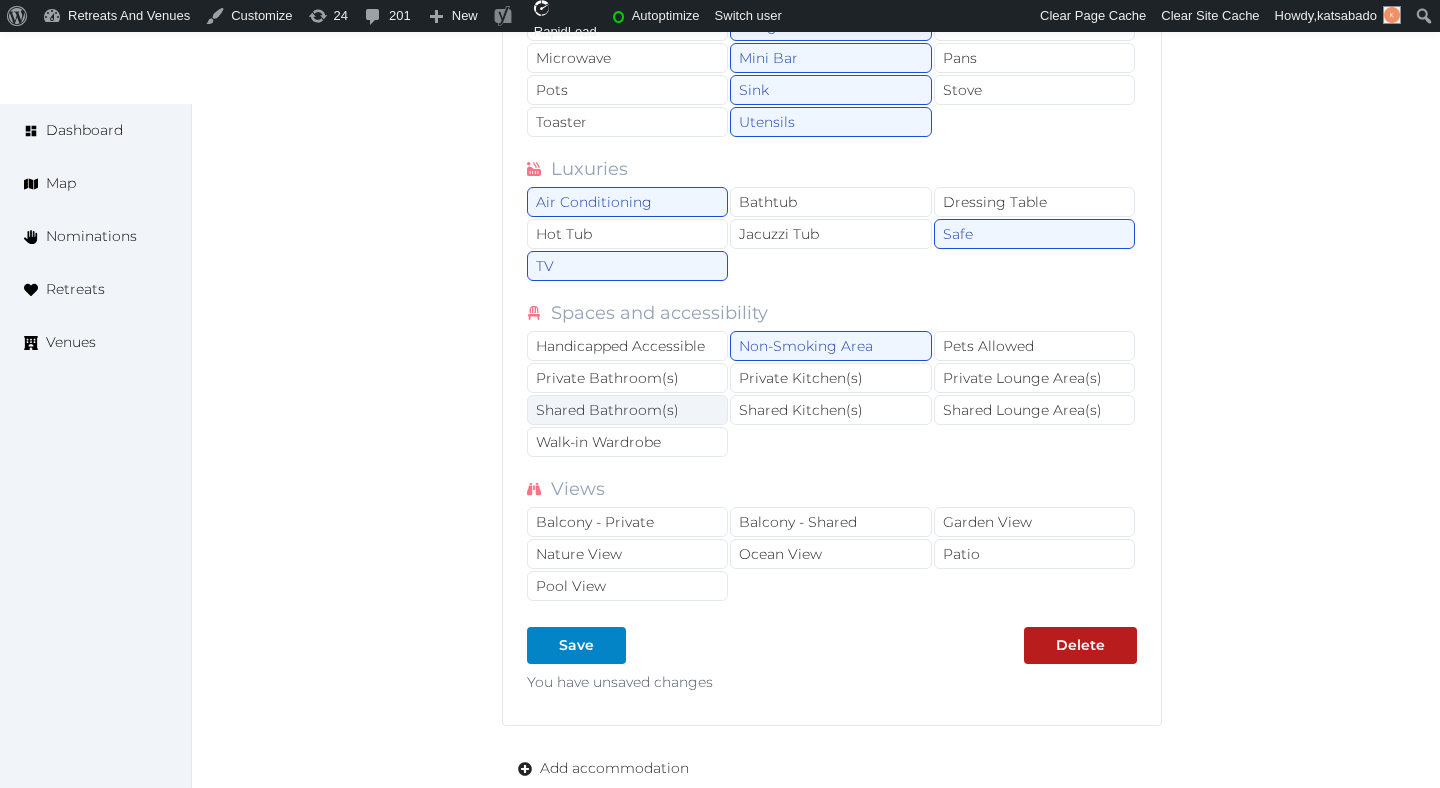 click on "Shared Bathroom(s)" at bounding box center [627, 410] 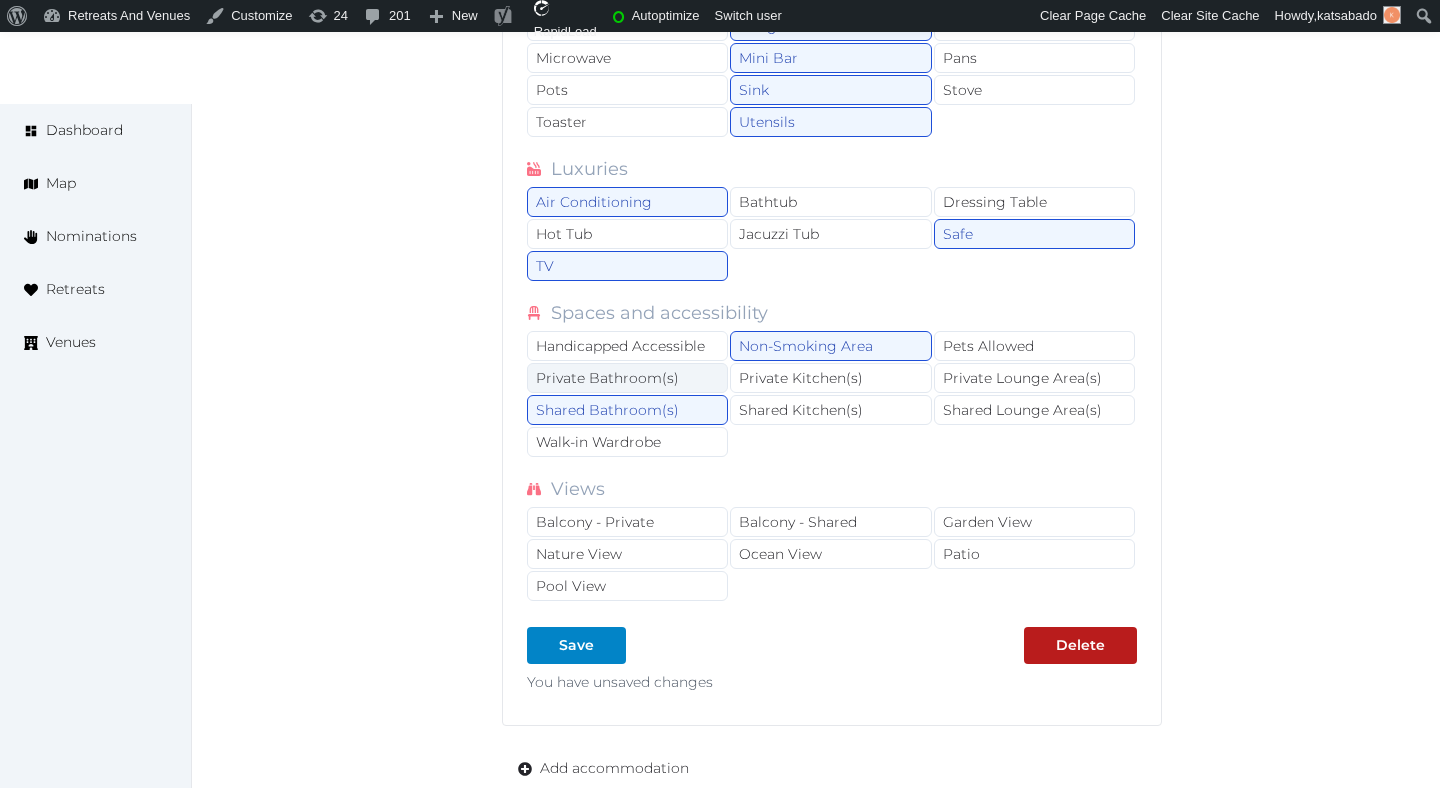 click on "Private Bathroom(s)" at bounding box center (627, 378) 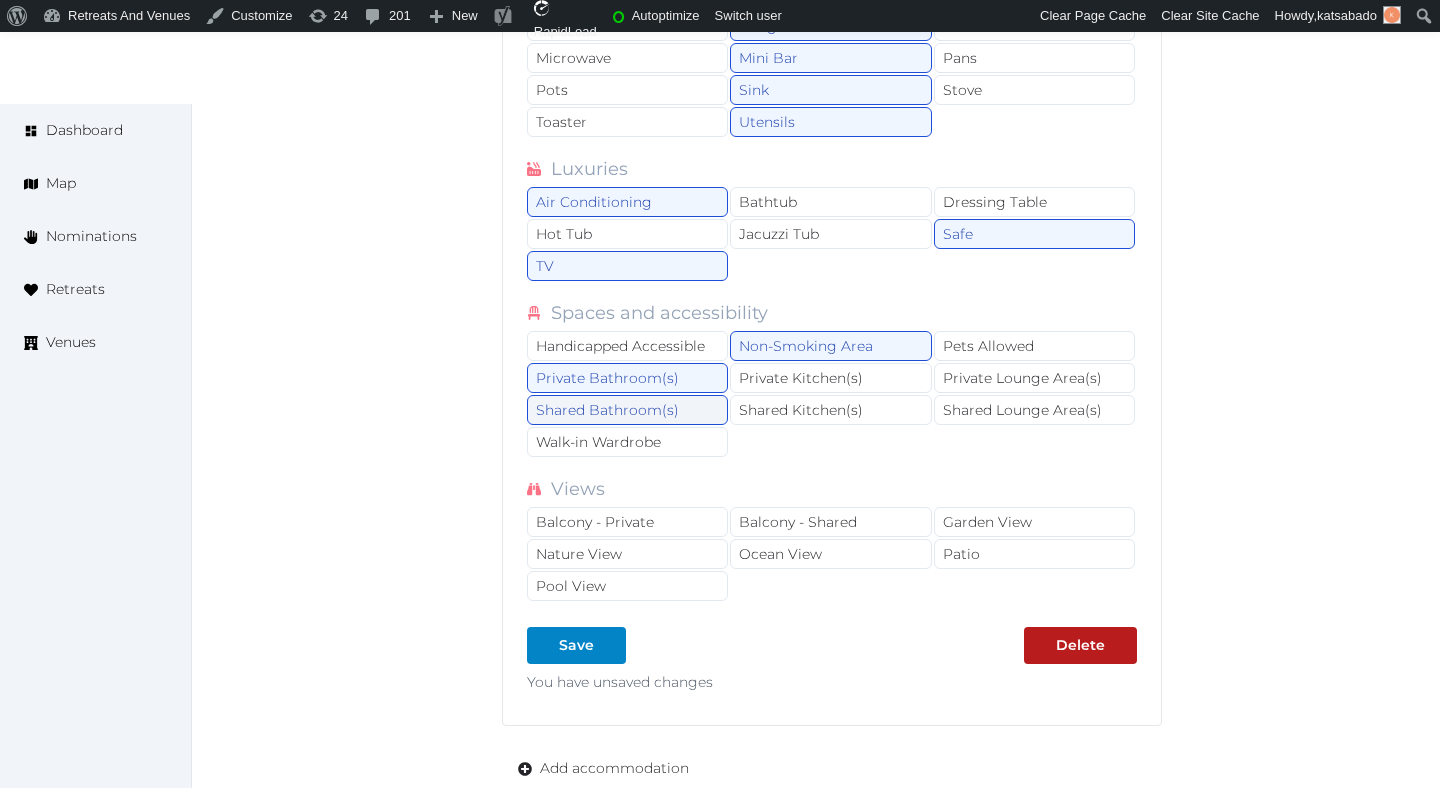 click on "Shared Bathroom(s)" at bounding box center (627, 410) 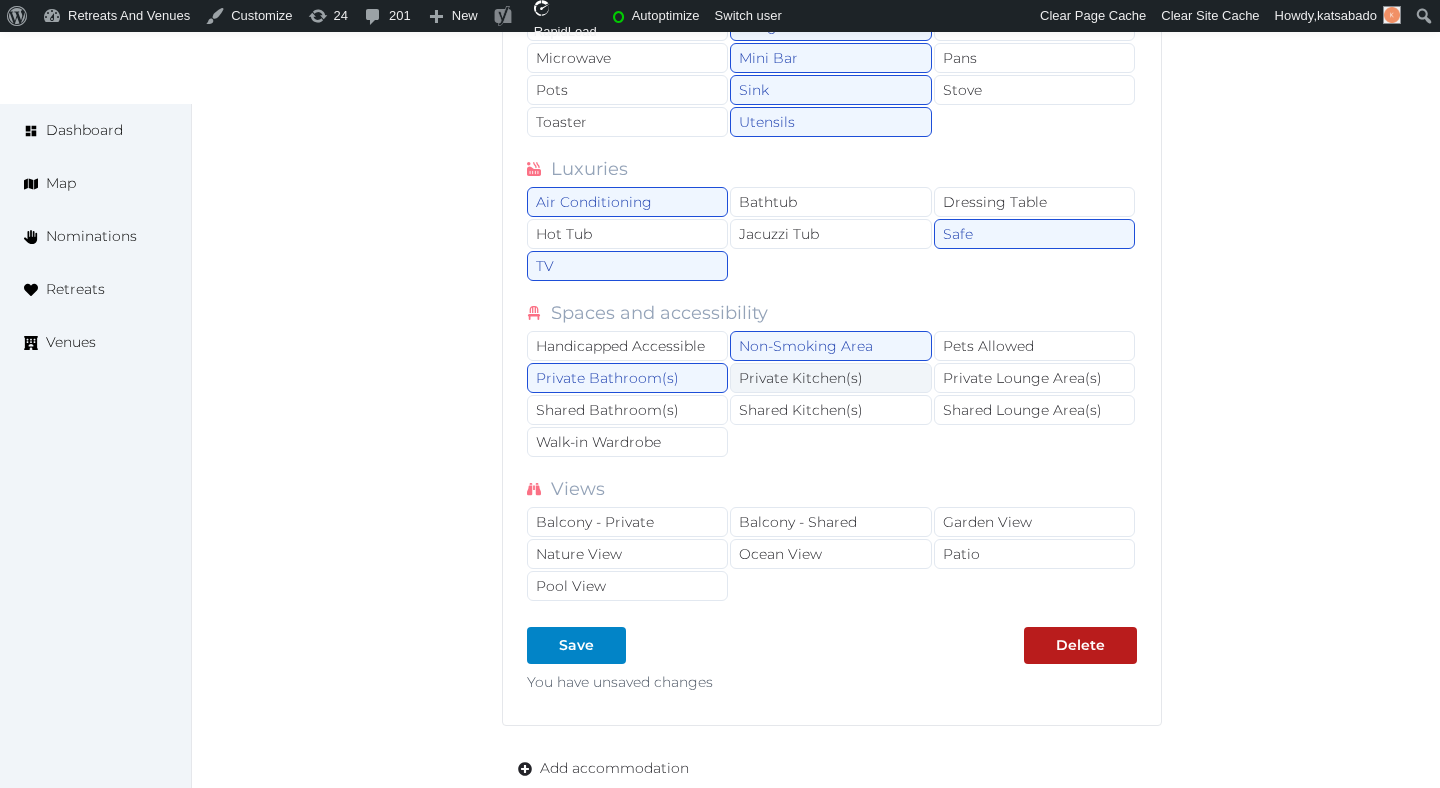 click on "Private Kitchen(s)" at bounding box center (830, 378) 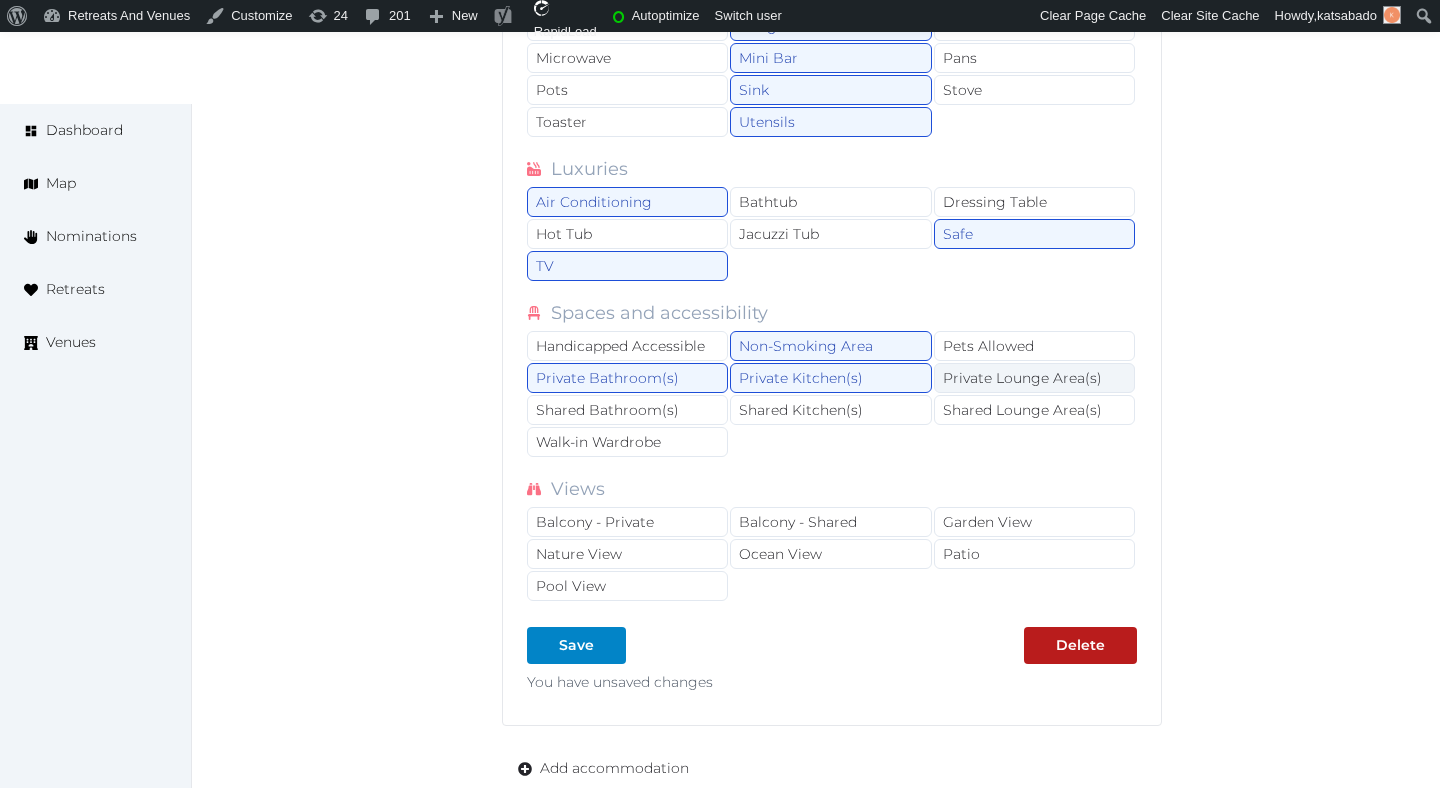 click on "Private Lounge Area(s)" at bounding box center [1034, 378] 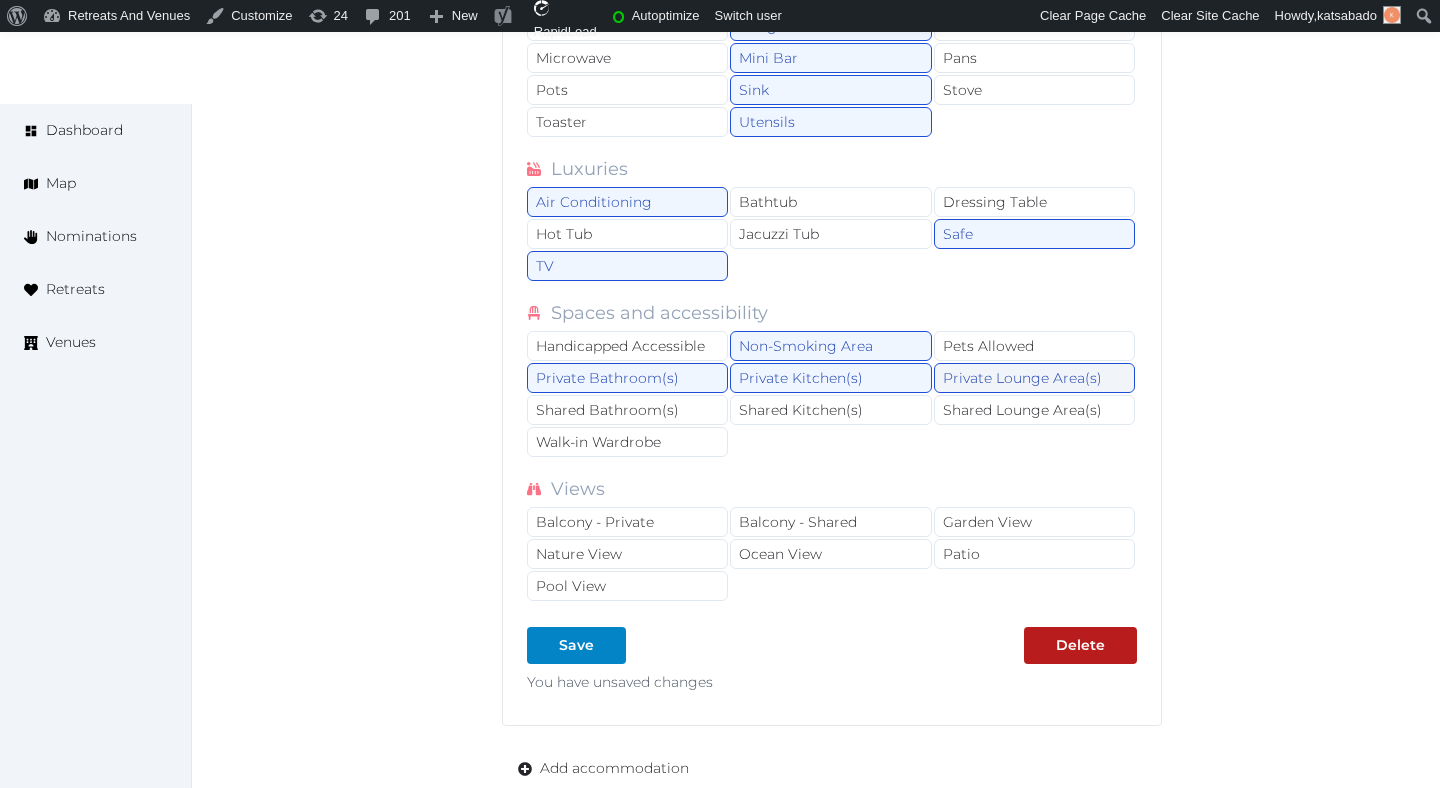 scroll, scrollTop: 2715, scrollLeft: 0, axis: vertical 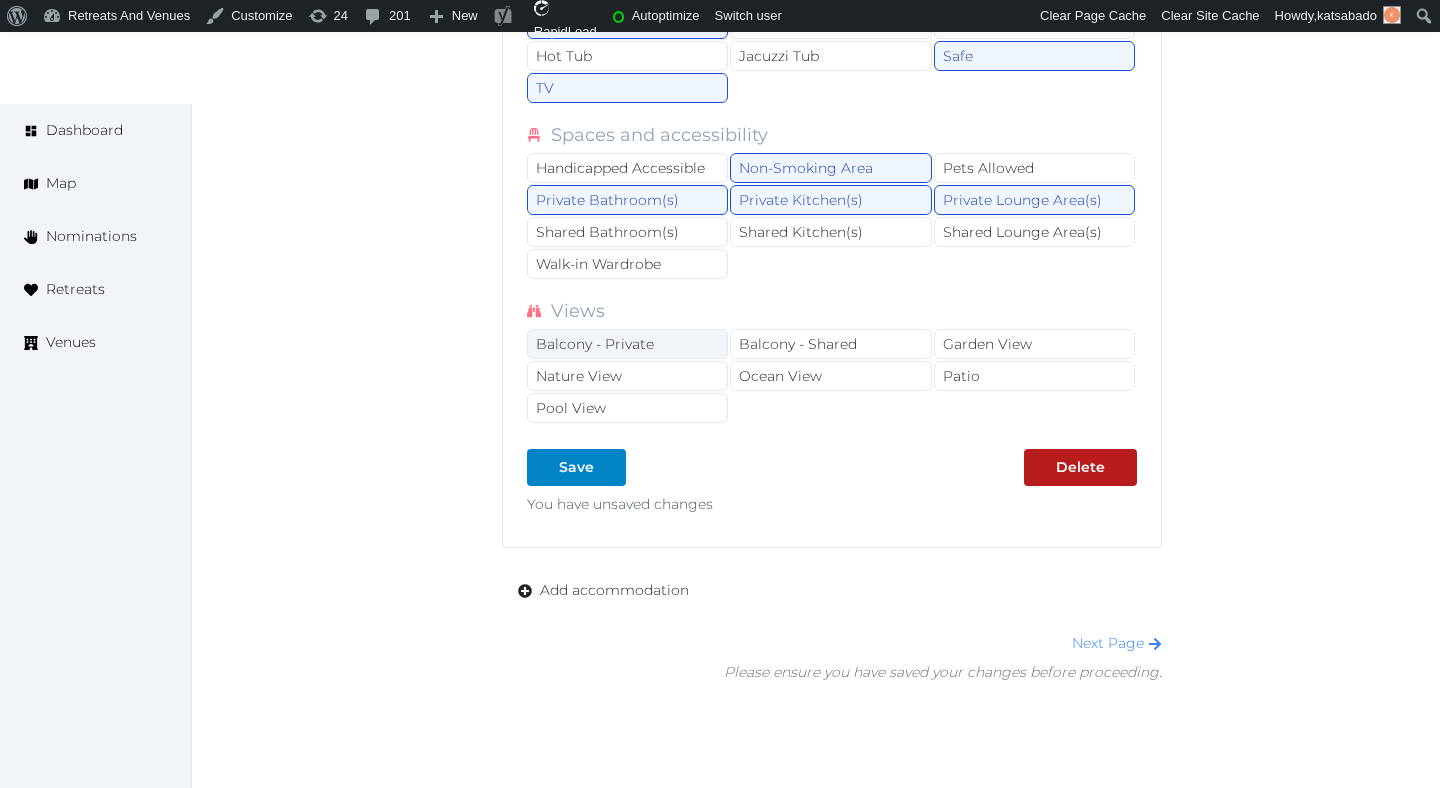 click on "Balcony - Private" at bounding box center [627, 344] 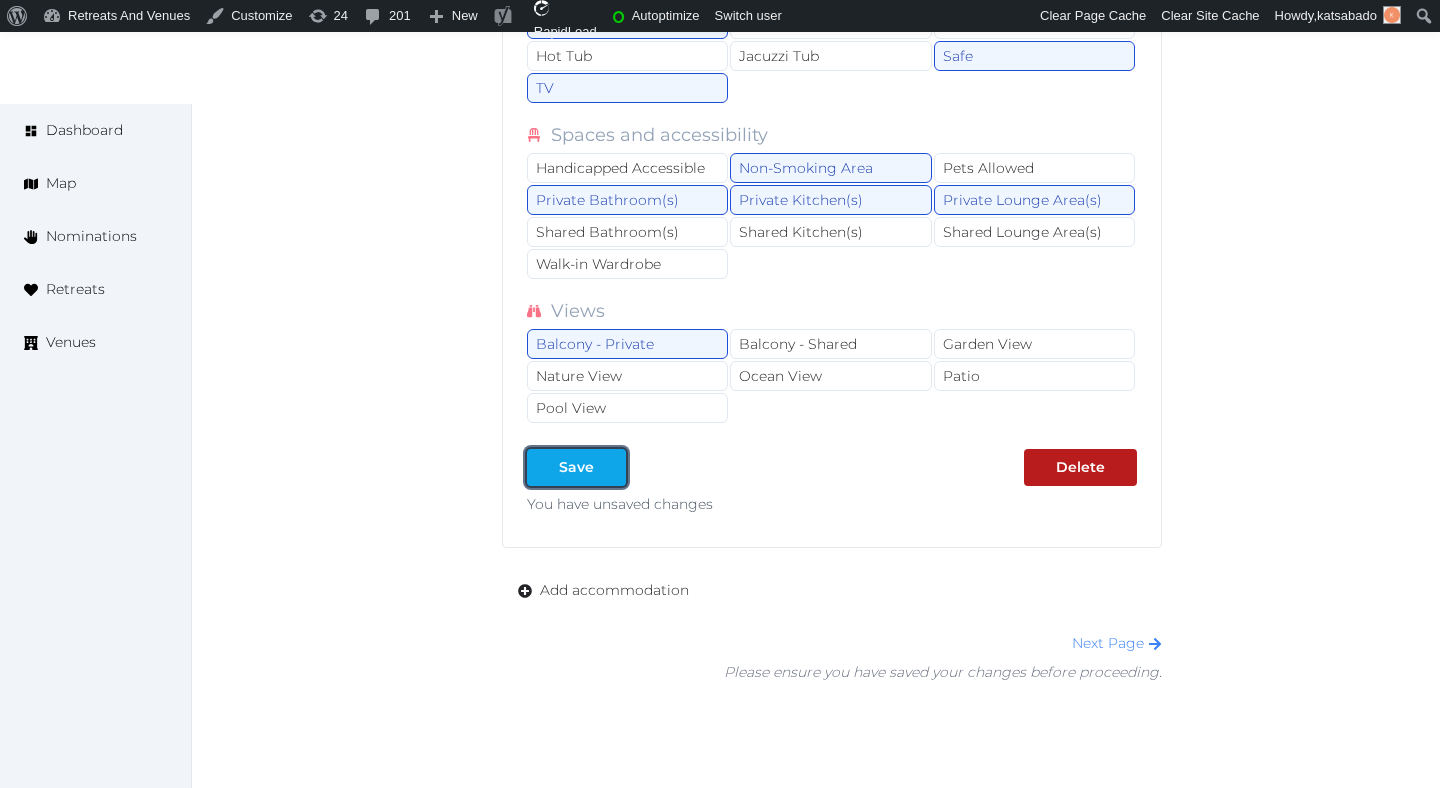 click at bounding box center [543, 467] 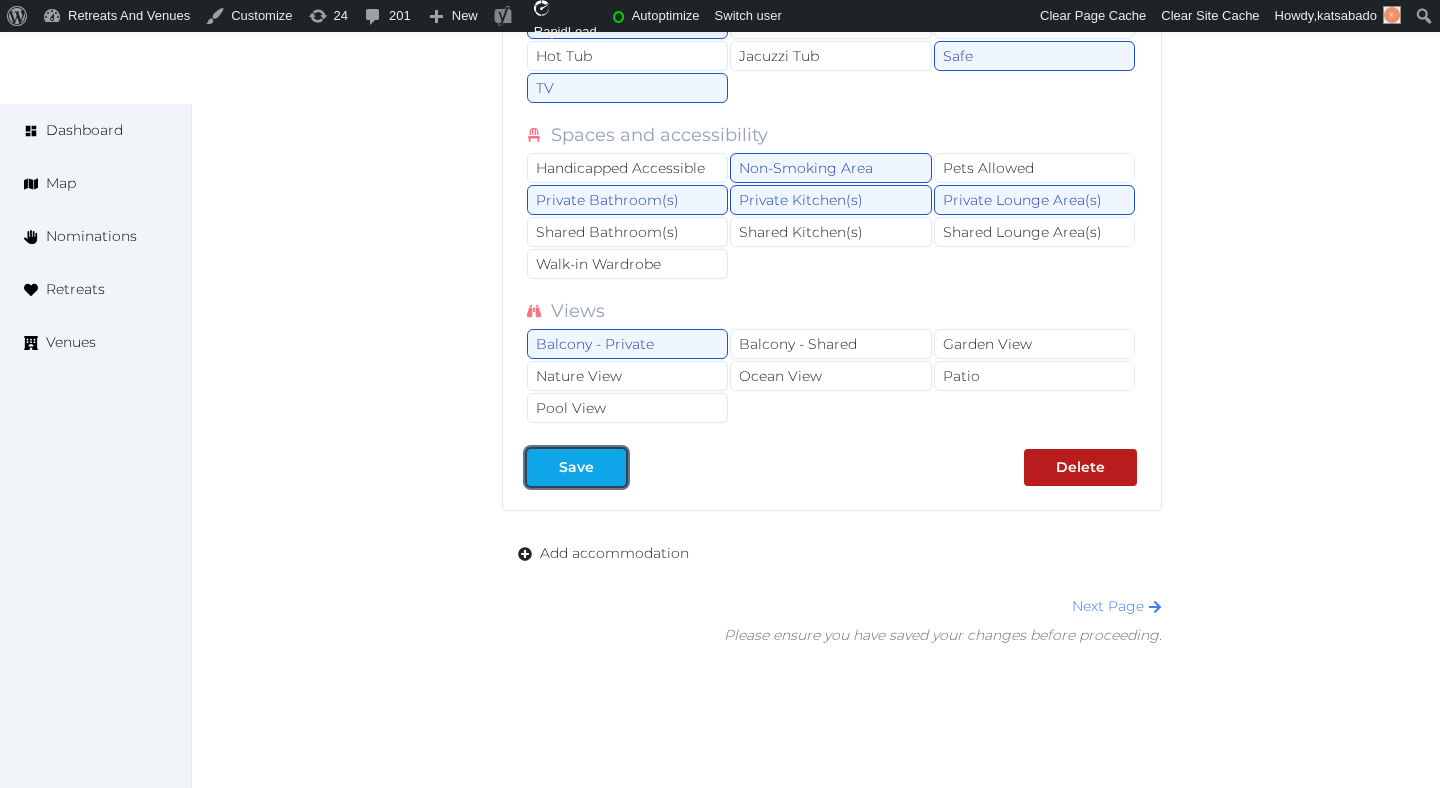 click at bounding box center [610, 467] 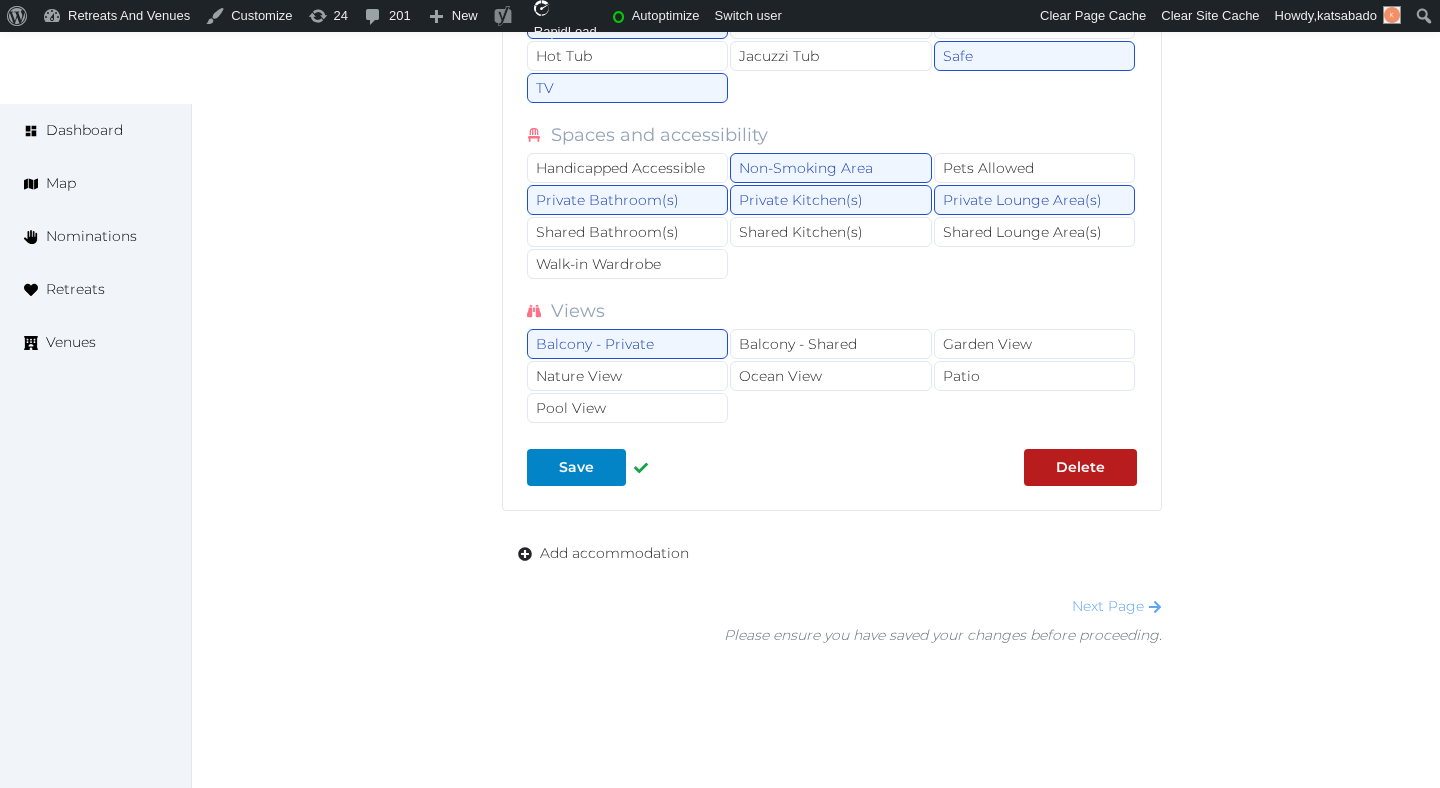 click on "Next Page" at bounding box center (1117, 606) 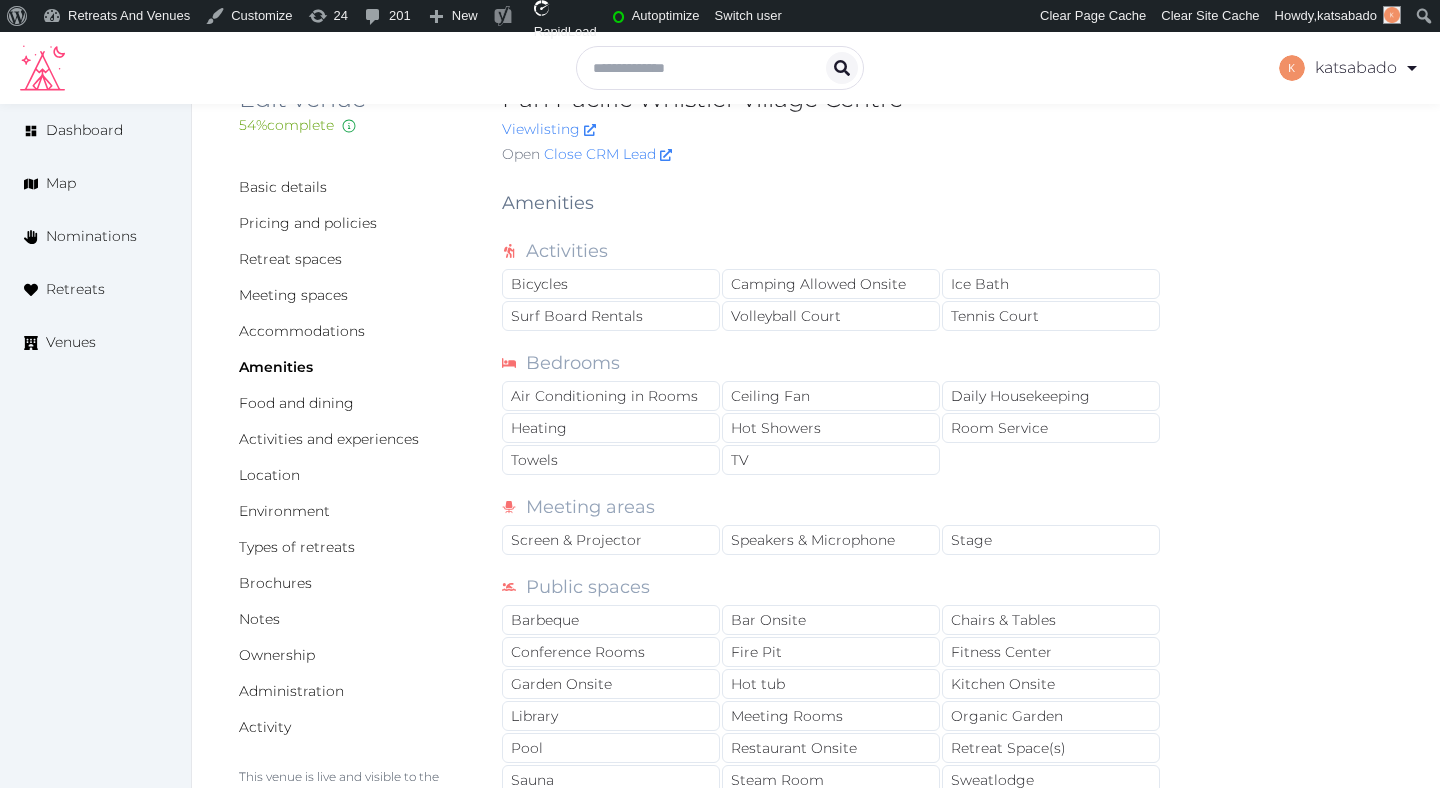 scroll, scrollTop: 67, scrollLeft: 0, axis: vertical 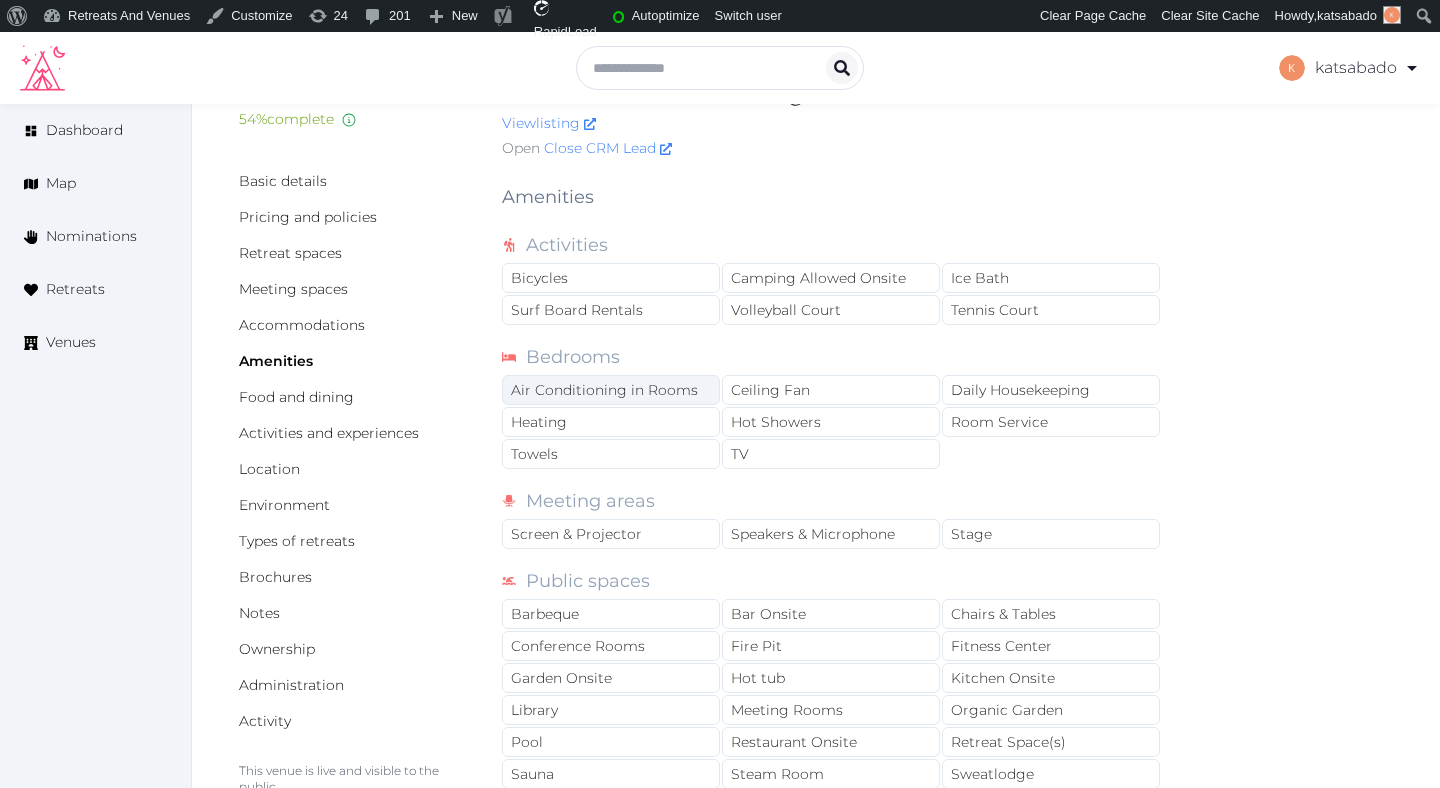 click on "Air Conditioning in Rooms" at bounding box center (611, 390) 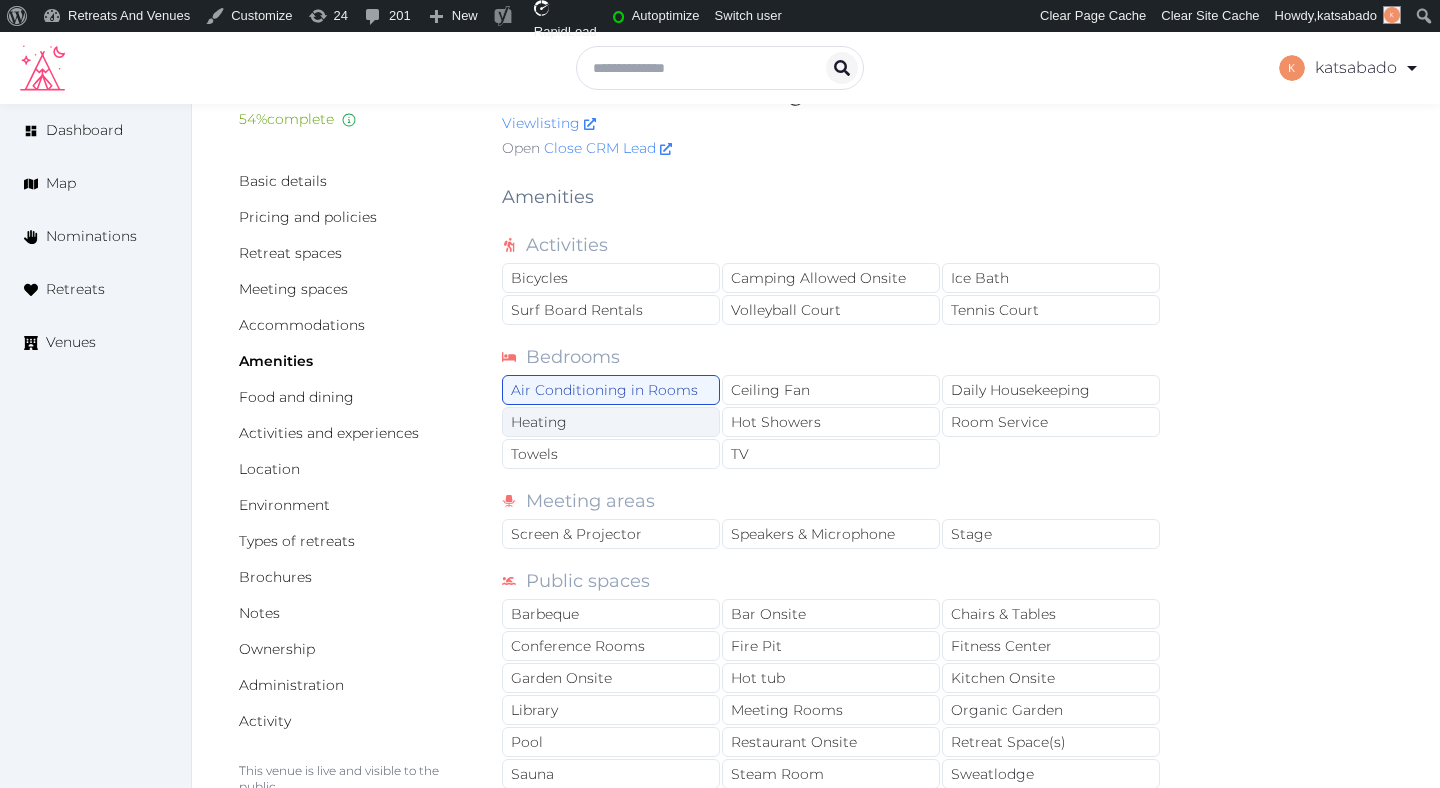 click on "Heating" at bounding box center (611, 422) 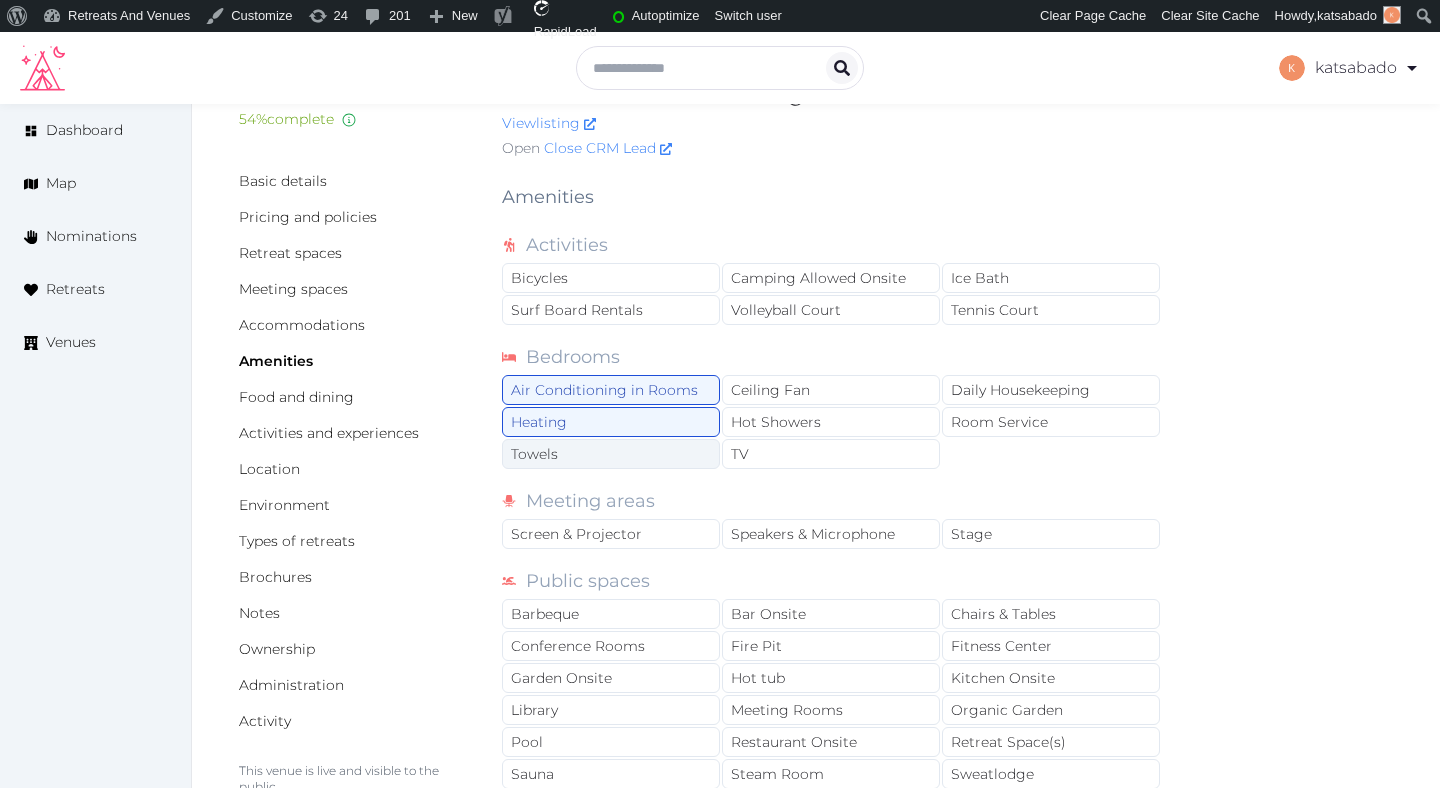 click on "Towels" at bounding box center (611, 454) 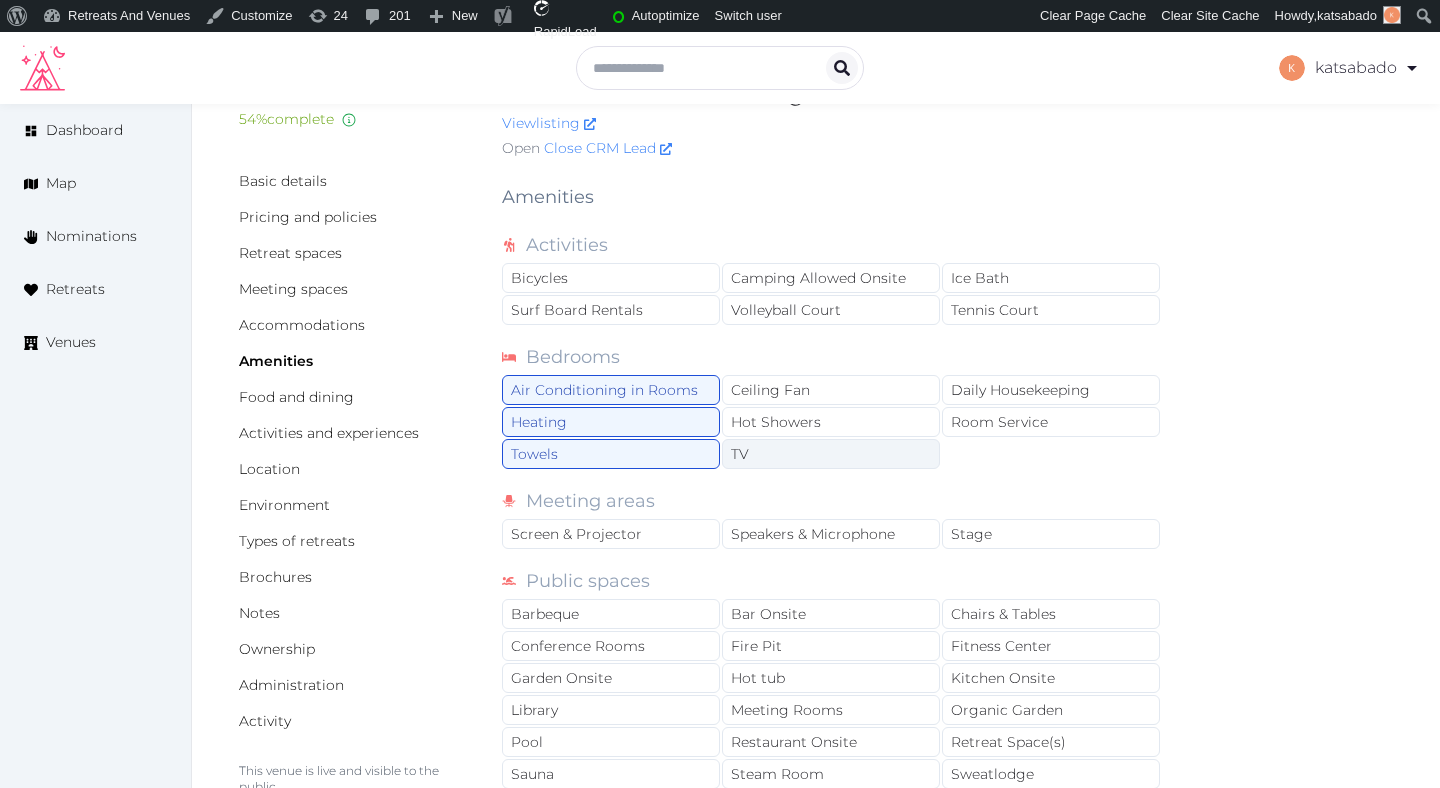 click on "TV" at bounding box center [831, 454] 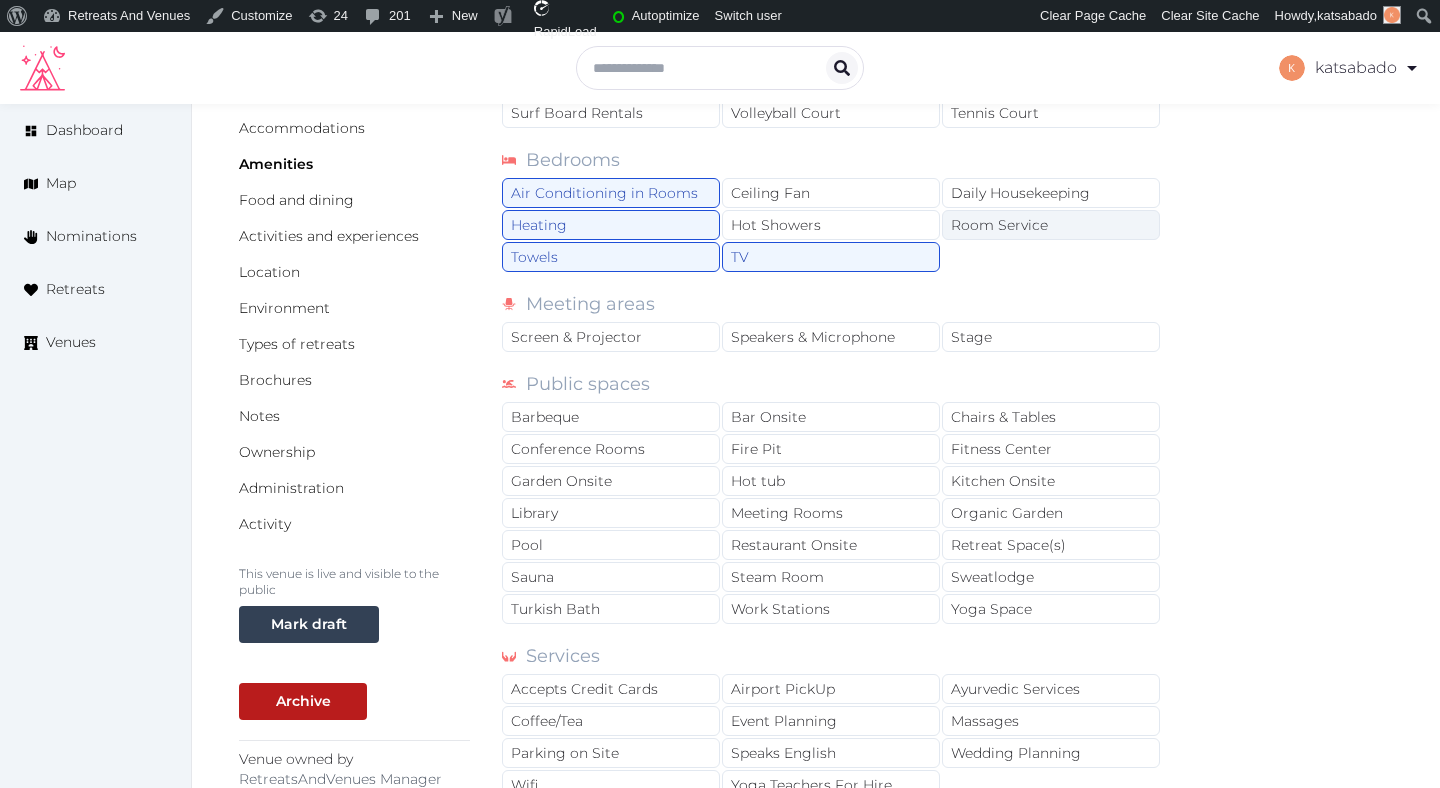 scroll, scrollTop: 280, scrollLeft: 0, axis: vertical 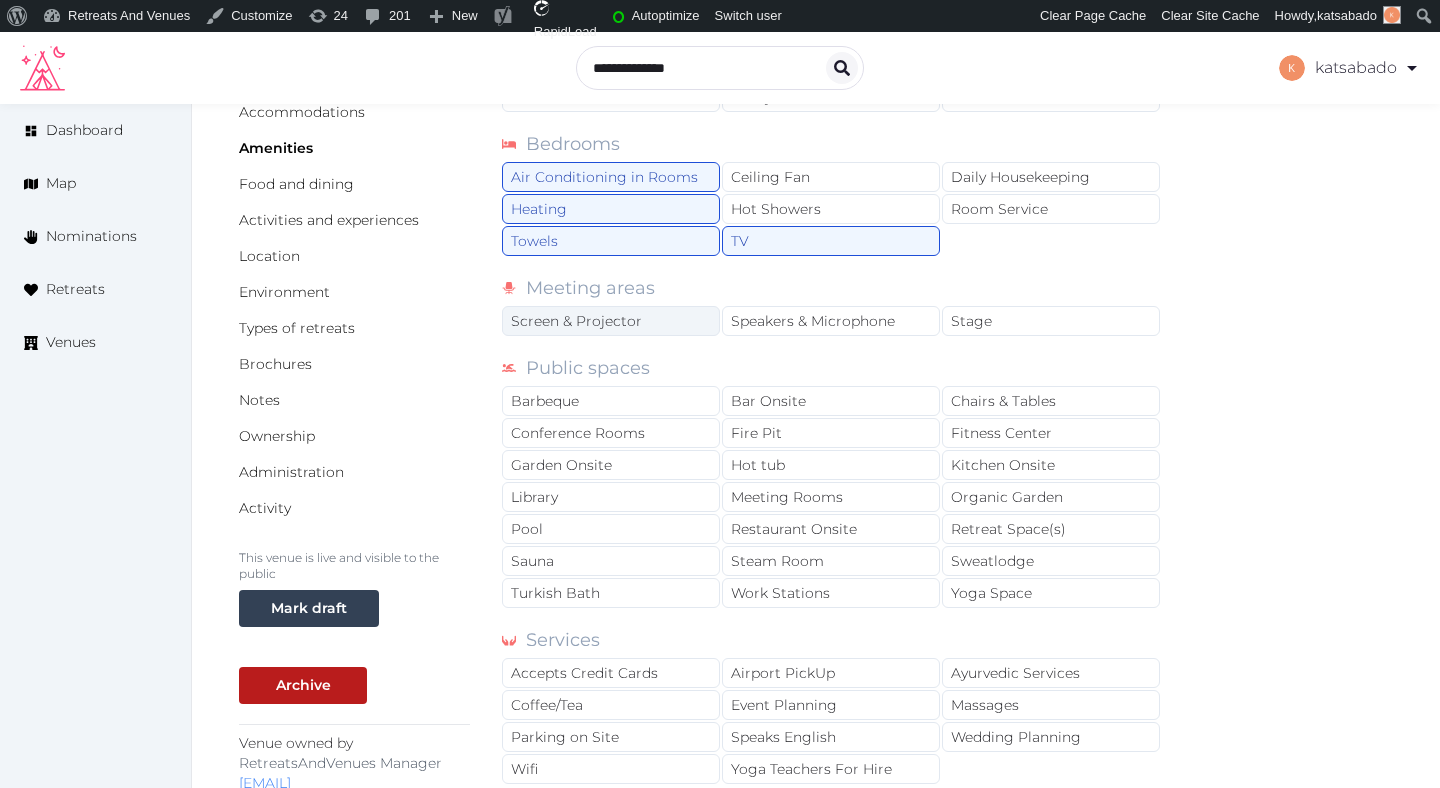 click on "Screen & Projector" at bounding box center (611, 321) 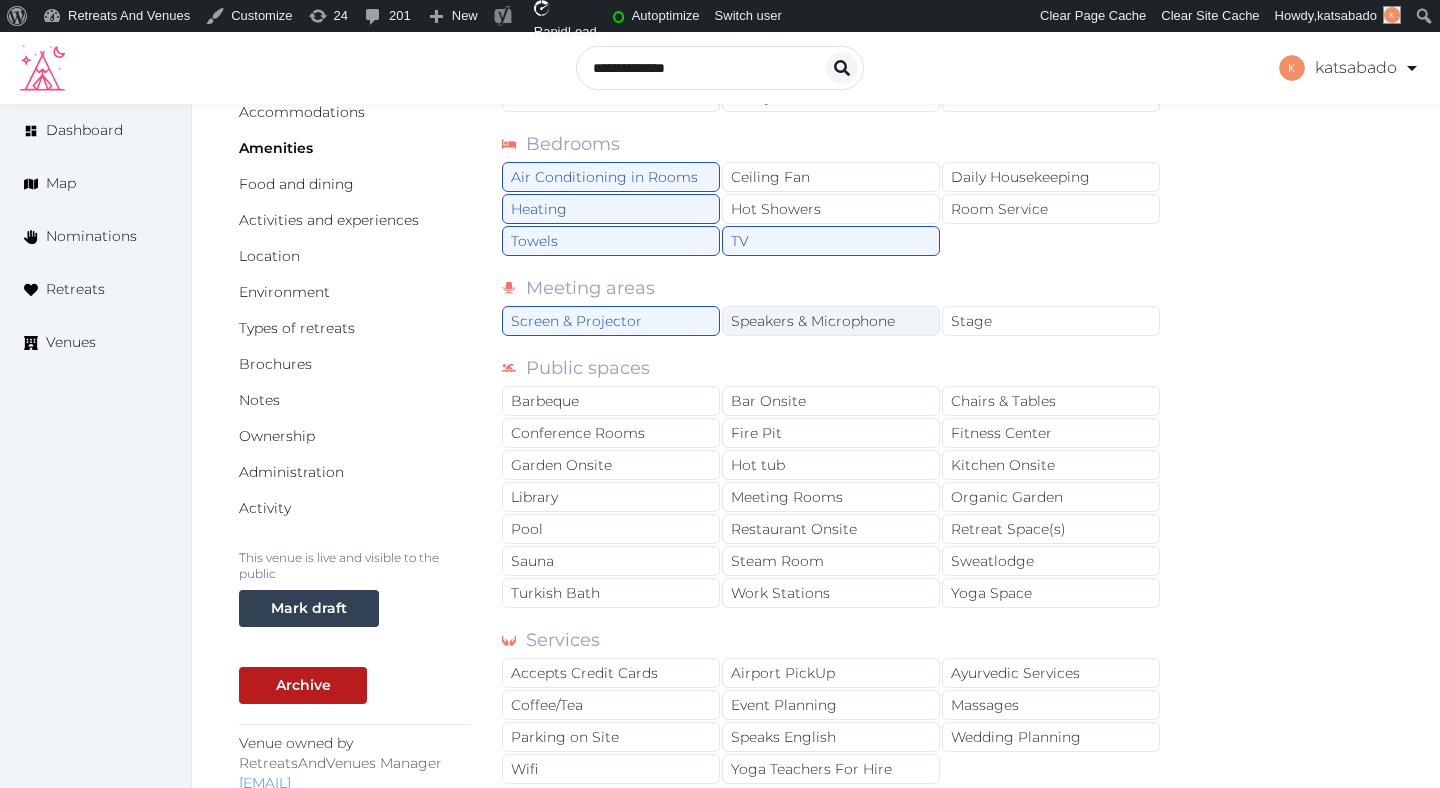click on "Speakers & Microphone" at bounding box center (831, 321) 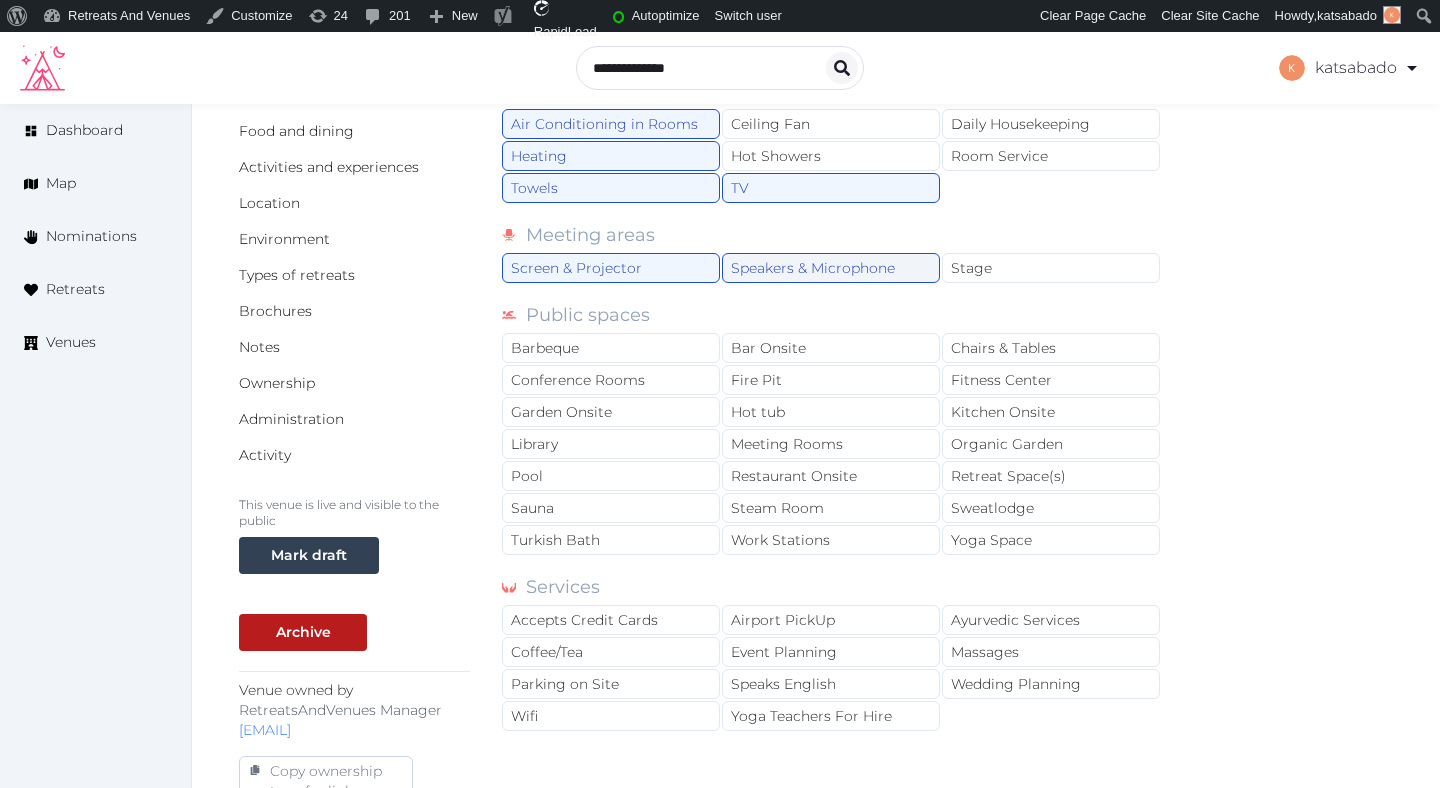 scroll, scrollTop: 382, scrollLeft: 0, axis: vertical 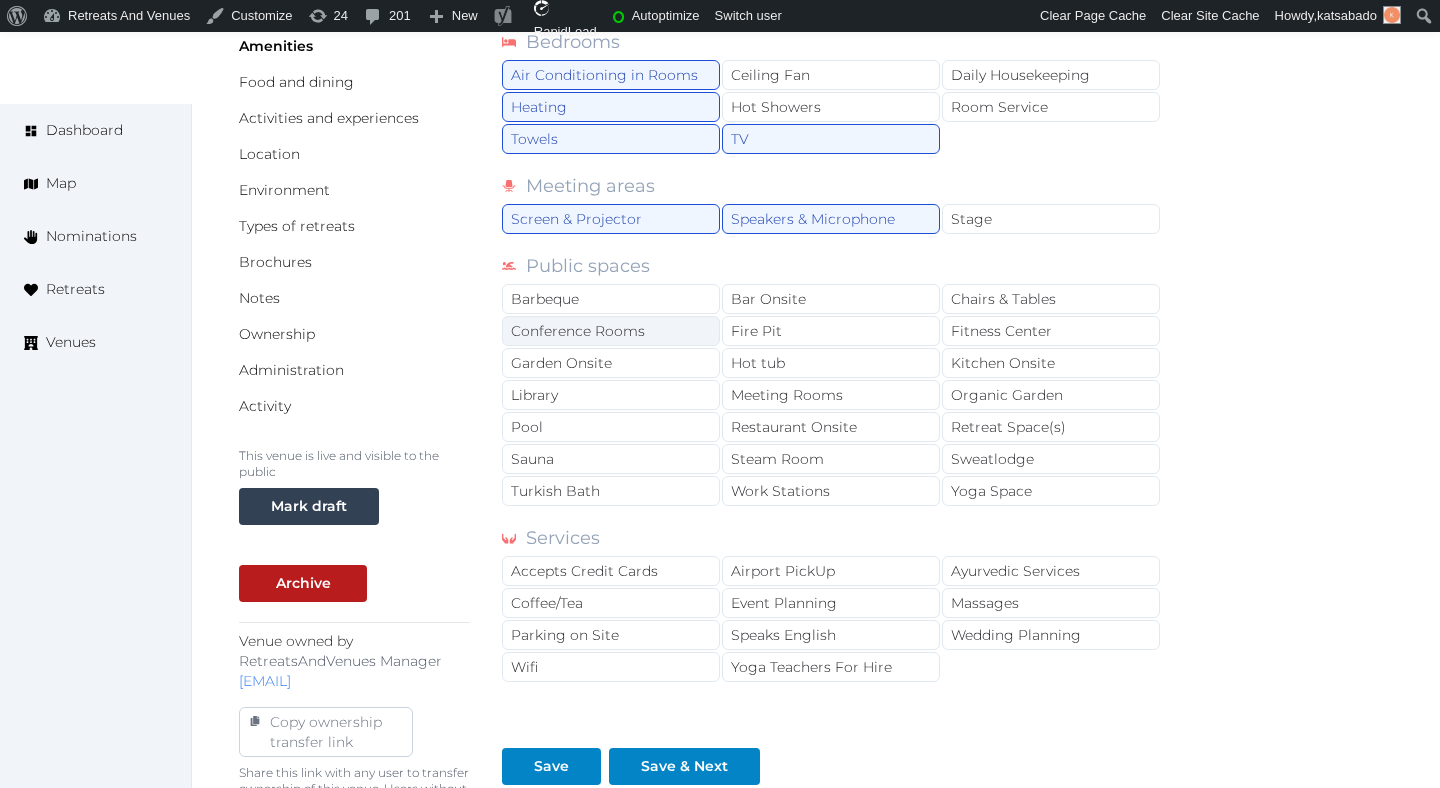 click on "Conference Rooms" at bounding box center (611, 331) 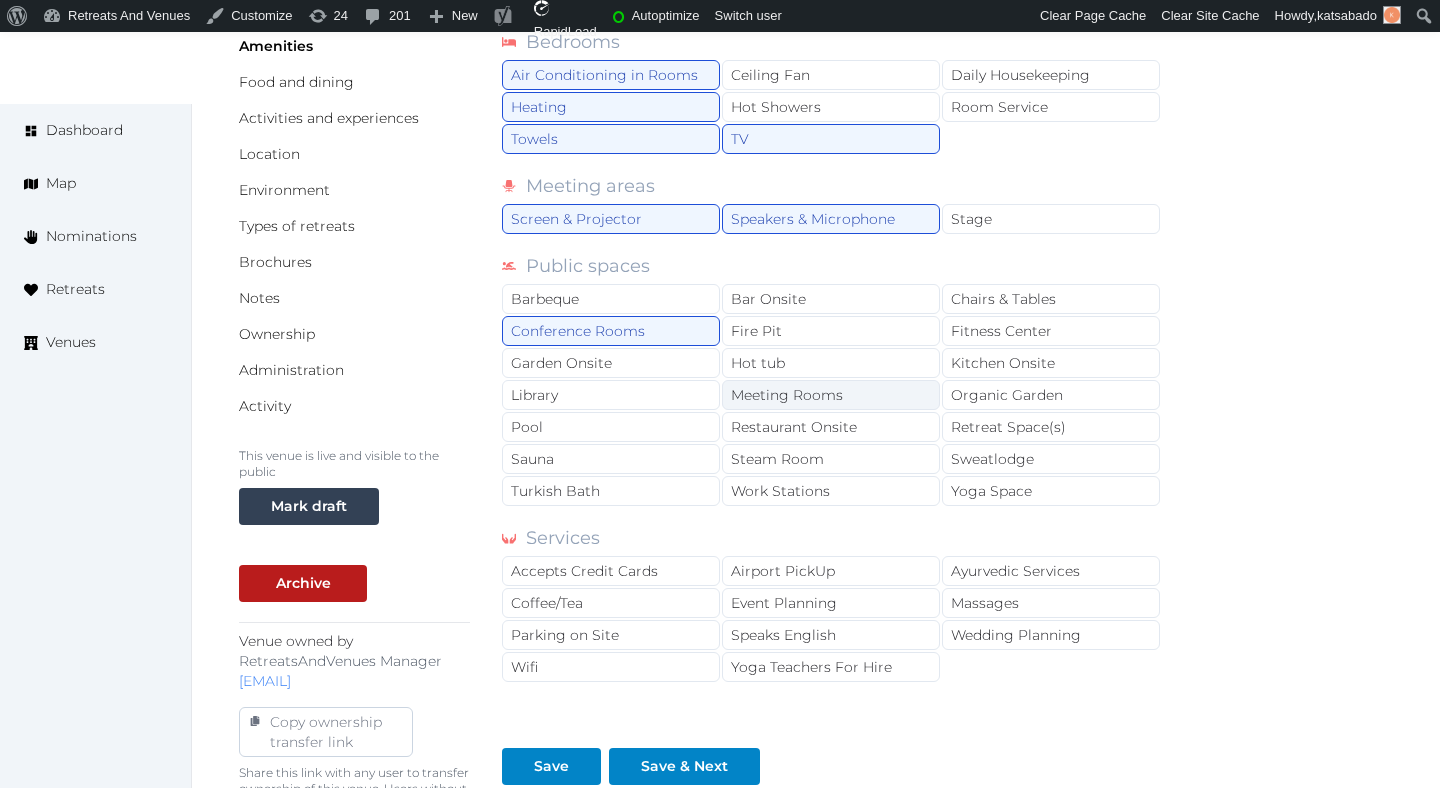 click on "Meeting Rooms" at bounding box center [831, 395] 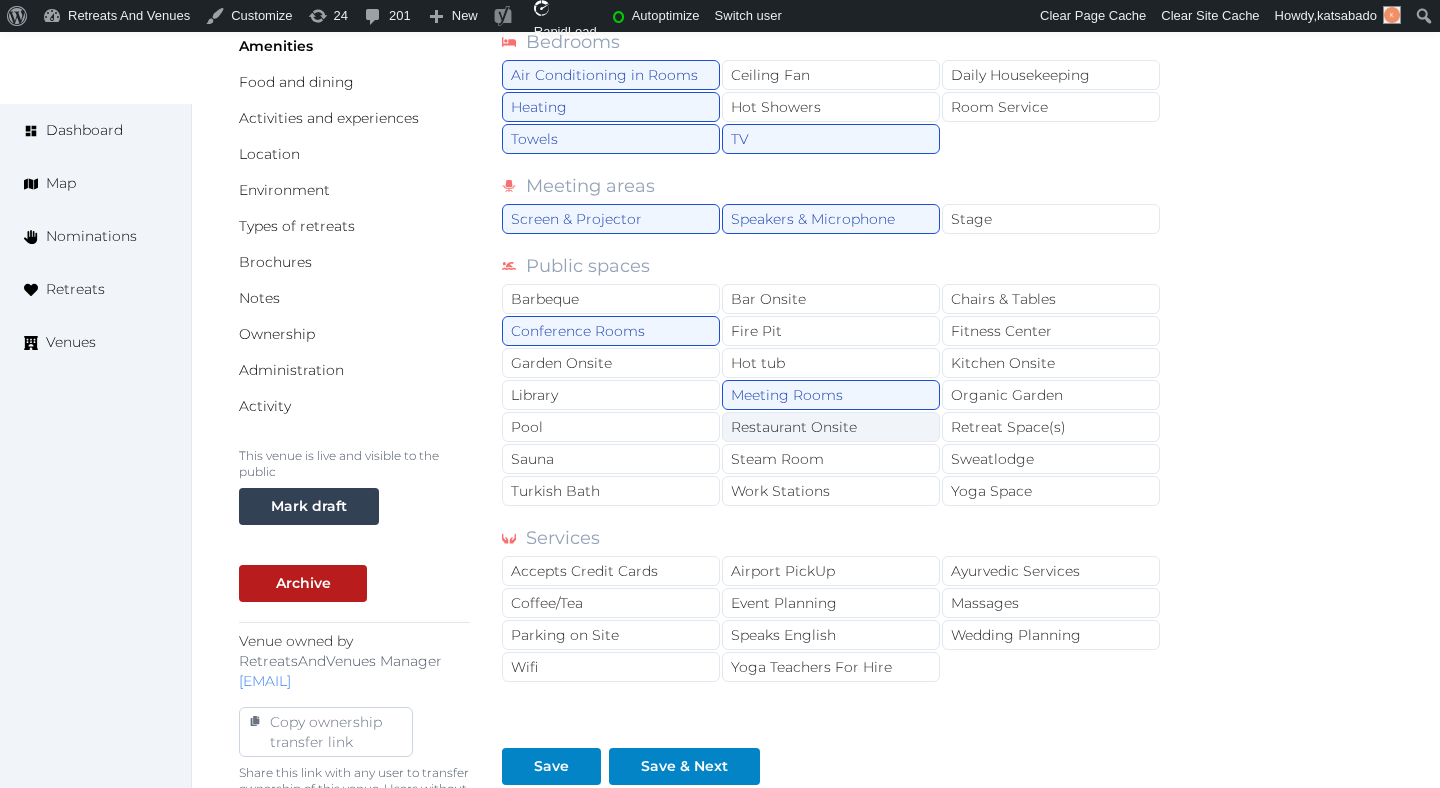 click on "Restaurant Onsite" at bounding box center [831, 427] 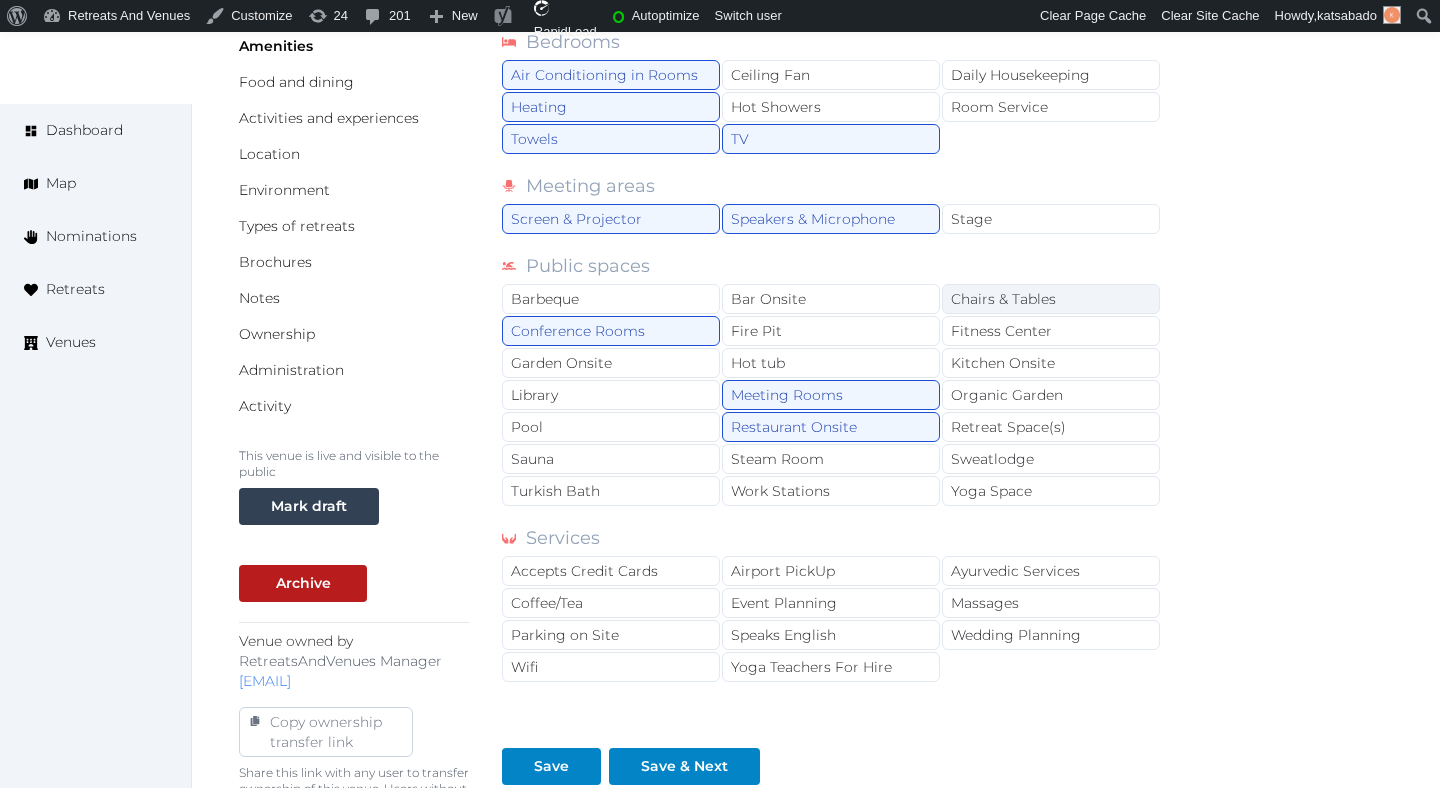 click on "Chairs & Tables" at bounding box center (1051, 299) 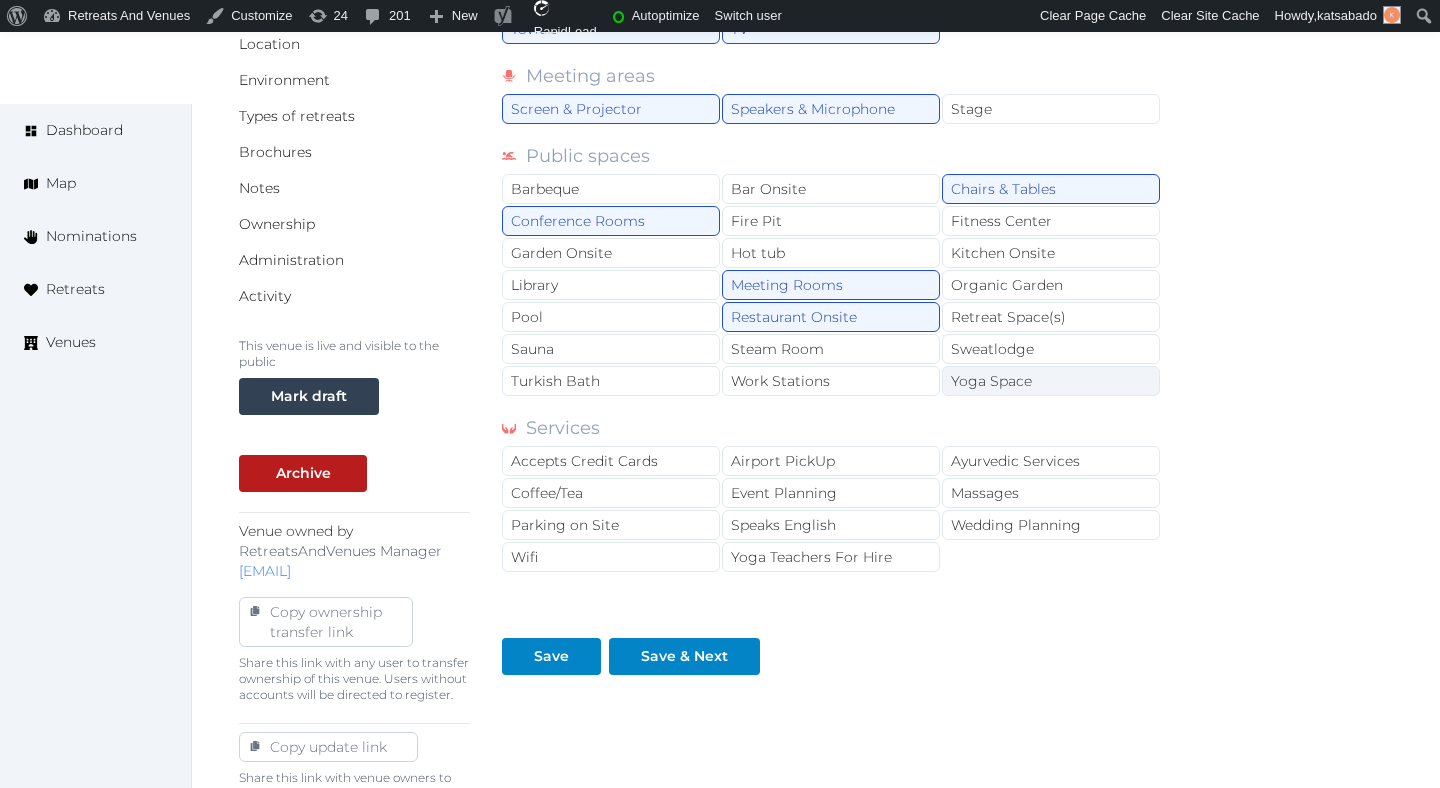 scroll, scrollTop: 541, scrollLeft: 0, axis: vertical 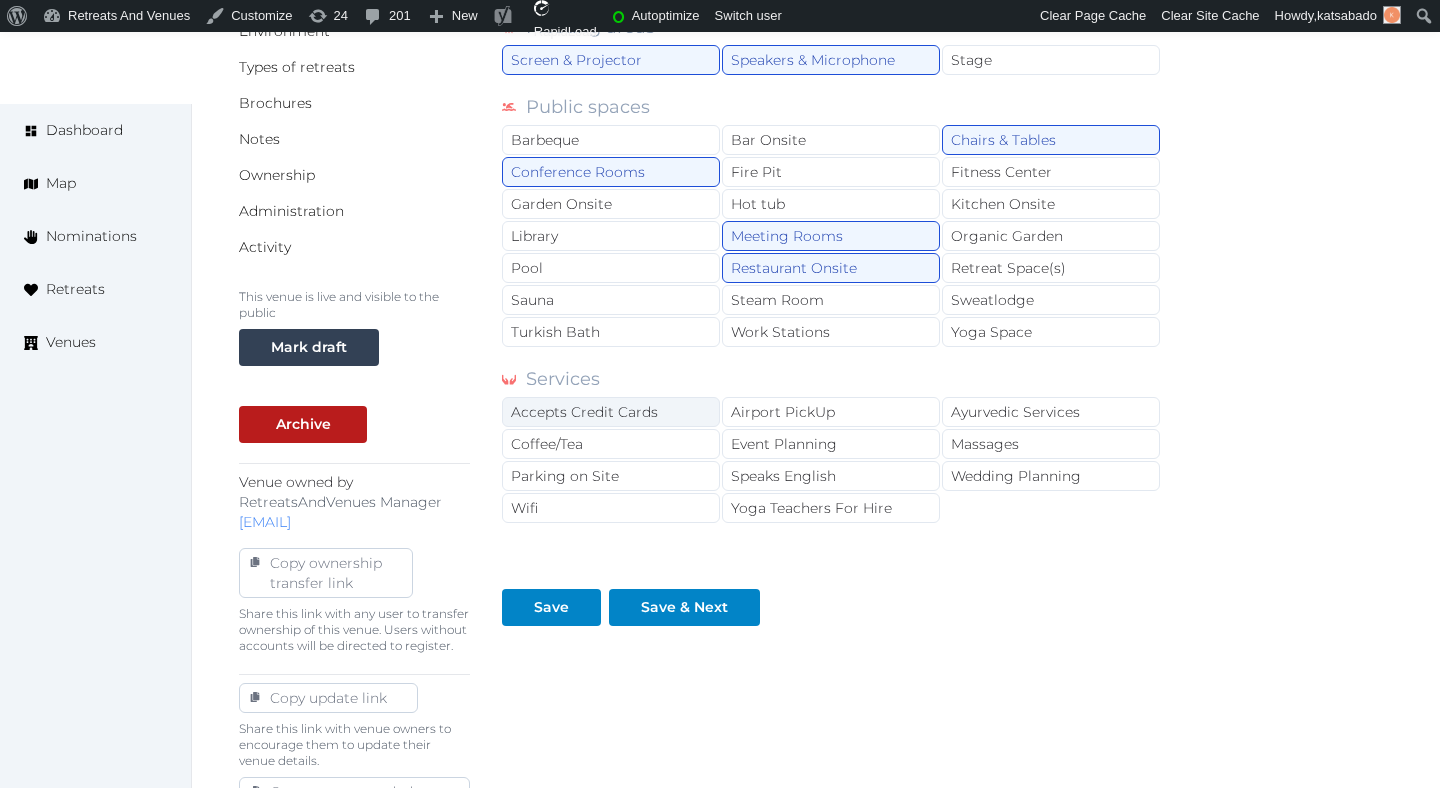 click on "Accepts Credit Cards" at bounding box center (611, 412) 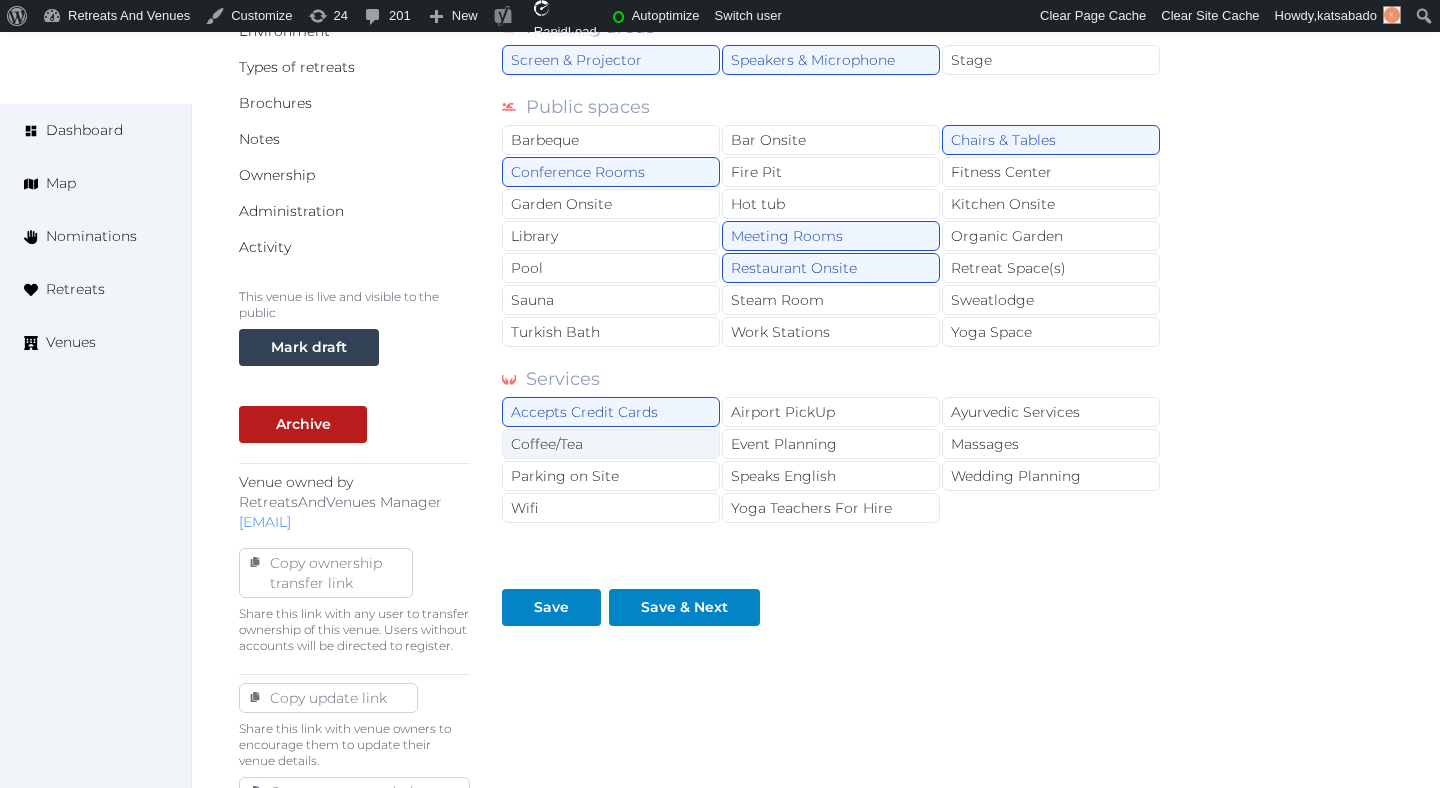 click on "Coffee/Tea" at bounding box center (611, 444) 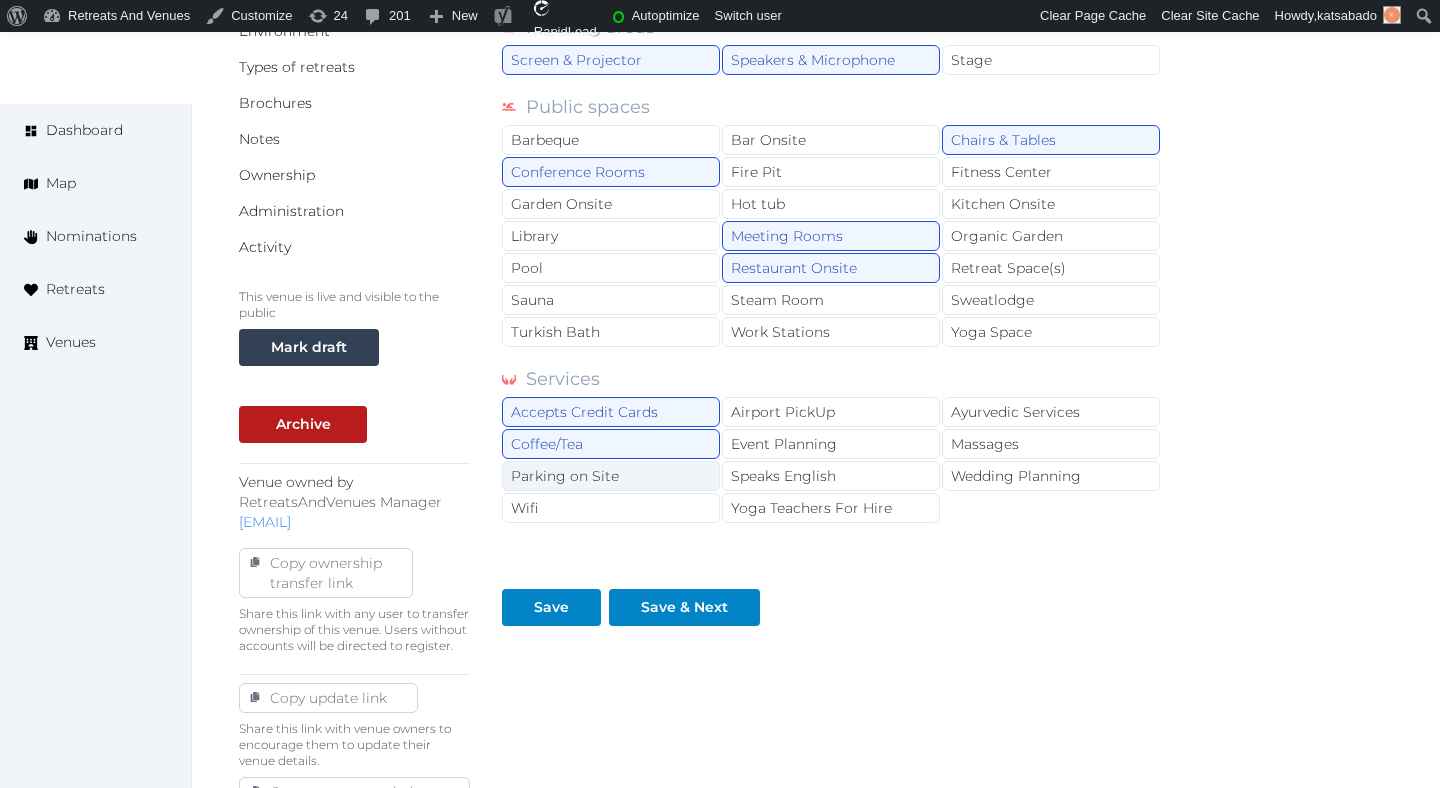 click on "Parking on Site" at bounding box center (611, 476) 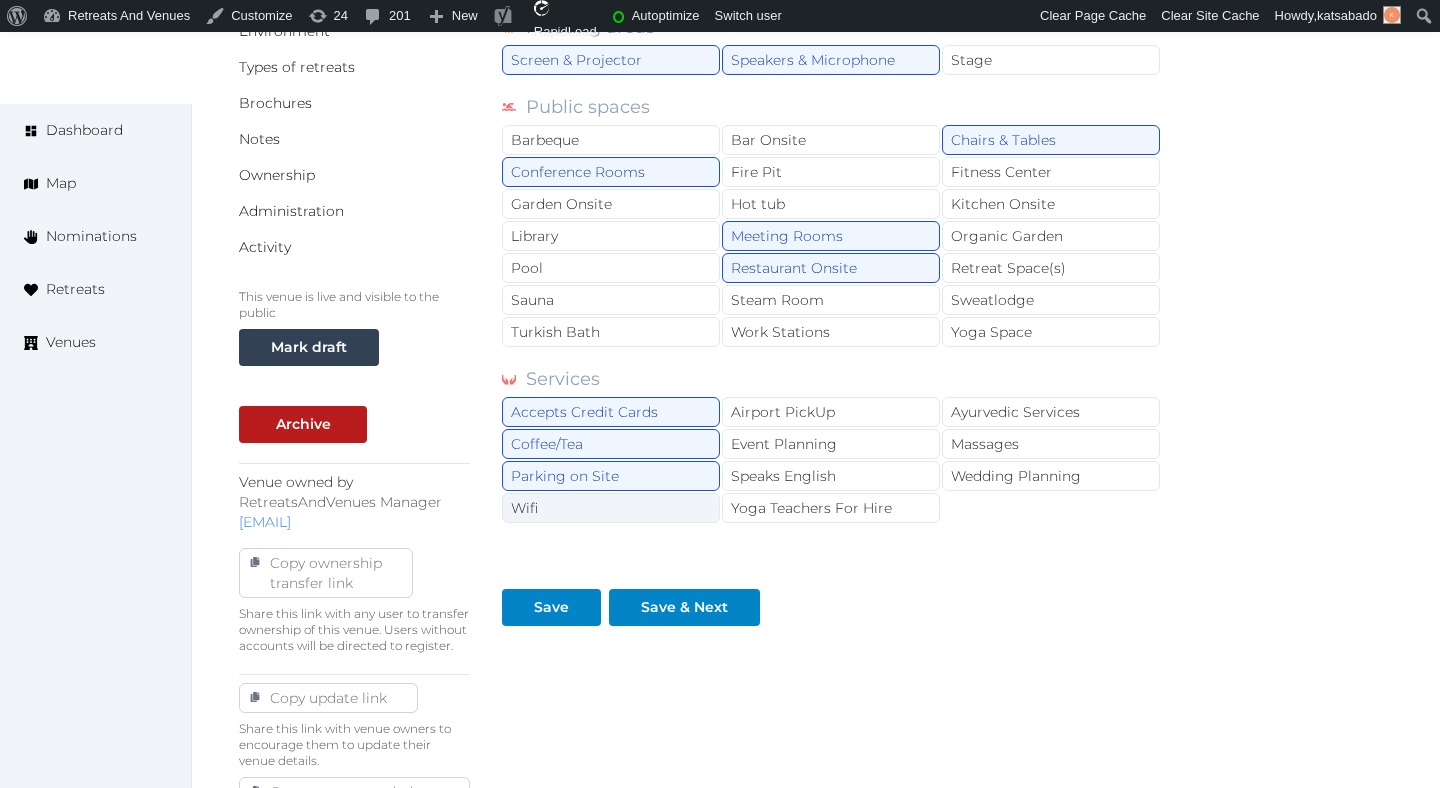 click on "Wifi" at bounding box center [611, 508] 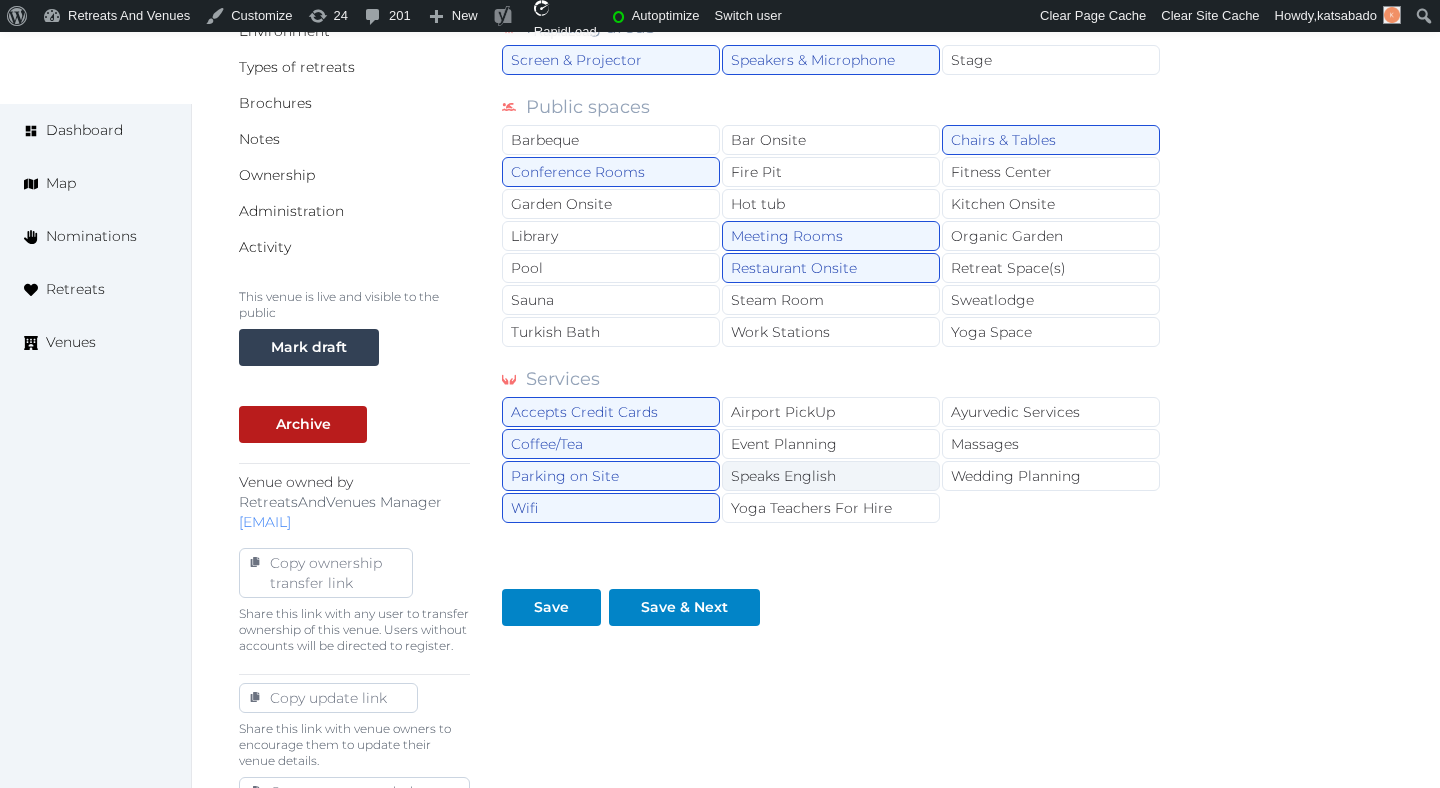 click on "Speaks English" at bounding box center [831, 476] 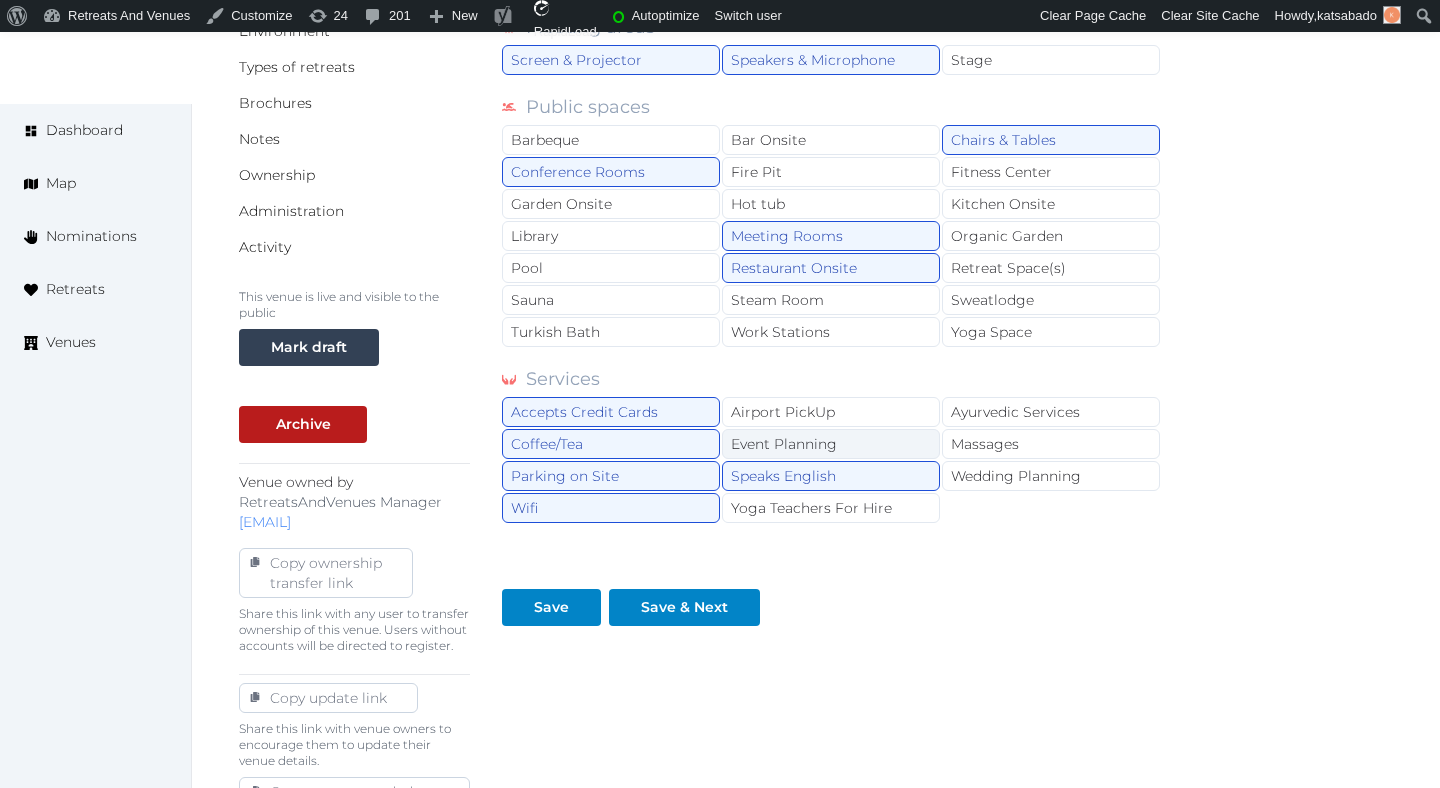 click on "Event Planning" at bounding box center (831, 444) 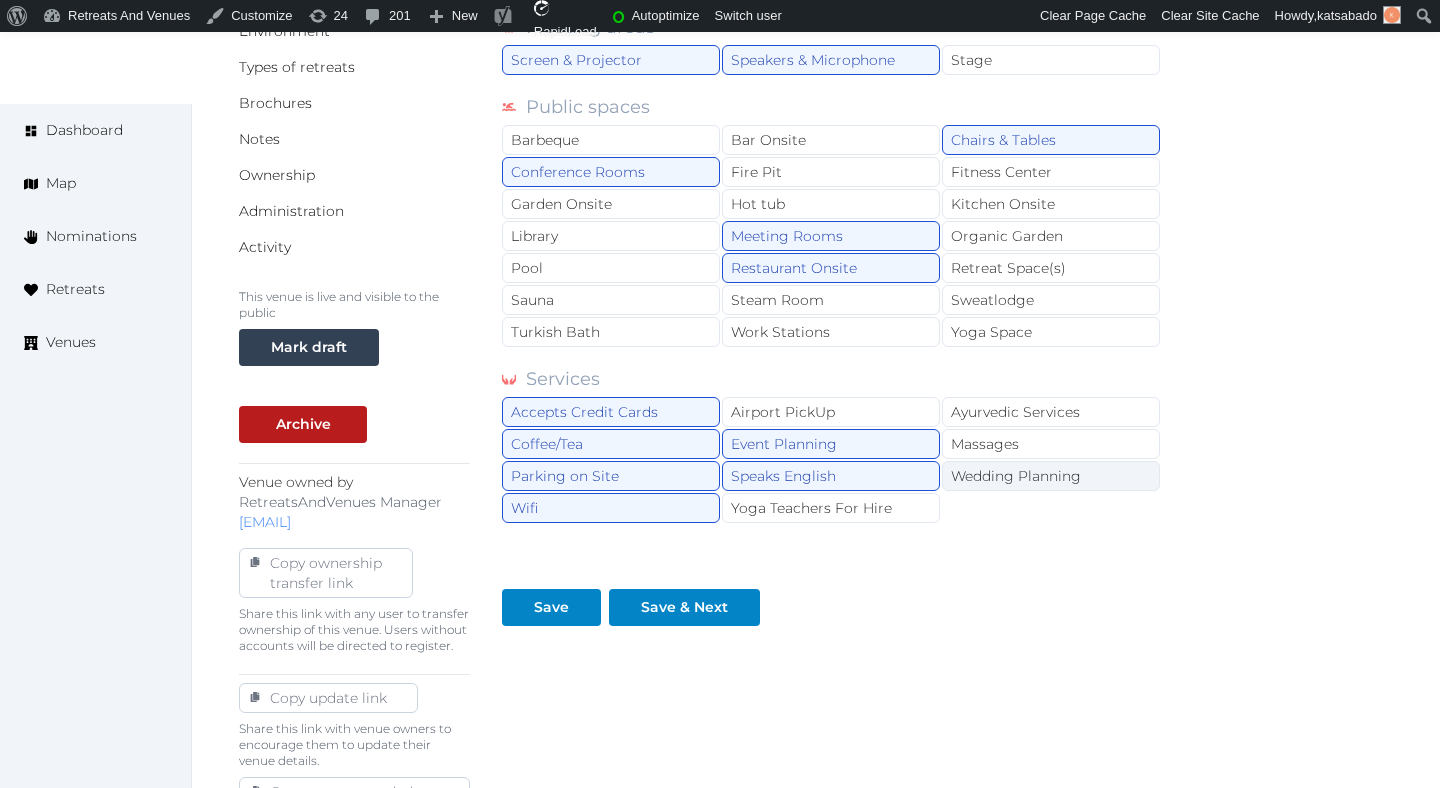 click on "Wedding Planning" at bounding box center (1051, 476) 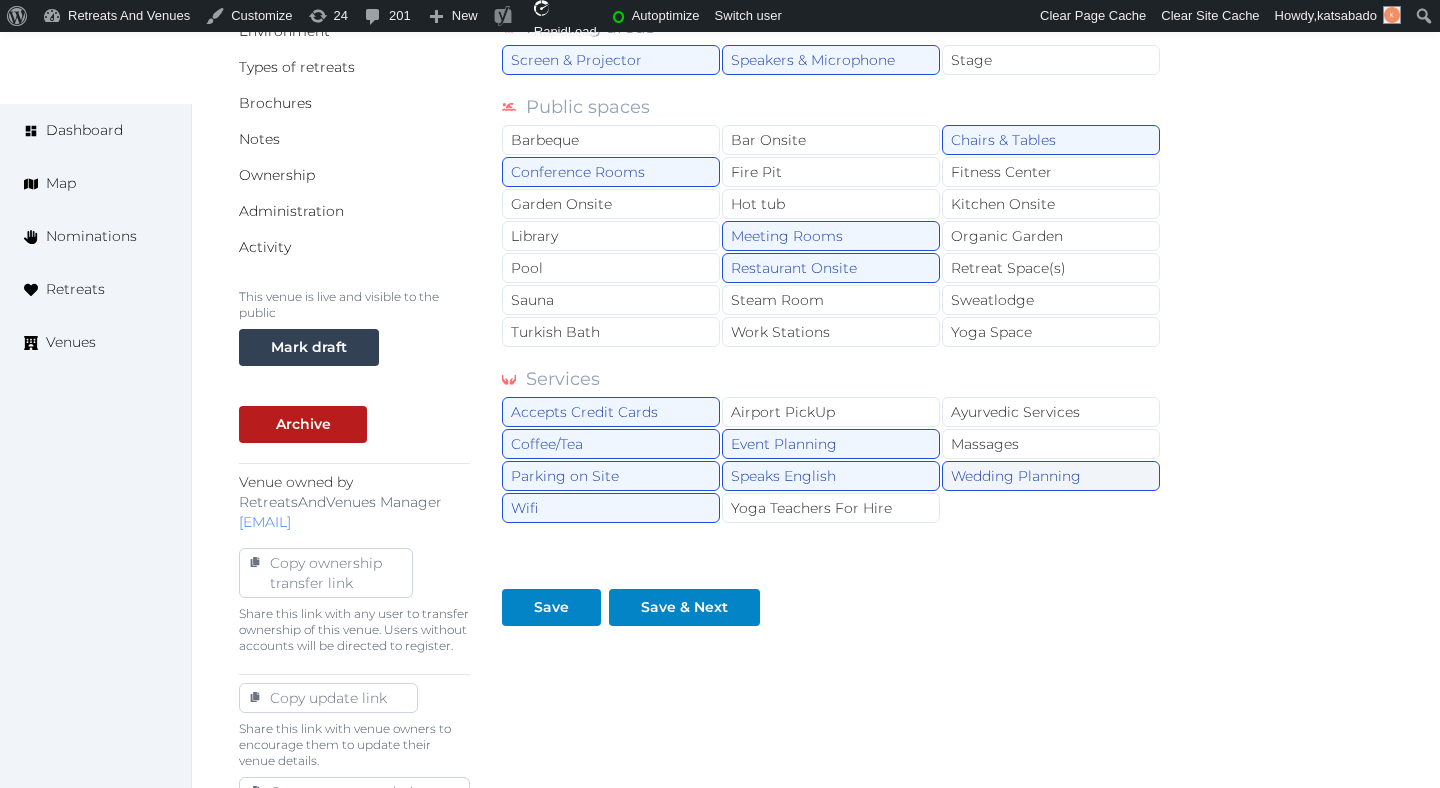 click on "Wedding Planning" at bounding box center (1051, 476) 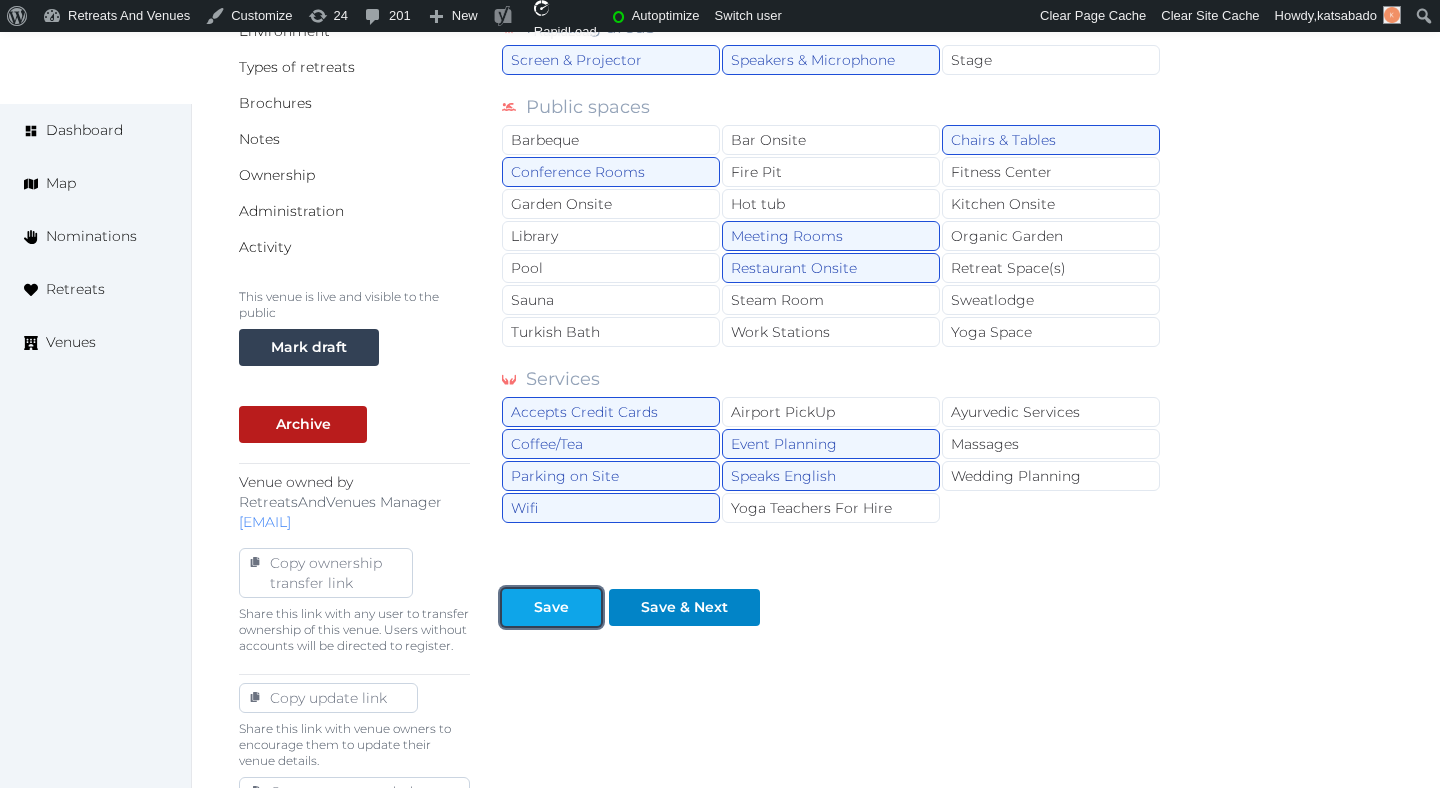 click on "Save" at bounding box center (551, 607) 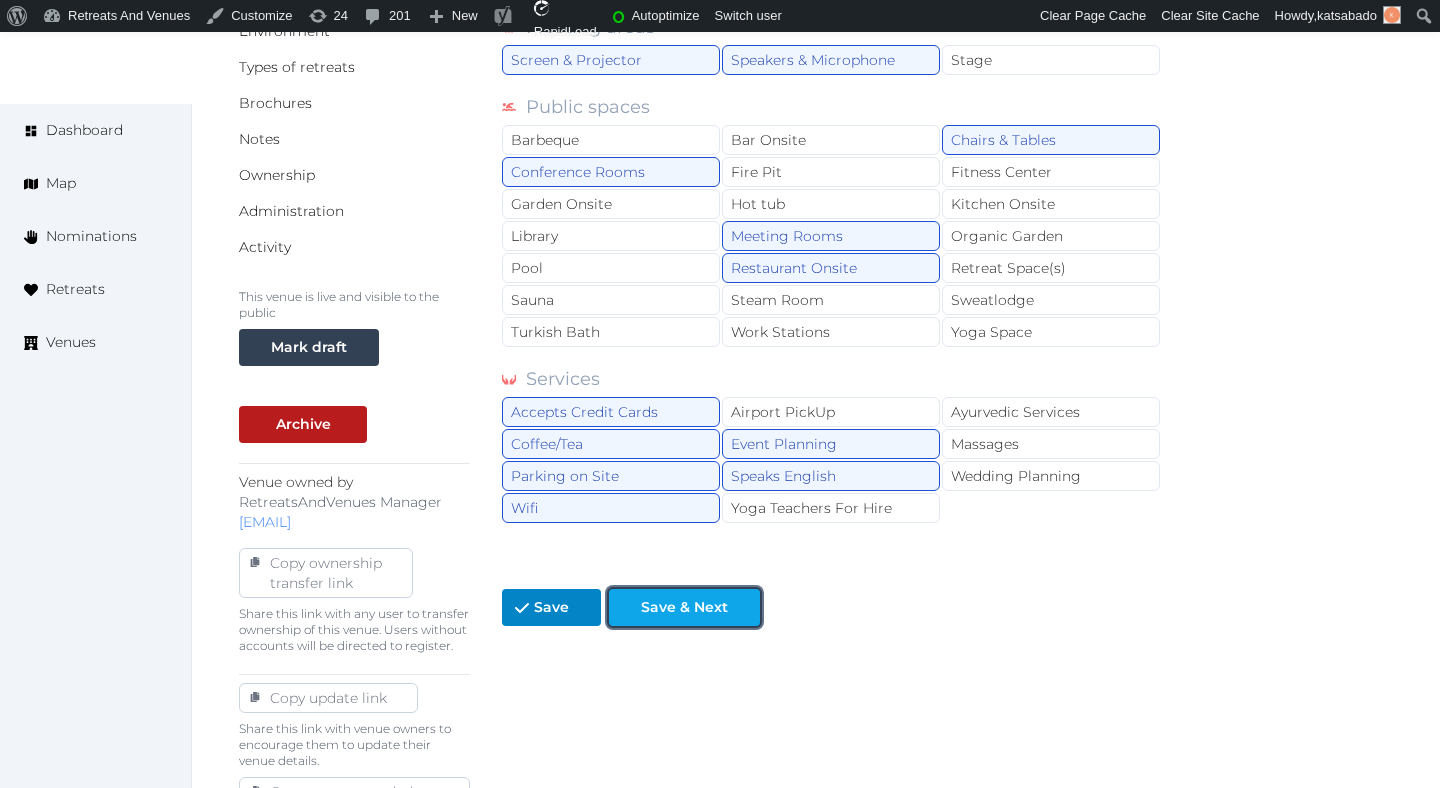 click at bounding box center [744, 607] 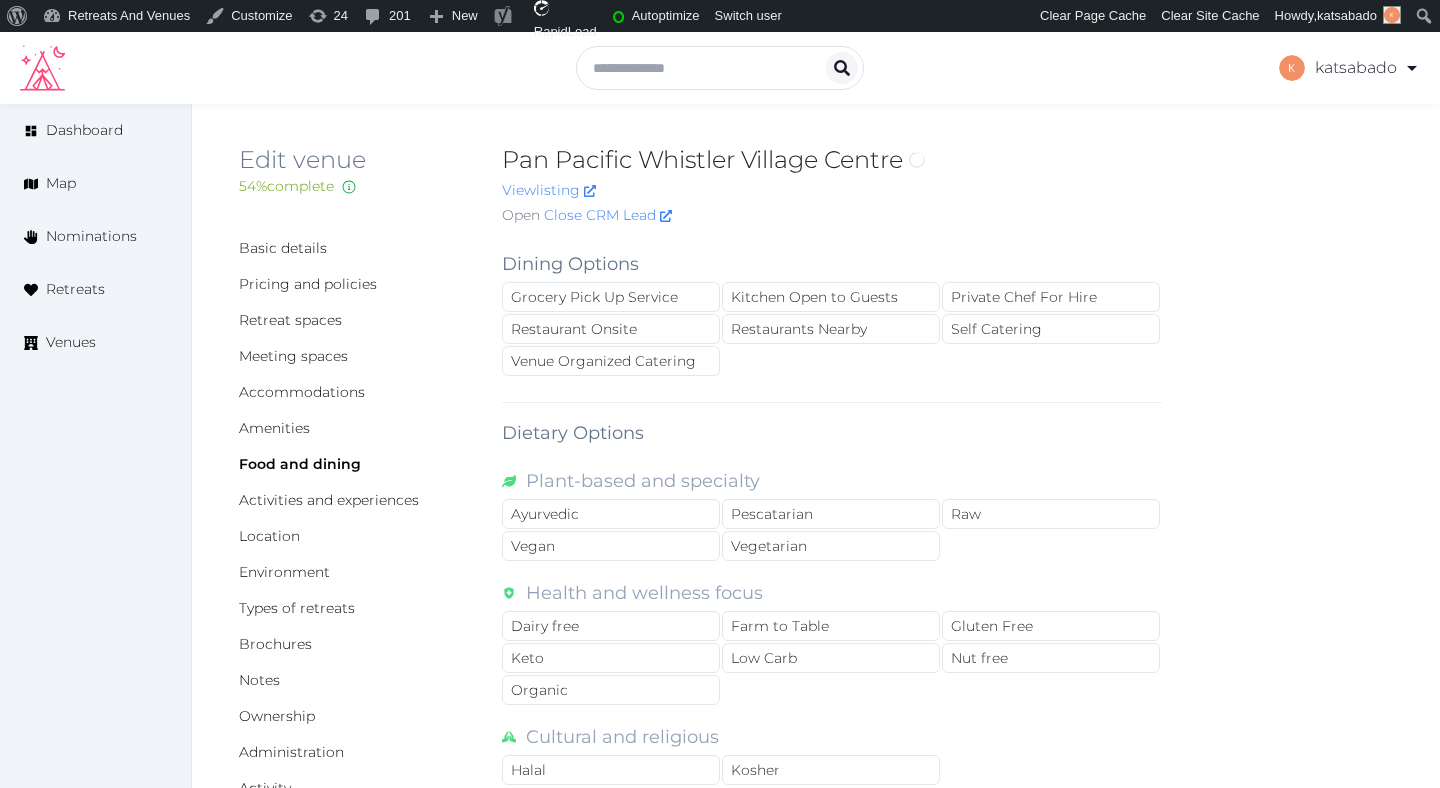 scroll, scrollTop: 0, scrollLeft: 0, axis: both 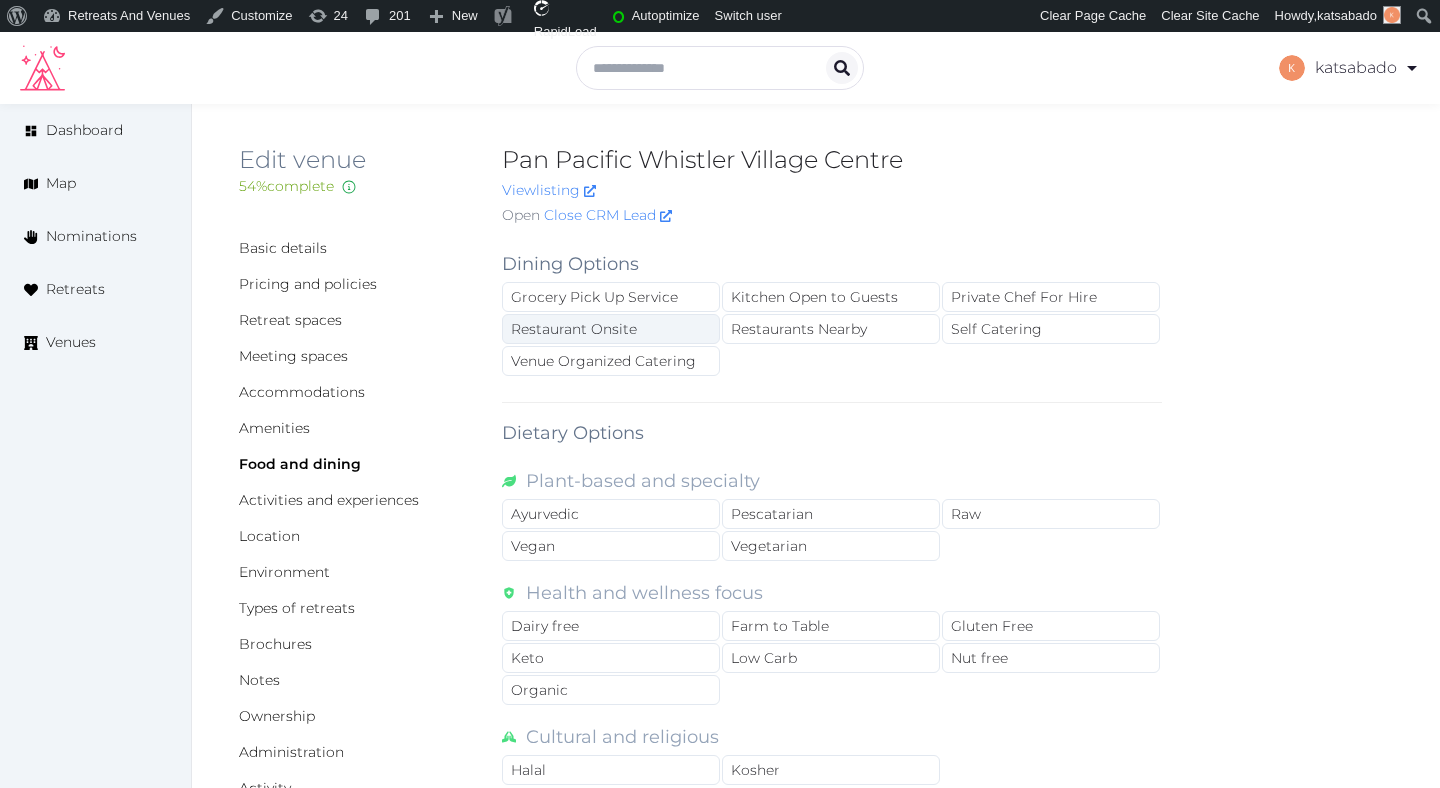 click on "Restaurant Onsite" at bounding box center [611, 329] 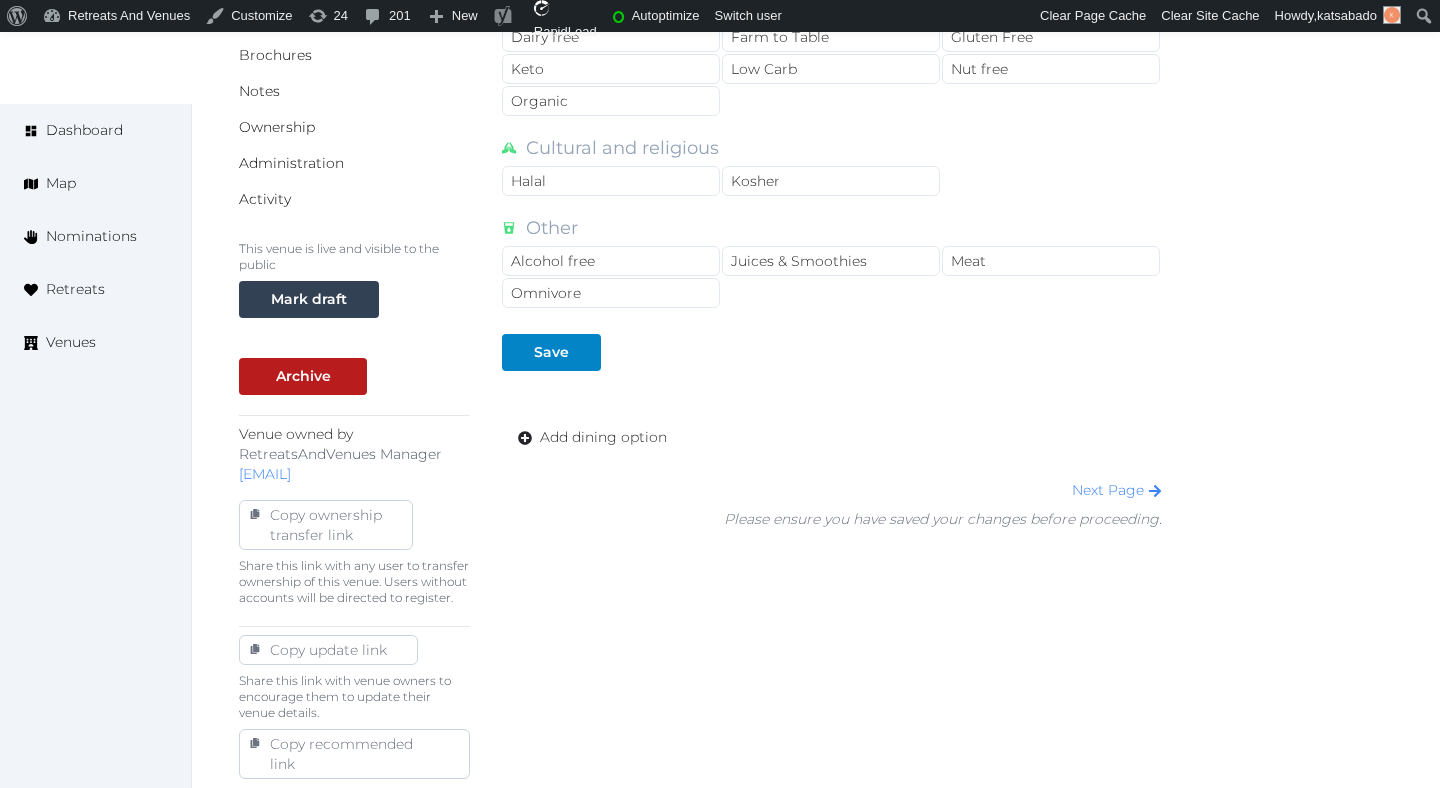 scroll, scrollTop: 671, scrollLeft: 0, axis: vertical 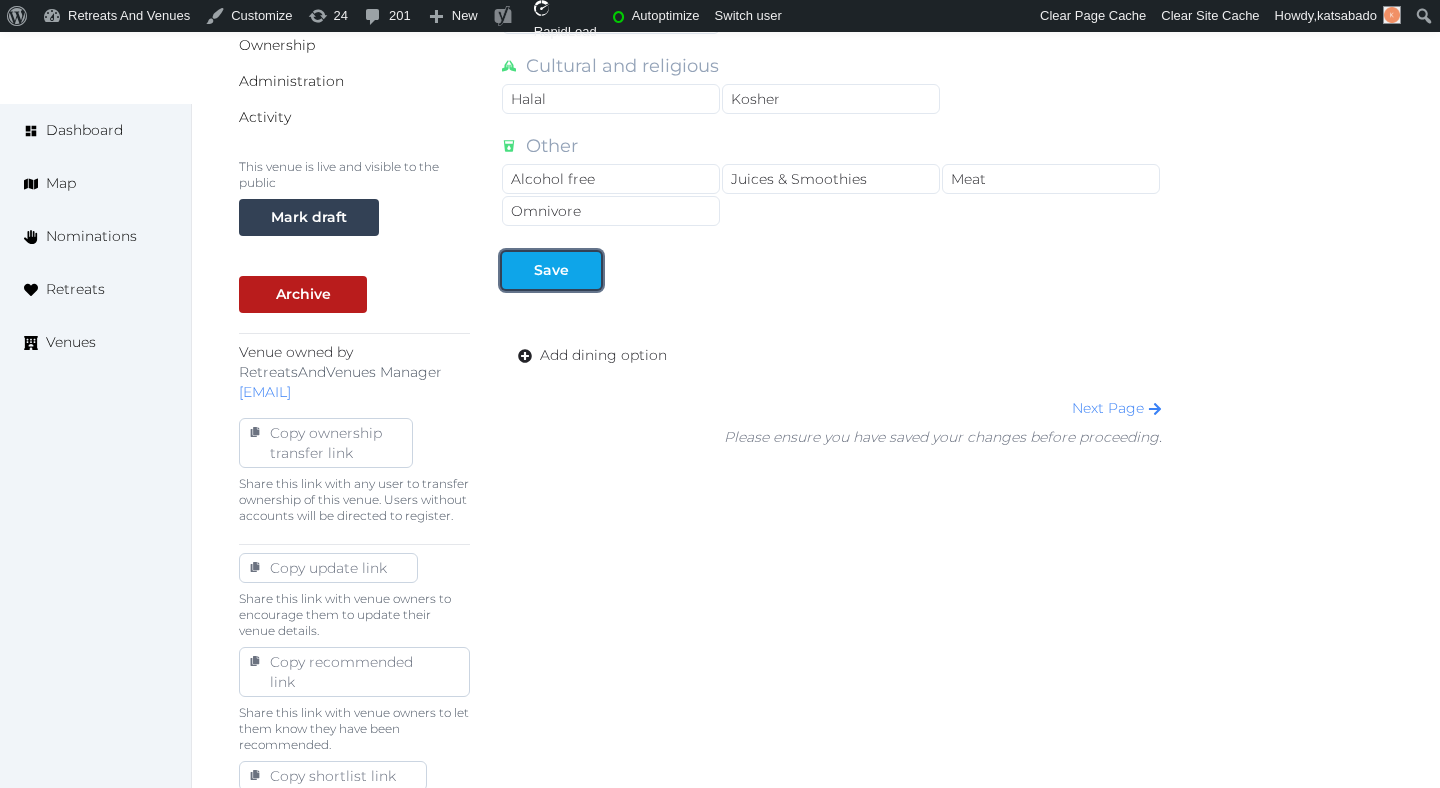 click on "Save" at bounding box center [551, 270] 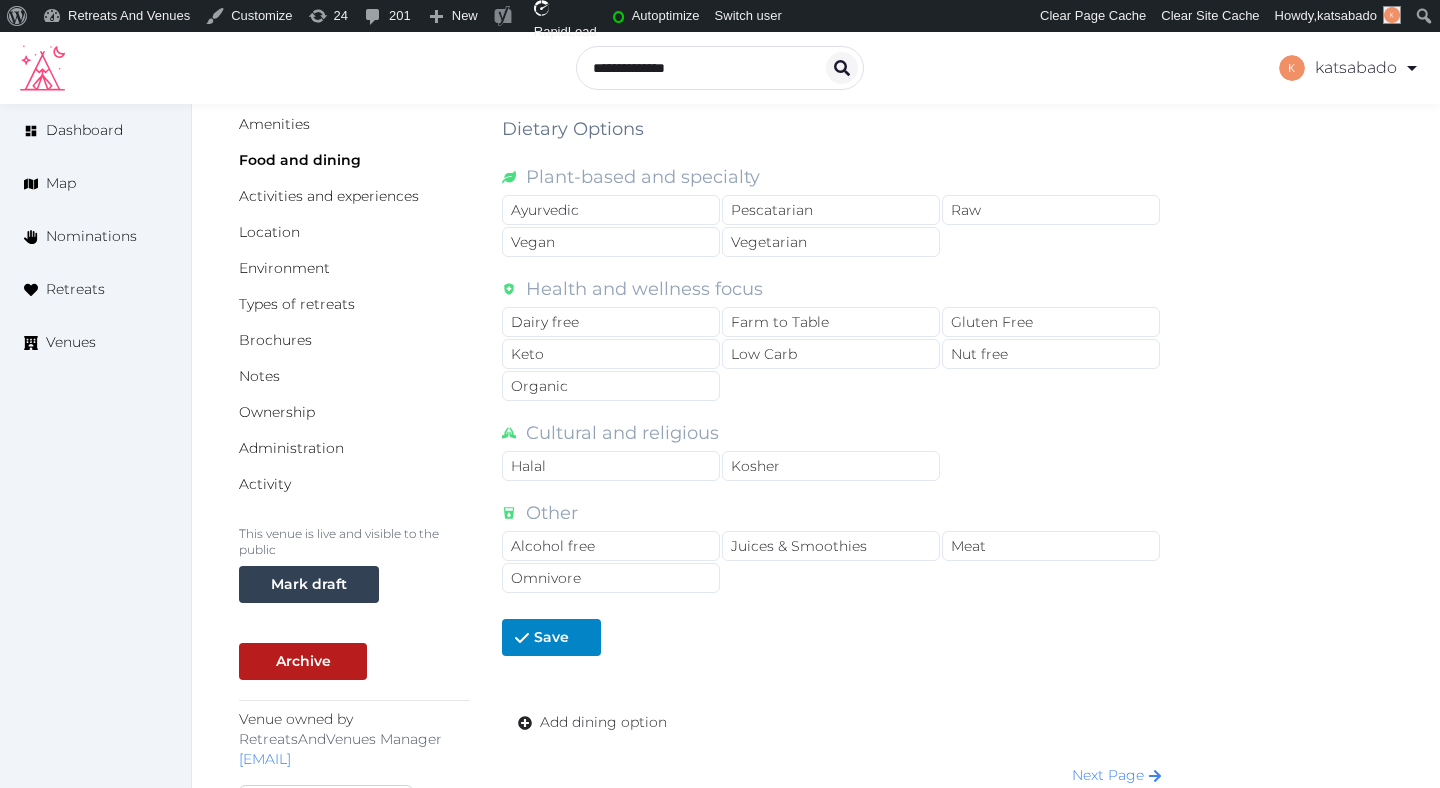 scroll, scrollTop: 286, scrollLeft: 0, axis: vertical 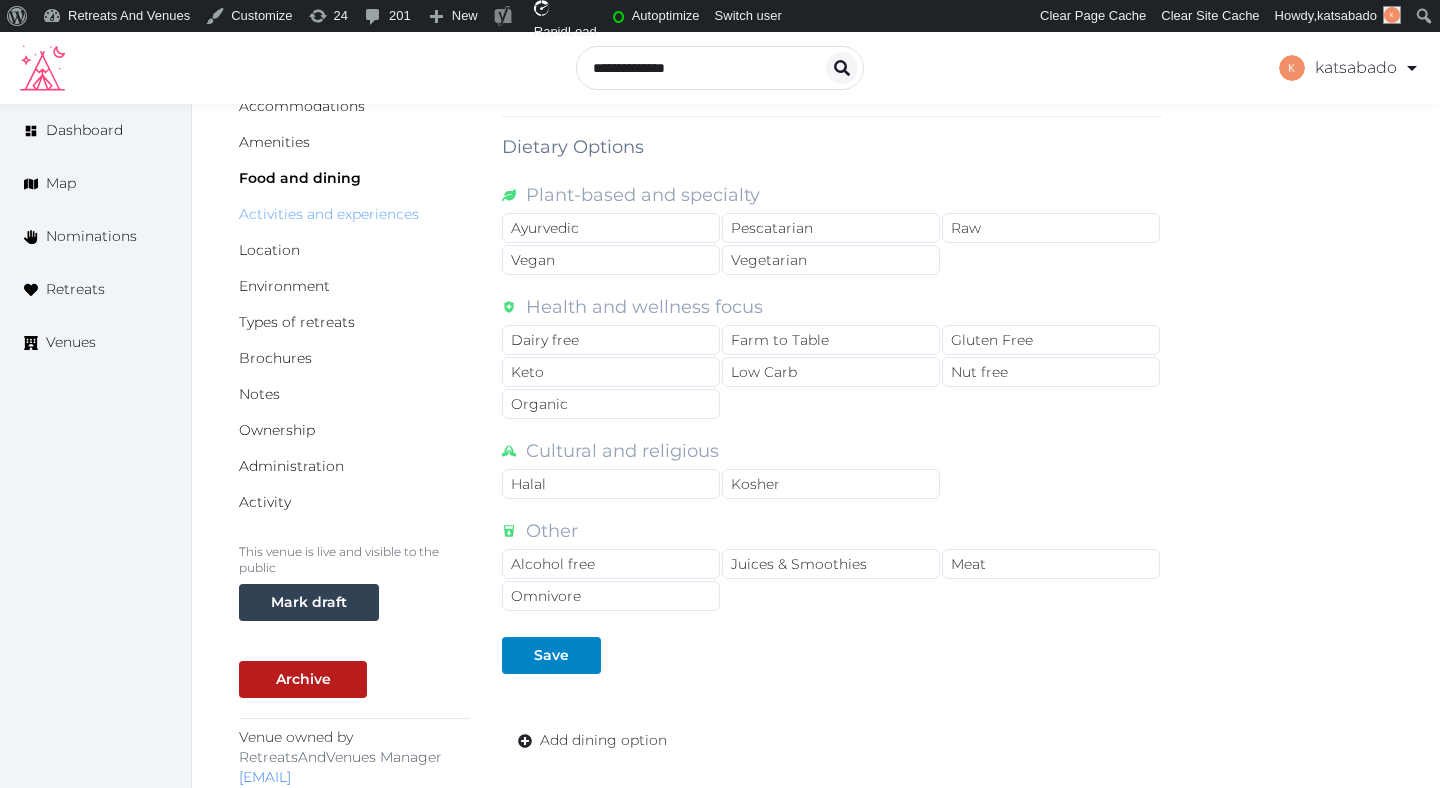 click on "Activities and experiences" at bounding box center [329, 214] 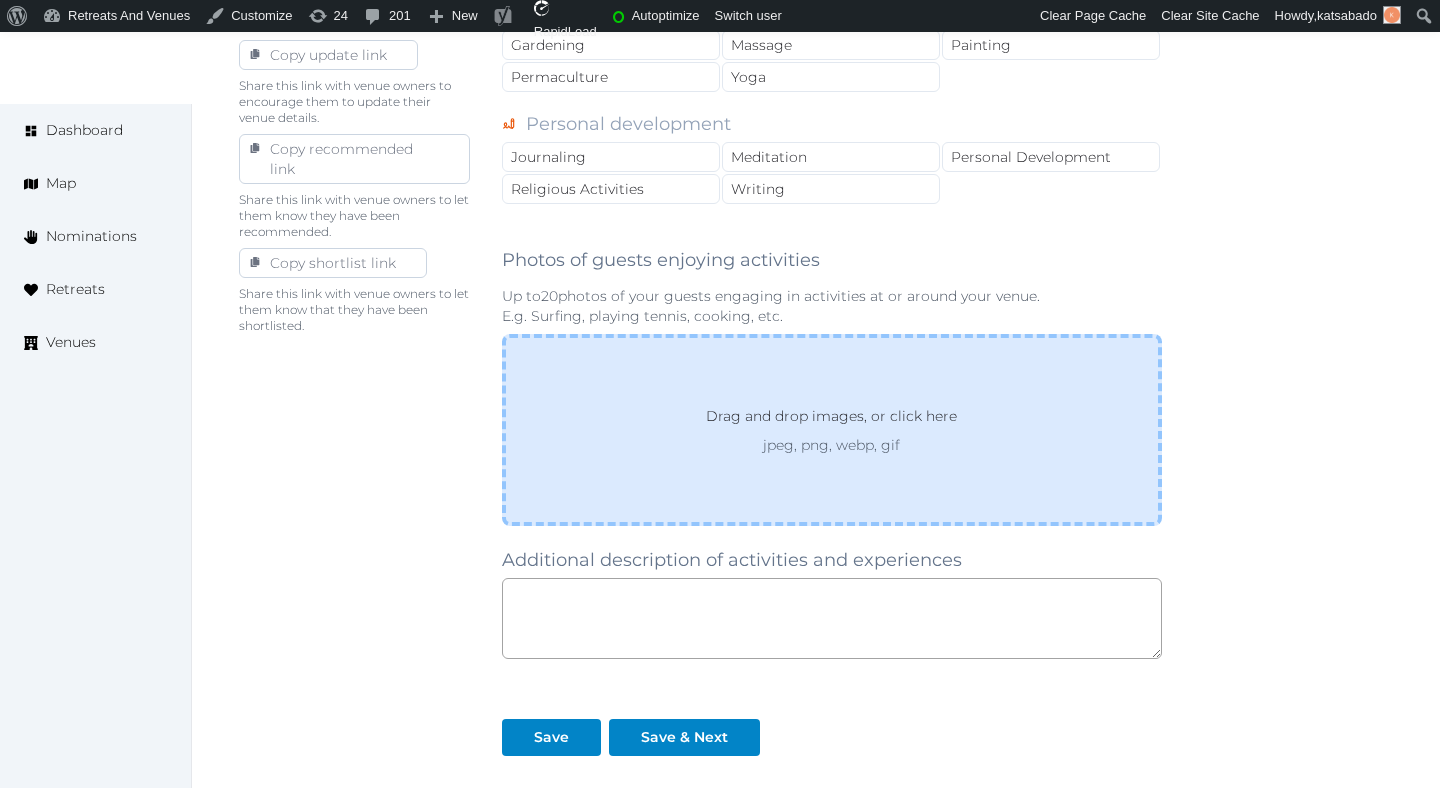 scroll, scrollTop: 1199, scrollLeft: 0, axis: vertical 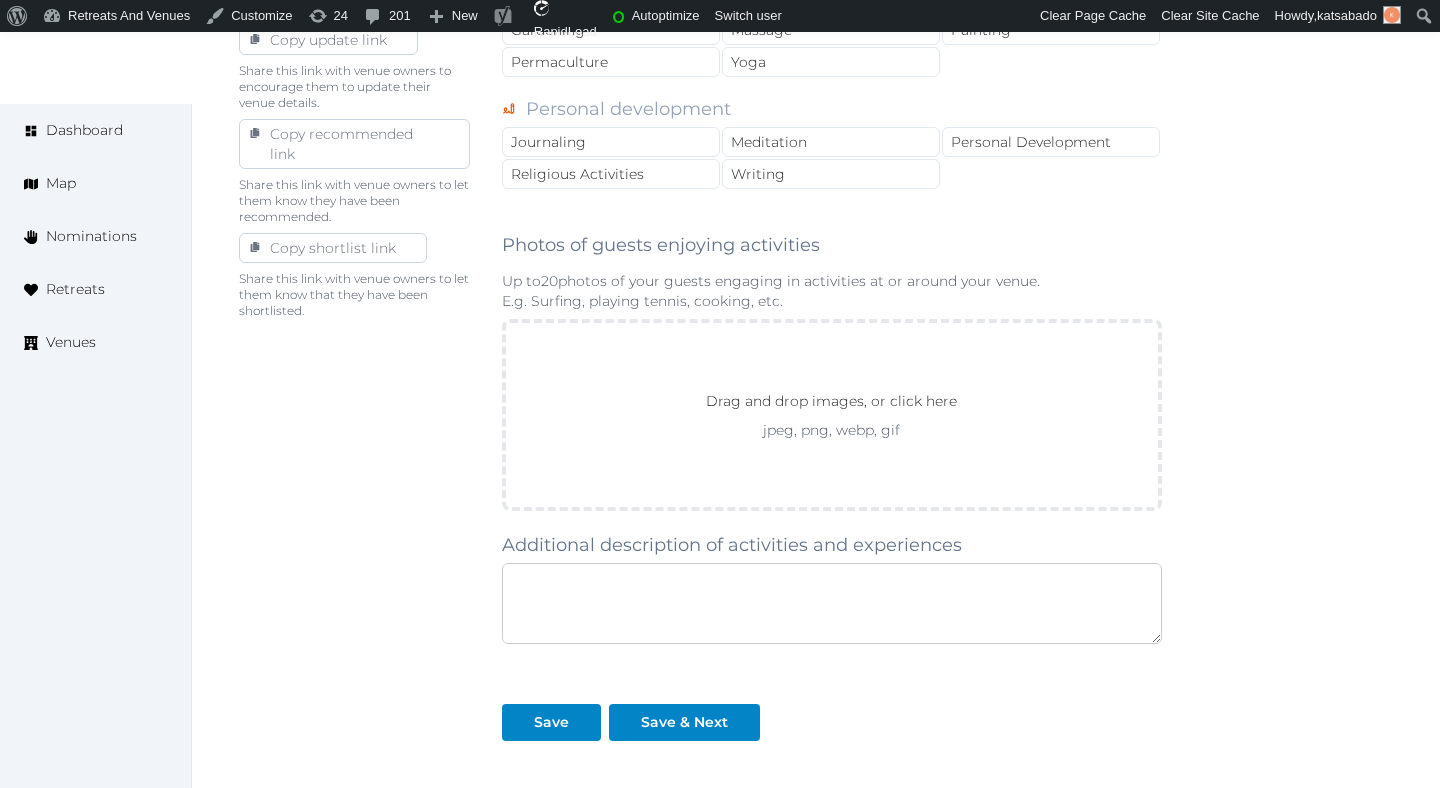 click at bounding box center (832, 603) 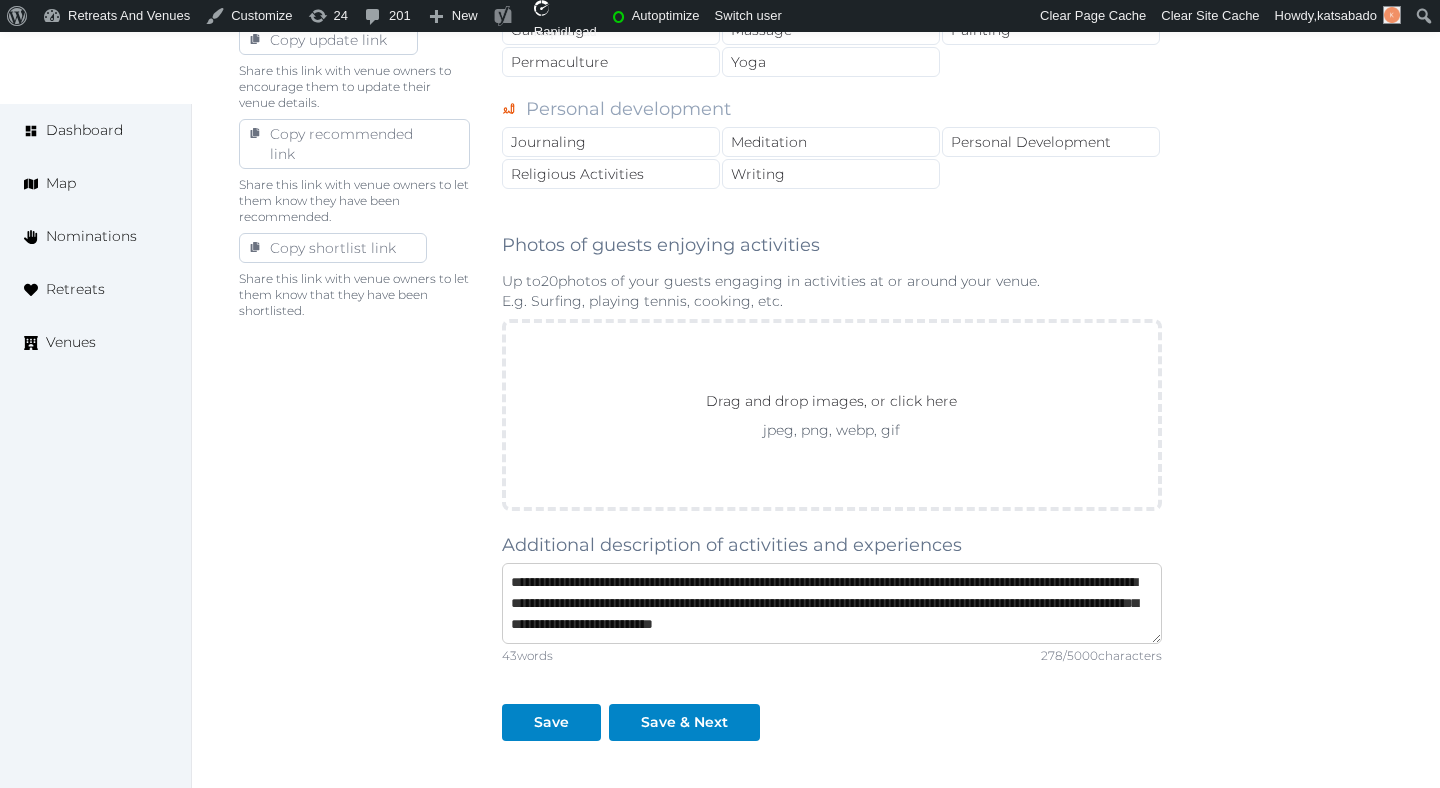 scroll, scrollTop: 11, scrollLeft: 0, axis: vertical 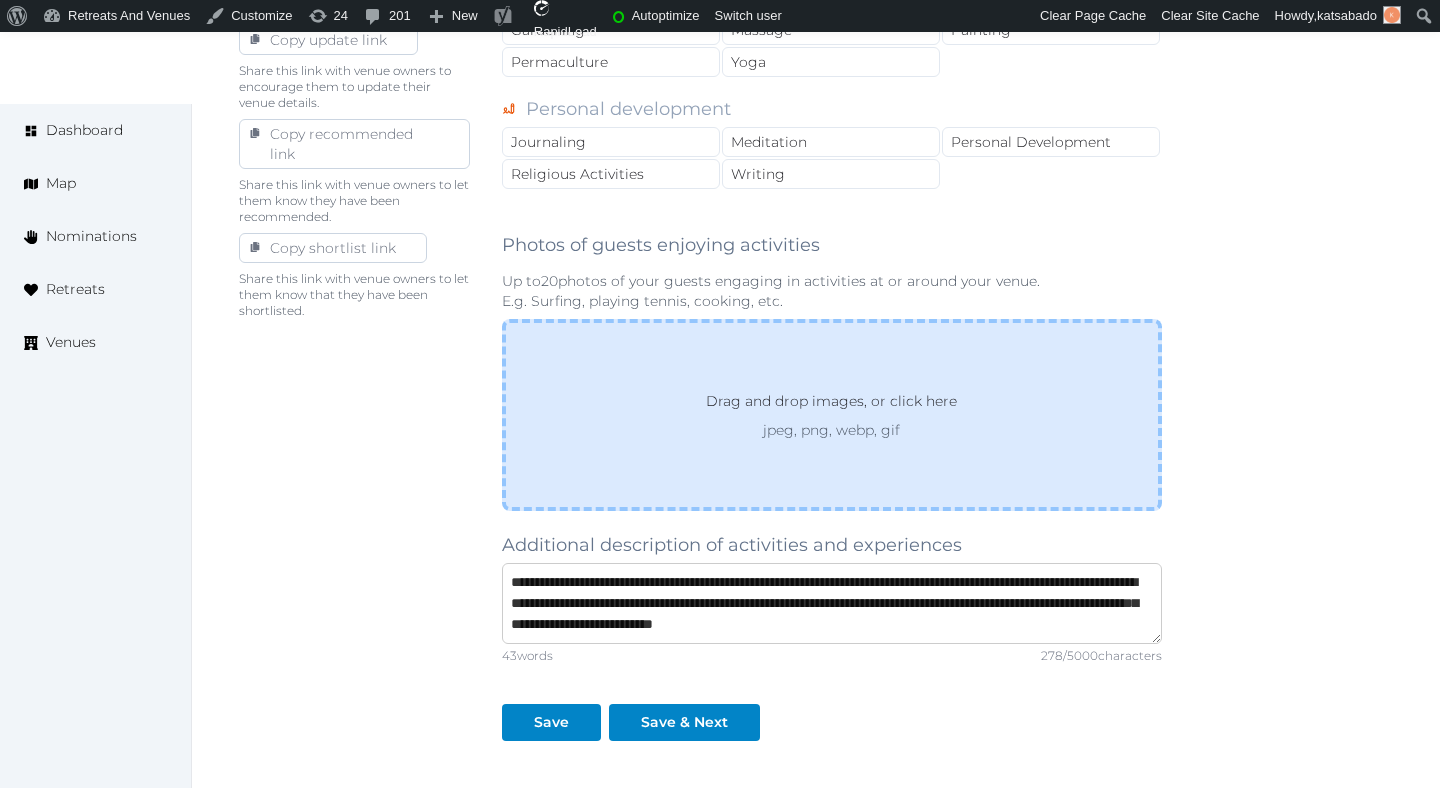 type on "**********" 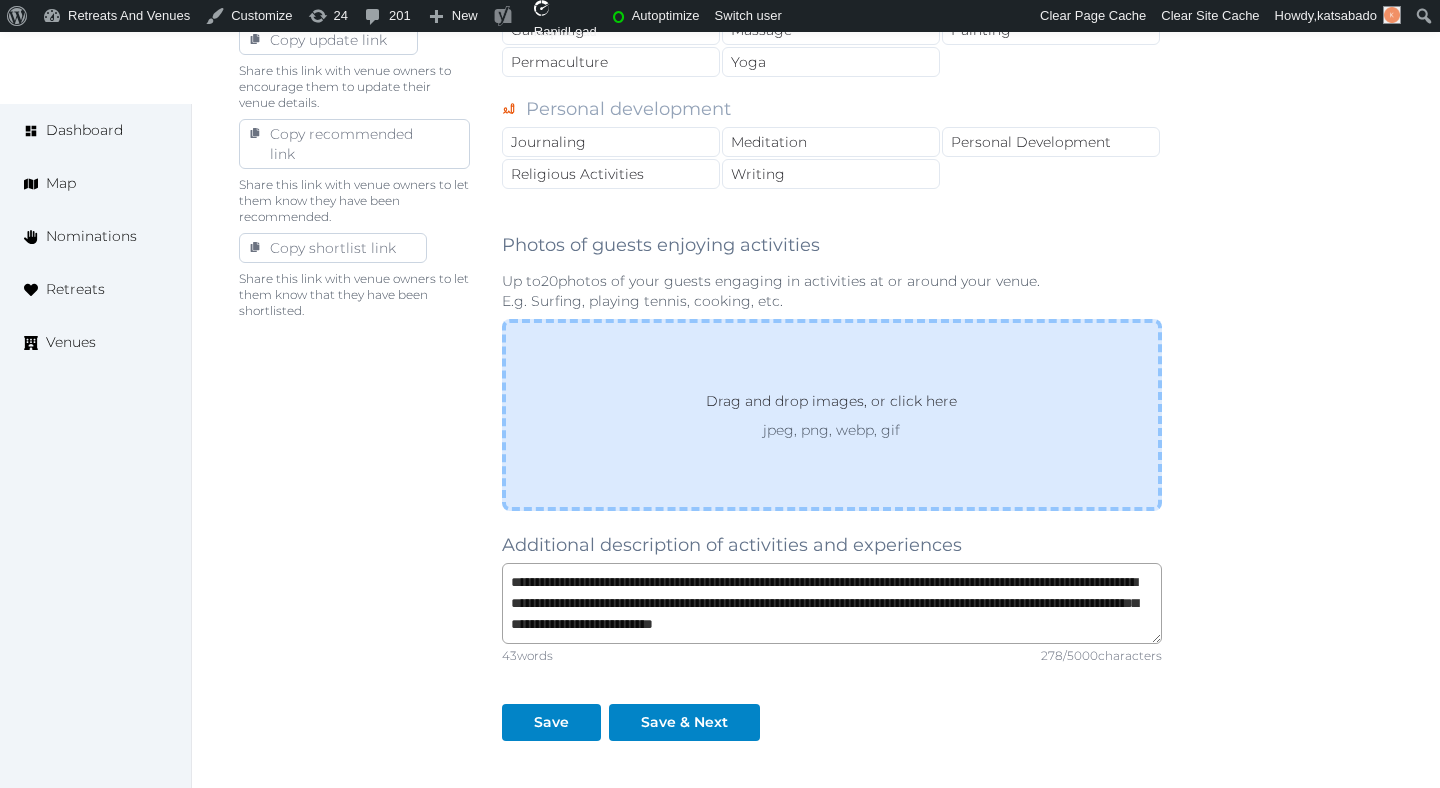 click on "Drag and drop images, or click here jpeg, png, webp, gif" at bounding box center (832, 415) 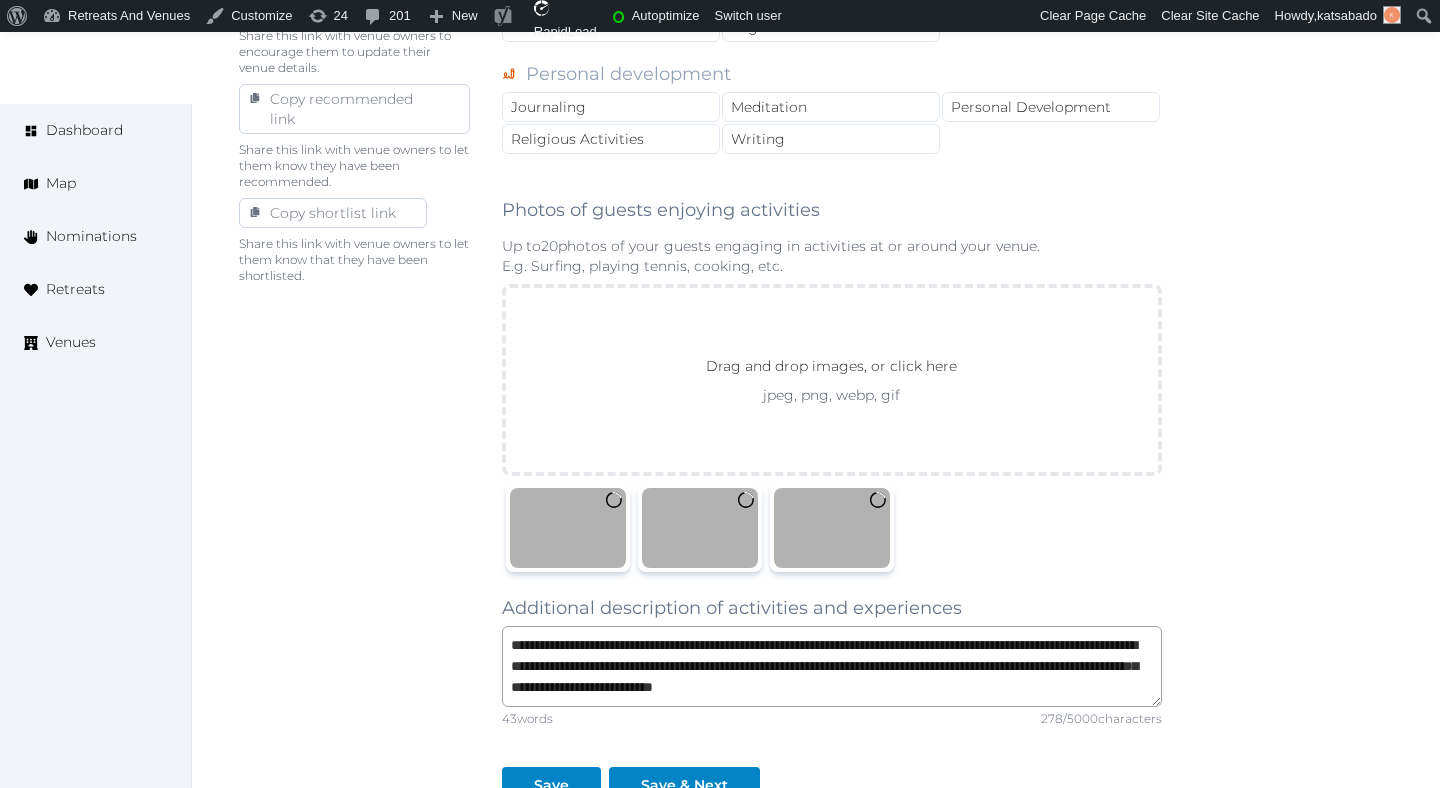 scroll, scrollTop: 1235, scrollLeft: 0, axis: vertical 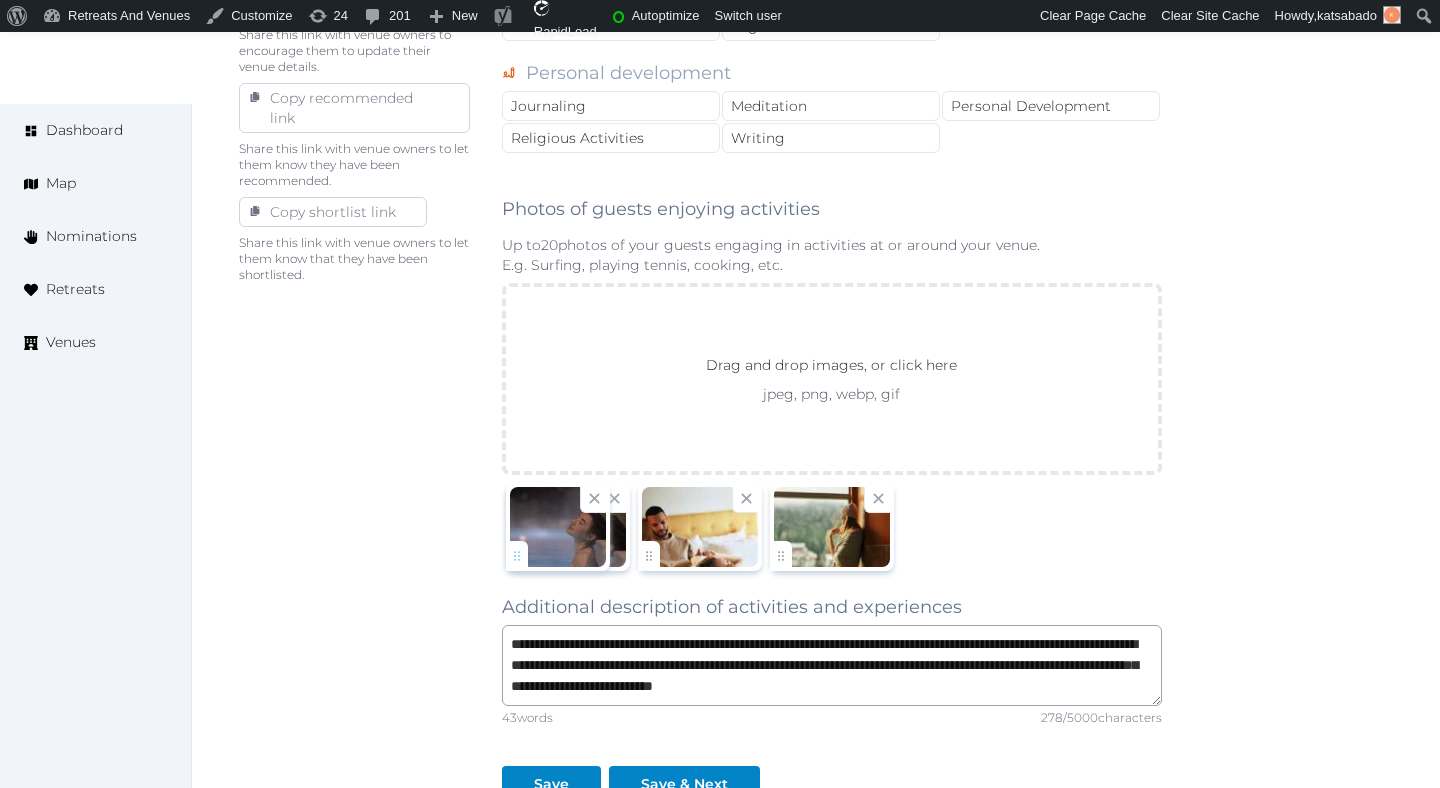 drag, startPoint x: 650, startPoint y: 550, endPoint x: 478, endPoint y: 539, distance: 172.35138 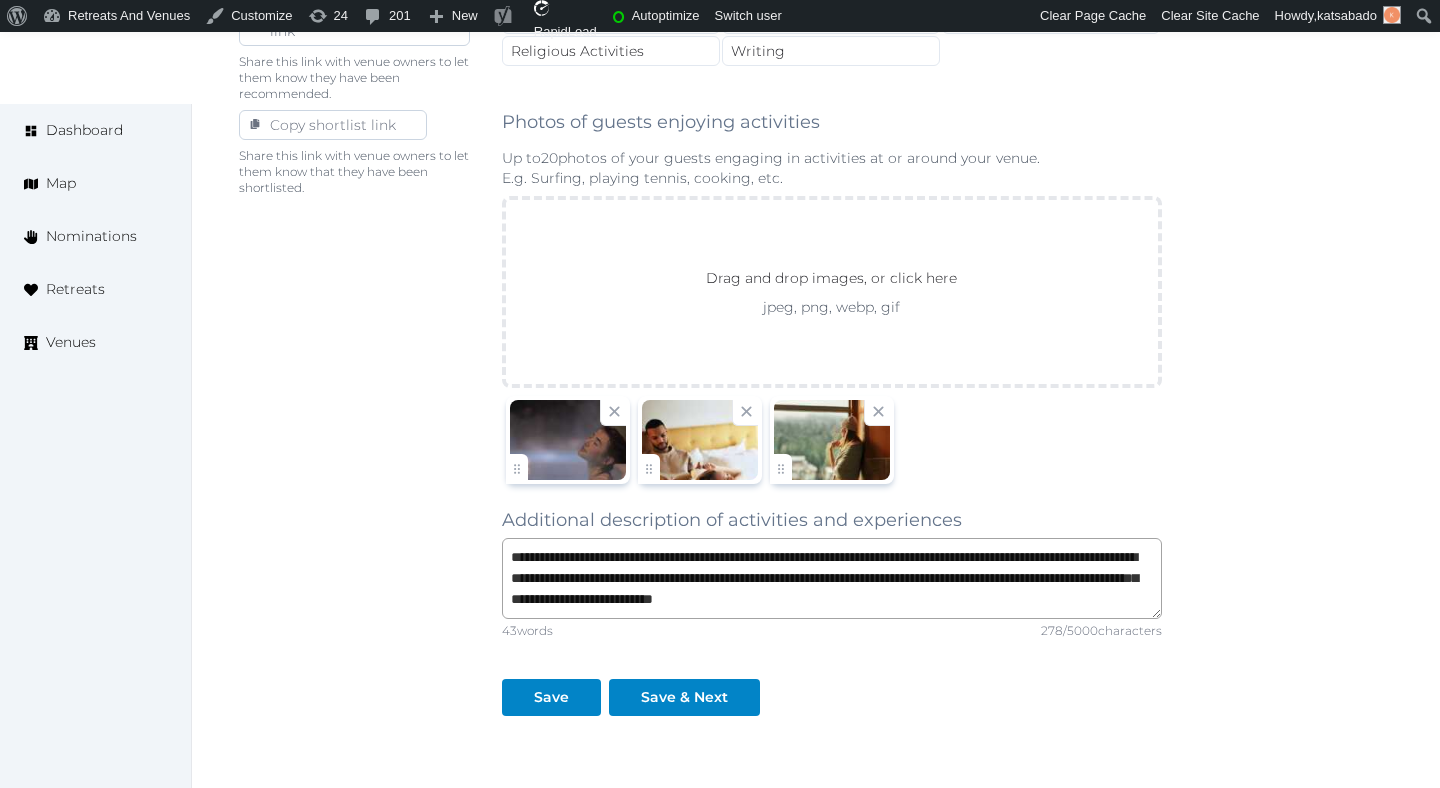 scroll, scrollTop: 1323, scrollLeft: 0, axis: vertical 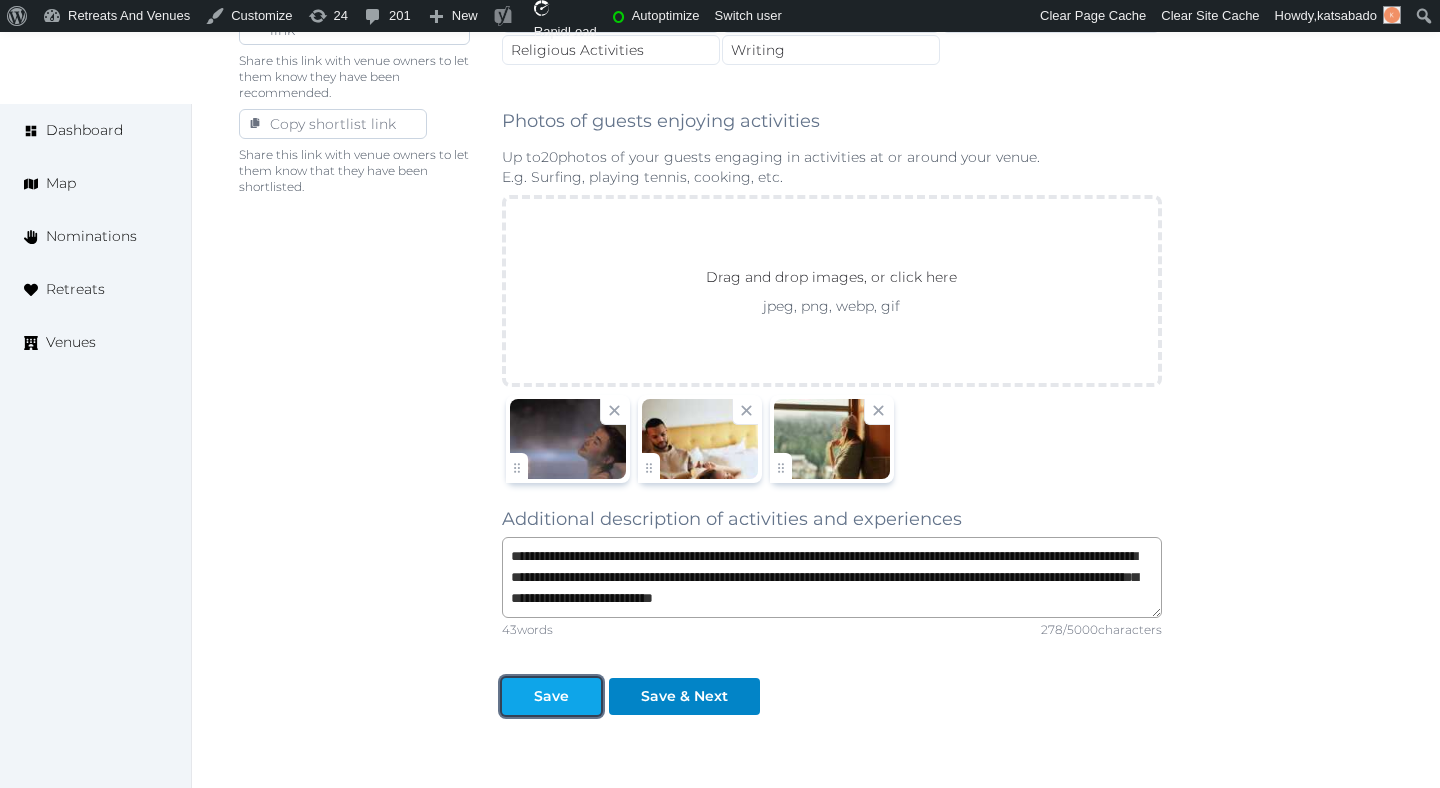 click at bounding box center [518, 696] 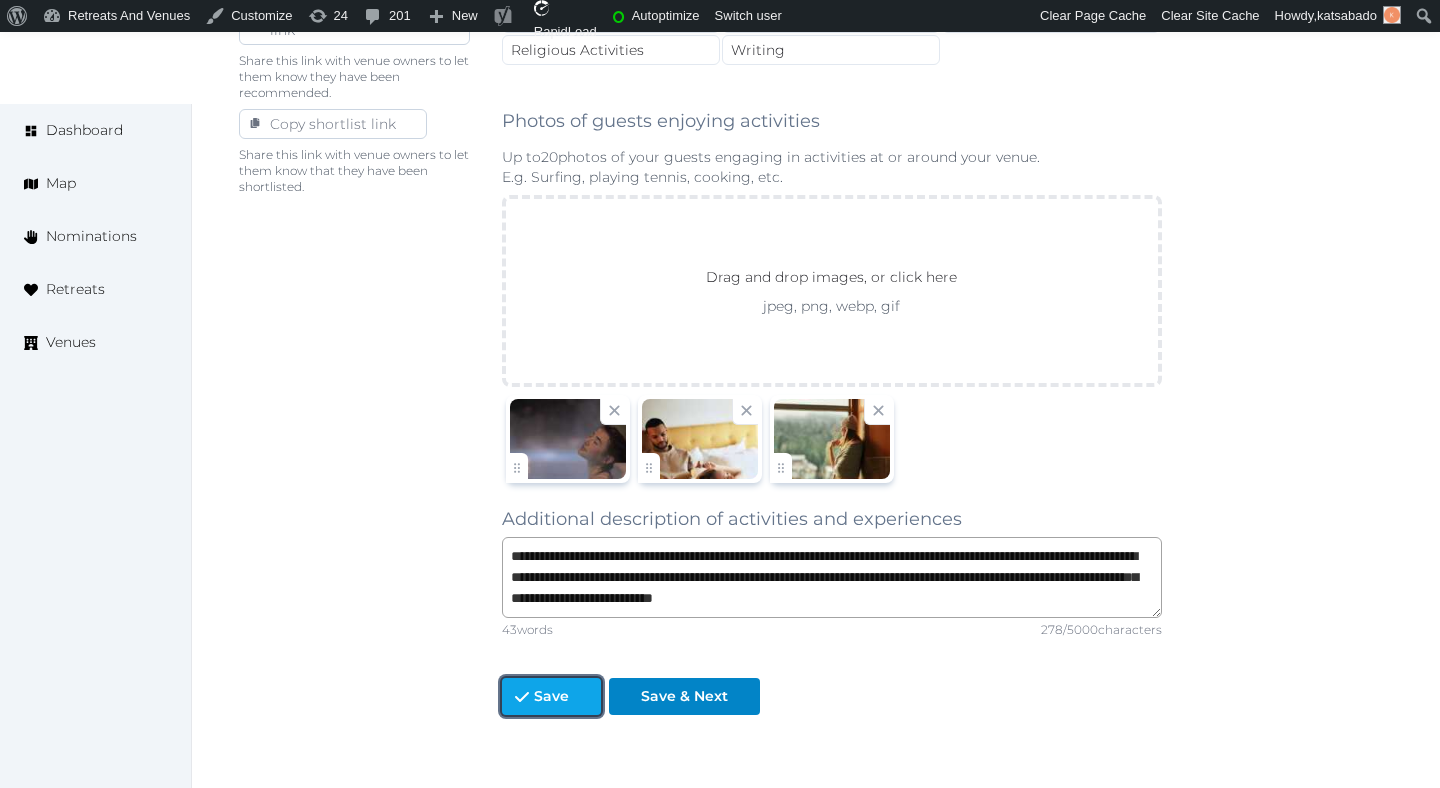 click 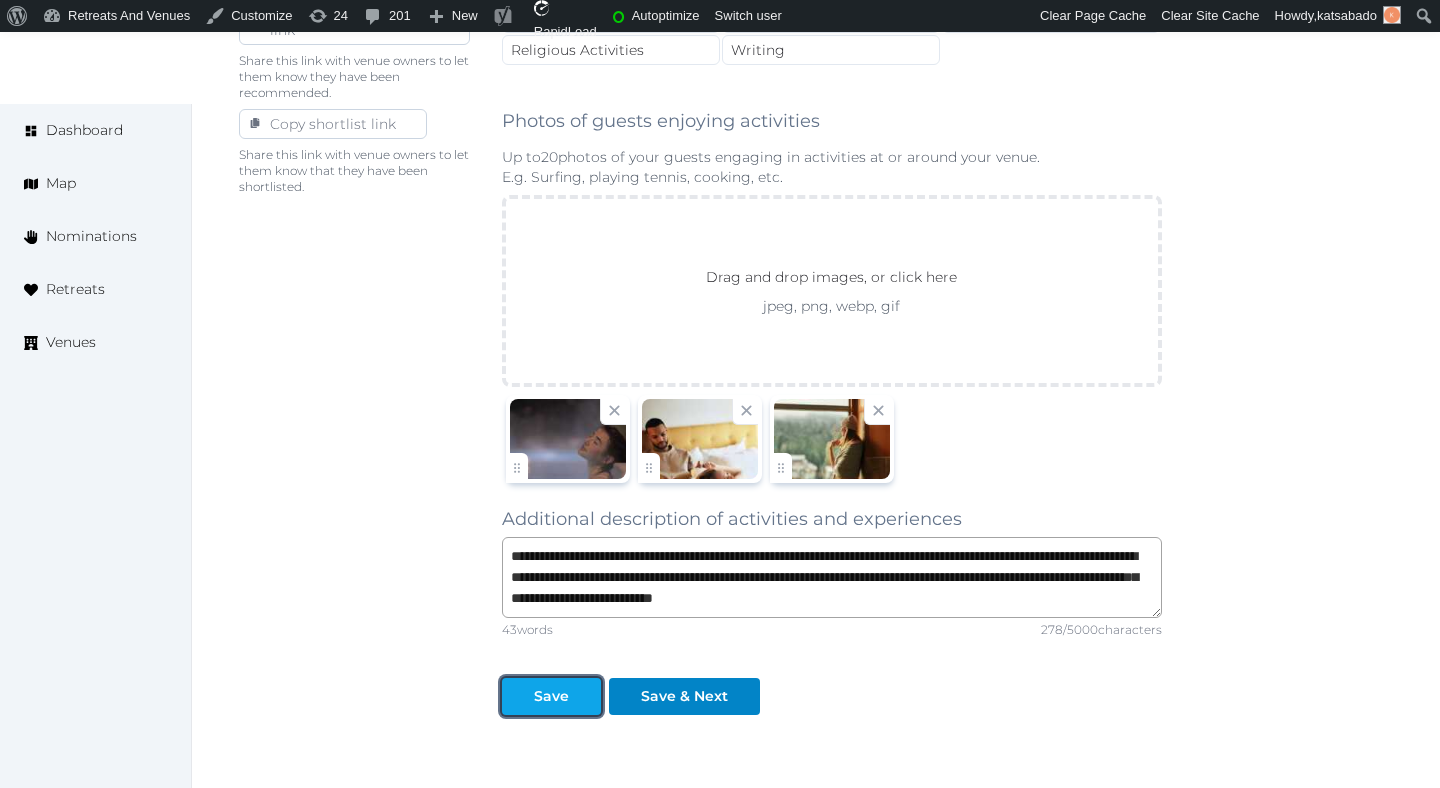 click at bounding box center [518, 696] 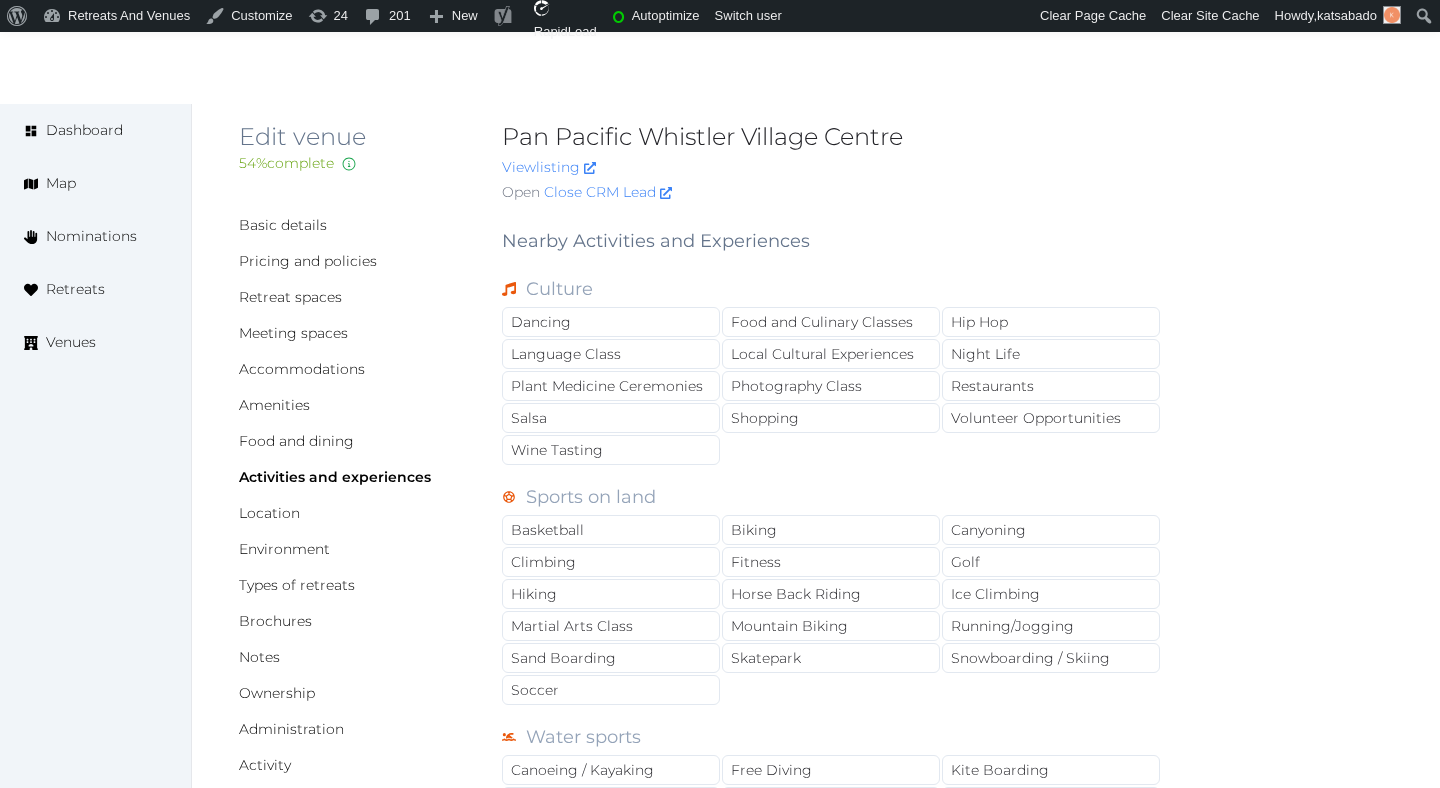 scroll, scrollTop: 0, scrollLeft: 0, axis: both 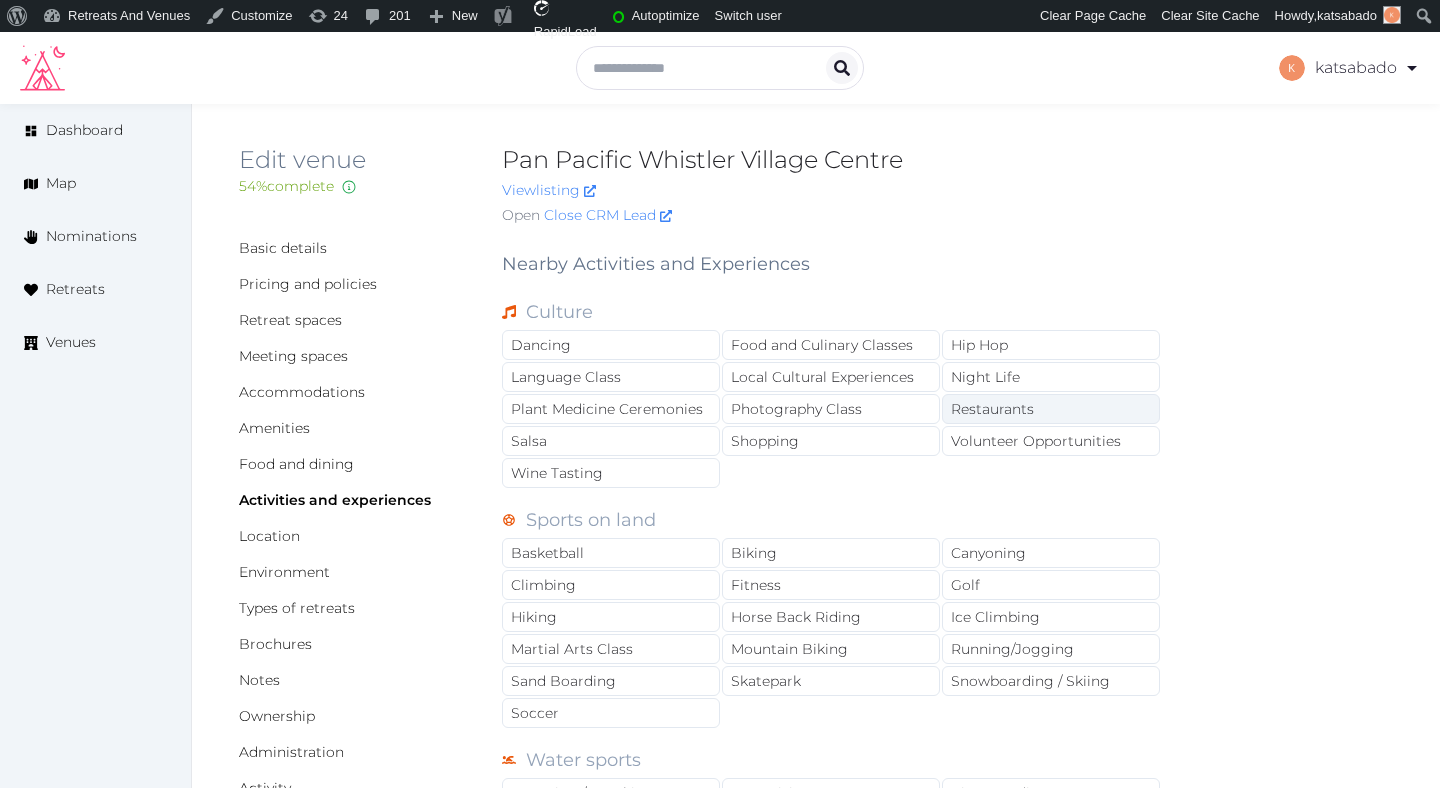 click on "Restaurants" at bounding box center (1051, 409) 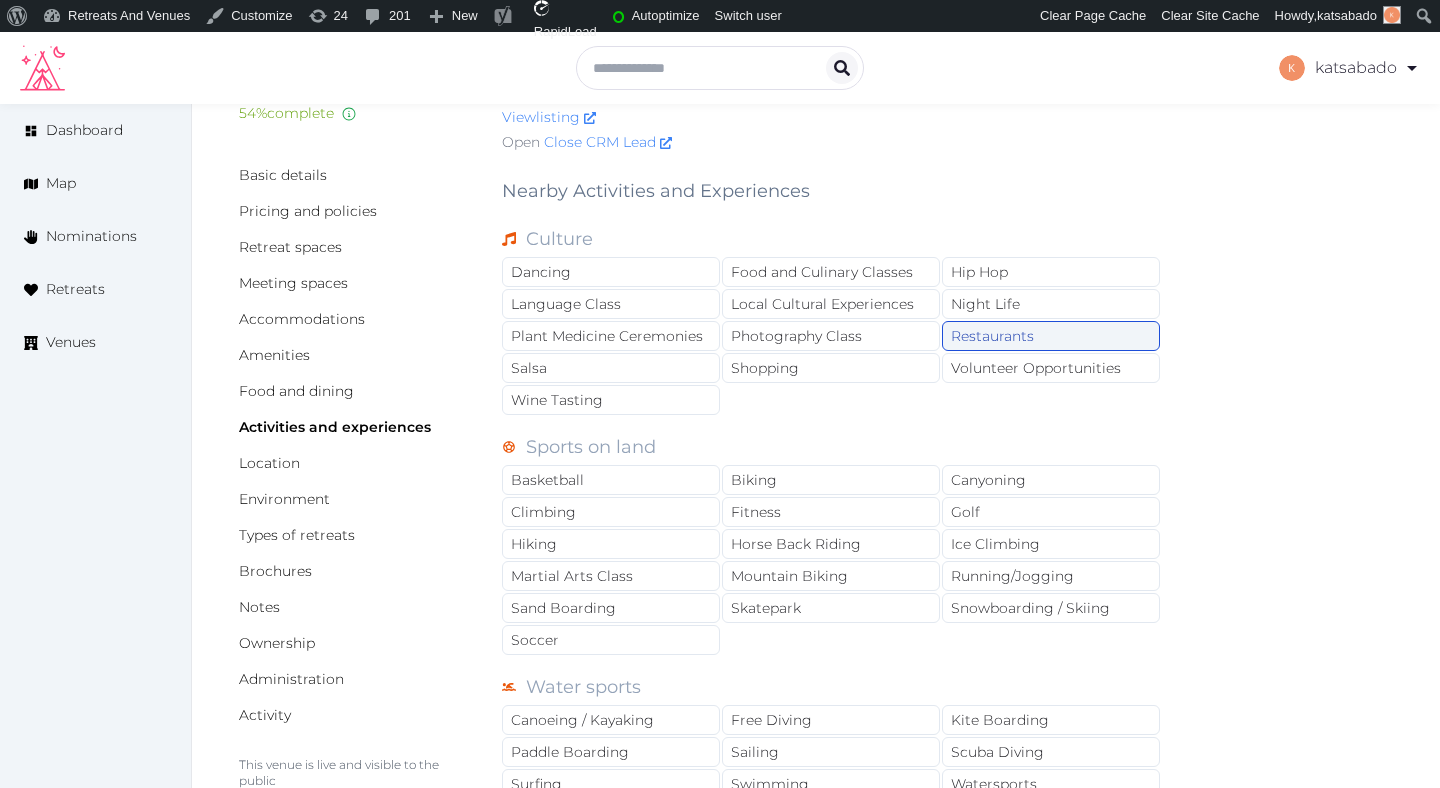 scroll, scrollTop: 83, scrollLeft: 0, axis: vertical 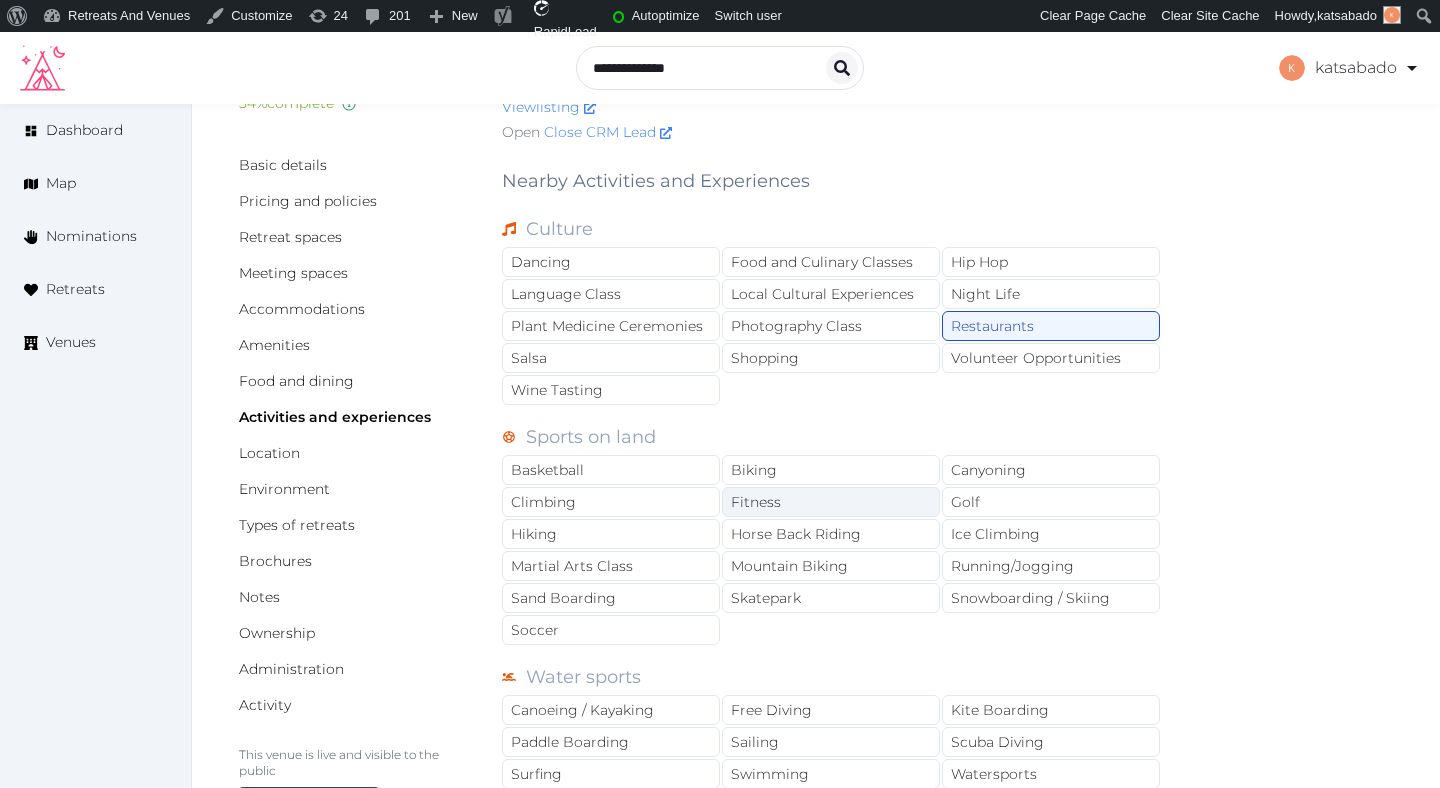 click on "Fitness" at bounding box center (831, 502) 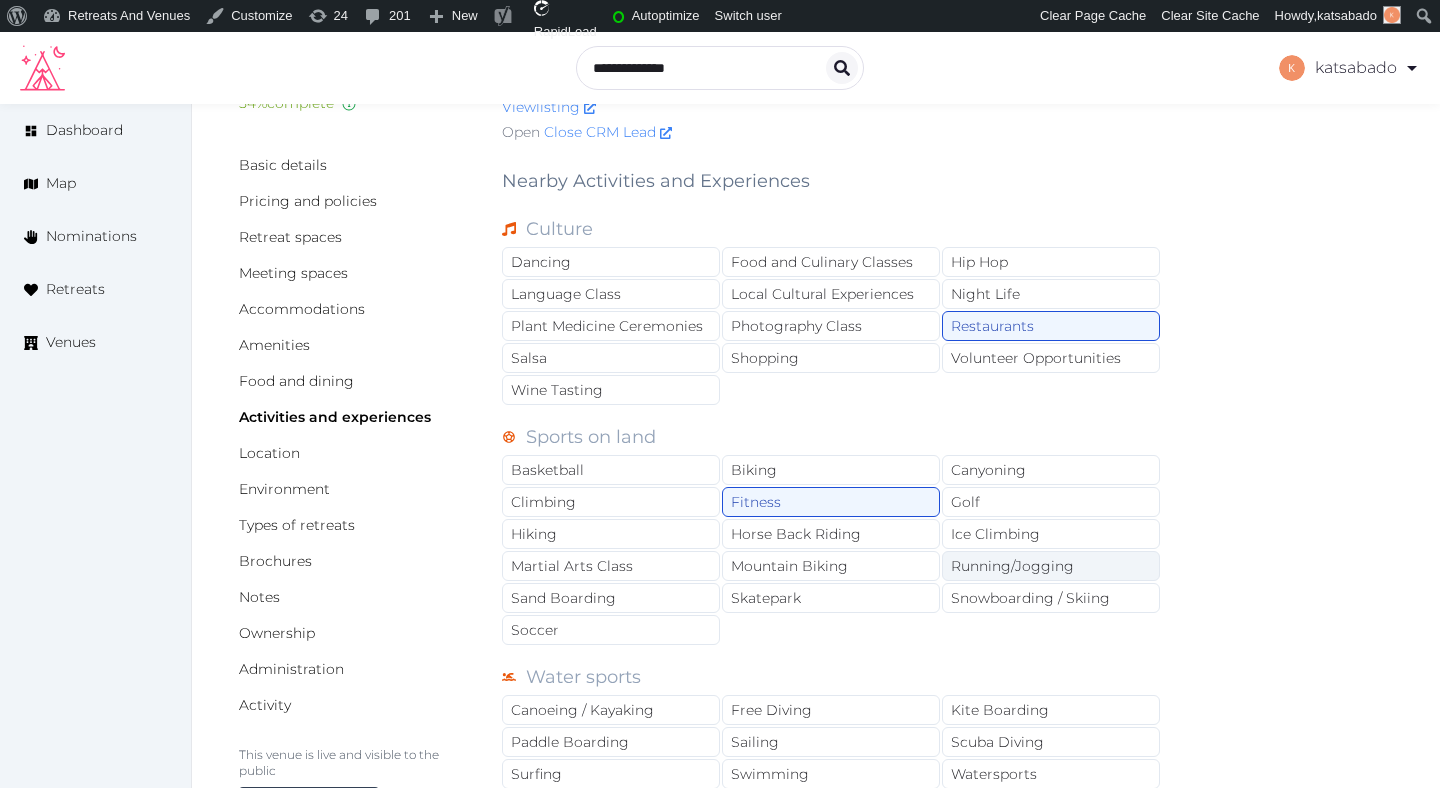 click on "Running/Jogging" at bounding box center (1051, 566) 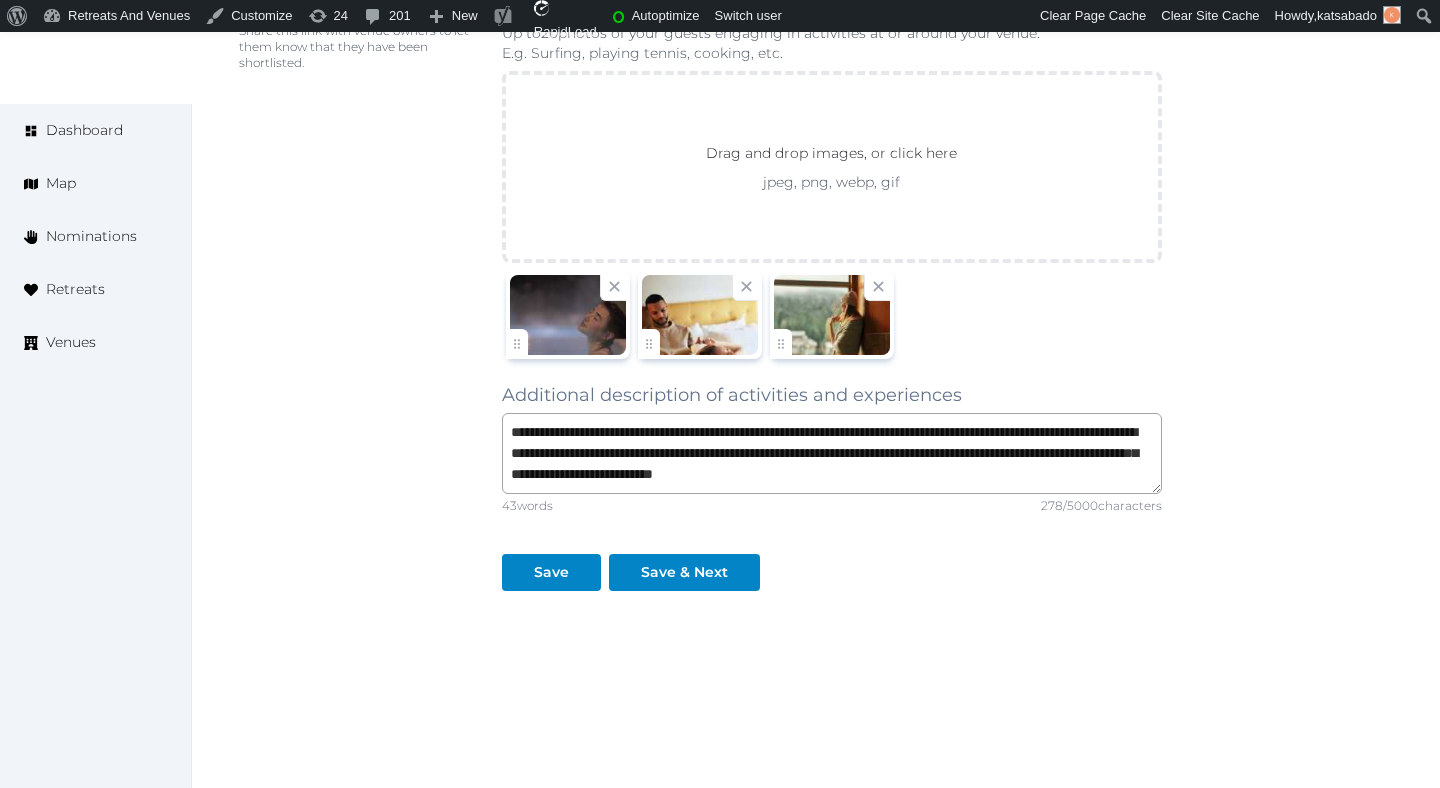 scroll, scrollTop: 1473, scrollLeft: 0, axis: vertical 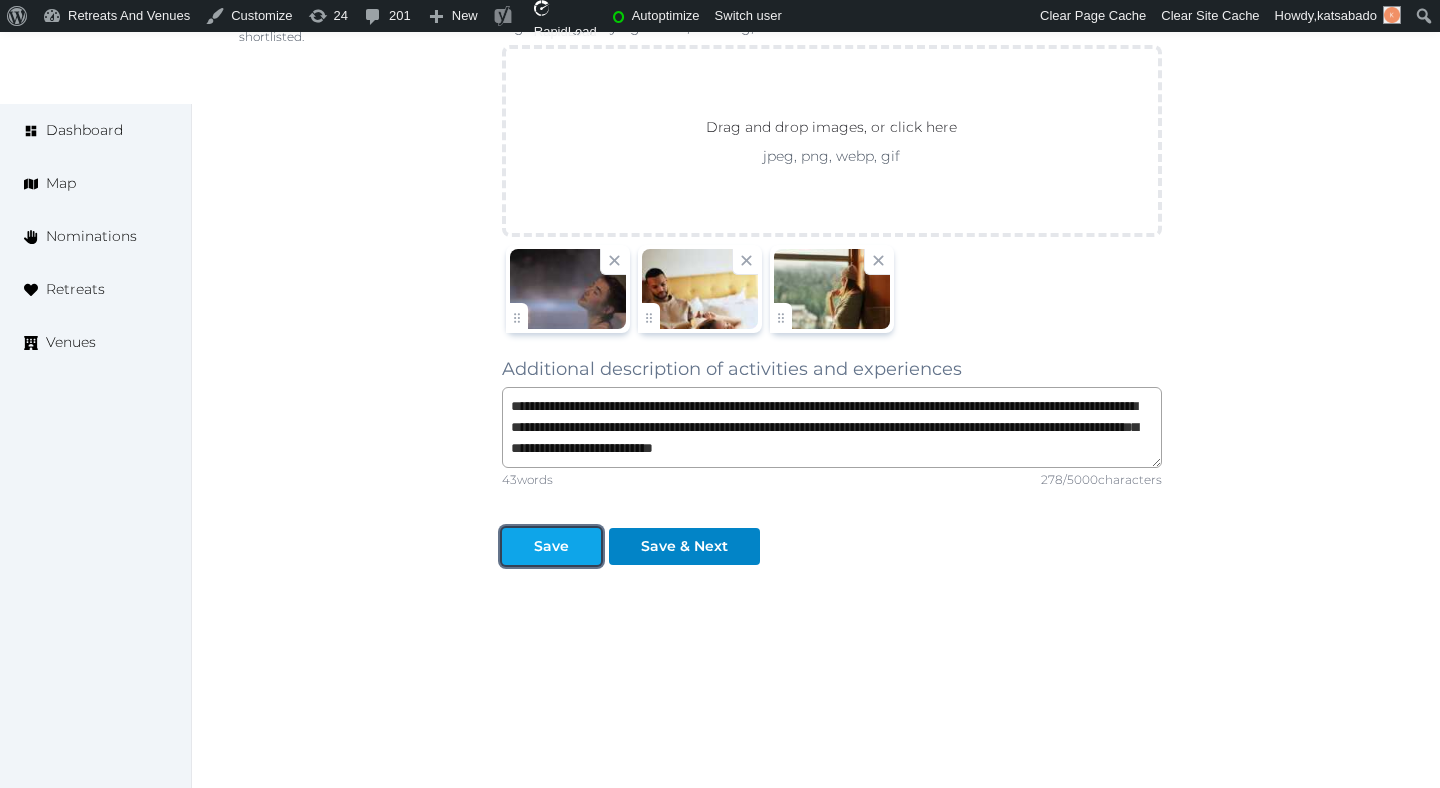 click on "Save" at bounding box center [551, 546] 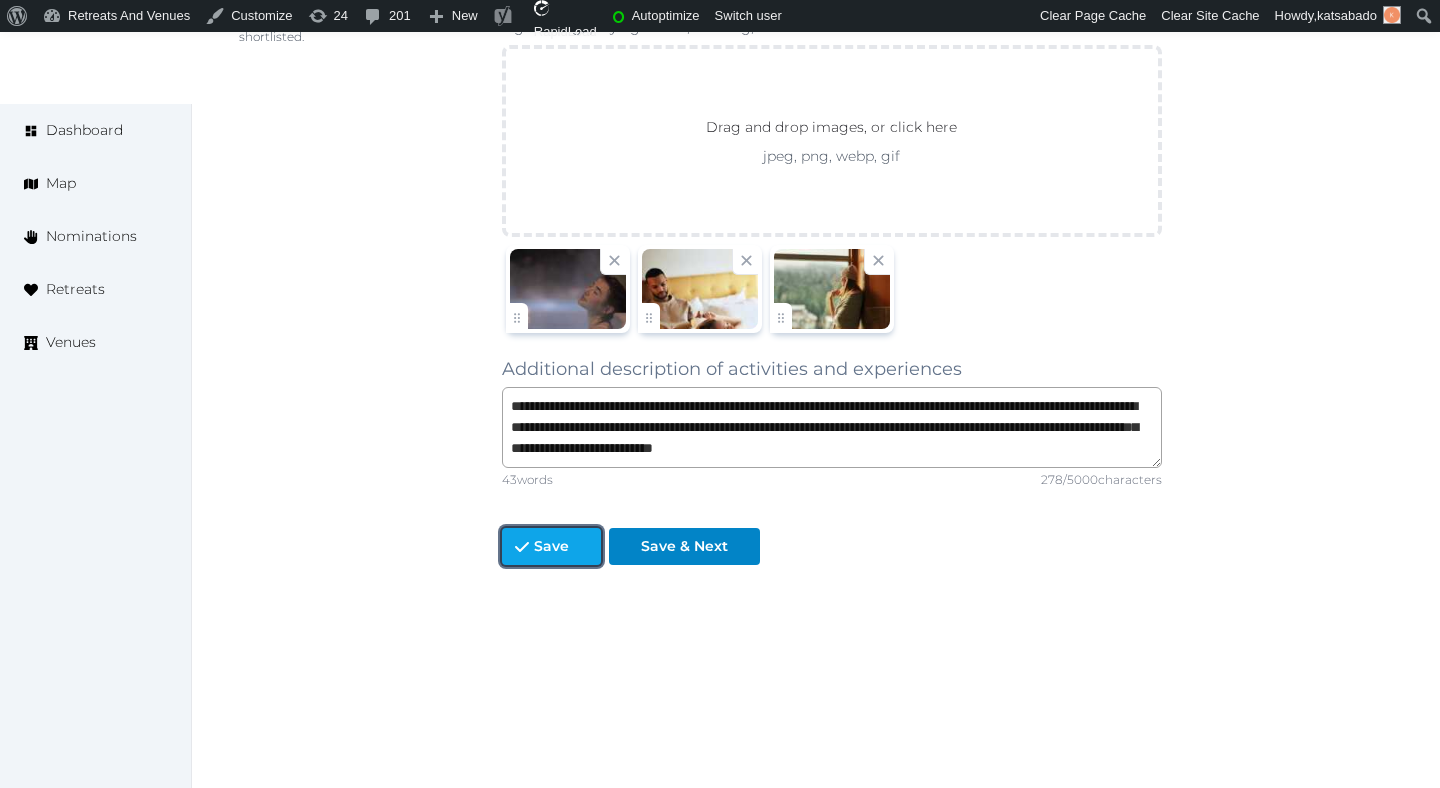 click on "Save" at bounding box center (551, 546) 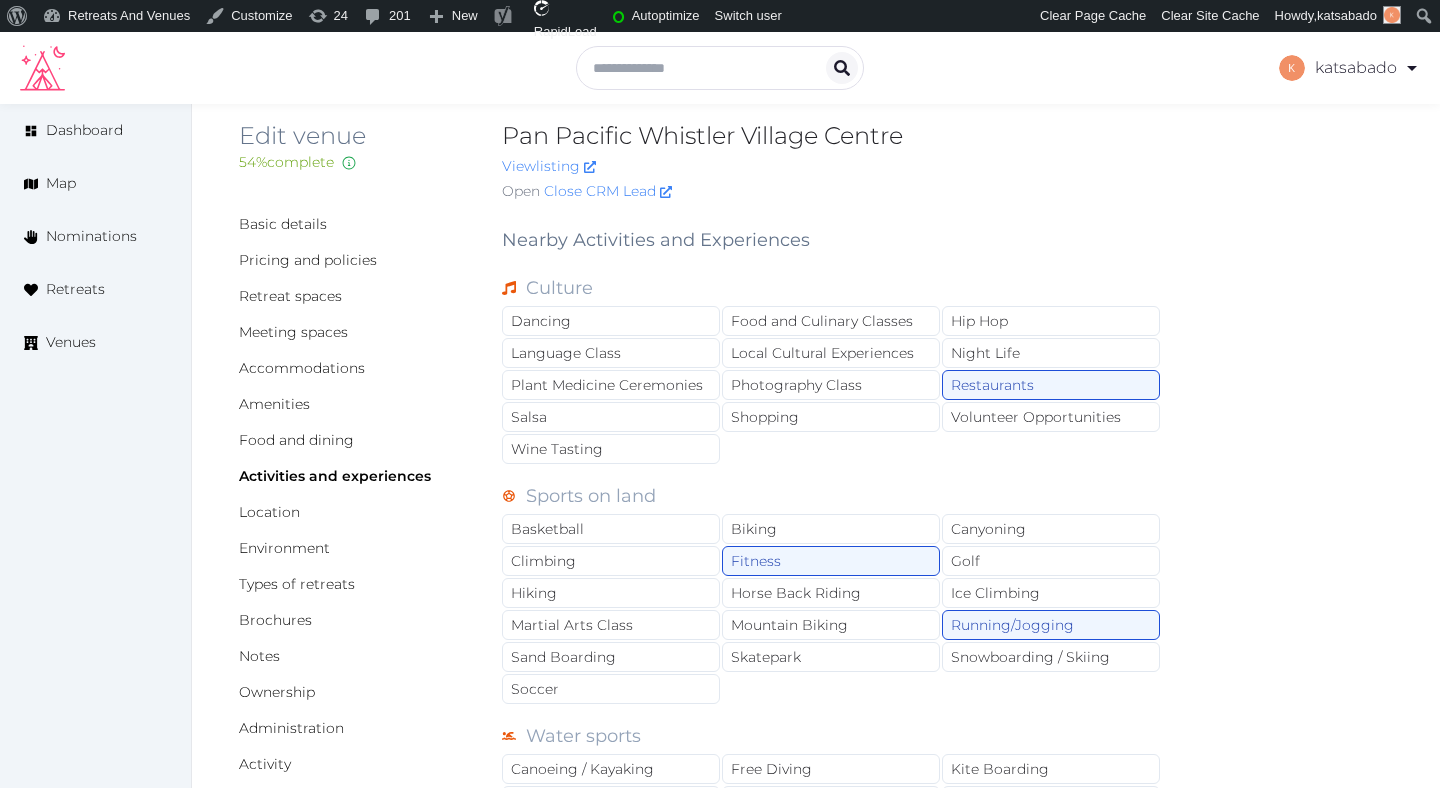scroll, scrollTop: 0, scrollLeft: 0, axis: both 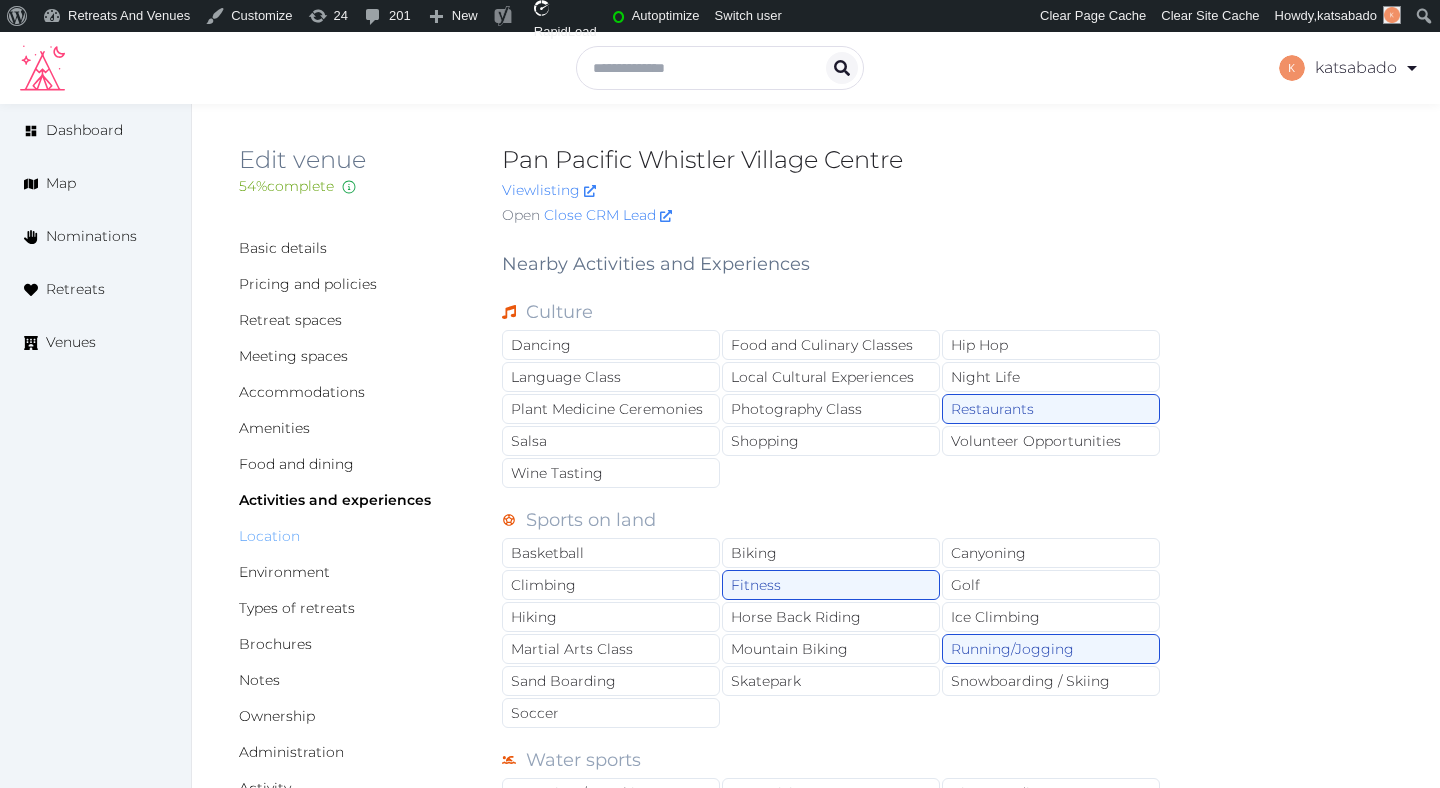 click on "Location" at bounding box center (269, 536) 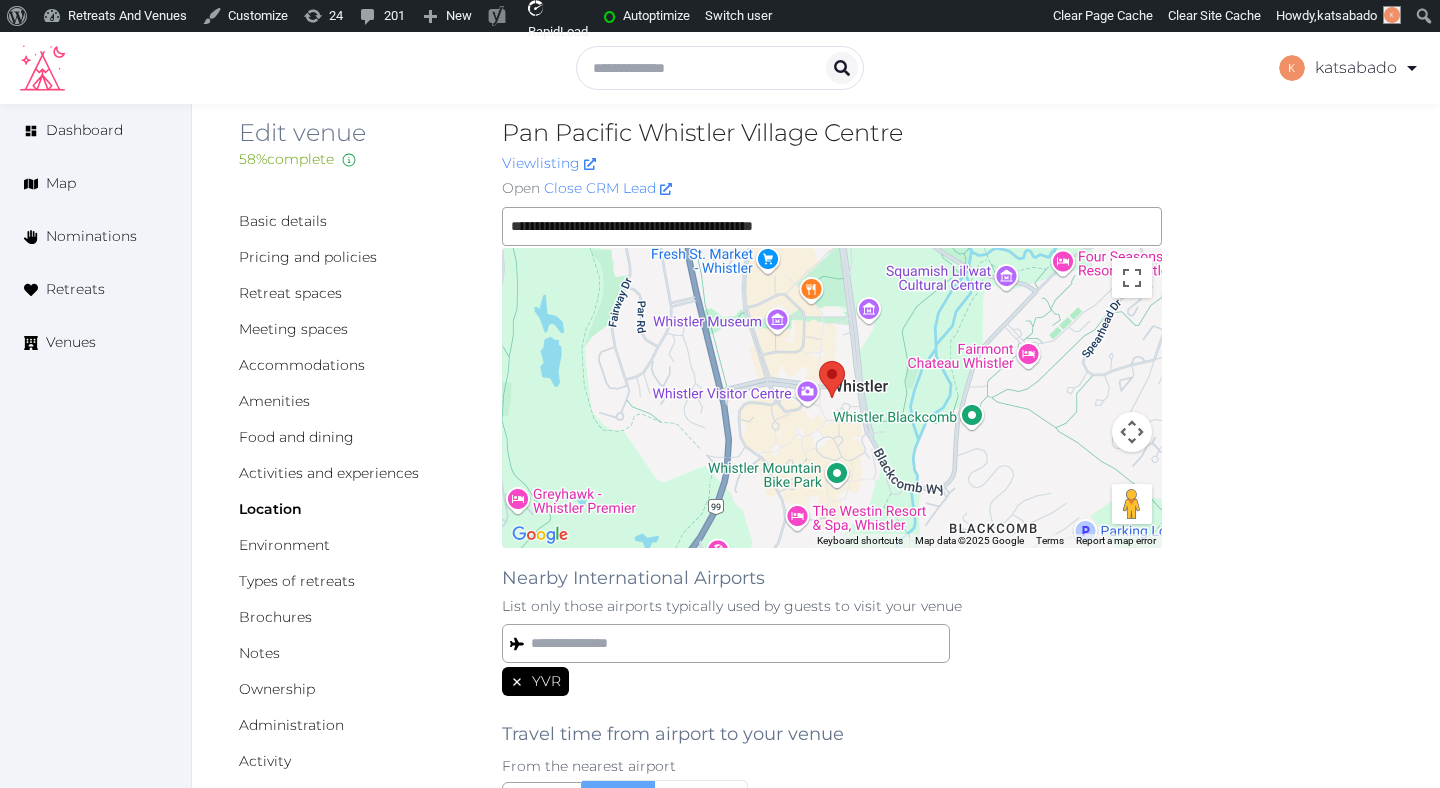 scroll, scrollTop: 21, scrollLeft: 0, axis: vertical 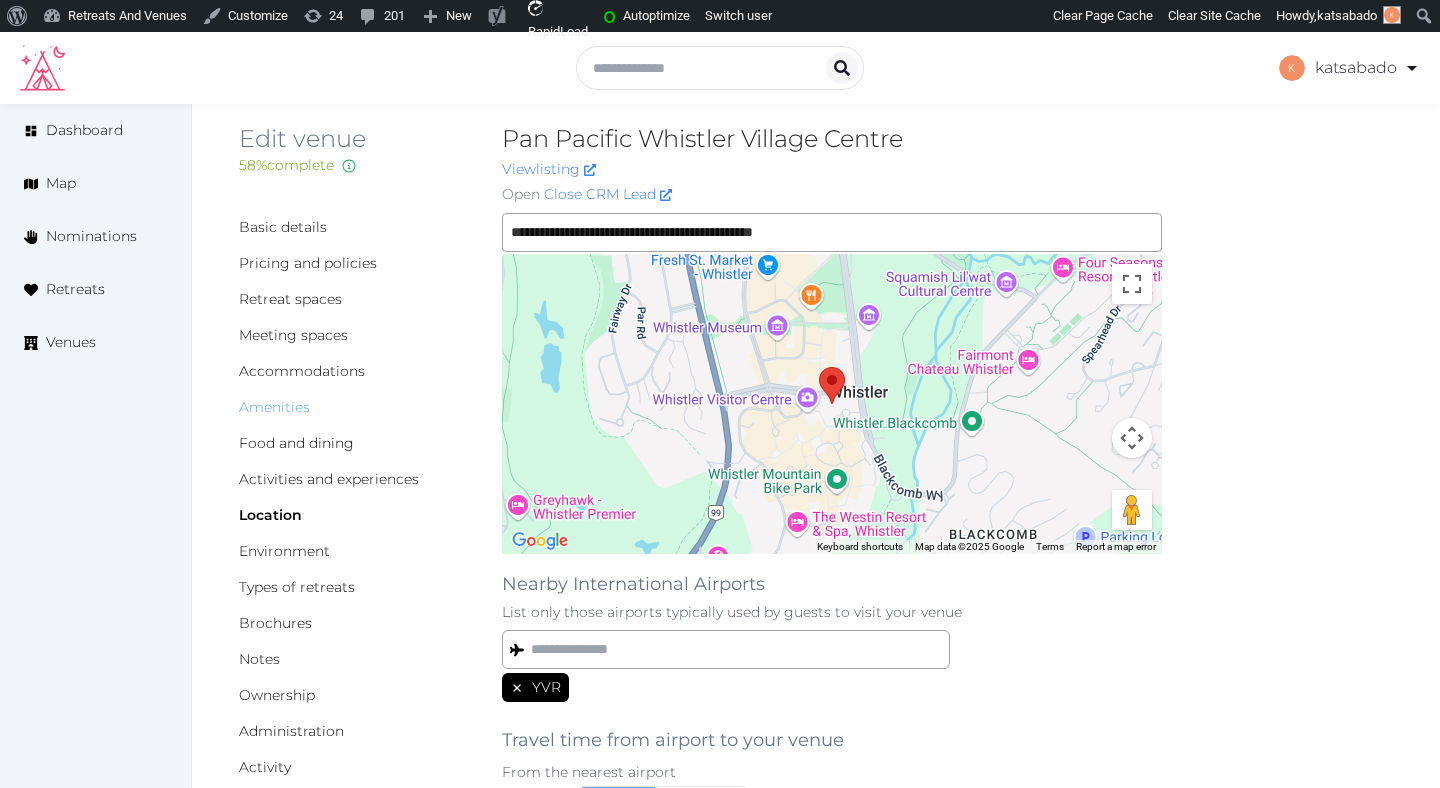 click on "Amenities" at bounding box center (274, 407) 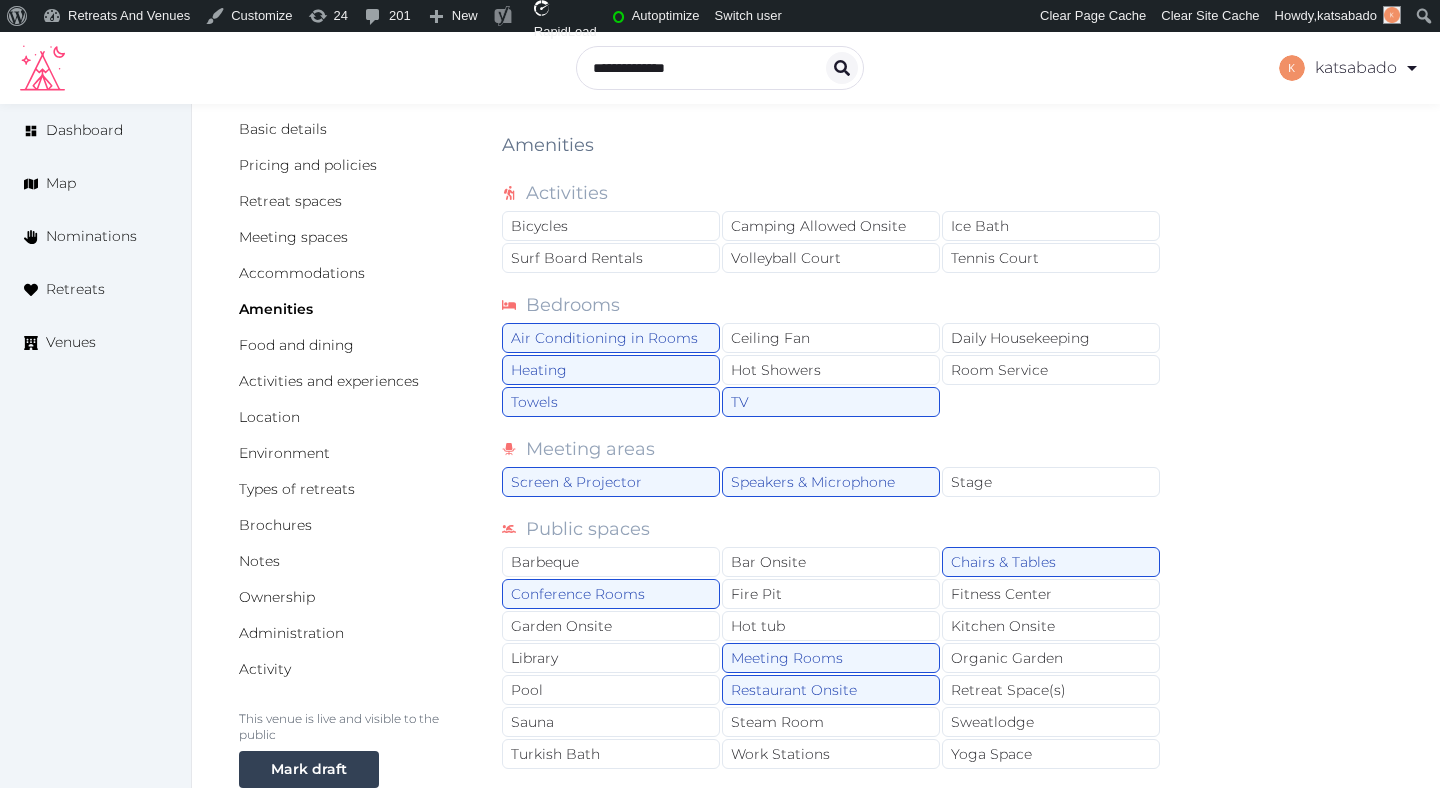 scroll, scrollTop: 100, scrollLeft: 0, axis: vertical 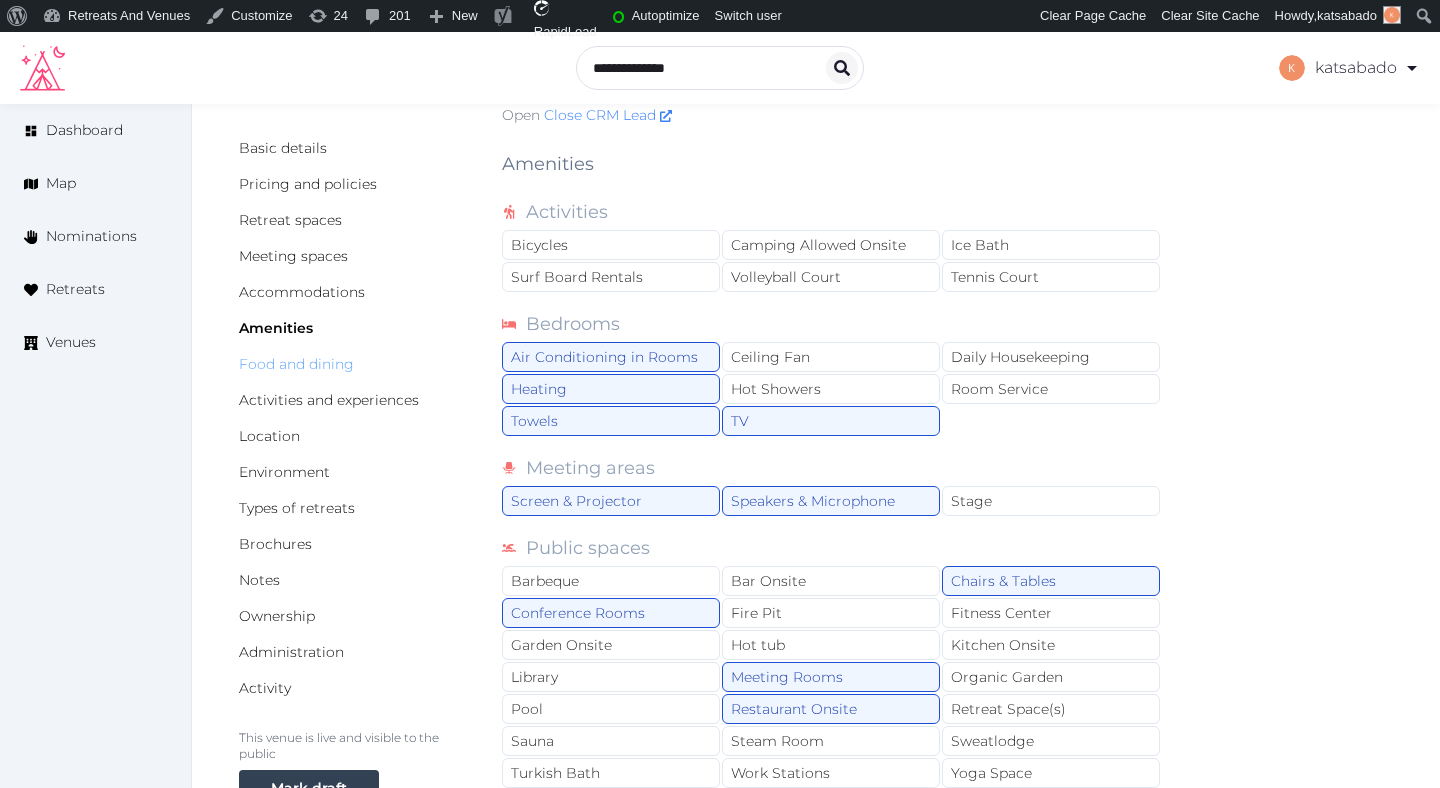 click on "Food and dining" at bounding box center [296, 364] 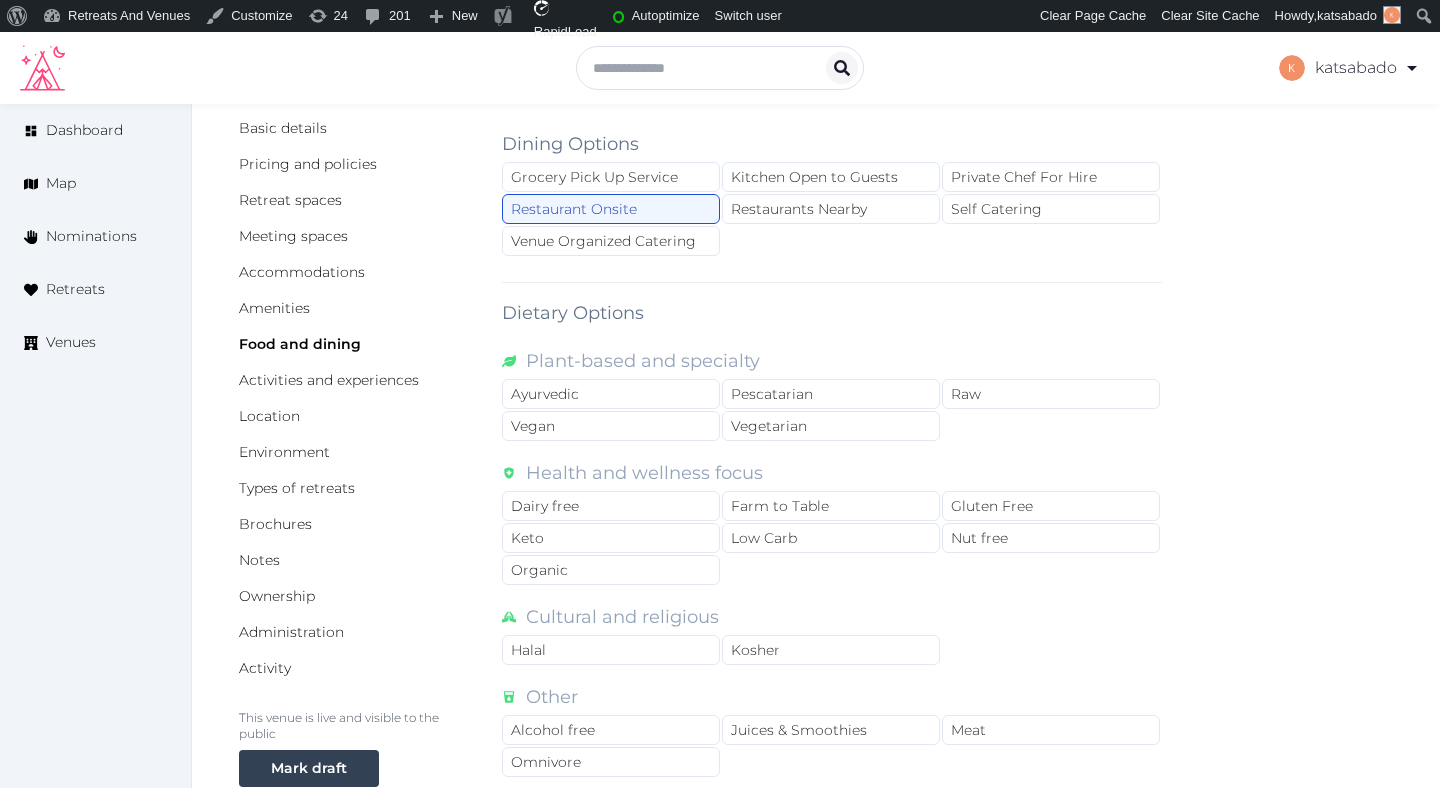 scroll, scrollTop: 152, scrollLeft: 0, axis: vertical 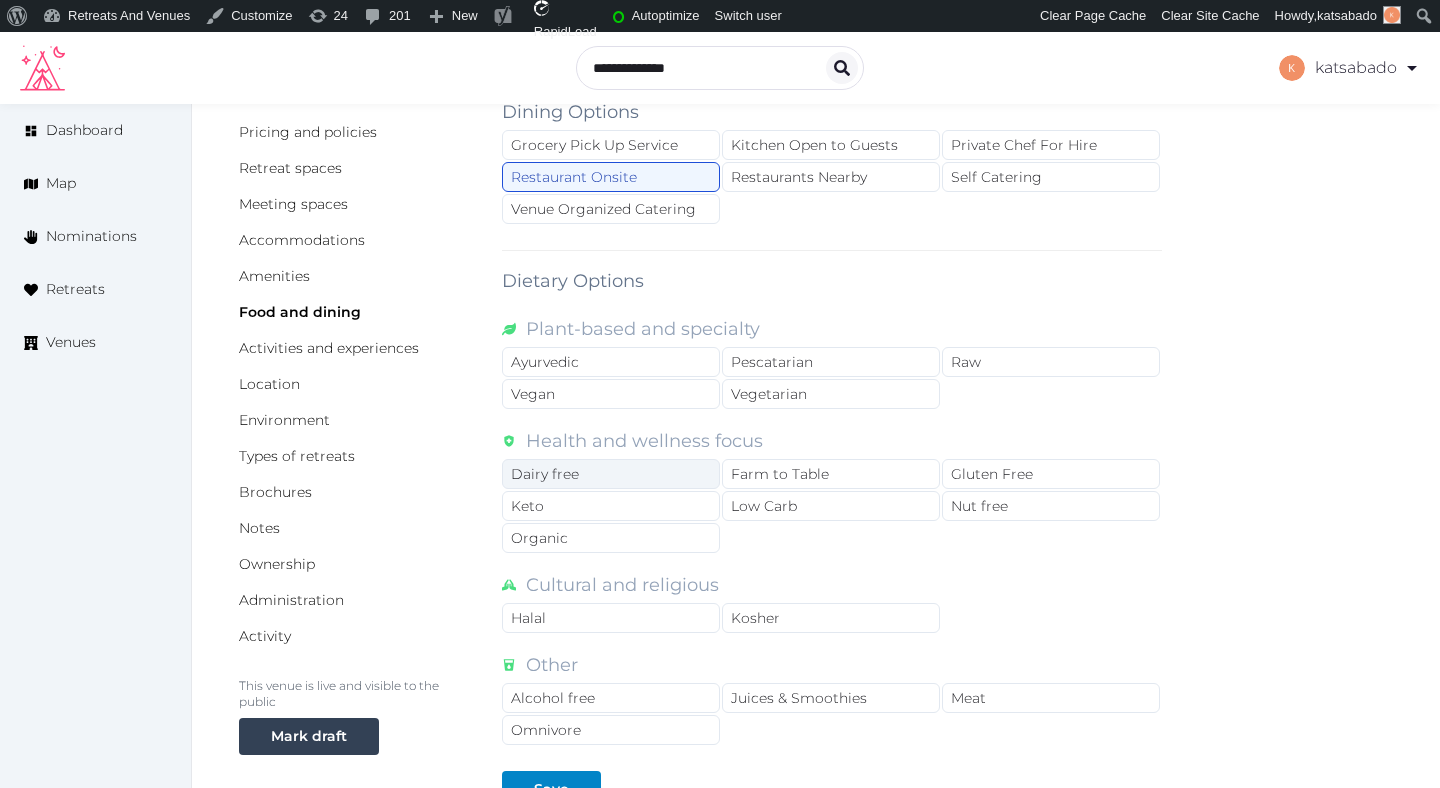 click on "Dairy free" at bounding box center [611, 474] 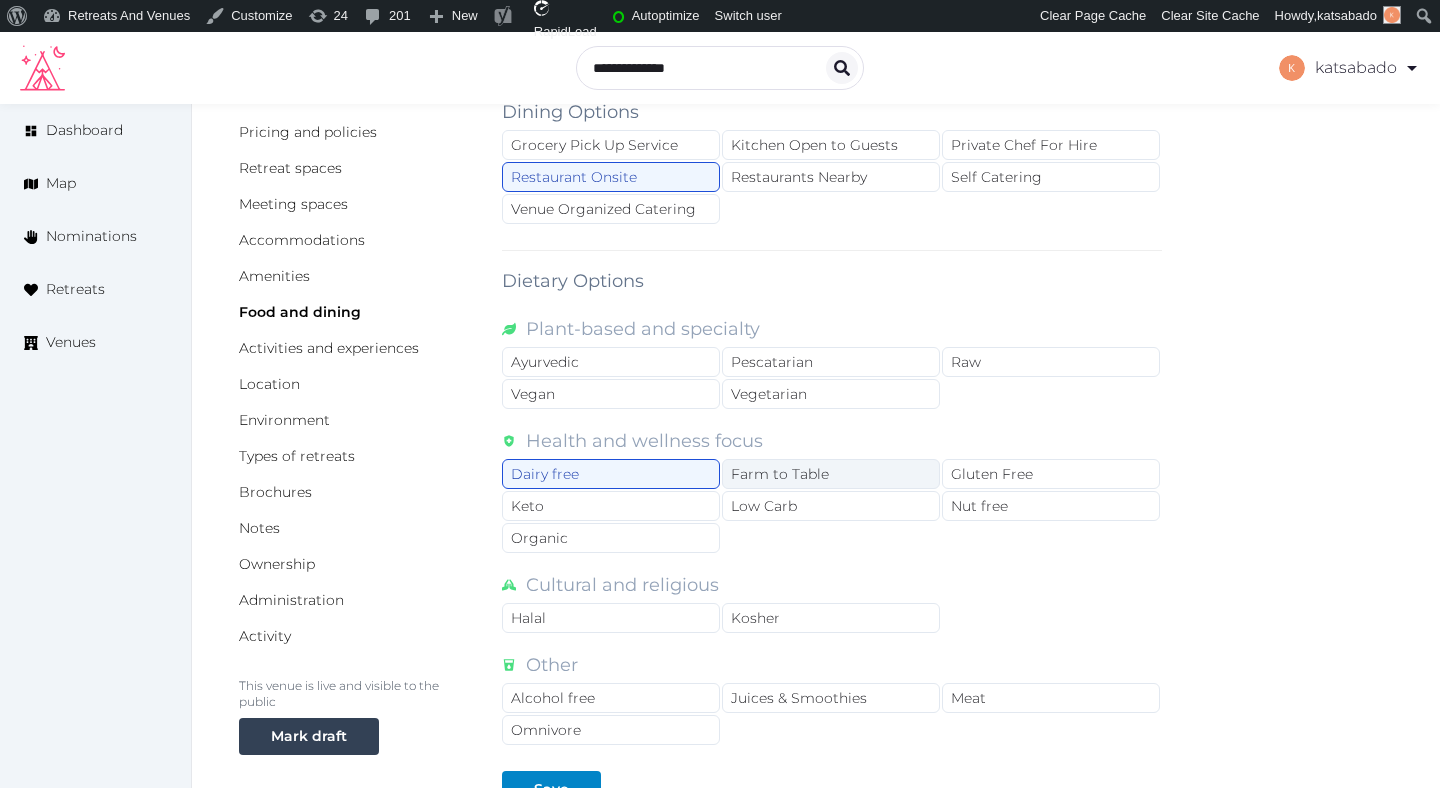 click on "Farm to Table" at bounding box center [831, 474] 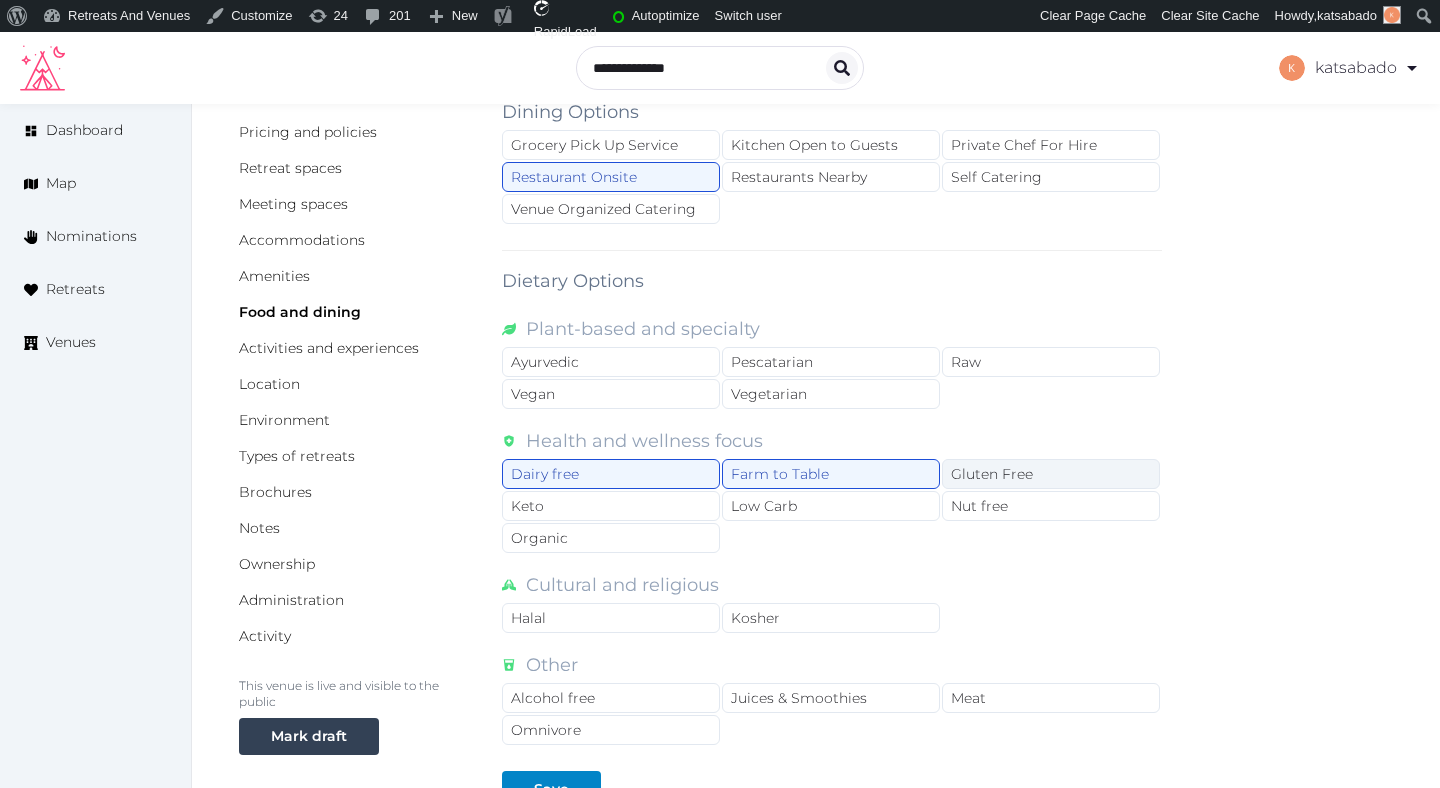 click on "Gluten Free" at bounding box center (1051, 474) 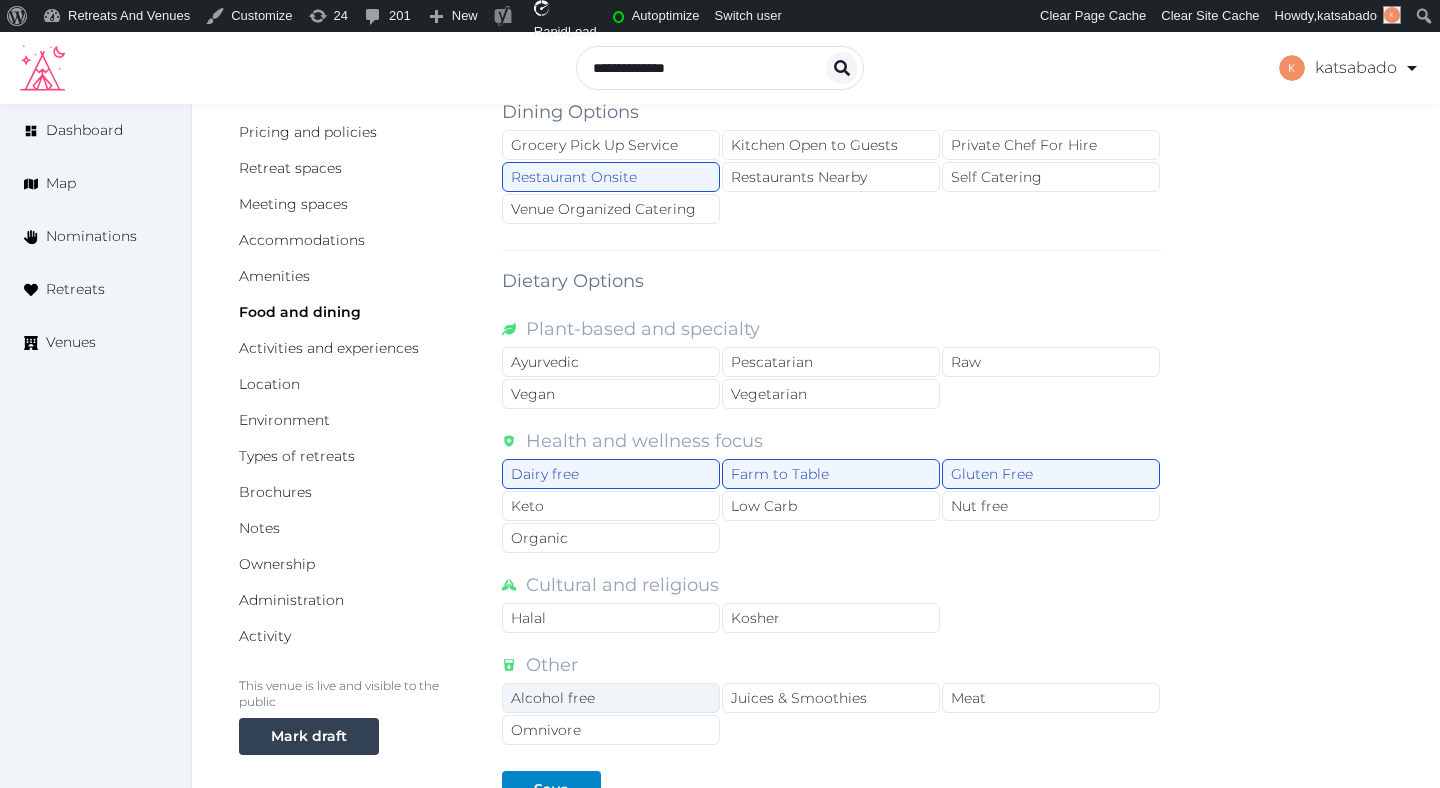 click on "Alcohol free" at bounding box center (611, 698) 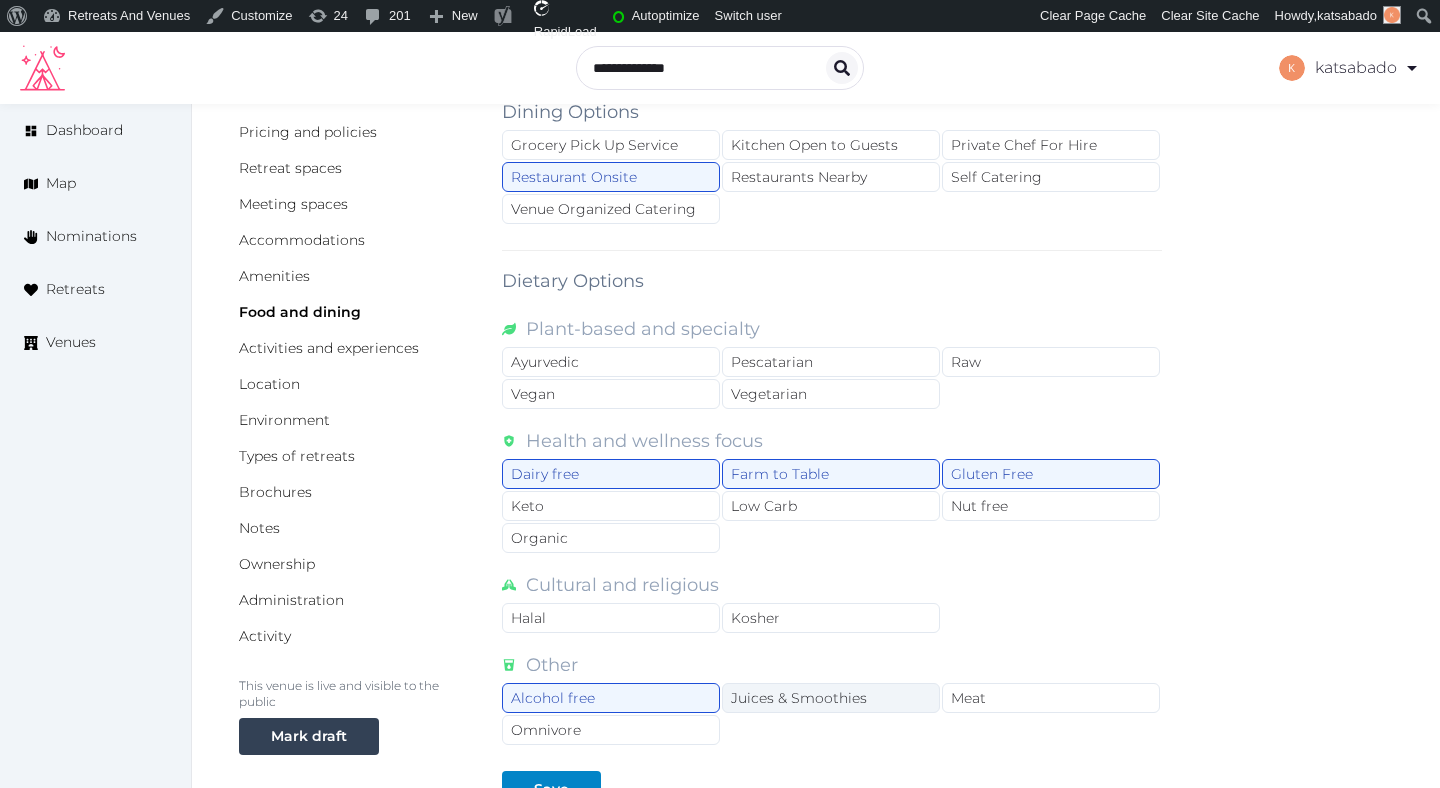 click on "Juices & Smoothies" at bounding box center [831, 698] 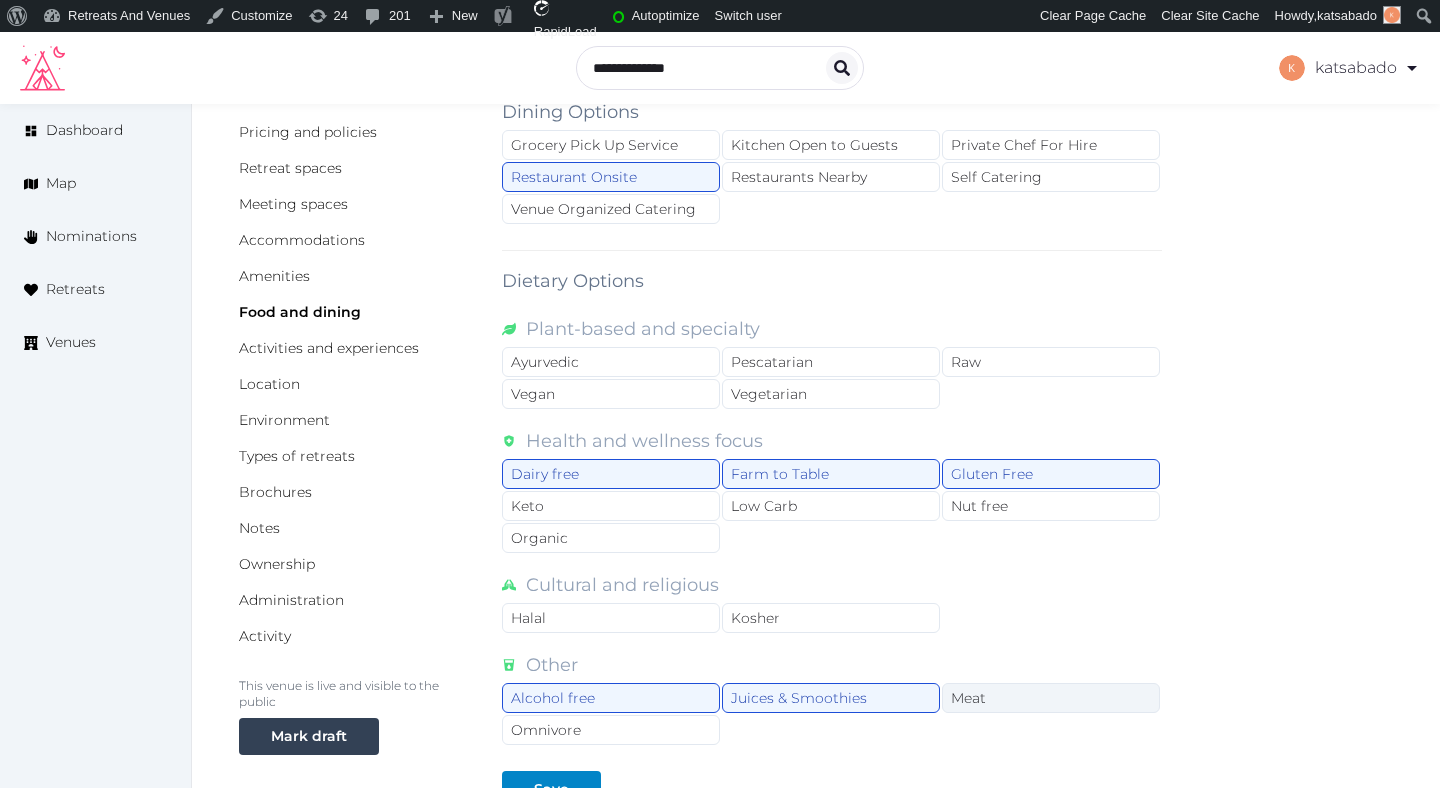 click on "Meat" at bounding box center [1051, 698] 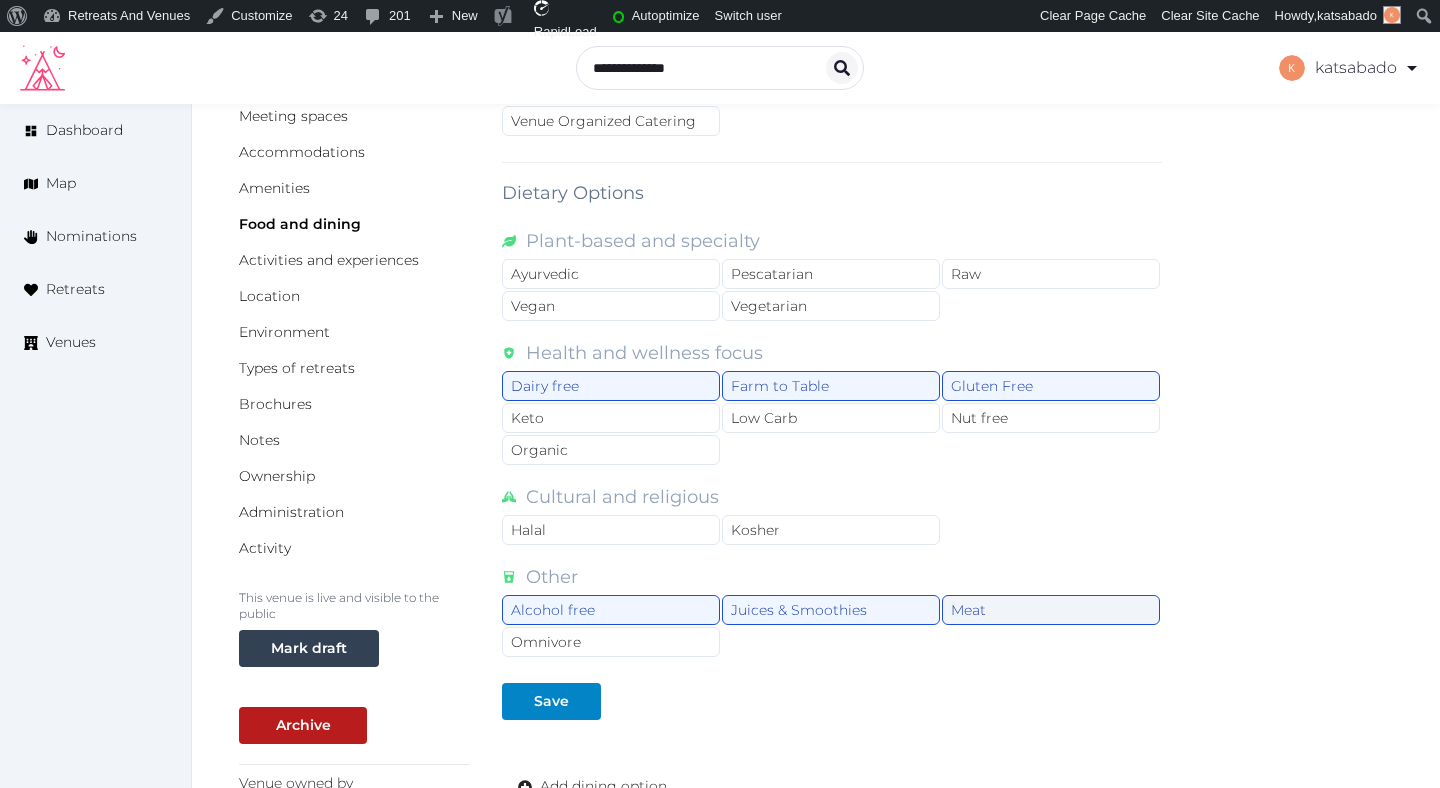 scroll, scrollTop: 264, scrollLeft: 0, axis: vertical 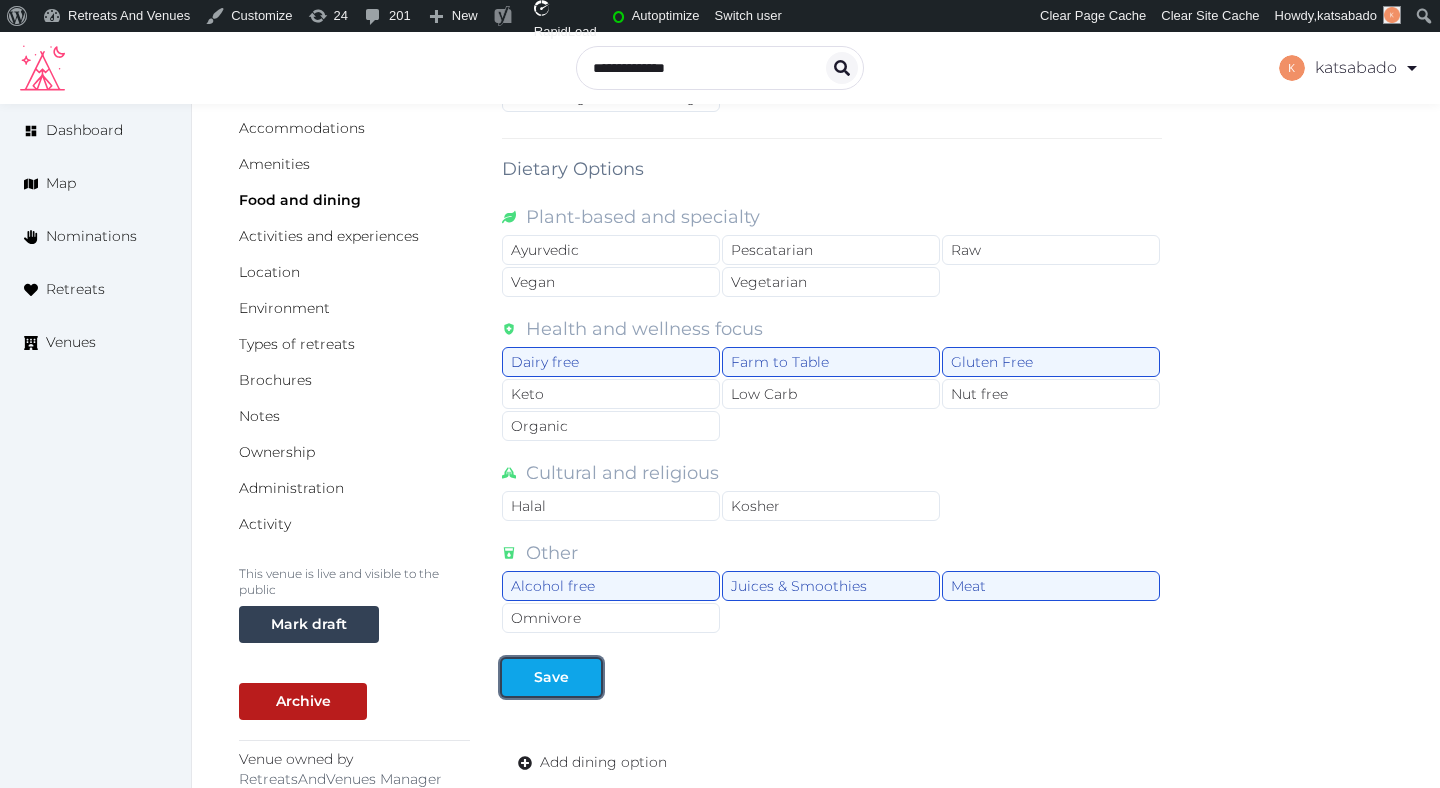 click at bounding box center [585, 677] 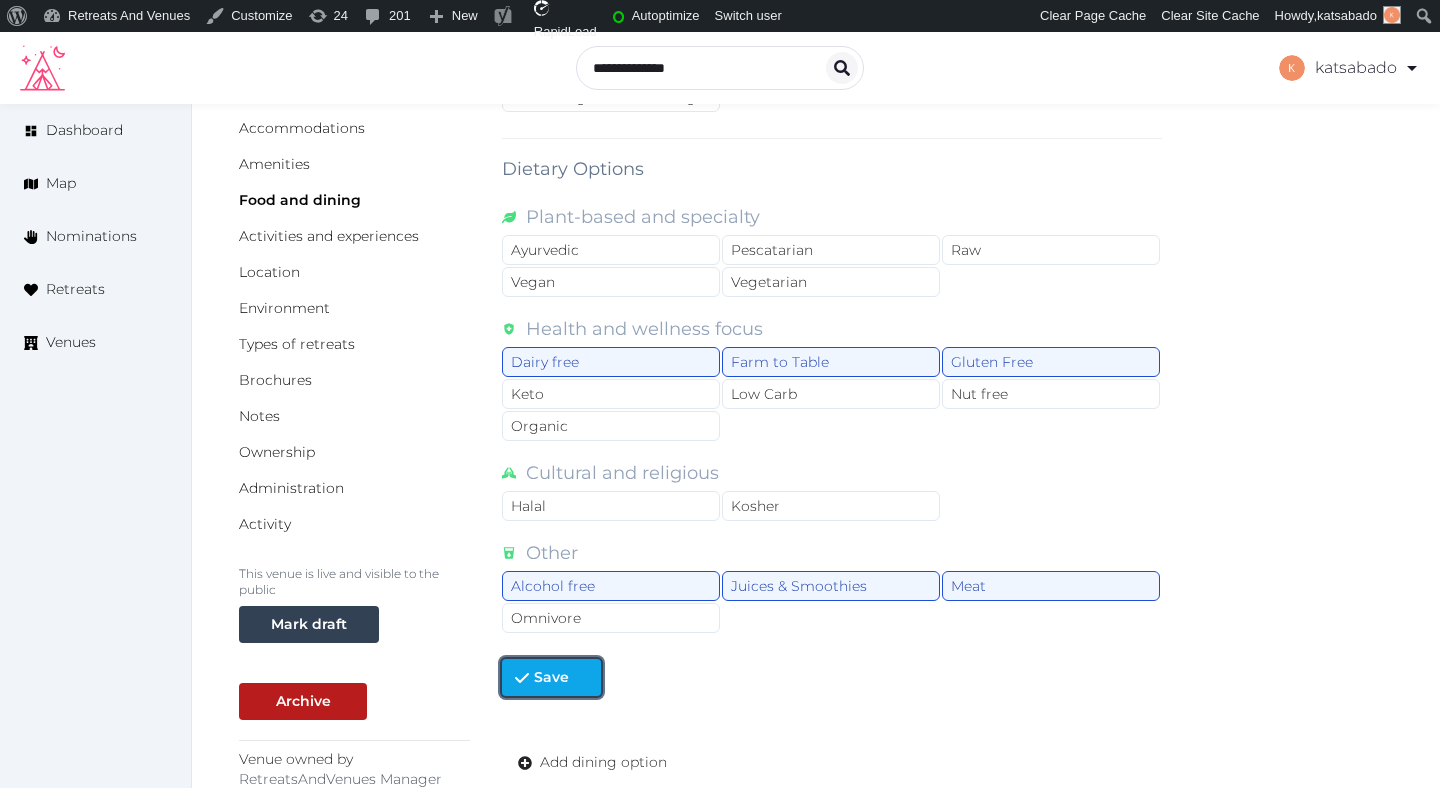 click at bounding box center (585, 677) 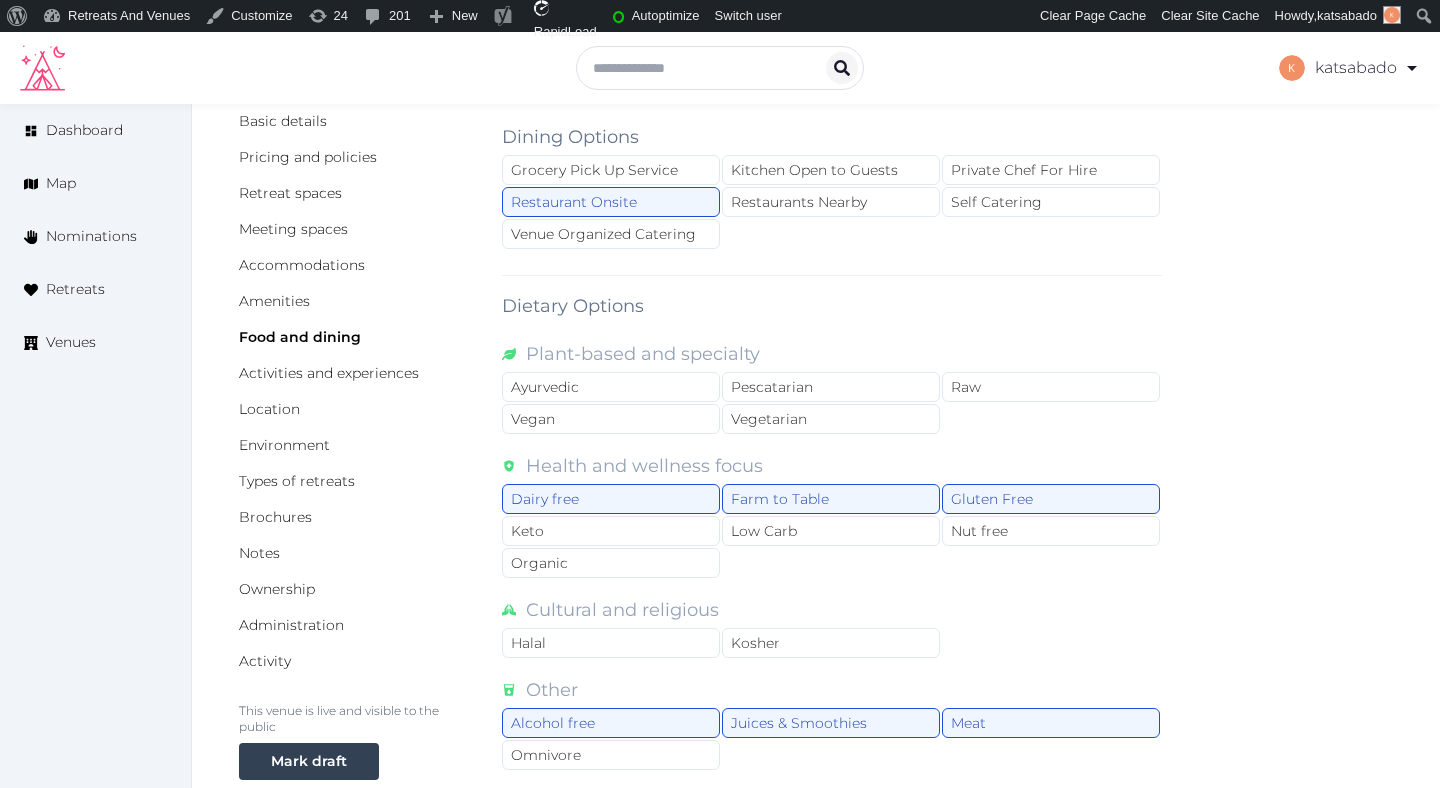 scroll, scrollTop: 133, scrollLeft: 0, axis: vertical 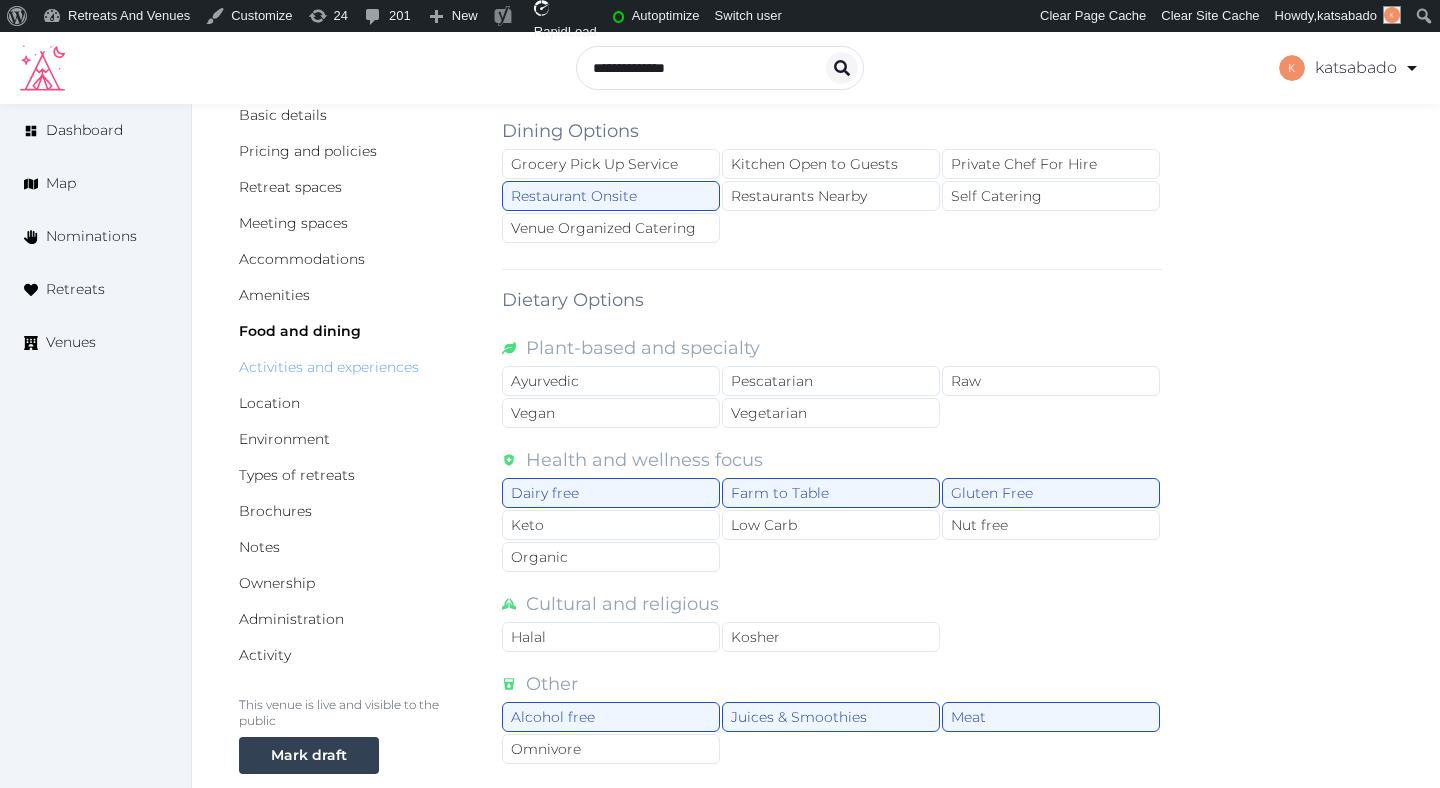 click on "Activities and experiences" at bounding box center [329, 367] 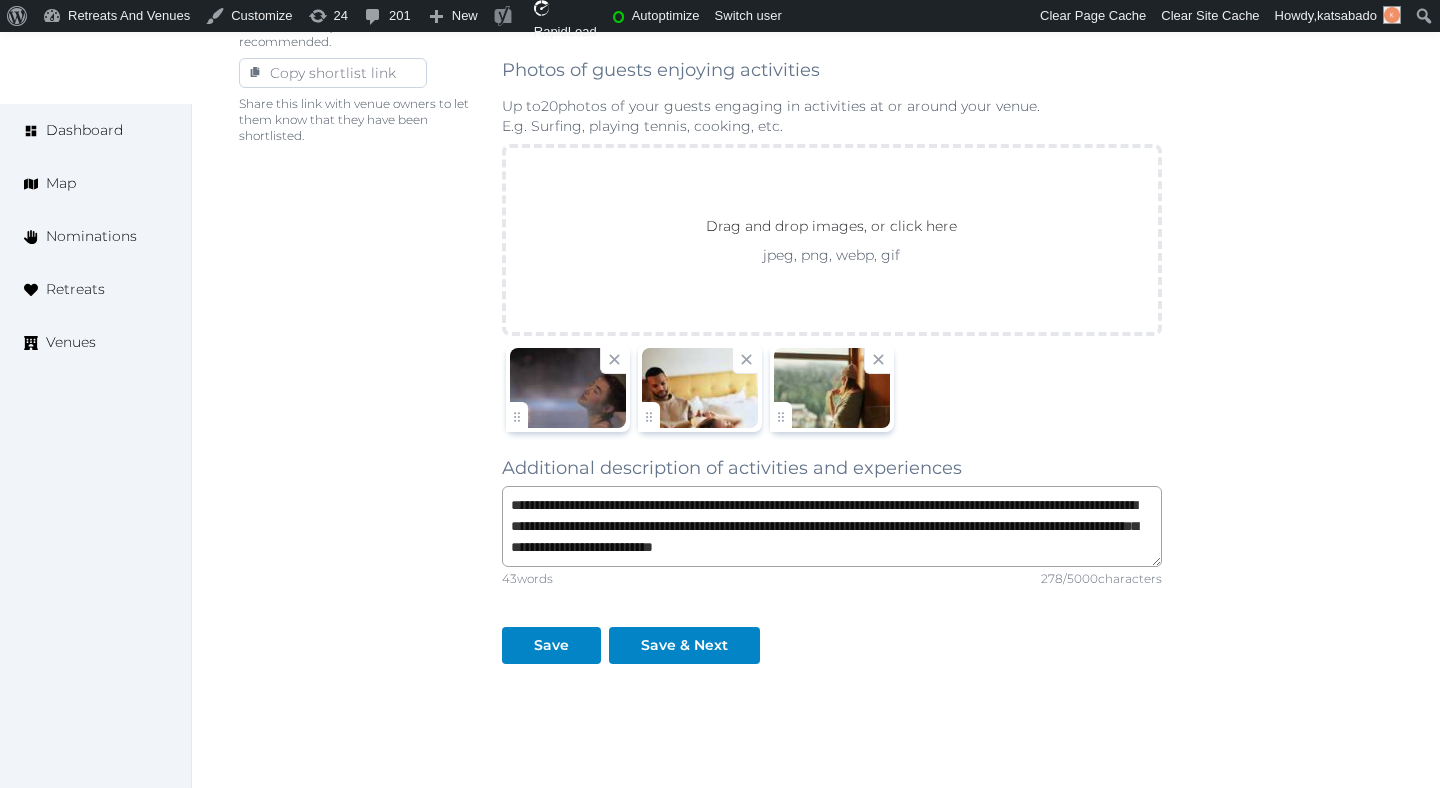 scroll, scrollTop: 1426, scrollLeft: 0, axis: vertical 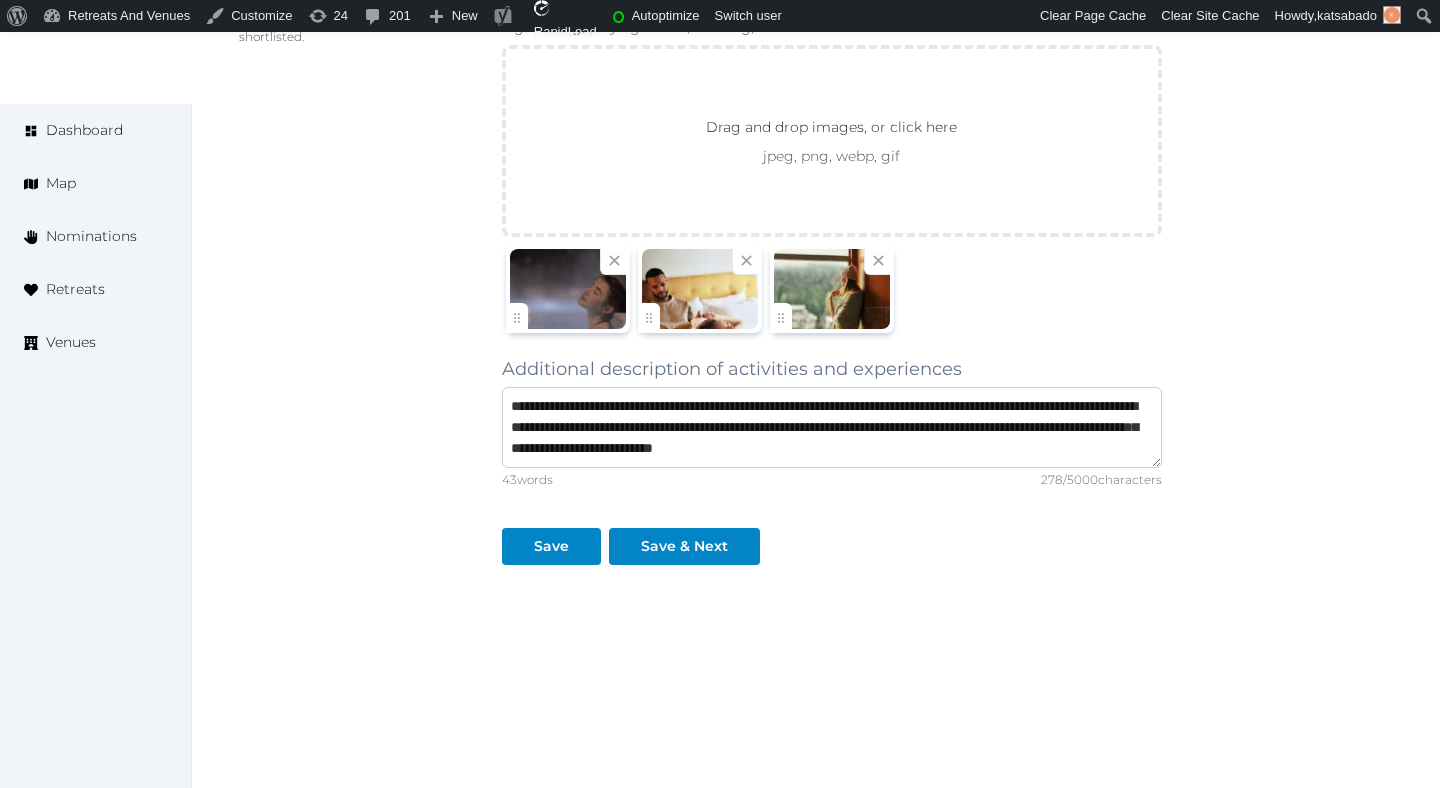click on "**********" at bounding box center [832, 427] 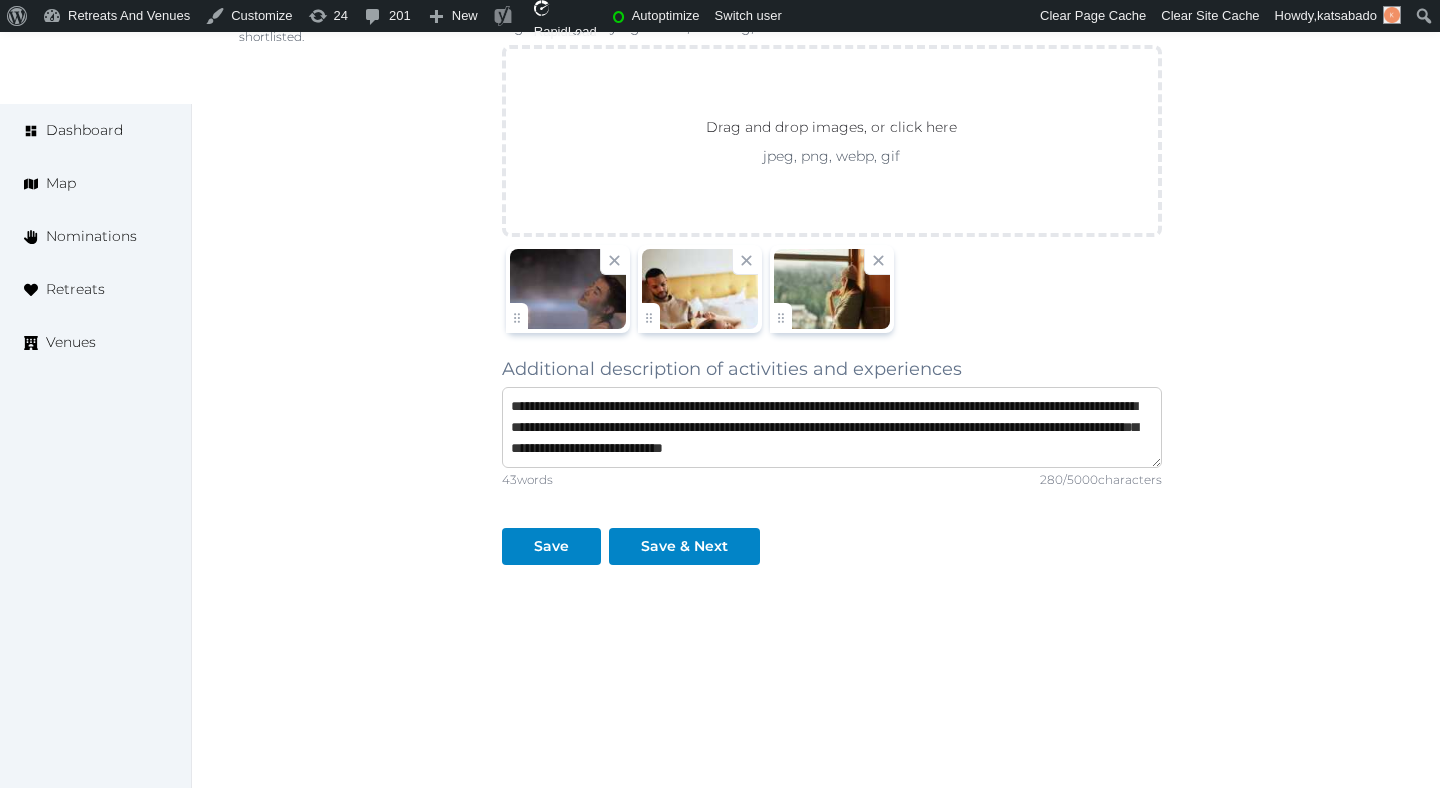 paste on "**********" 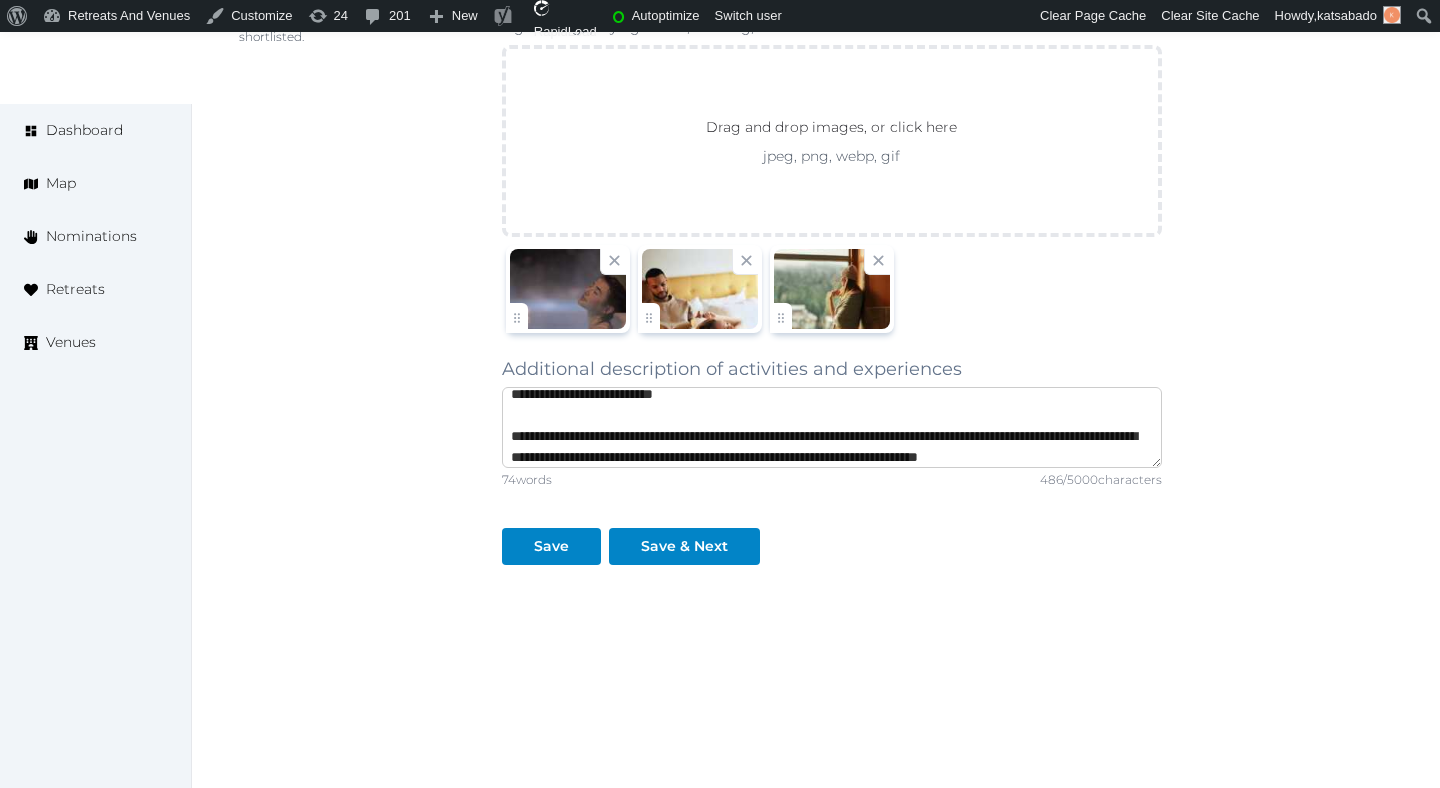 scroll, scrollTop: 72, scrollLeft: 0, axis: vertical 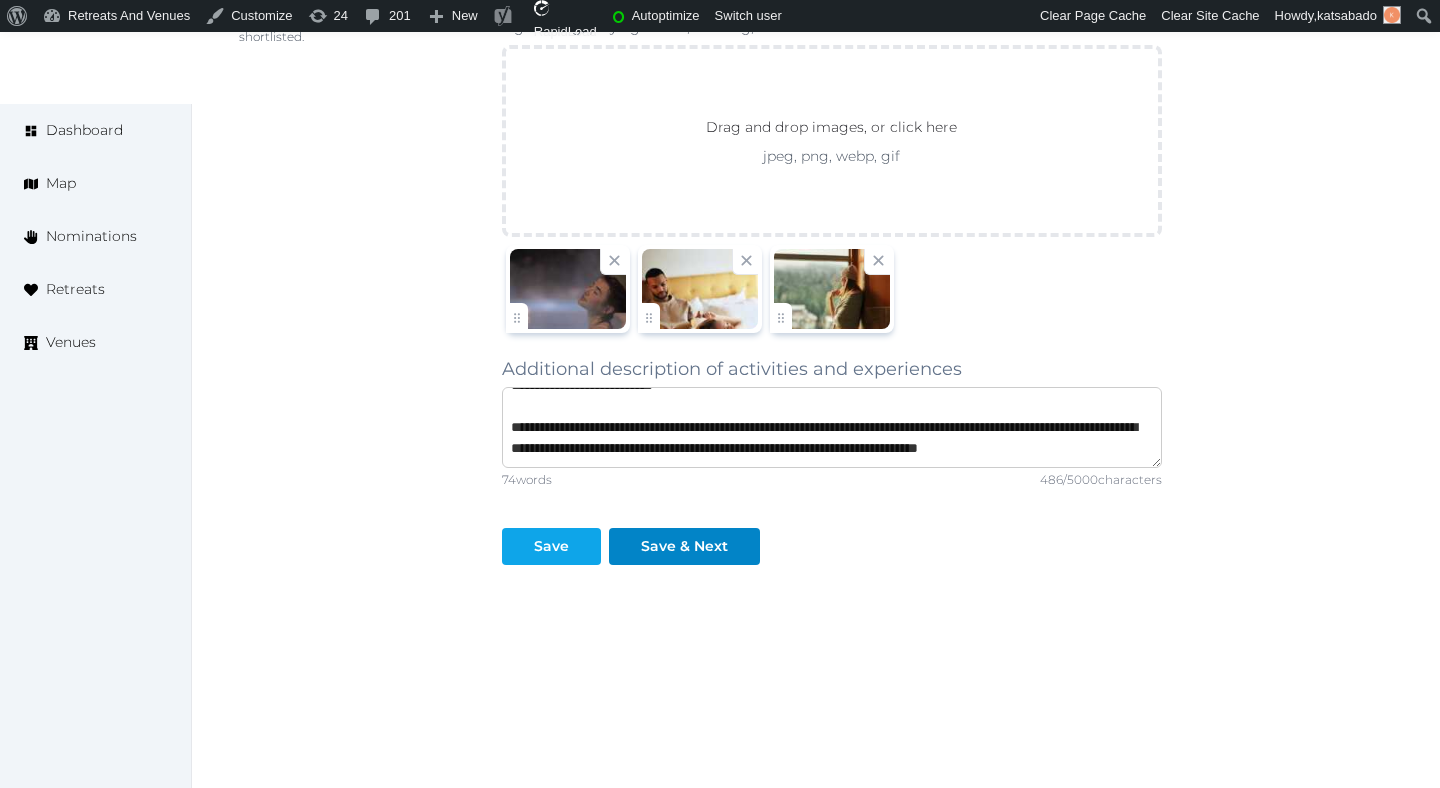 type on "**********" 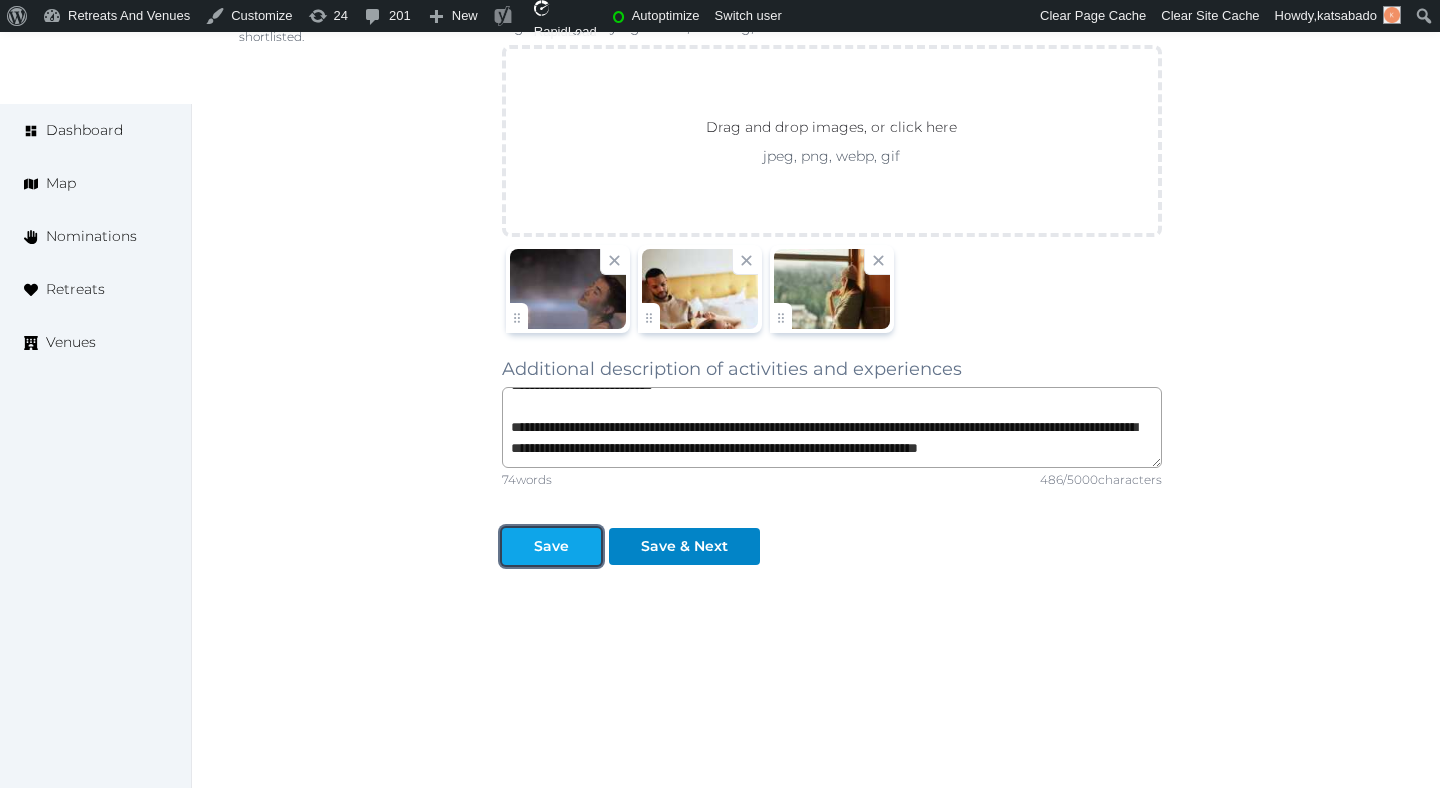 click on "Save" at bounding box center (551, 546) 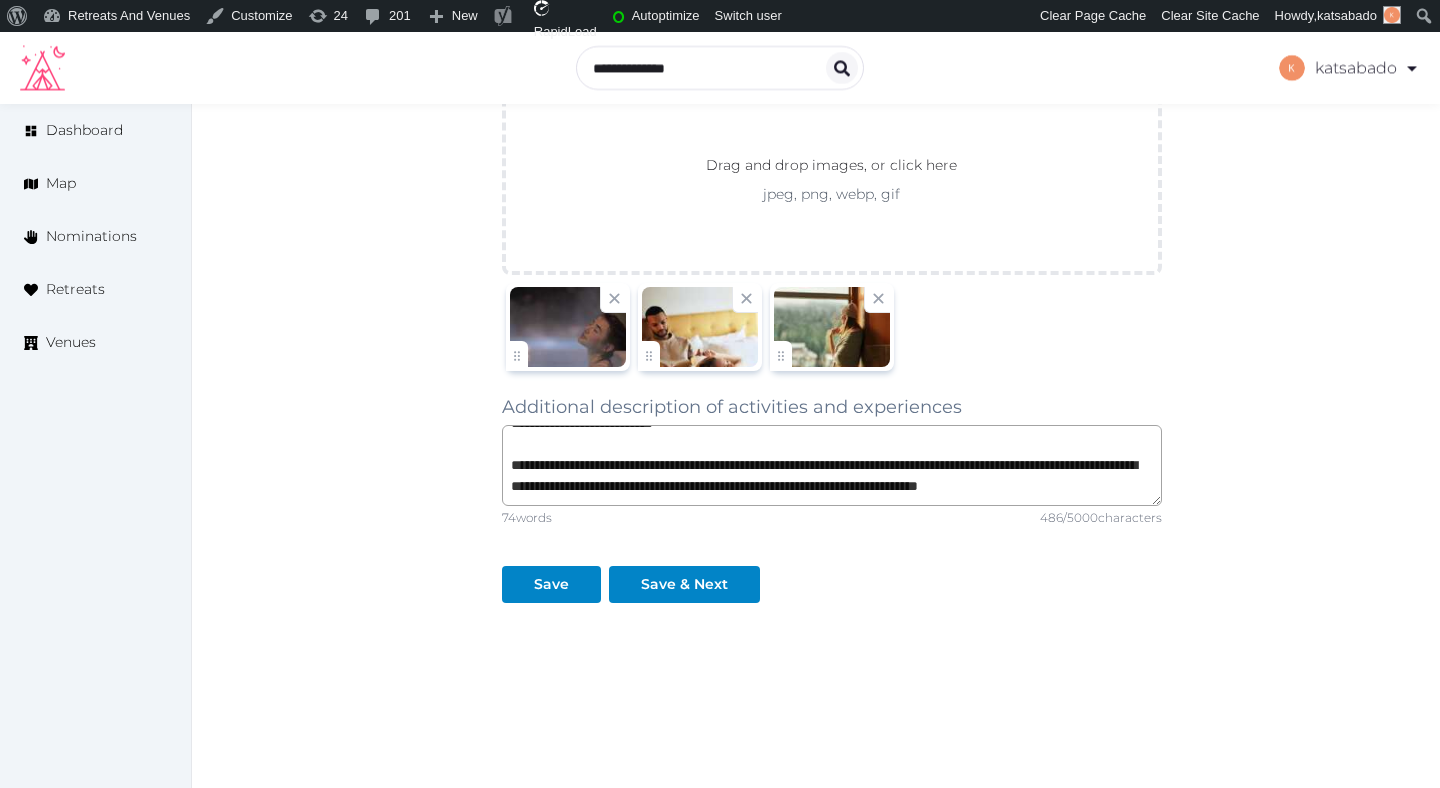 scroll, scrollTop: 1473, scrollLeft: 0, axis: vertical 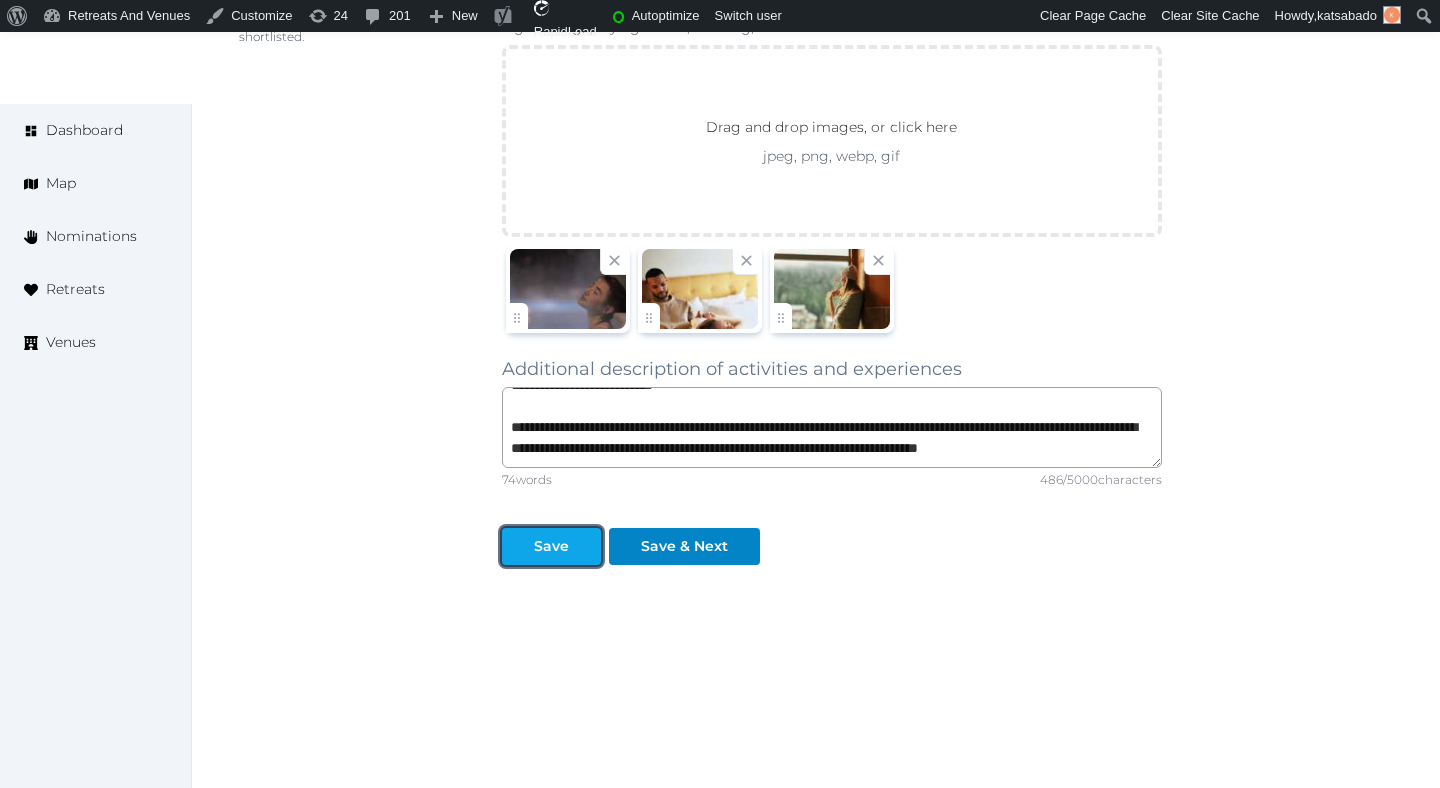 click on "Save" at bounding box center [551, 546] 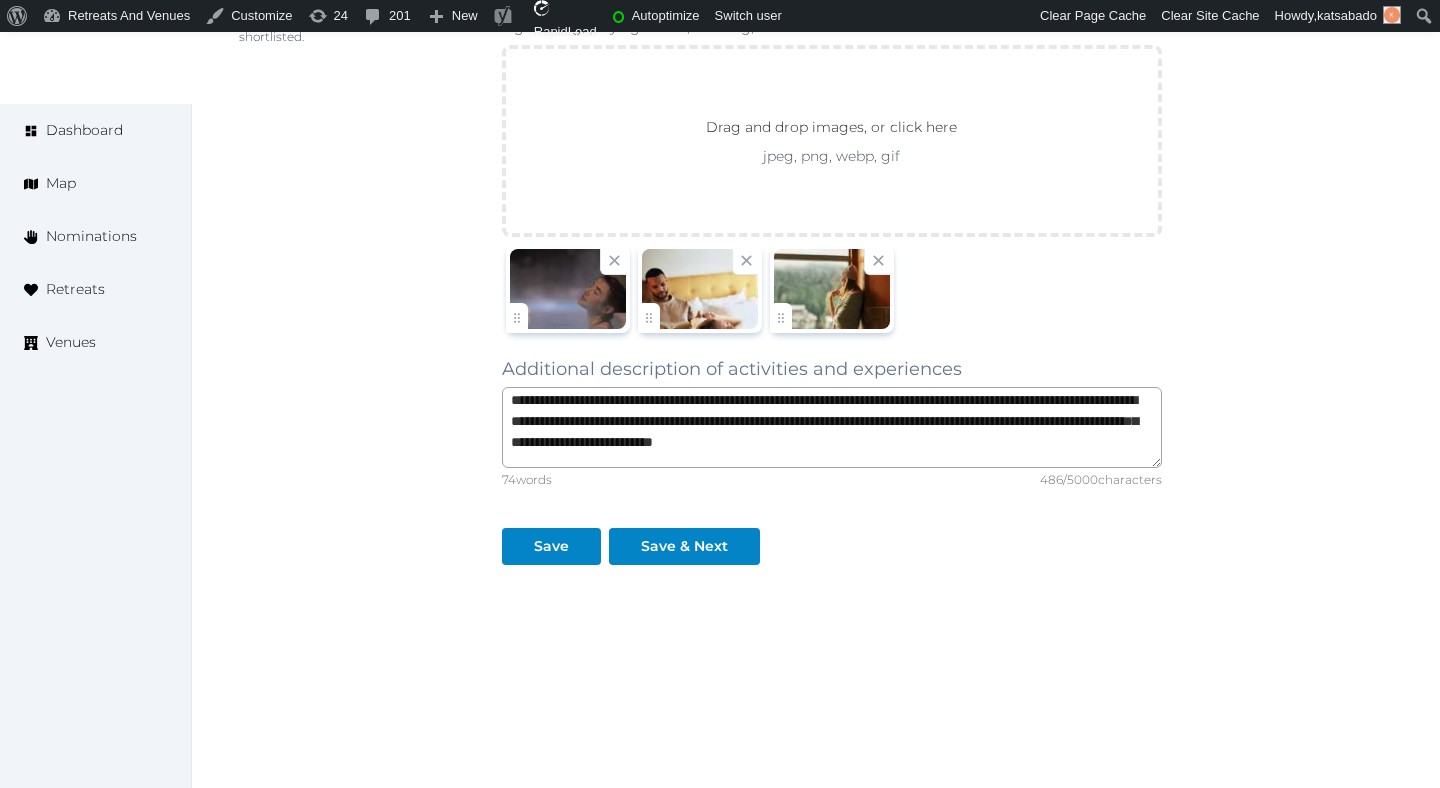 scroll, scrollTop: 0, scrollLeft: 0, axis: both 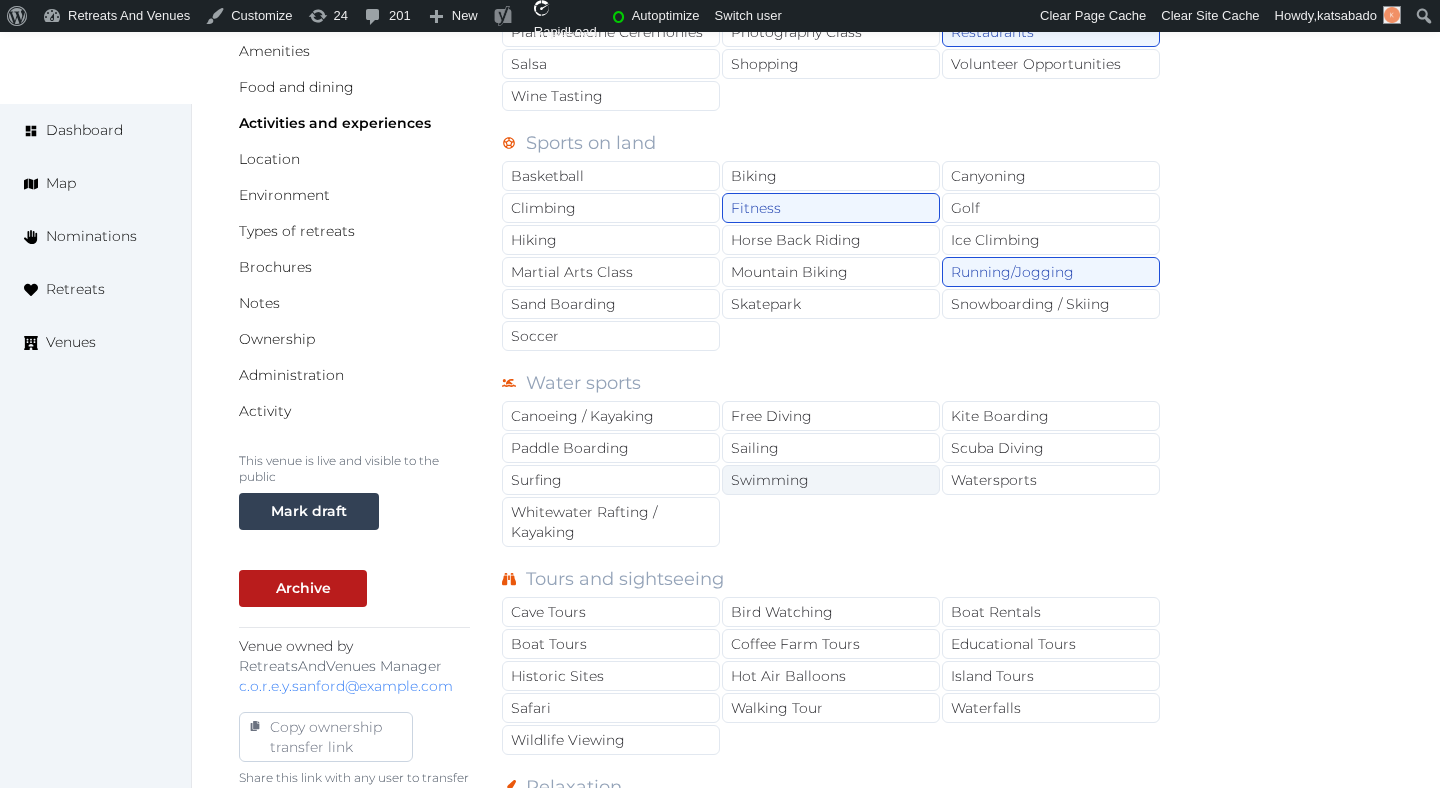 click on "Swimming" at bounding box center (831, 480) 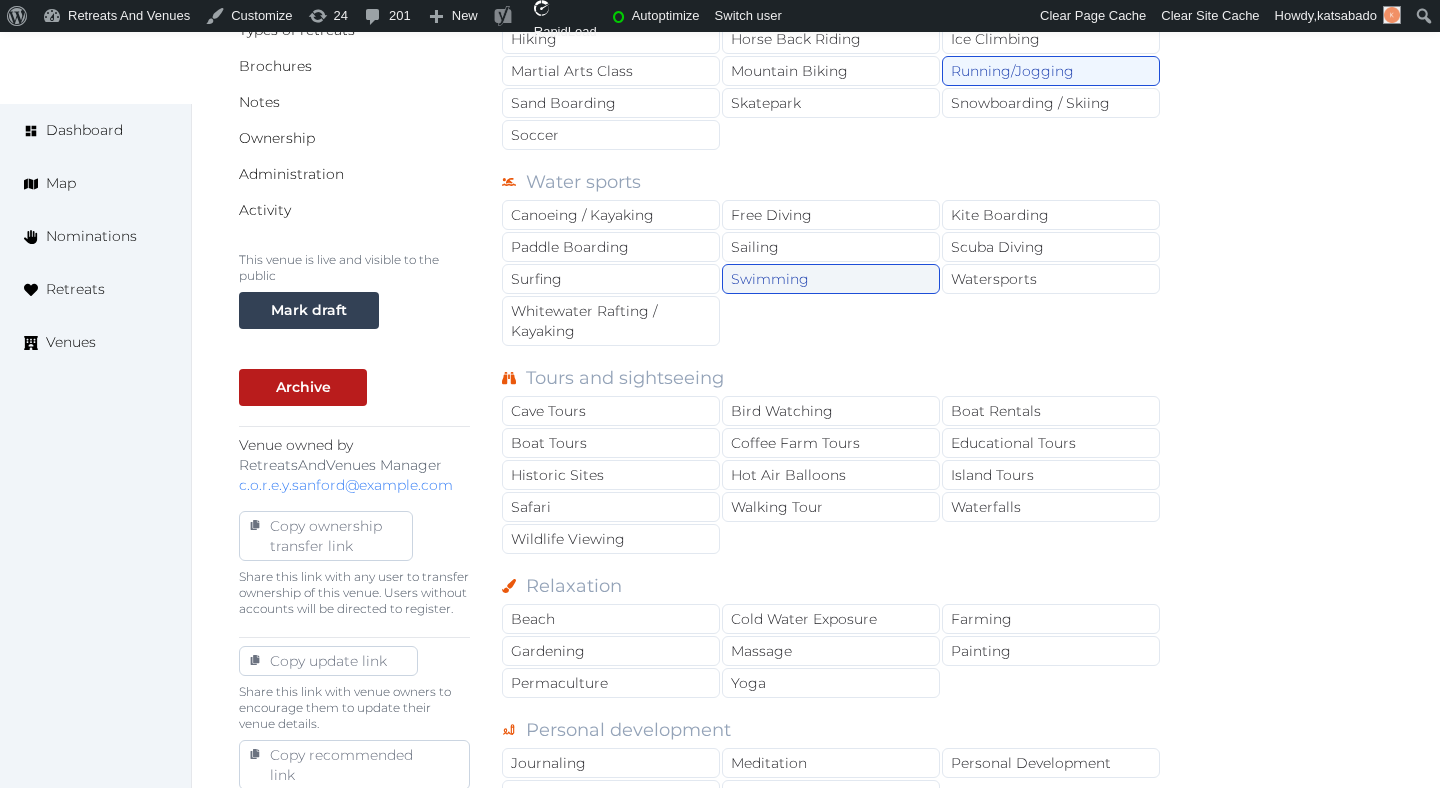 scroll, scrollTop: 587, scrollLeft: 0, axis: vertical 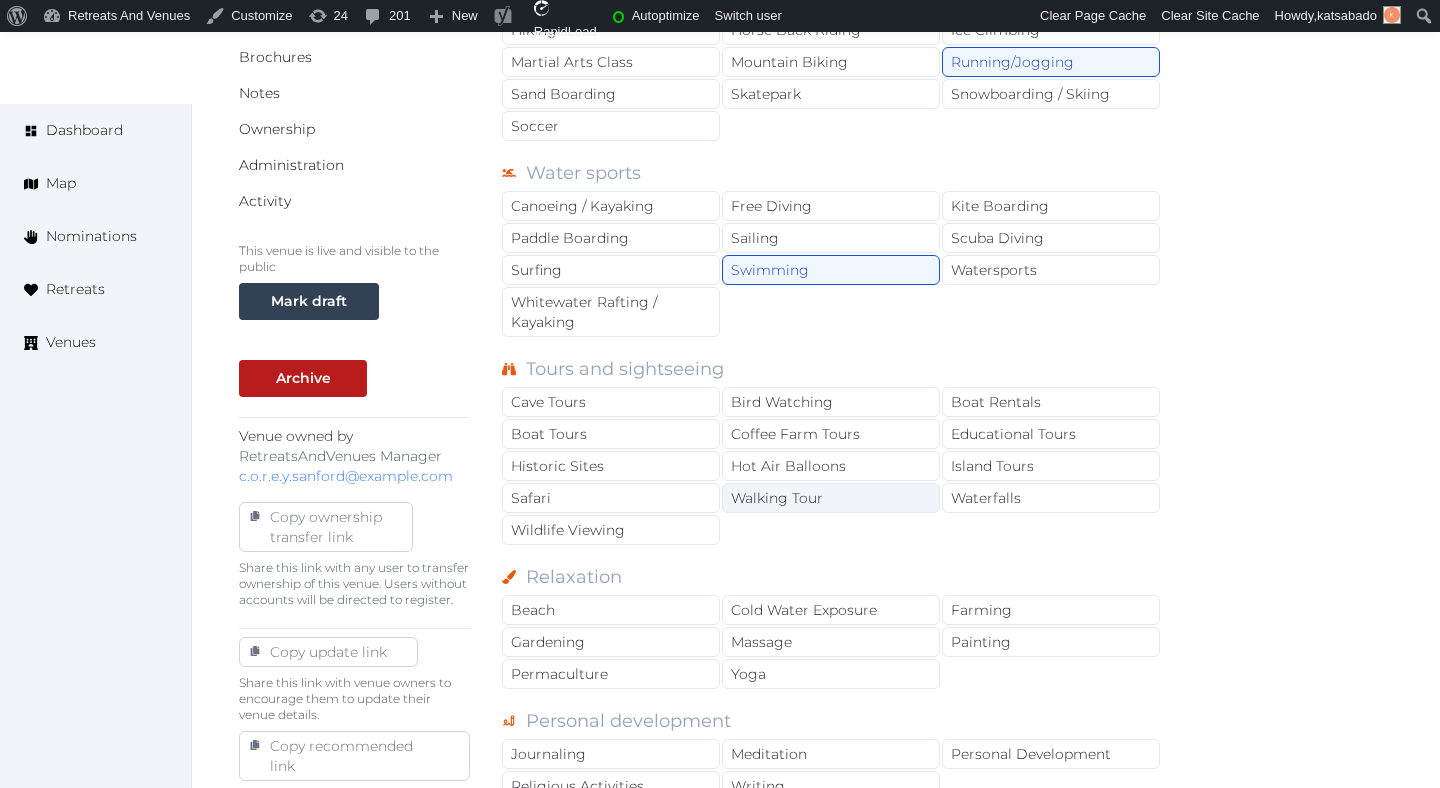 click on "Walking Tour" at bounding box center (831, 498) 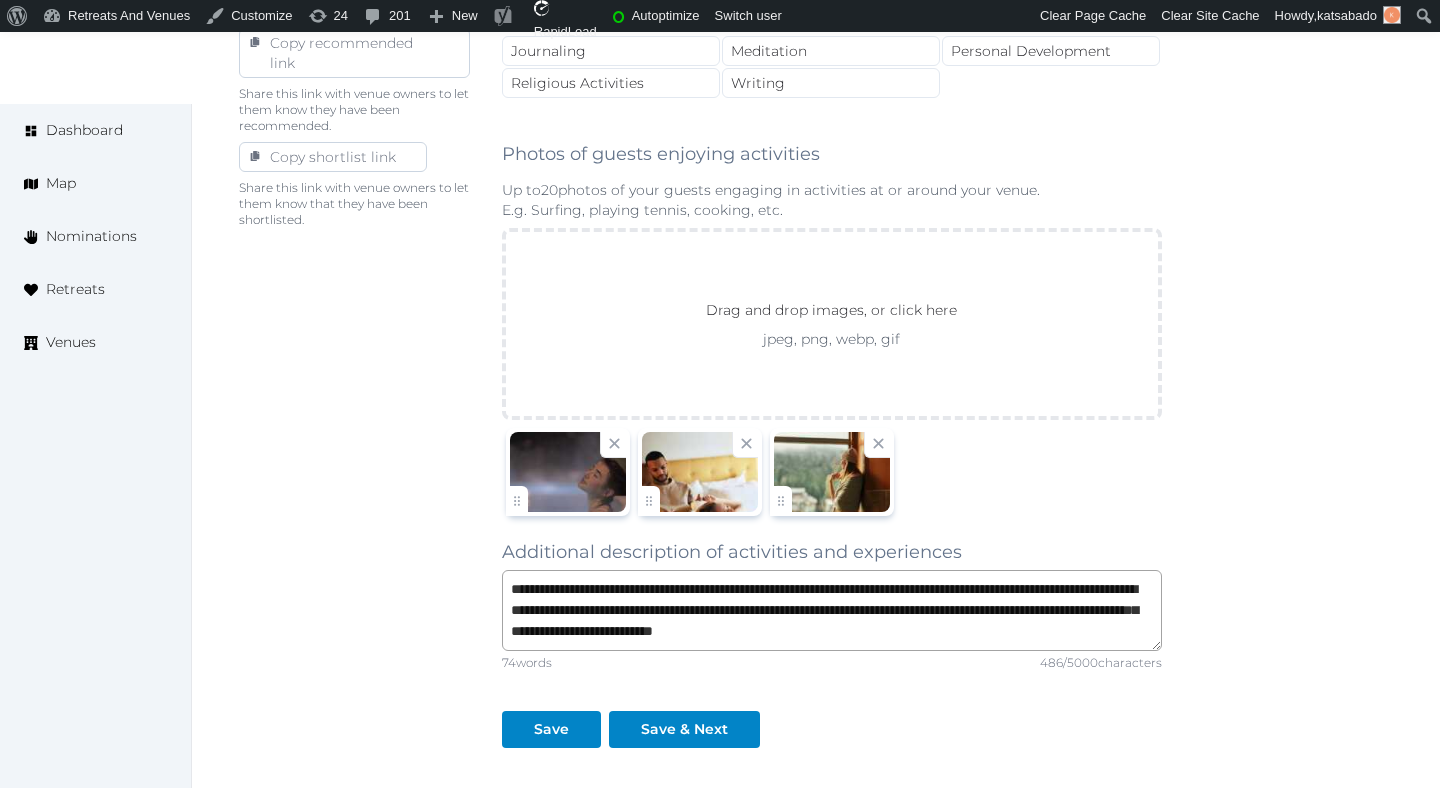 scroll, scrollTop: 1298, scrollLeft: 0, axis: vertical 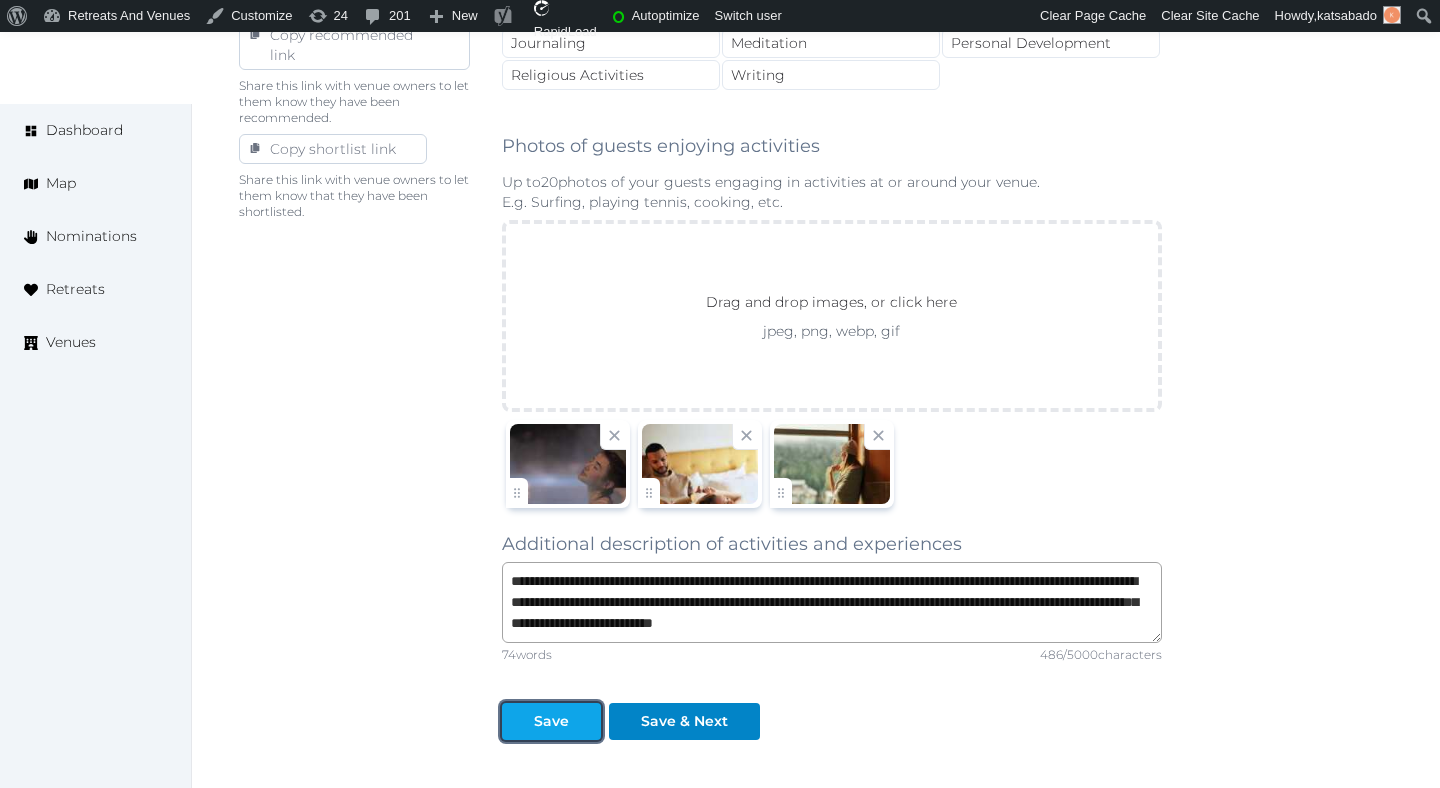 click on "Save" at bounding box center [551, 721] 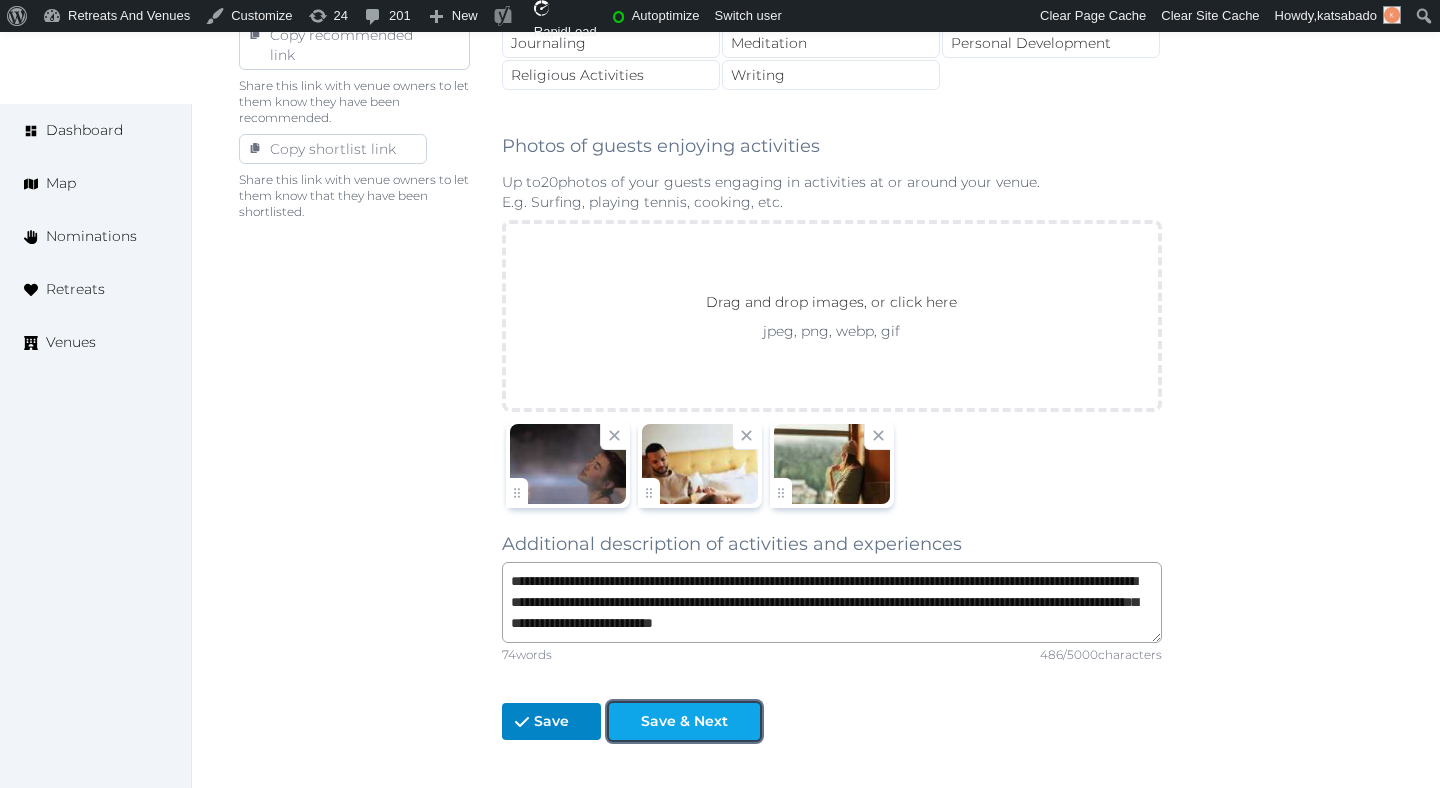 click on "Save & Next" at bounding box center (684, 721) 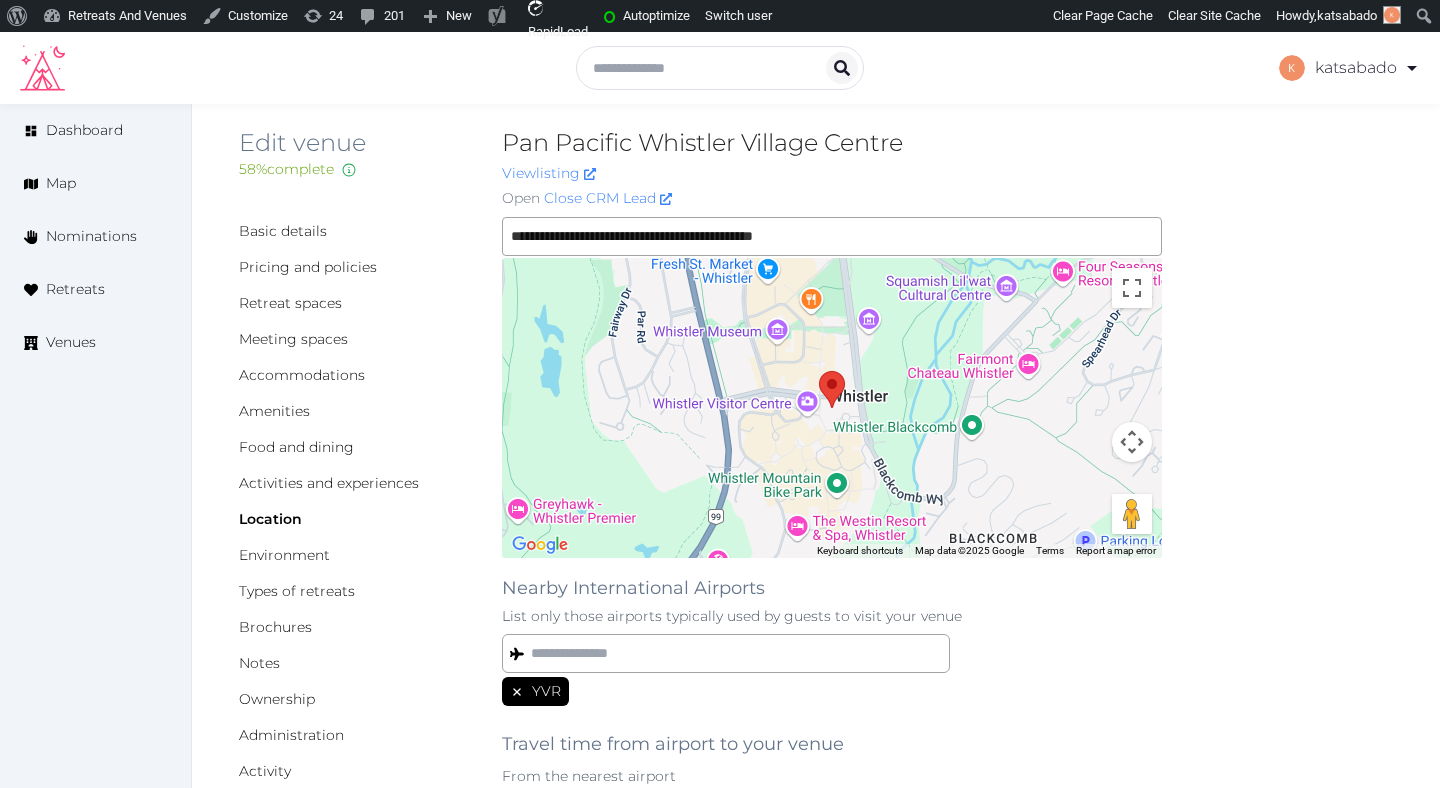 scroll, scrollTop: 0, scrollLeft: 0, axis: both 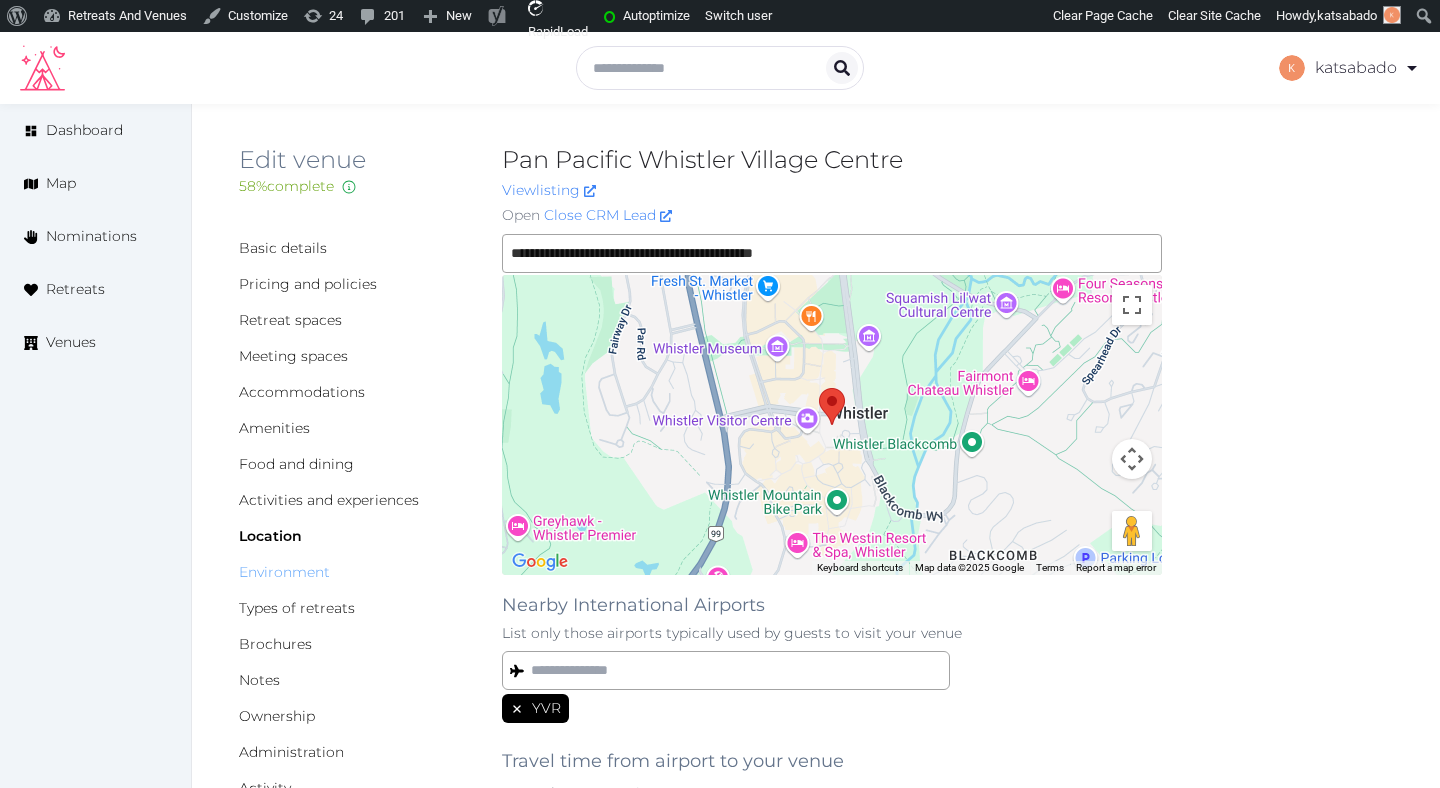 click on "Environment" at bounding box center [284, 572] 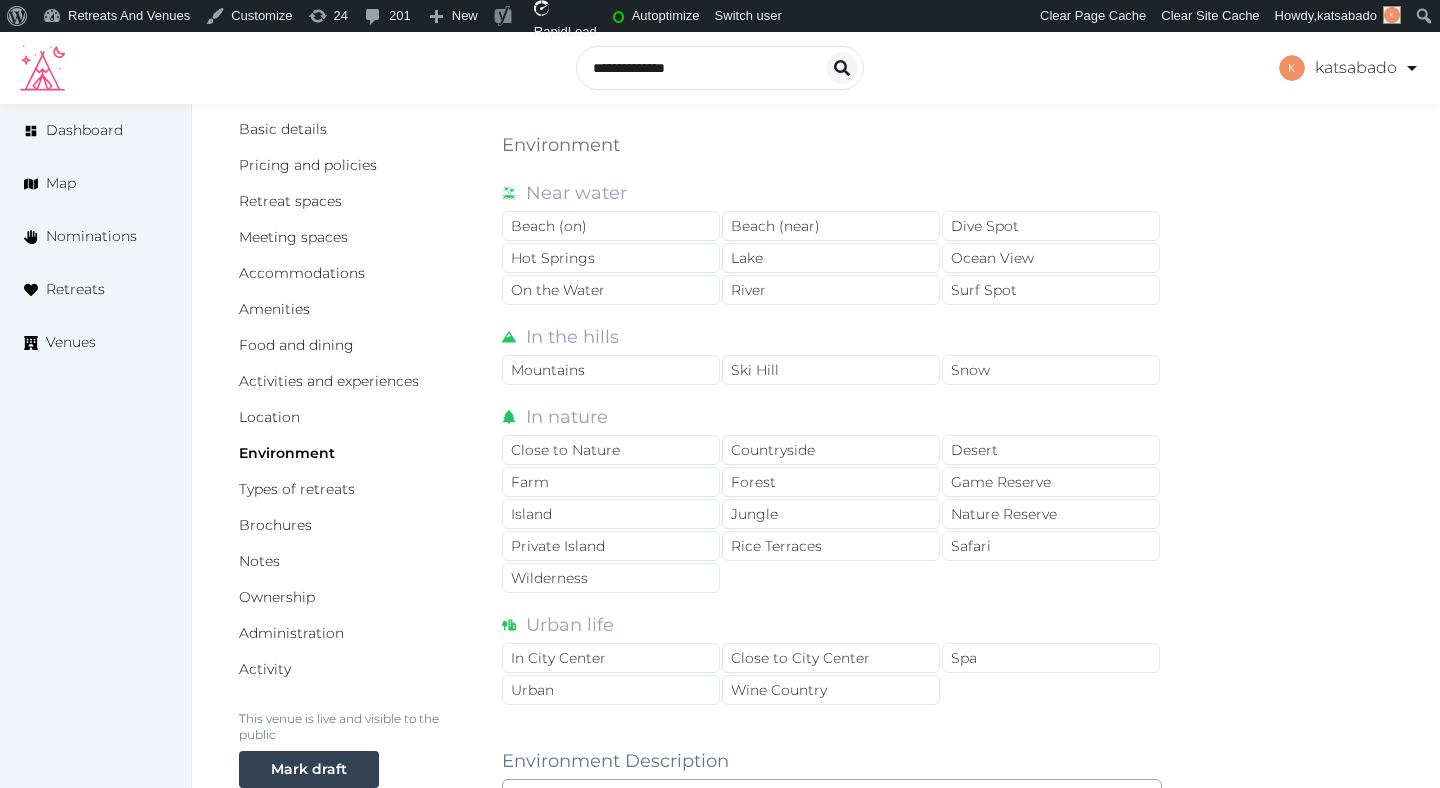 scroll, scrollTop: 63, scrollLeft: 0, axis: vertical 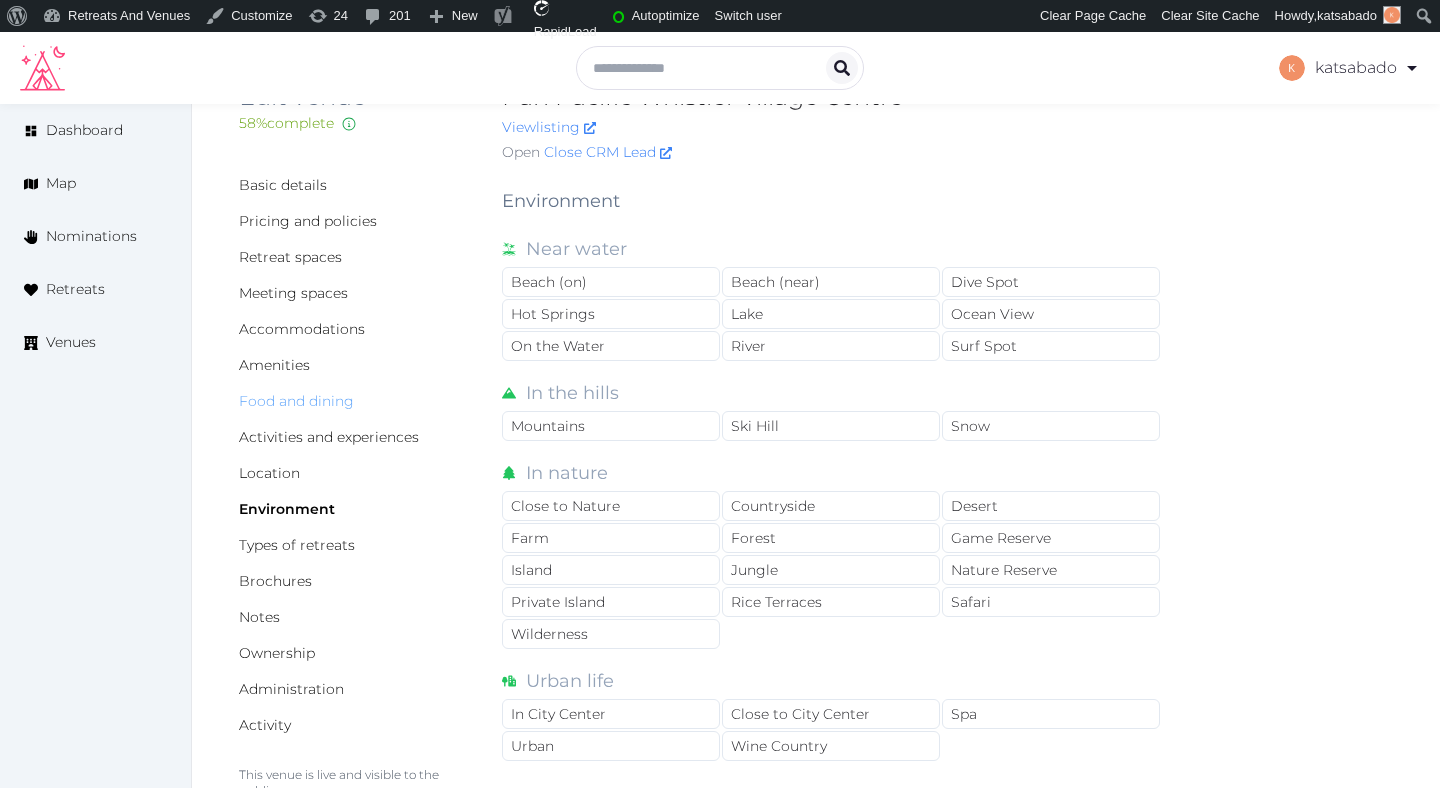 click on "Food and dining" at bounding box center (296, 401) 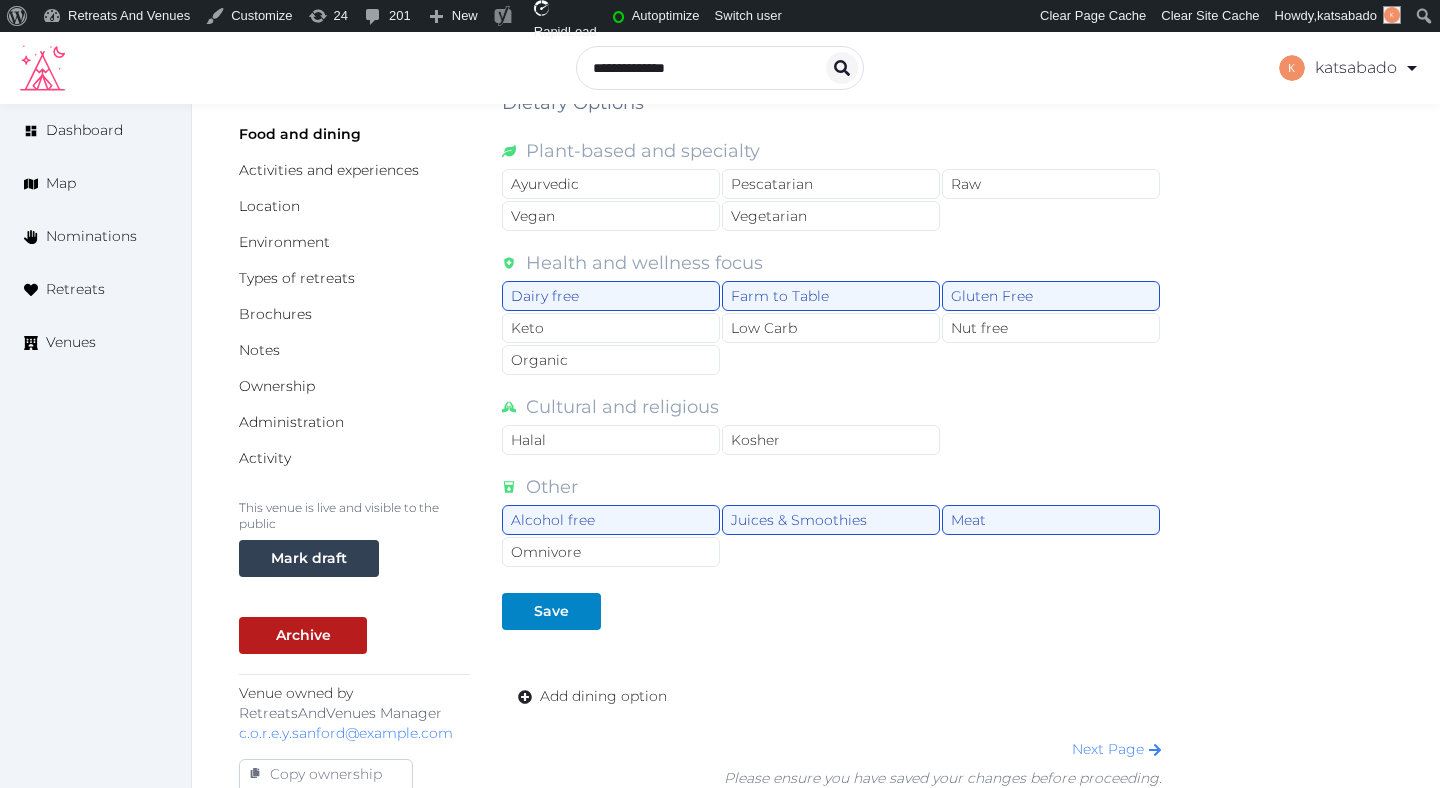scroll, scrollTop: 205, scrollLeft: 0, axis: vertical 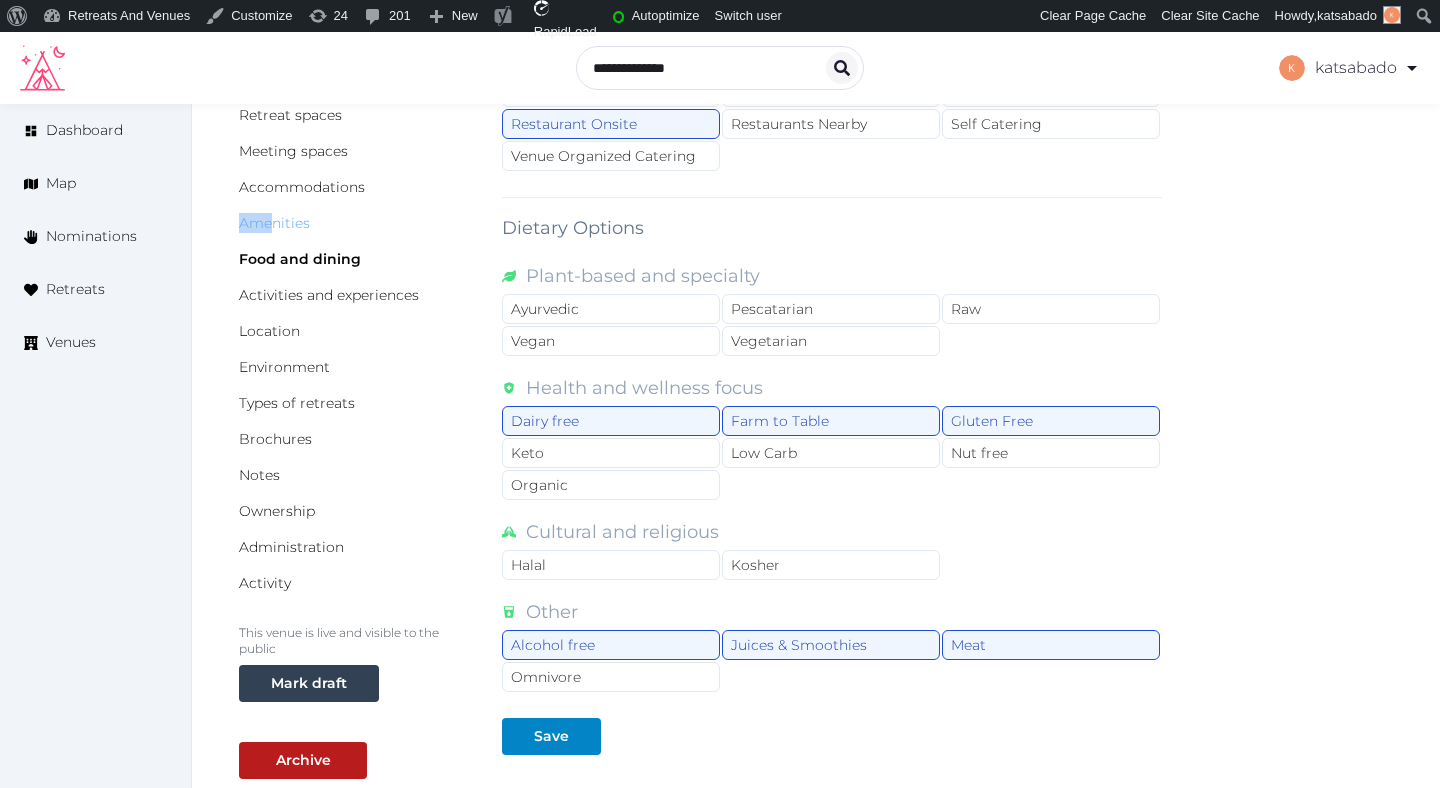 click on "Basic details Pricing and policies Retreat spaces Meeting spaces Accommodations Amenities Food and dining Activities and experiences Location Environment Types of retreats Brochures Notes Ownership Administration Activity" at bounding box center (354, 313) 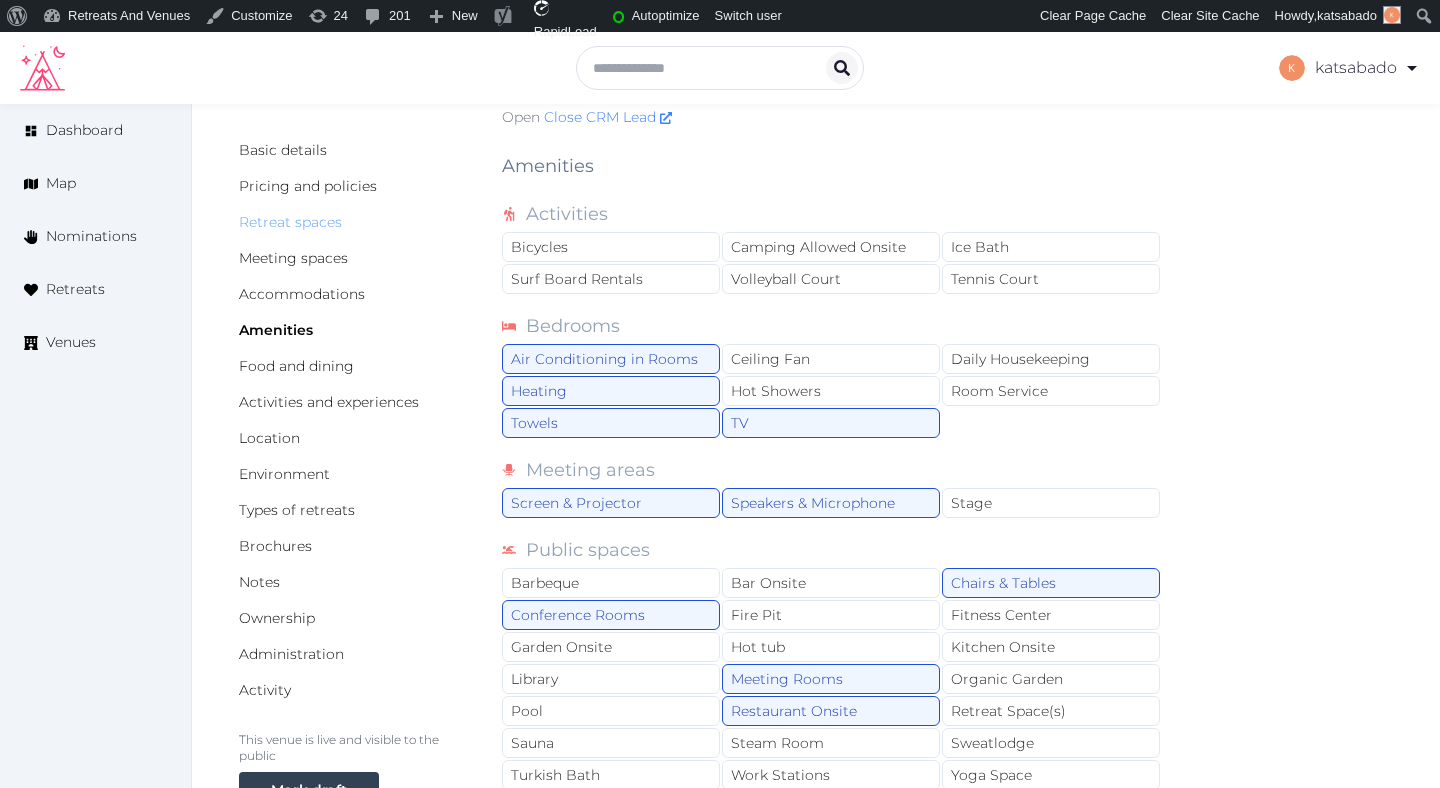 scroll, scrollTop: 122, scrollLeft: 0, axis: vertical 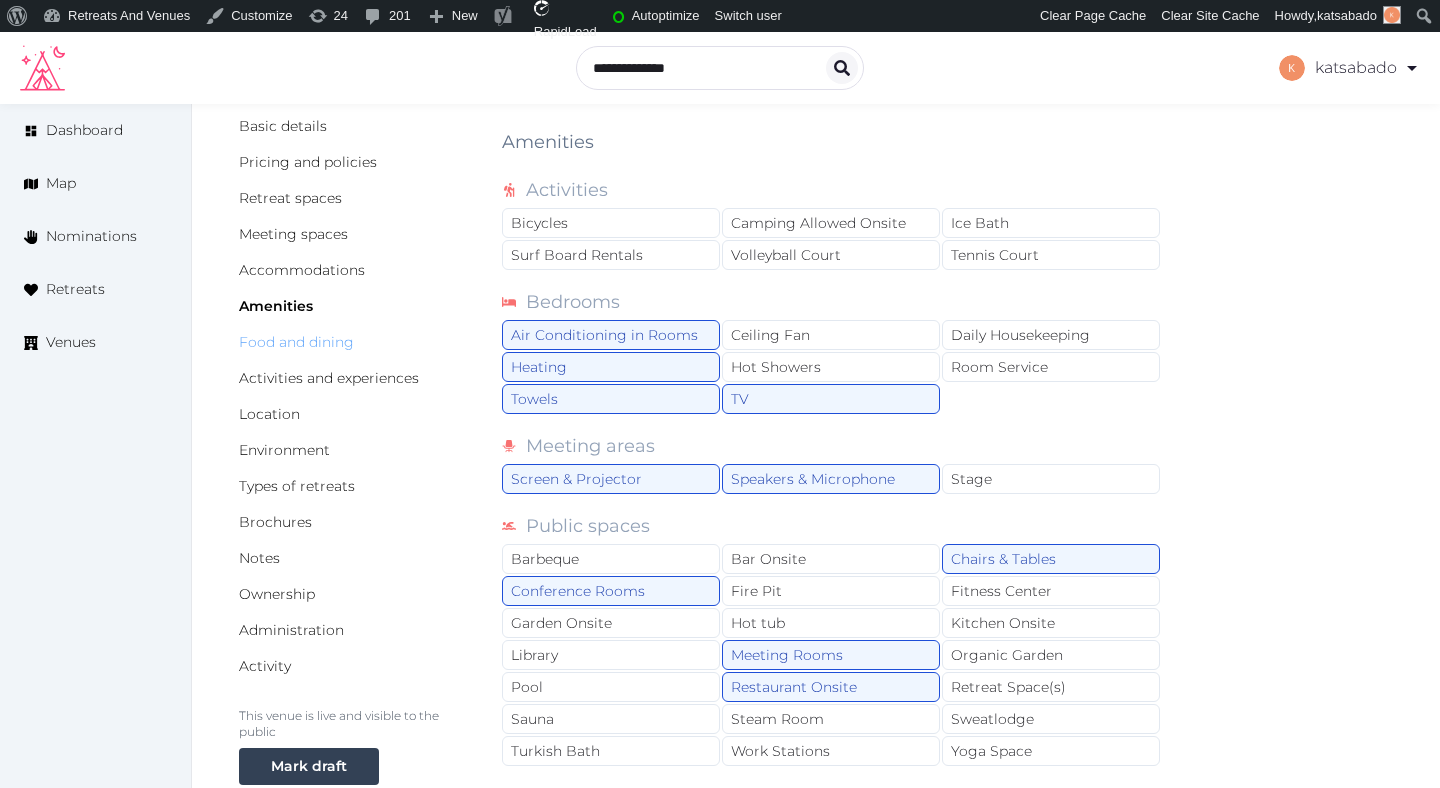 click on "Food and dining" at bounding box center [296, 342] 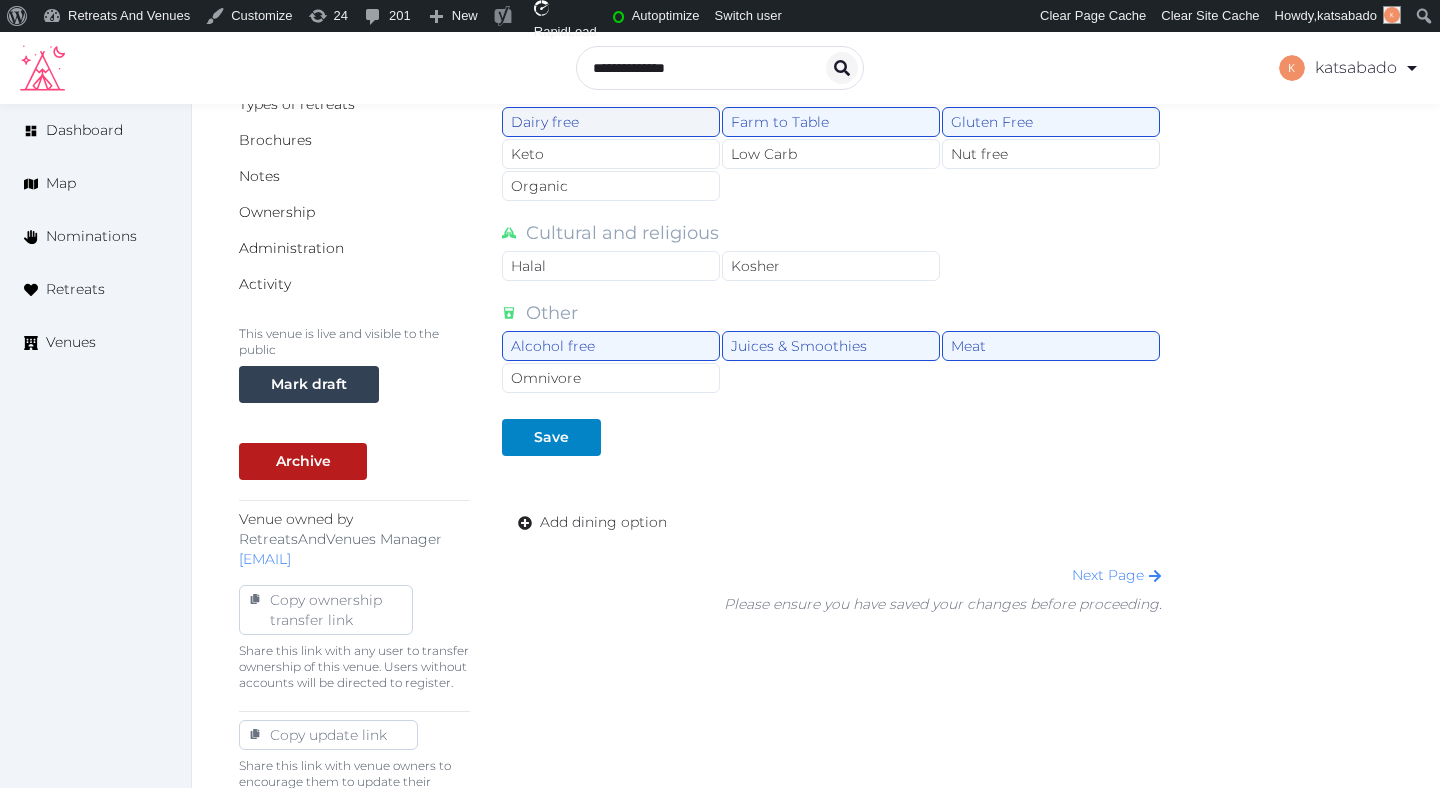 scroll, scrollTop: 527, scrollLeft: 0, axis: vertical 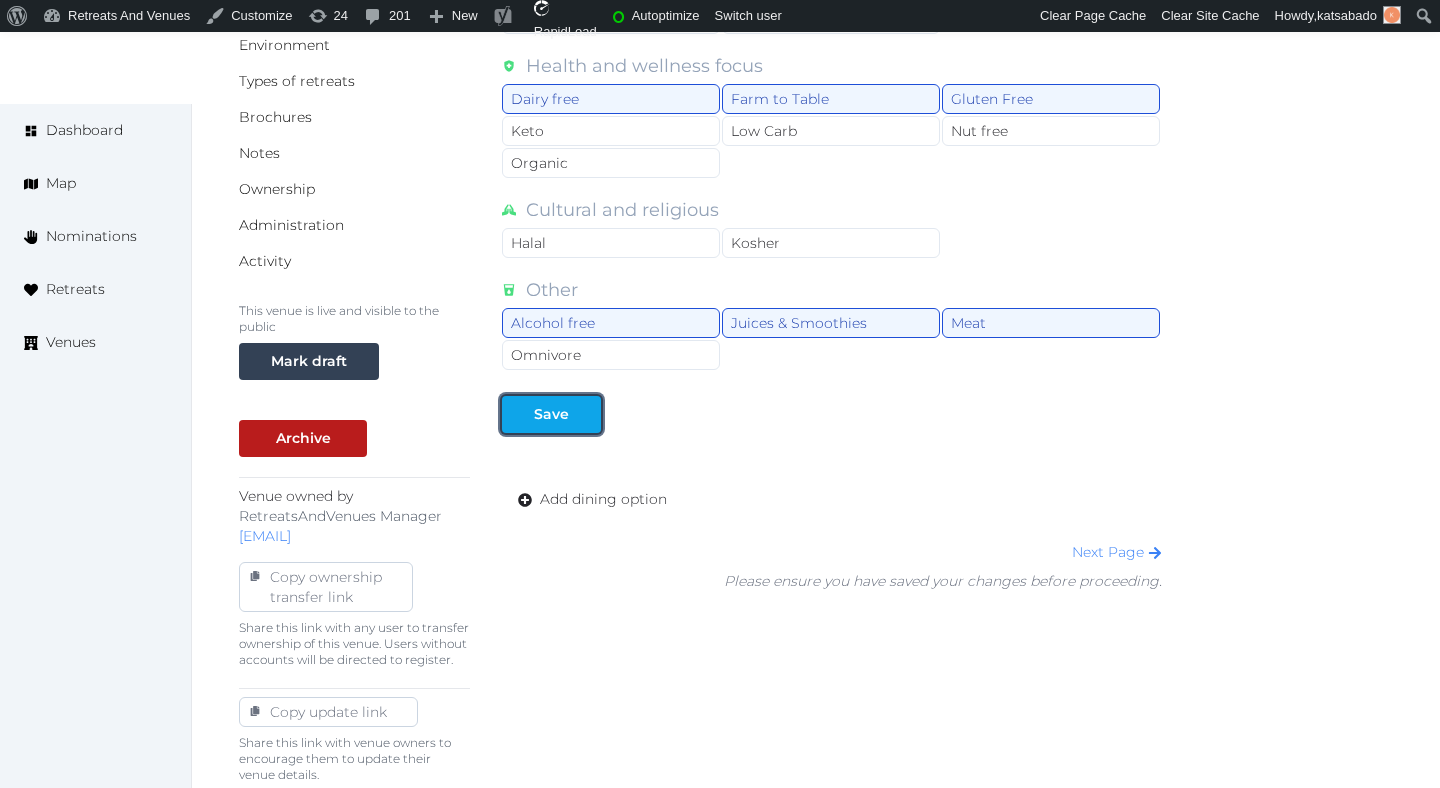 click on "Save" at bounding box center (551, 414) 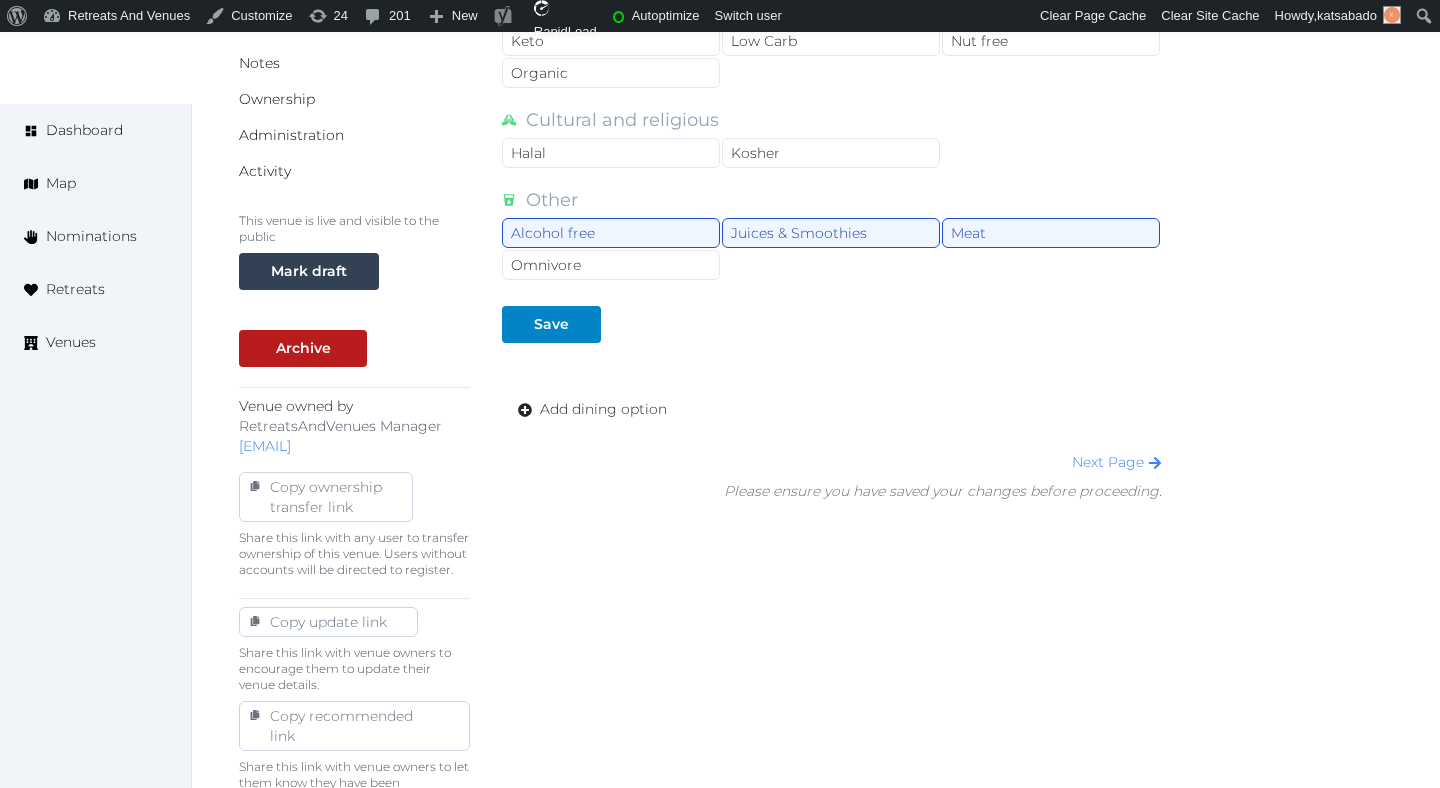 scroll, scrollTop: 635, scrollLeft: 0, axis: vertical 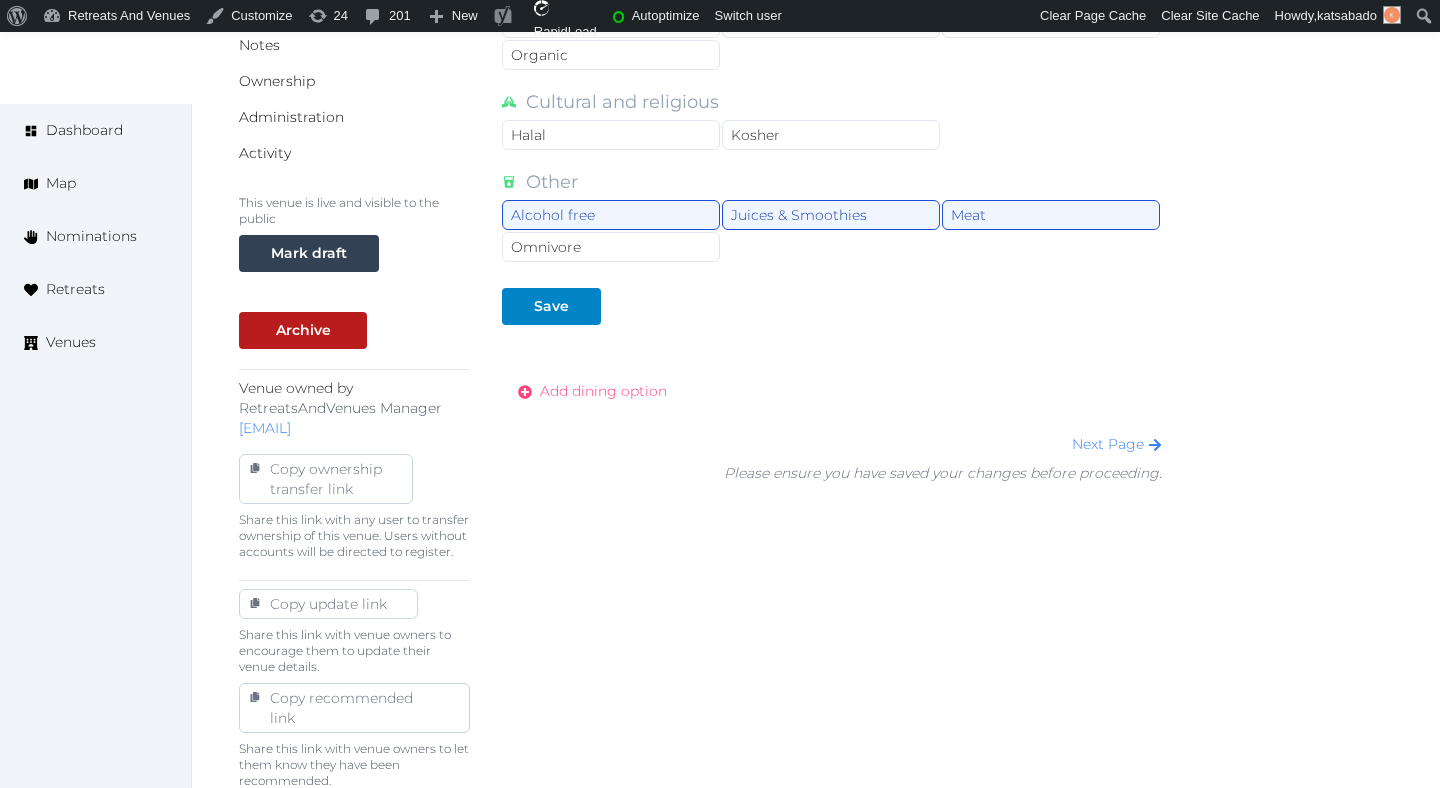 click on "Add dining option" at bounding box center [603, 391] 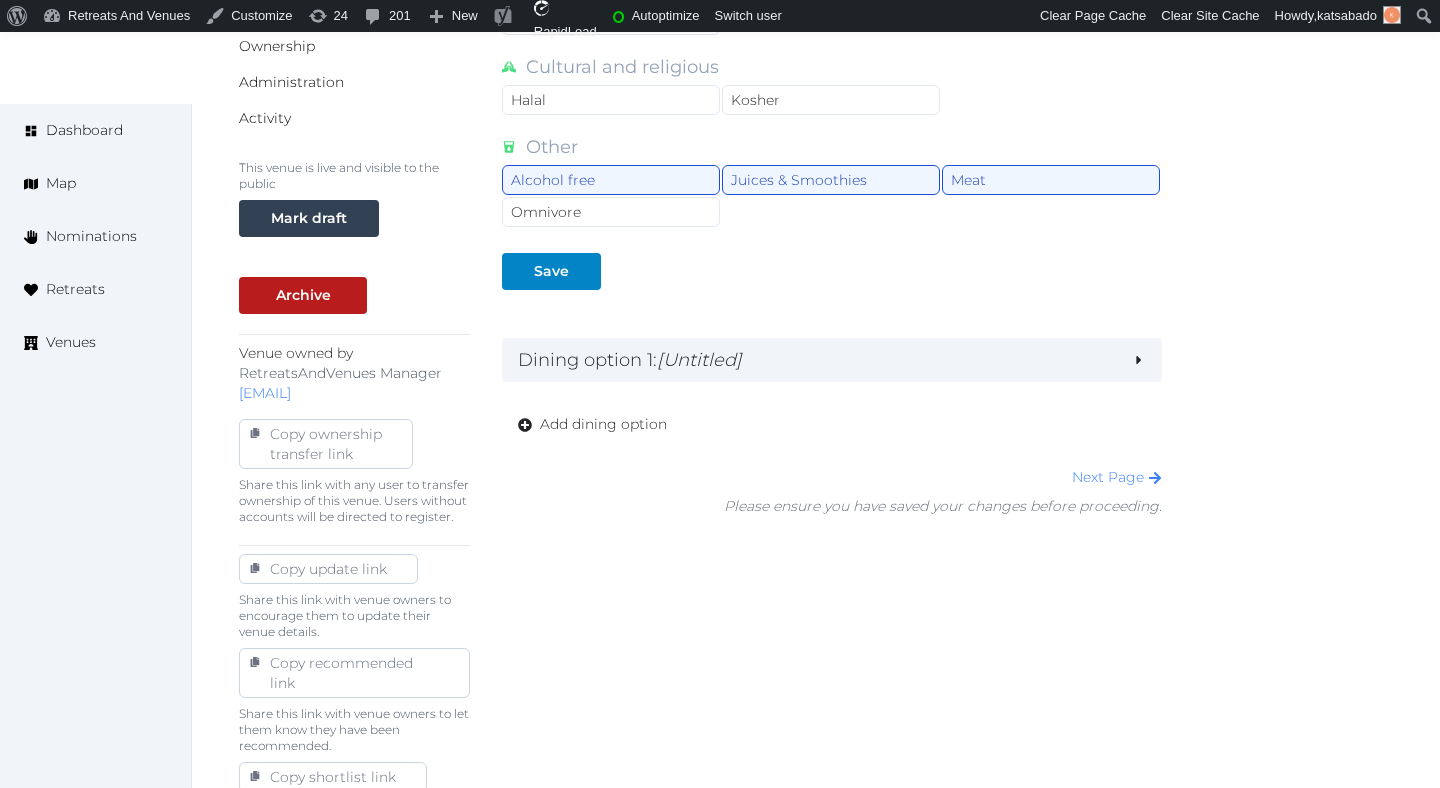 scroll, scrollTop: 672, scrollLeft: 0, axis: vertical 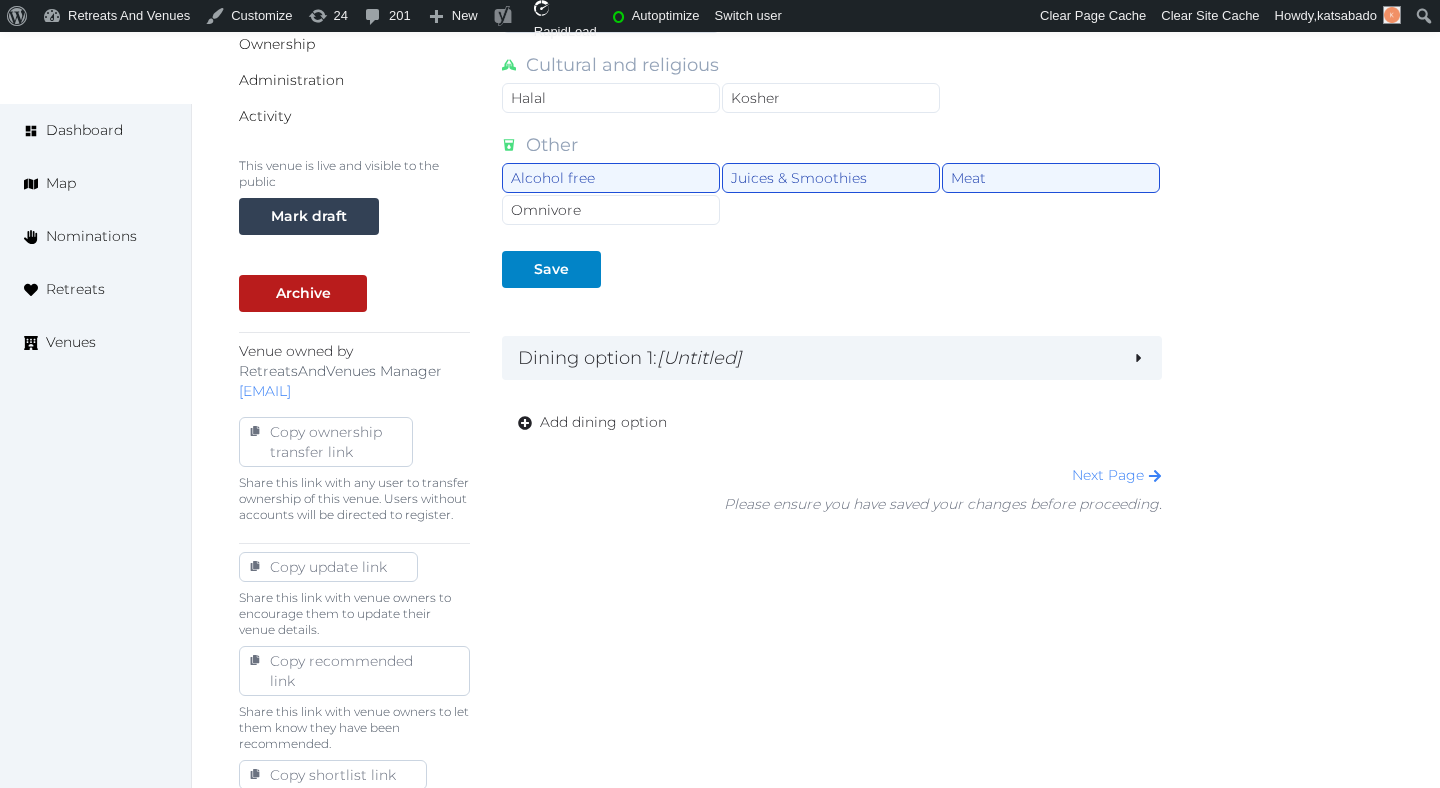 click on "Dining Options Grocery Pick Up Service Kitchen Open to Guests Private Chef For Hire Restaurant Onsite Restaurants Nearby Self Catering Venue Organized Catering Dietary Options Plant-based and specialty Ayurvedic Pescatarian Raw Vegan Vegetarian Health and wellness focus Dairy free Farm to Table Gluten Free Keto Low Carb Nut free Organic Cultural and religious Halal Kosher Other Alcohol free Juices & Smoothies Meat Omnivore Save  Dining option 1 :  [Untitled] Name Max Capacity How many people can dine here at once? Description Dining Options Grocery Pick Up Service Kitchen Open to Guests Private Chef For Hire Restaurant Onsite Restaurants Nearby Self Catering Venue Organized Catering Dietary Options Plant-based and specialty Ayurvedic Pescatarian Raw Vegan Vegetarian Health and wellness focus Dairy free Farm to Table Gluten Free Keto Low Carb Nut free Organic Cultural and religious Halal Kosher Other Alcohol free Juices & Smoothies Meat Omnivore Photos Drag and drop images, or click here jpeg, png, webp, gif" at bounding box center [832, 38] 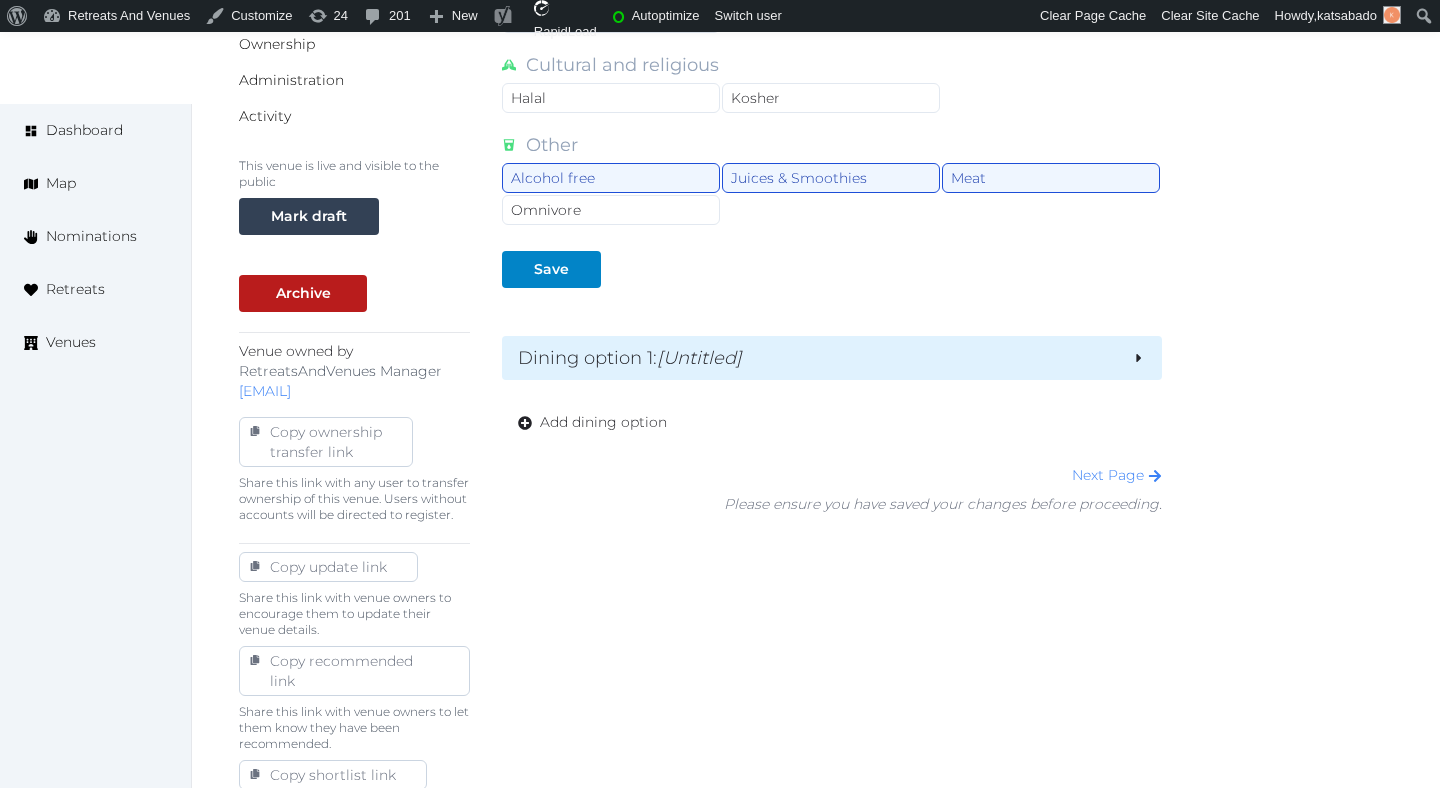 click on "Dining option 1 :  [Untitled]" at bounding box center (832, 358) 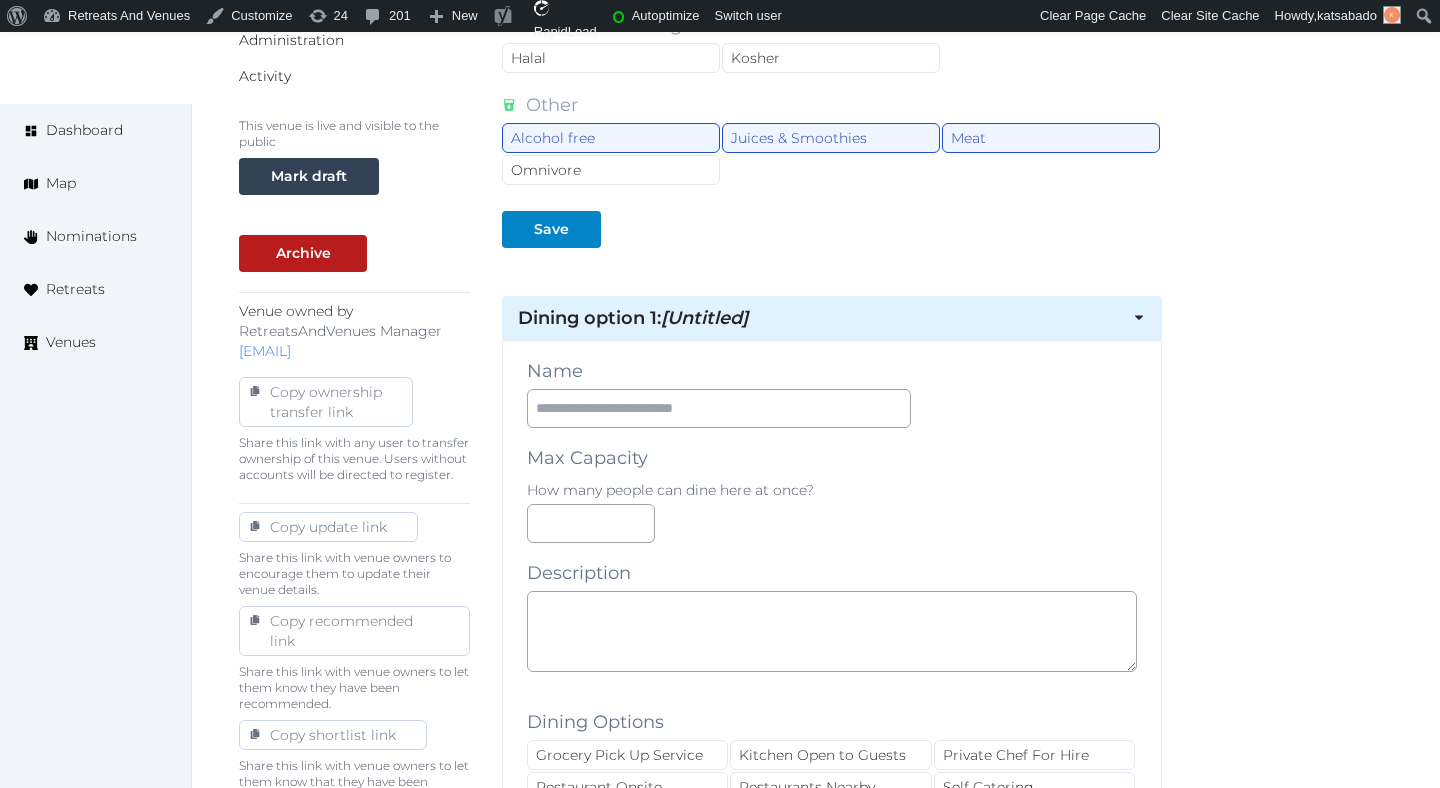 scroll, scrollTop: 711, scrollLeft: 0, axis: vertical 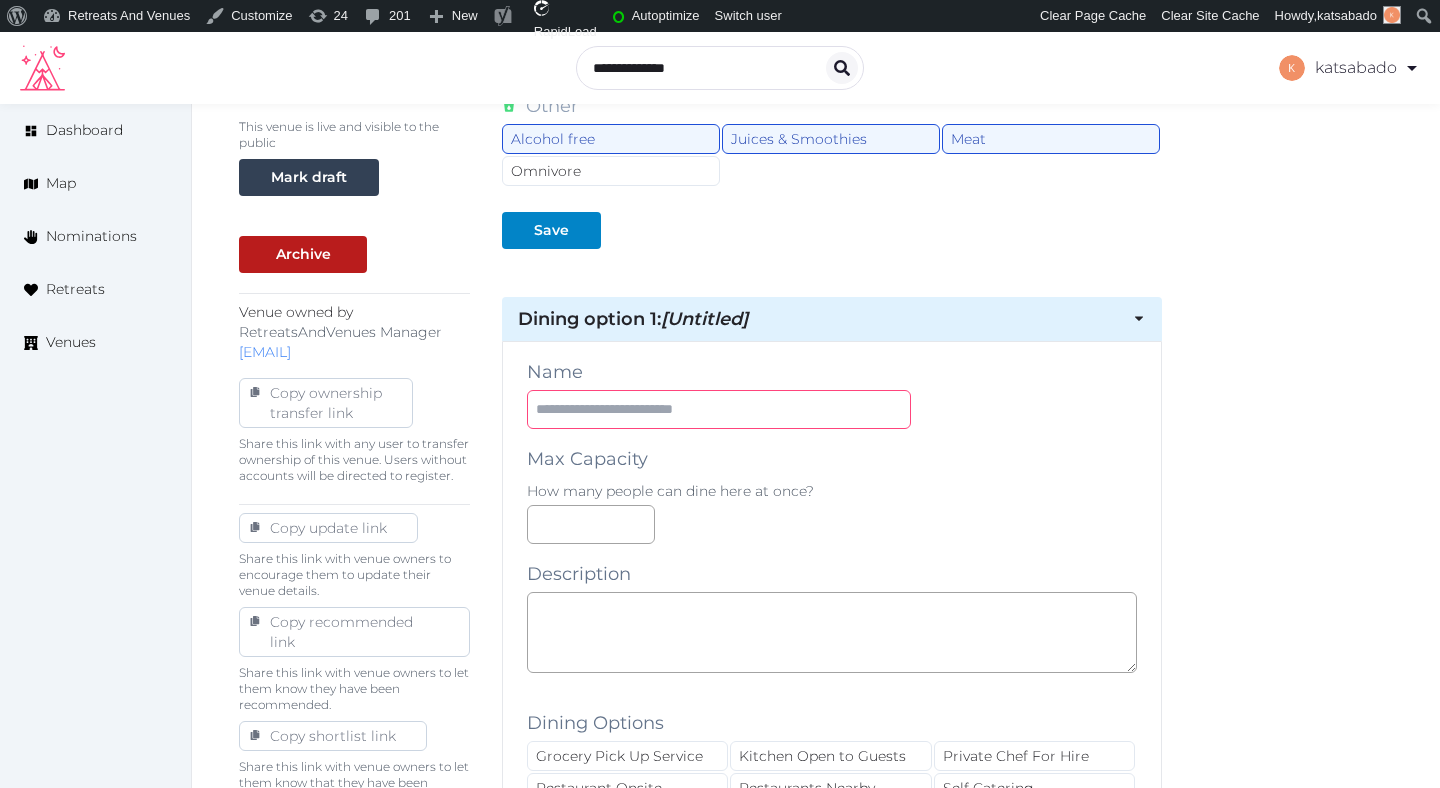 click at bounding box center [719, 409] 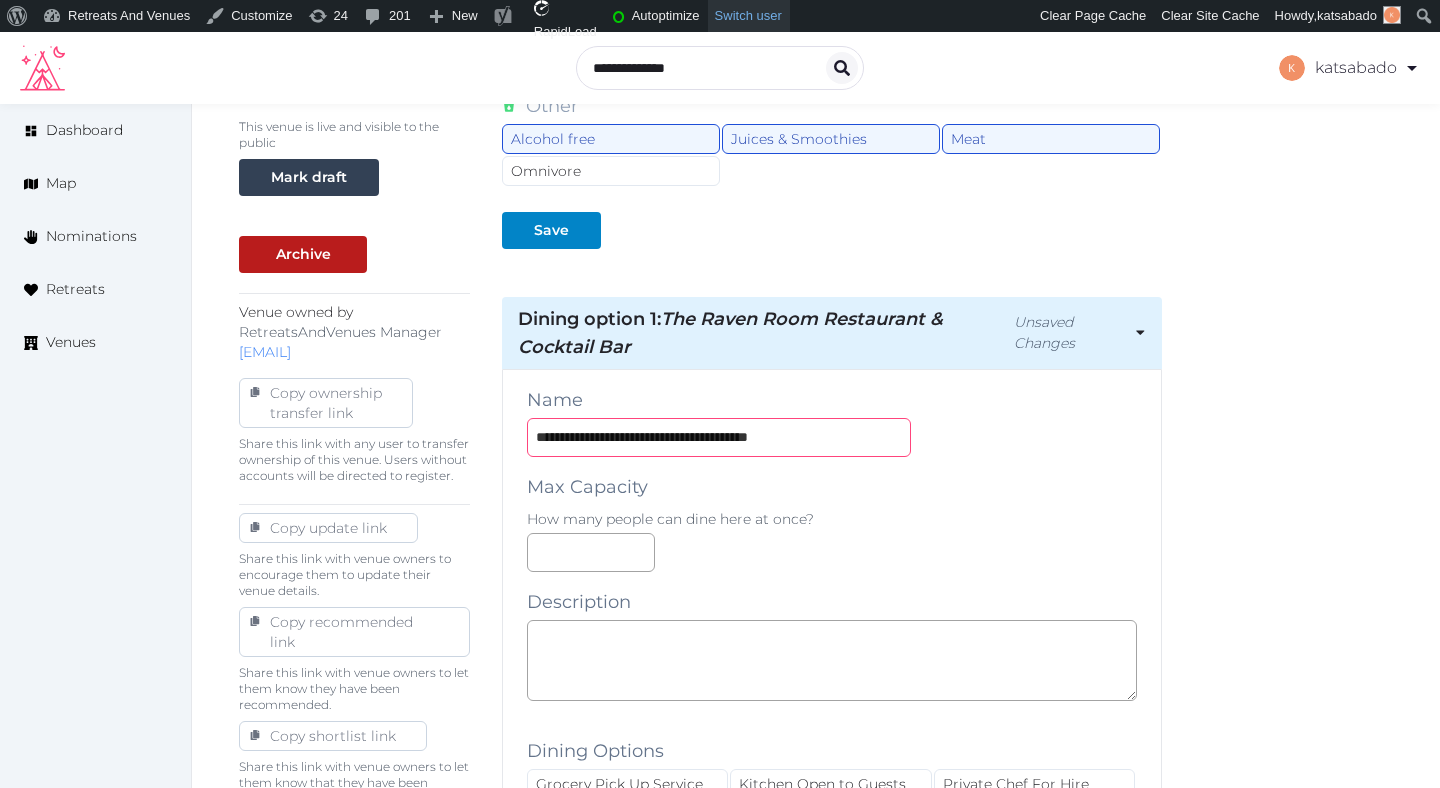 type on "**********" 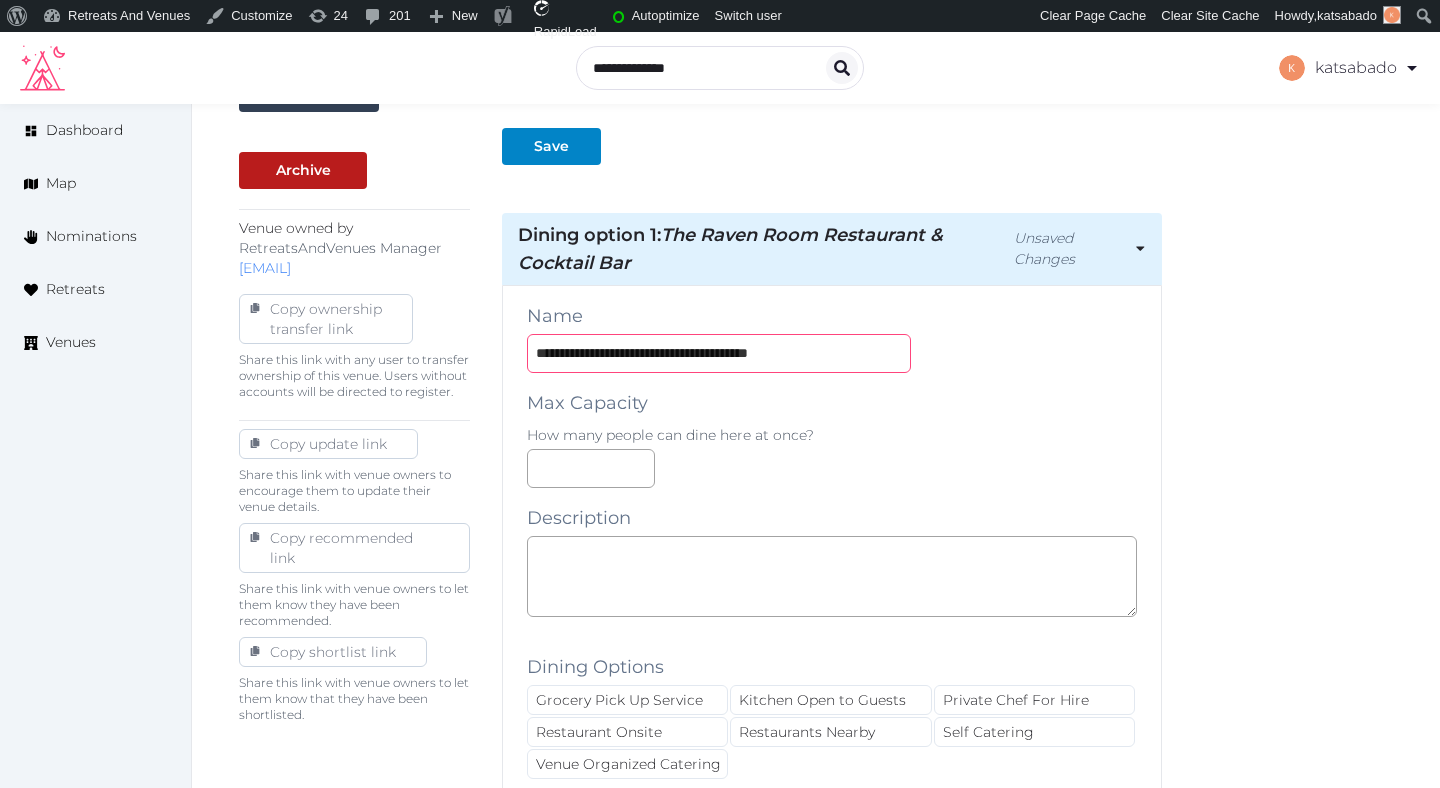 scroll, scrollTop: 908, scrollLeft: 0, axis: vertical 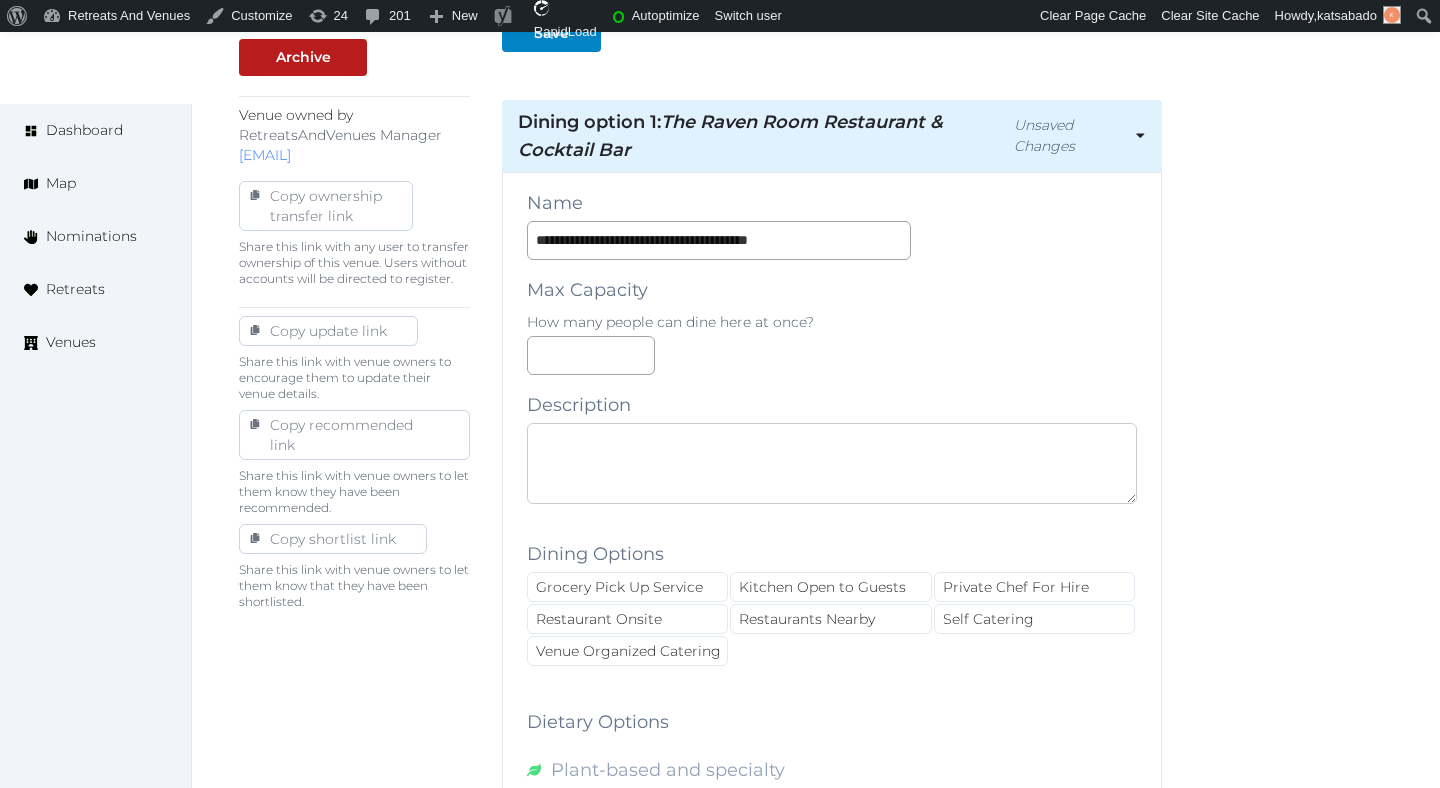 click at bounding box center [832, 463] 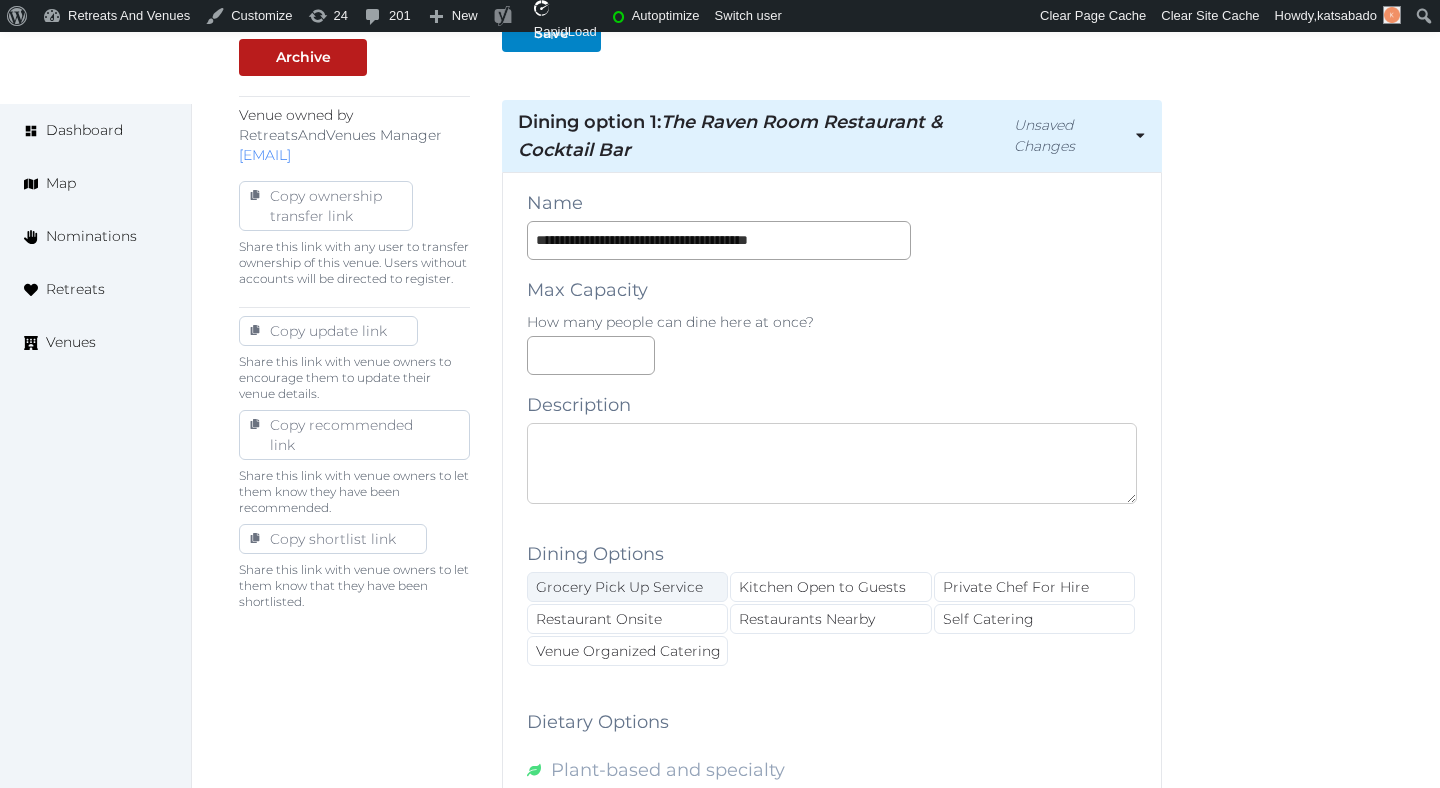 paste on "**********" 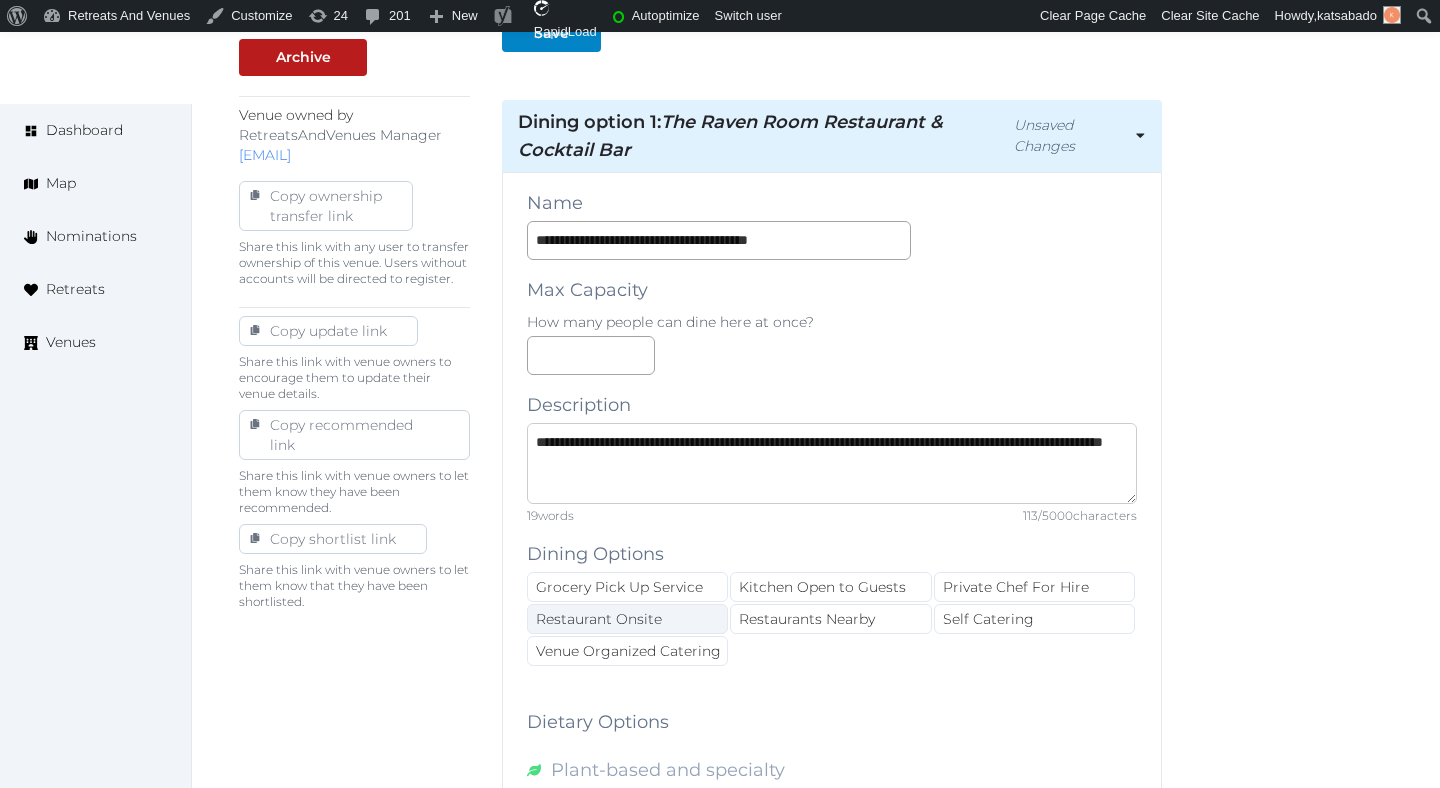 type on "**********" 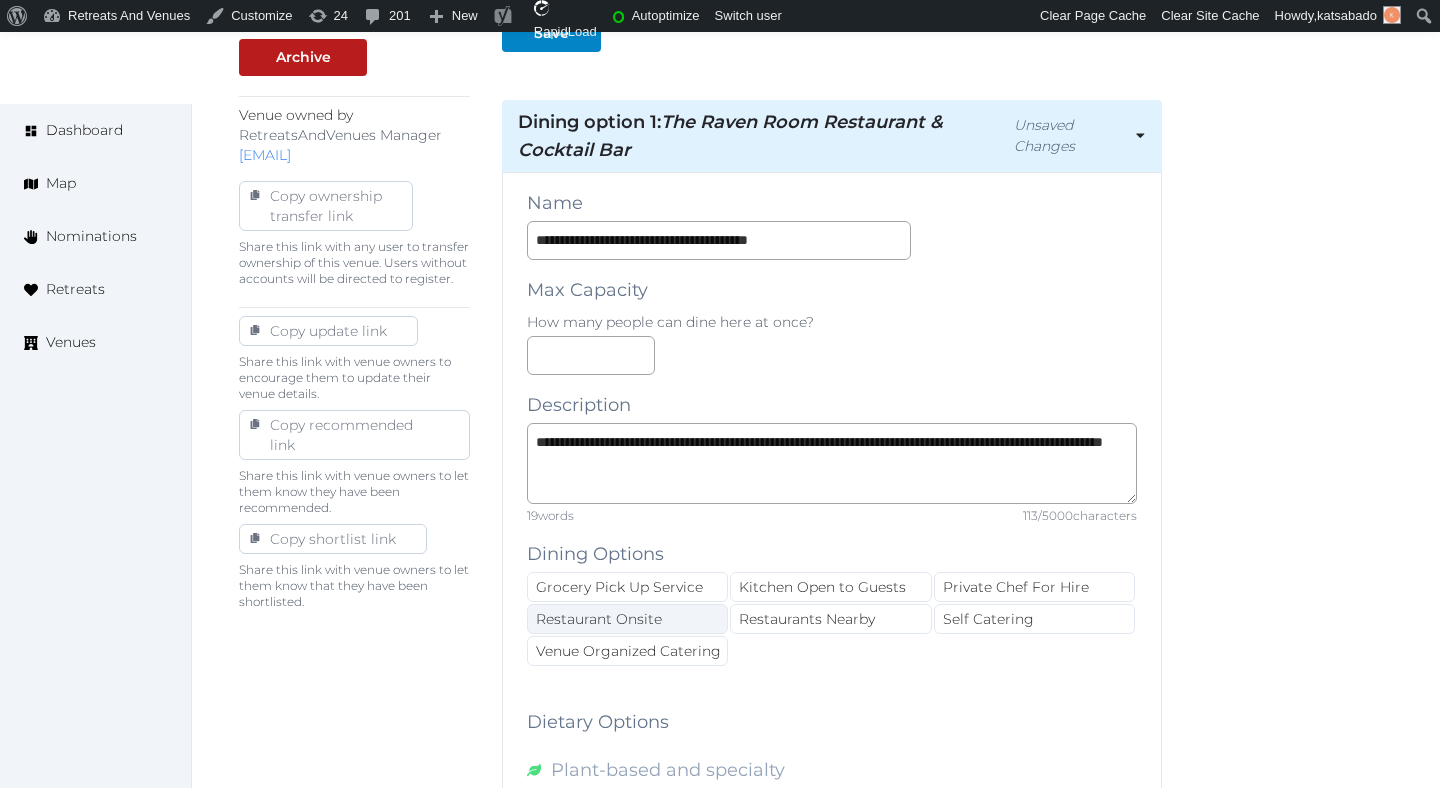 click on "Restaurant Onsite" at bounding box center (627, 619) 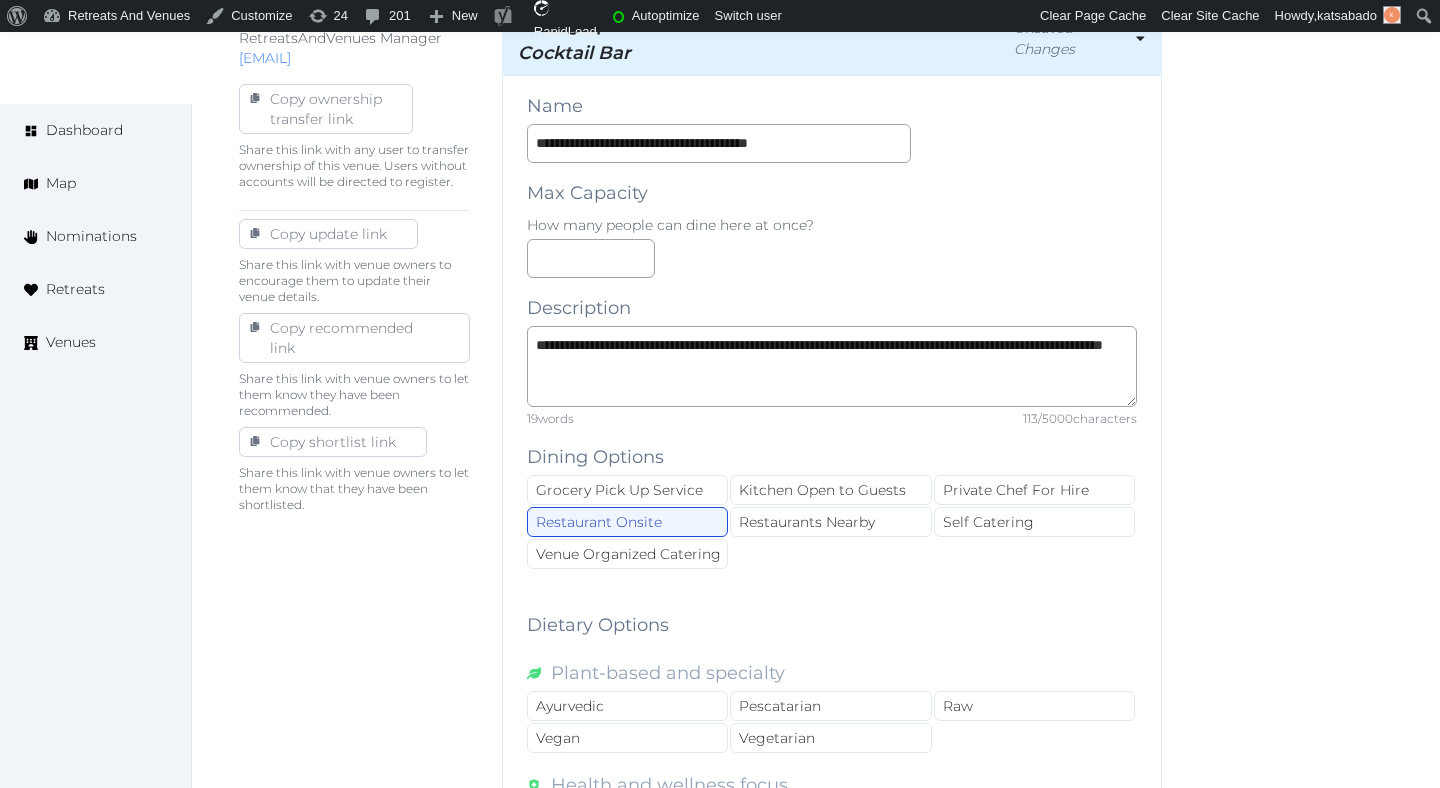 scroll, scrollTop: 1044, scrollLeft: 0, axis: vertical 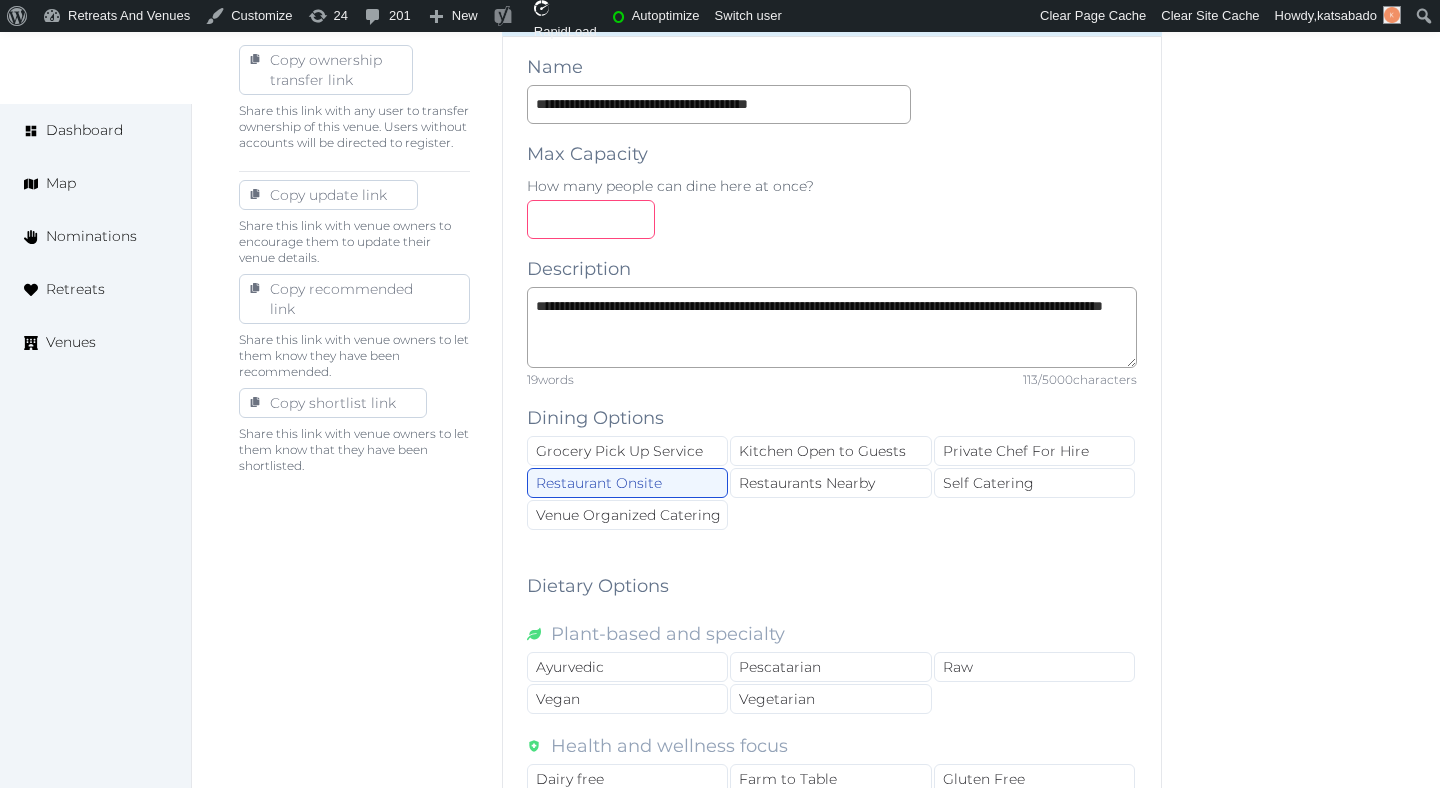 click at bounding box center [591, 219] 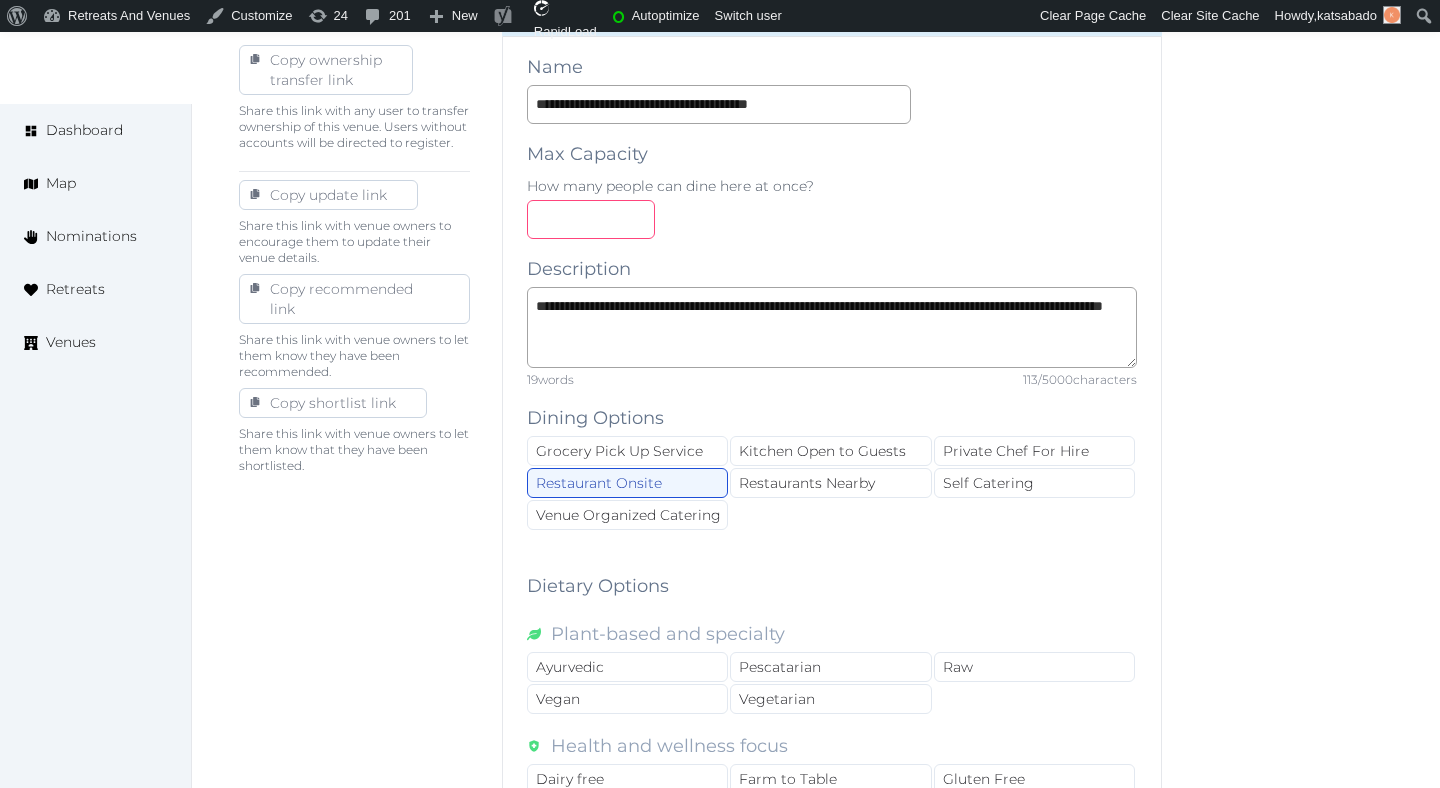 type on "**" 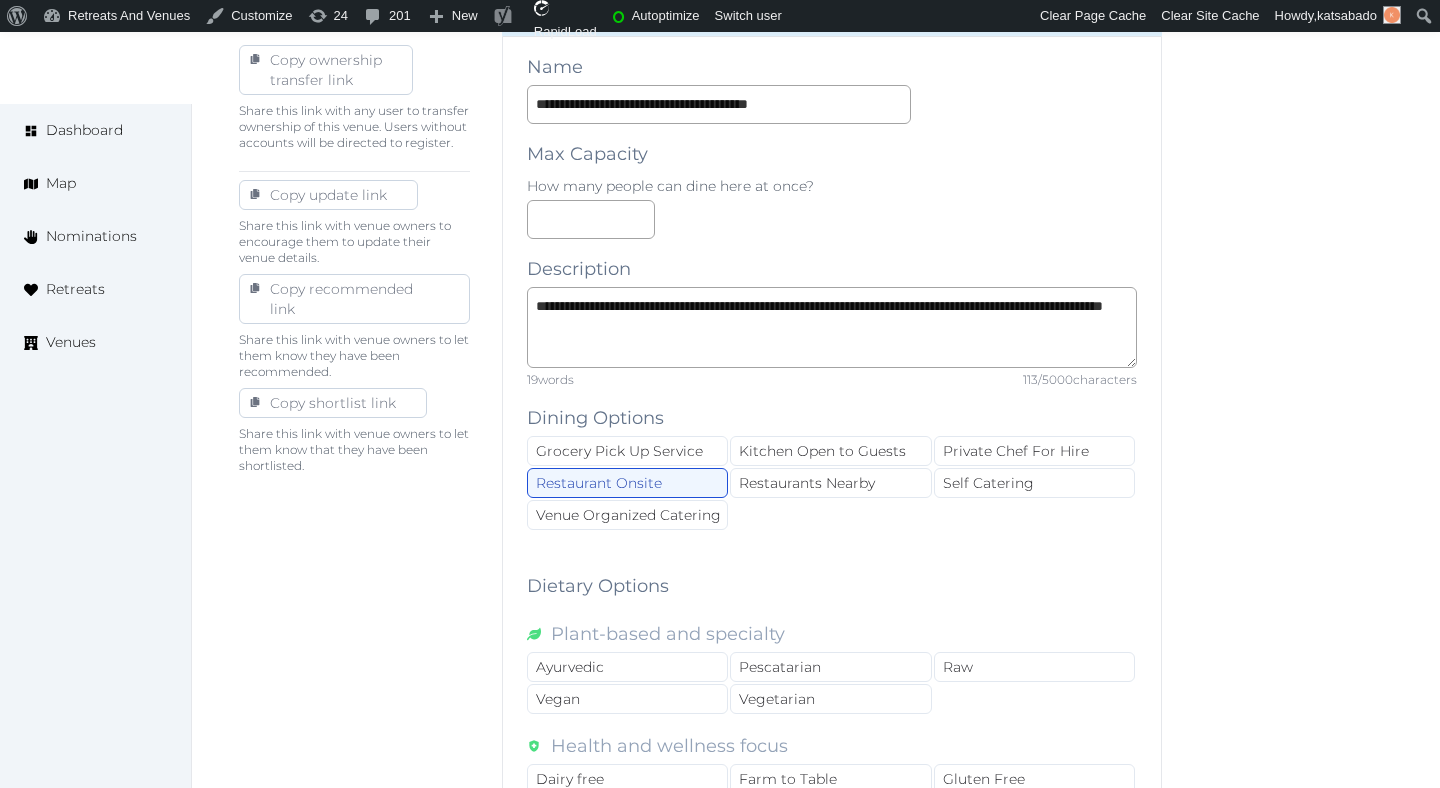 click on "Share this link with venue owners to let them know that they have been shortlisted." at bounding box center [354, 450] 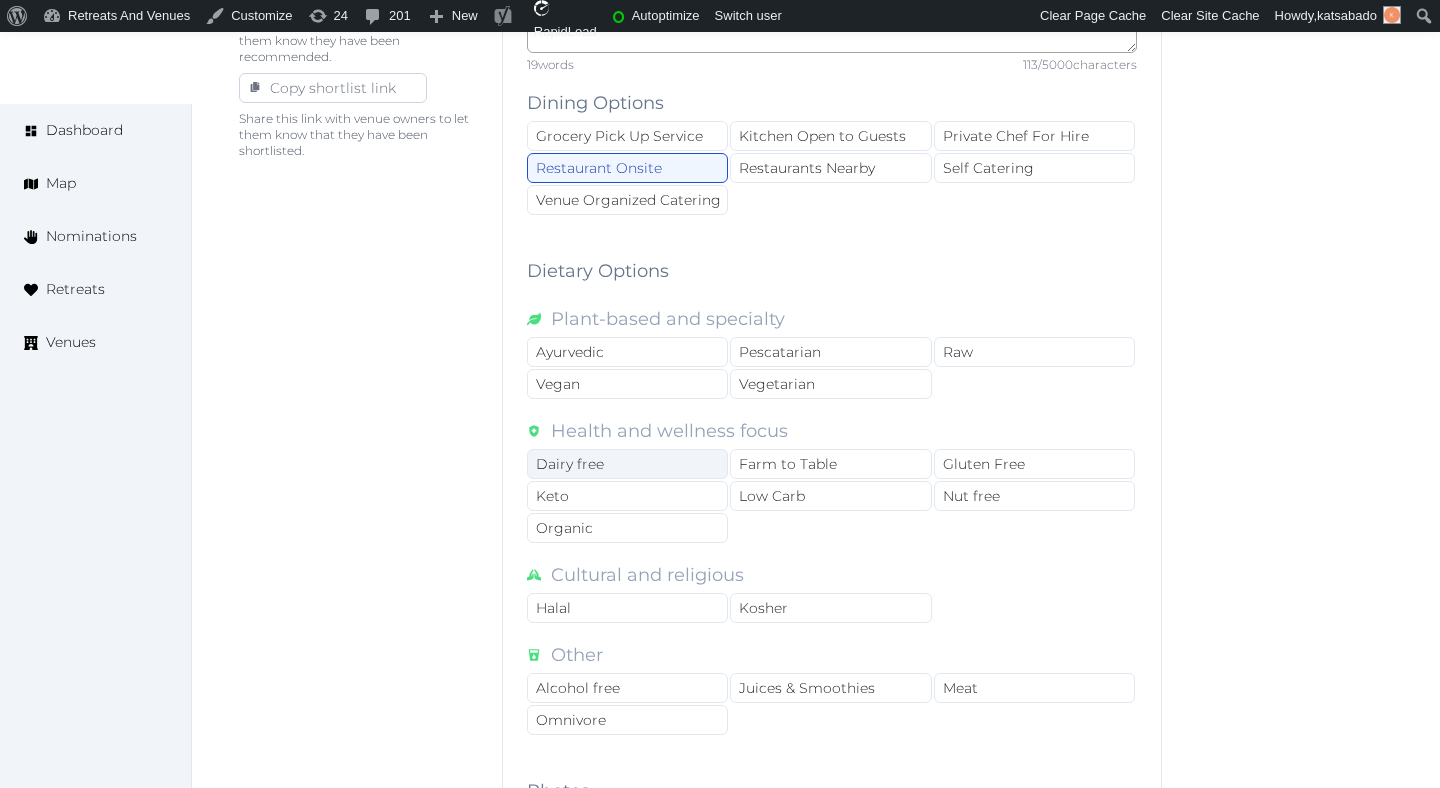 click on "Dairy free" at bounding box center [627, 464] 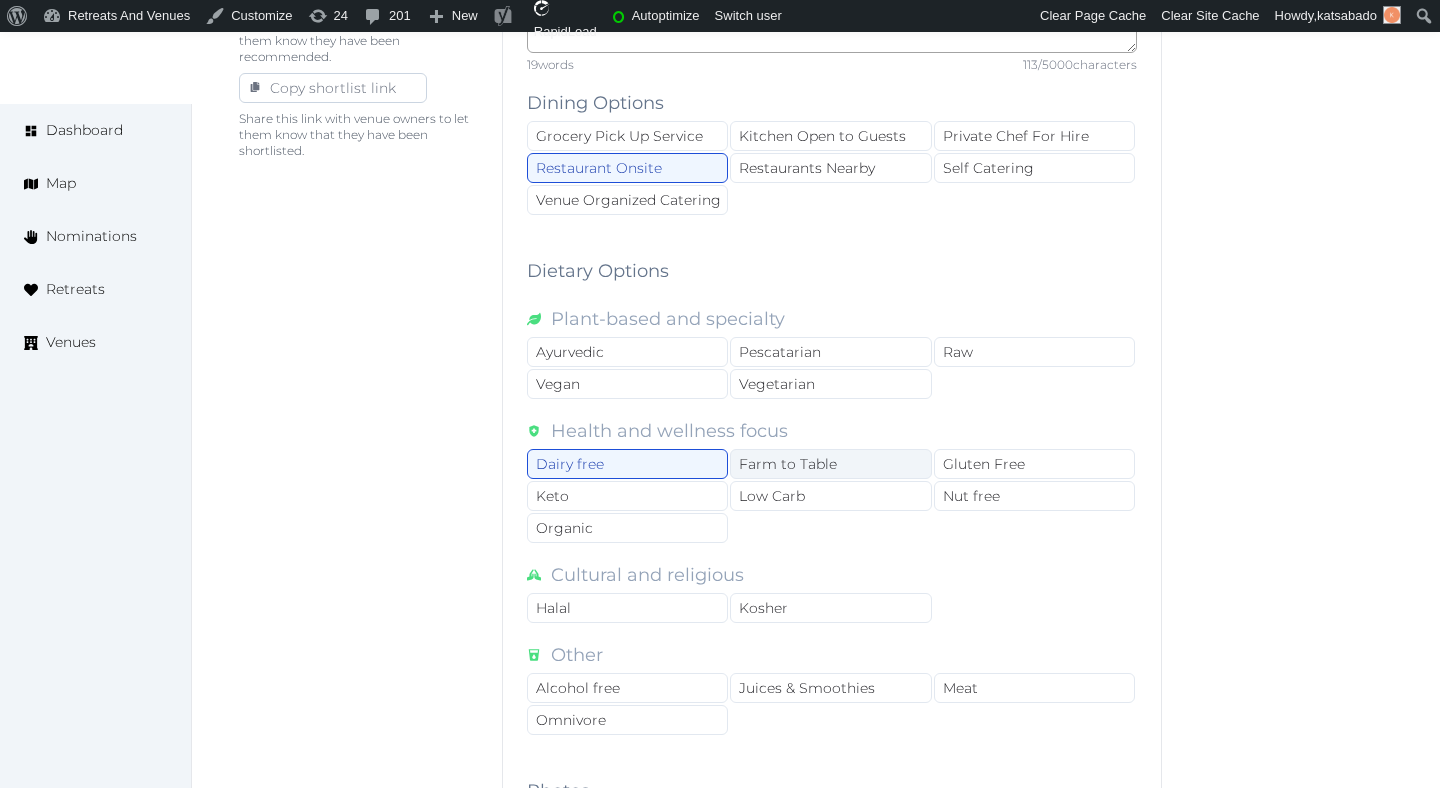 click on "Farm to Table" at bounding box center [830, 464] 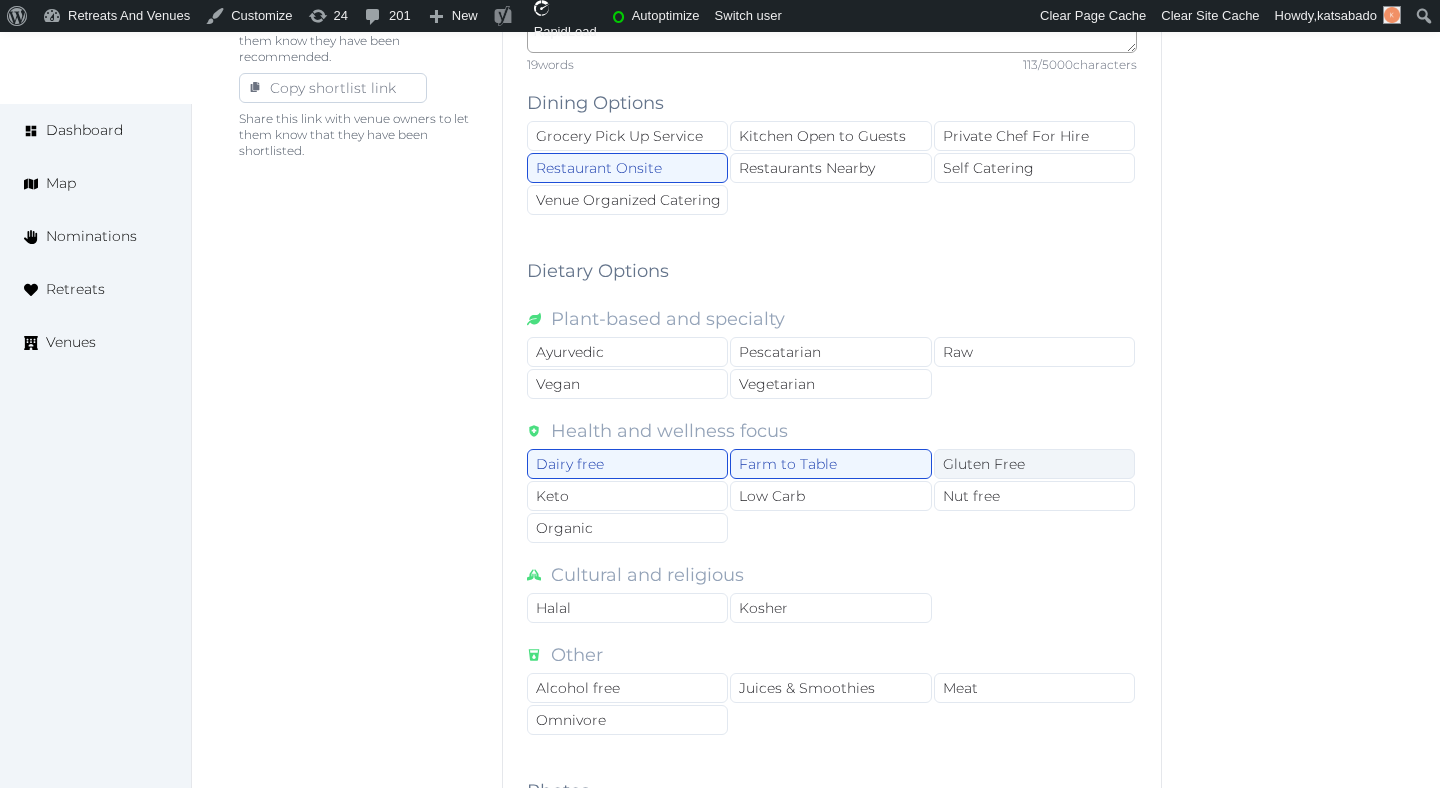 click on "Gluten Free" at bounding box center [1034, 464] 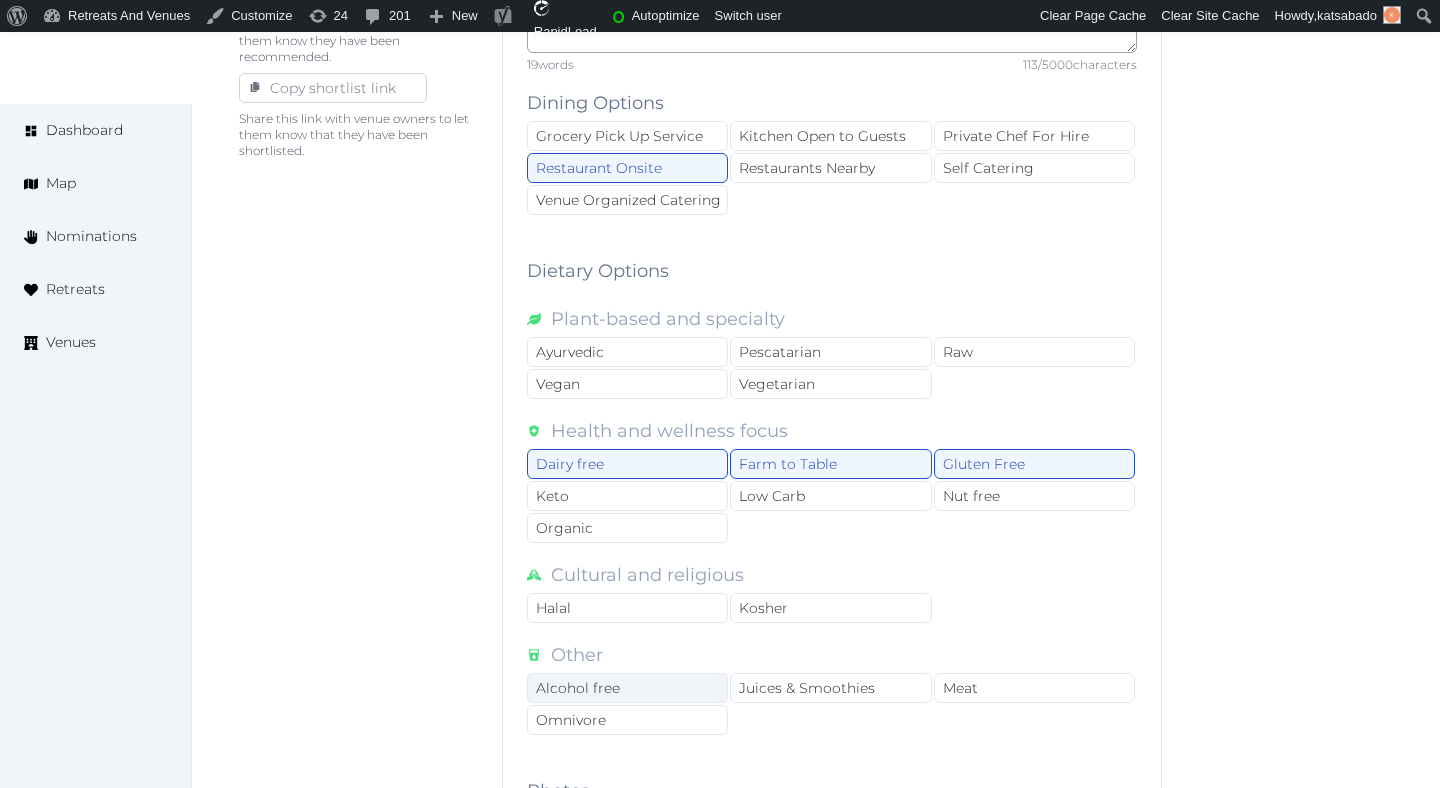 click on "Alcohol free" at bounding box center (627, 688) 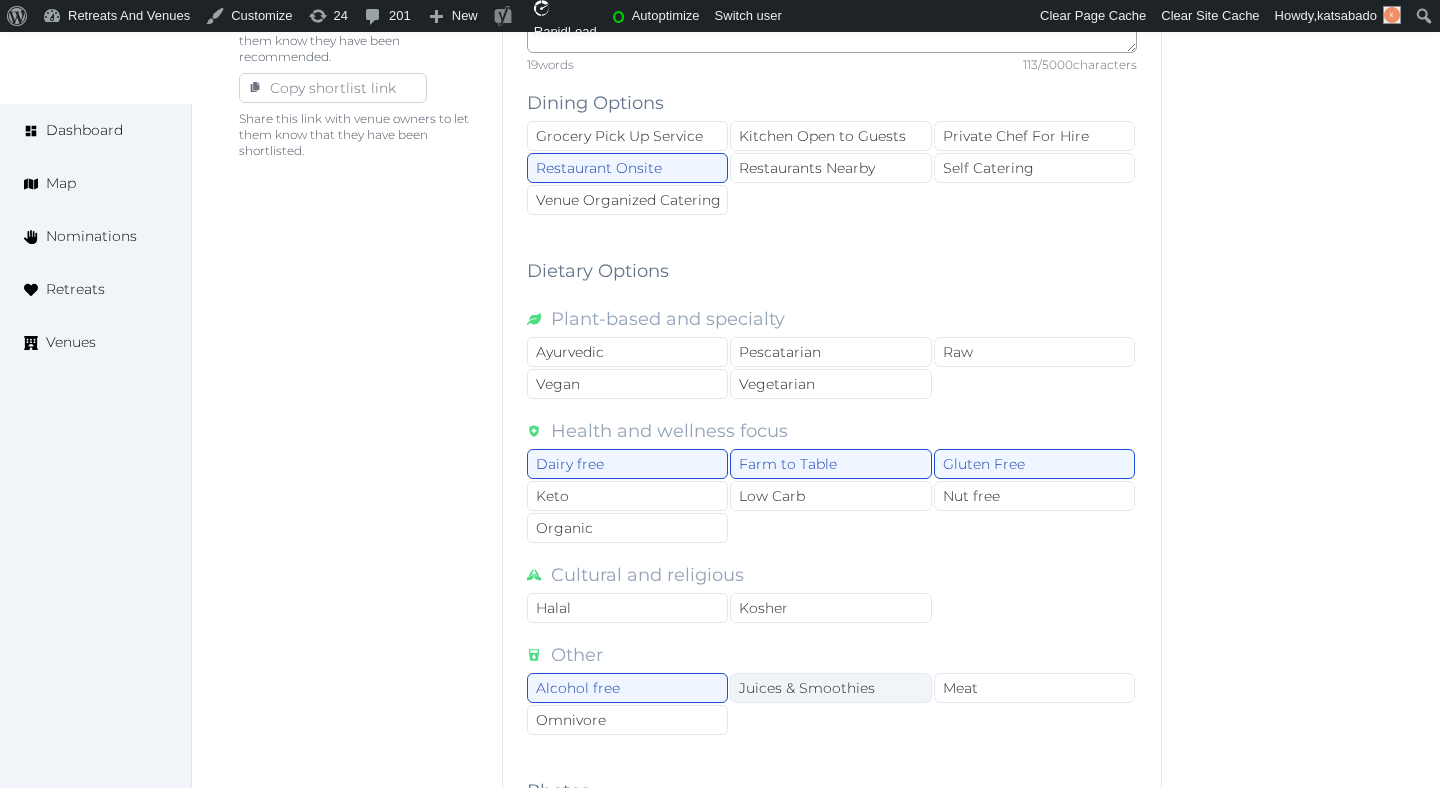 click on "Juices & Smoothies" at bounding box center [830, 688] 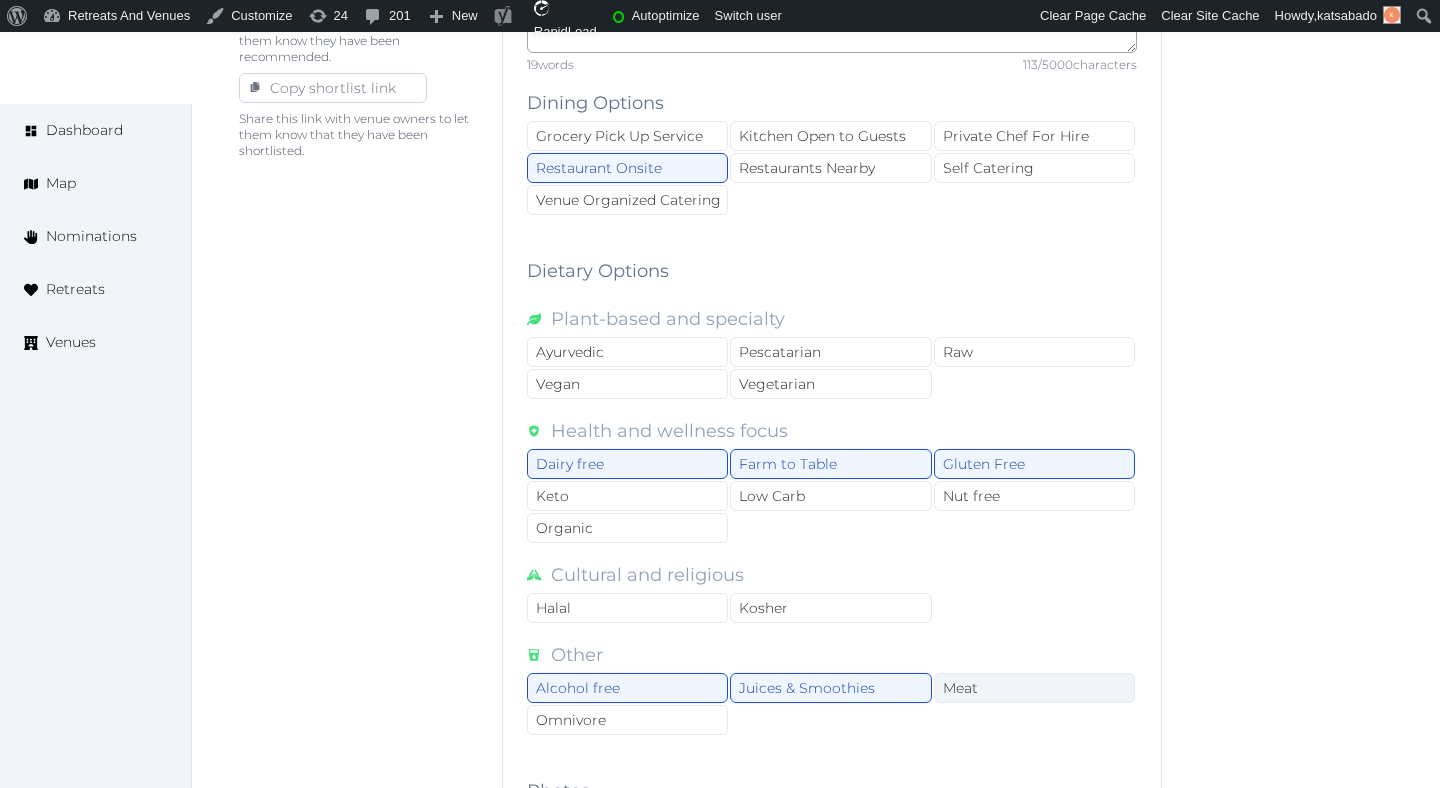 click on "Meat" at bounding box center (1034, 688) 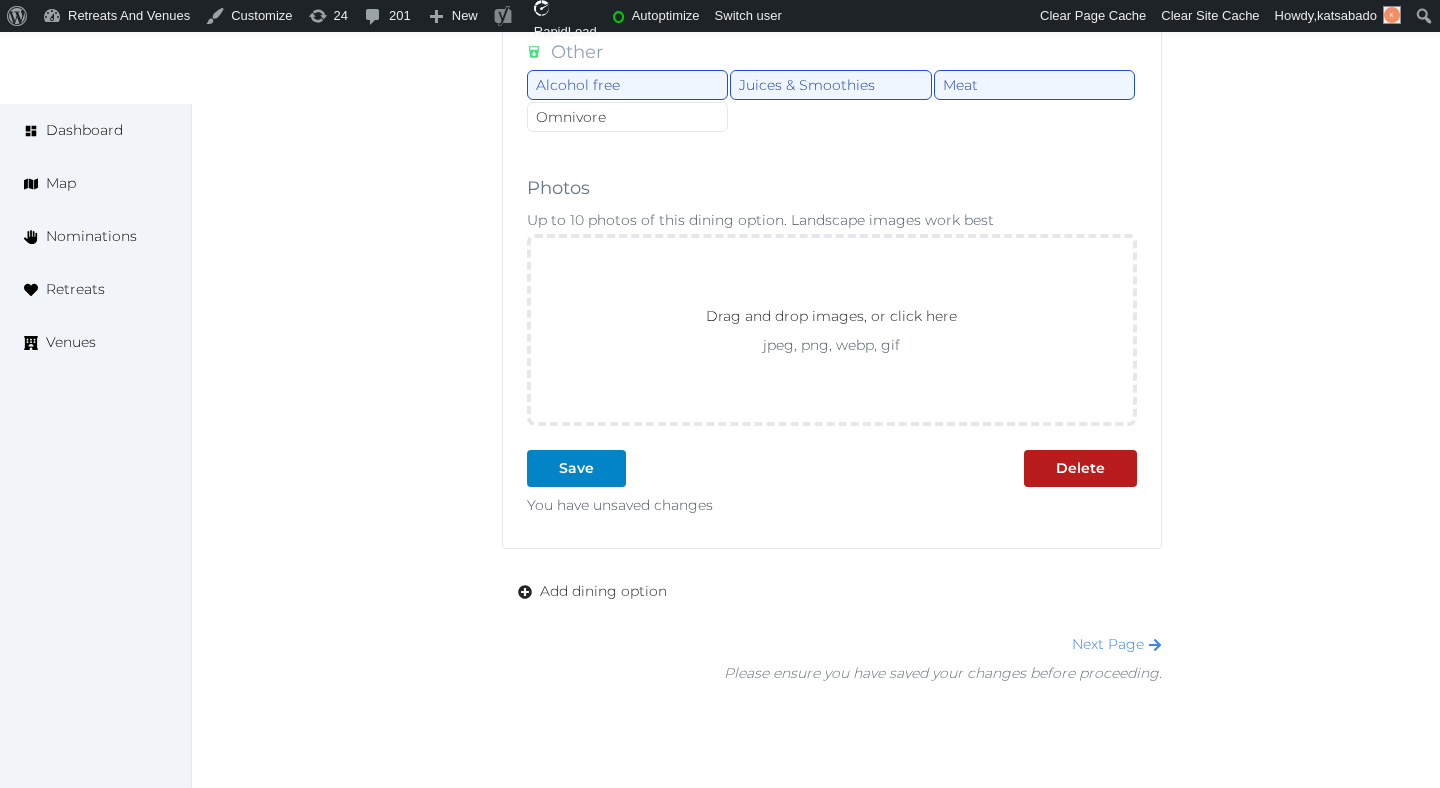 scroll, scrollTop: 1963, scrollLeft: 0, axis: vertical 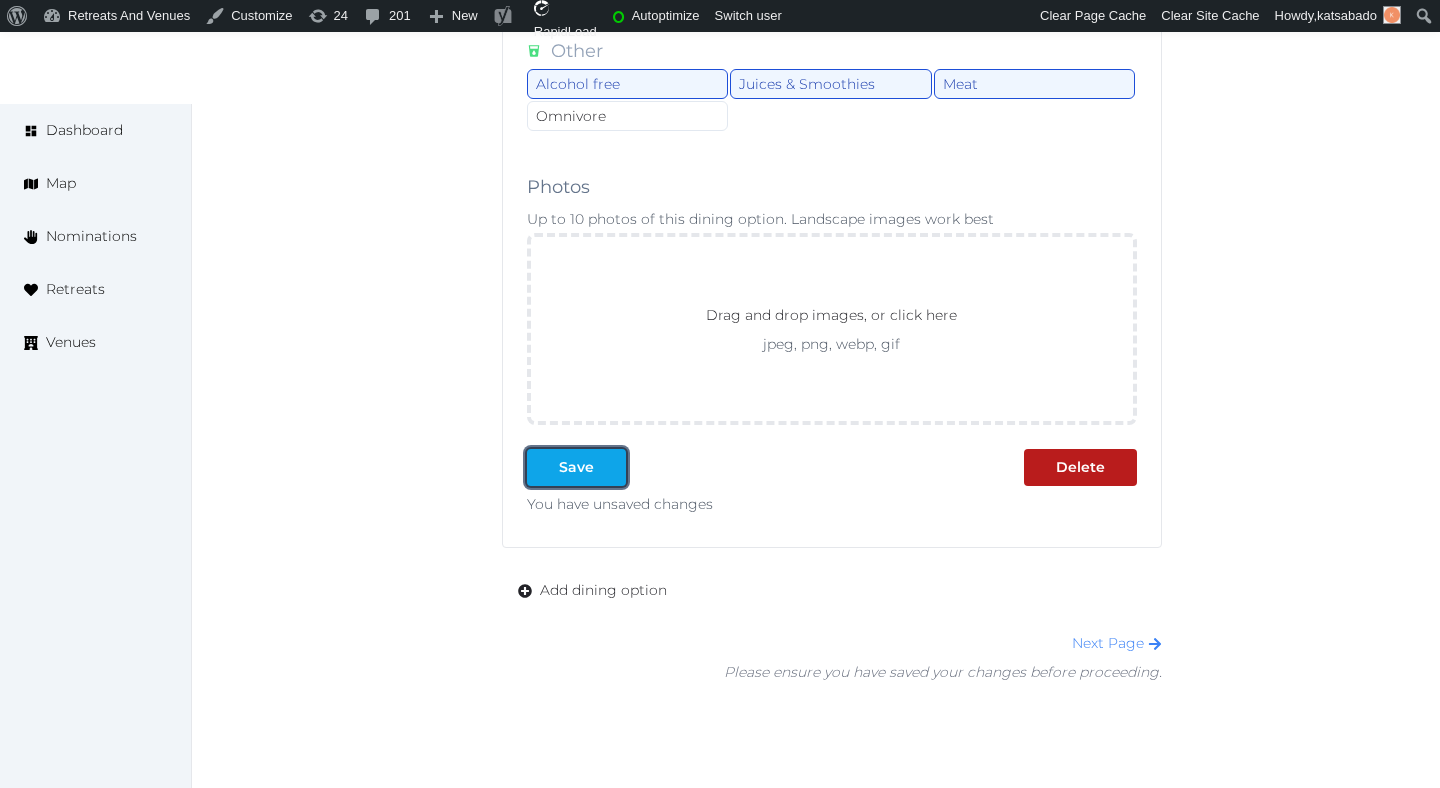 click on "Save" at bounding box center [576, 467] 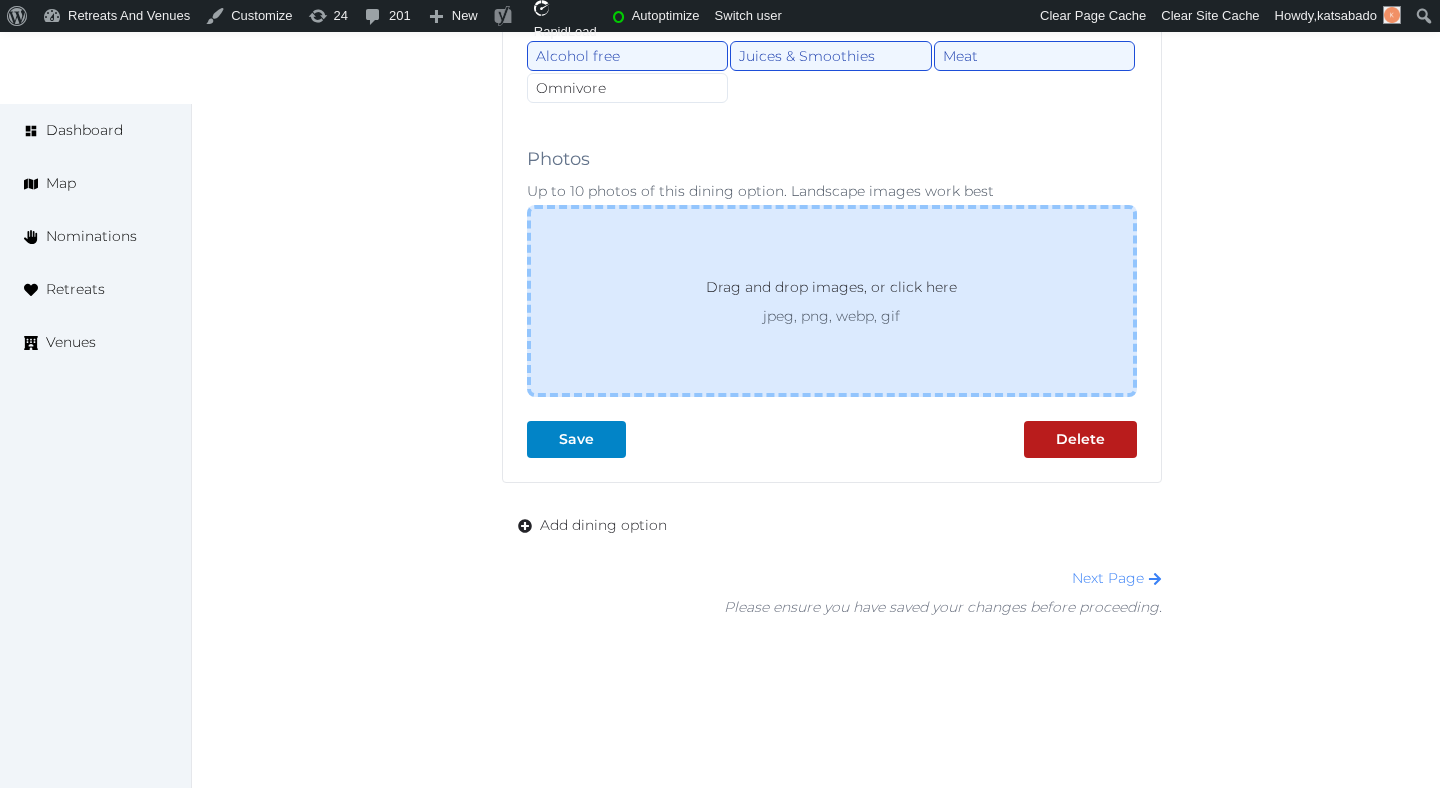 click on "Drag and drop images, or click here jpeg, png, webp, gif" at bounding box center (832, 301) 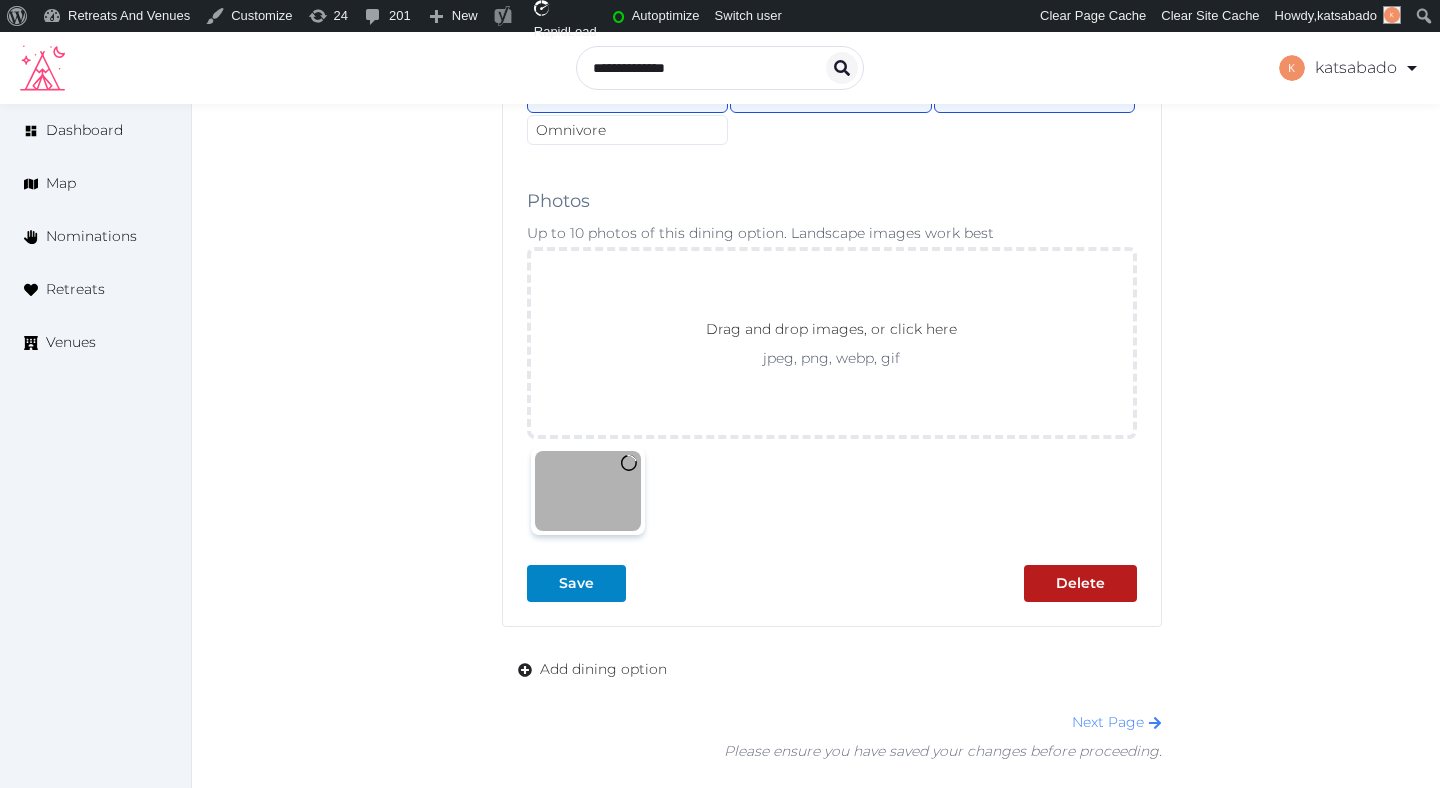 scroll, scrollTop: 1917, scrollLeft: 0, axis: vertical 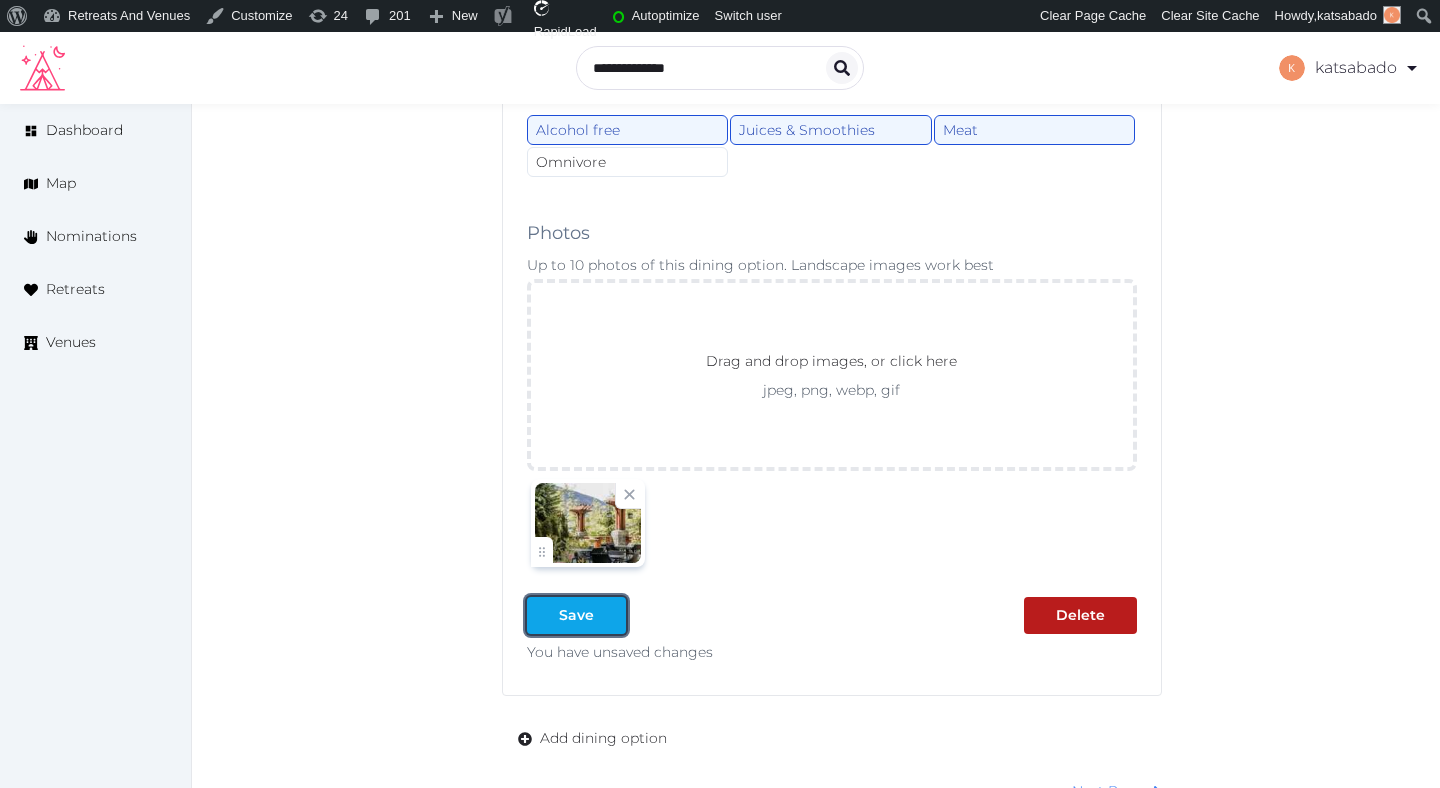 click at bounding box center (610, 615) 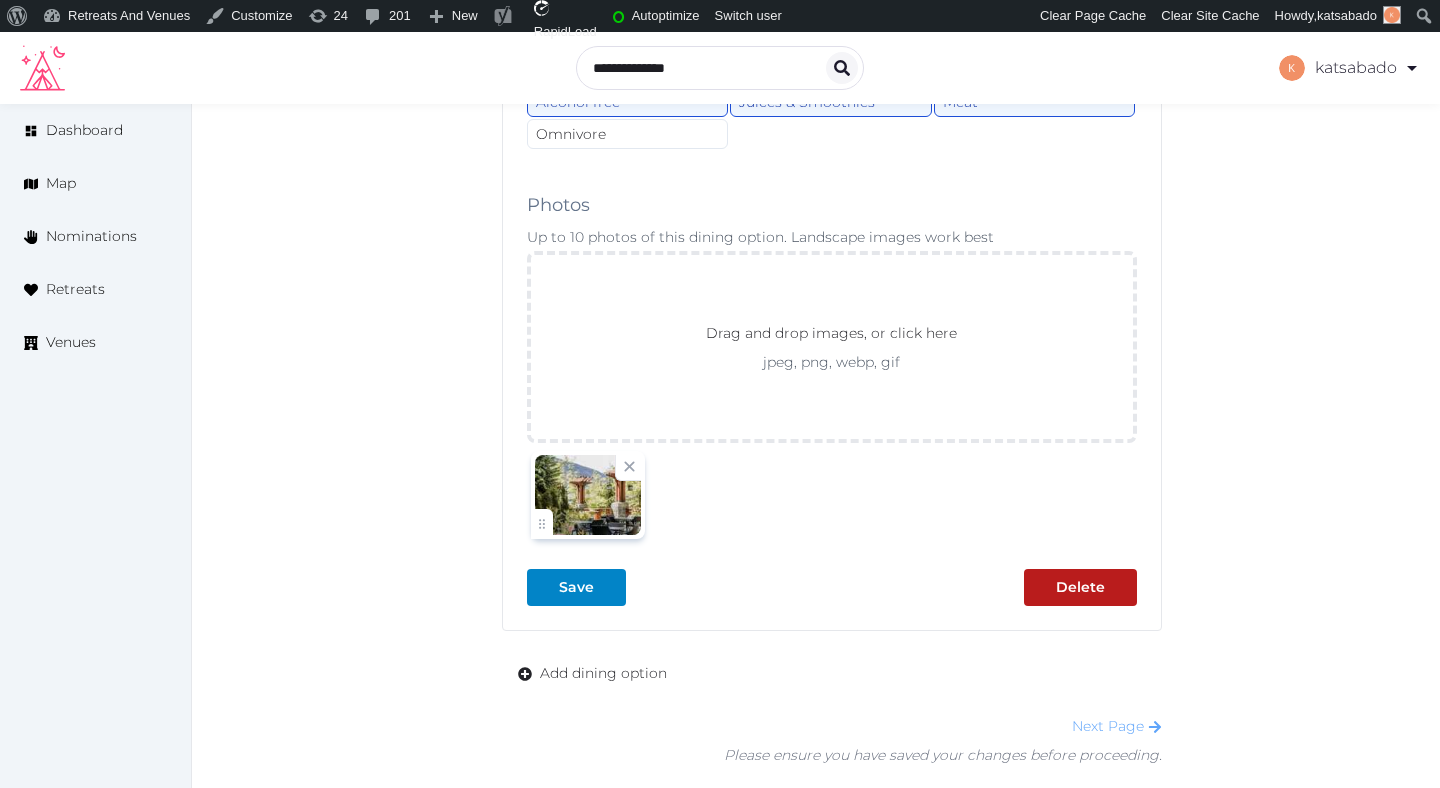 click on "Next Page" at bounding box center (1117, 726) 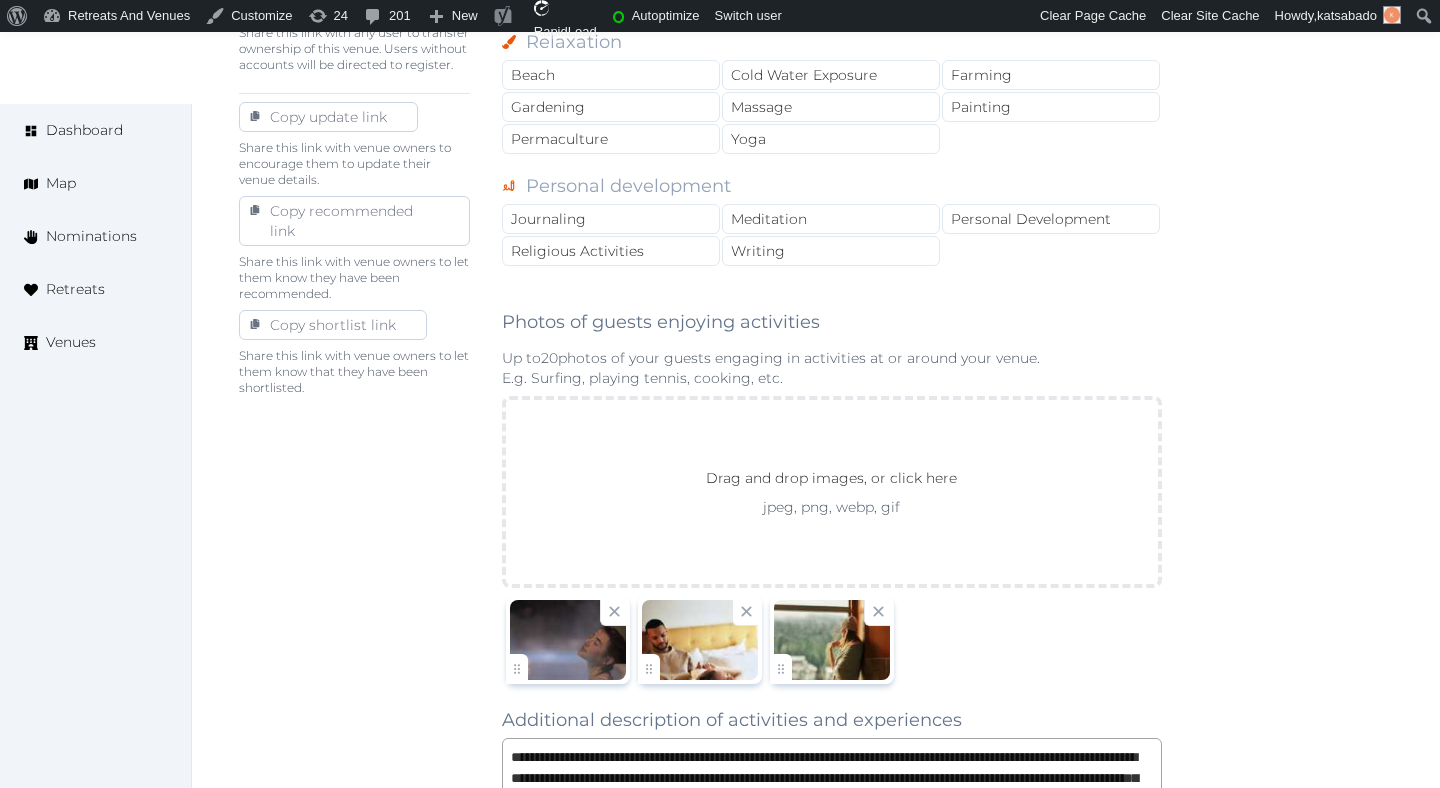 scroll, scrollTop: 1312, scrollLeft: 0, axis: vertical 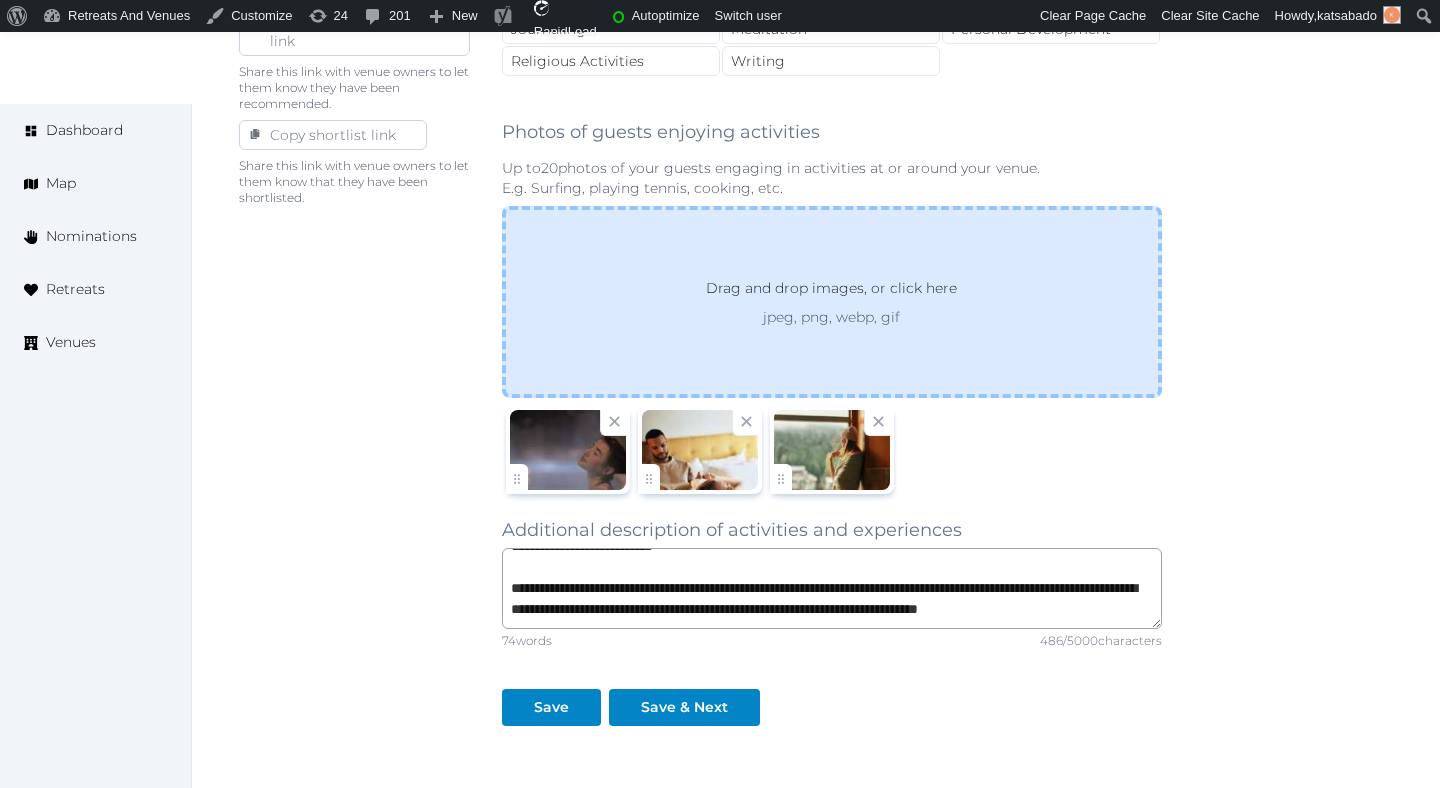 click on "Drag and drop images, or click here jpeg, png, webp, gif" at bounding box center [832, 302] 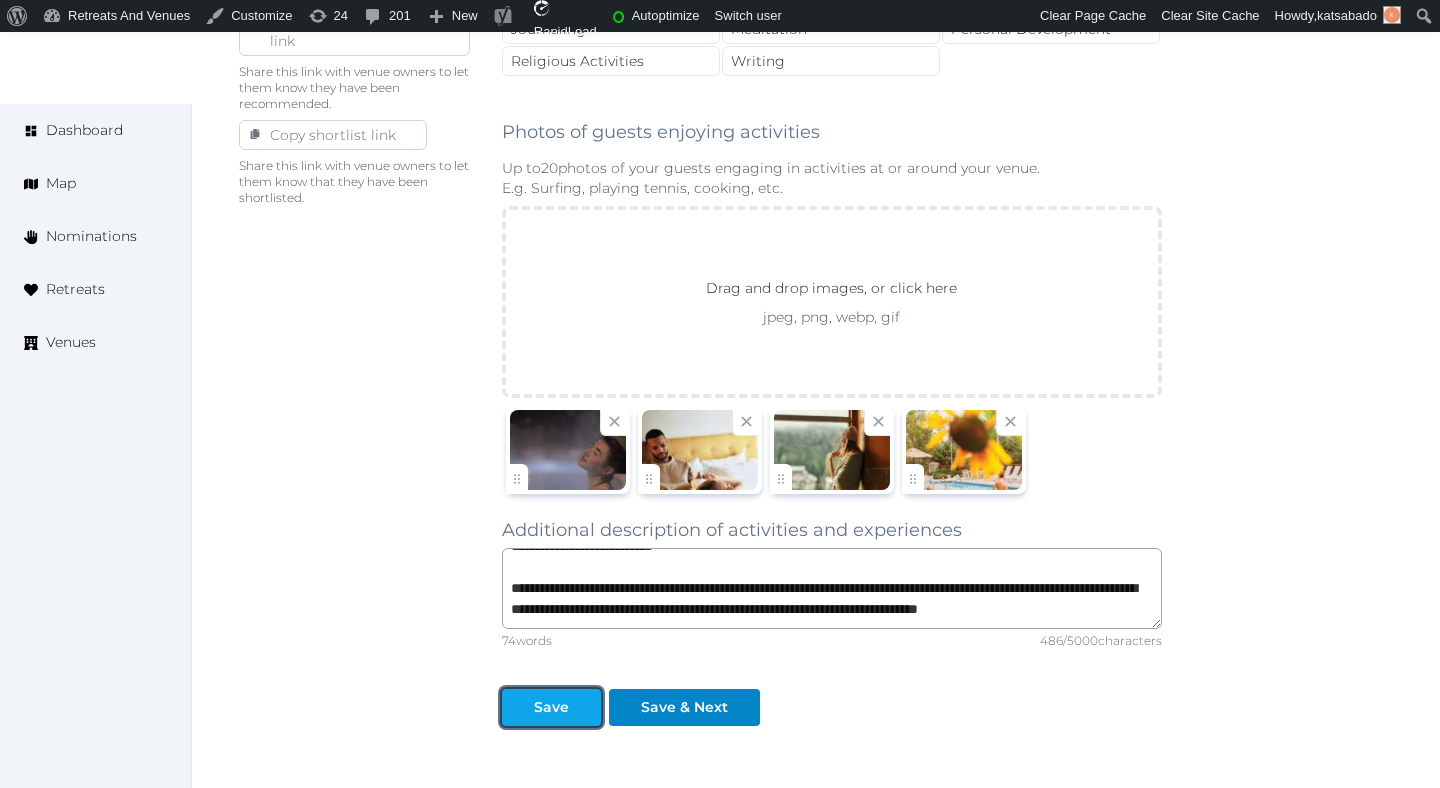 click on "Save" at bounding box center (551, 707) 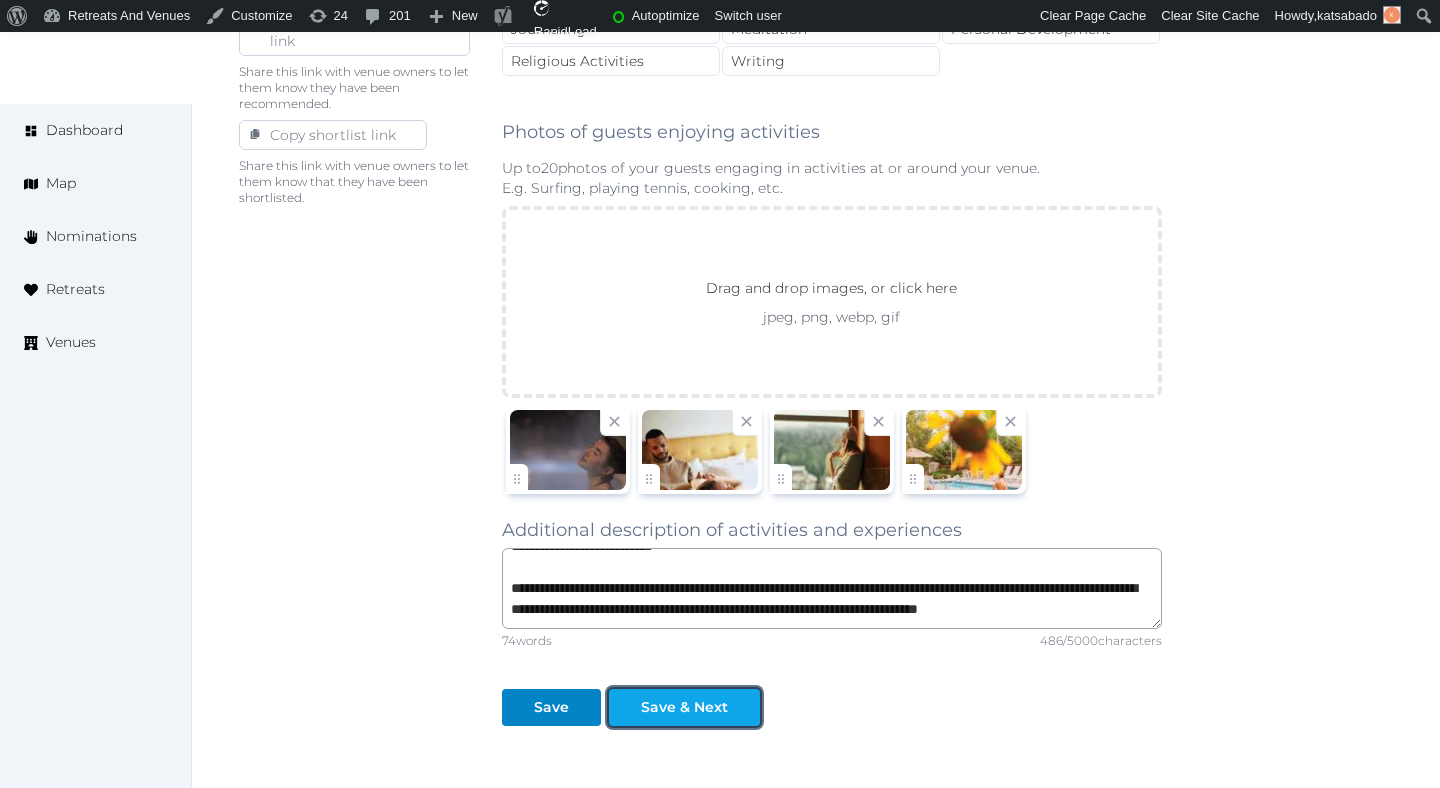 click on "Save & Next" at bounding box center (684, 707) 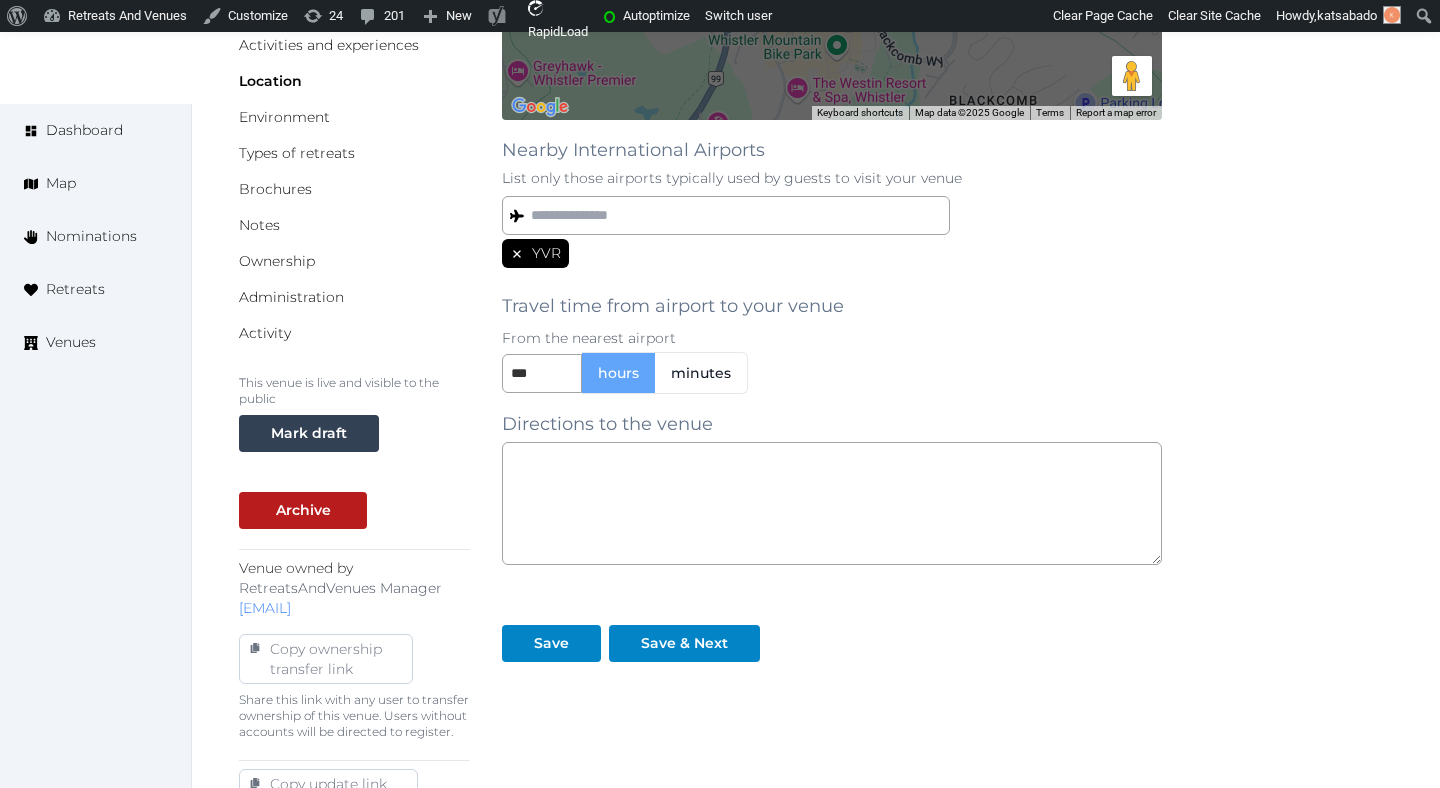 scroll, scrollTop: 458, scrollLeft: 0, axis: vertical 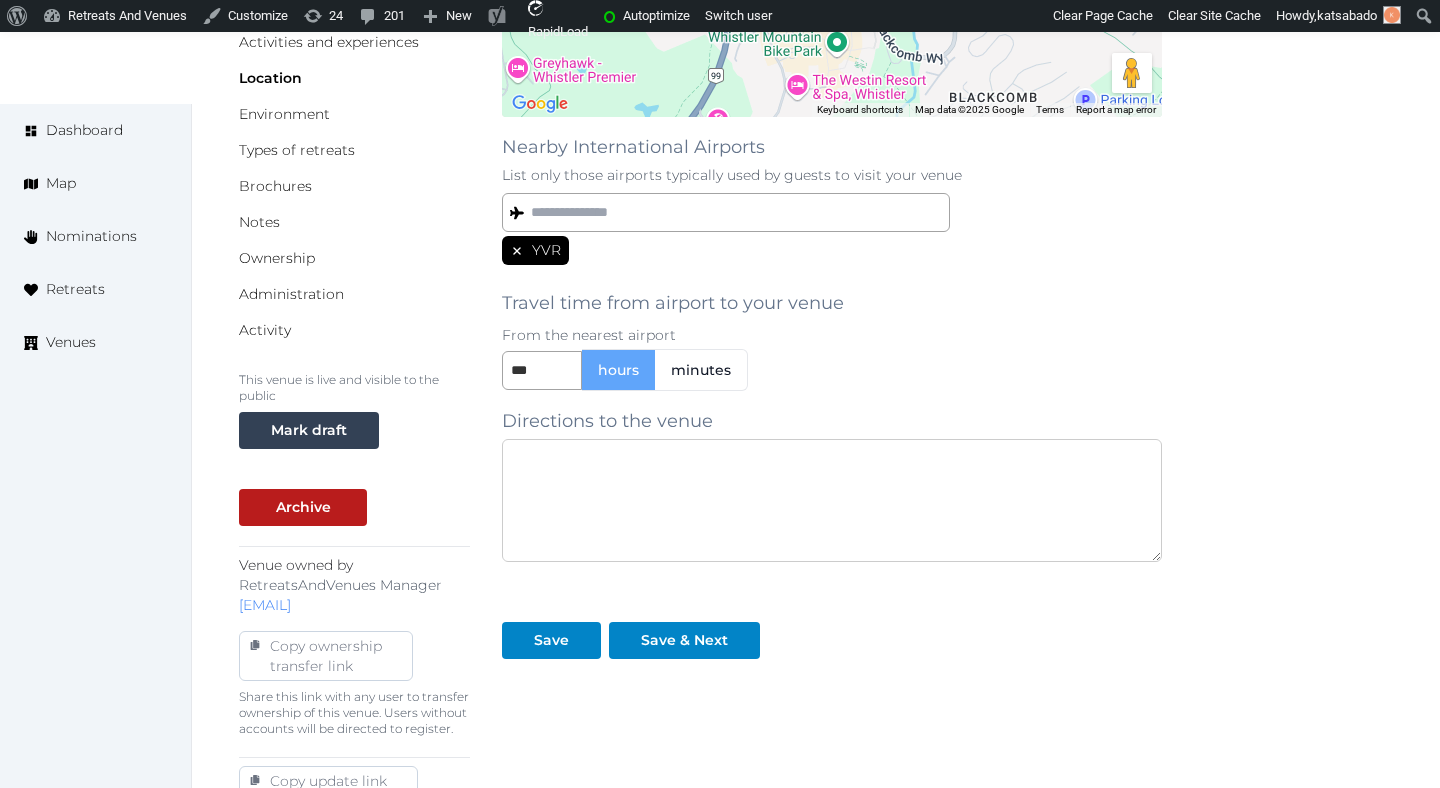 click at bounding box center [832, 500] 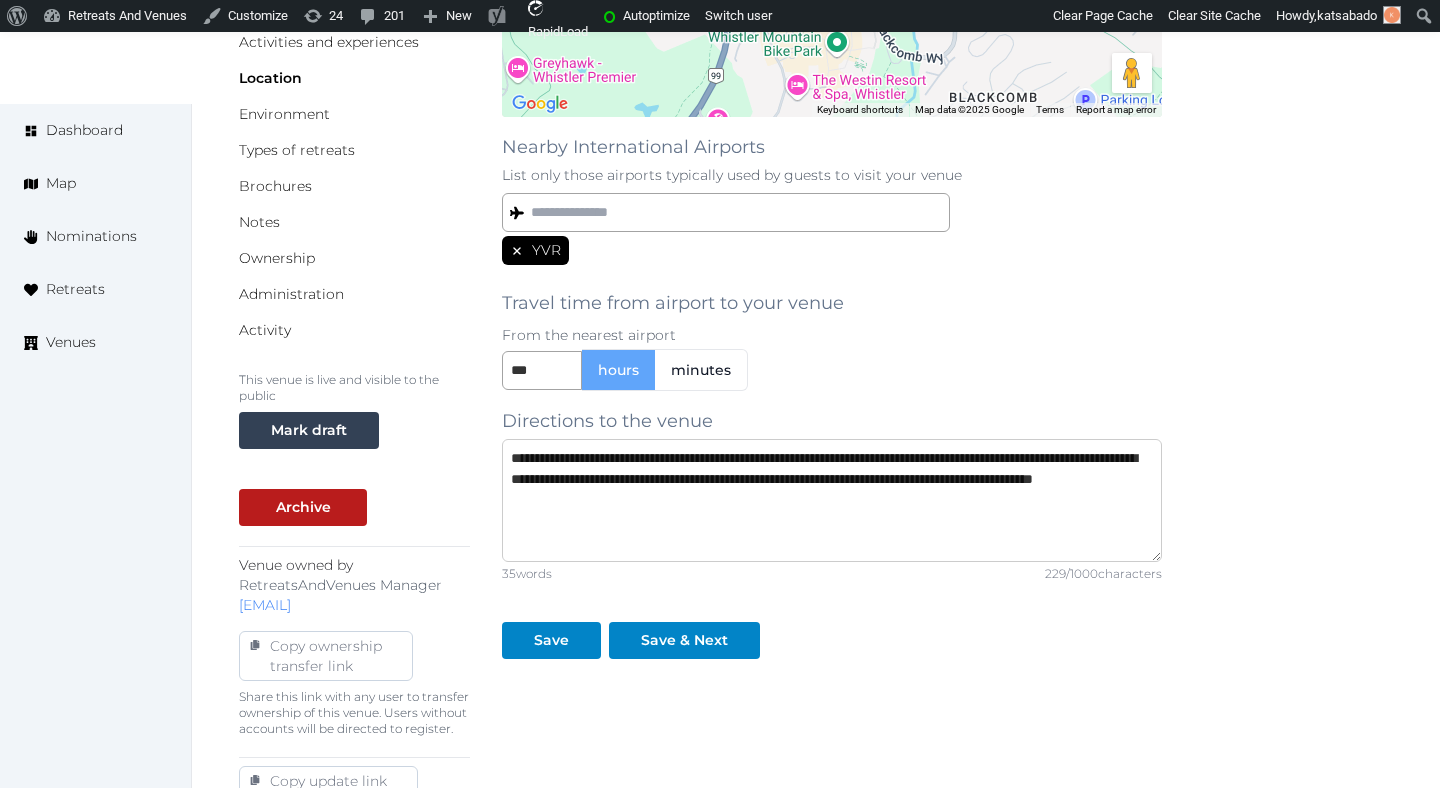 type on "**********" 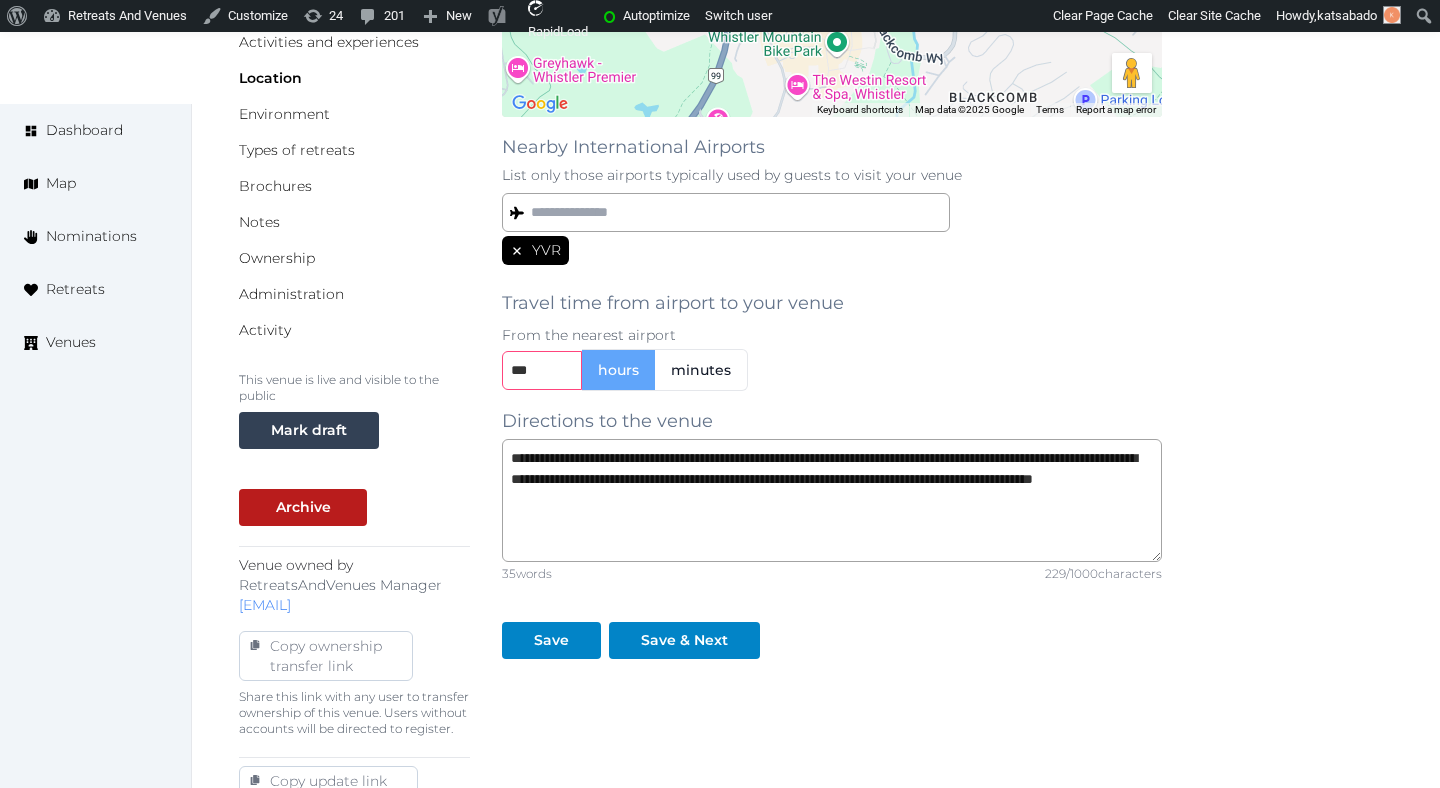 drag, startPoint x: 513, startPoint y: 369, endPoint x: 501, endPoint y: 372, distance: 12.369317 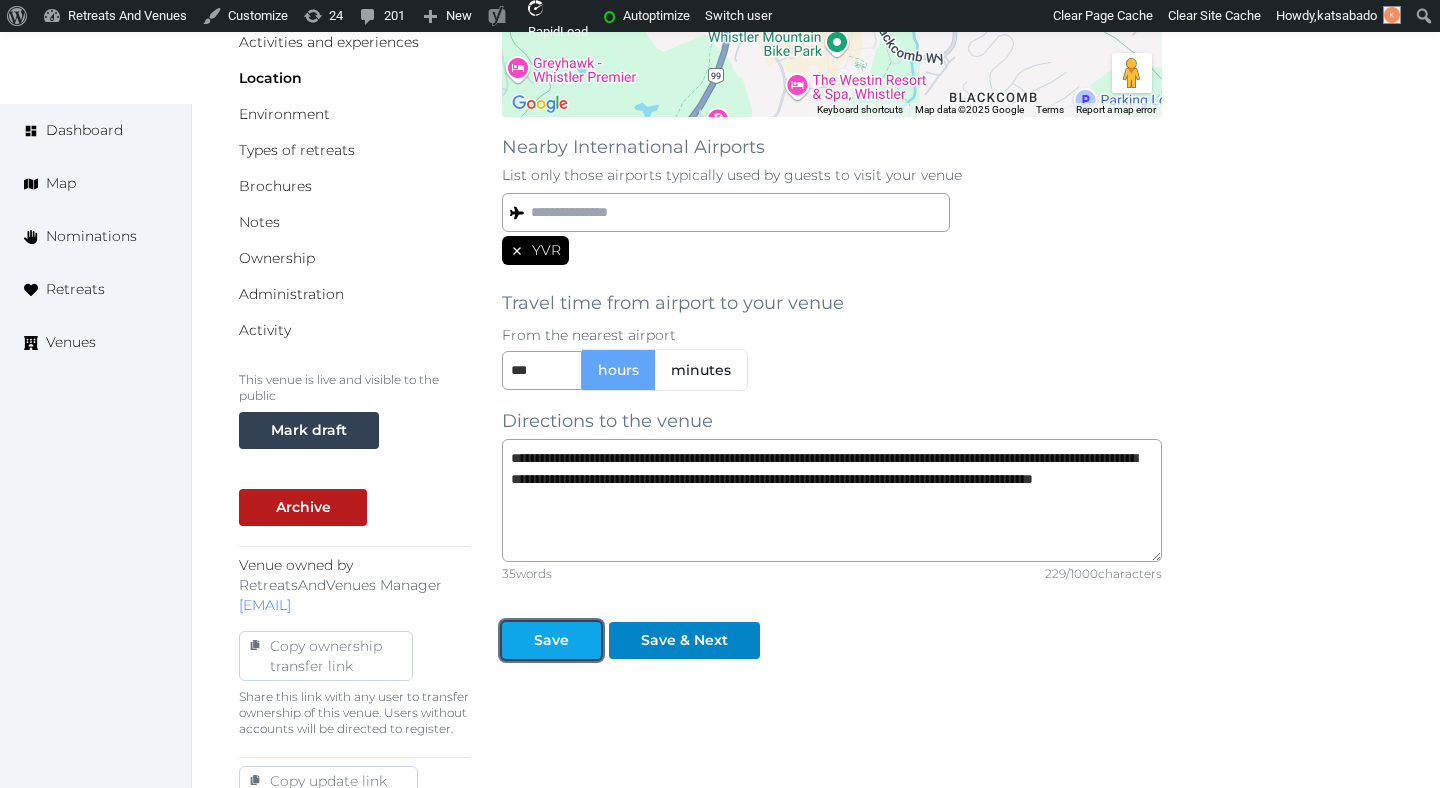 click on "Save" at bounding box center [551, 640] 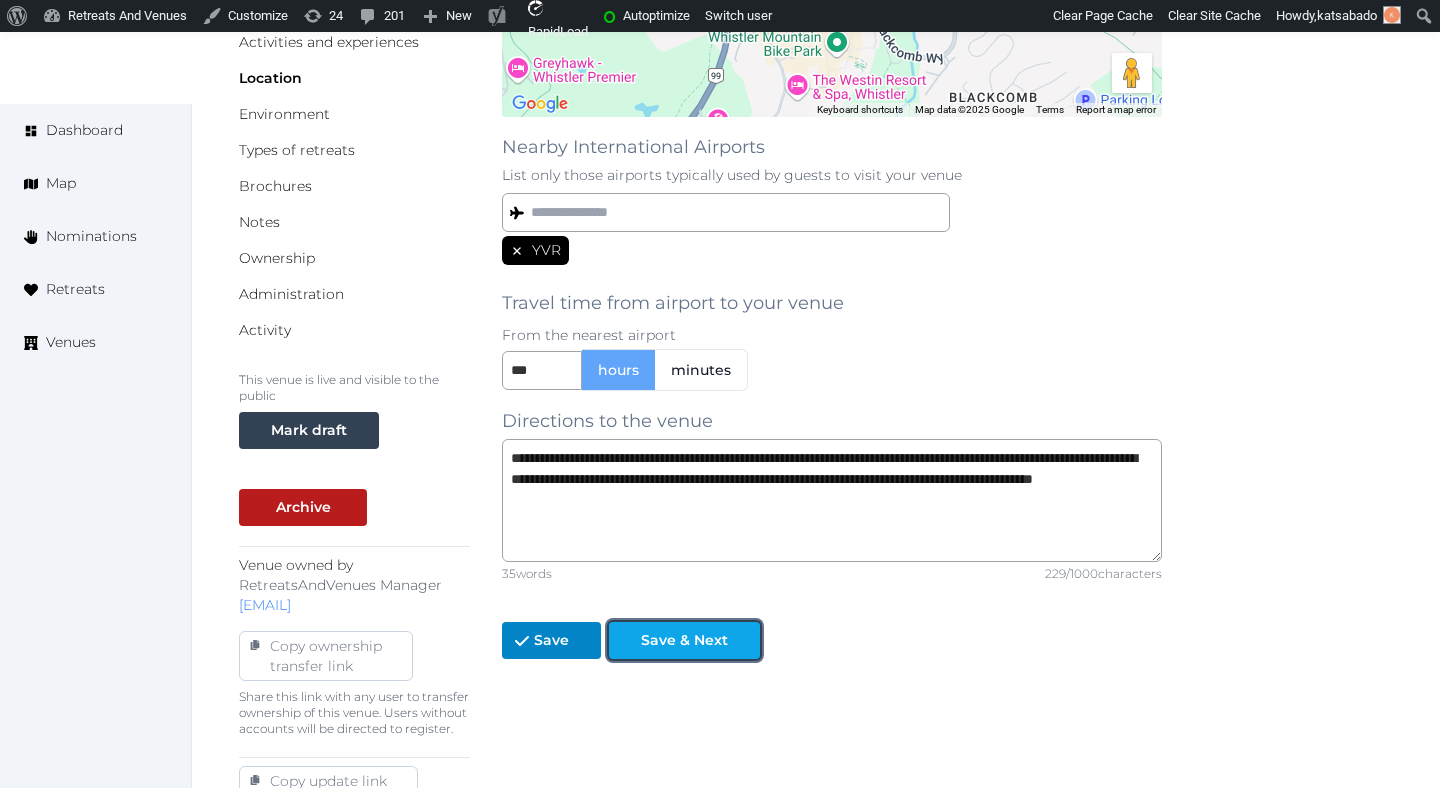 click at bounding box center (625, 640) 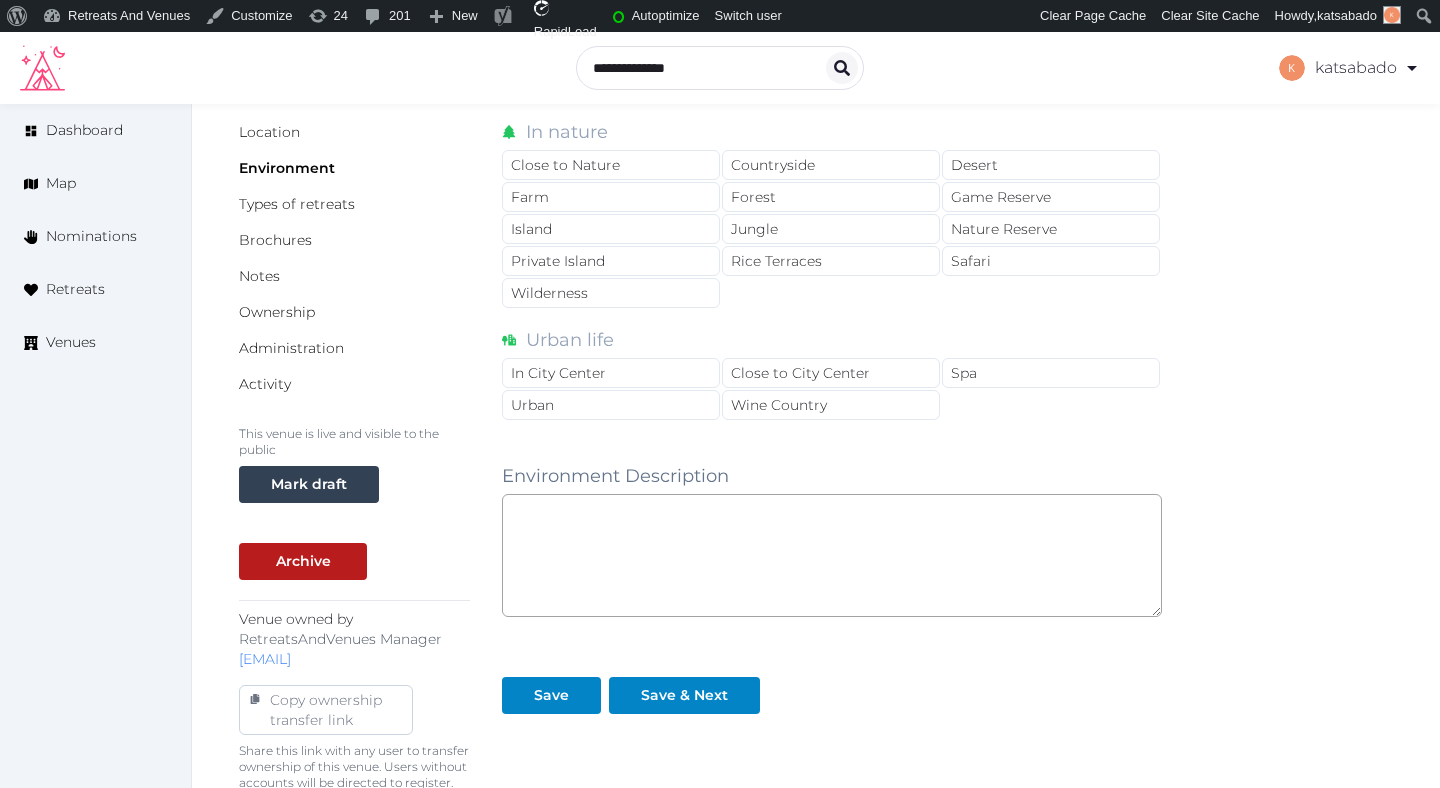 scroll, scrollTop: 396, scrollLeft: 0, axis: vertical 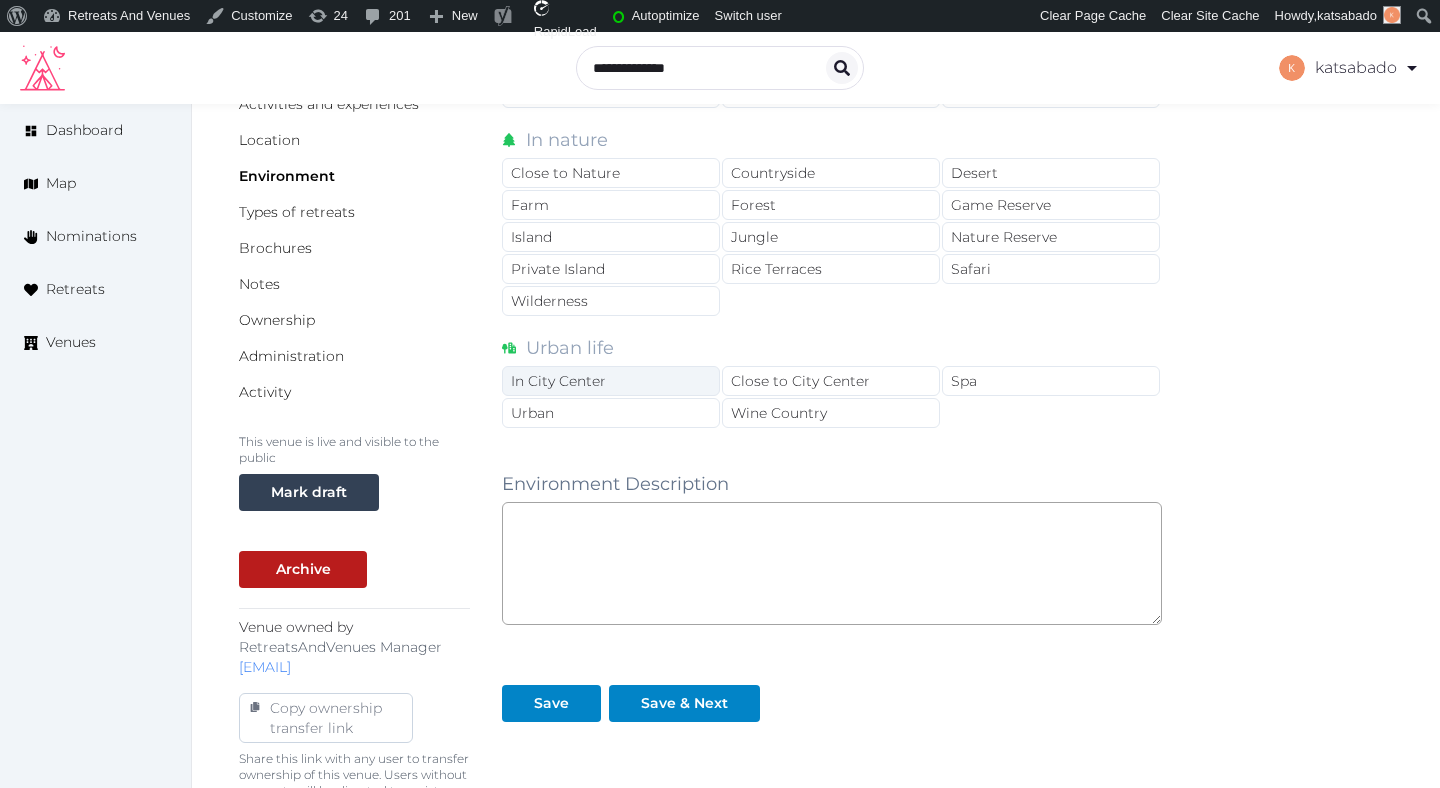 click on "In City Center" at bounding box center [611, 381] 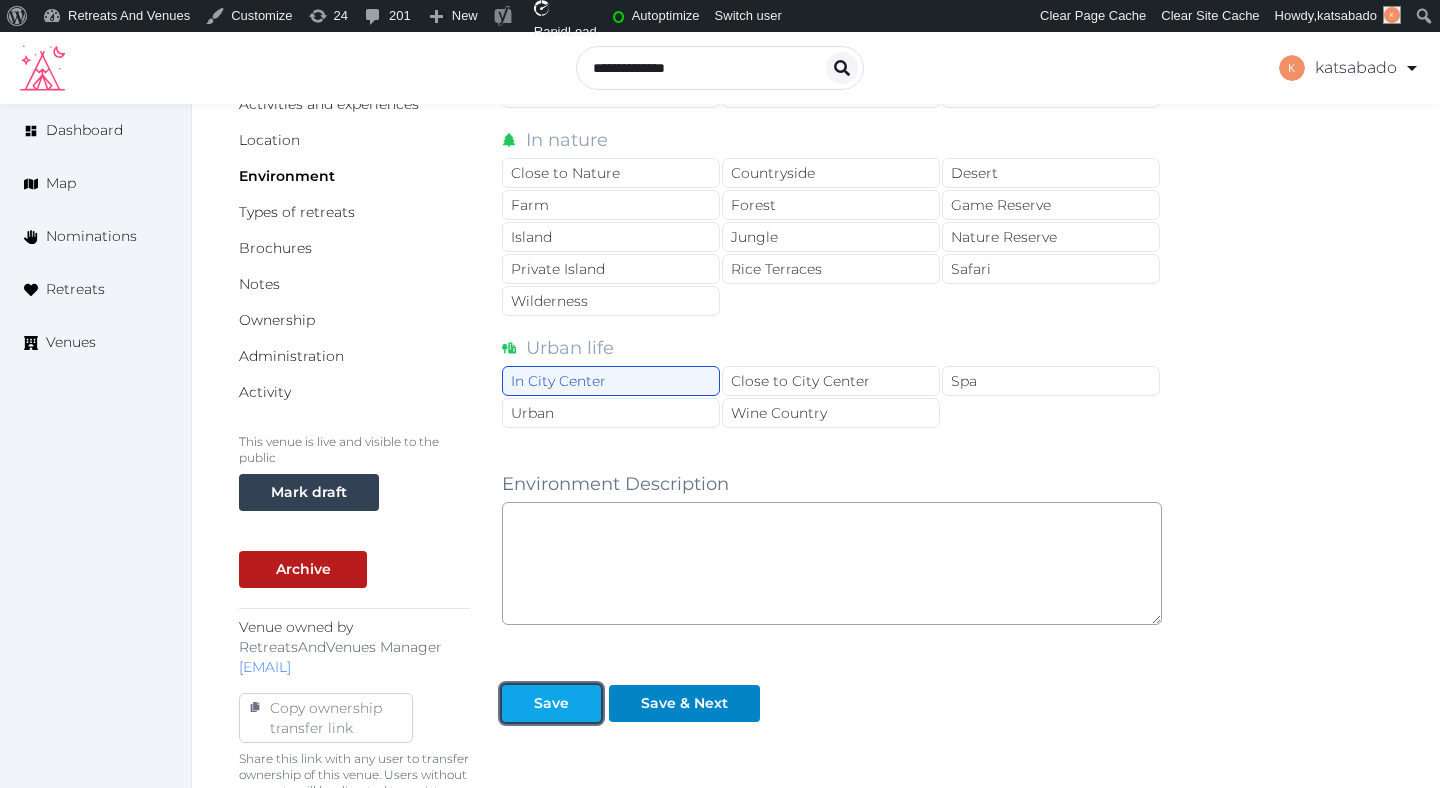 click at bounding box center [585, 703] 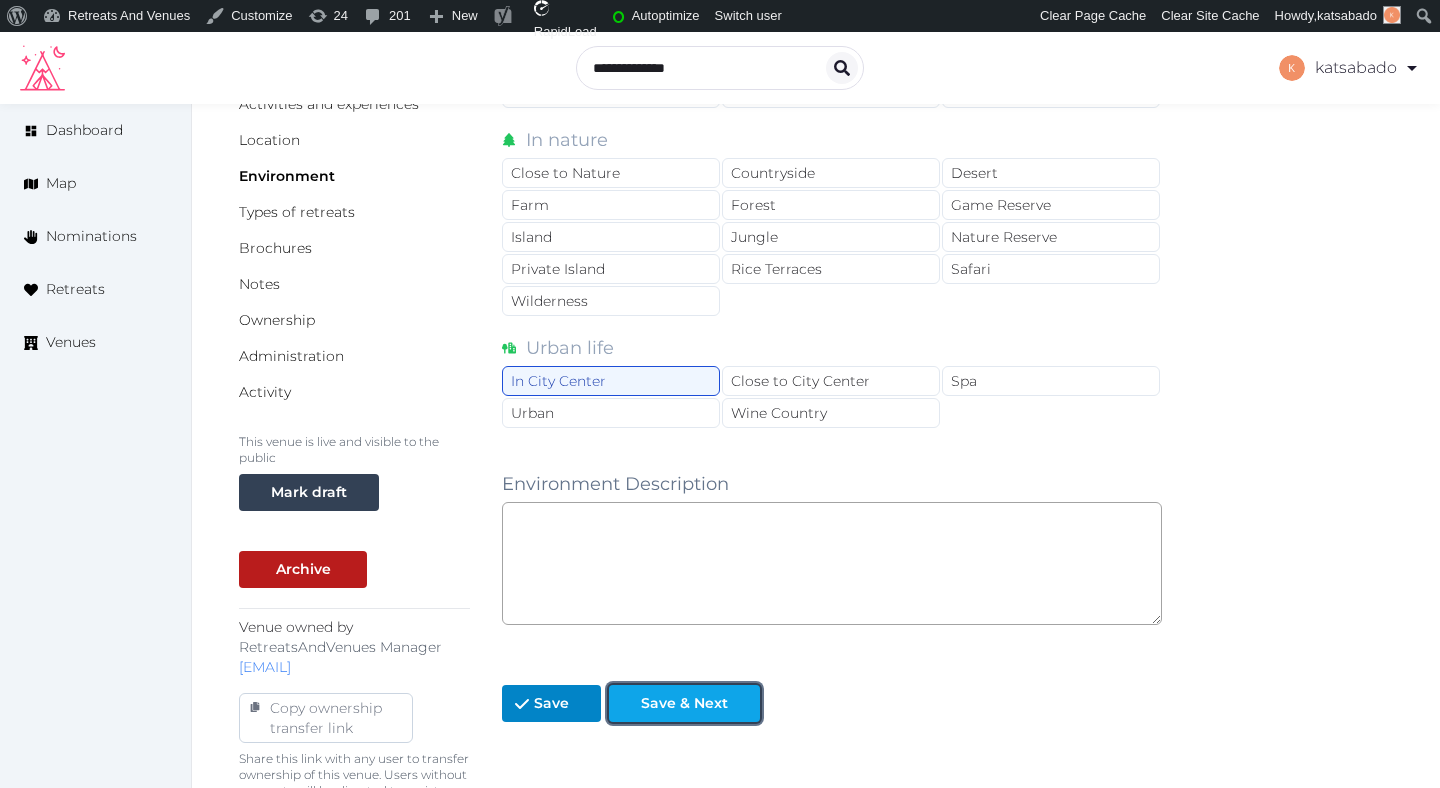 click at bounding box center [625, 703] 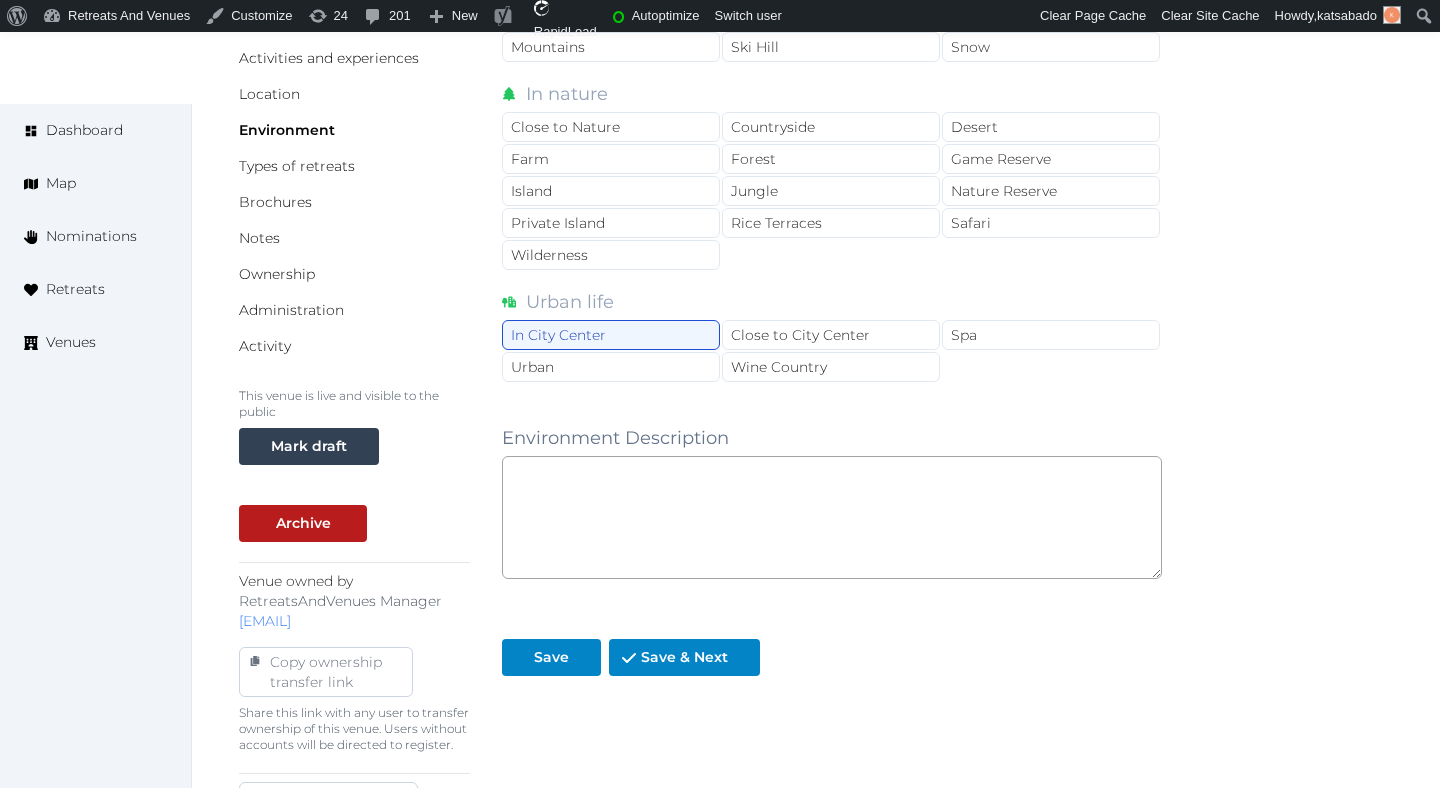 scroll, scrollTop: 453, scrollLeft: 0, axis: vertical 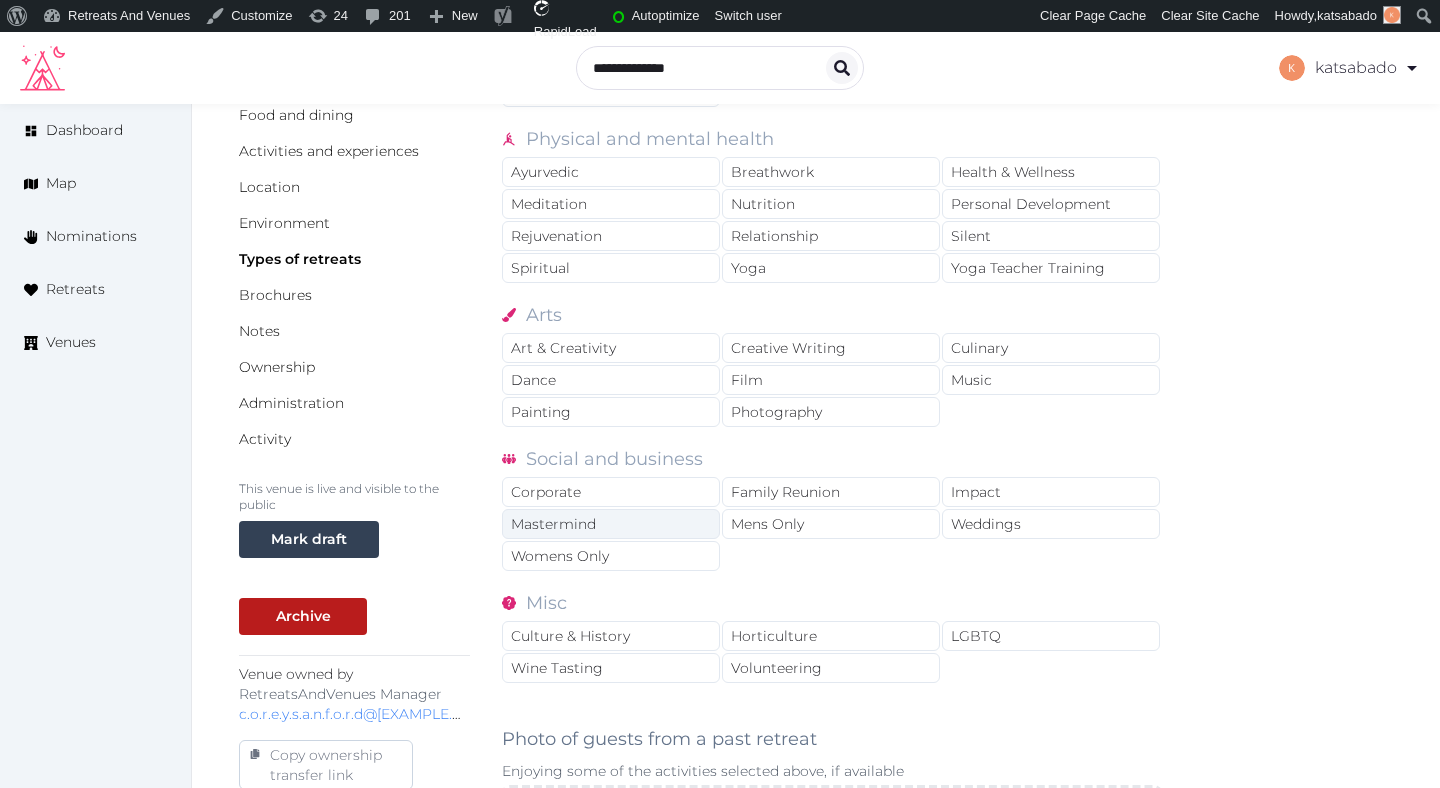 click on "Mastermind" at bounding box center (611, 524) 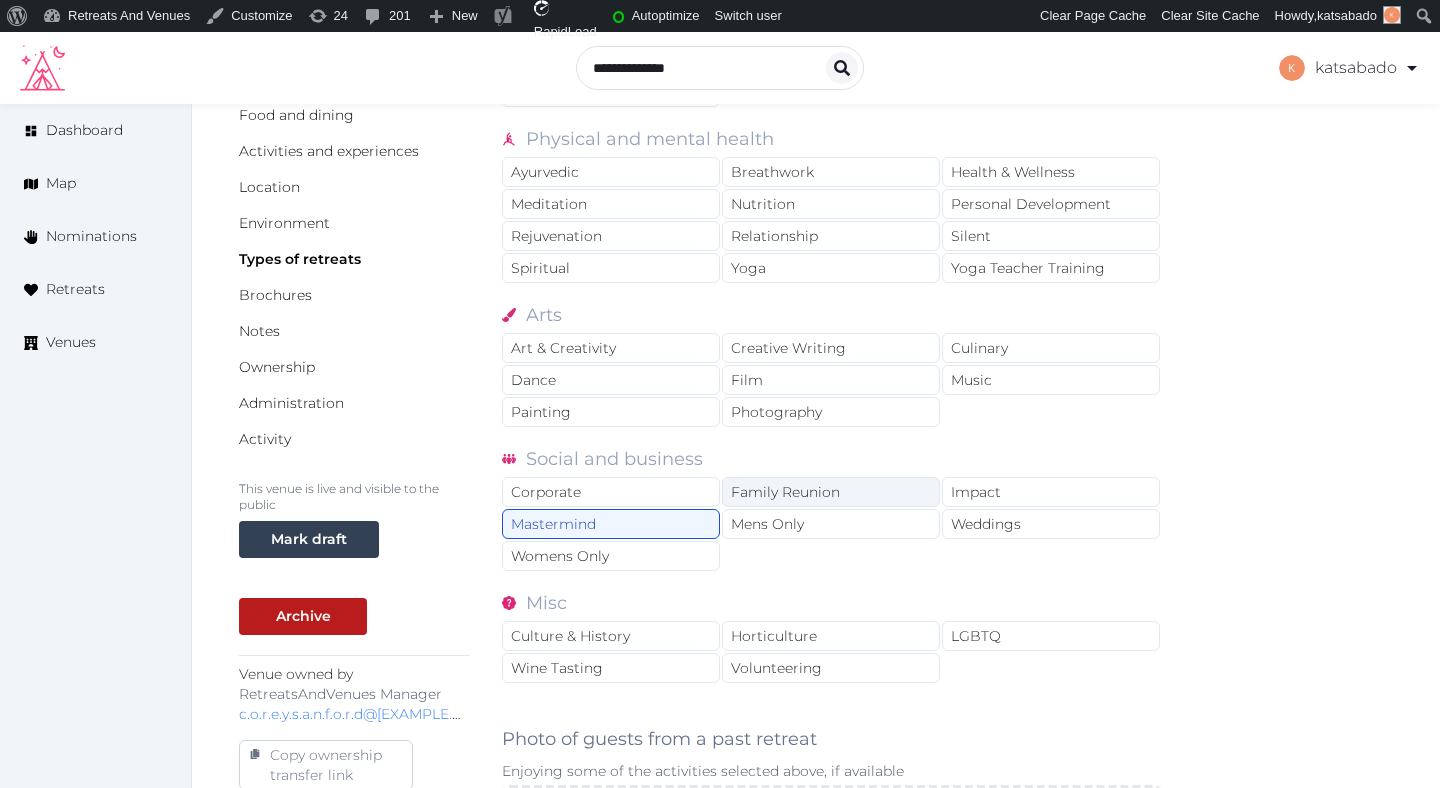 click on "Family Reunion" at bounding box center (831, 492) 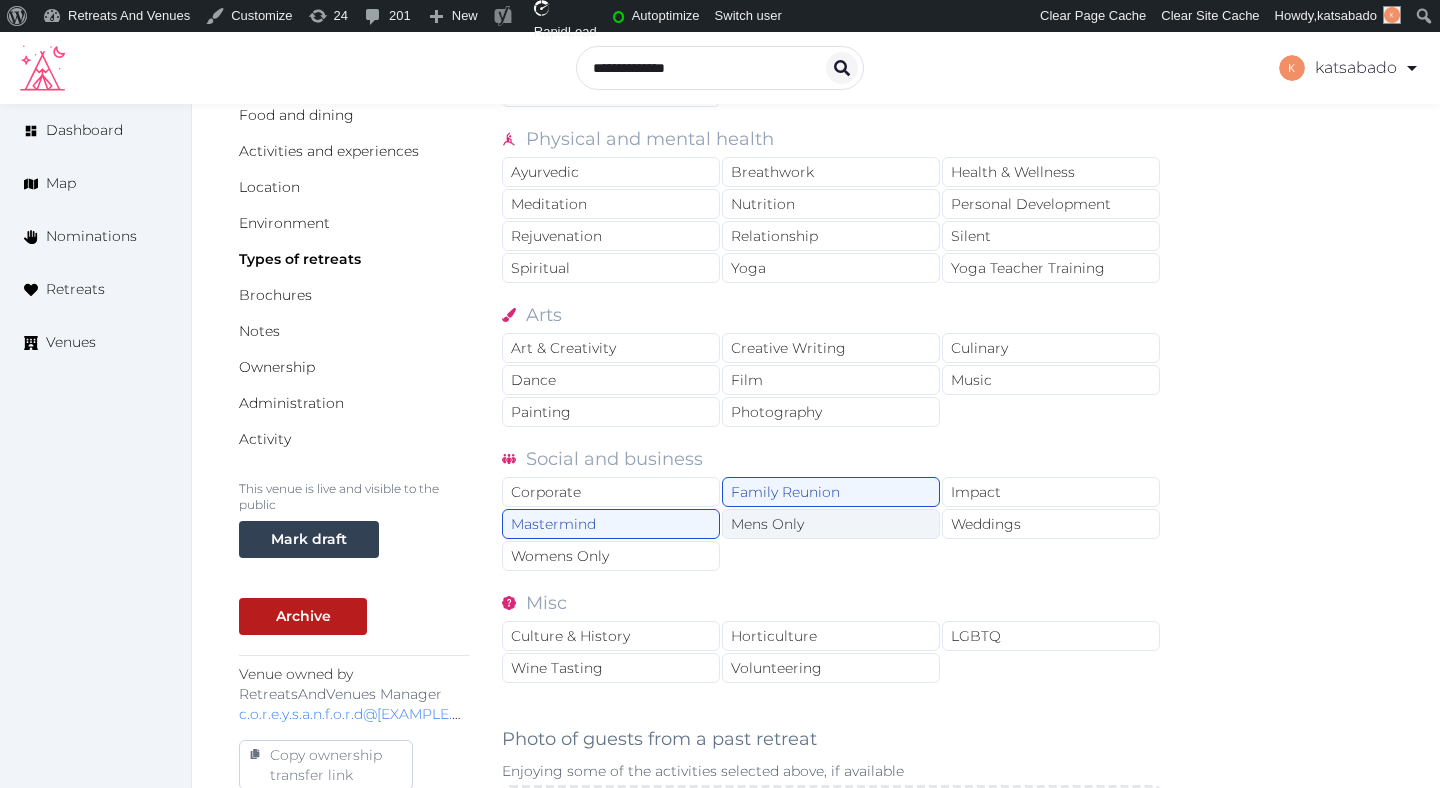 click on "Mens Only" at bounding box center [831, 524] 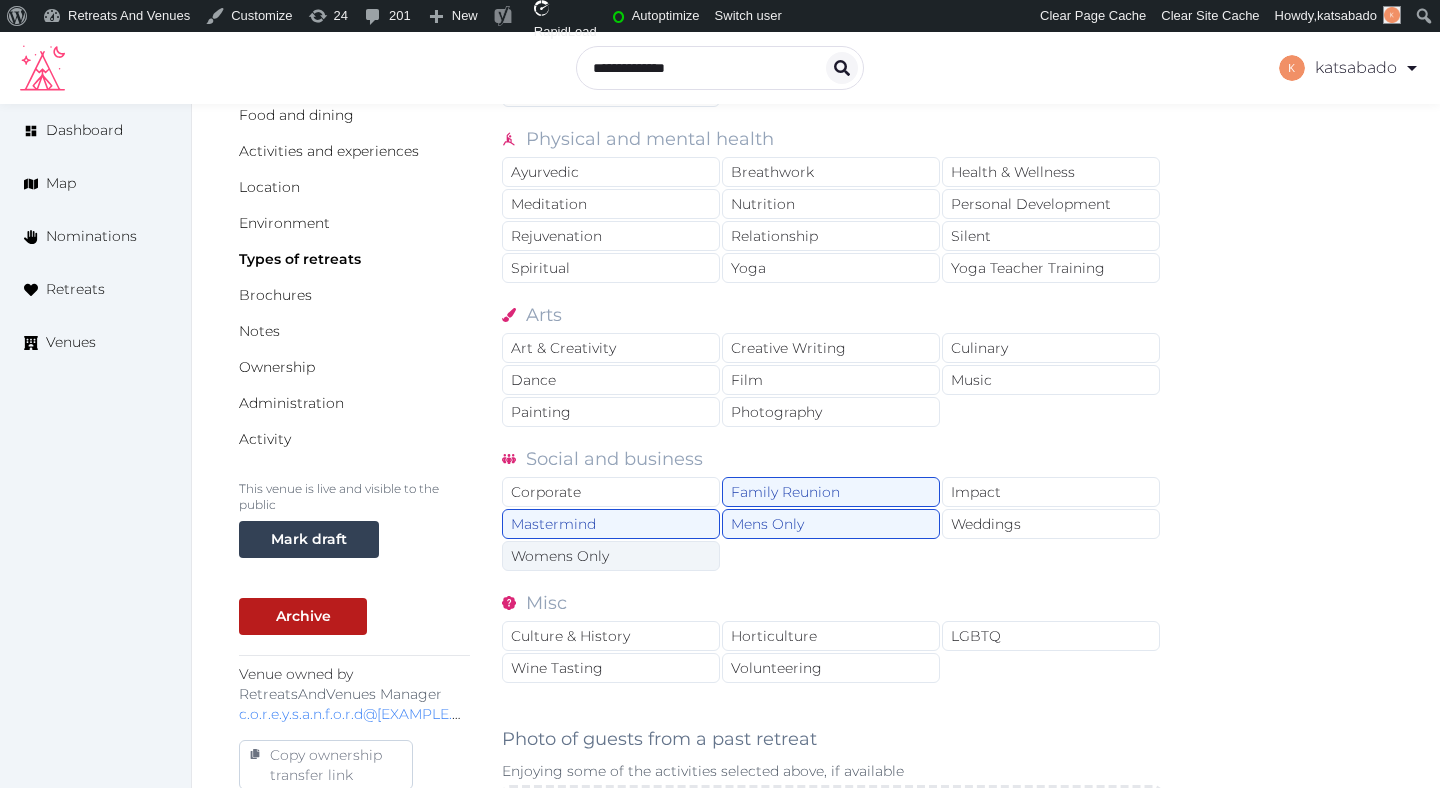 click on "Womens Only" at bounding box center (611, 556) 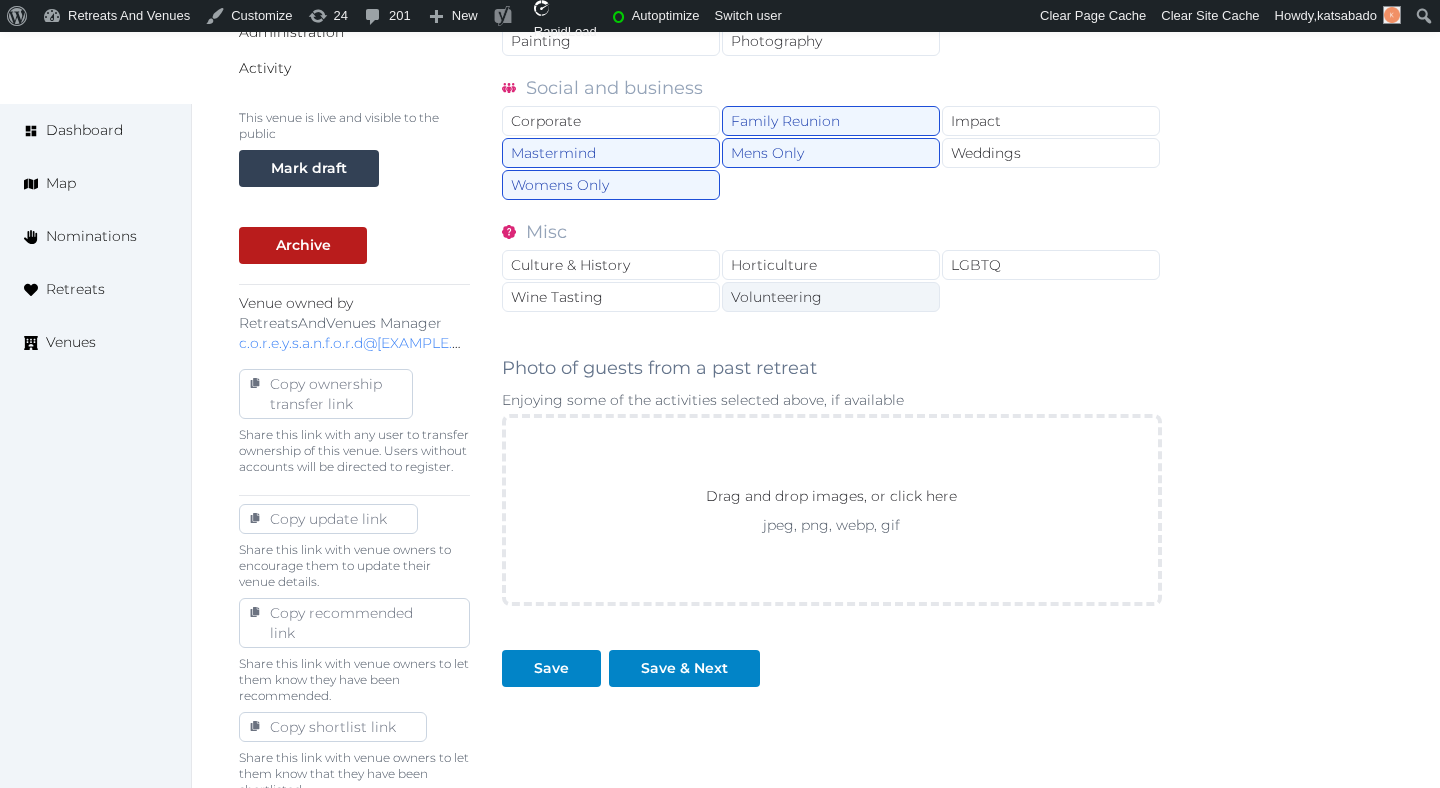 scroll, scrollTop: 739, scrollLeft: 0, axis: vertical 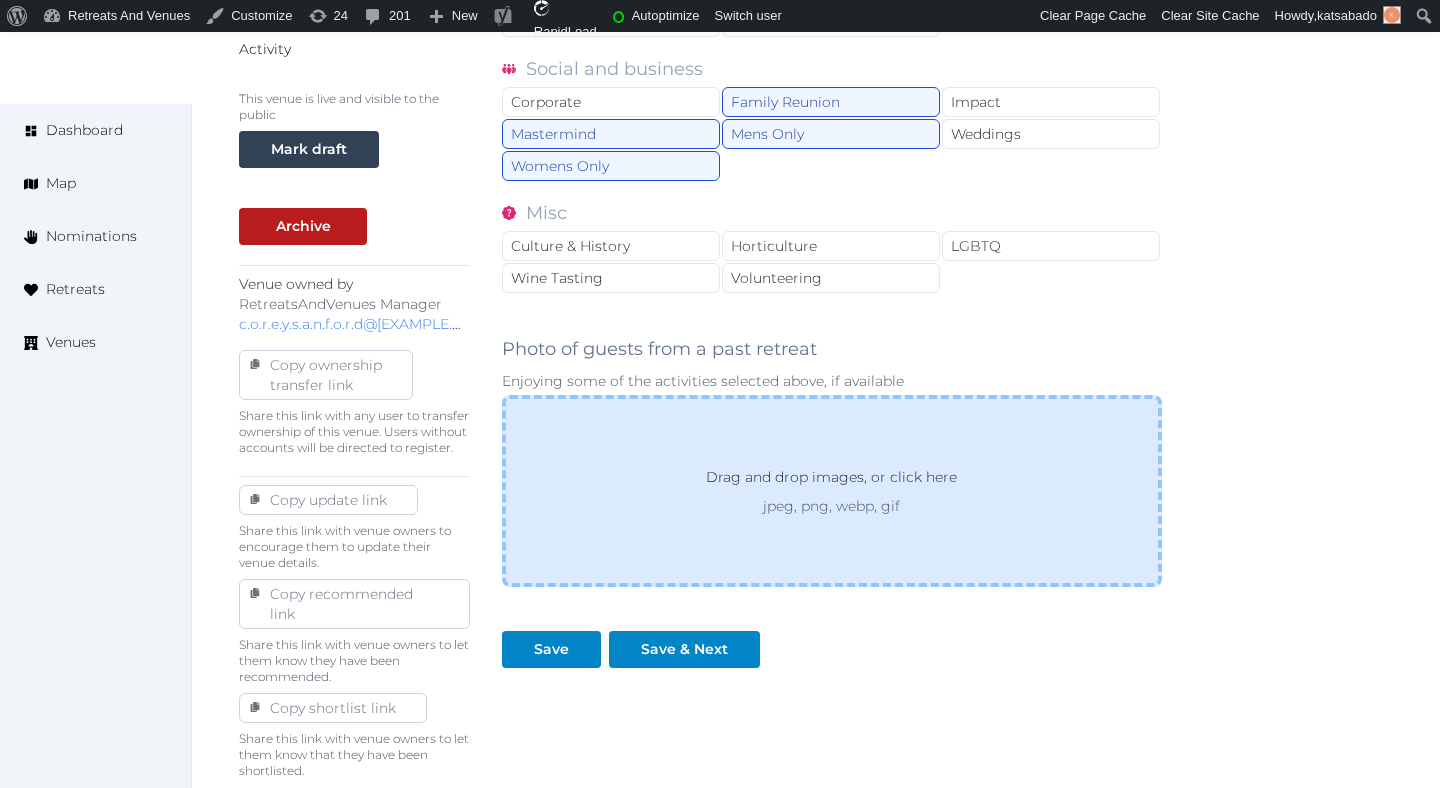 click on "Drag and drop images, or click here jpeg, png, webp, gif" at bounding box center [832, 491] 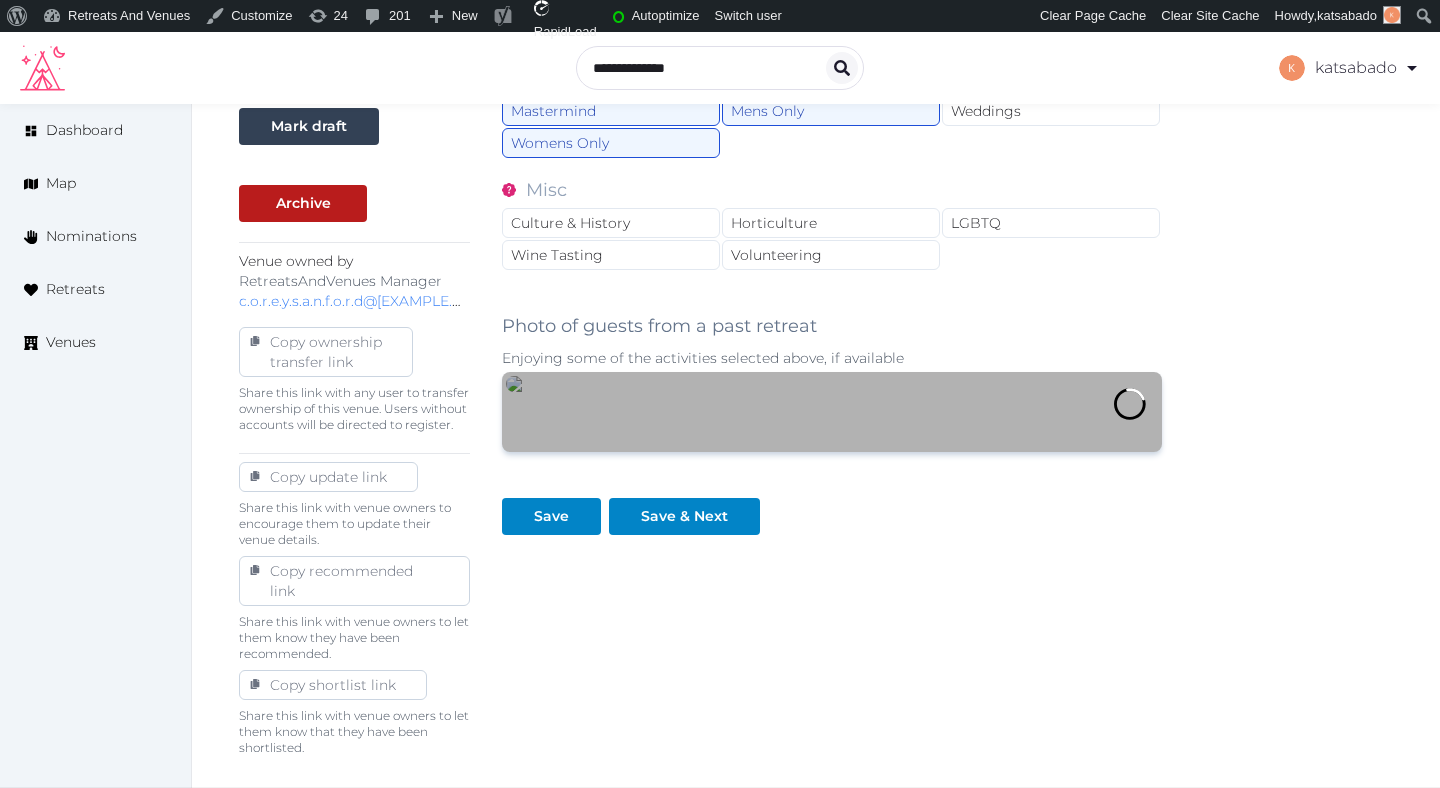 scroll, scrollTop: 1095, scrollLeft: 0, axis: vertical 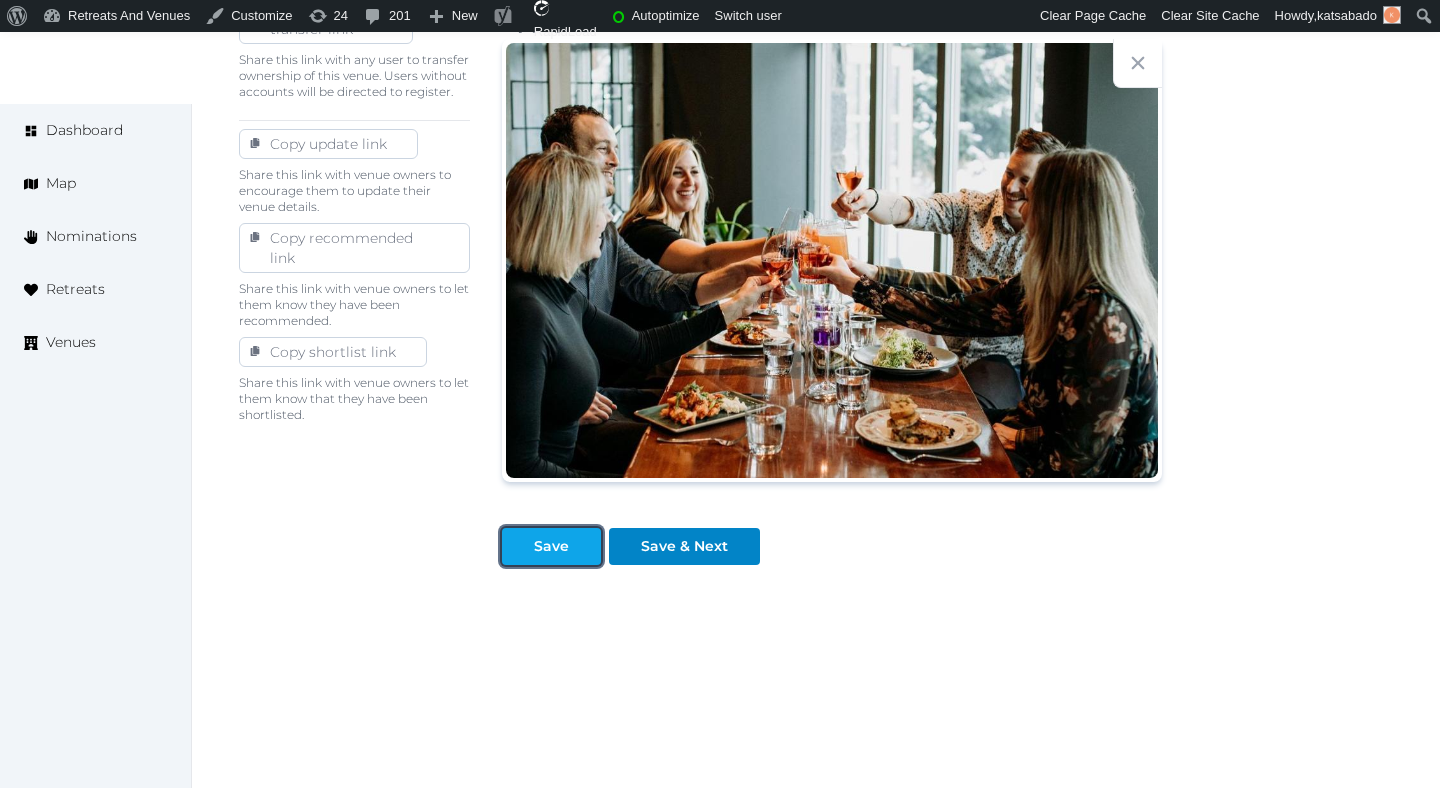 click at bounding box center (585, 546) 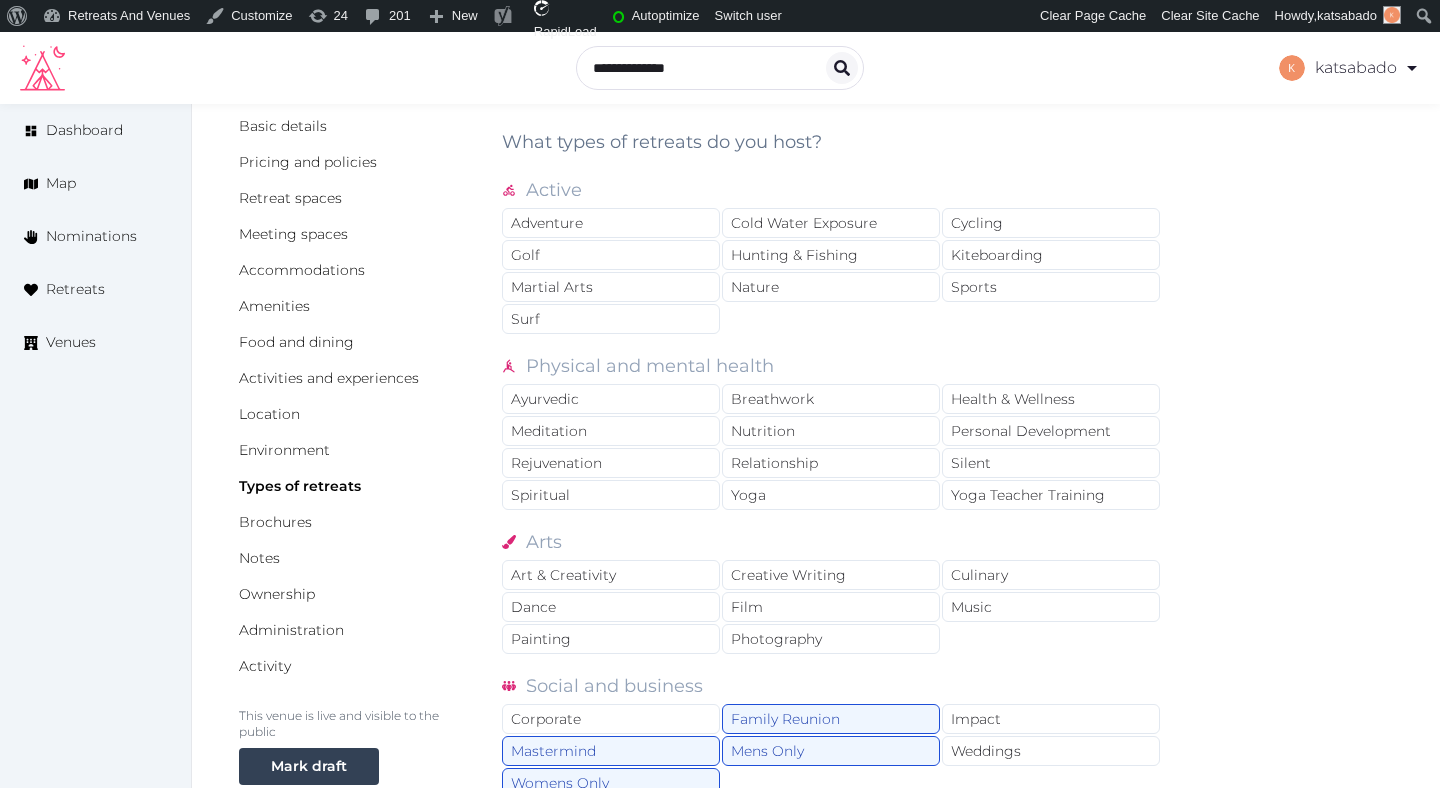 scroll, scrollTop: 35, scrollLeft: 0, axis: vertical 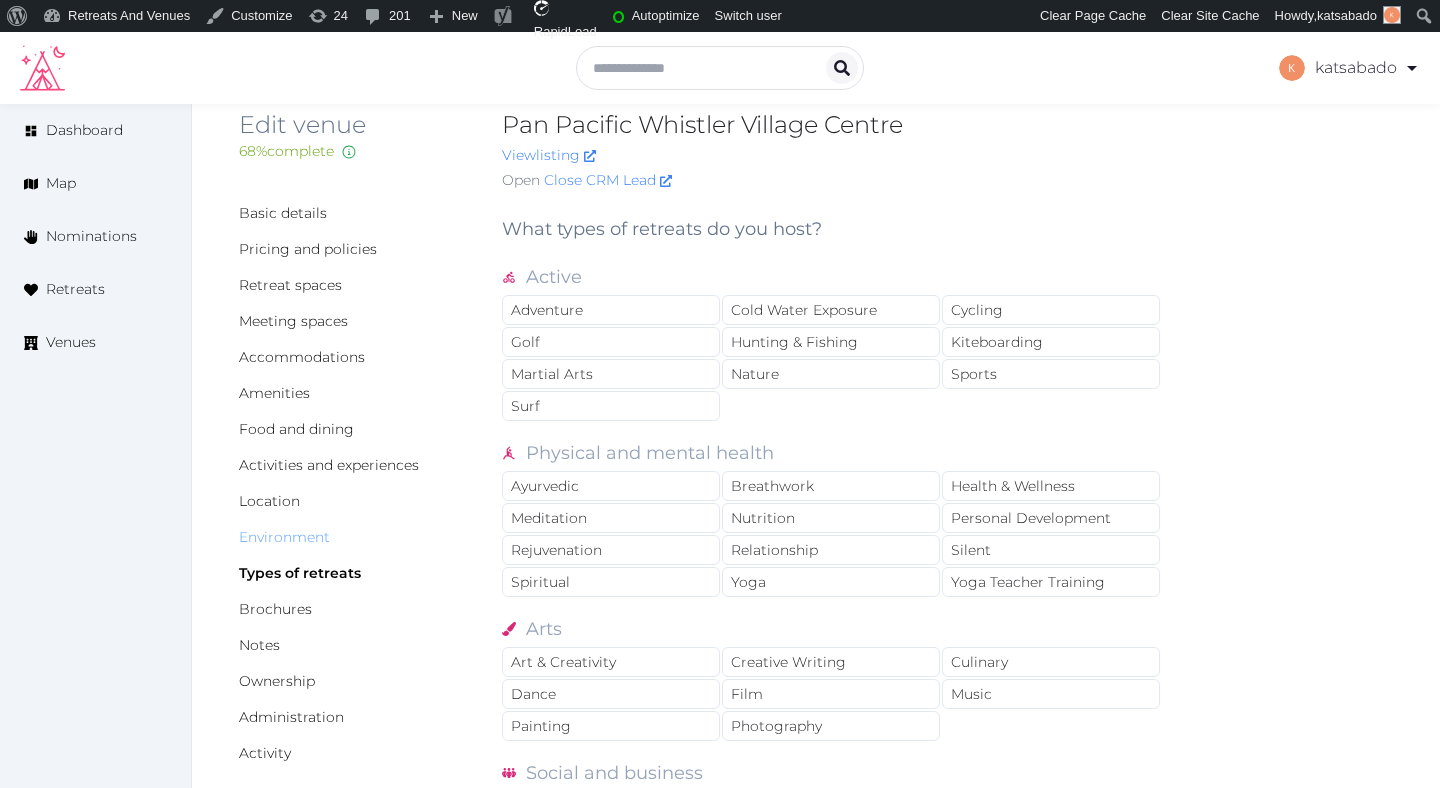 click on "Environment" at bounding box center (284, 537) 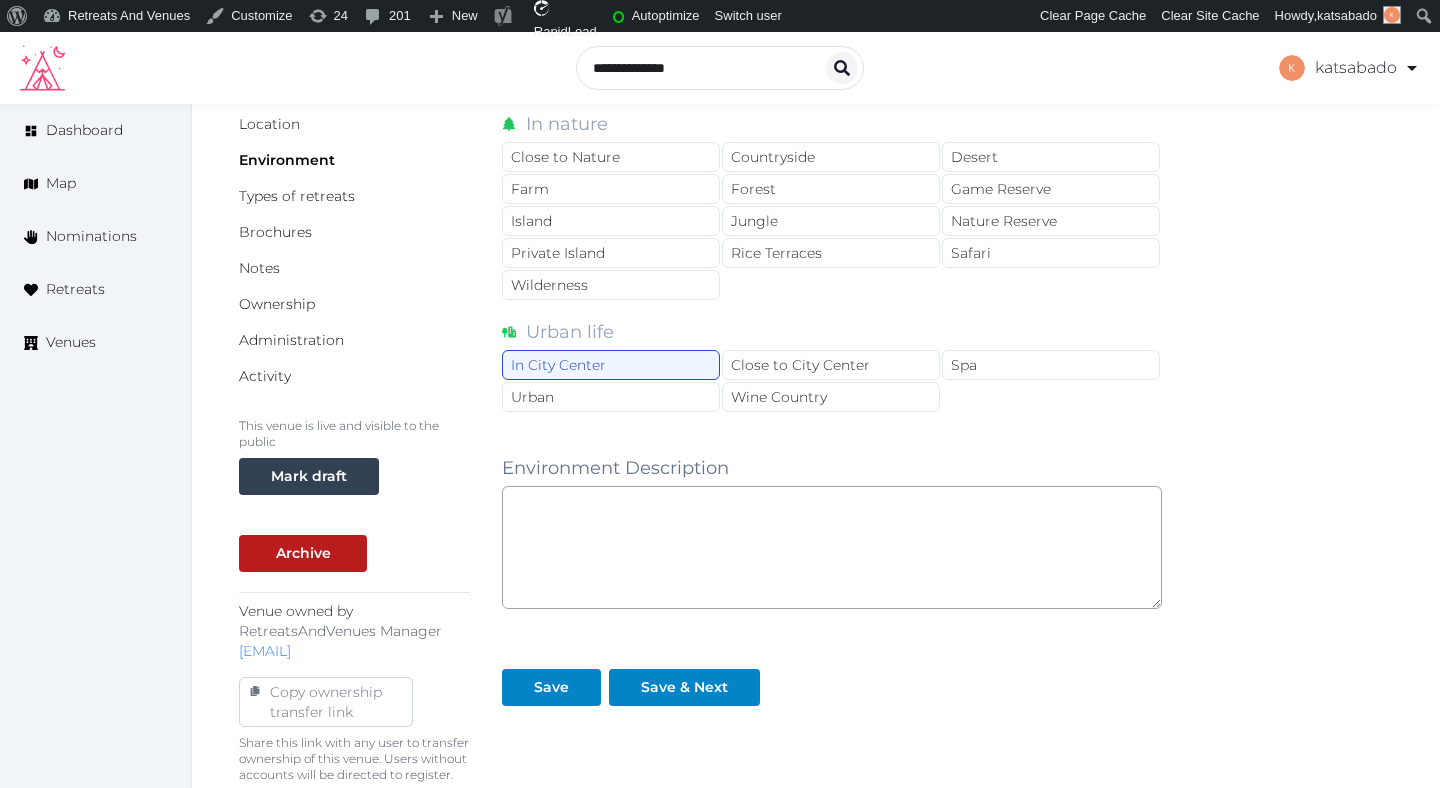 scroll, scrollTop: 406, scrollLeft: 0, axis: vertical 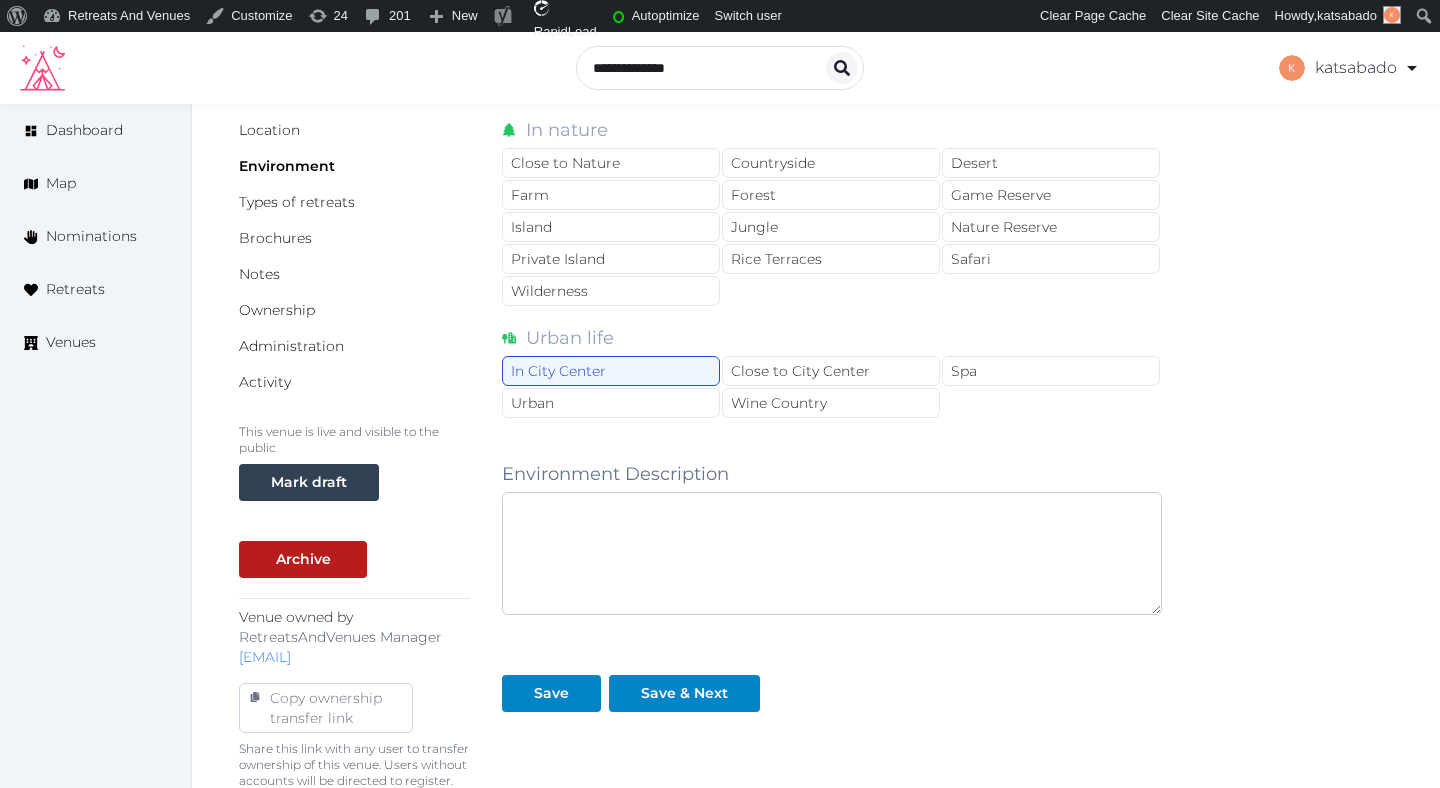 click at bounding box center (832, 553) 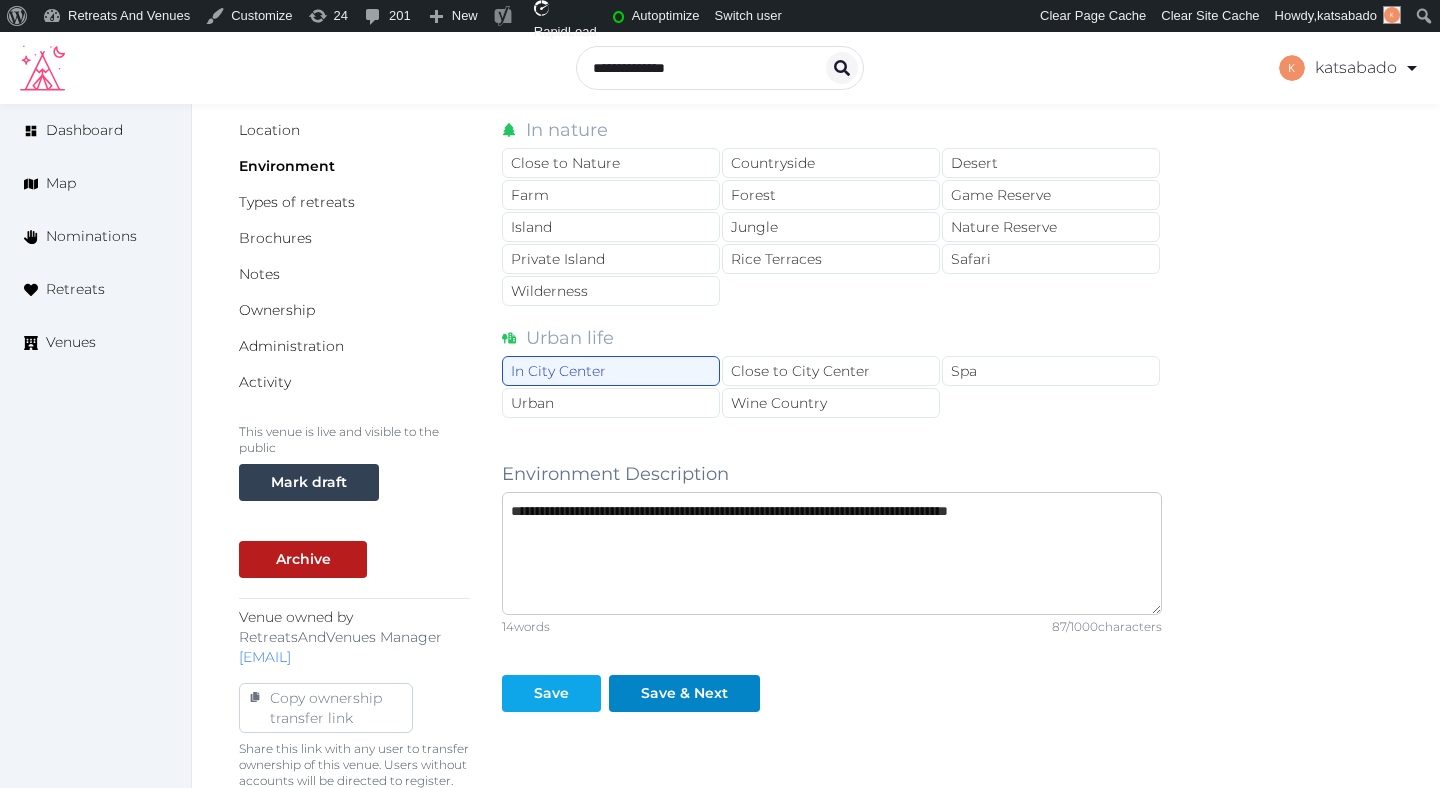 type on "**********" 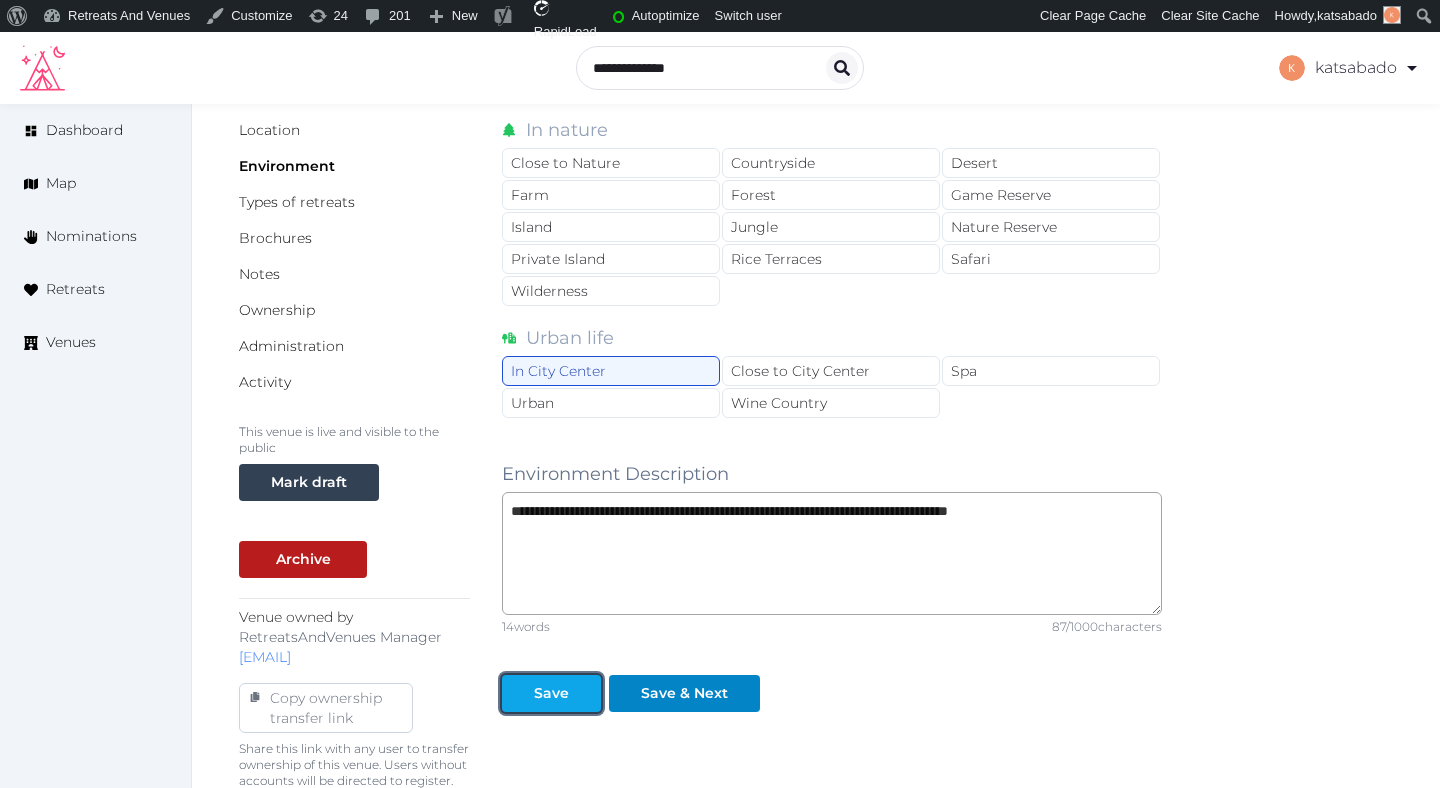 click on "Save" at bounding box center (551, 693) 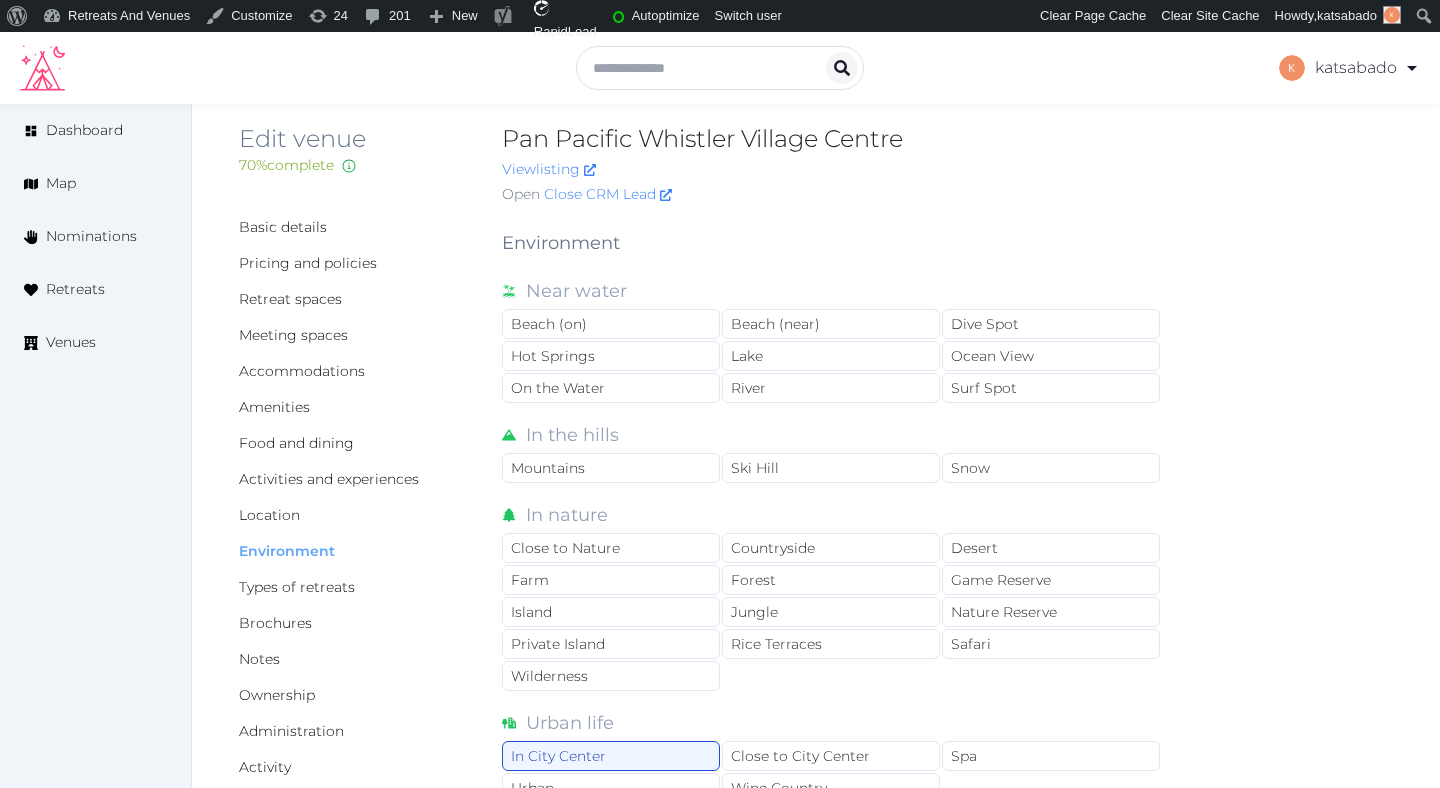 scroll, scrollTop: 17, scrollLeft: 0, axis: vertical 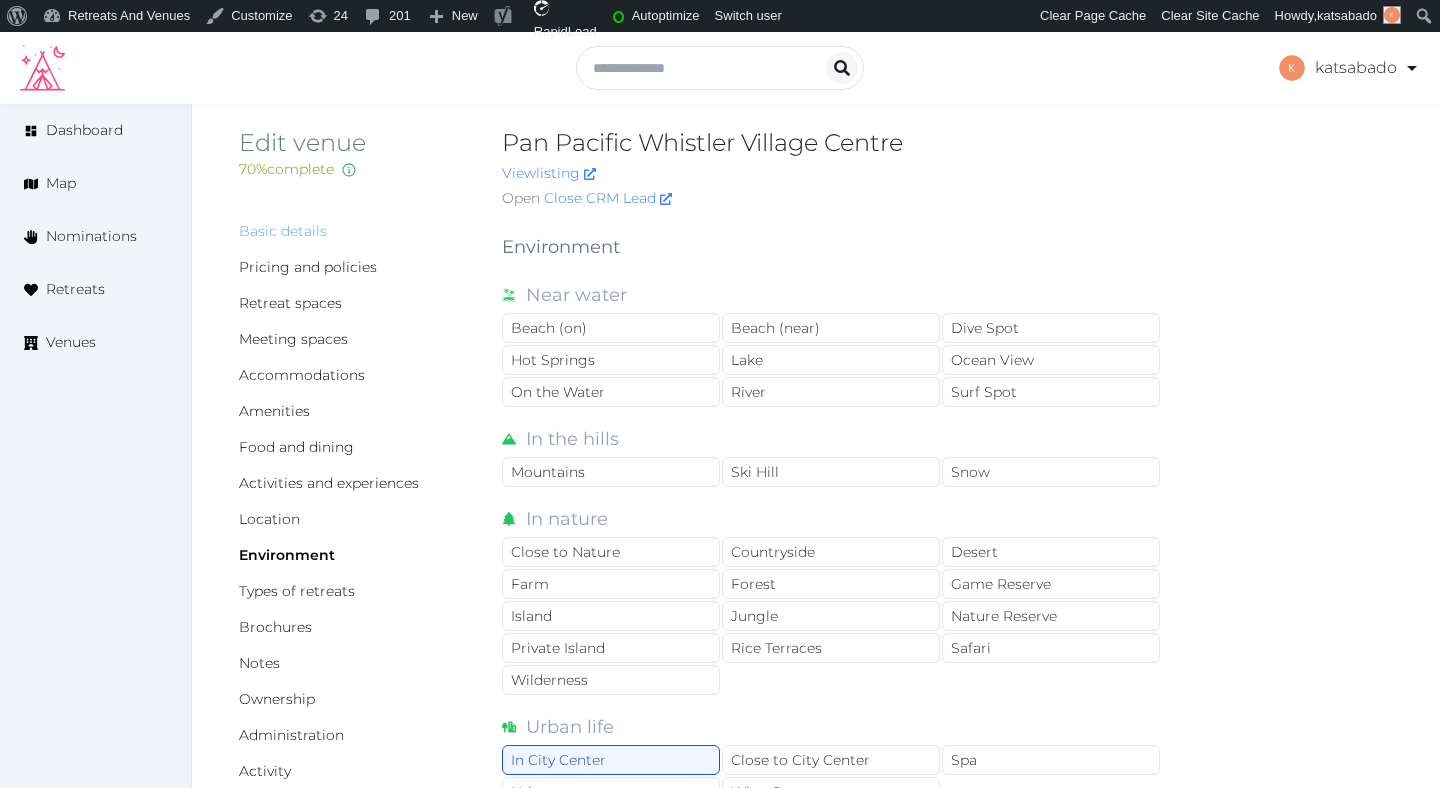 click on "Basic details" at bounding box center [283, 231] 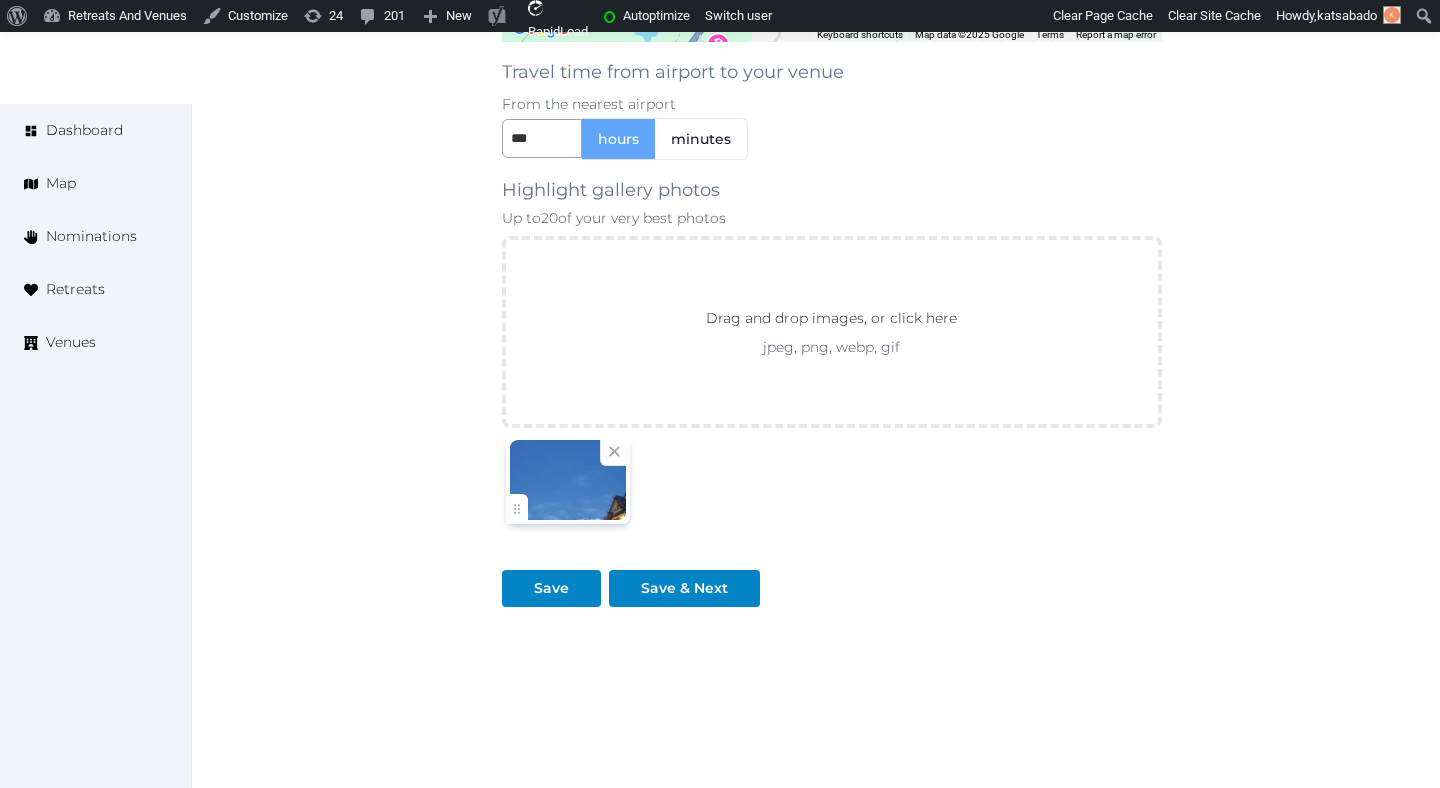 scroll, scrollTop: 2142, scrollLeft: 0, axis: vertical 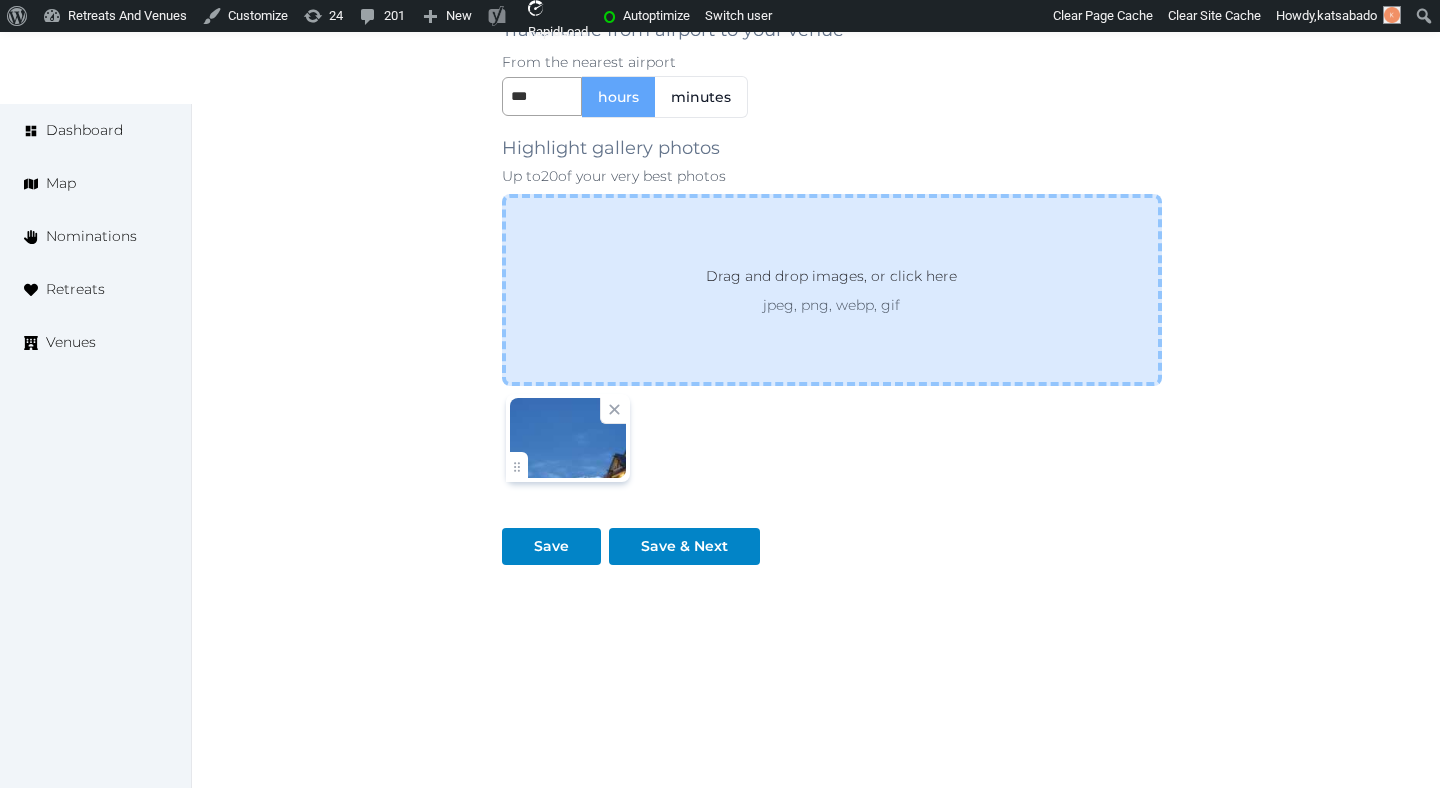 click on "Drag and drop images, or click here jpeg, png, webp, gif" at bounding box center [831, 290] 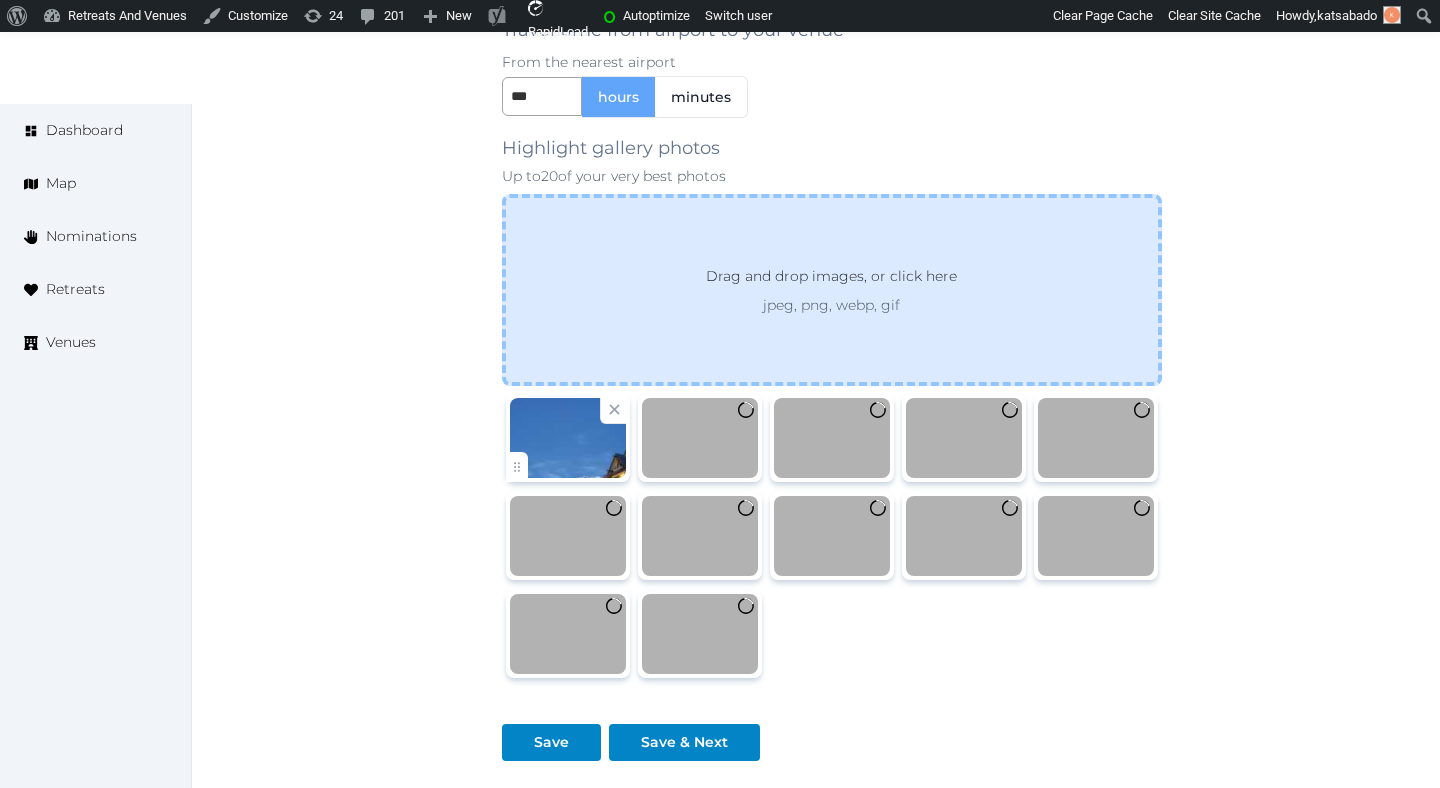 click on "Drag and drop images, or click here jpeg, png, webp, gif" at bounding box center (832, 290) 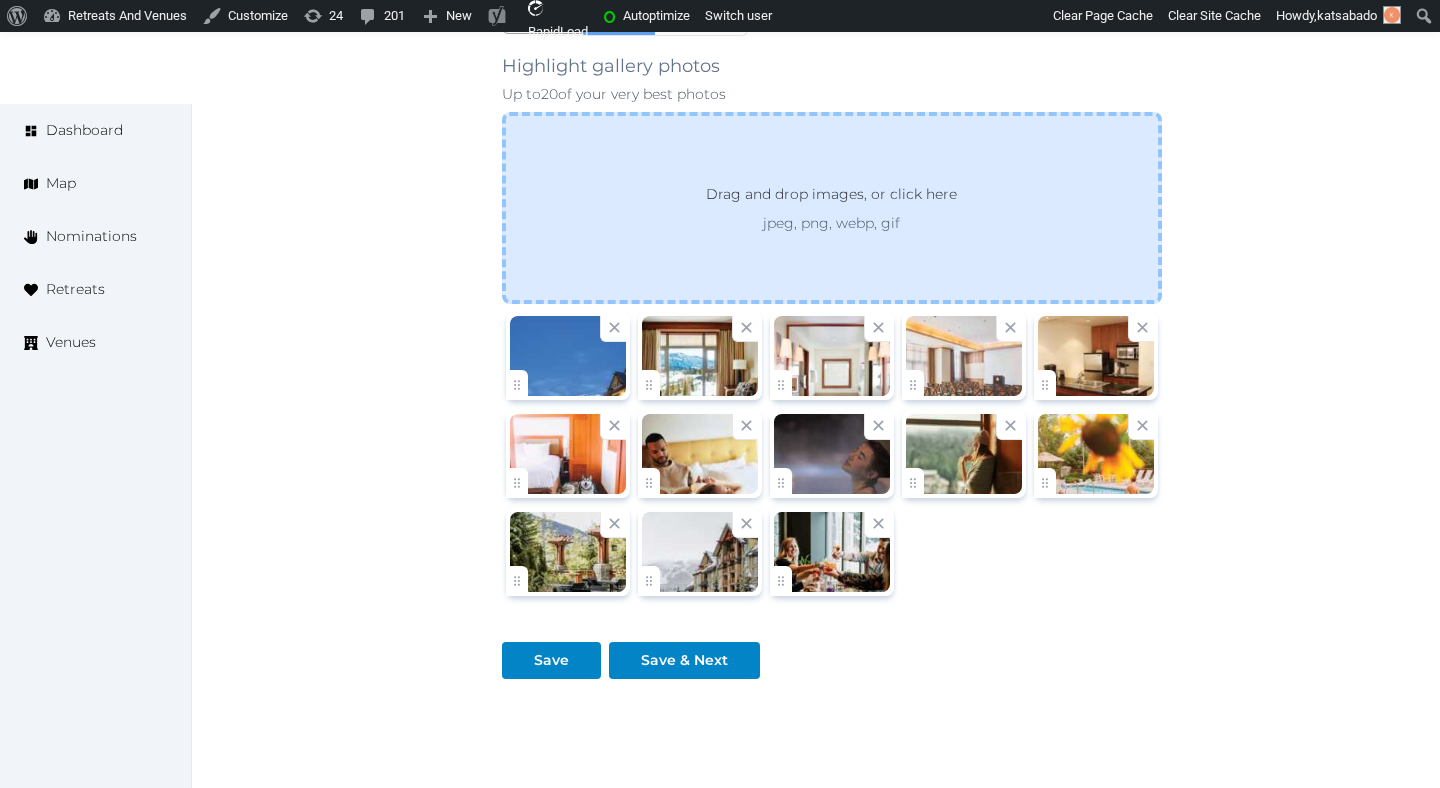 scroll, scrollTop: 2227, scrollLeft: 0, axis: vertical 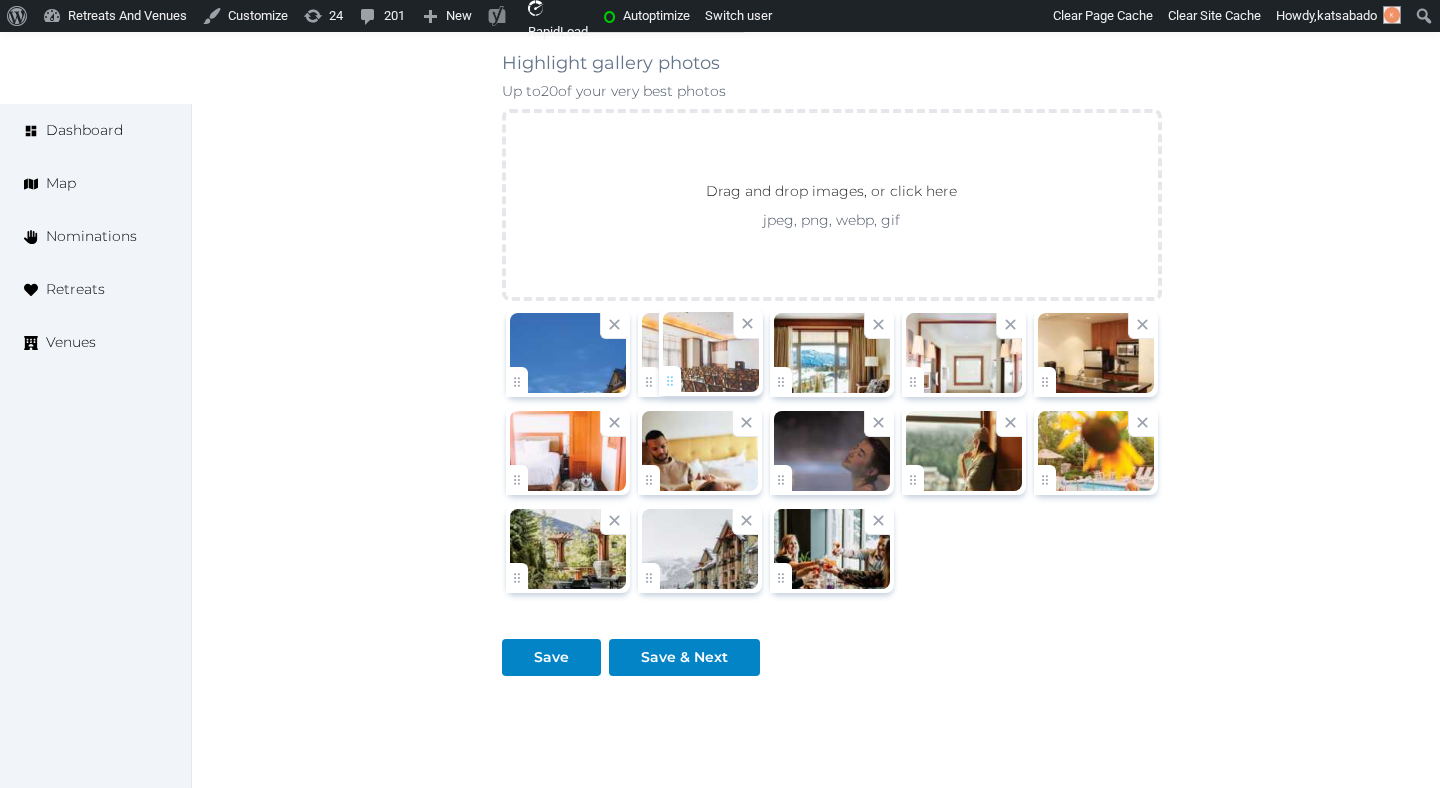 drag, startPoint x: 910, startPoint y: 377, endPoint x: 667, endPoint y: 376, distance: 243.00206 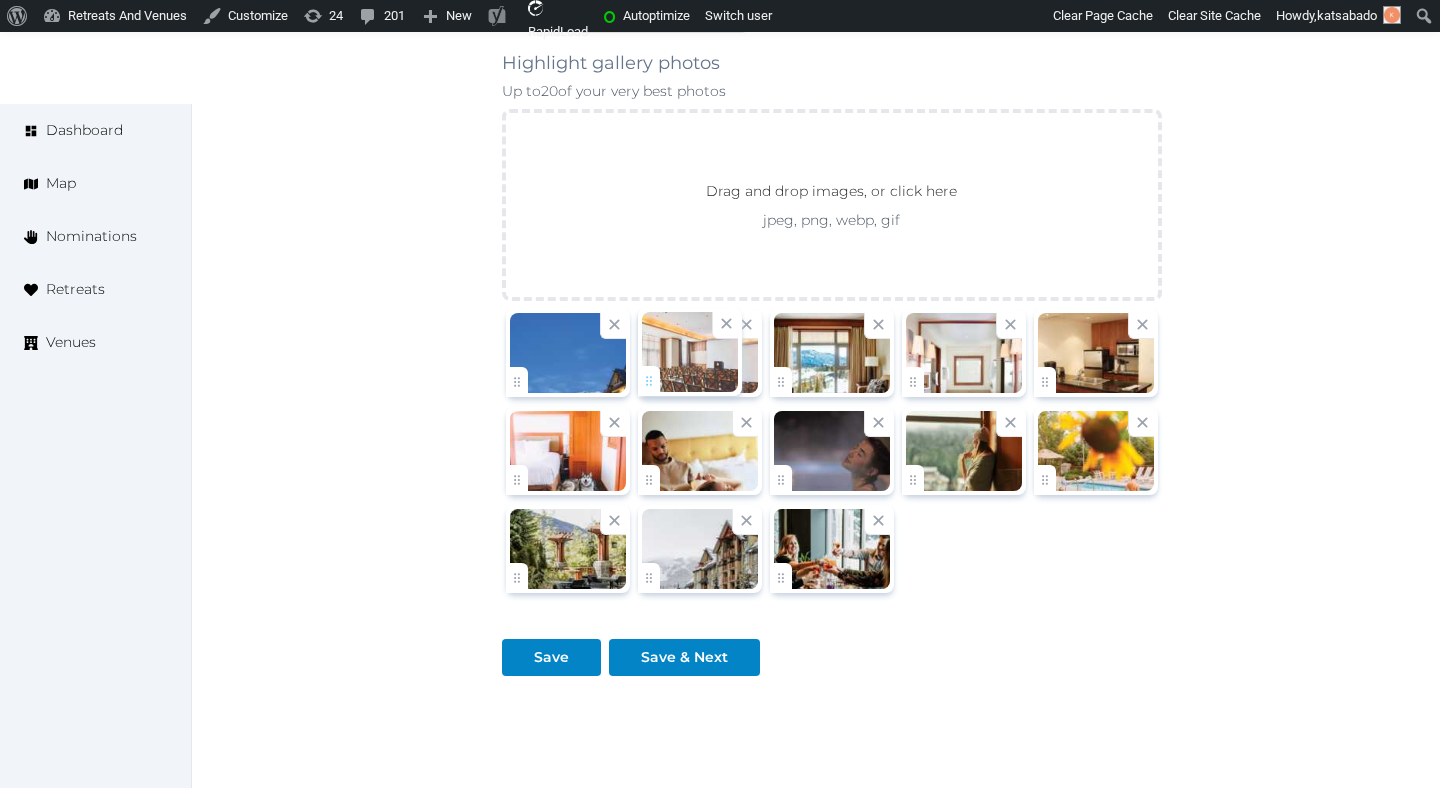 click on "katsabado   Account My Venue Listings My Retreats Logout      Dashboard Map Nominations Retreats Venues Edit venue 72 %  complete Fill out all the fields in your listing to increase its completion percentage.   A higher completion percentage will make your listing more attractive and result in better matches. Pan Pacific Whistler Village Centre   View  listing   Open    Close CRM Lead Basic details Pricing and policies Retreat spaces Meeting spaces Accommodations Amenities Food and dining Activities and experiences Location Environment Types of retreats Brochures Notes Ownership Administration Activity This venue is live and visible to the public Mark draft Archive Venue owned by RetreatsAndVenues Manager c.o.r.e.y.sanford@retreatsandvenues.com Copy ownership transfer link Share this link with any user to transfer ownership of this venue. Users without accounts will be directed to register. Copy update link Copy recommended link Name * * 84" at bounding box center (720, -648) 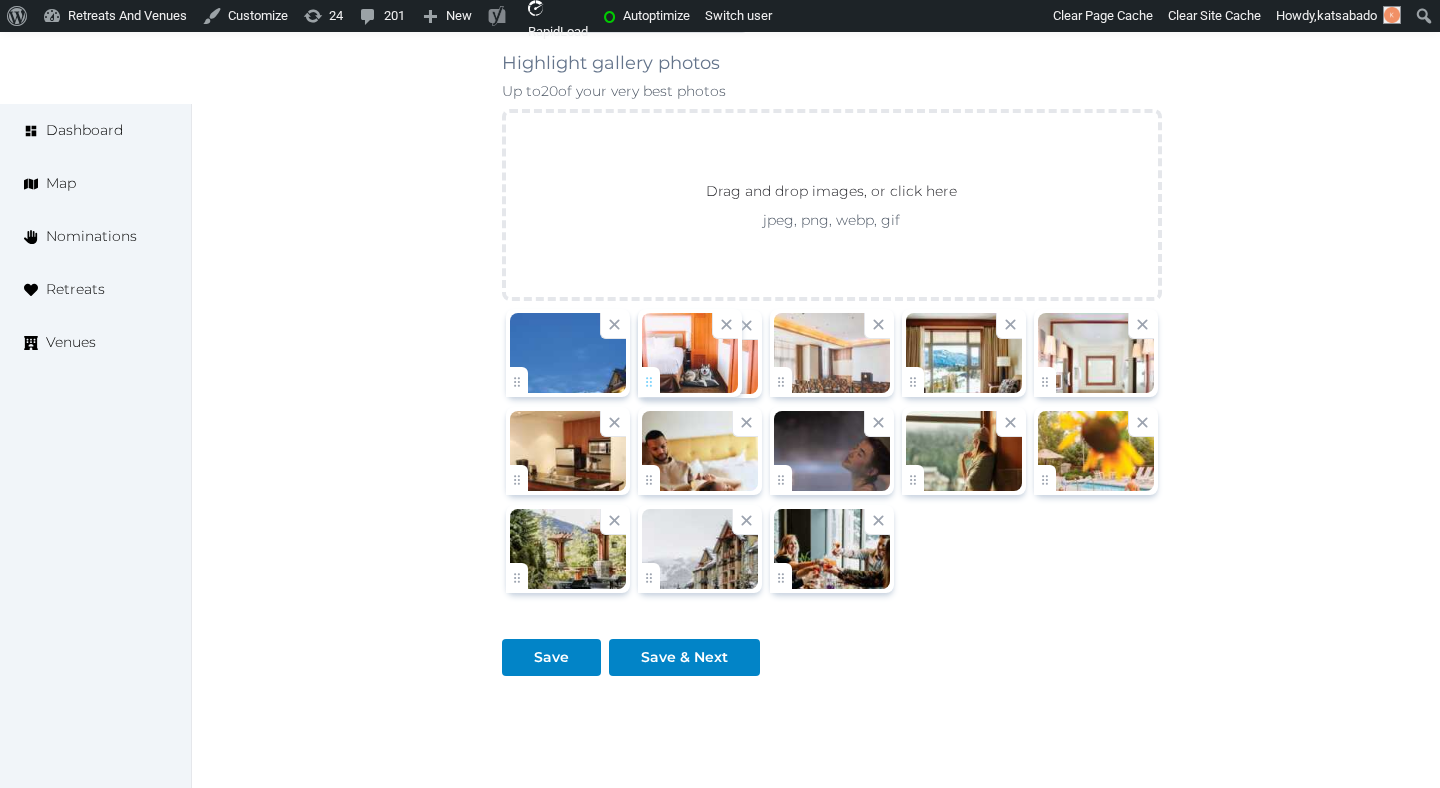 drag, startPoint x: 511, startPoint y: 472, endPoint x: 625, endPoint y: 363, distance: 157.72444 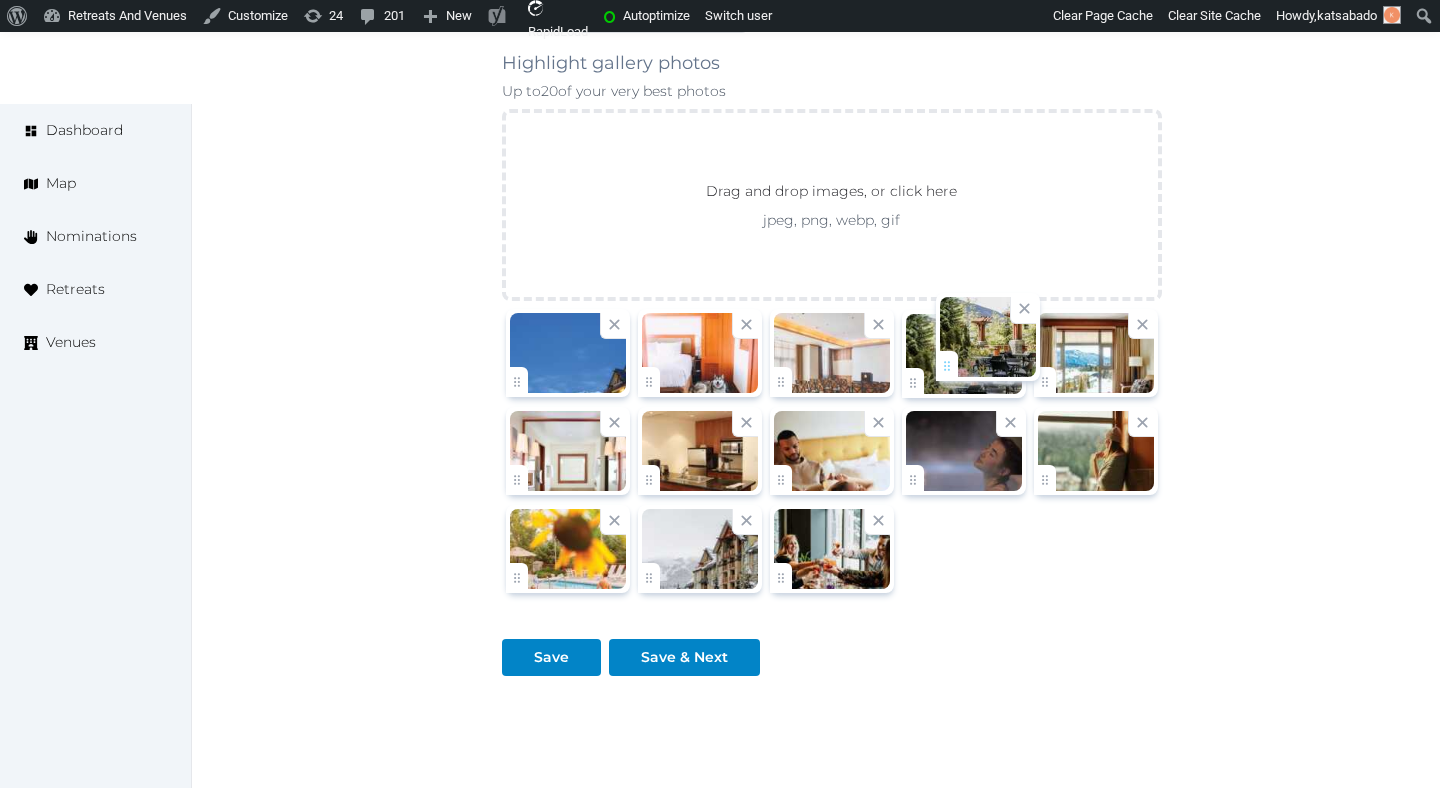 drag, startPoint x: 517, startPoint y: 569, endPoint x: 953, endPoint y: 364, distance: 481.78937 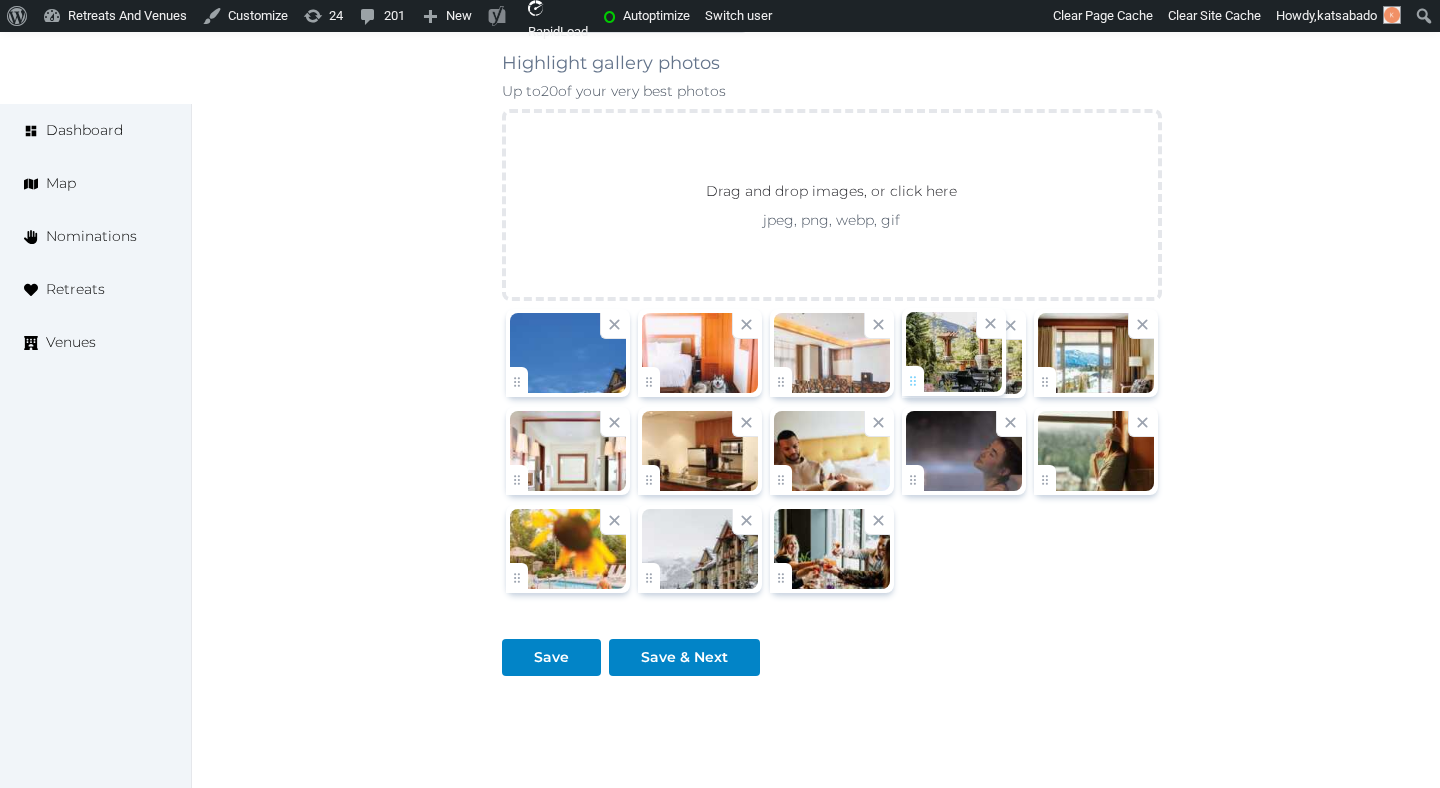 click on "katsabado   Account My Venue Listings My Retreats Logout      Dashboard Map Nominations Retreats Venues Edit venue 72 %  complete Fill out all the fields in your listing to increase its completion percentage.   A higher completion percentage will make your listing more attractive and result in better matches. Pan Pacific Whistler Village Centre   View  listing   Open    Close CRM Lead Basic details Pricing and policies Retreat spaces Meeting spaces Accommodations Amenities Food and dining Activities and experiences Location Environment Types of retreats Brochures Notes Ownership Administration Activity This venue is live and visible to the public Mark draft Archive Venue owned by RetreatsAndVenues Manager c.o.r.e.y.sanford@retreatsandvenues.com Copy ownership transfer link Share this link with any user to transfer ownership of this venue. Users without accounts will be directed to register. Copy update link Copy recommended link Name * * 84" at bounding box center (720, -648) 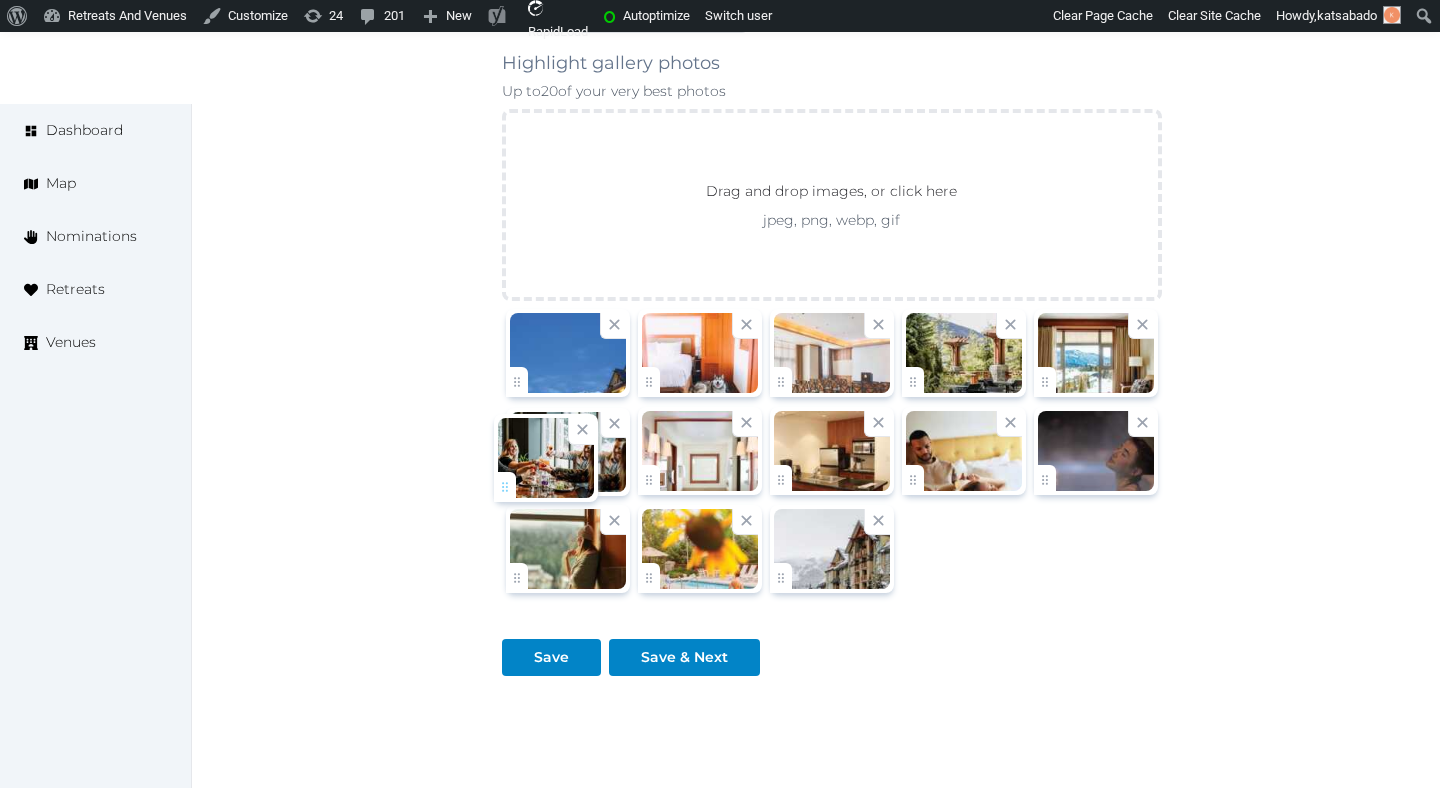 drag, startPoint x: 772, startPoint y: 581, endPoint x: 496, endPoint y: 492, distance: 289.99484 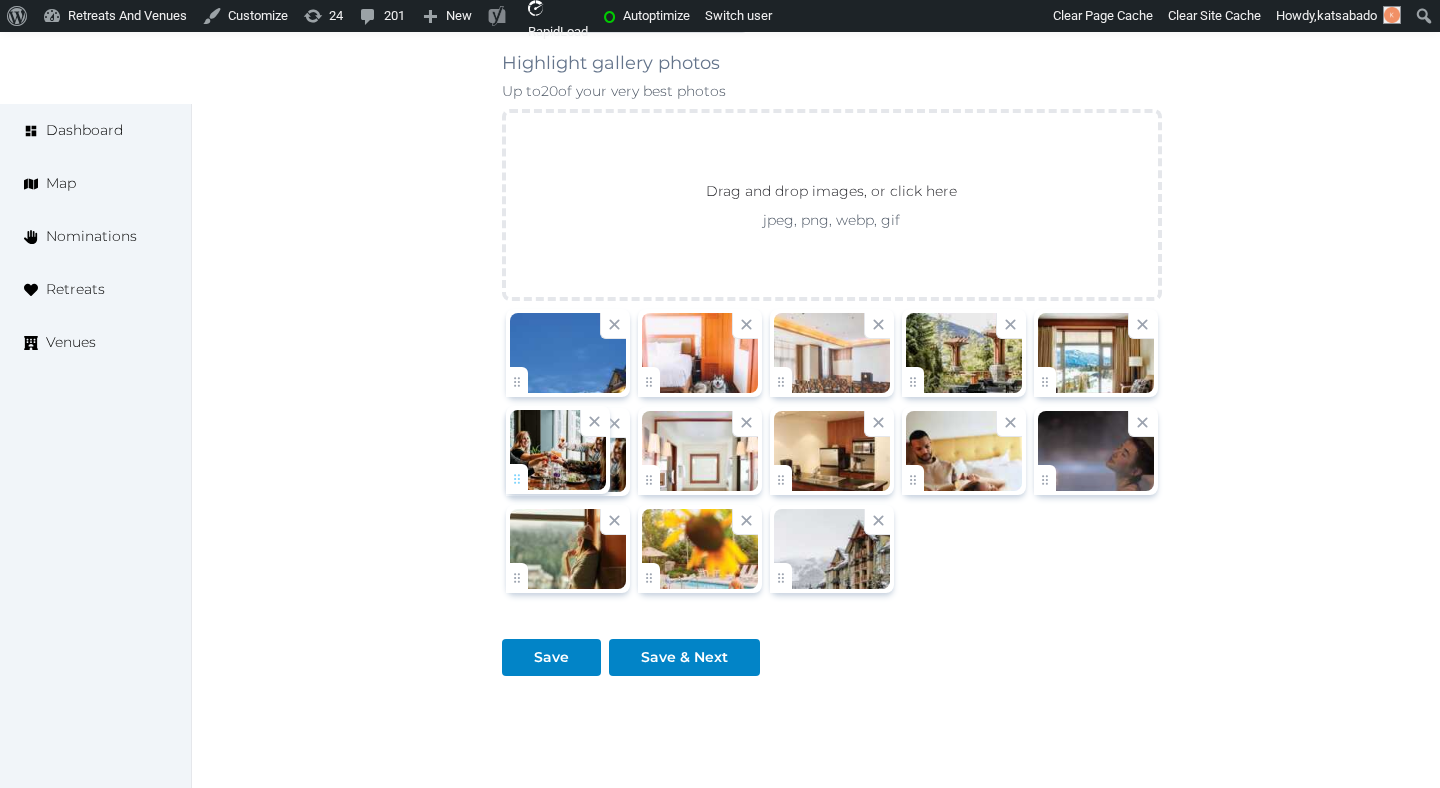 click on "katsabado   Account My Venue Listings My Retreats Logout      Dashboard Map Nominations Retreats Venues Edit venue 72 %  complete Fill out all the fields in your listing to increase its completion percentage.   A higher completion percentage will make your listing more attractive and result in better matches. Pan Pacific Whistler Village Centre   View  listing   Open    Close CRM Lead Basic details Pricing and policies Retreat spaces Meeting spaces Accommodations Amenities Food and dining Activities and experiences Location Environment Types of retreats Brochures Notes Ownership Administration Activity This venue is live and visible to the public Mark draft Archive Venue owned by RetreatsAndVenues Manager c.o.r.e.y.sanford@retreatsandvenues.com Copy ownership transfer link Share this link with any user to transfer ownership of this venue. Users without accounts will be directed to register. Copy update link Copy recommended link Name * * 84" at bounding box center (720, -648) 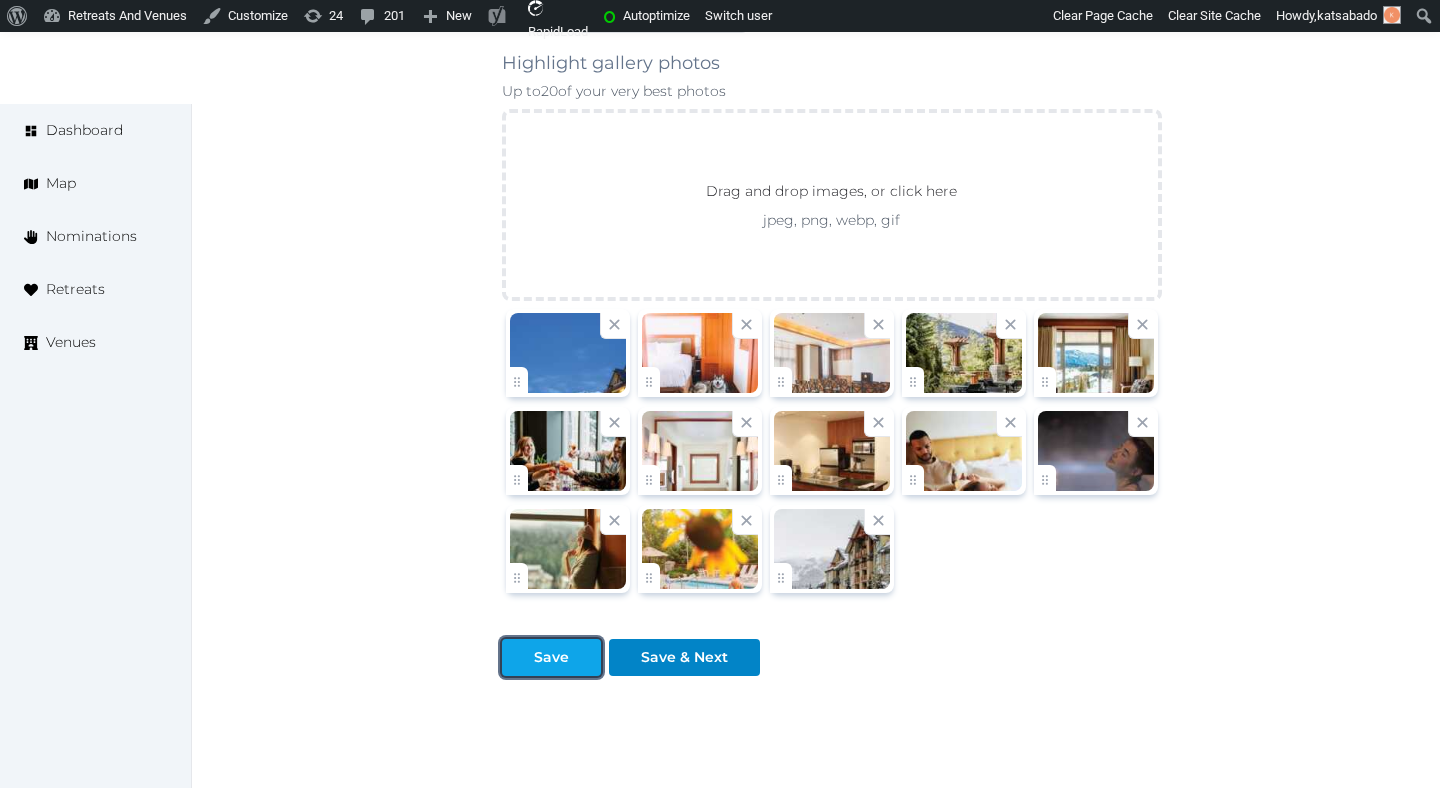 click at bounding box center [518, 657] 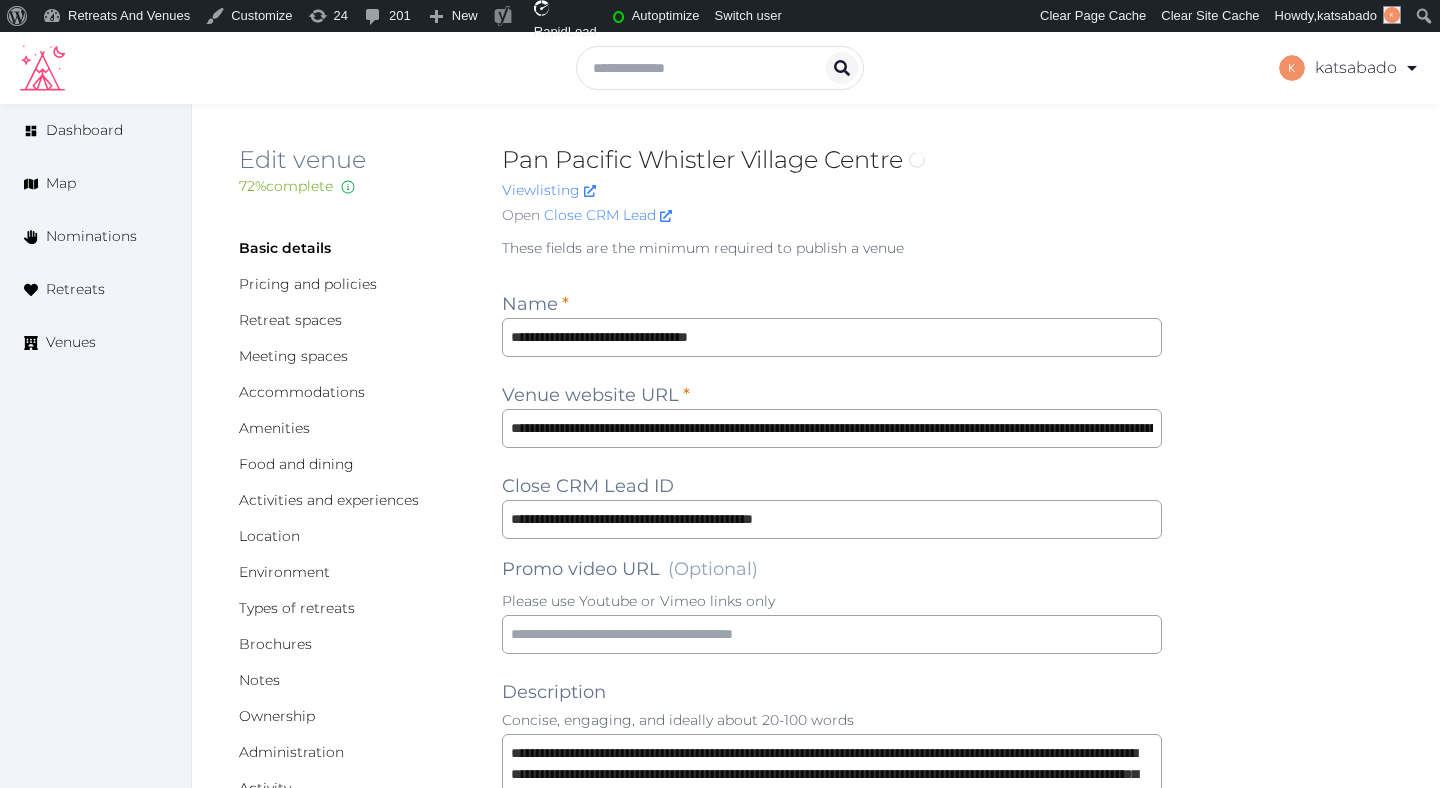 scroll, scrollTop: 2227, scrollLeft: 0, axis: vertical 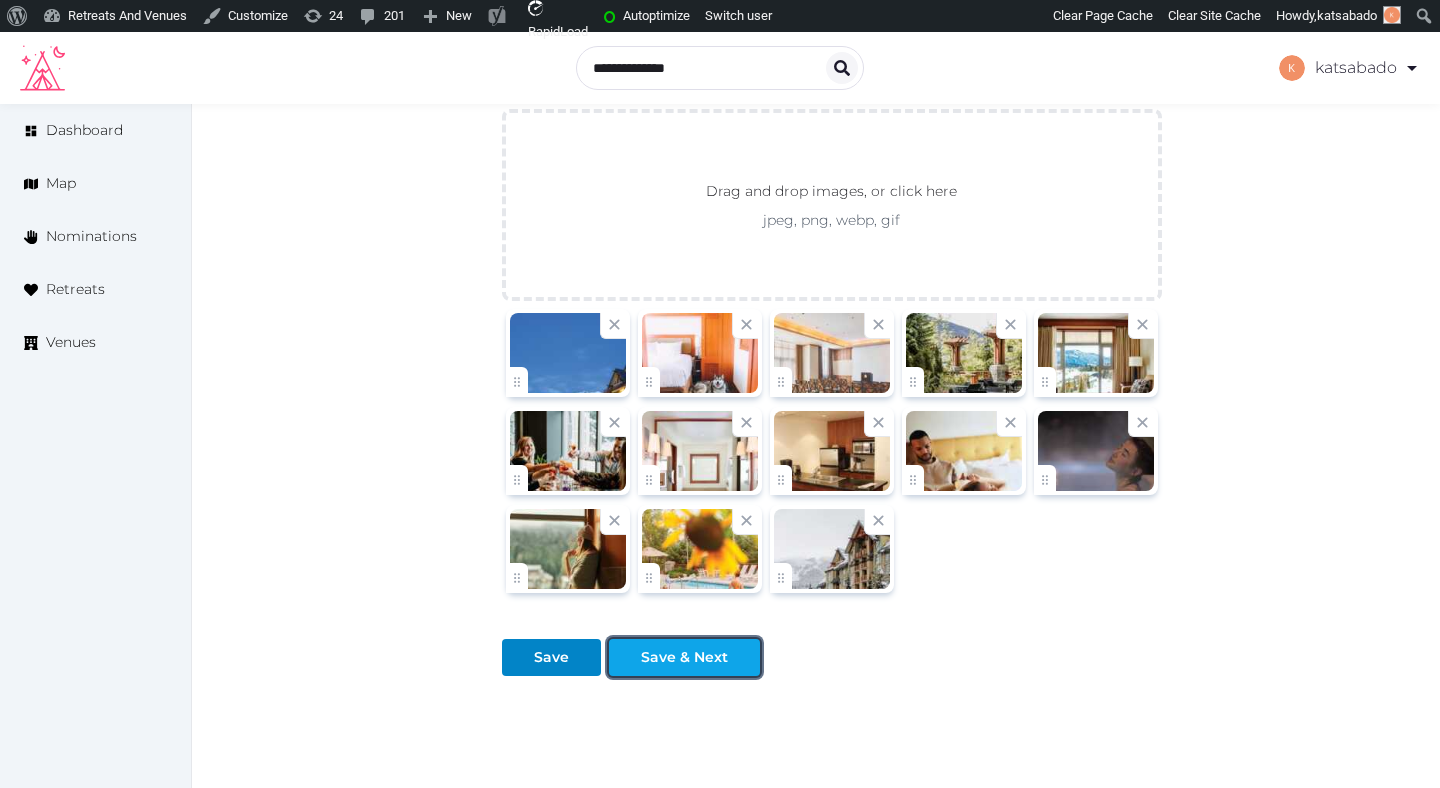 click on "Save & Next" at bounding box center [684, 657] 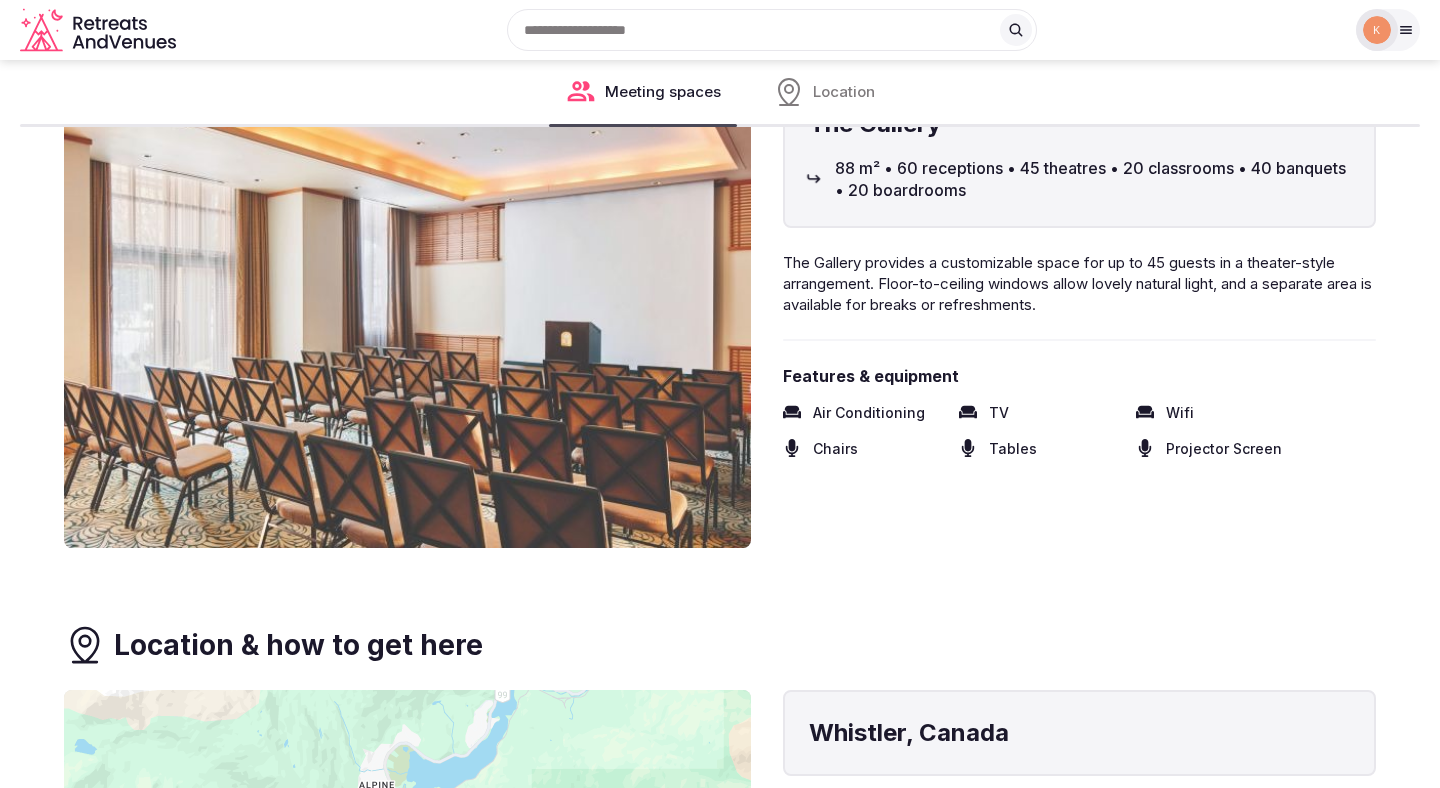 scroll, scrollTop: 1254, scrollLeft: 0, axis: vertical 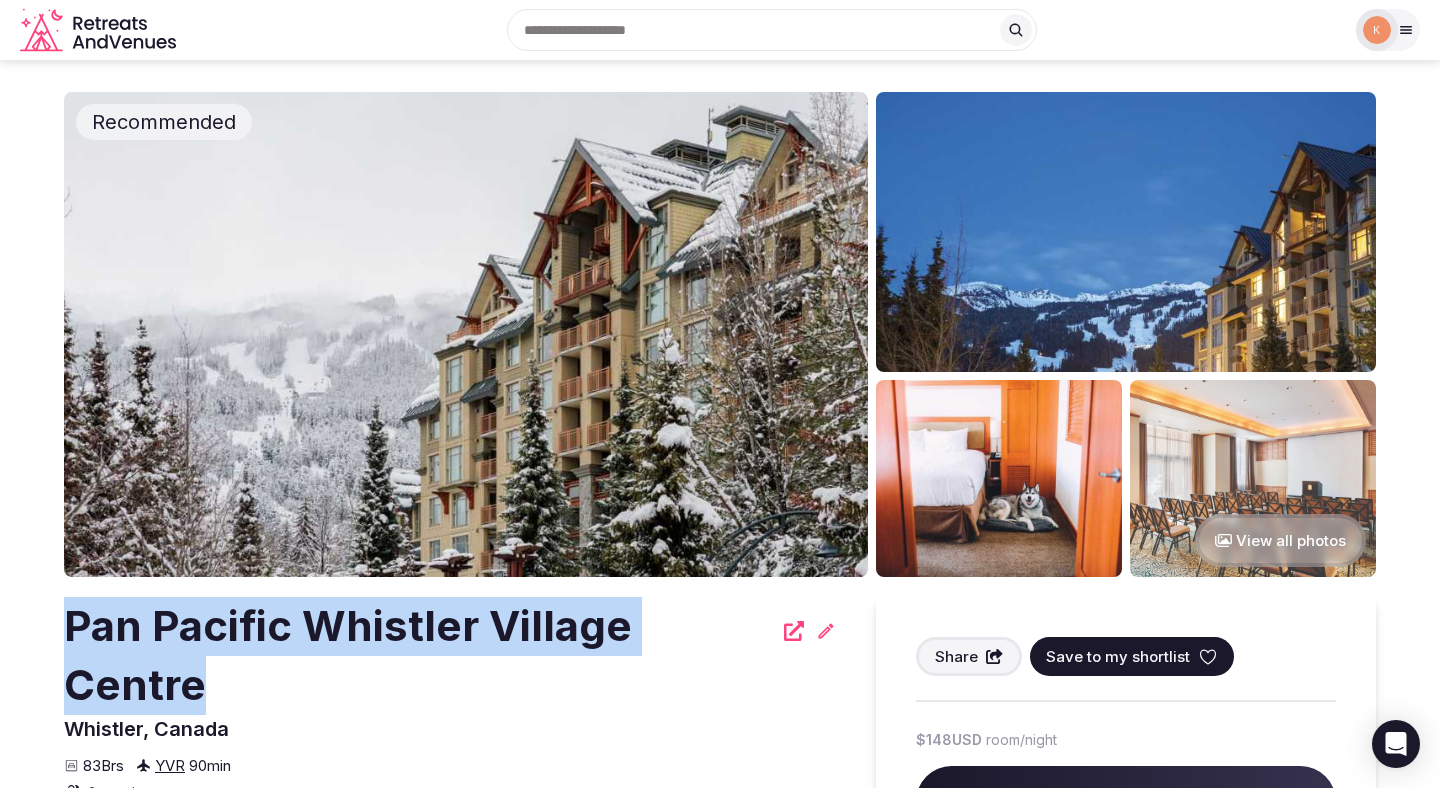 drag, startPoint x: 269, startPoint y: 691, endPoint x: 70, endPoint y: 622, distance: 210.62288 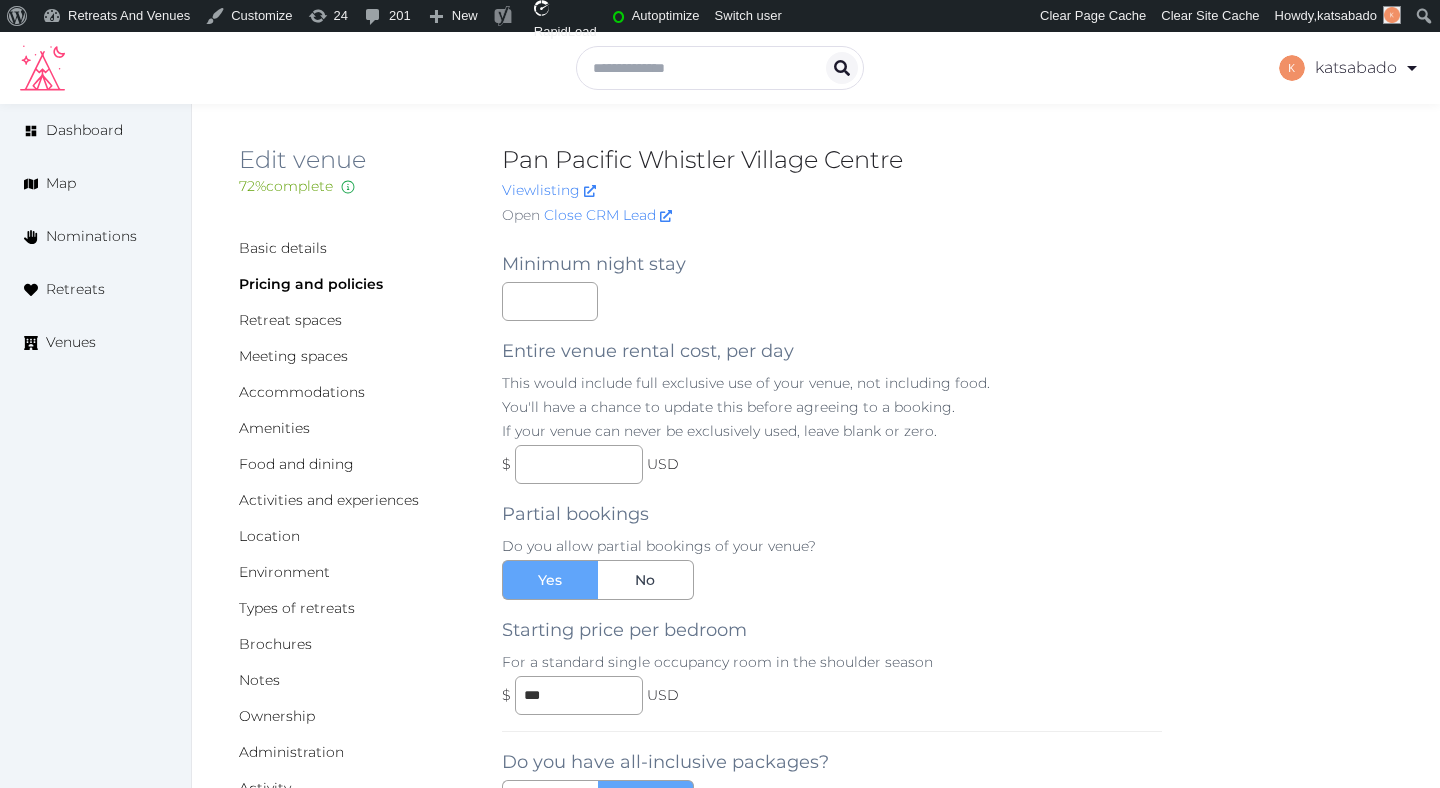 scroll, scrollTop: 0, scrollLeft: 0, axis: both 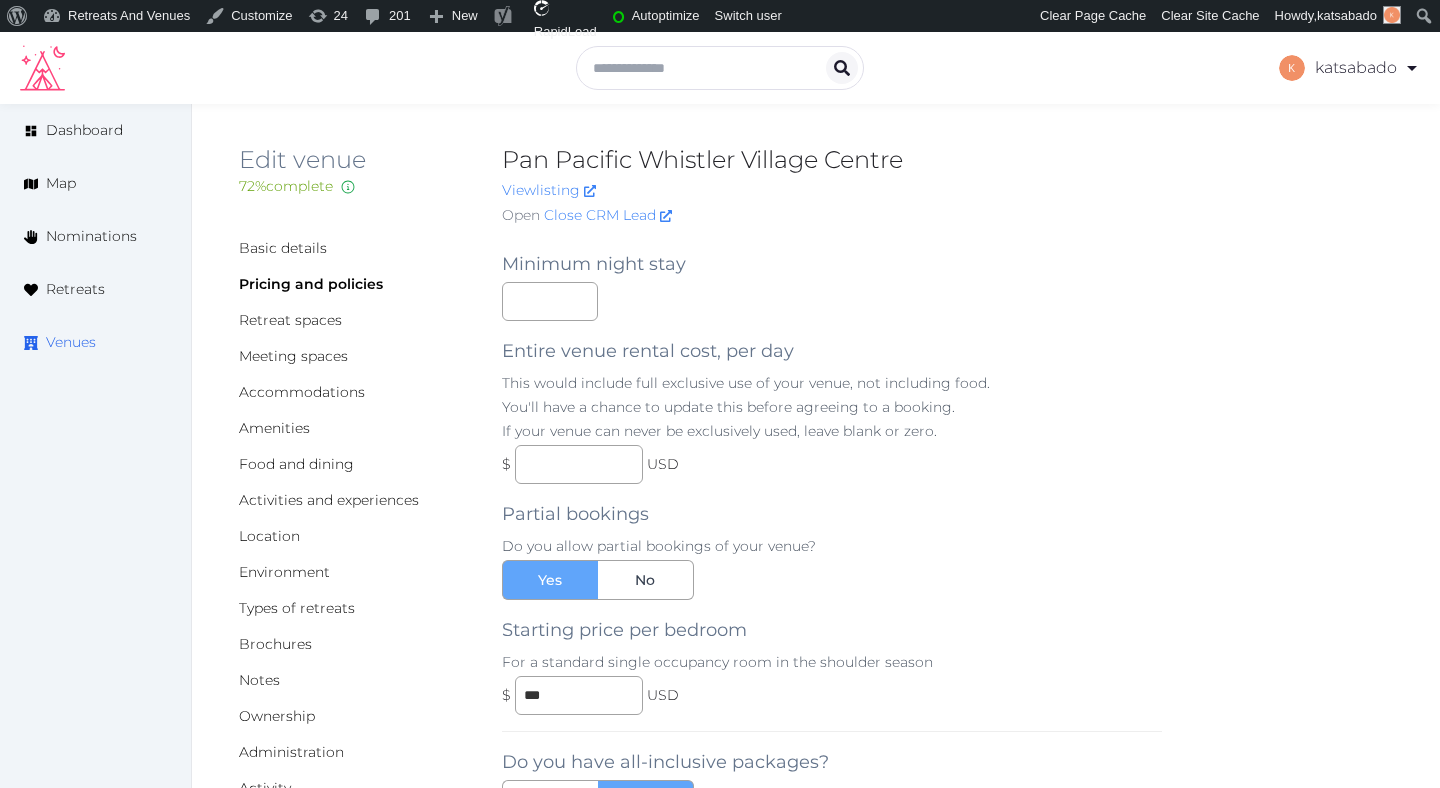 click on "Venues" at bounding box center [71, 342] 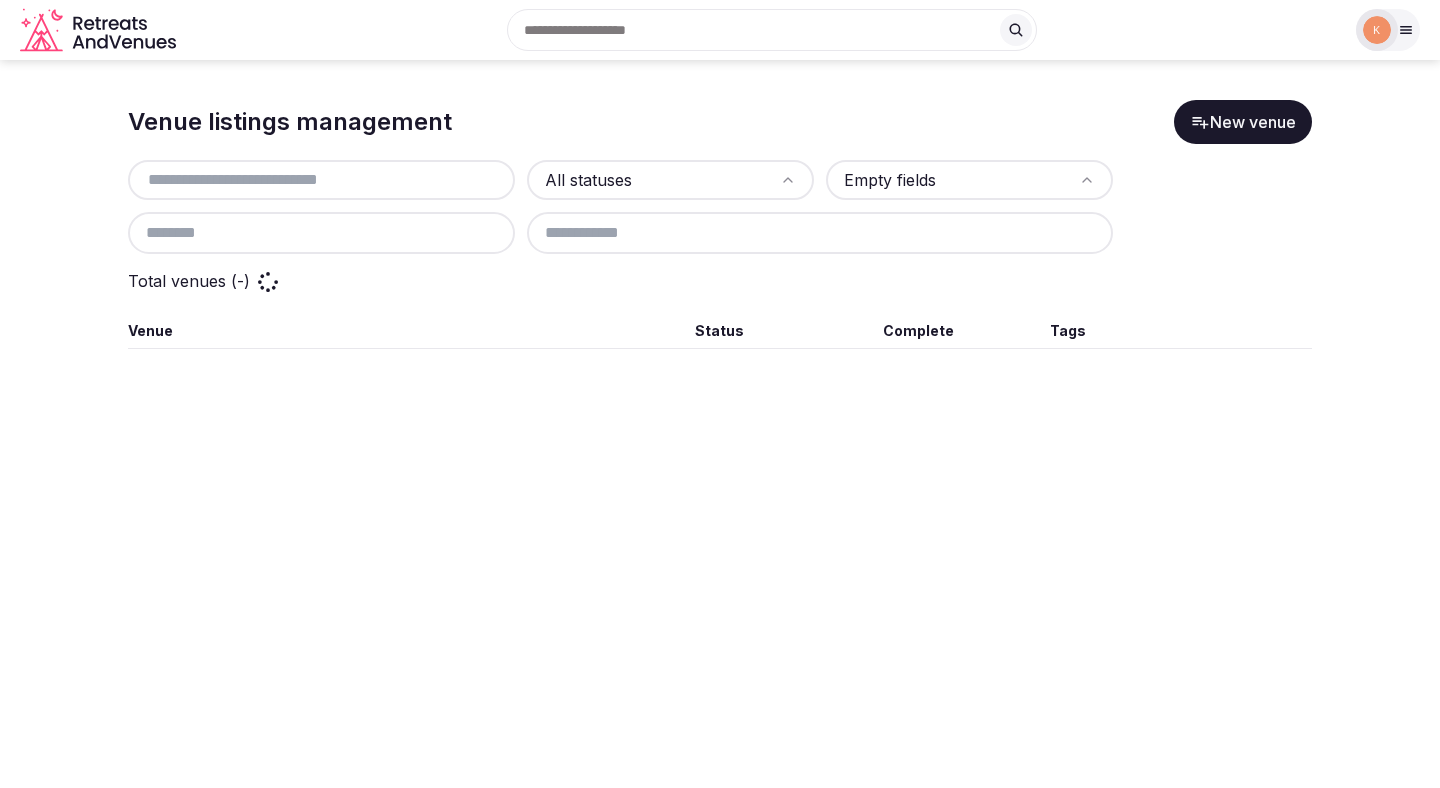 scroll, scrollTop: 0, scrollLeft: 0, axis: both 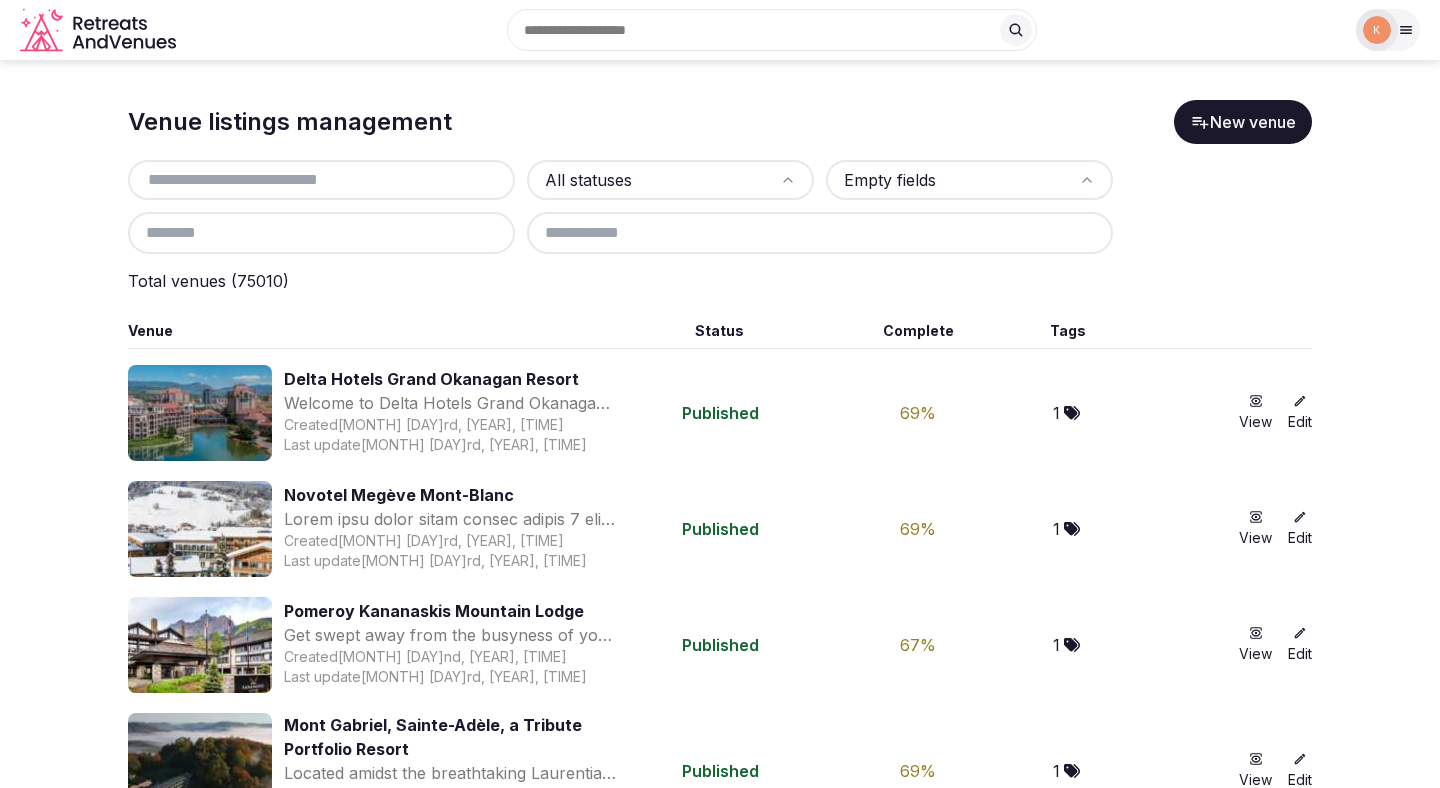click at bounding box center [321, 180] 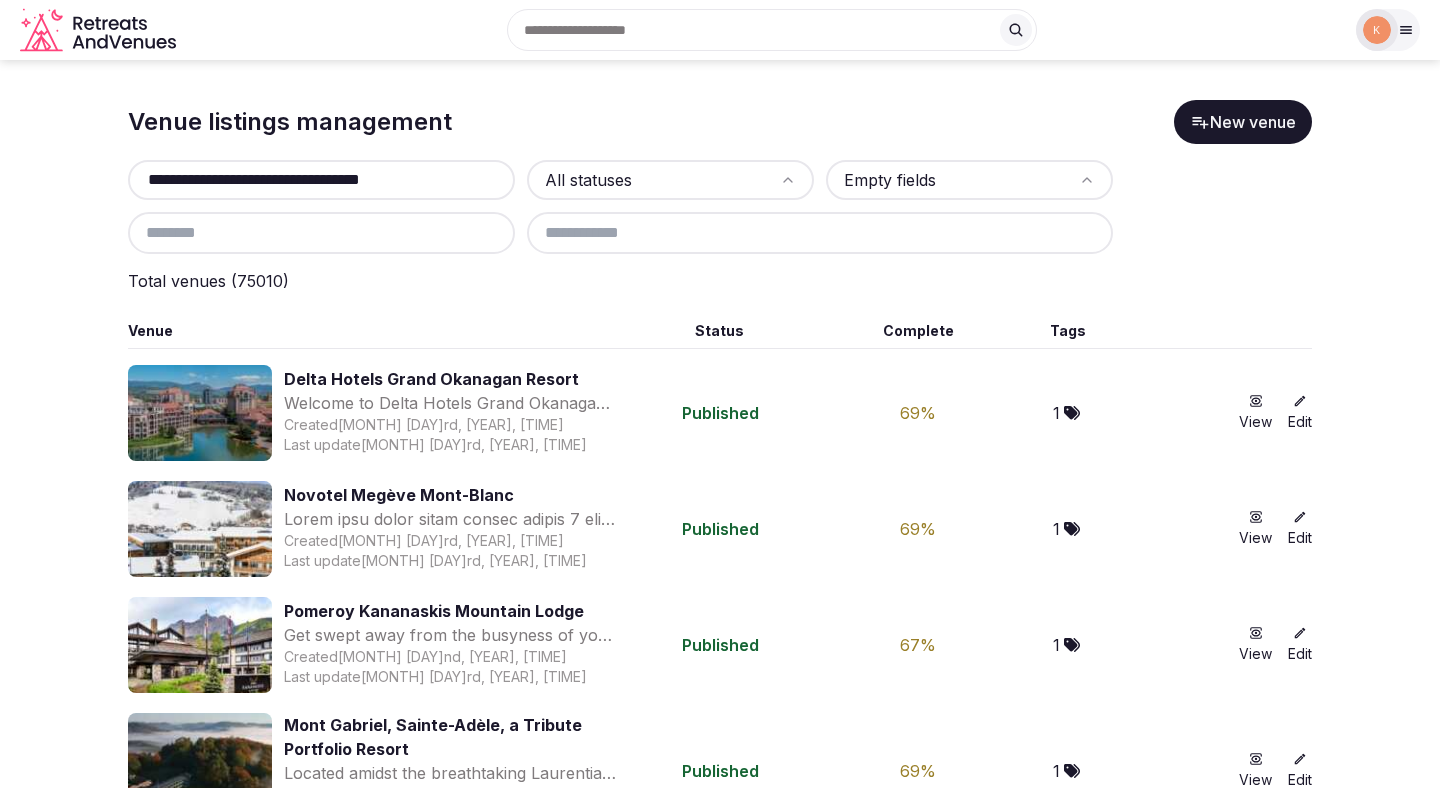 type on "**********" 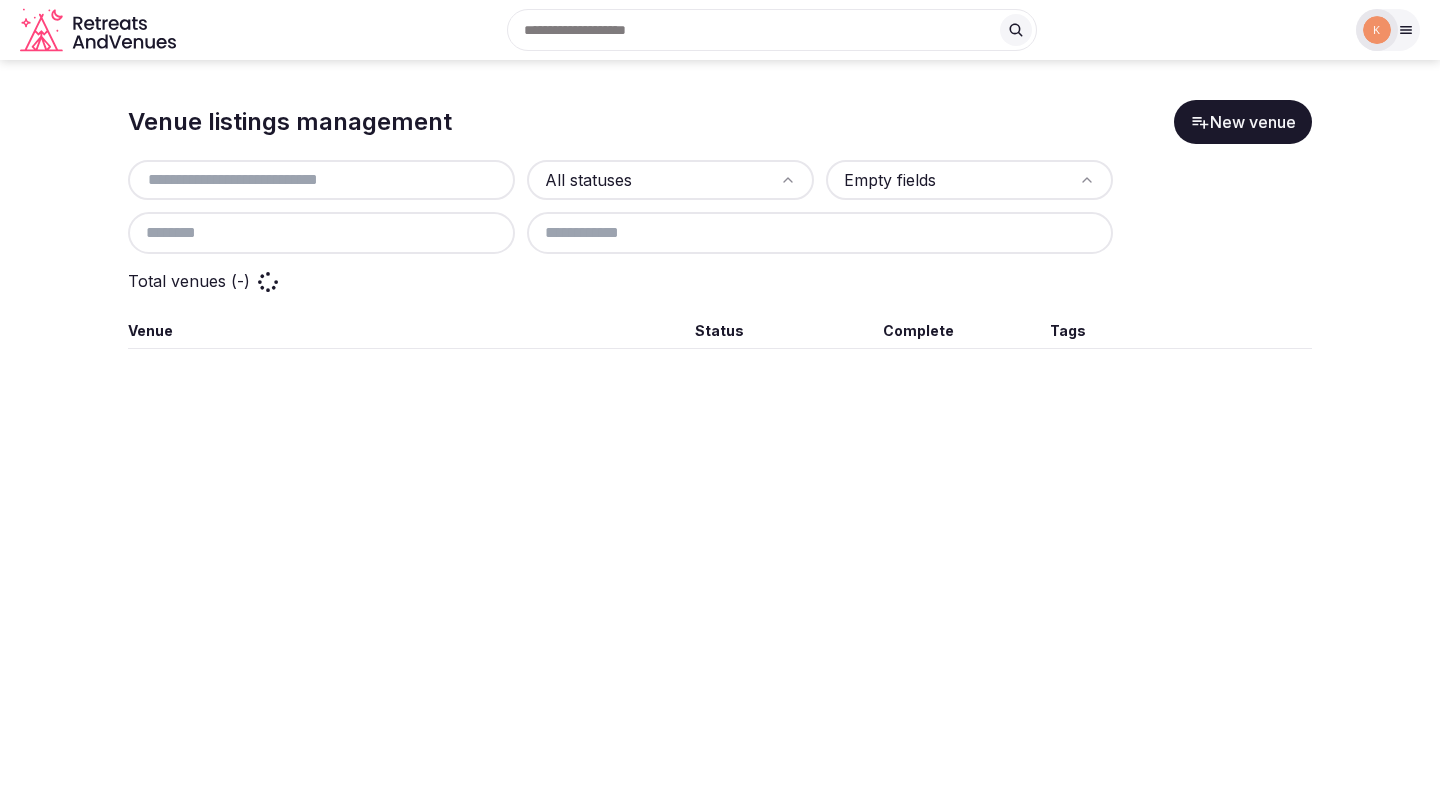 scroll, scrollTop: 0, scrollLeft: 0, axis: both 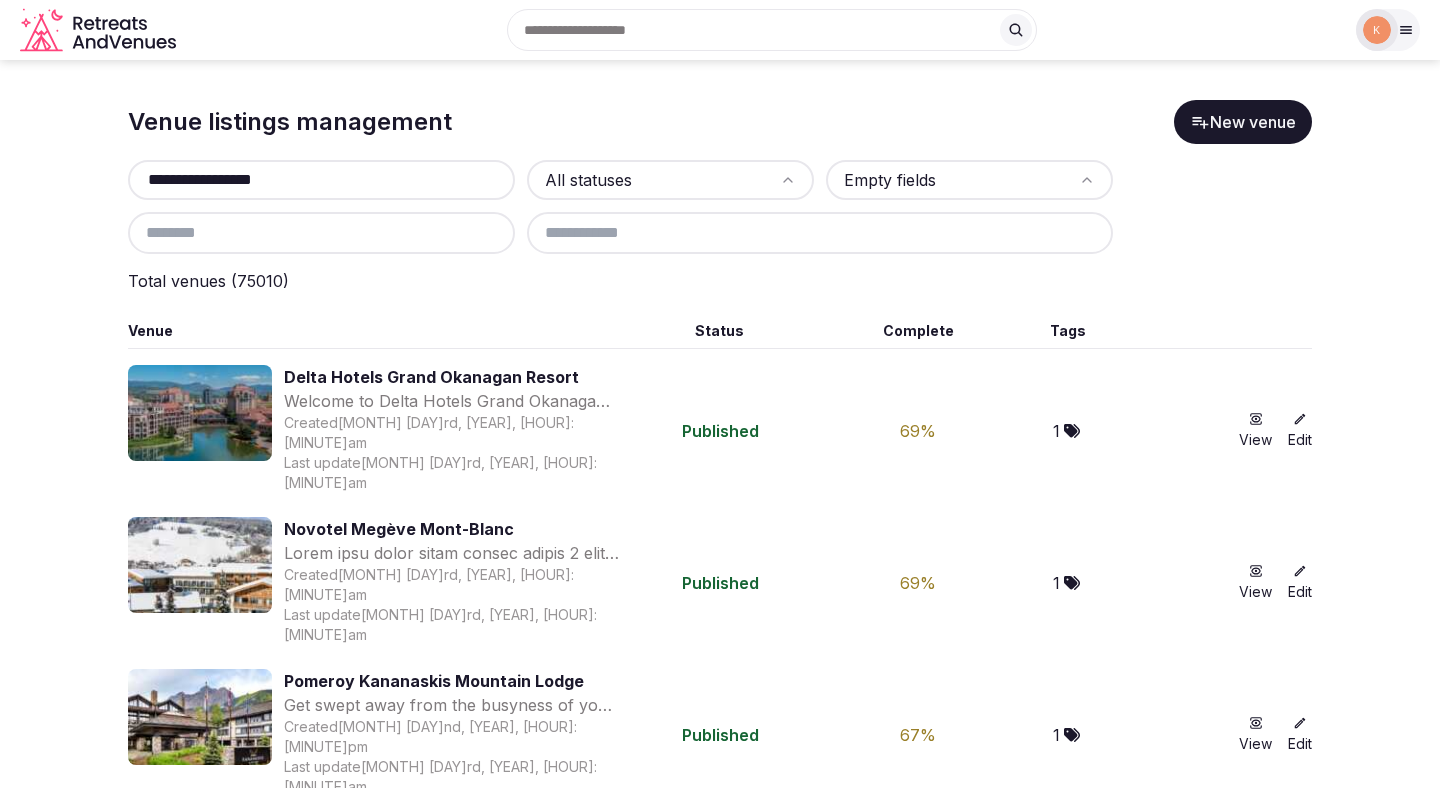 type on "**********" 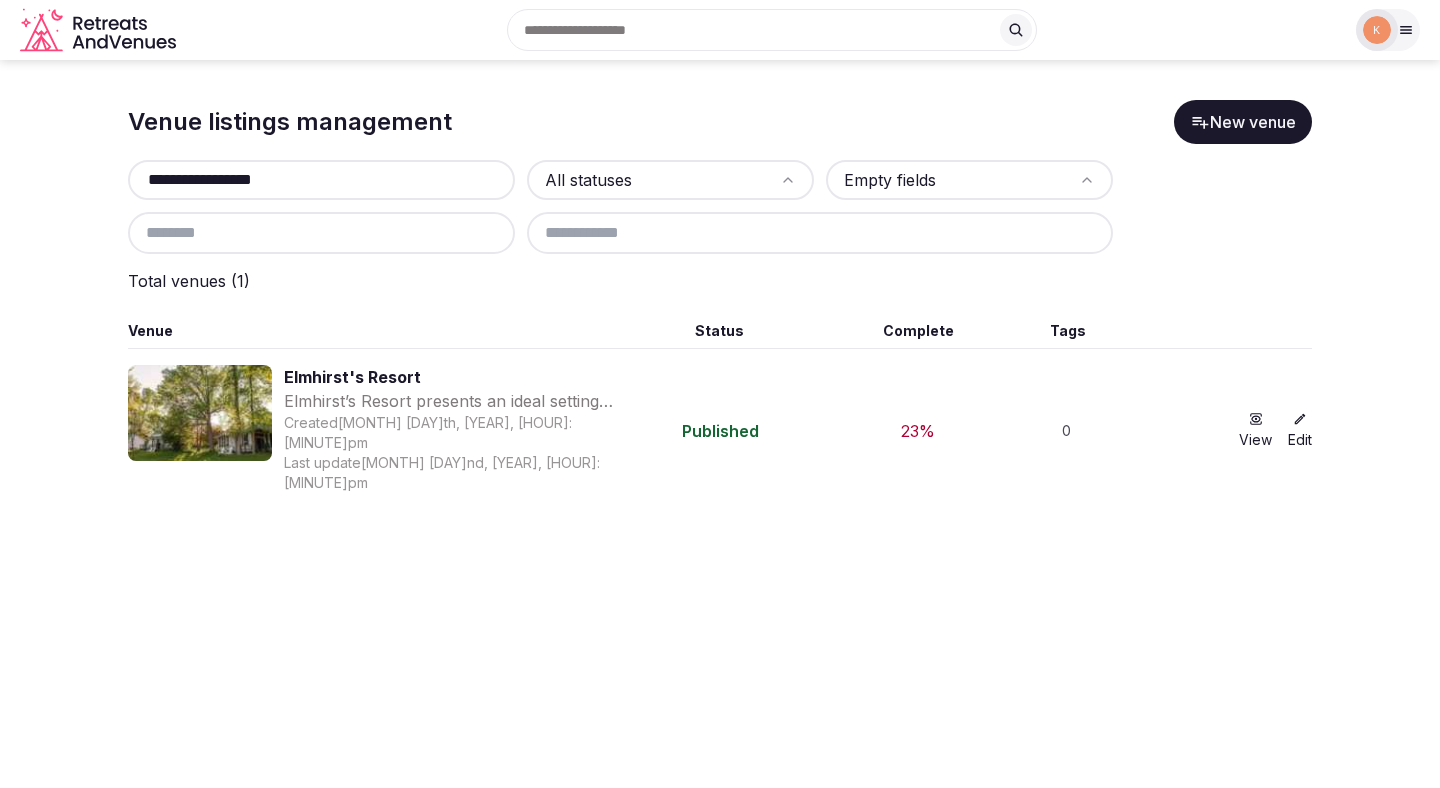 click at bounding box center (200, 413) 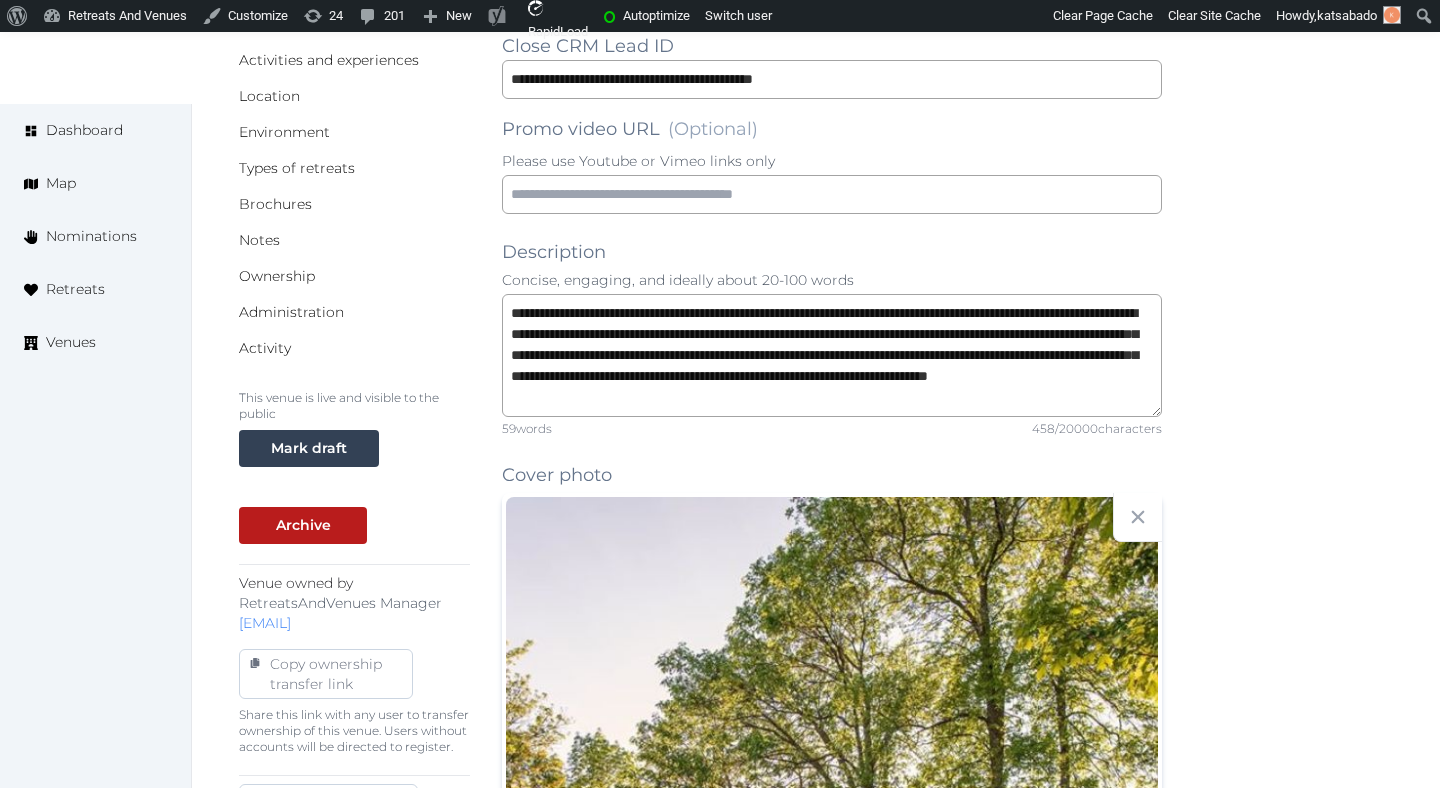 scroll, scrollTop: 441, scrollLeft: 0, axis: vertical 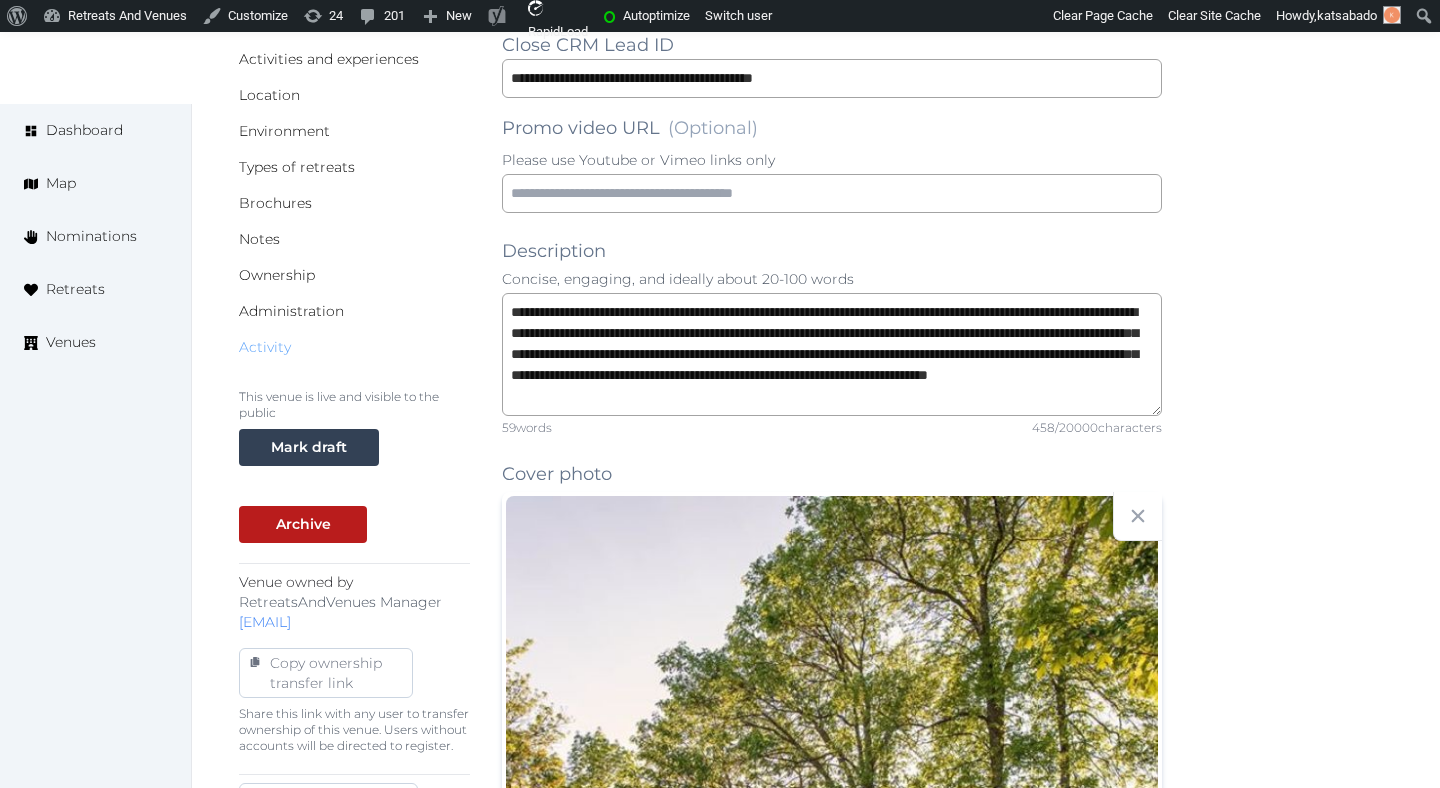 click on "Activity" at bounding box center [354, 347] 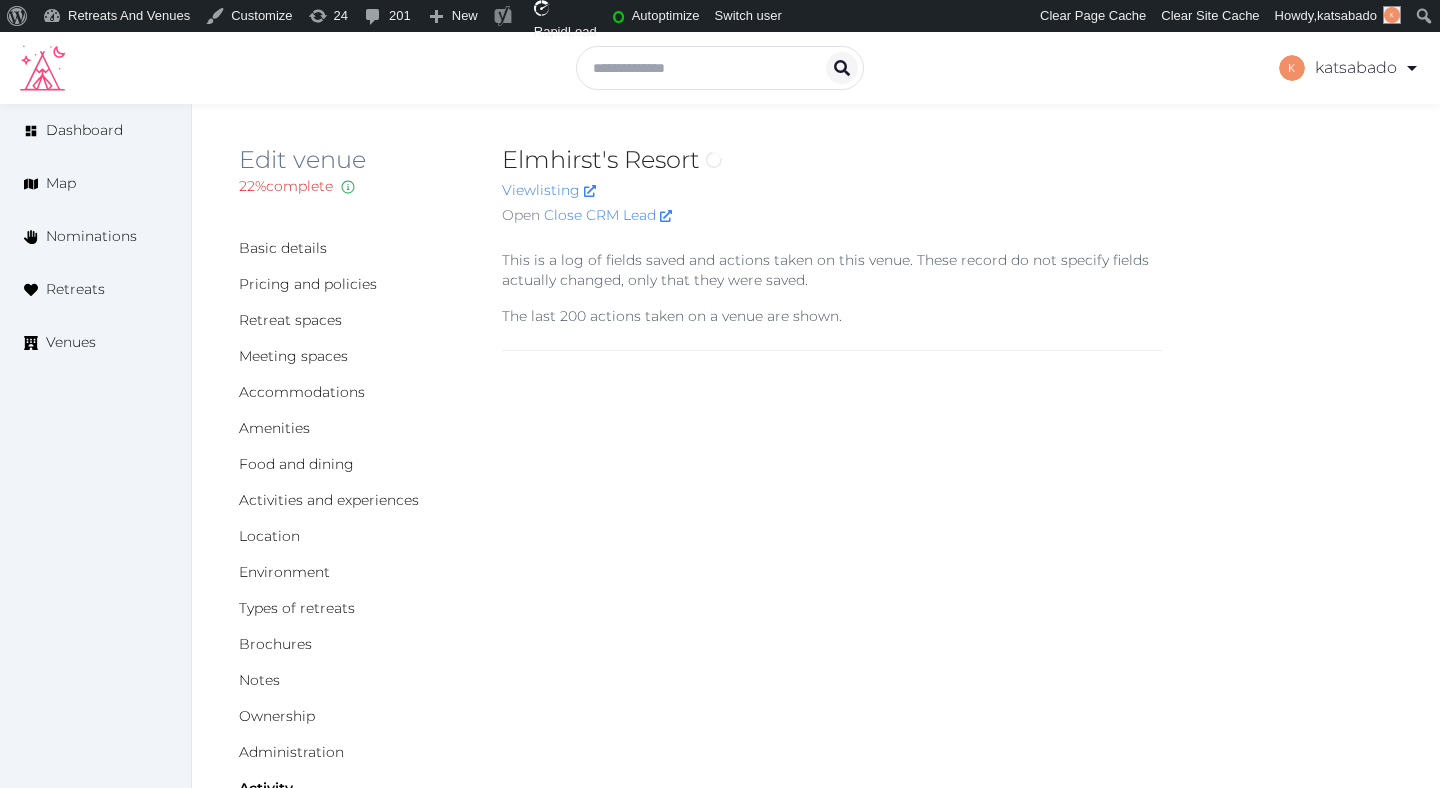 scroll, scrollTop: 0, scrollLeft: 0, axis: both 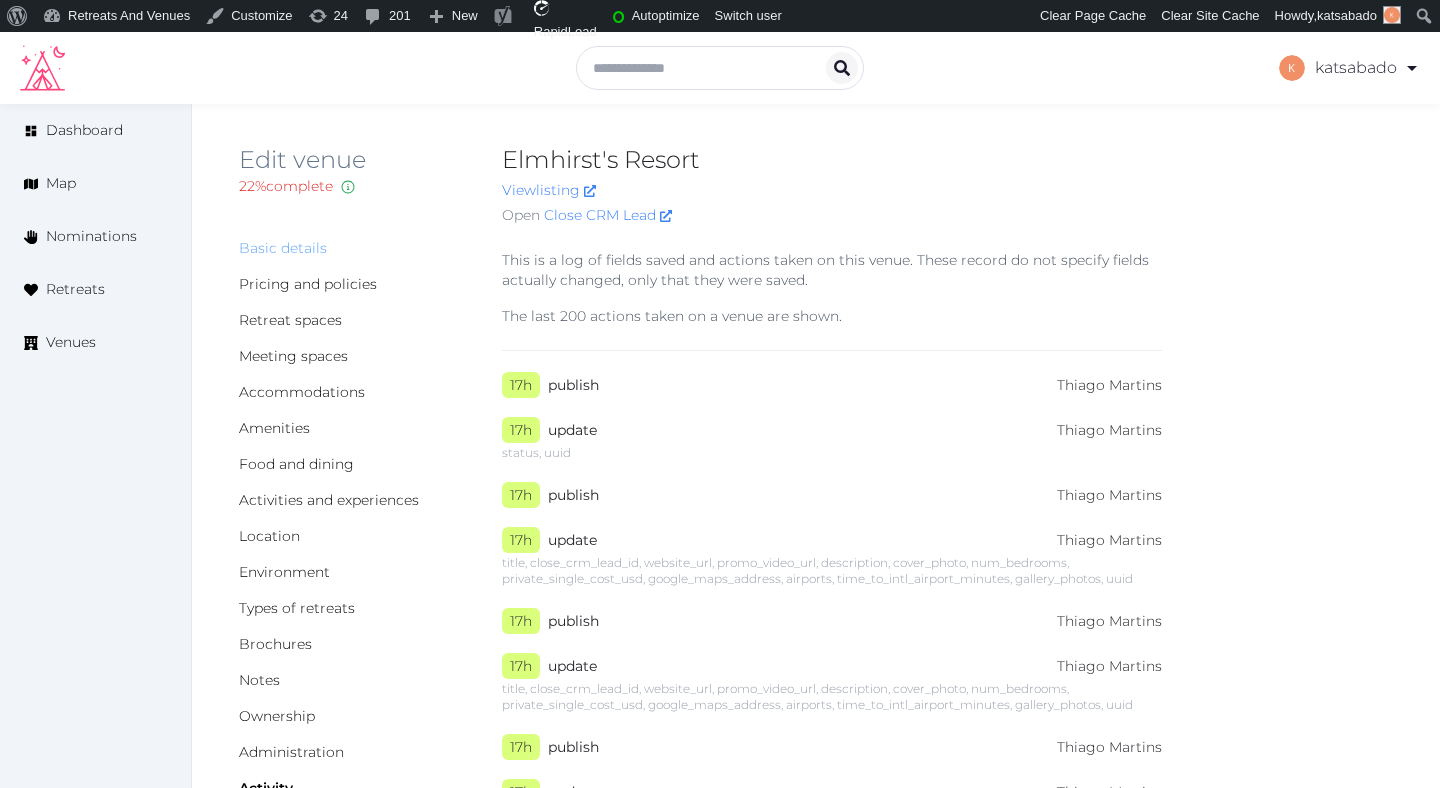 click on "Basic details" at bounding box center (283, 248) 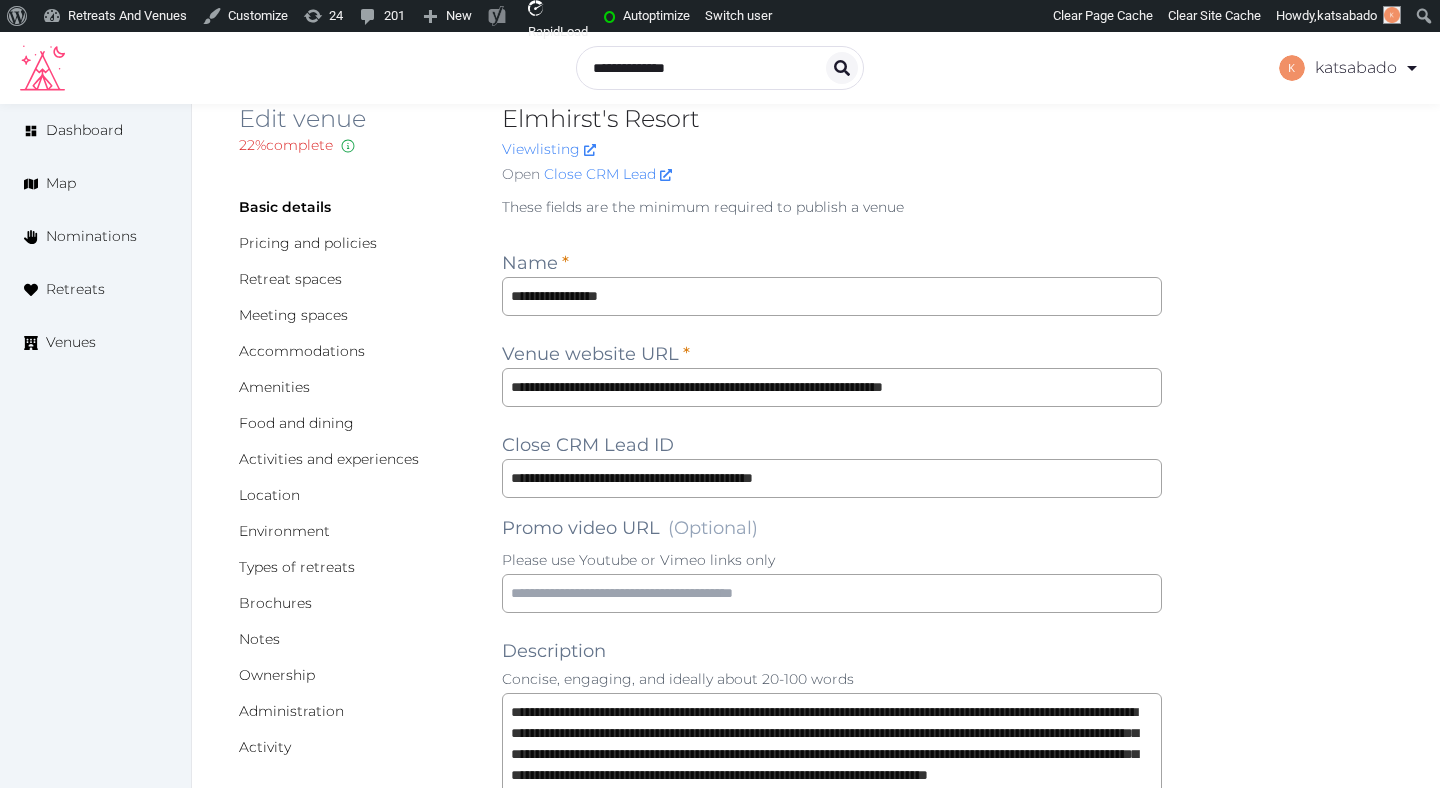 scroll, scrollTop: 0, scrollLeft: 0, axis: both 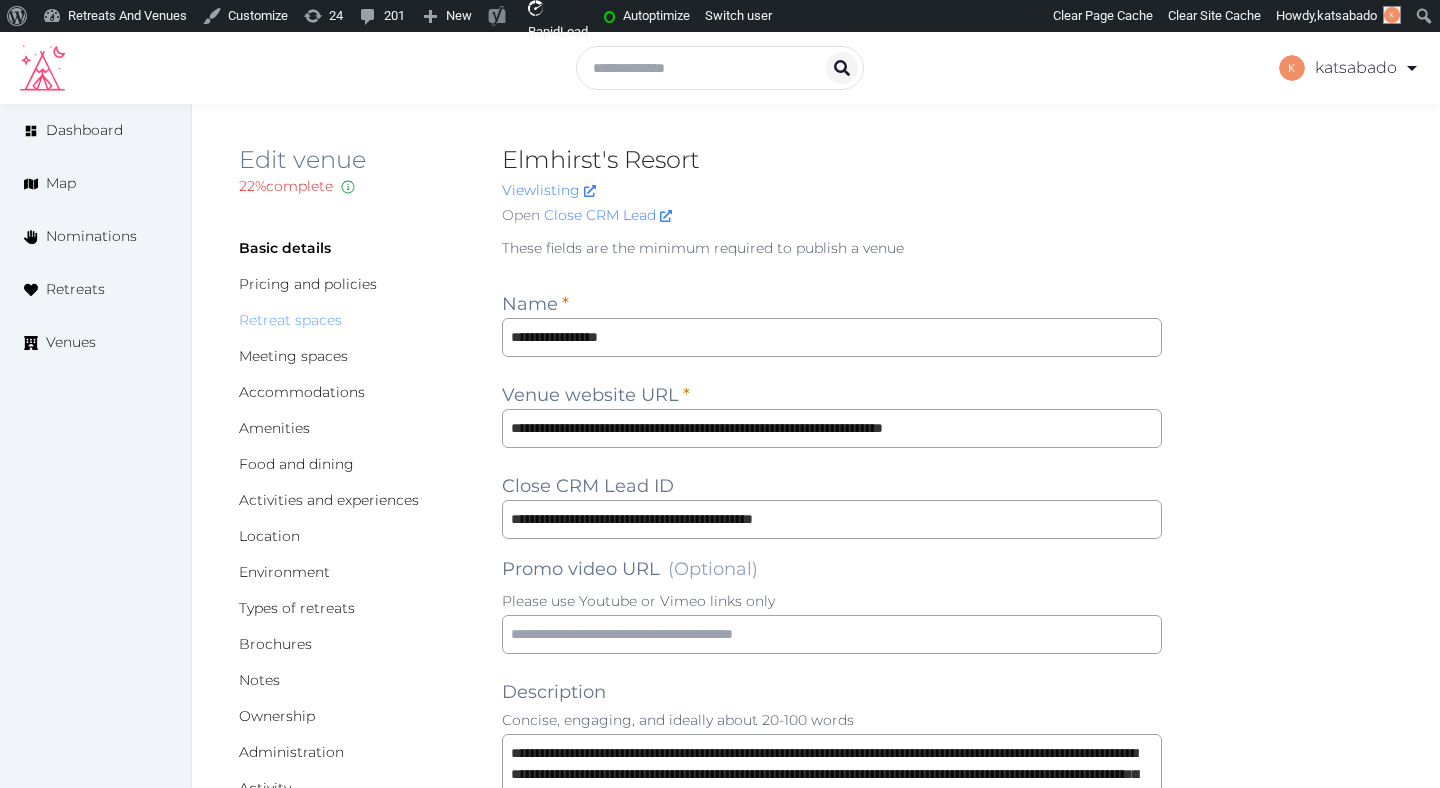 click on "Retreat spaces" at bounding box center (290, 320) 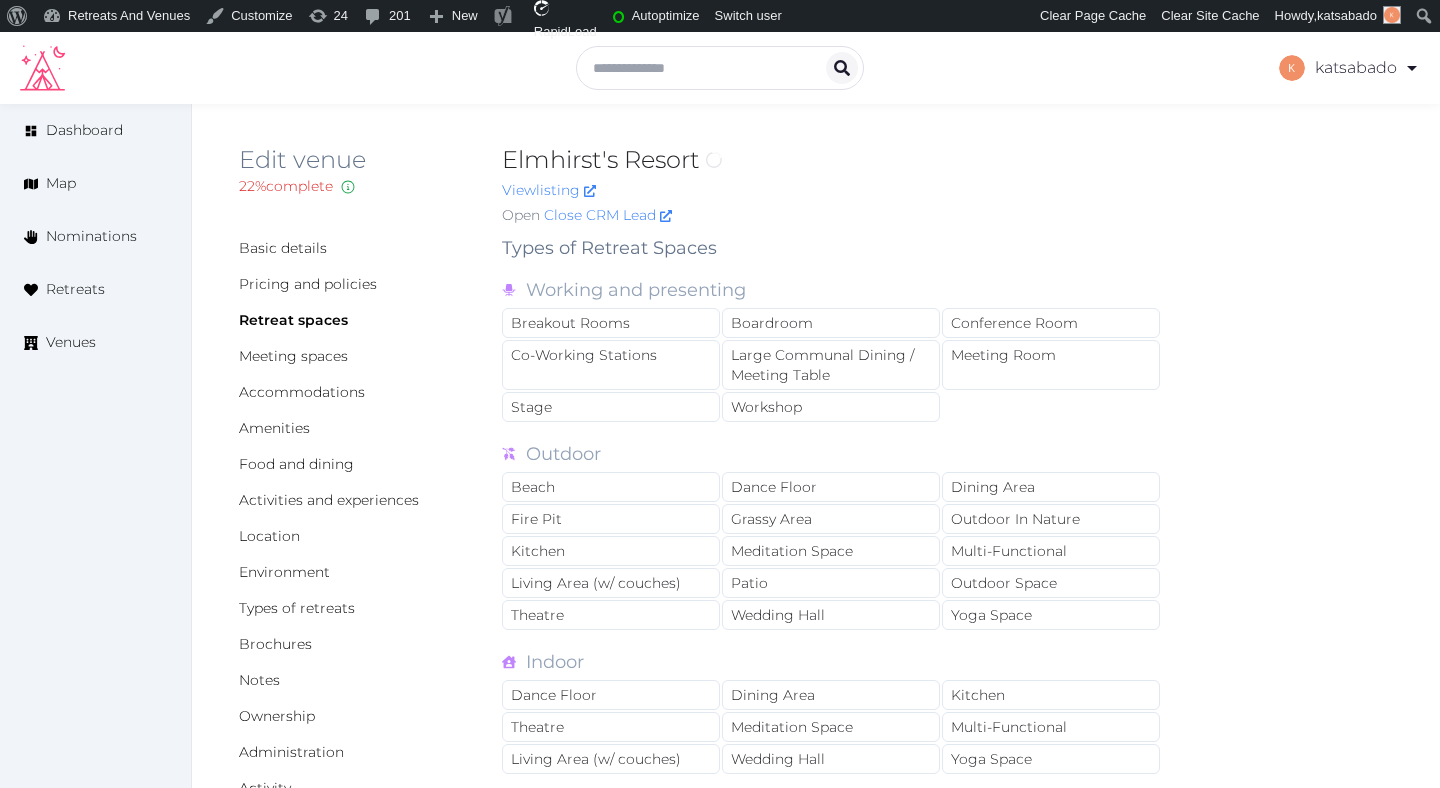 scroll, scrollTop: 0, scrollLeft: 0, axis: both 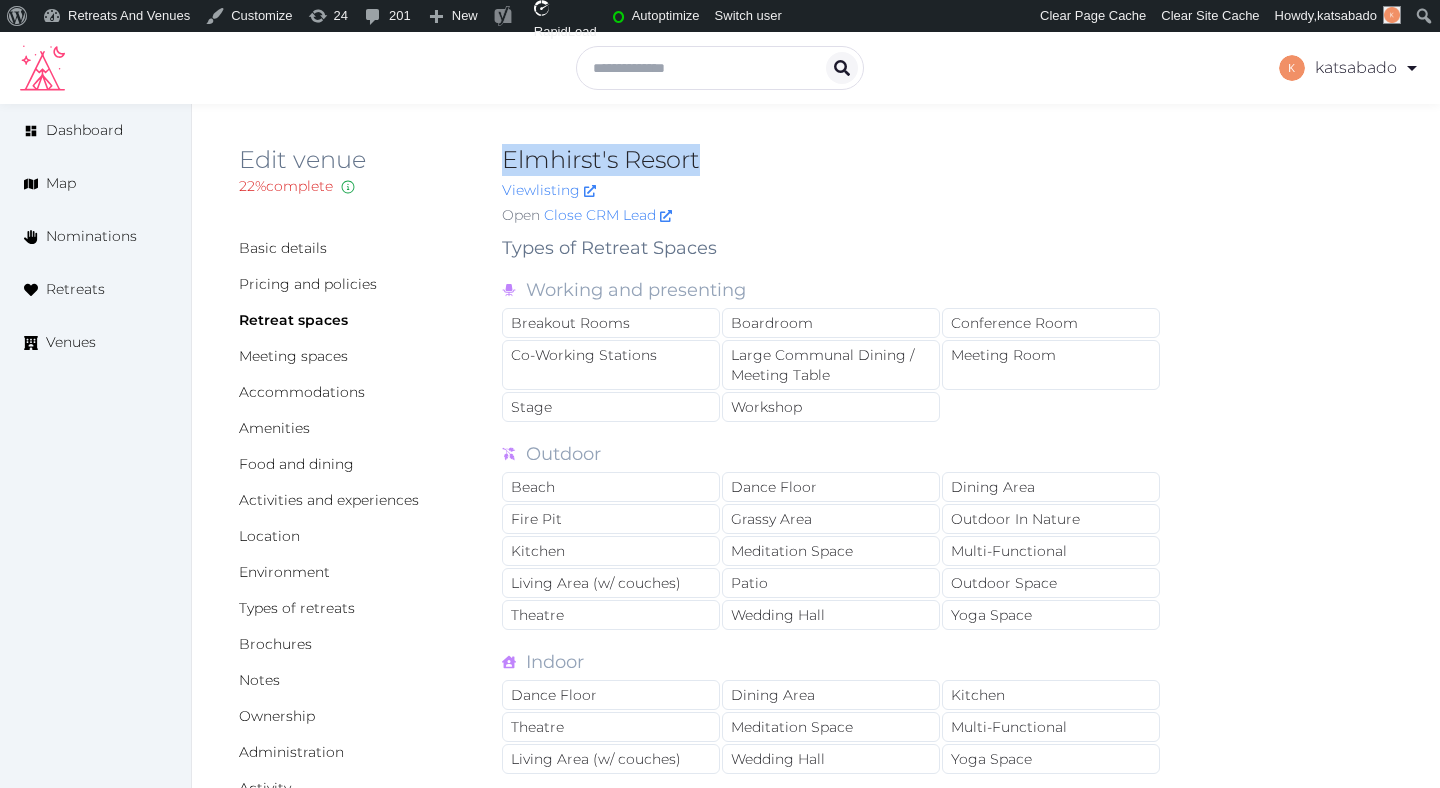 drag, startPoint x: 711, startPoint y: 163, endPoint x: 506, endPoint y: 156, distance: 205.11948 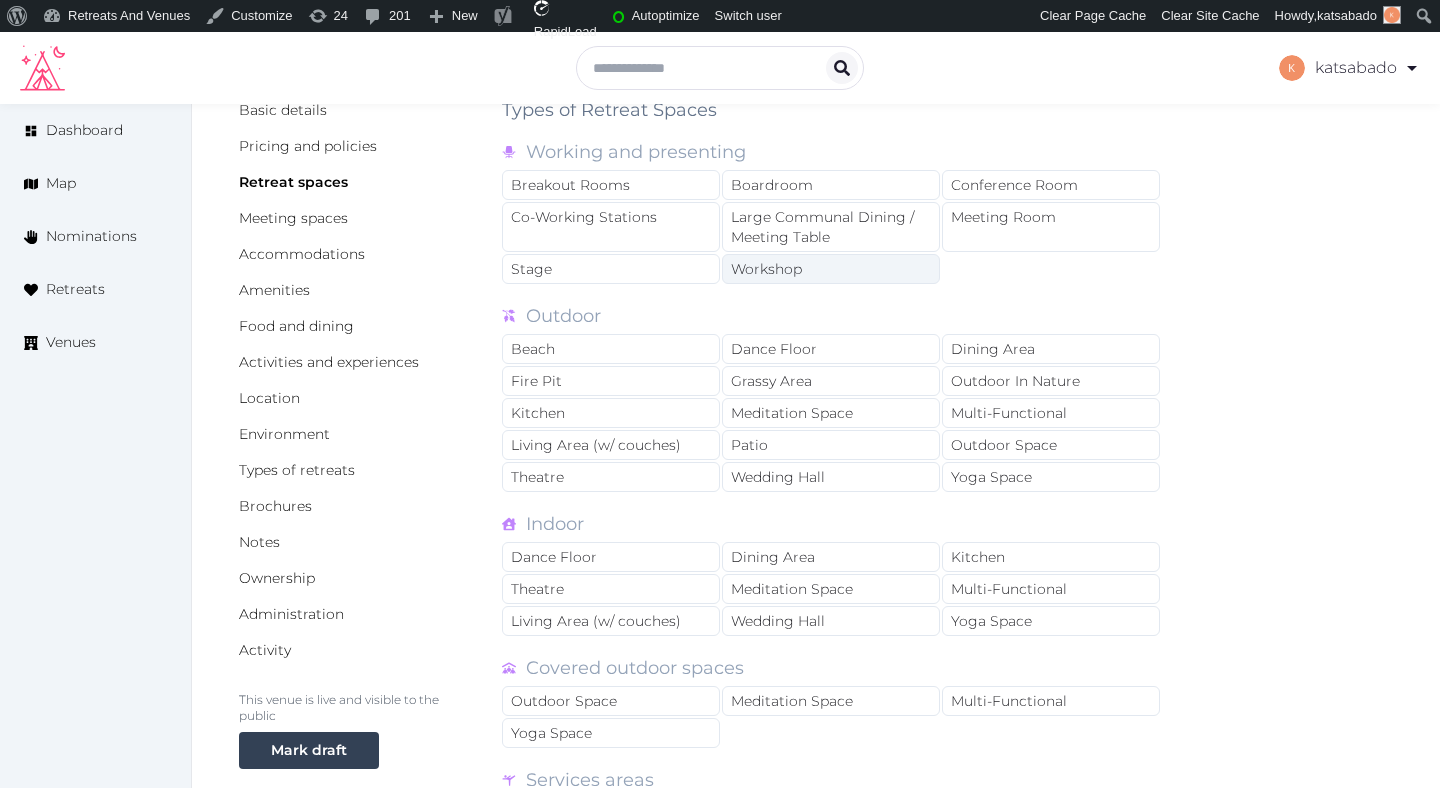 scroll, scrollTop: 0, scrollLeft: 0, axis: both 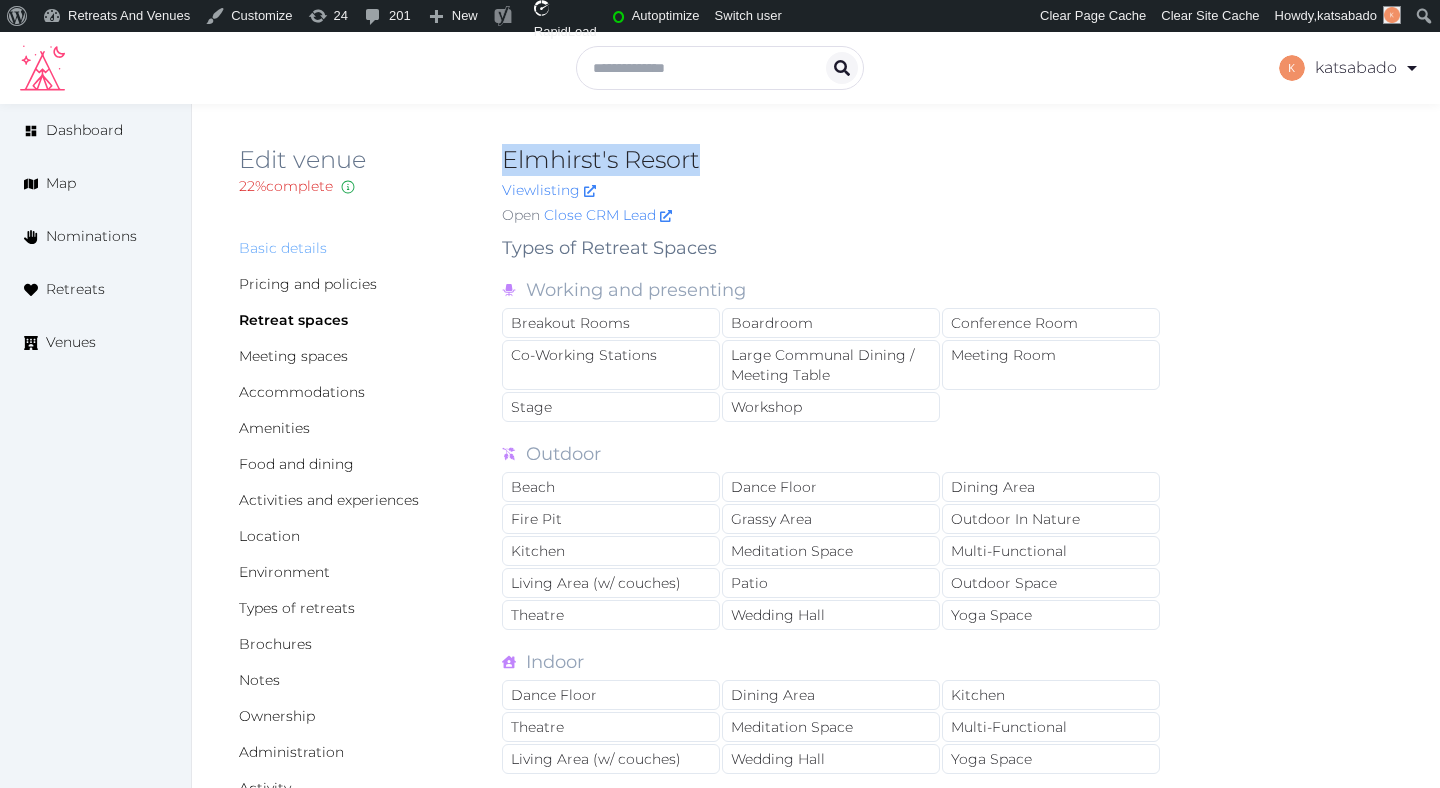 click on "Basic details" at bounding box center [283, 248] 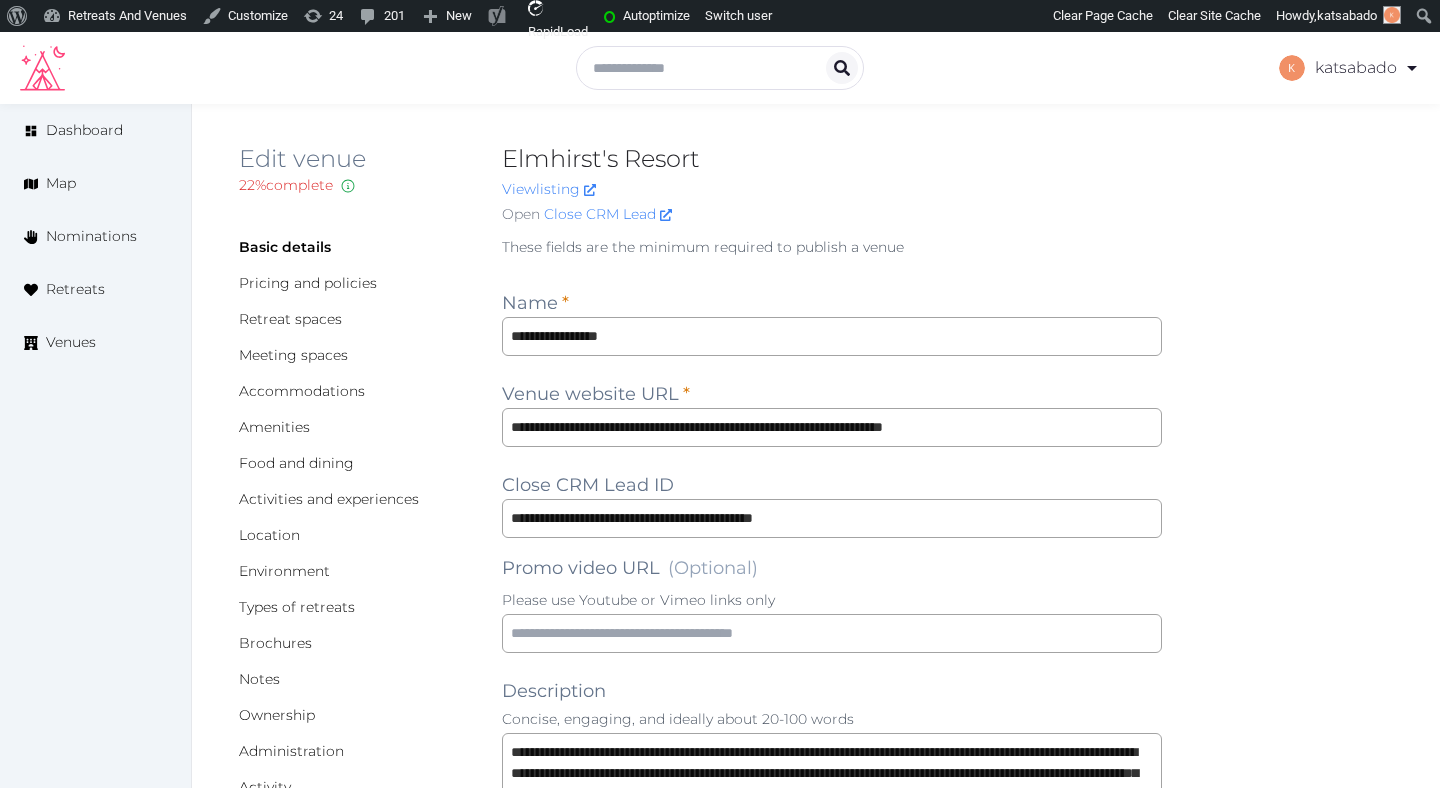scroll, scrollTop: 0, scrollLeft: 0, axis: both 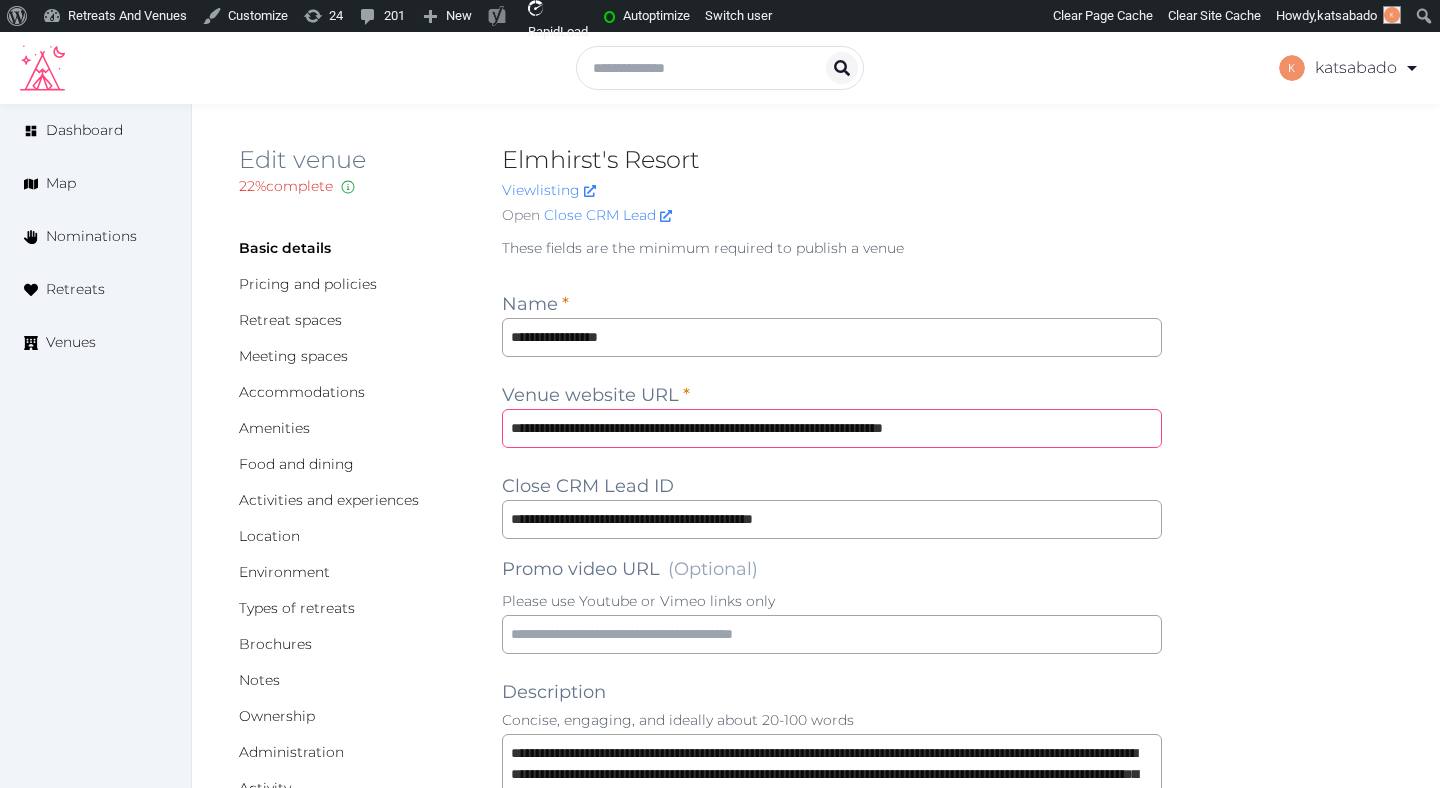 click on "**********" at bounding box center (832, 428) 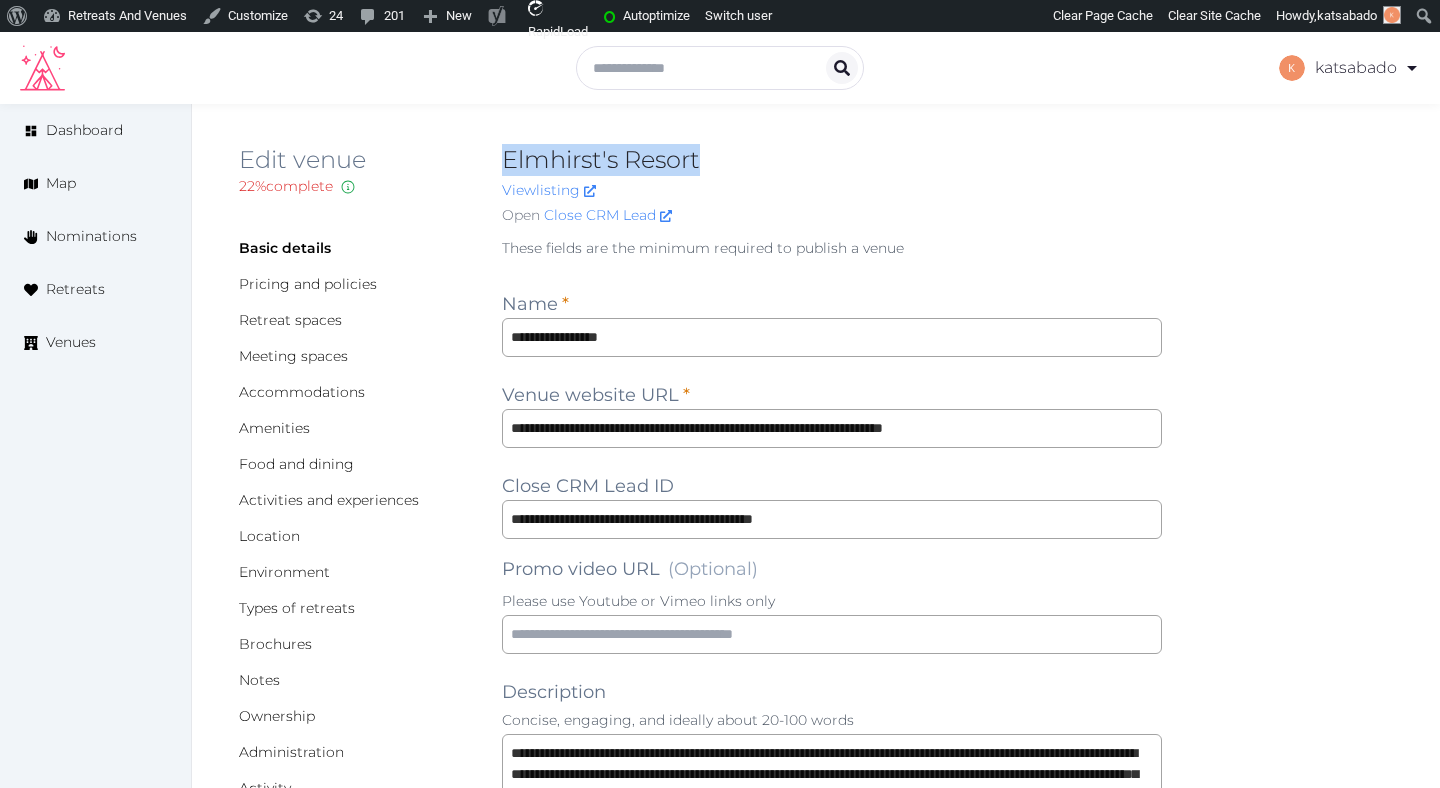 drag, startPoint x: 700, startPoint y: 158, endPoint x: 507, endPoint y: 152, distance: 193.09325 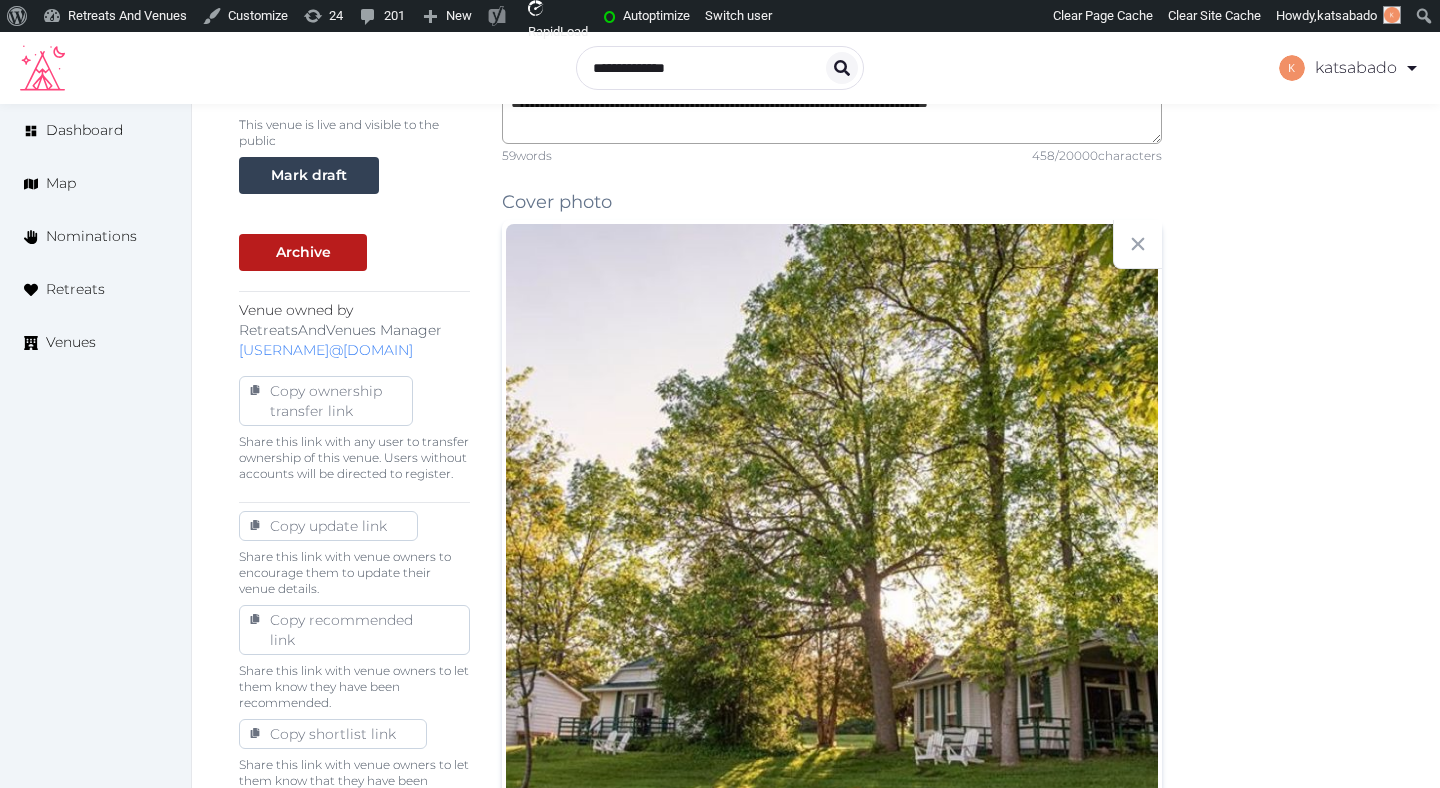 scroll, scrollTop: 662, scrollLeft: 0, axis: vertical 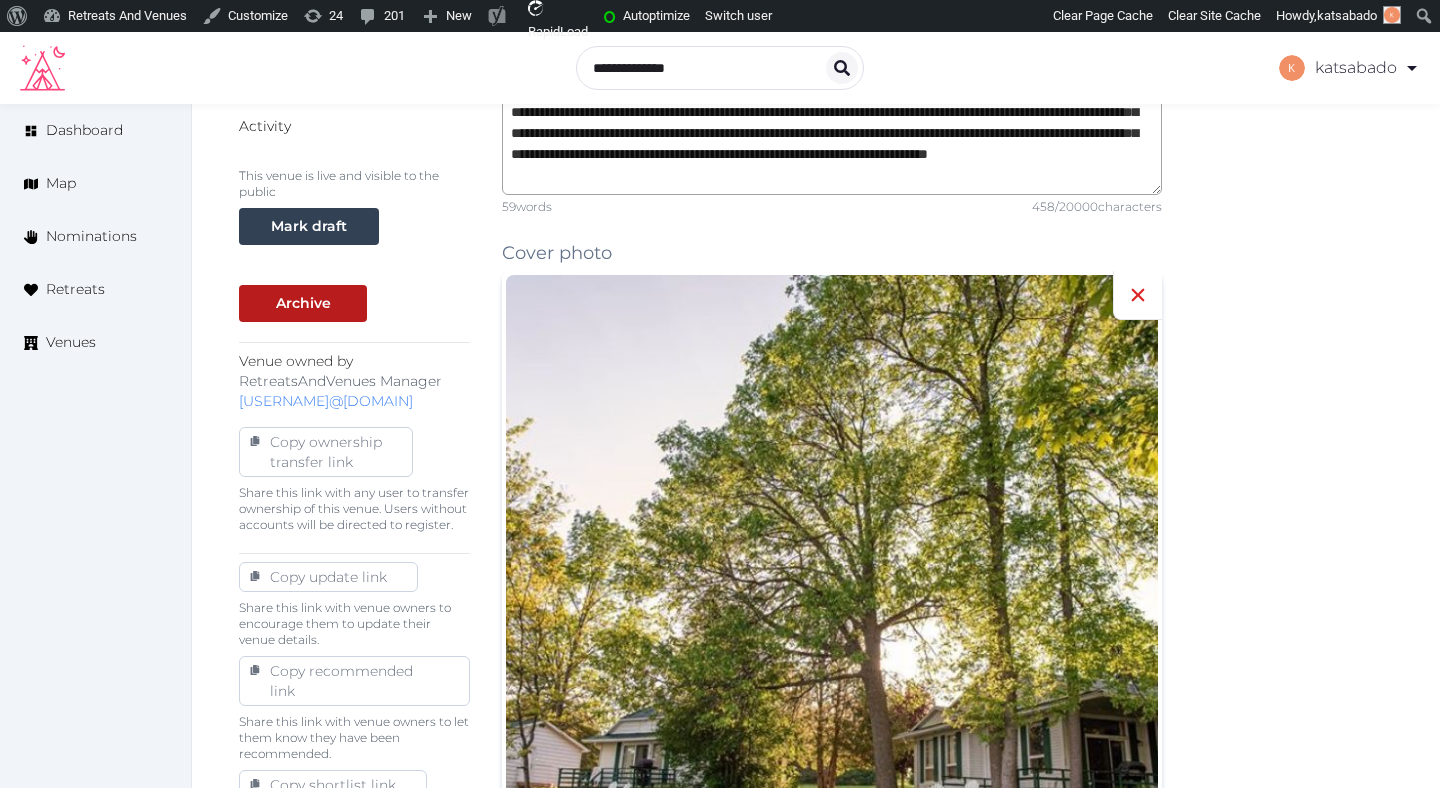 click at bounding box center [1137, 295] 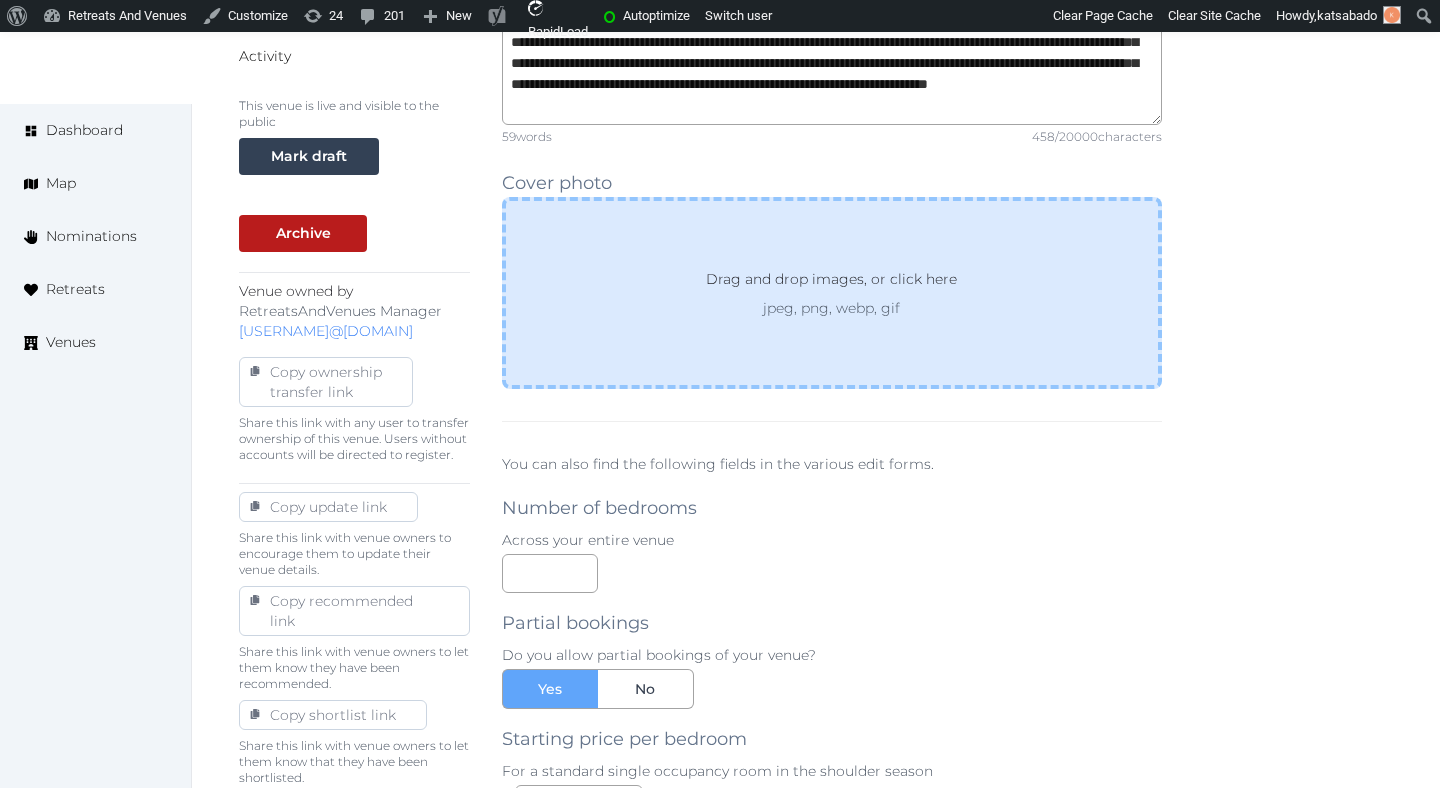 scroll, scrollTop: 734, scrollLeft: 0, axis: vertical 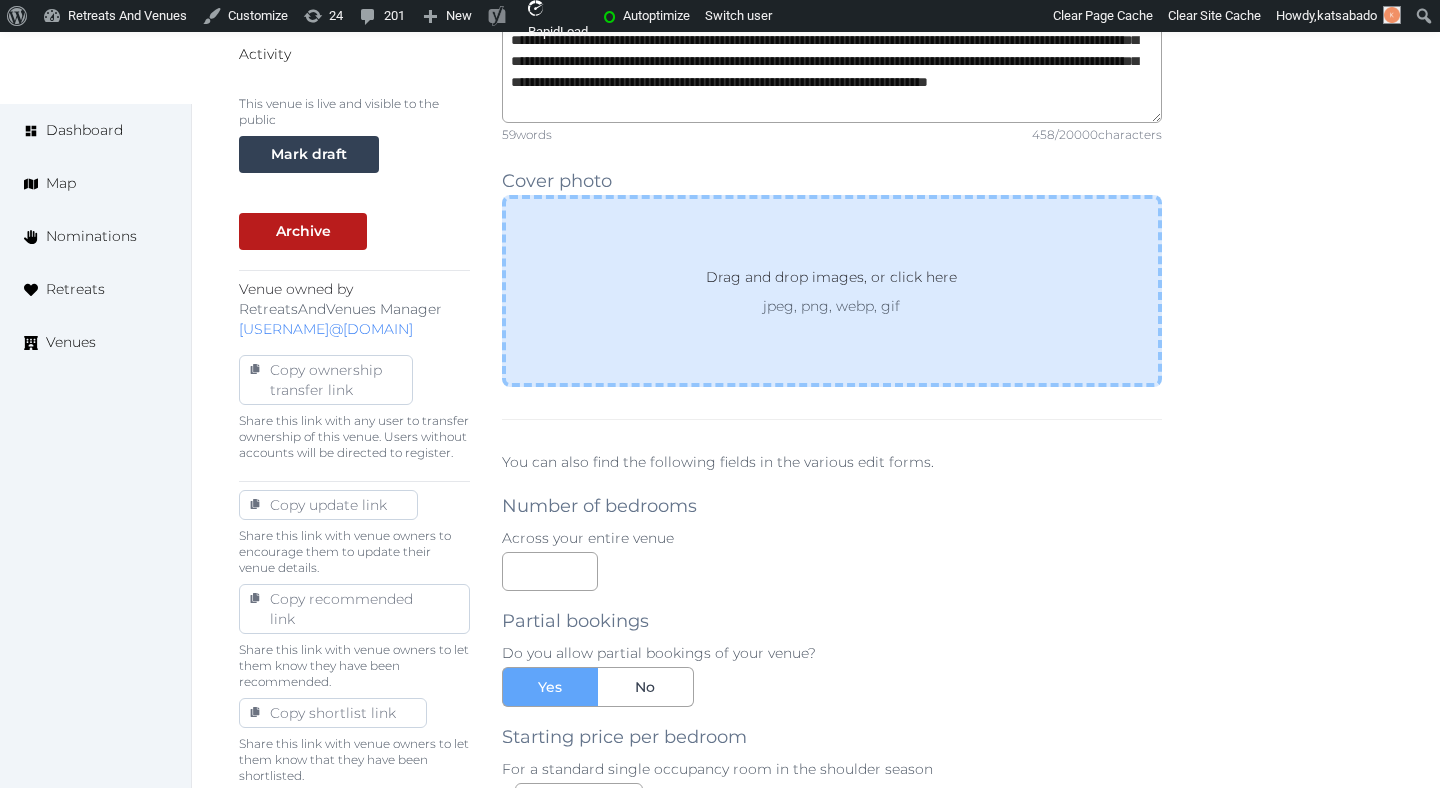 click on "Drag and drop images, or click here jpeg, png, webp, gif" at bounding box center [832, 291] 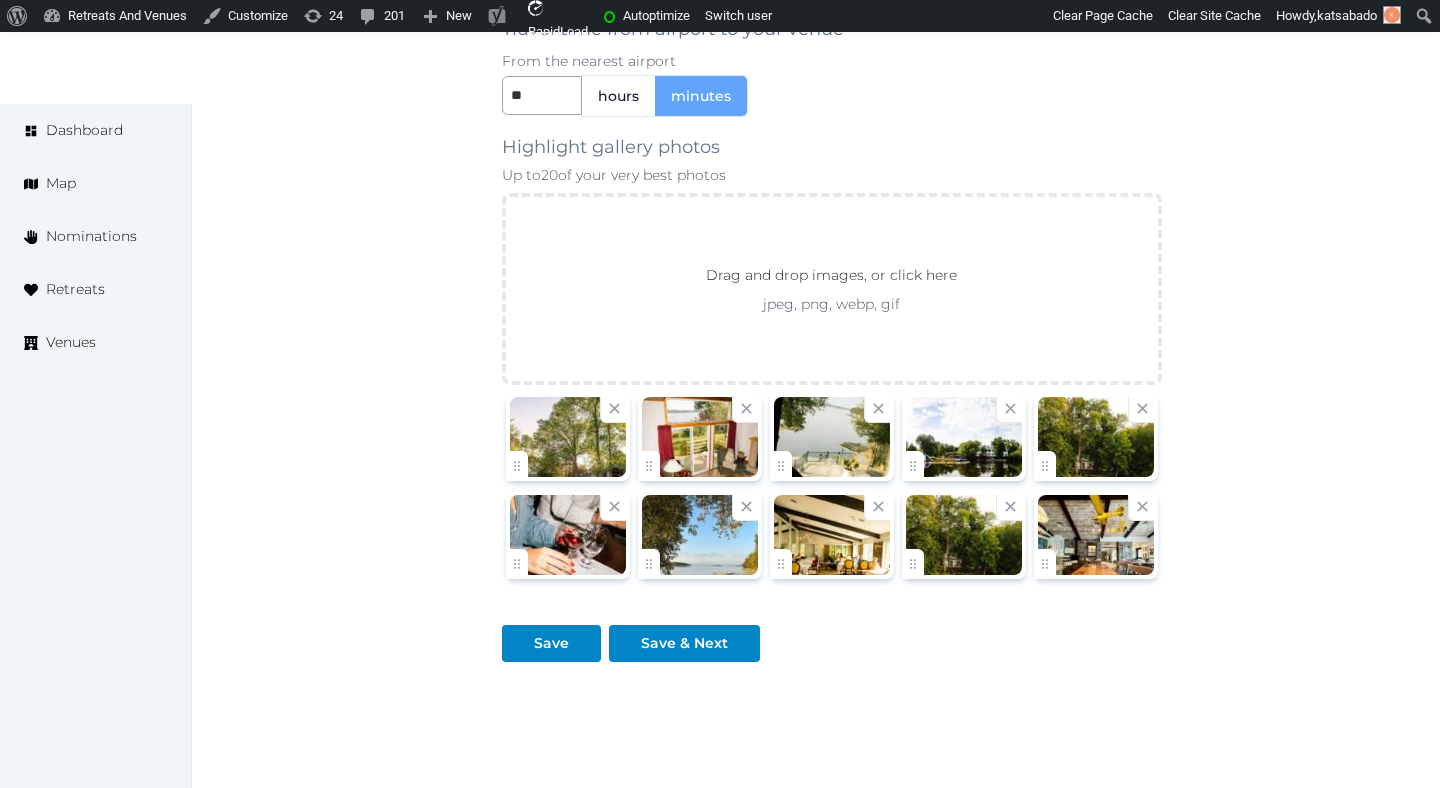 scroll, scrollTop: 2203, scrollLeft: 0, axis: vertical 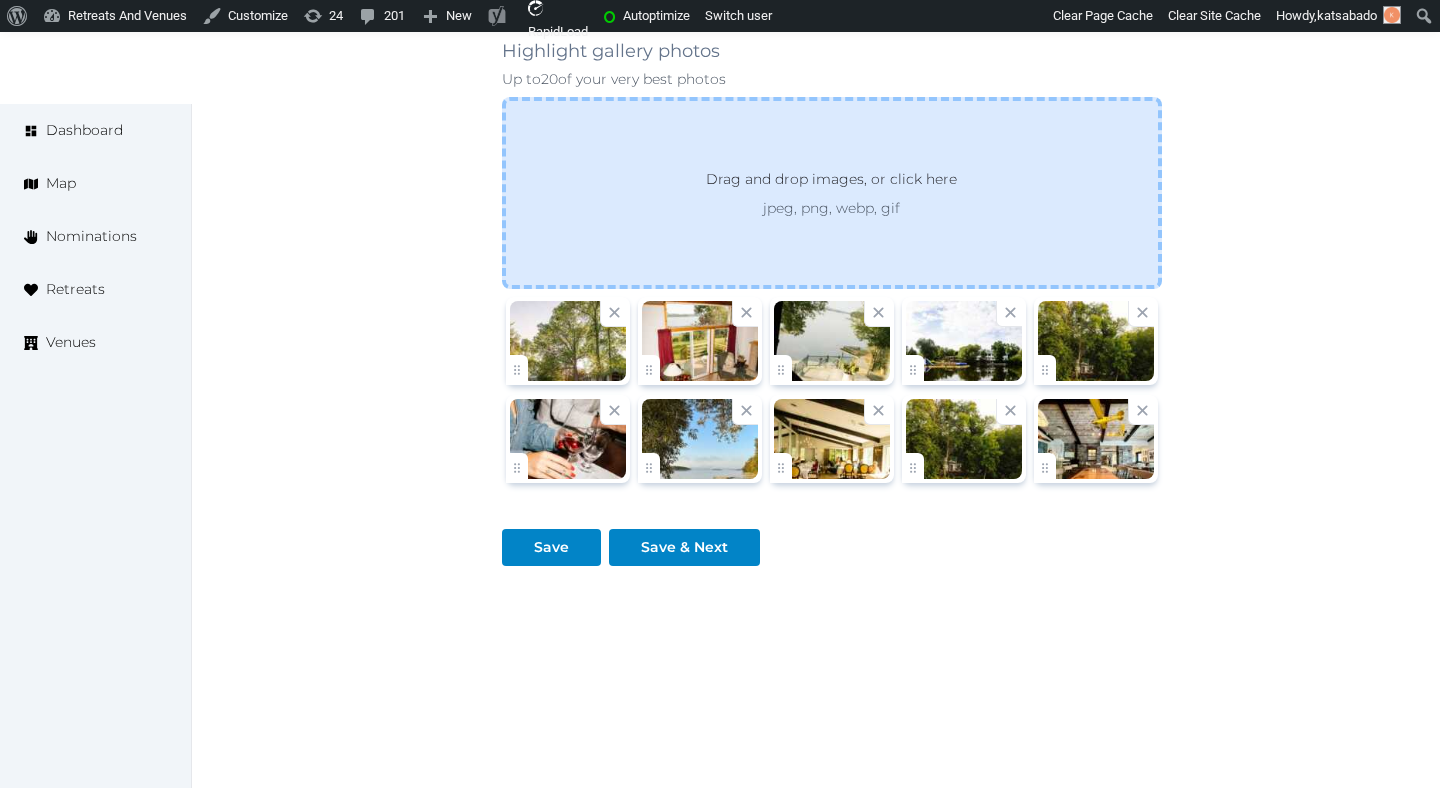 click on "jpeg, png, webp, gif" at bounding box center [831, 208] 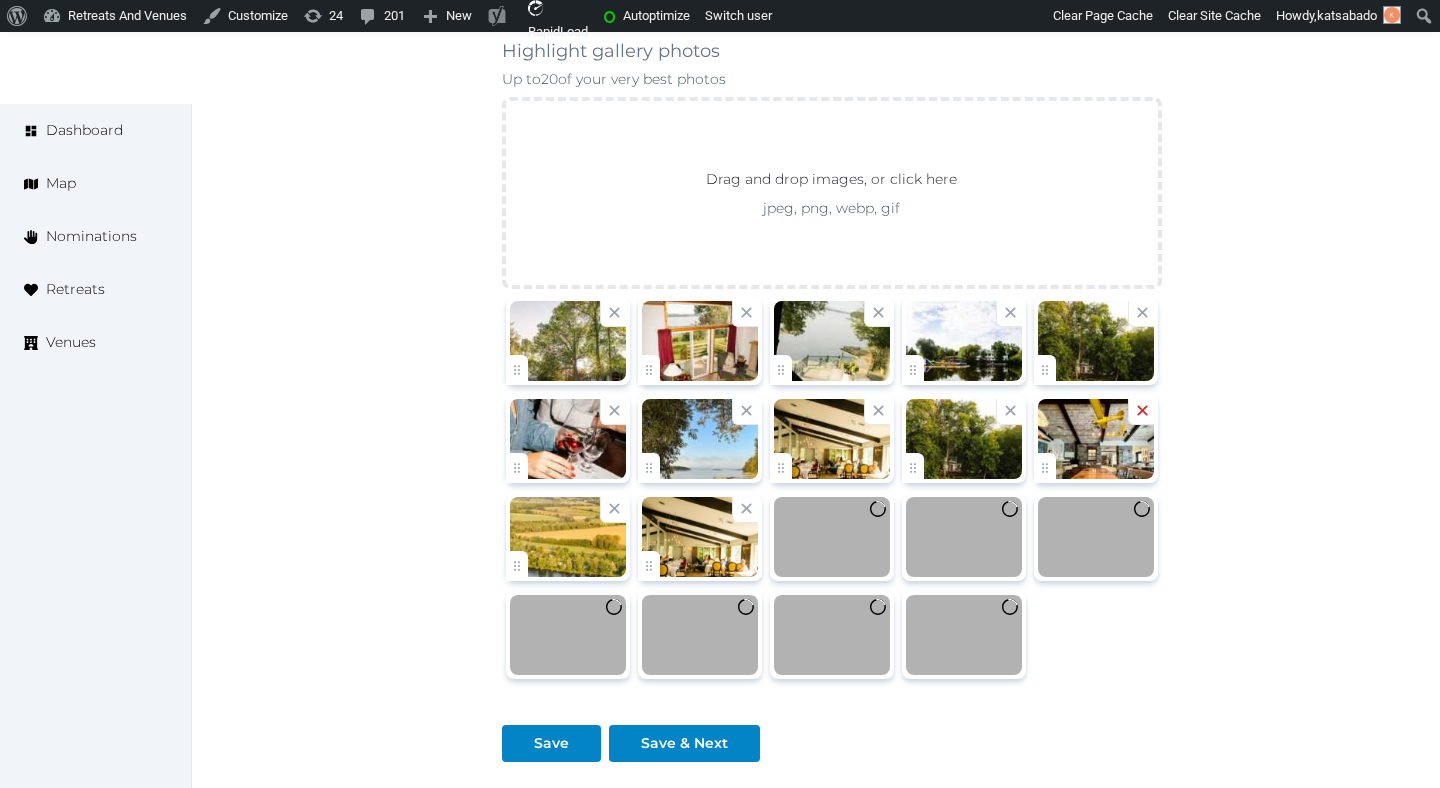 click 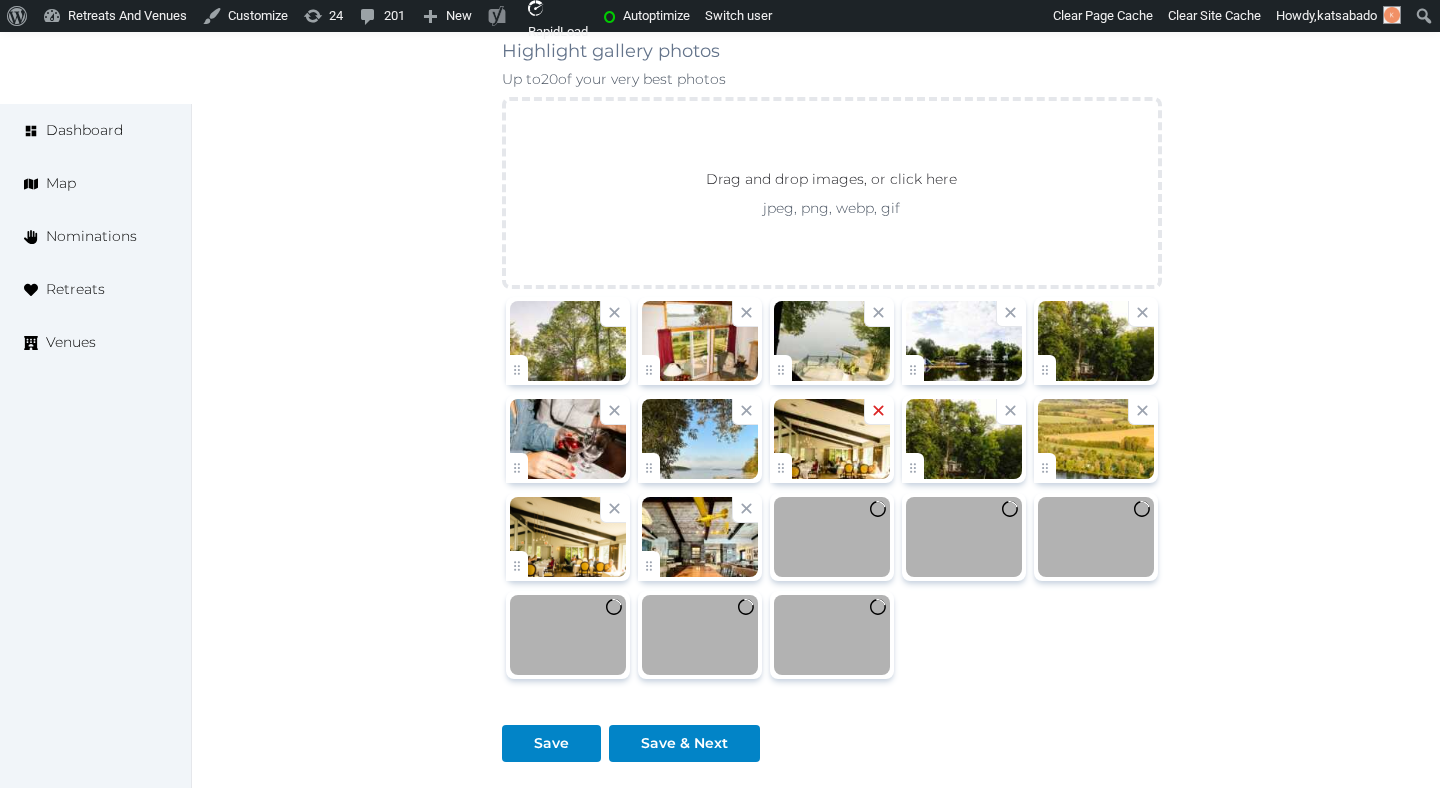 click 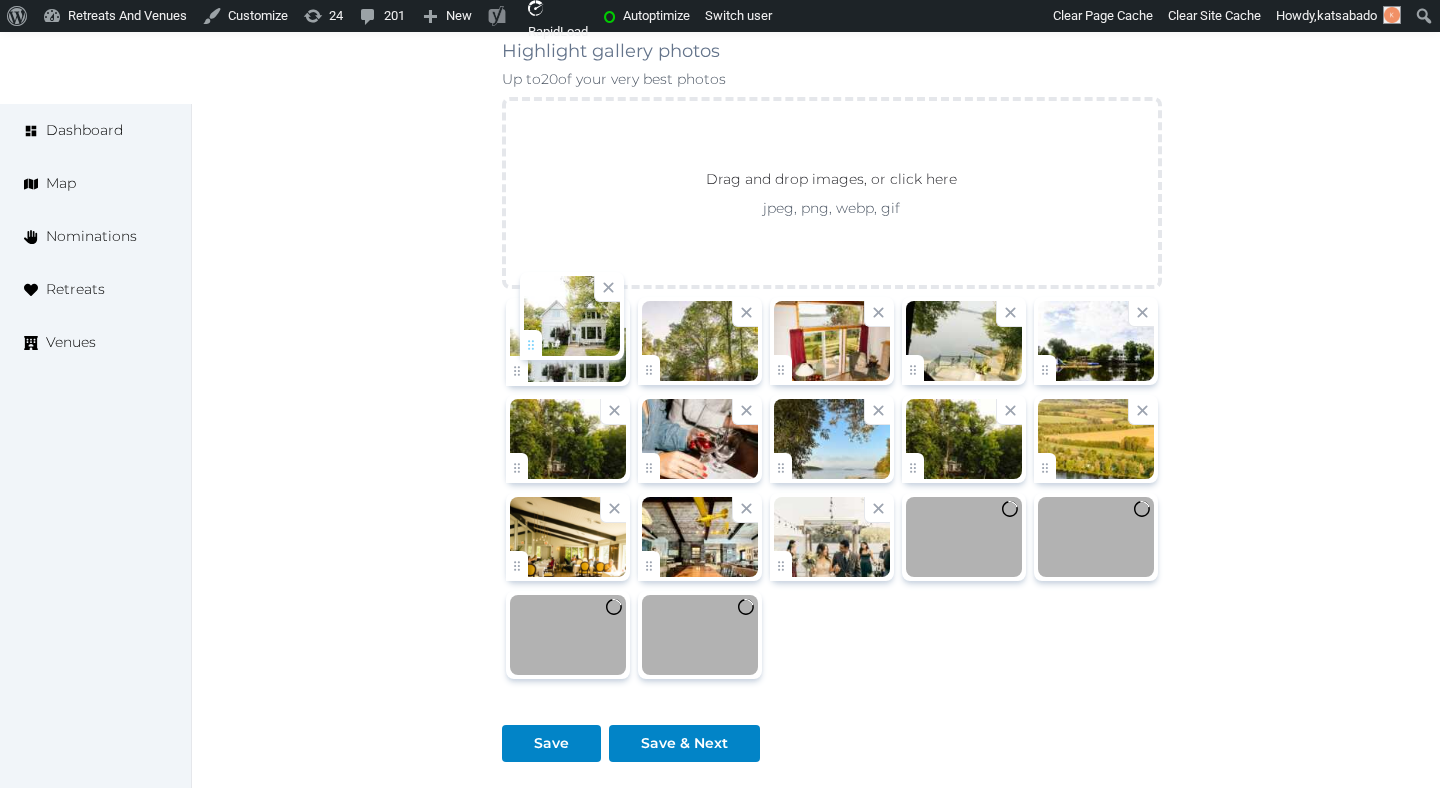 drag, startPoint x: 650, startPoint y: 561, endPoint x: 532, endPoint y: 340, distance: 250.52943 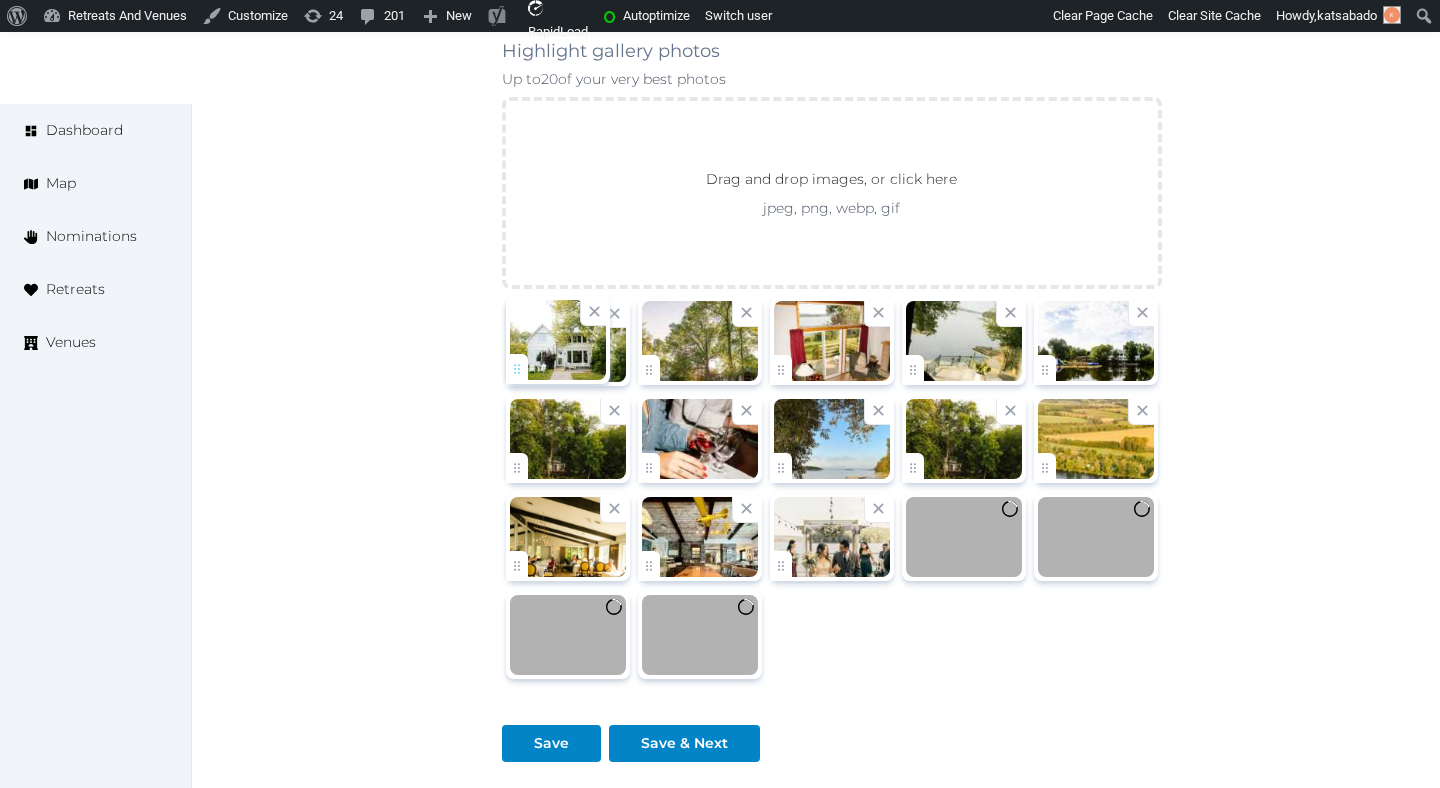 click on "katsabado   Account My Venue Listings My Retreats Logout      Dashboard Map Nominations Retreats Venues Edit venue 22 %  complete Fill out all the fields in your listing to increase its completion percentage.   A higher completion percentage will make your listing more attractive and result in better matches. Elmhirst's Resort   View  listing   Open    Close CRM Lead Basic details Pricing and policies Retreat spaces Meeting spaces Accommodations Amenities Food and dining Activities and experiences Location Environment Types of retreats Brochures Notes Ownership Administration Activity This venue is live and visible to the public Mark draft Archive Venue owned by RetreatsAndVenues Manager c.o.r.e.y.sanford@retreatsandvenues.com Copy ownership transfer link Share this link with any user to transfer ownership of this venue. Users without accounts will be directed to register. Copy update link Copy recommended link Copy shortlist link Name * *" at bounding box center (720, -593) 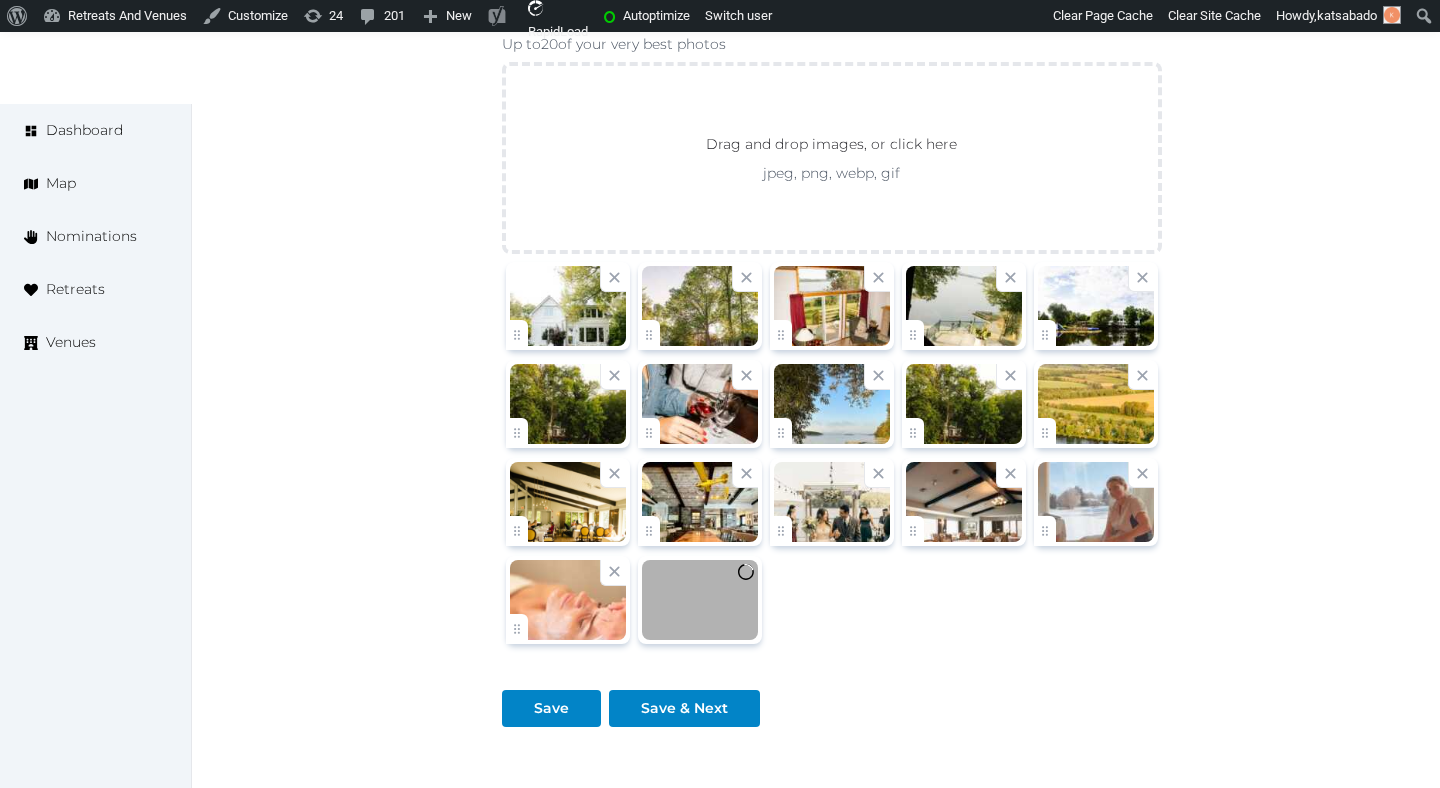 scroll, scrollTop: 2243, scrollLeft: 0, axis: vertical 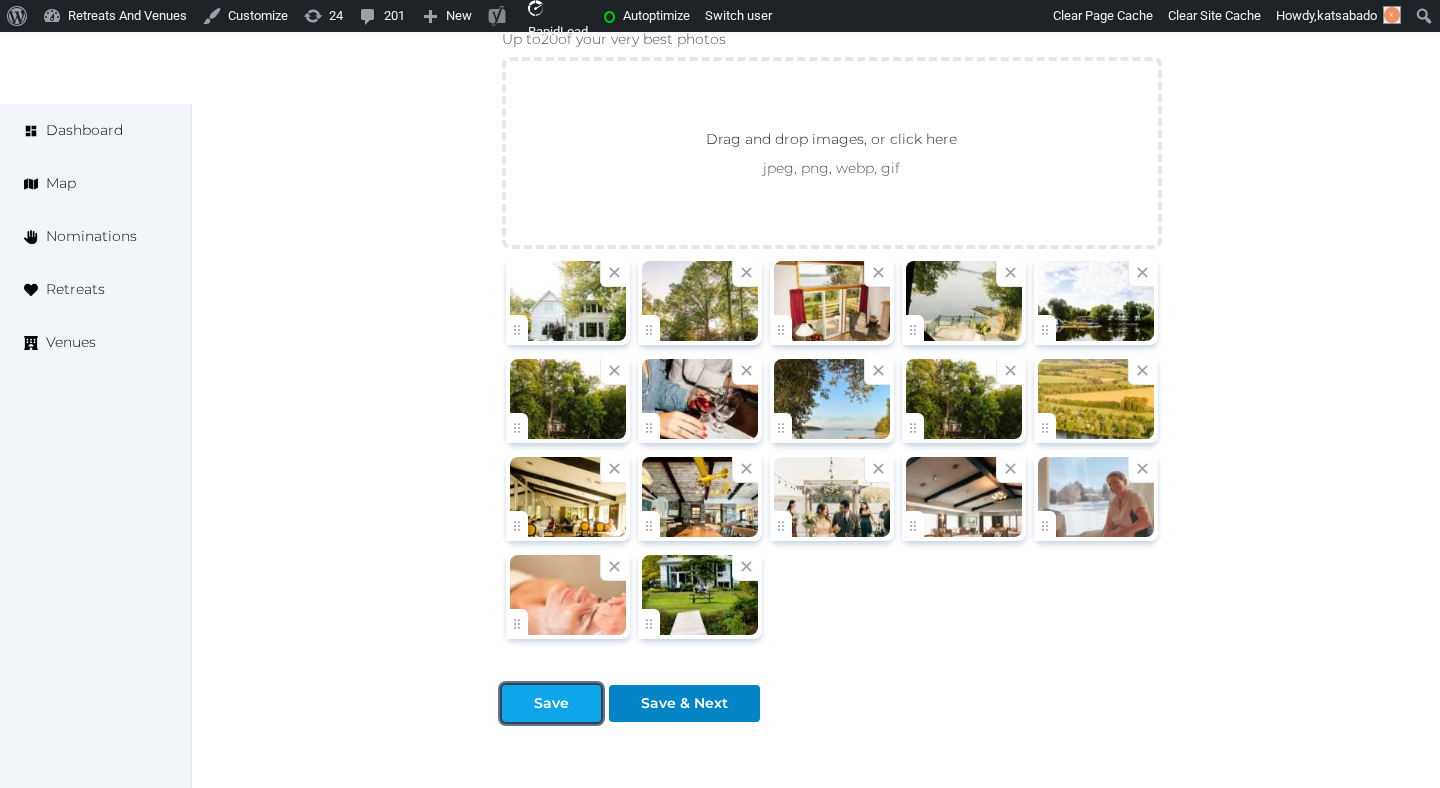 click on "Save" at bounding box center [551, 703] 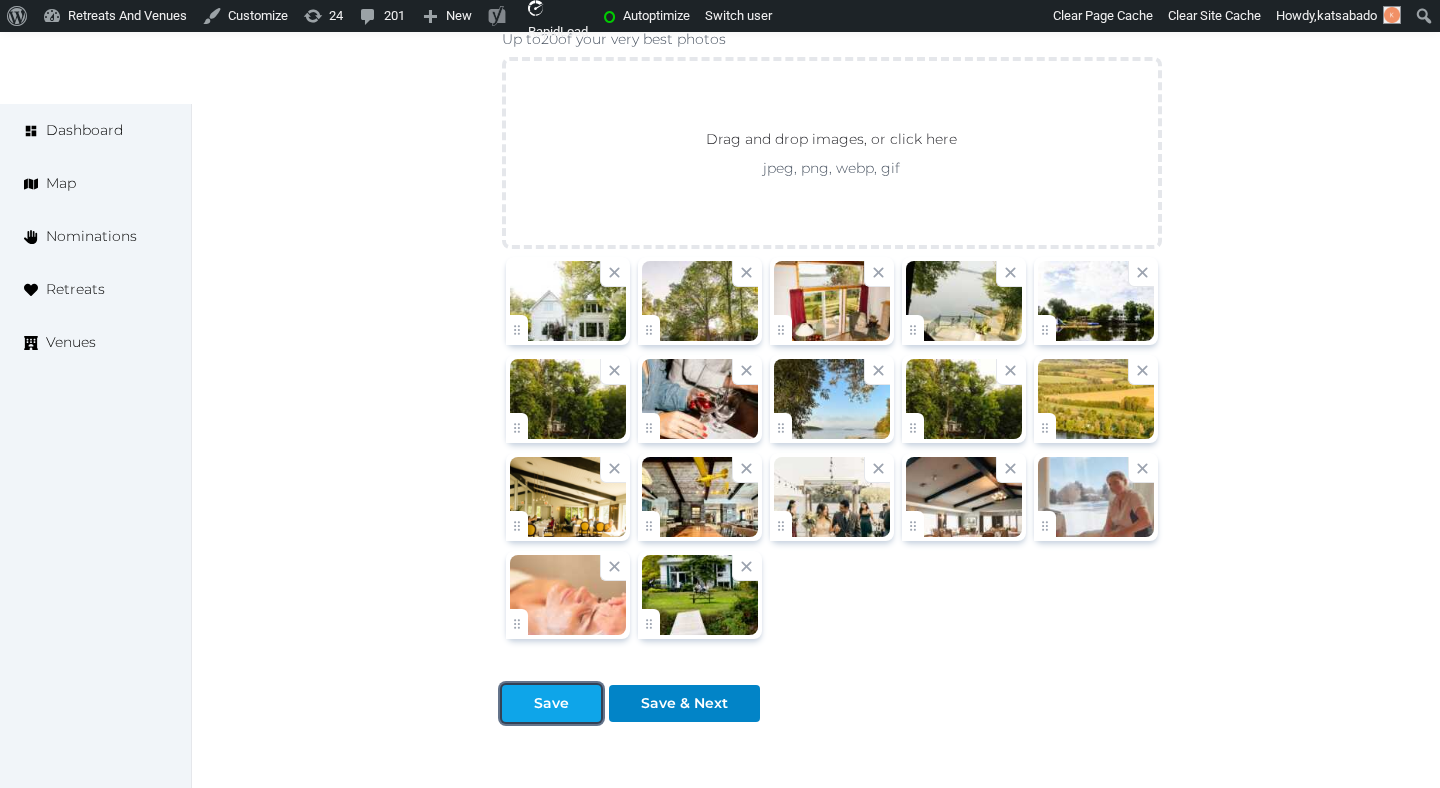 click on "Save" at bounding box center (551, 703) 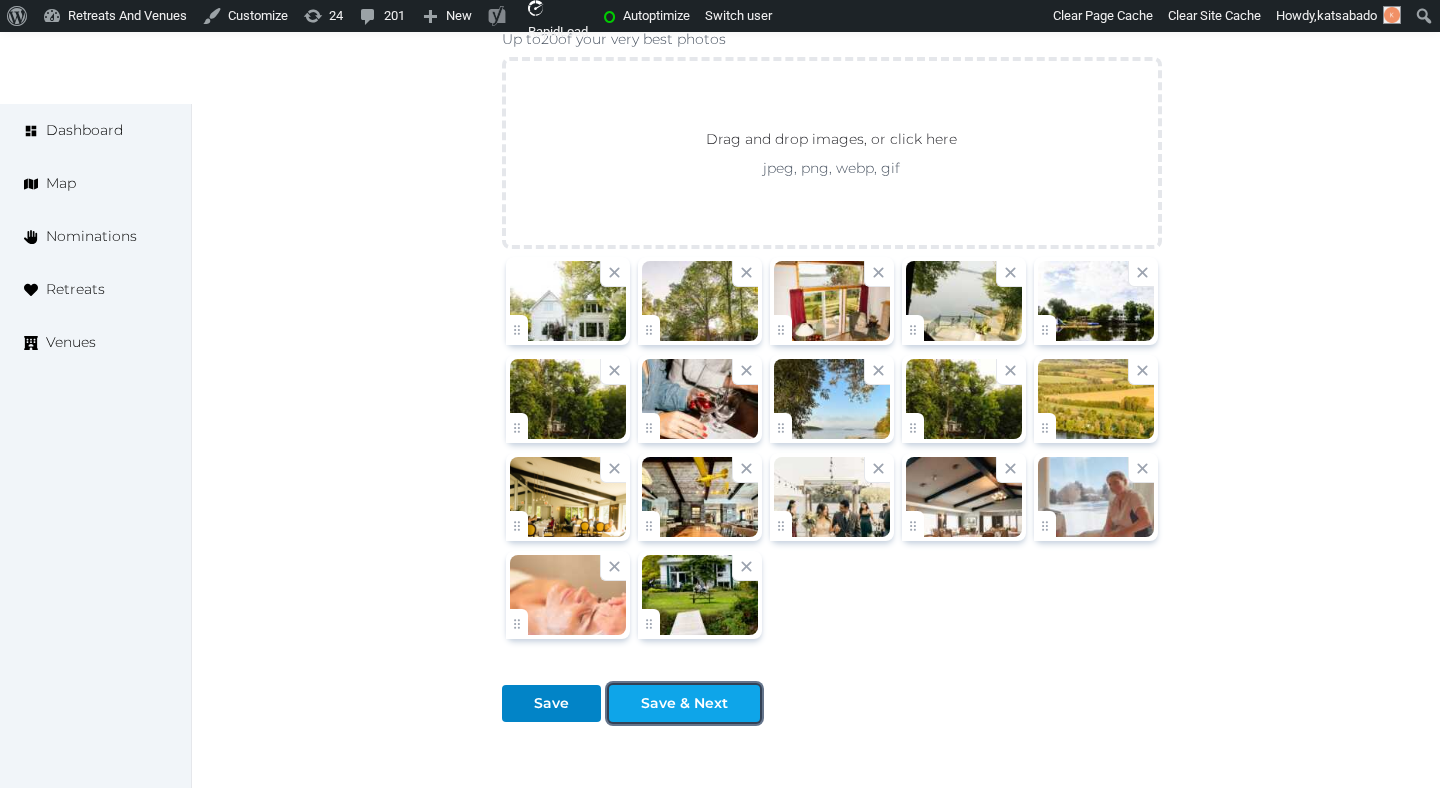 click on "Save & Next" at bounding box center (684, 703) 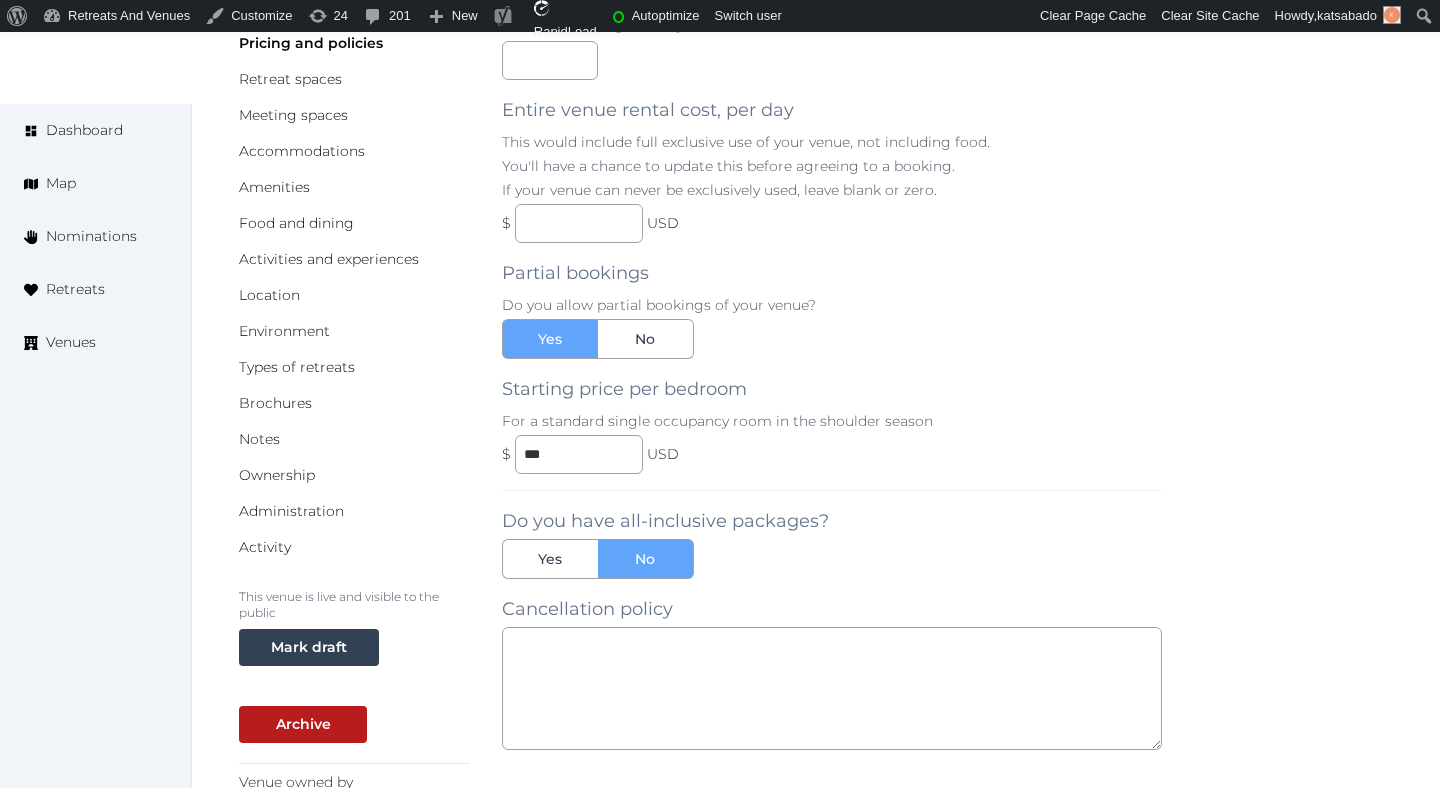scroll, scrollTop: 762, scrollLeft: 0, axis: vertical 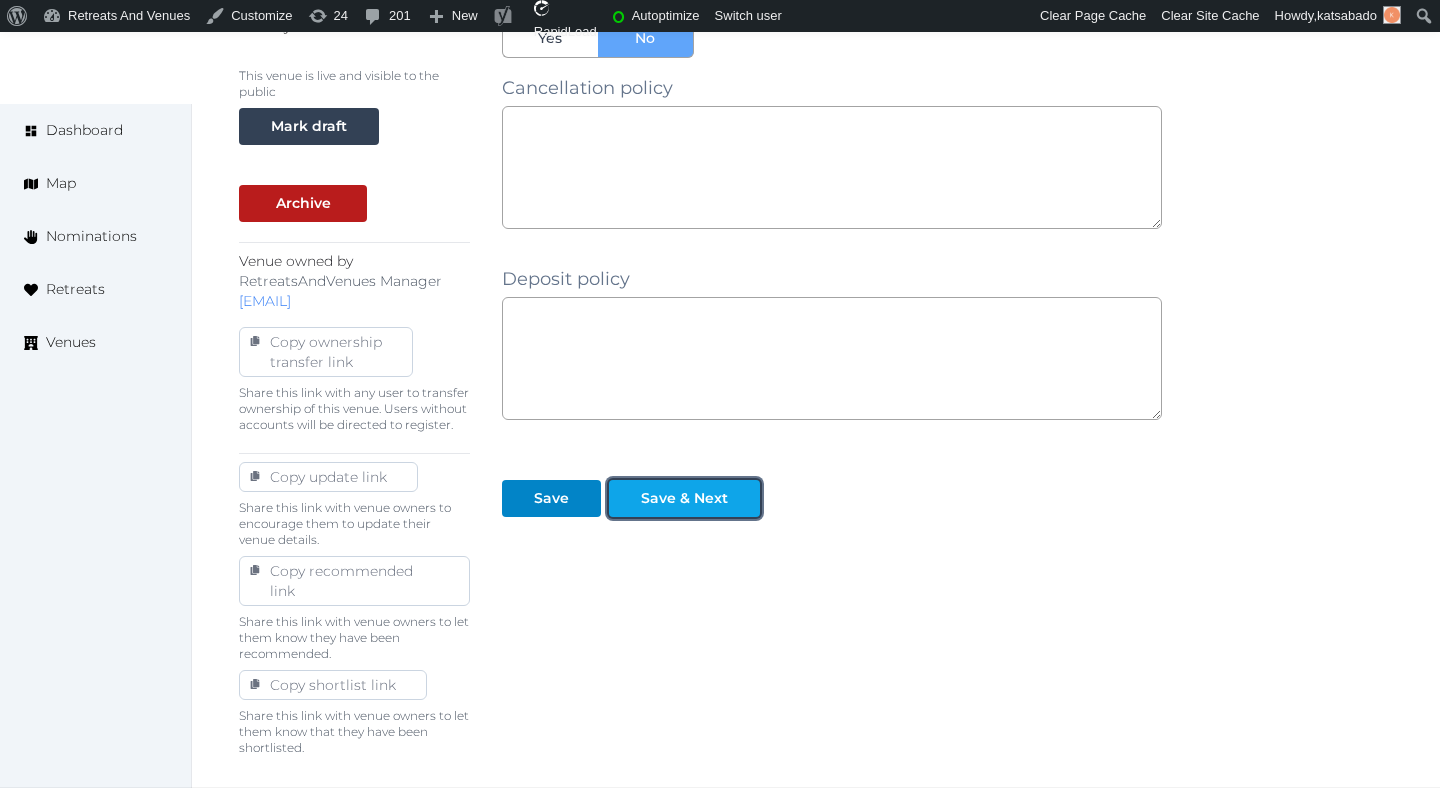 click on "Save & Next" at bounding box center [684, 498] 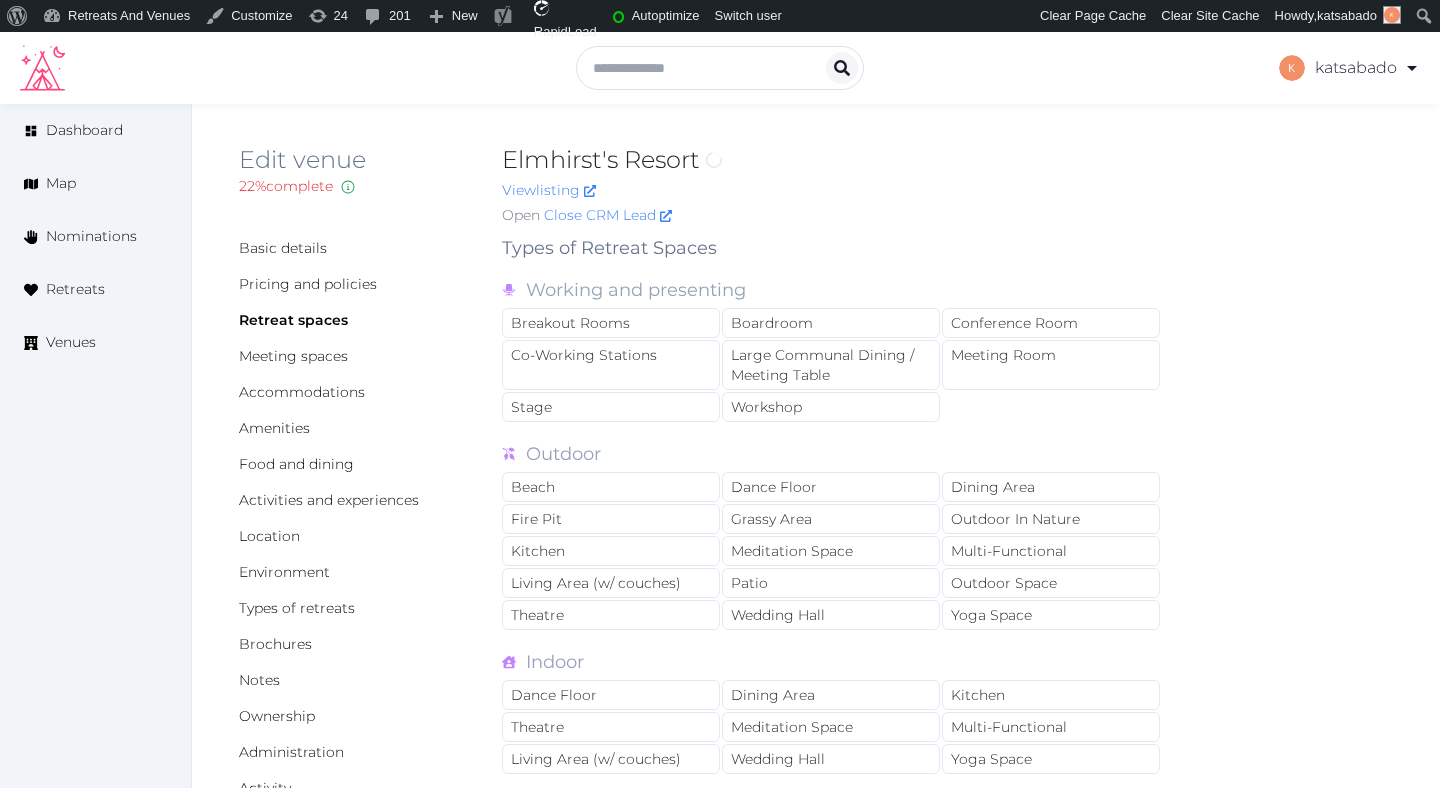scroll, scrollTop: 0, scrollLeft: 0, axis: both 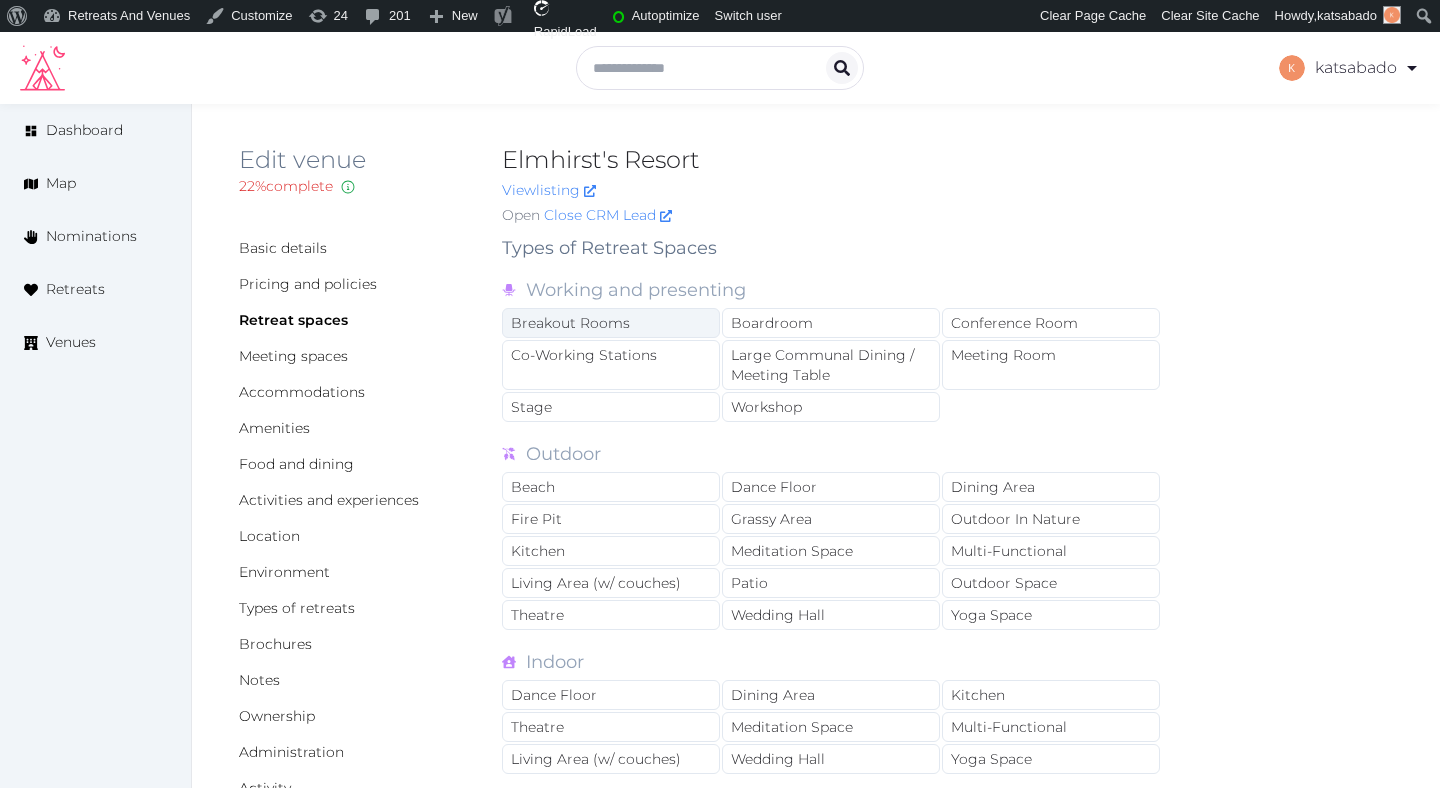 click on "Breakout Rooms" at bounding box center [611, 323] 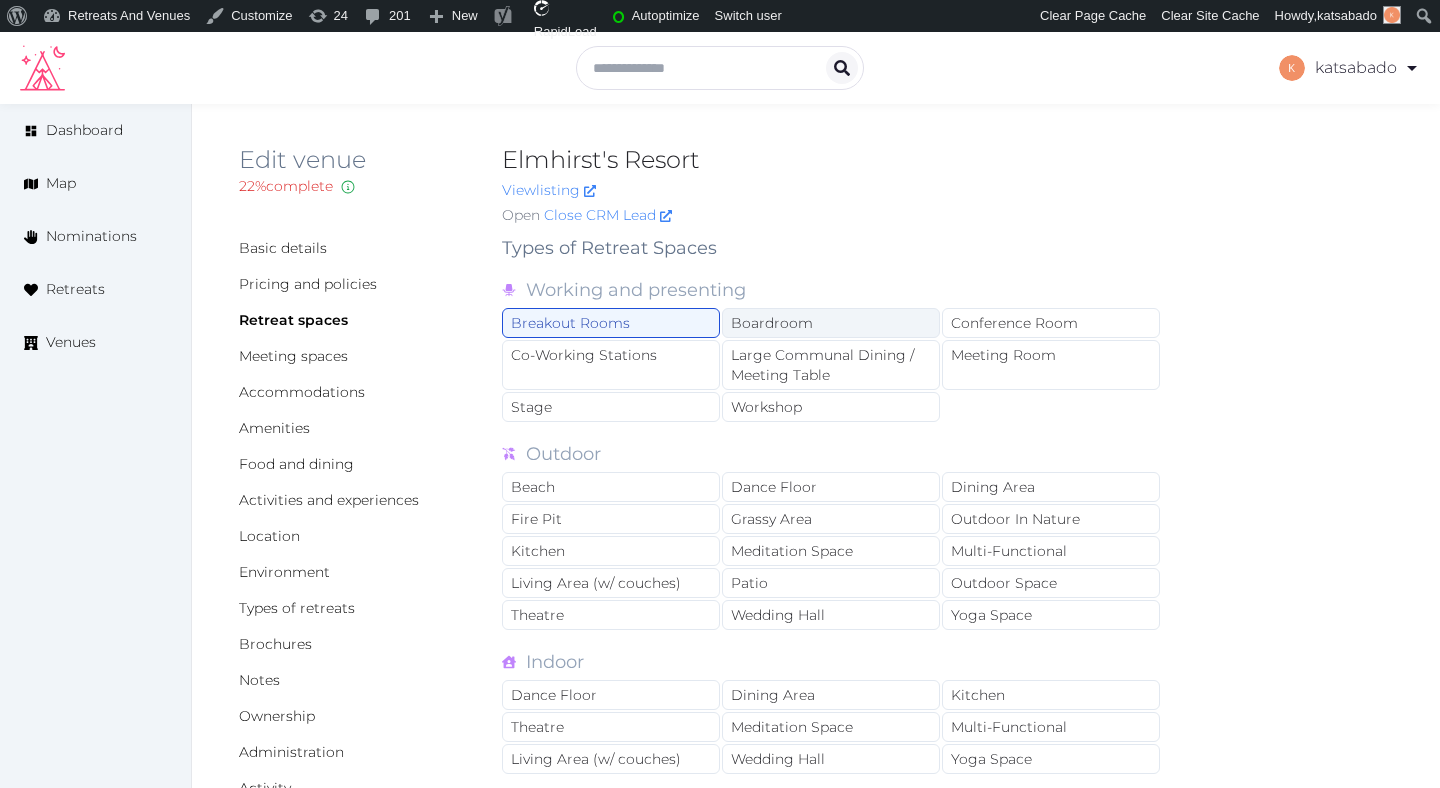 click on "Boardroom" at bounding box center [831, 323] 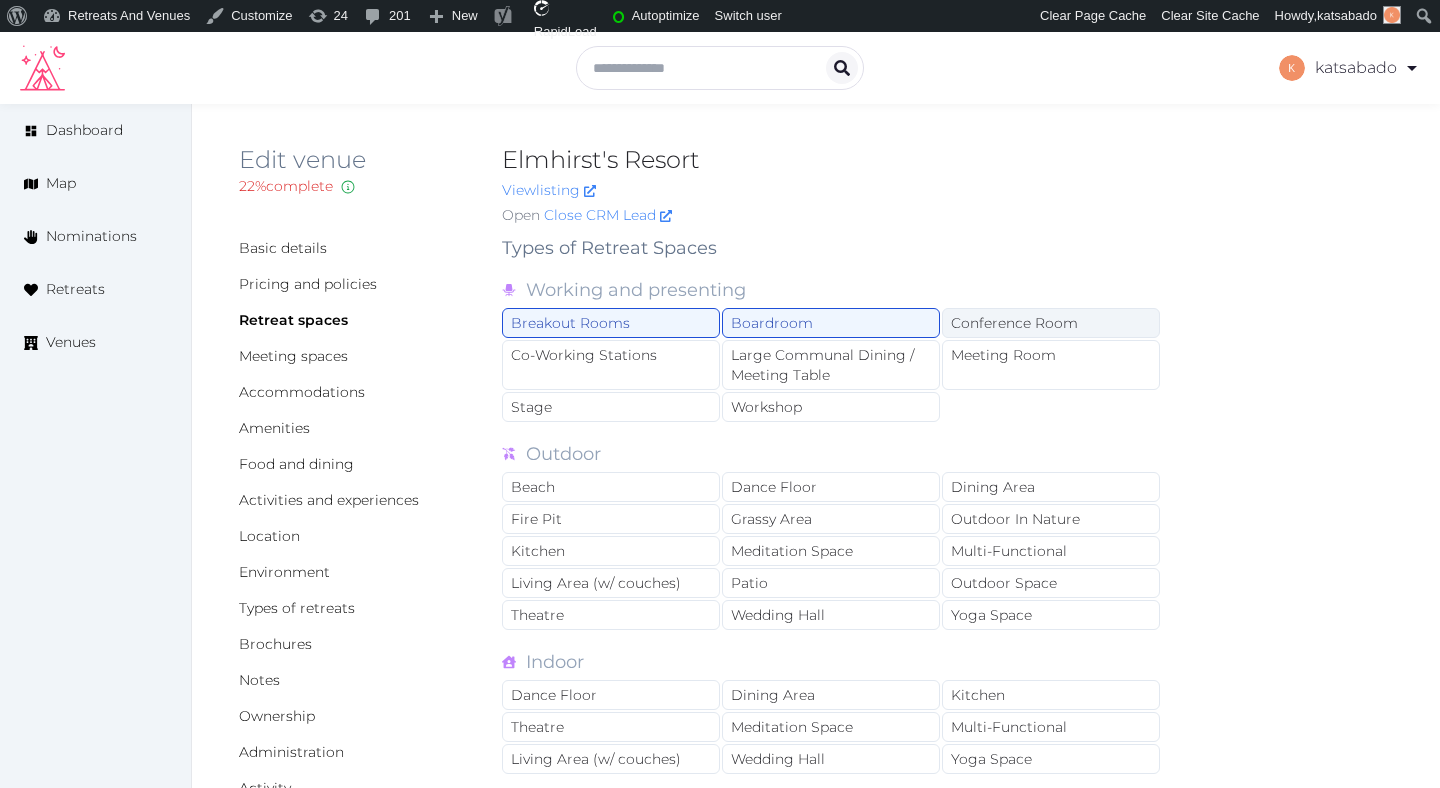 click on "Conference Room" at bounding box center [1051, 323] 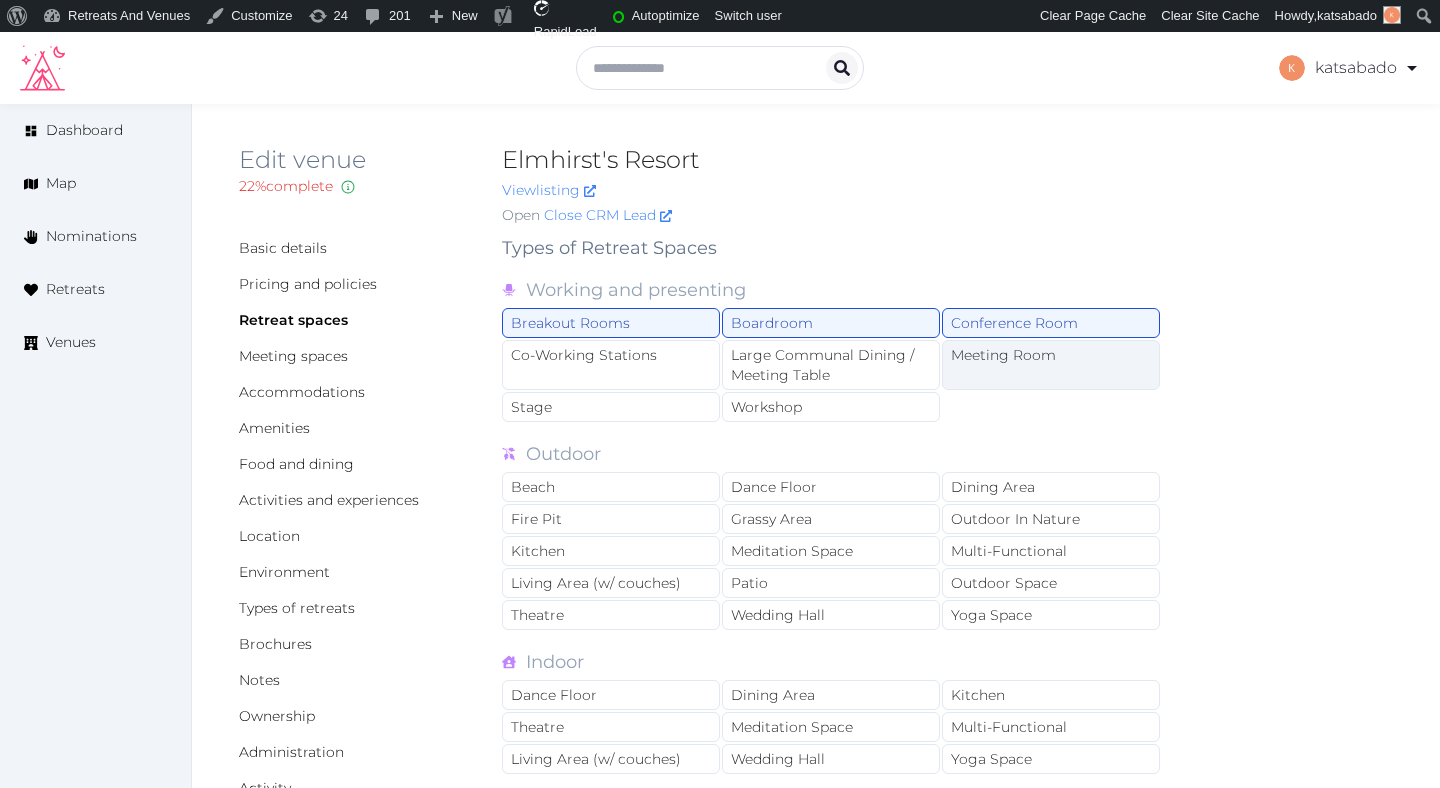 click on "Meeting Room" at bounding box center (1051, 365) 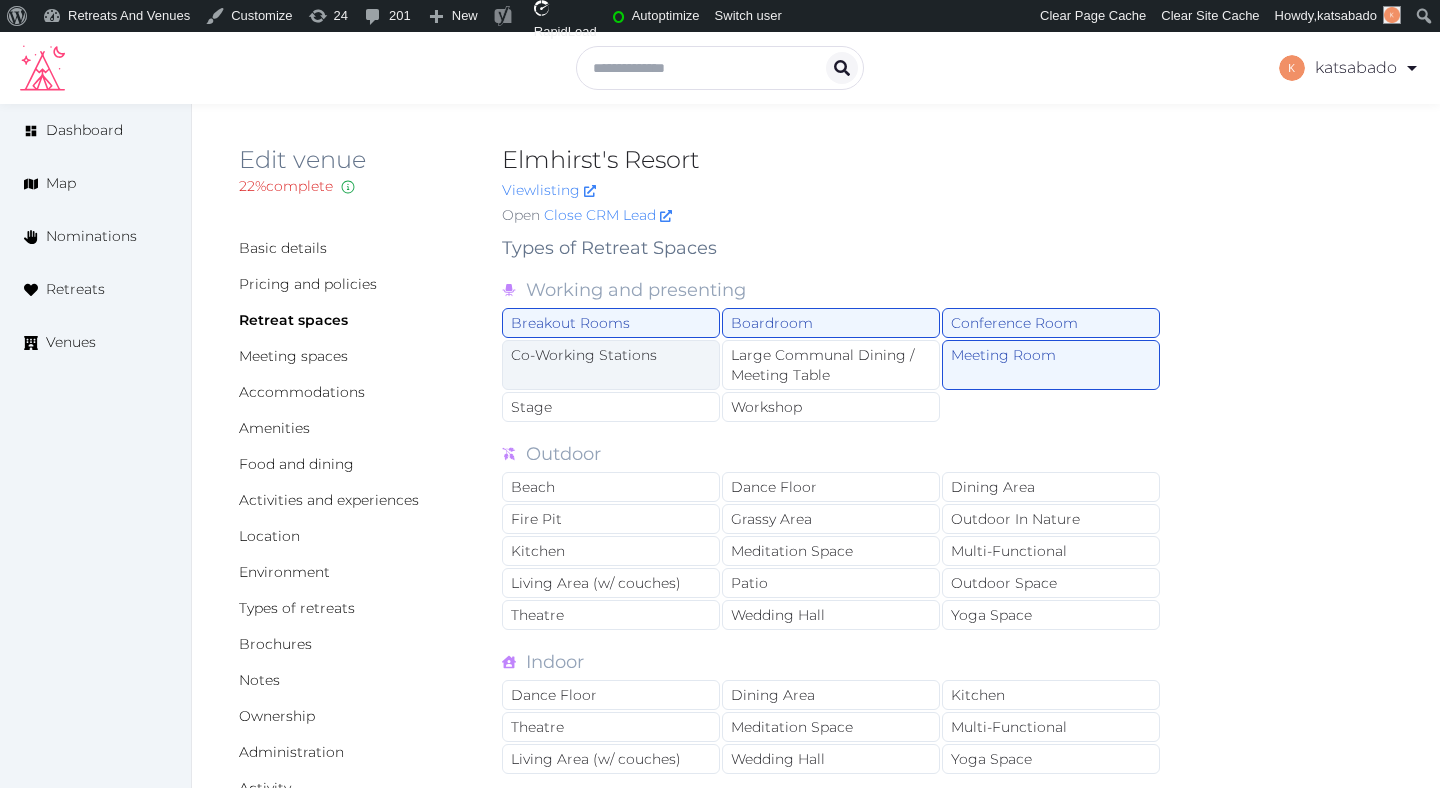click on "Co-Working Stations" at bounding box center [611, 365] 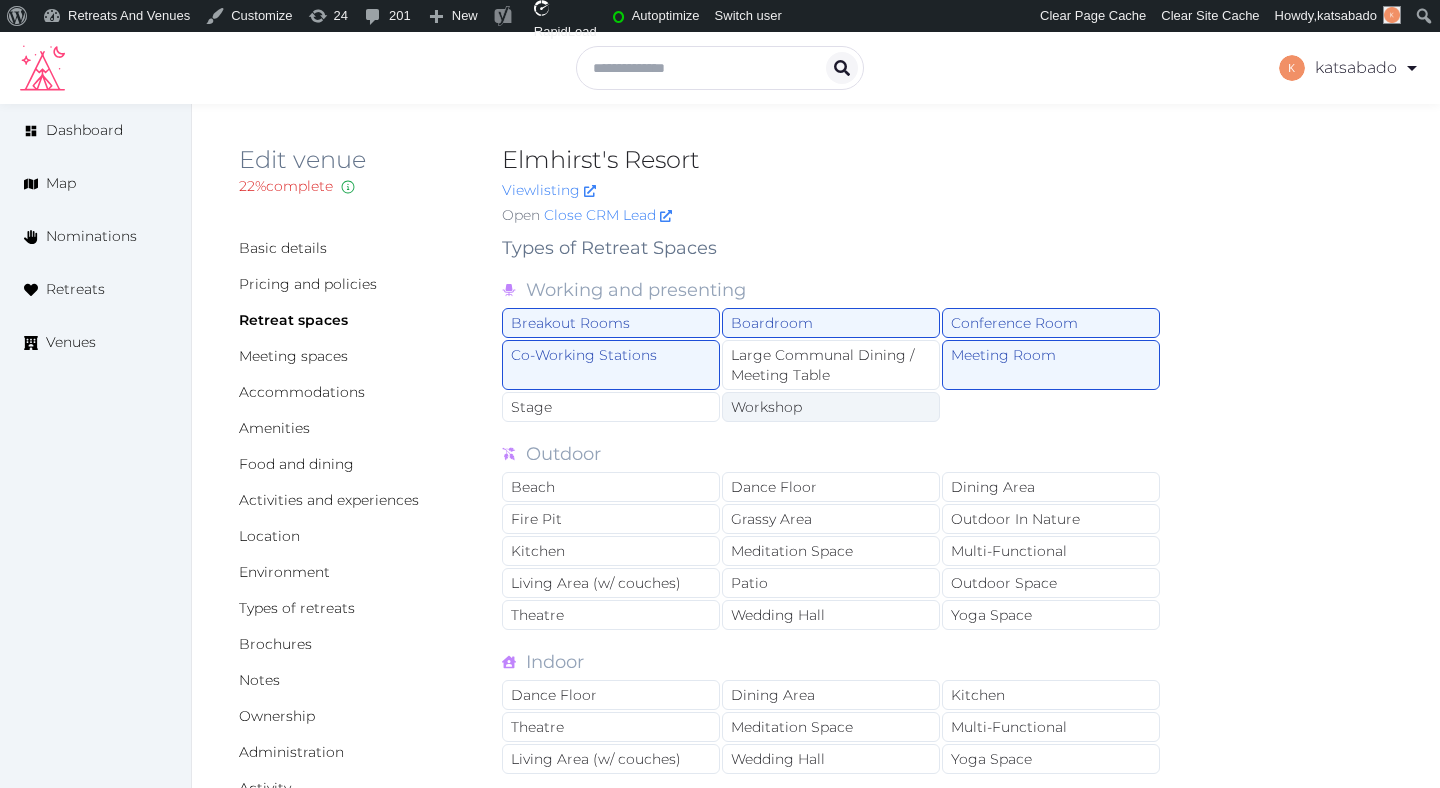 click on "Workshop" at bounding box center (831, 407) 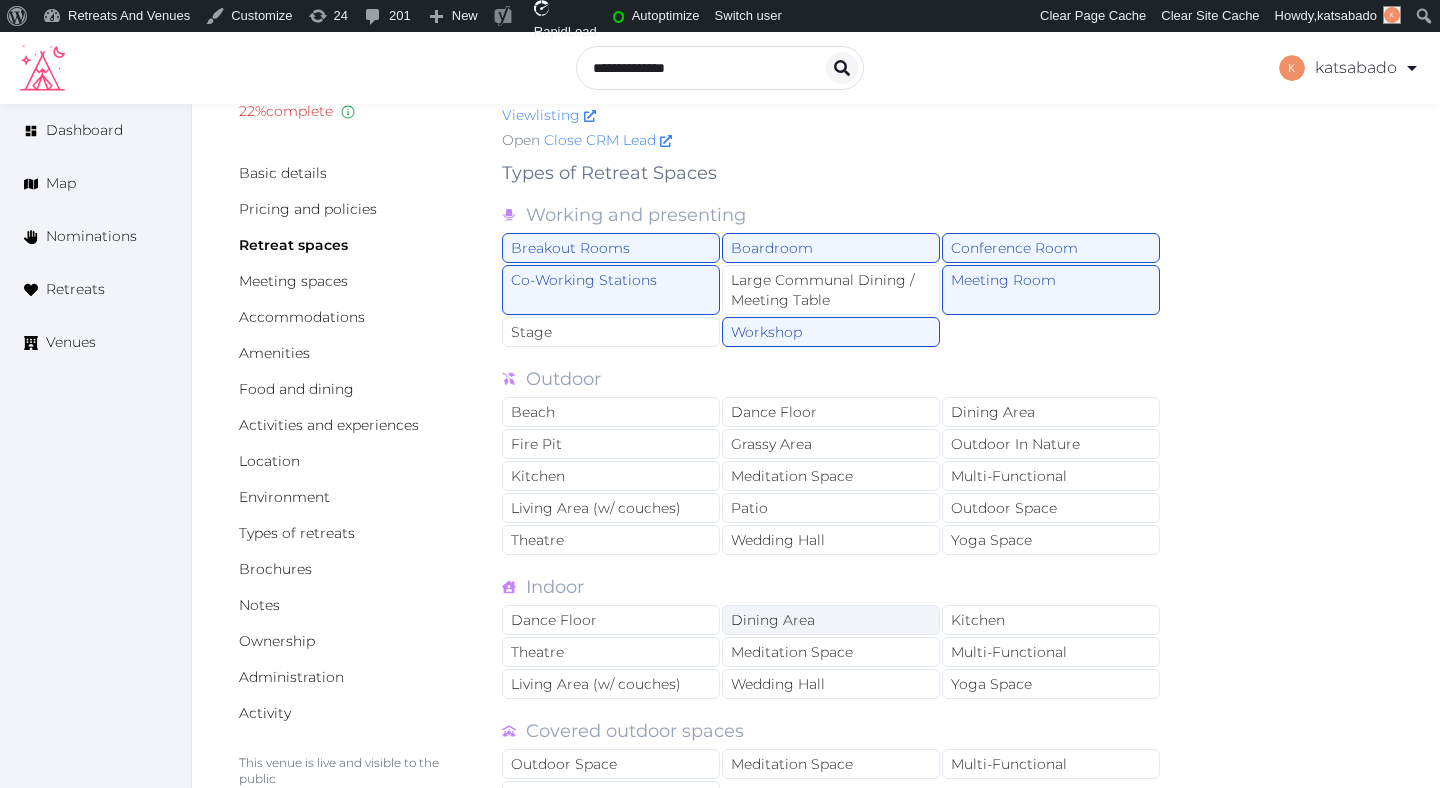 scroll, scrollTop: 78, scrollLeft: 0, axis: vertical 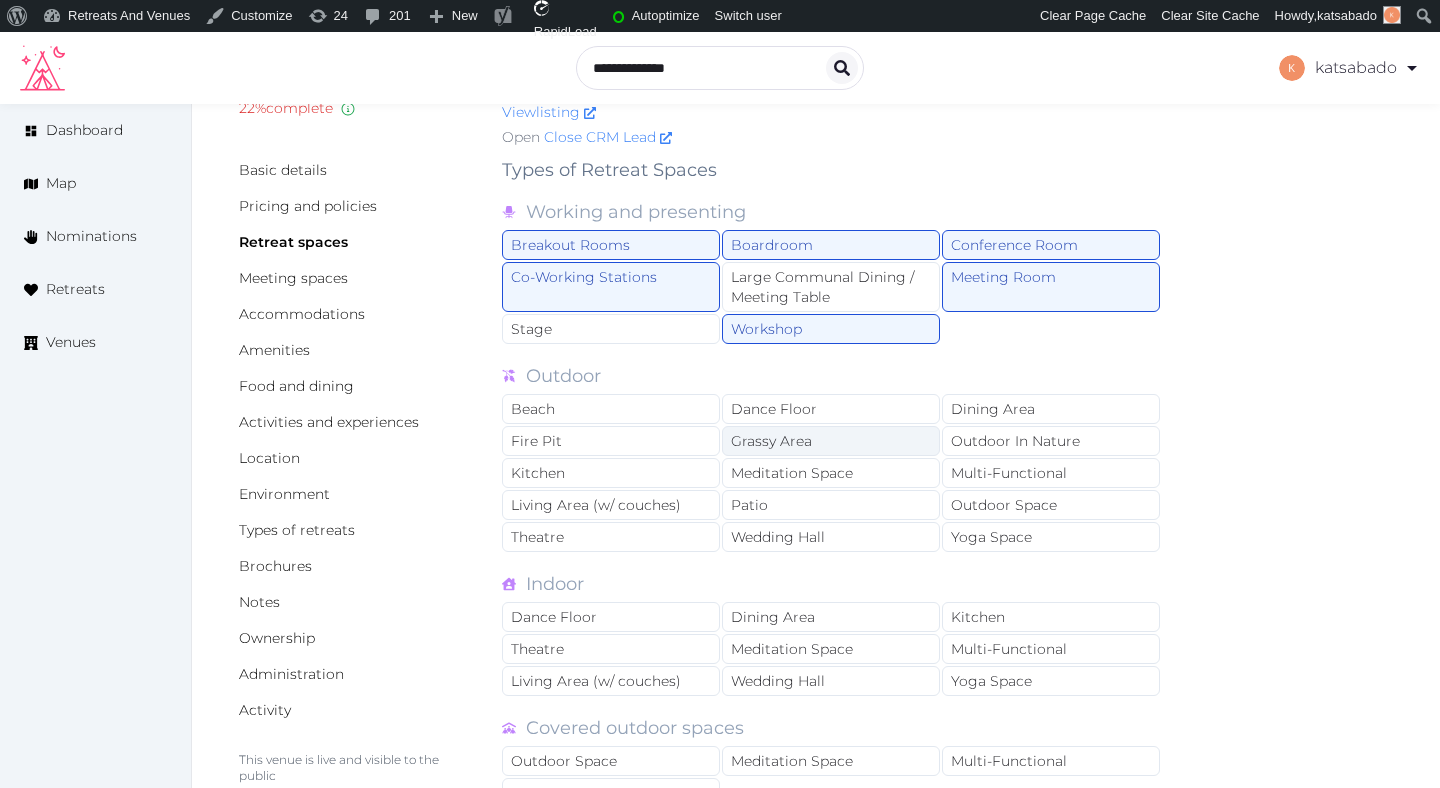 click on "Grassy Area" at bounding box center (831, 441) 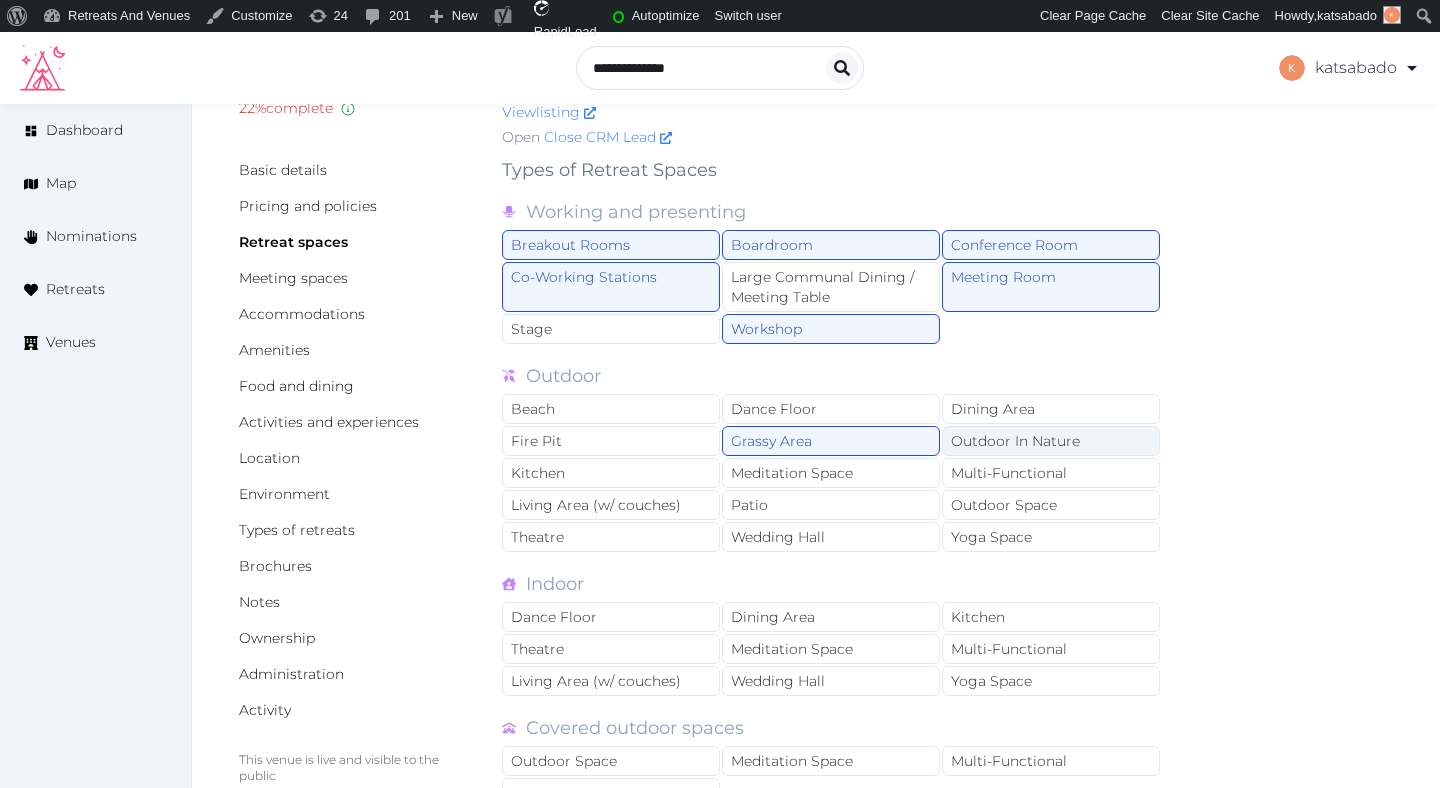 click on "Outdoor In Nature" at bounding box center [1051, 441] 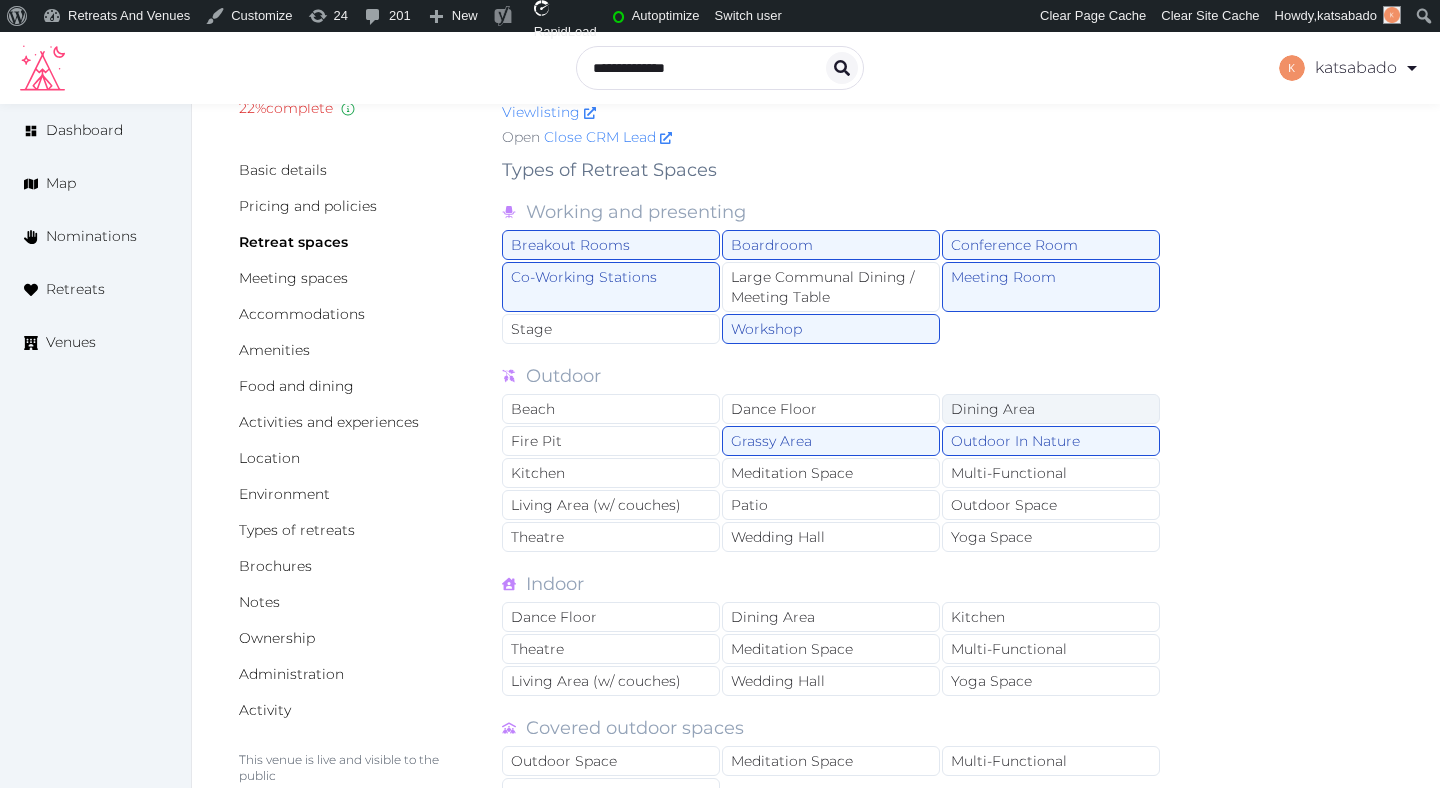 click on "Dining Area" at bounding box center [1051, 409] 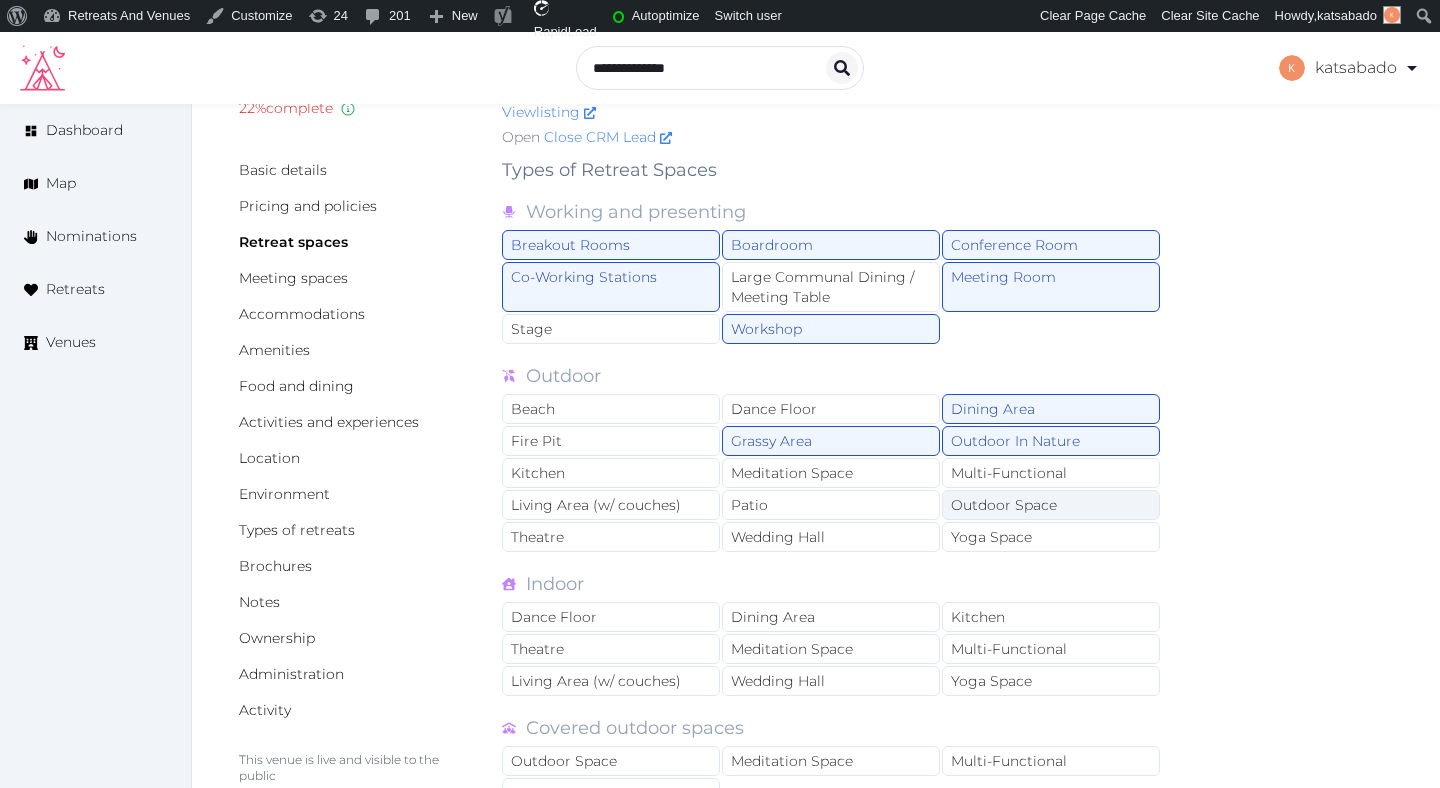 click on "Outdoor Space" at bounding box center (1051, 505) 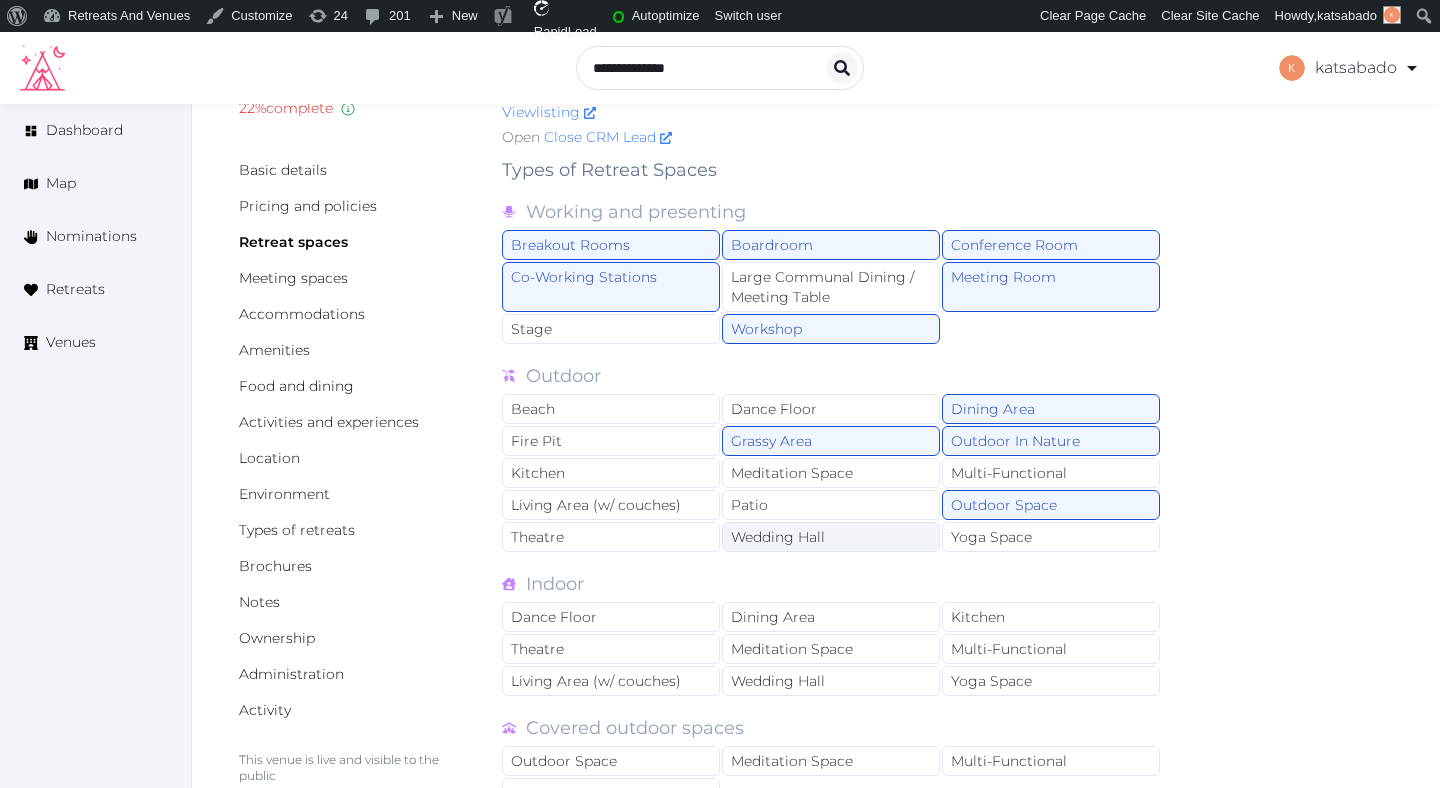 click on "Wedding Hall" at bounding box center (831, 537) 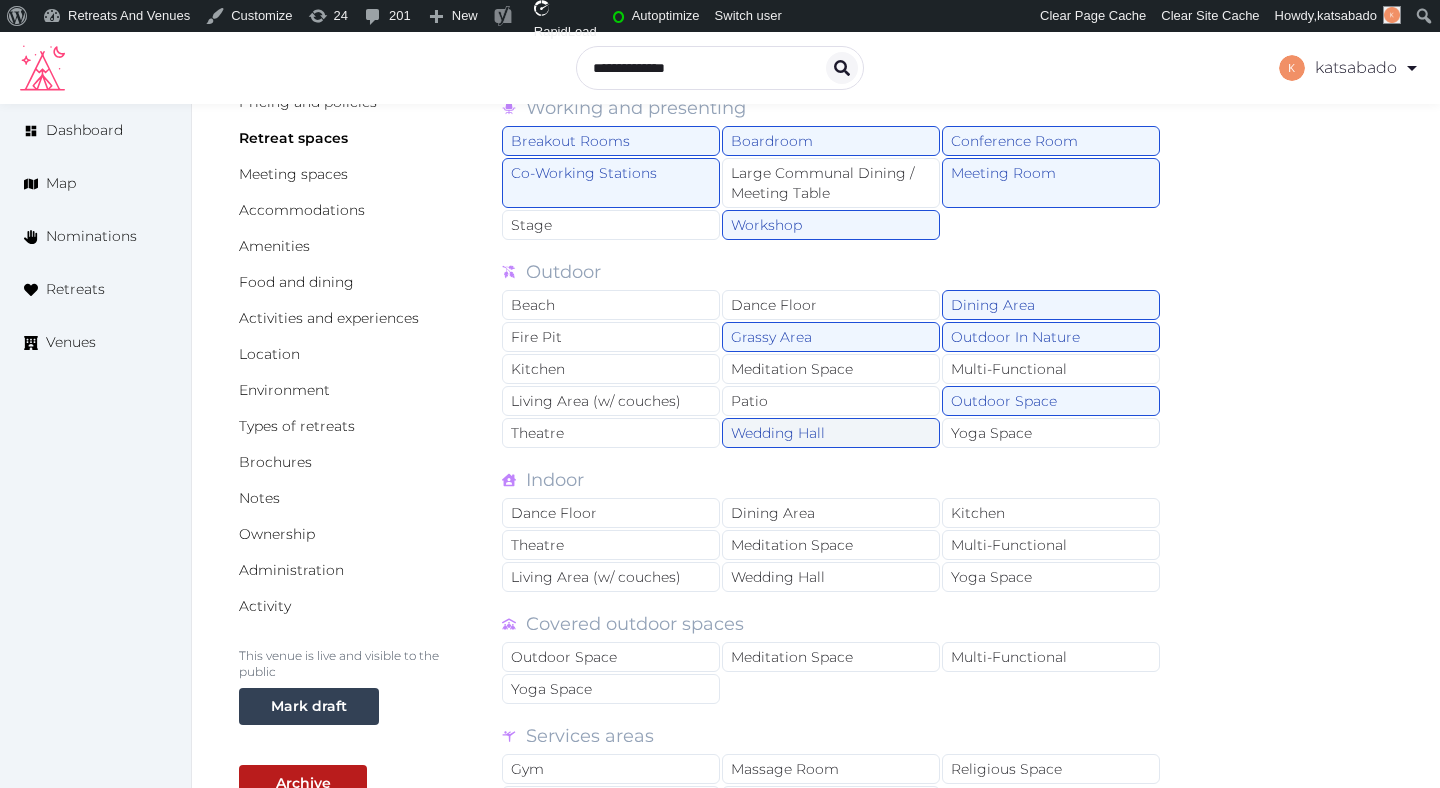 scroll, scrollTop: 248, scrollLeft: 0, axis: vertical 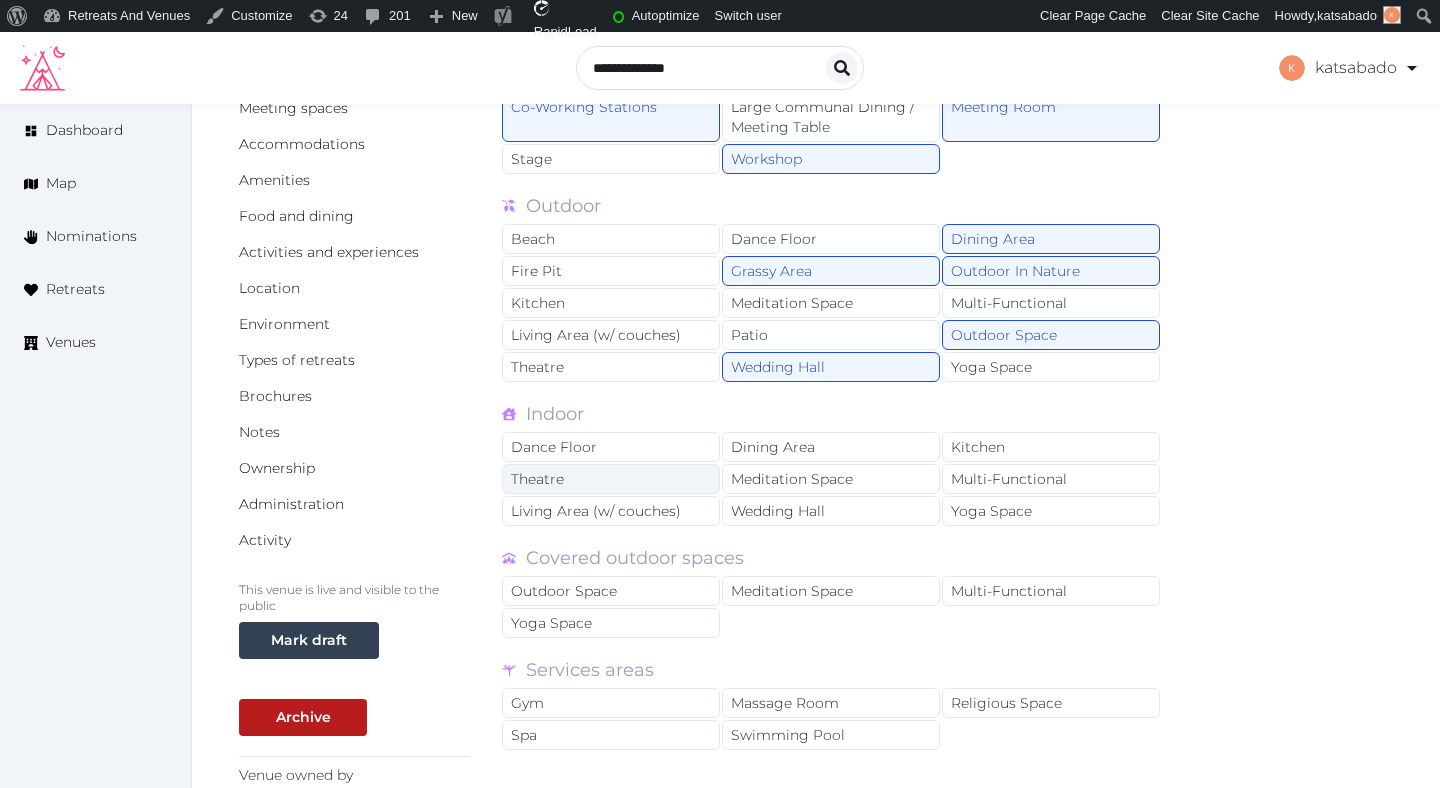 click on "Theatre" at bounding box center (611, 479) 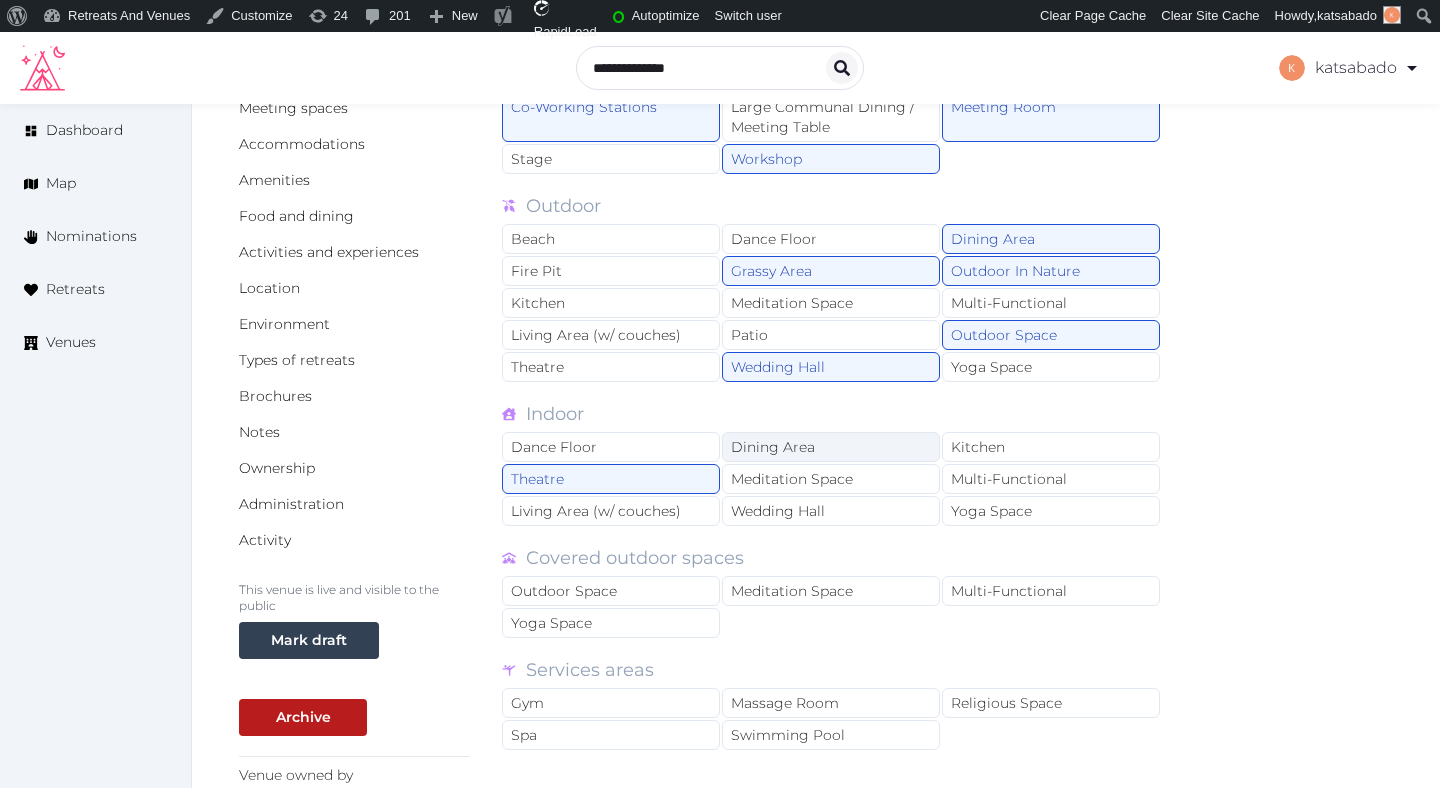 click on "Dining Area" at bounding box center [831, 447] 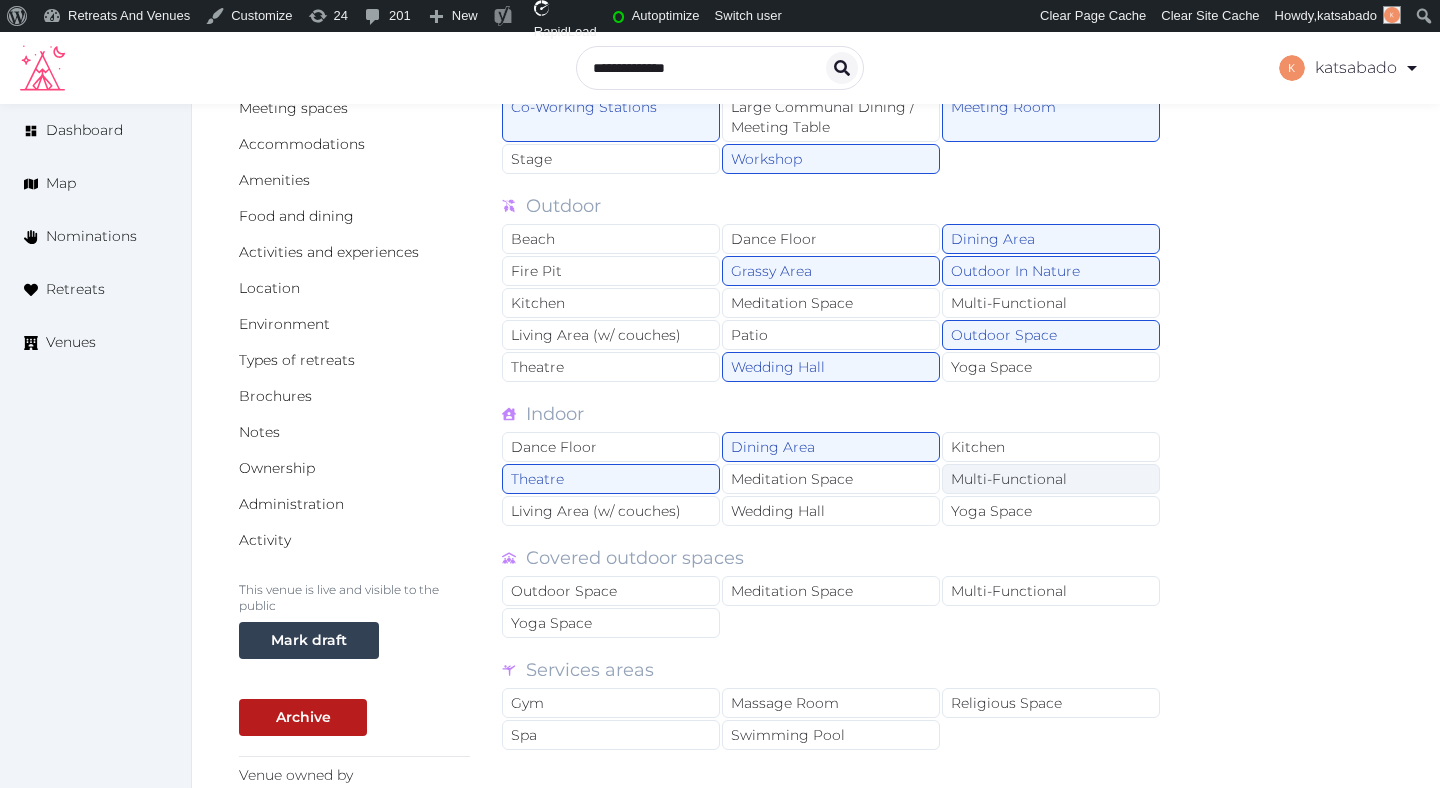 click on "Multi-Functional" at bounding box center [1051, 479] 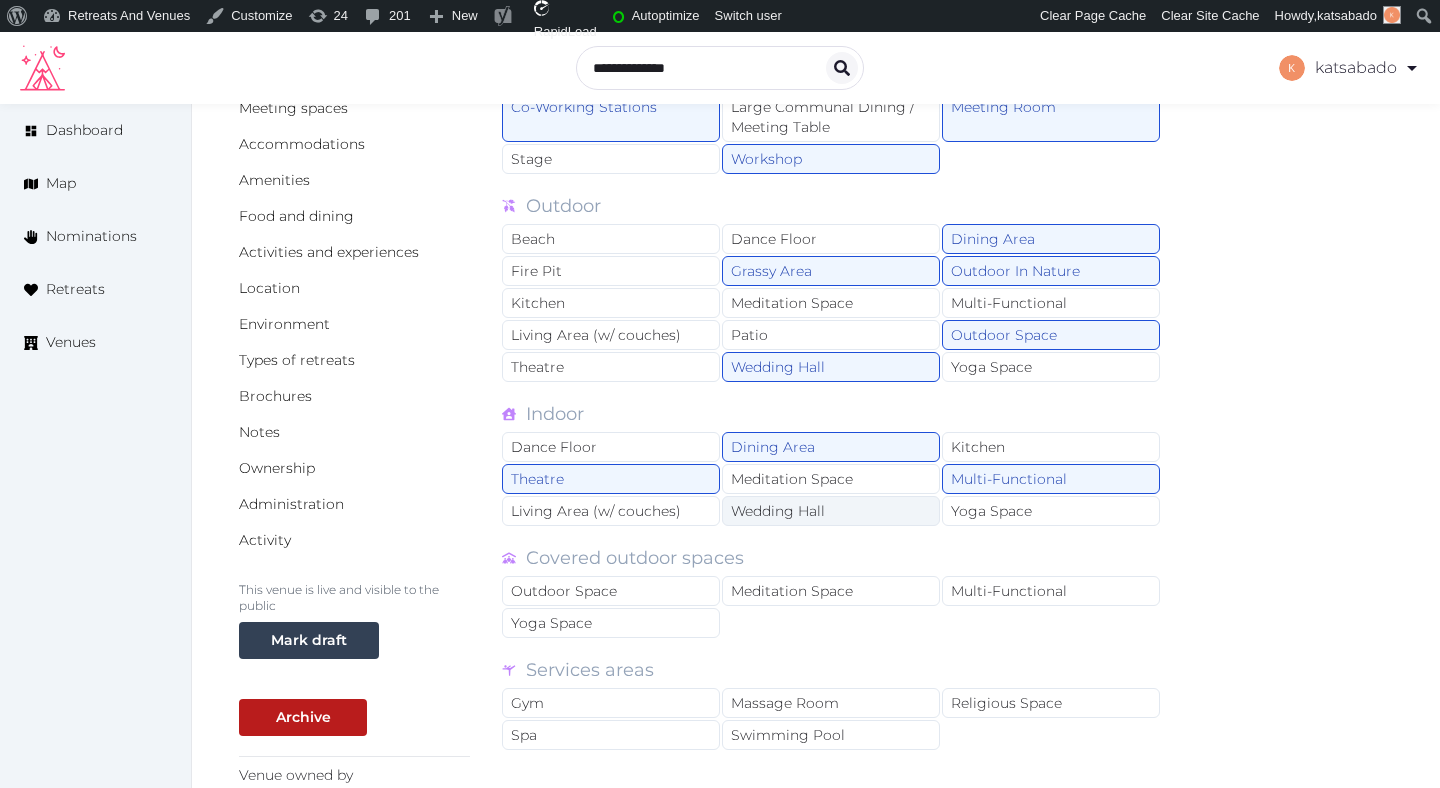 click on "Wedding Hall" at bounding box center [831, 511] 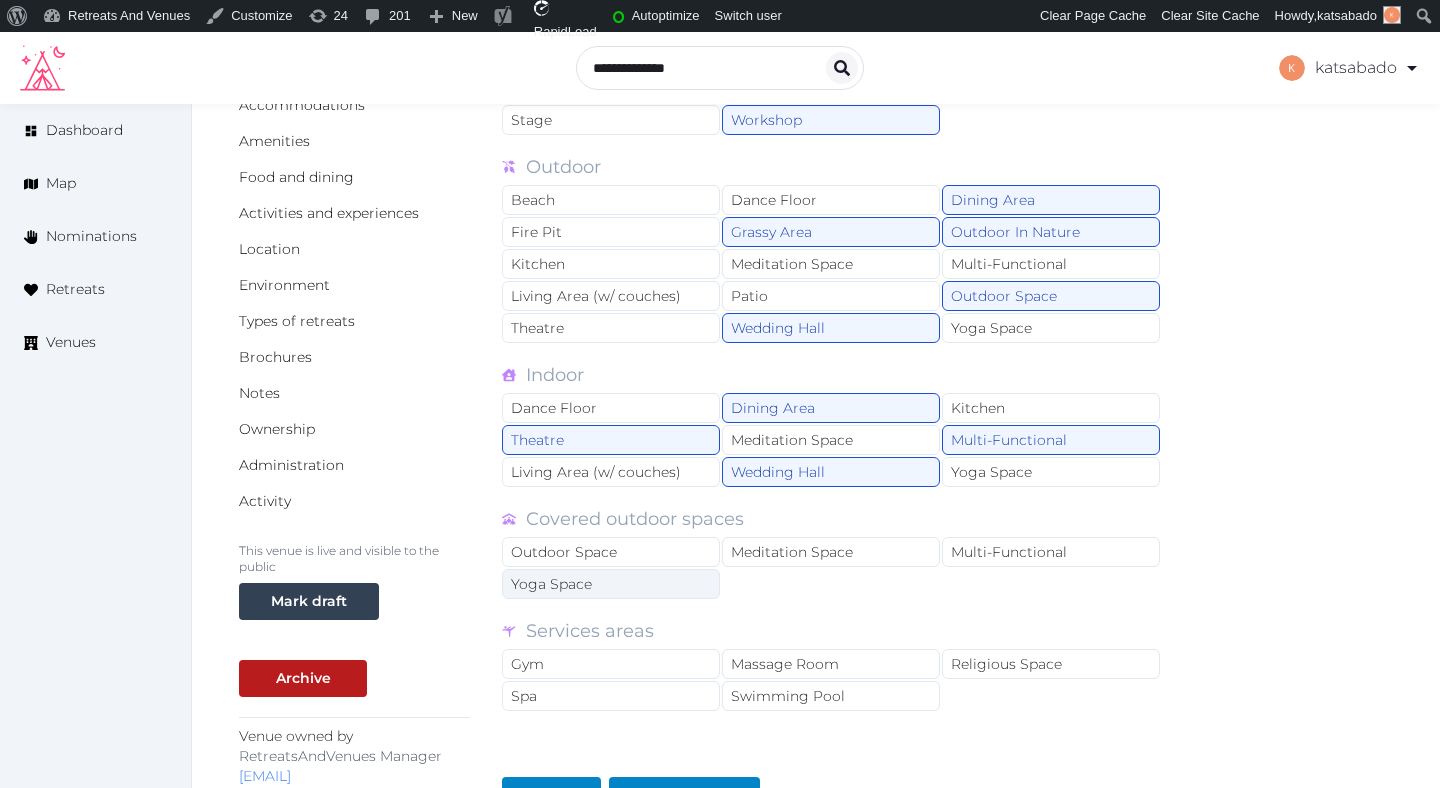 scroll, scrollTop: 320, scrollLeft: 0, axis: vertical 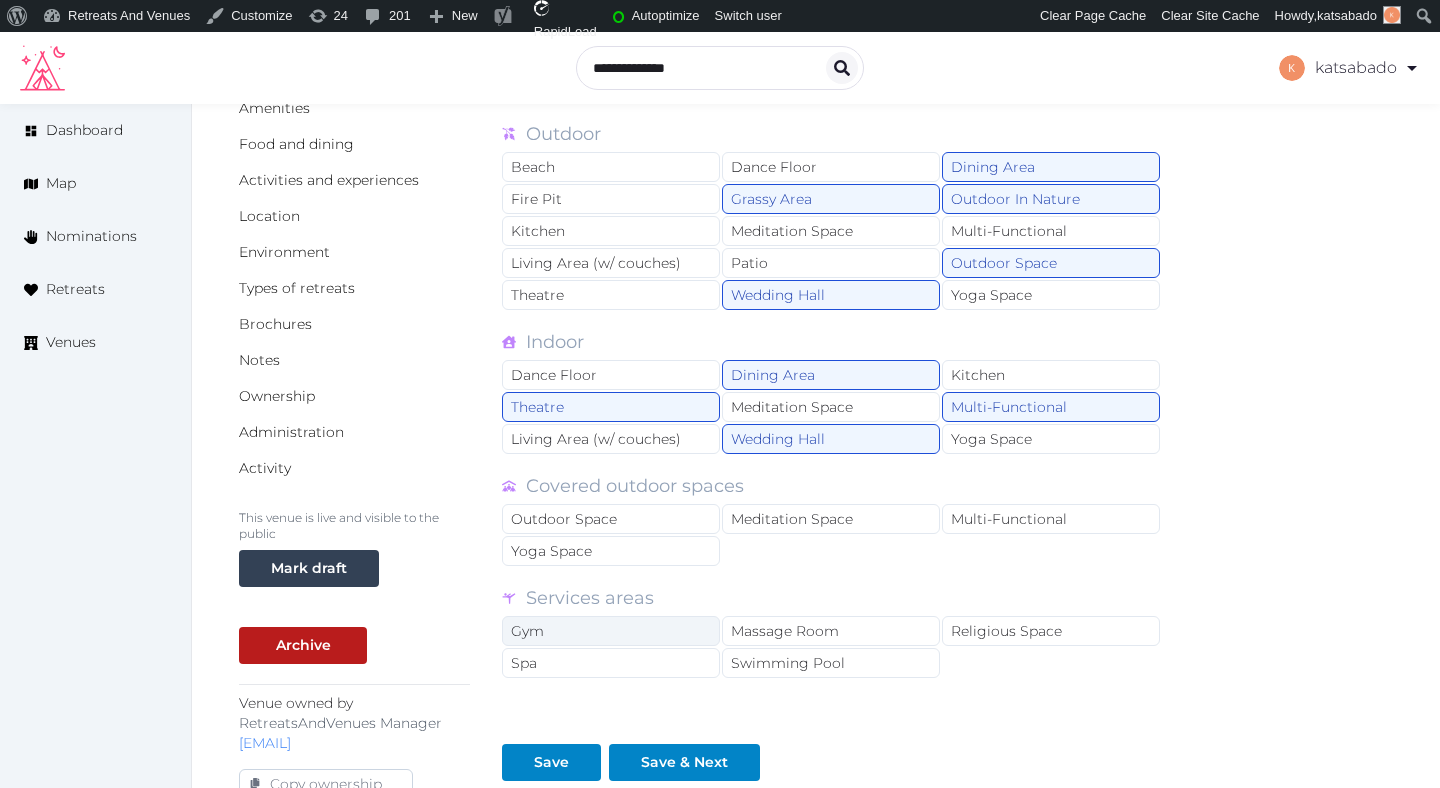 click on "Gym" at bounding box center (611, 631) 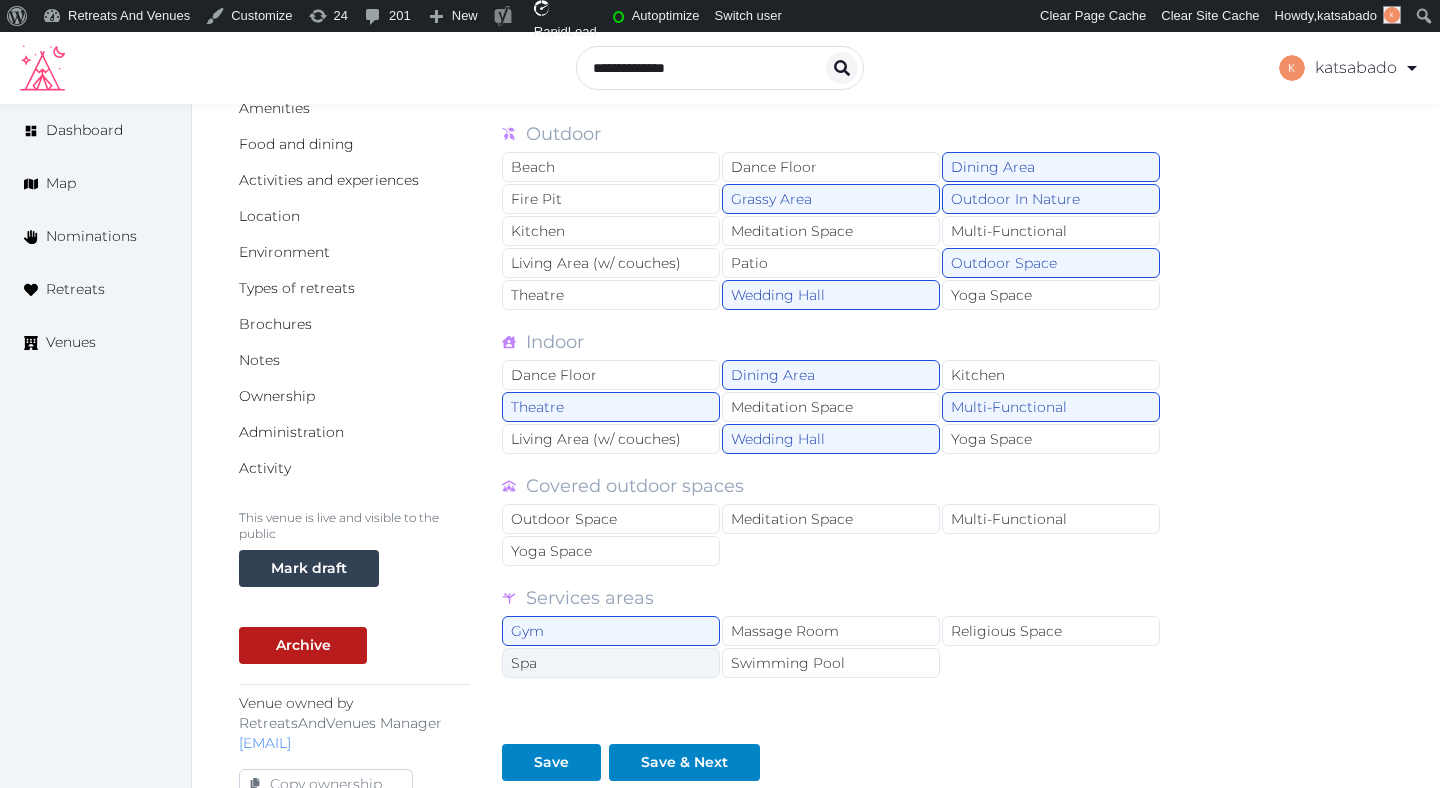click on "Spa" at bounding box center (611, 663) 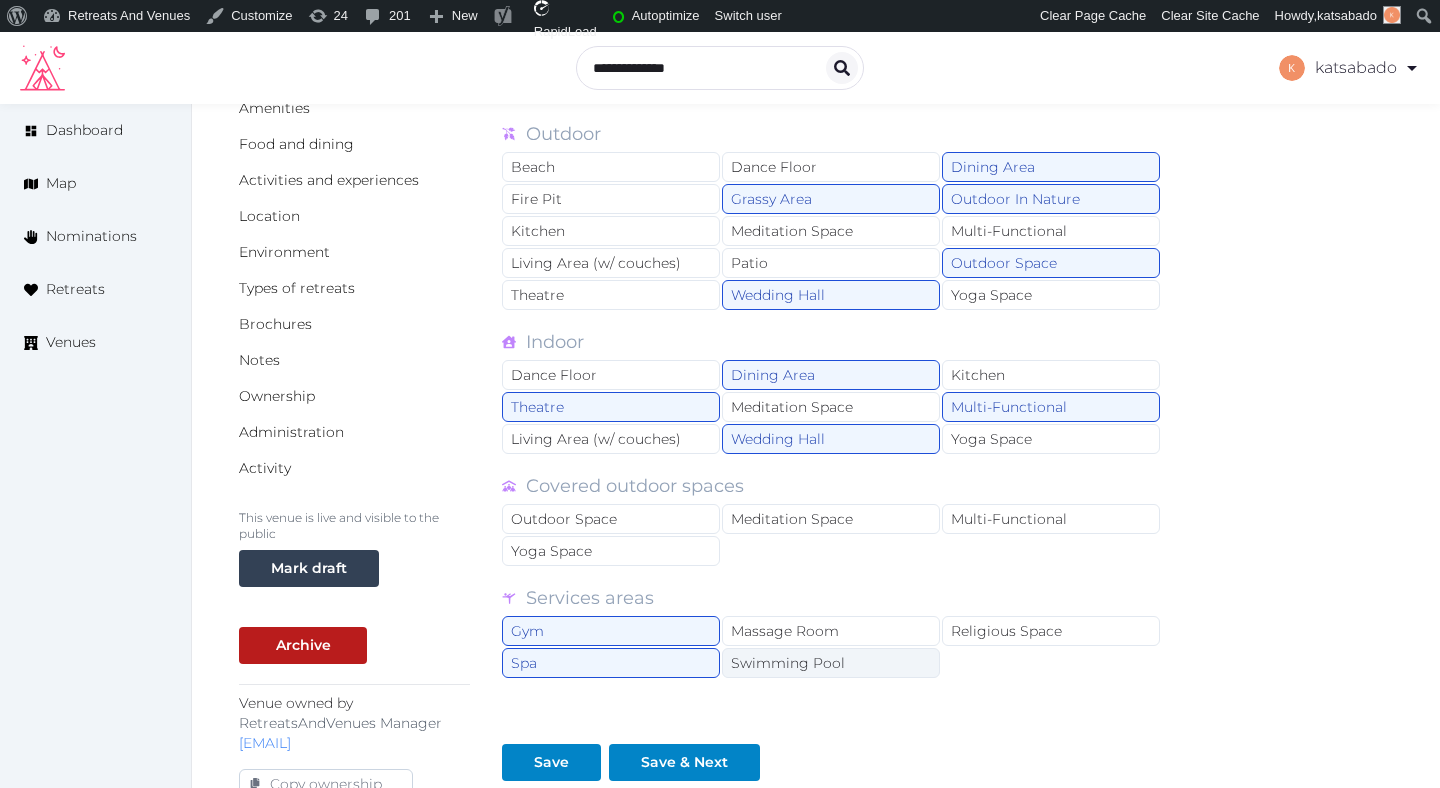 click on "Swimming Pool" at bounding box center [831, 663] 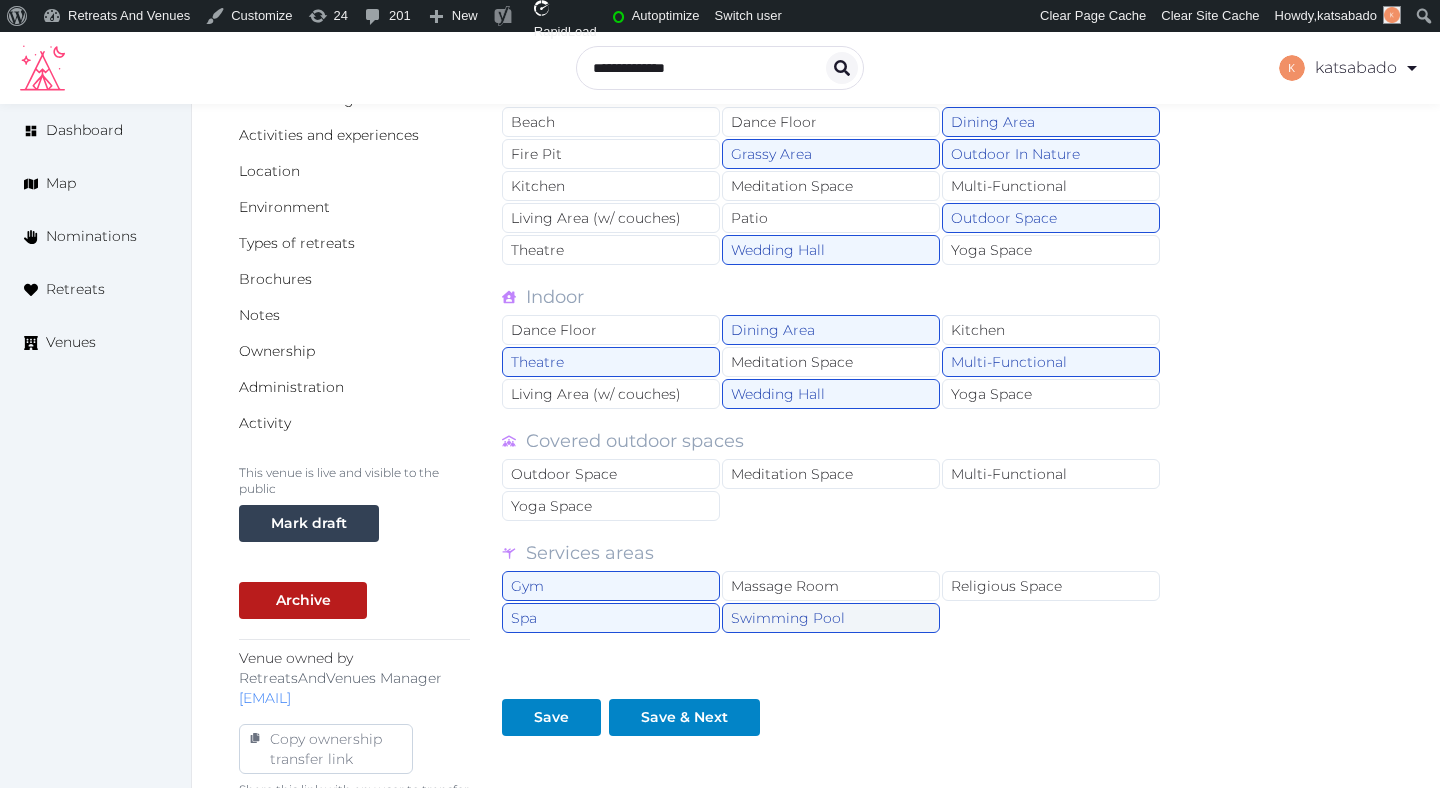 scroll, scrollTop: 369, scrollLeft: 0, axis: vertical 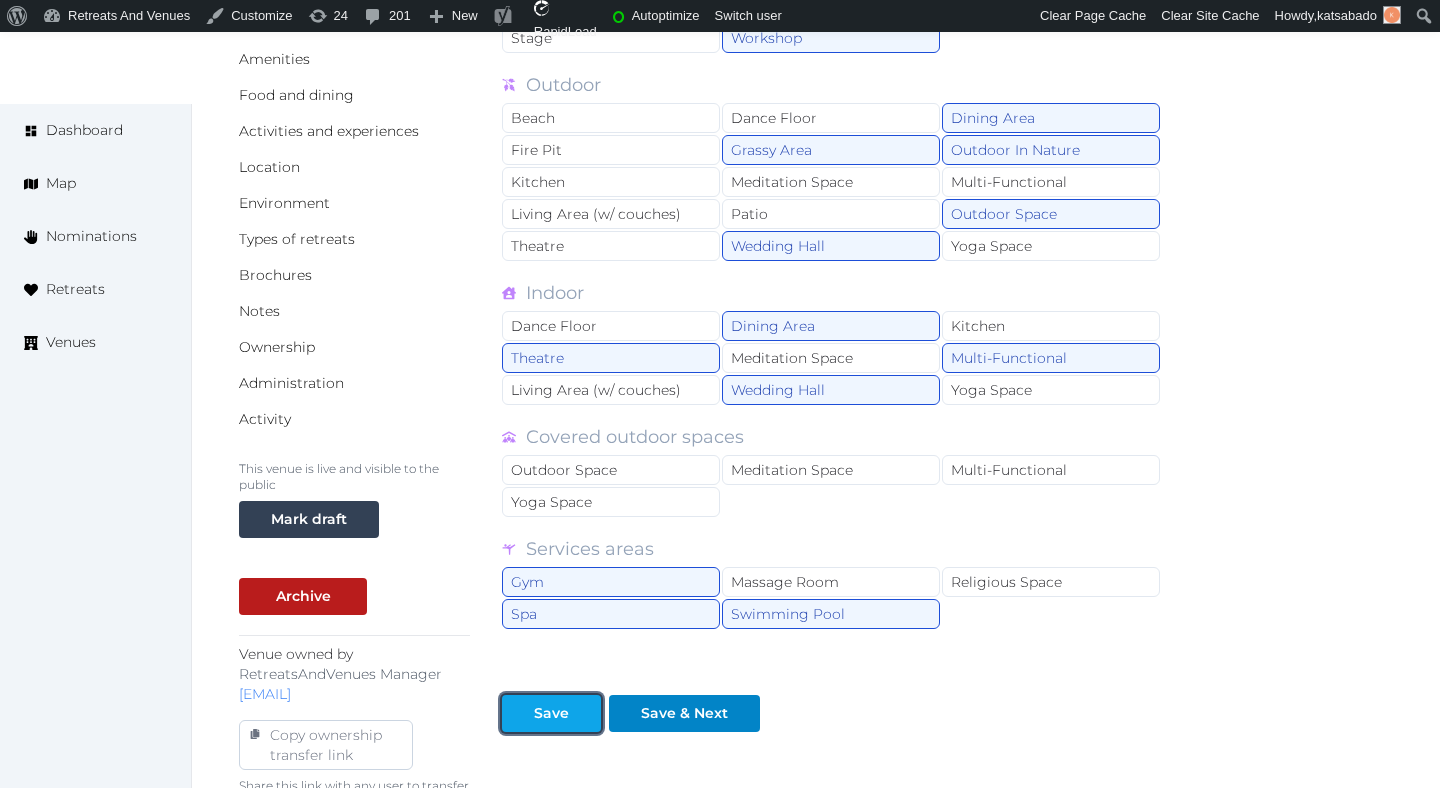 click on "Save" at bounding box center (551, 713) 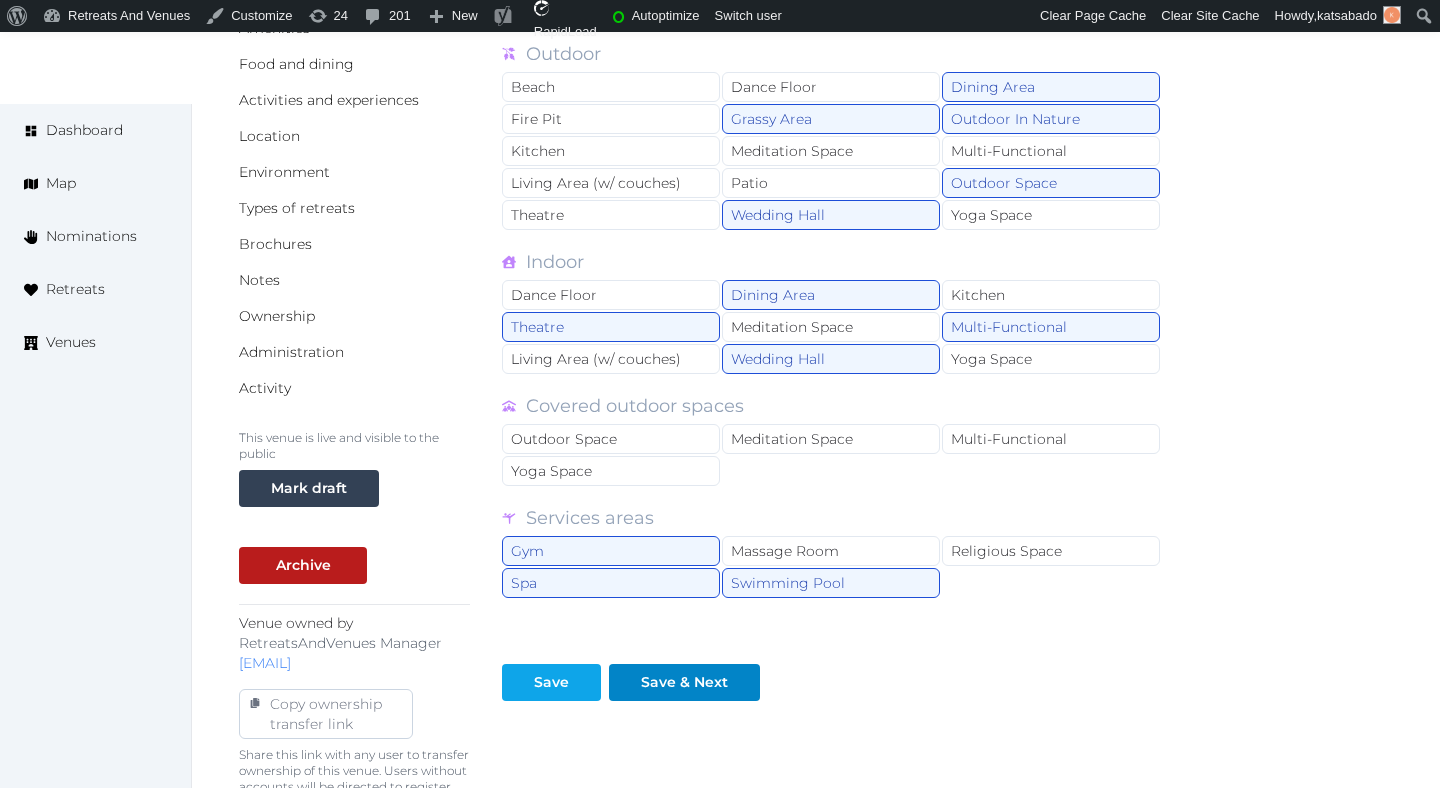 scroll, scrollTop: 405, scrollLeft: 0, axis: vertical 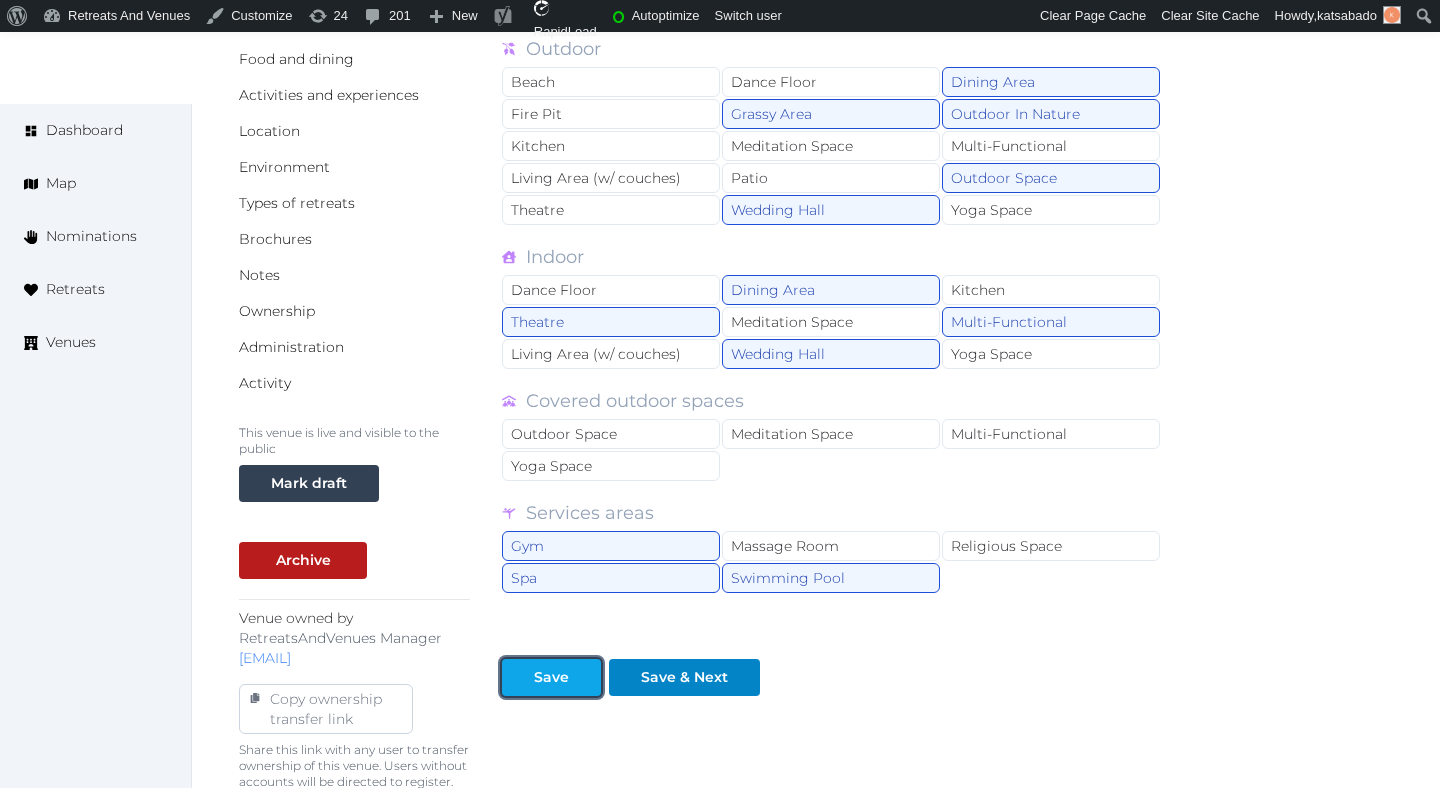 click on "Save" at bounding box center [551, 677] 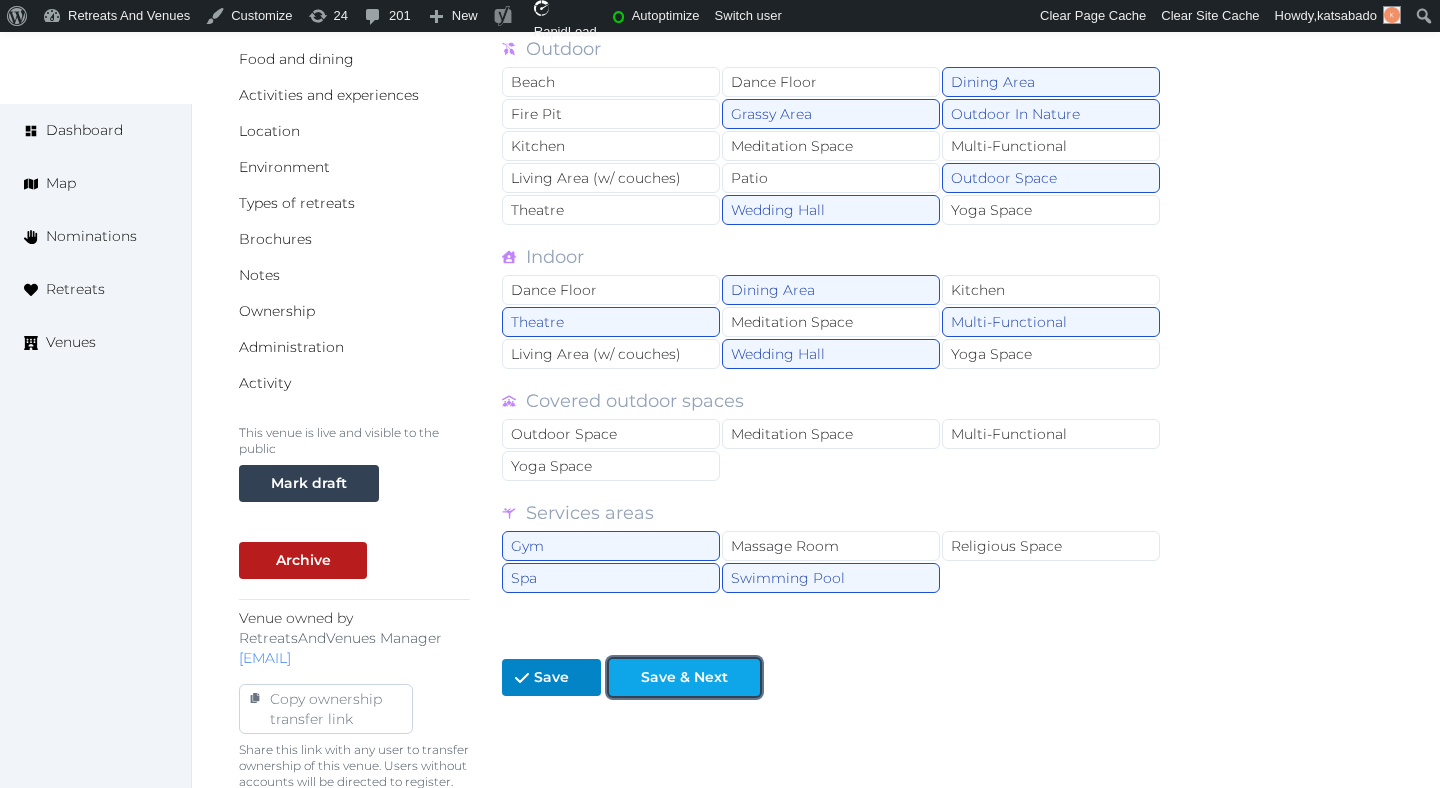 click on "Save & Next" at bounding box center (684, 677) 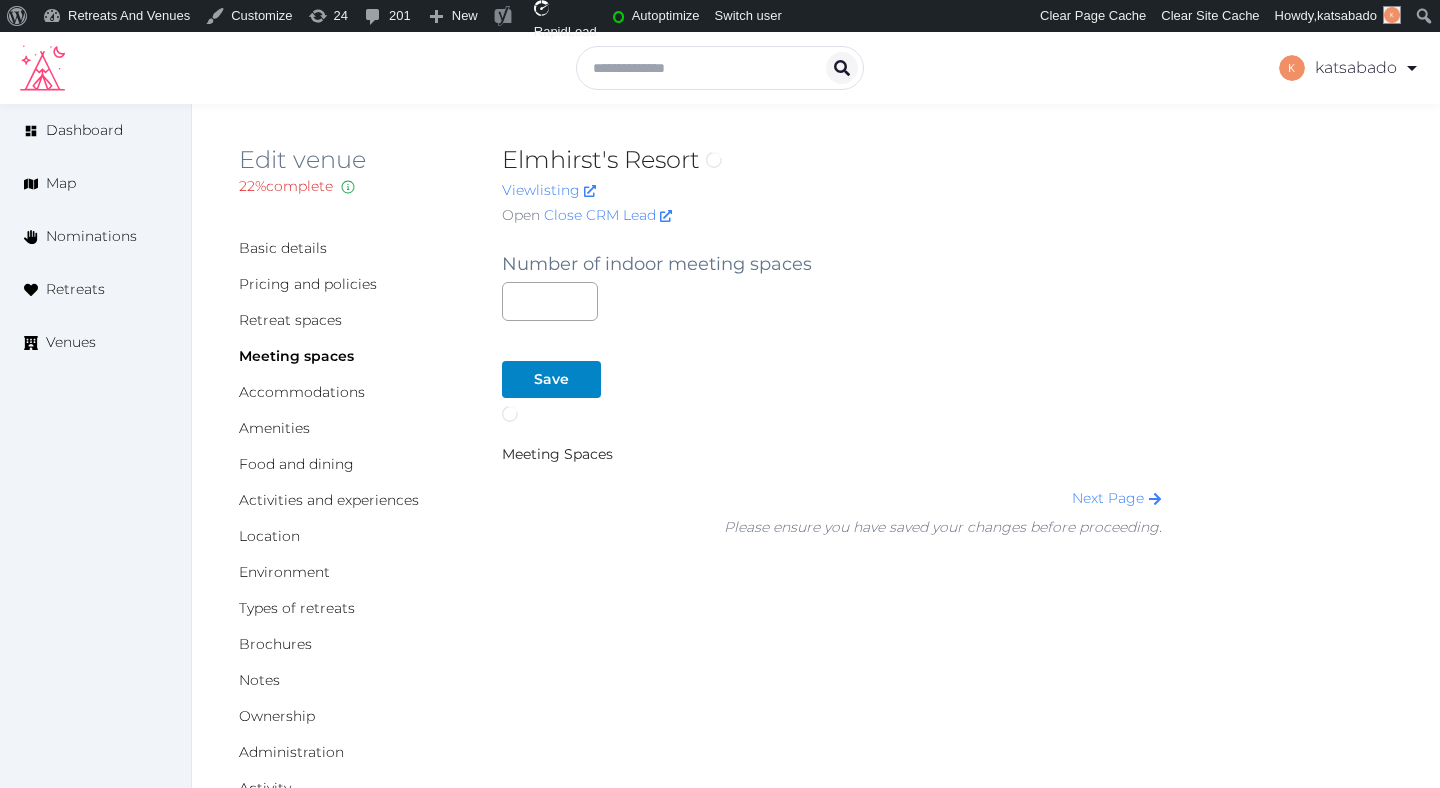scroll, scrollTop: 0, scrollLeft: 0, axis: both 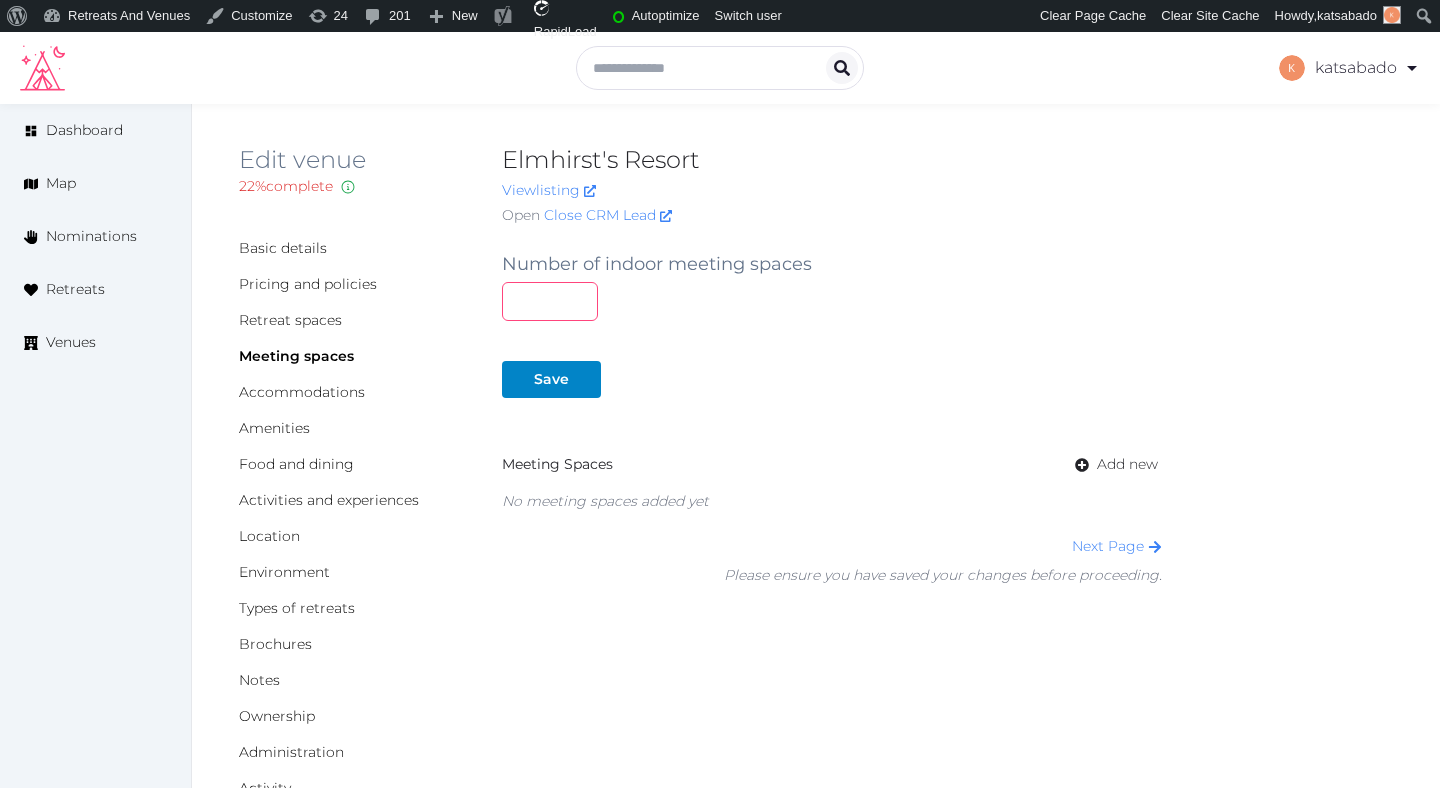 click at bounding box center (550, 301) 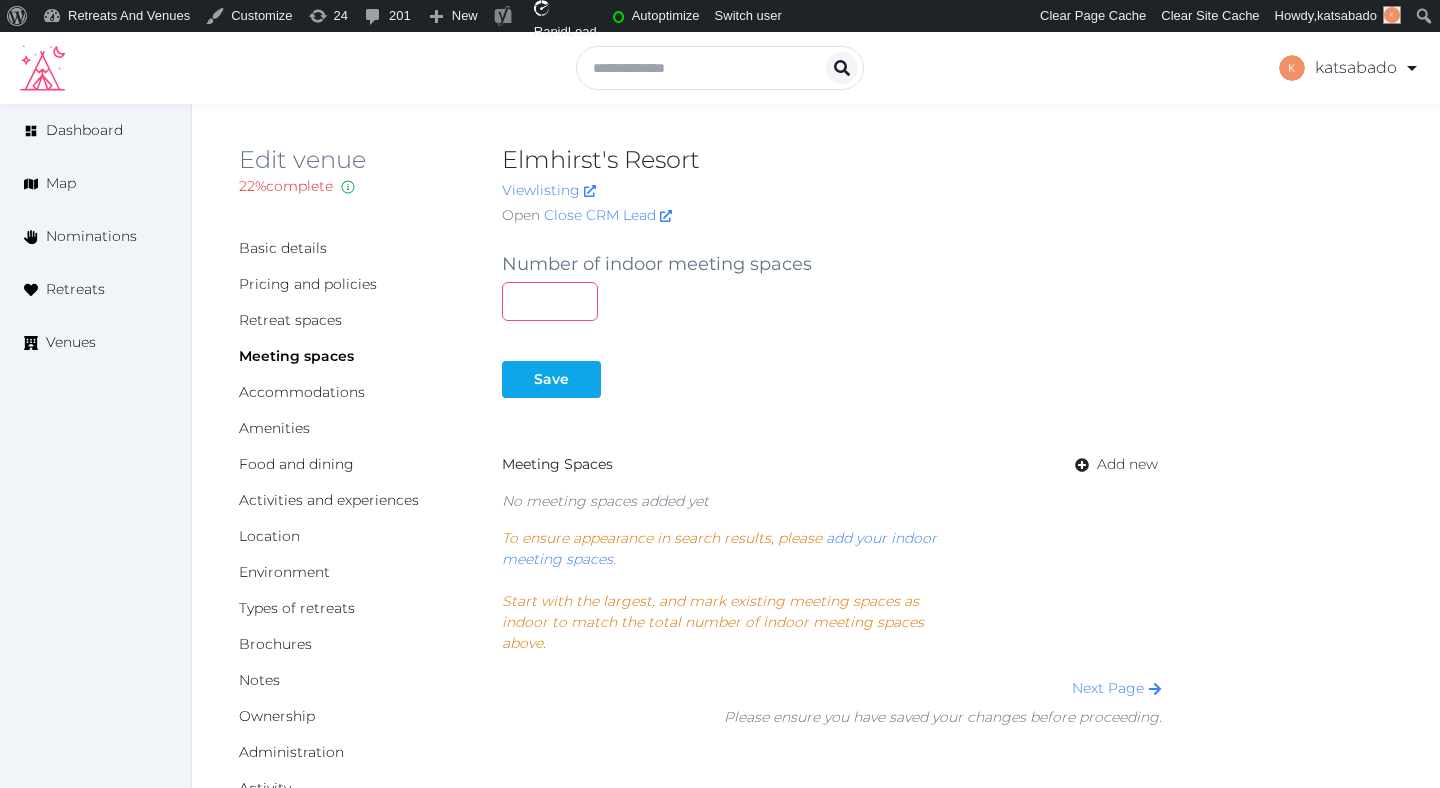 type on "*" 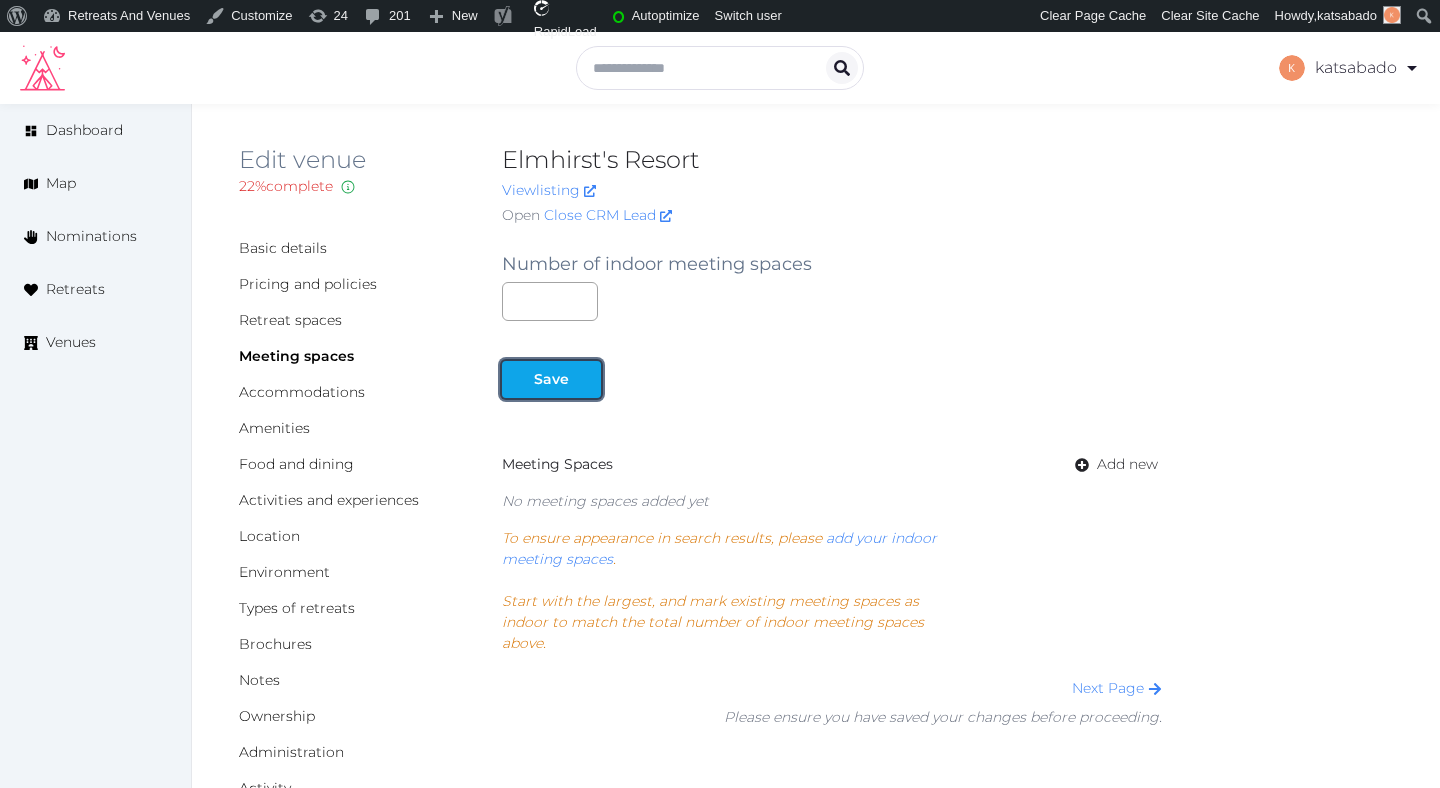 click at bounding box center [518, 379] 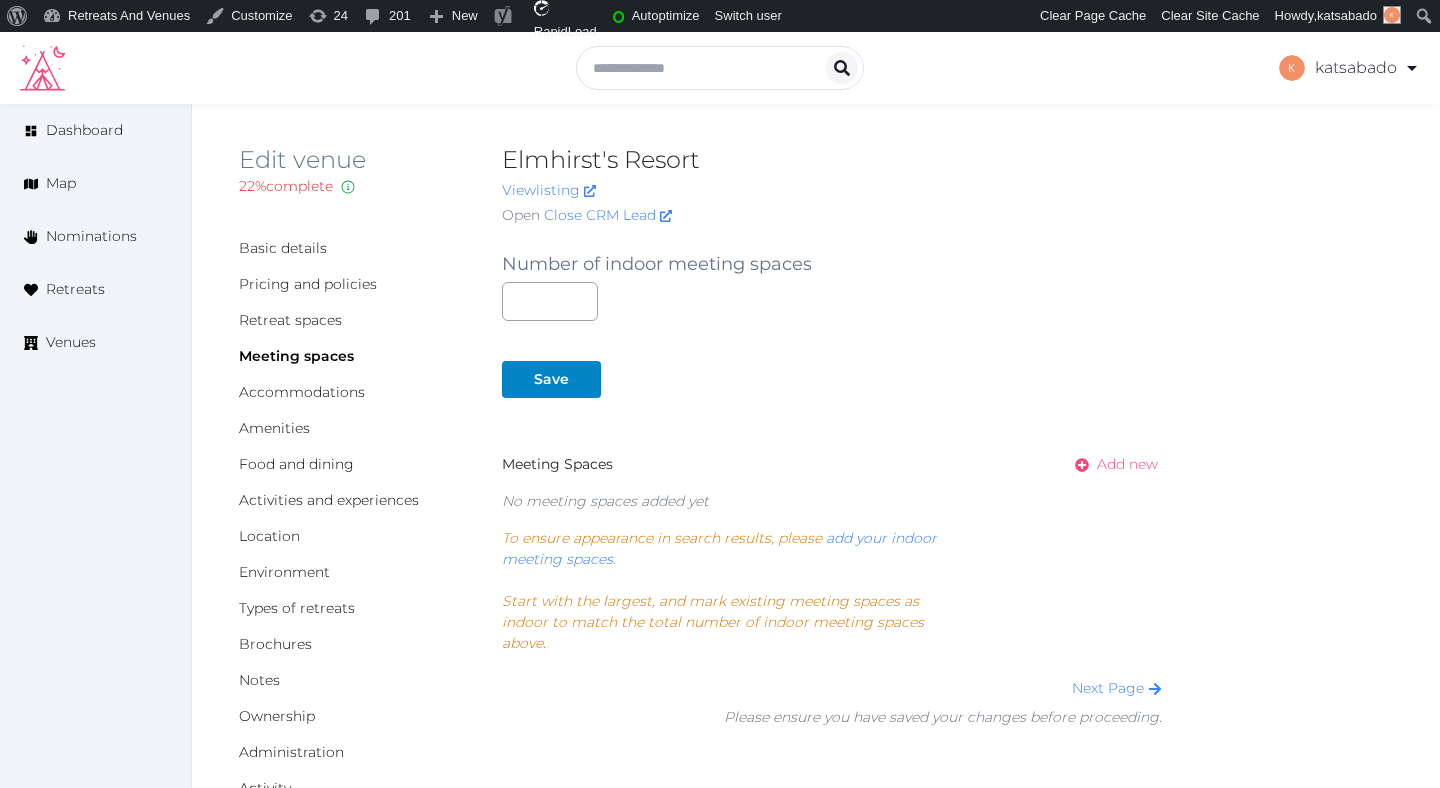 click on "Add new" at bounding box center (1127, 464) 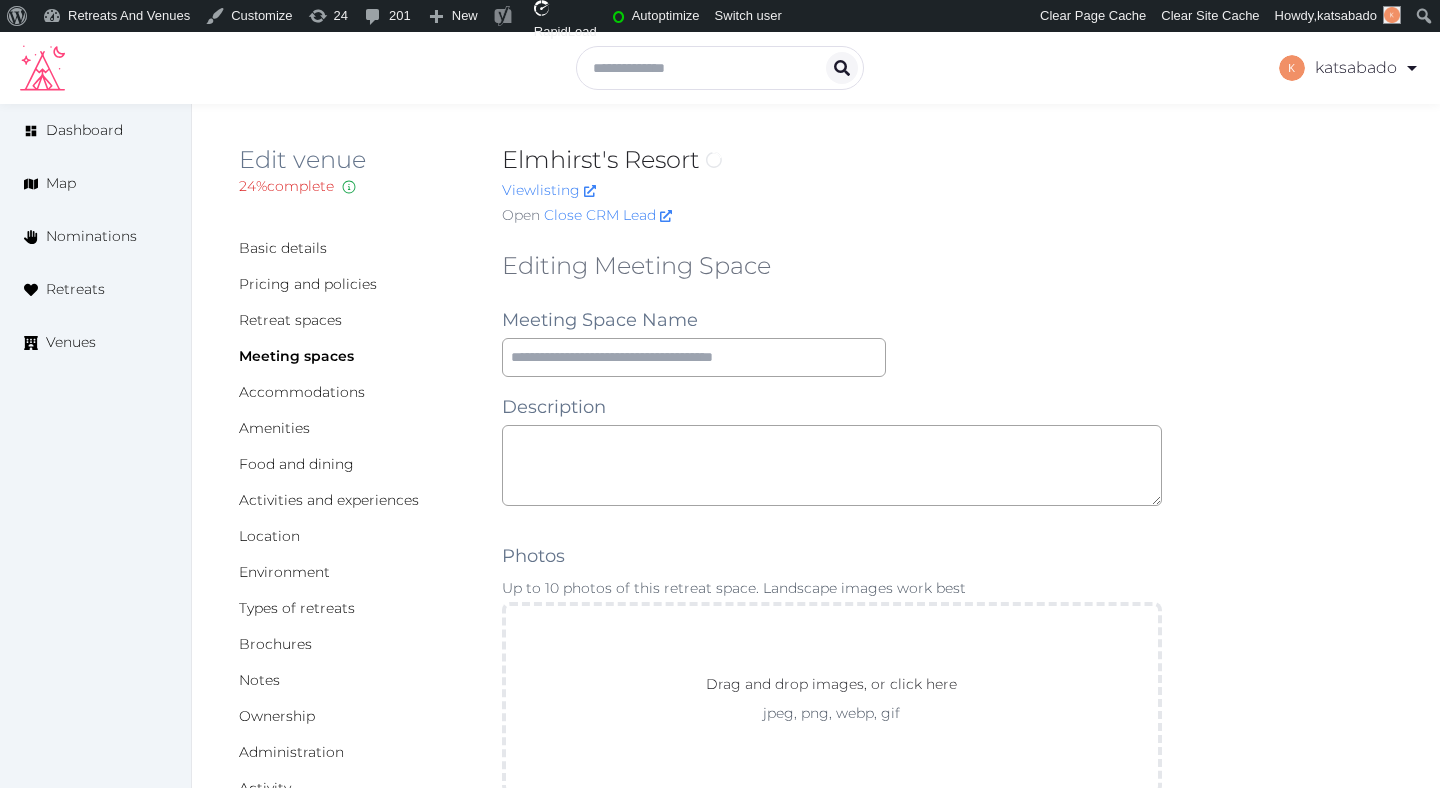 scroll, scrollTop: 0, scrollLeft: 0, axis: both 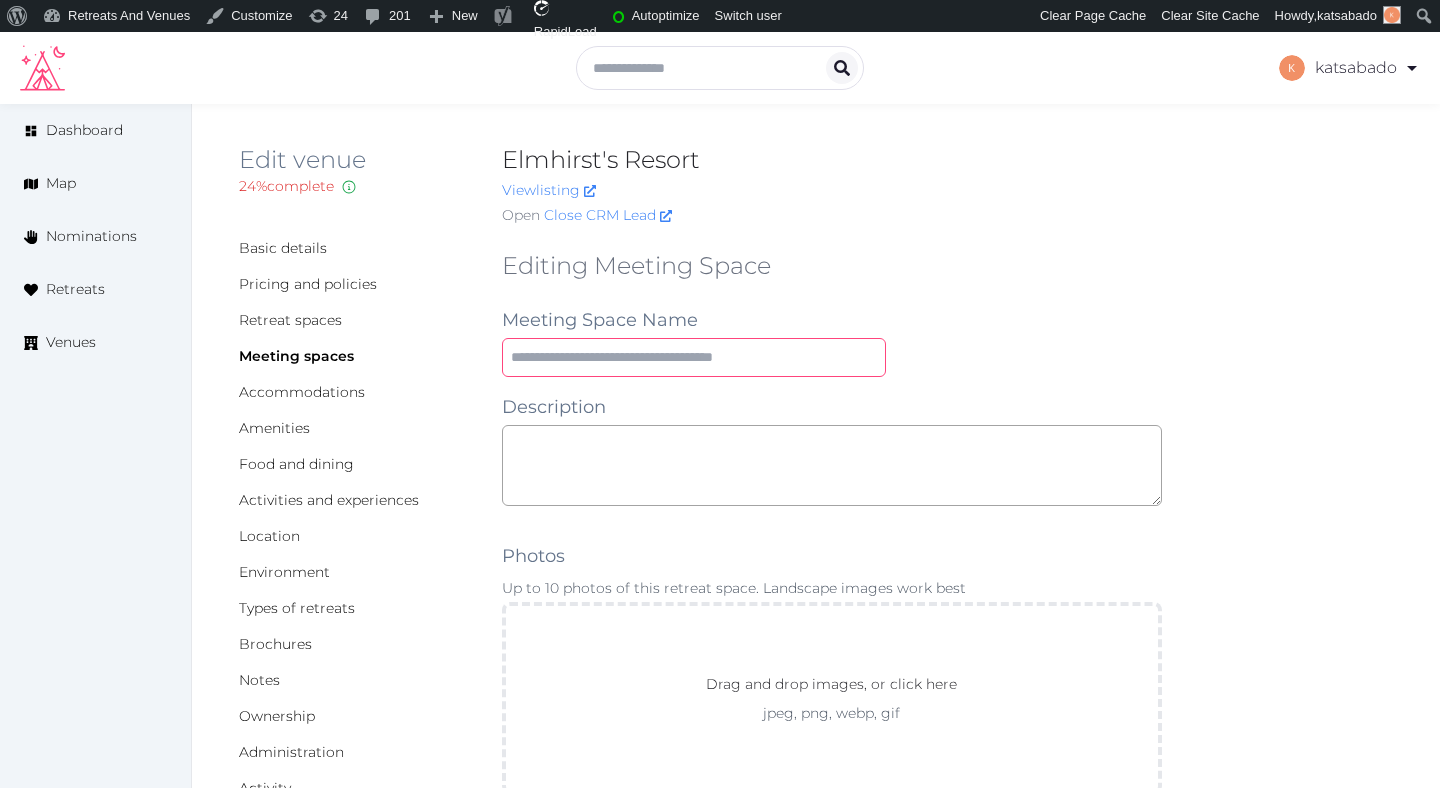click at bounding box center (694, 357) 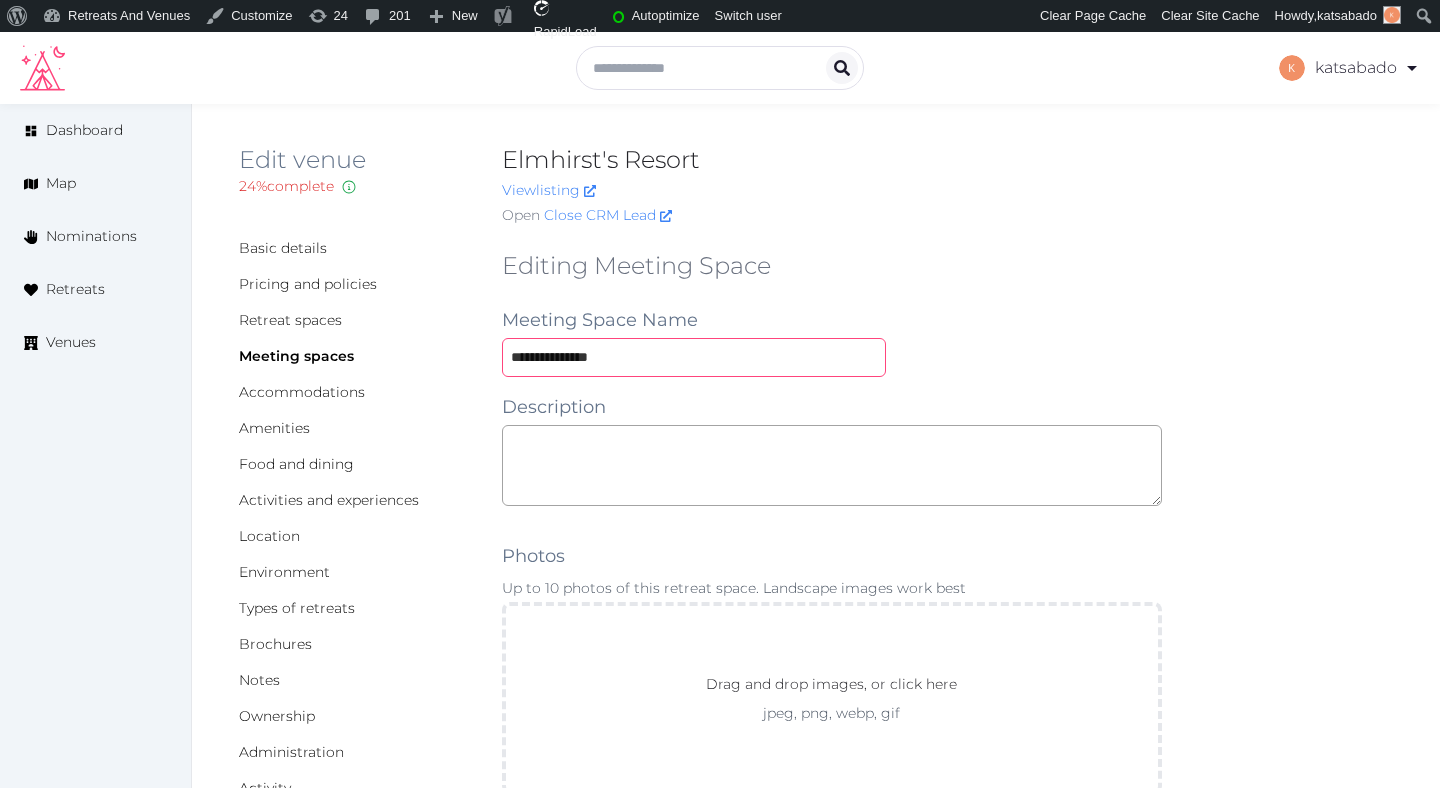 type on "**********" 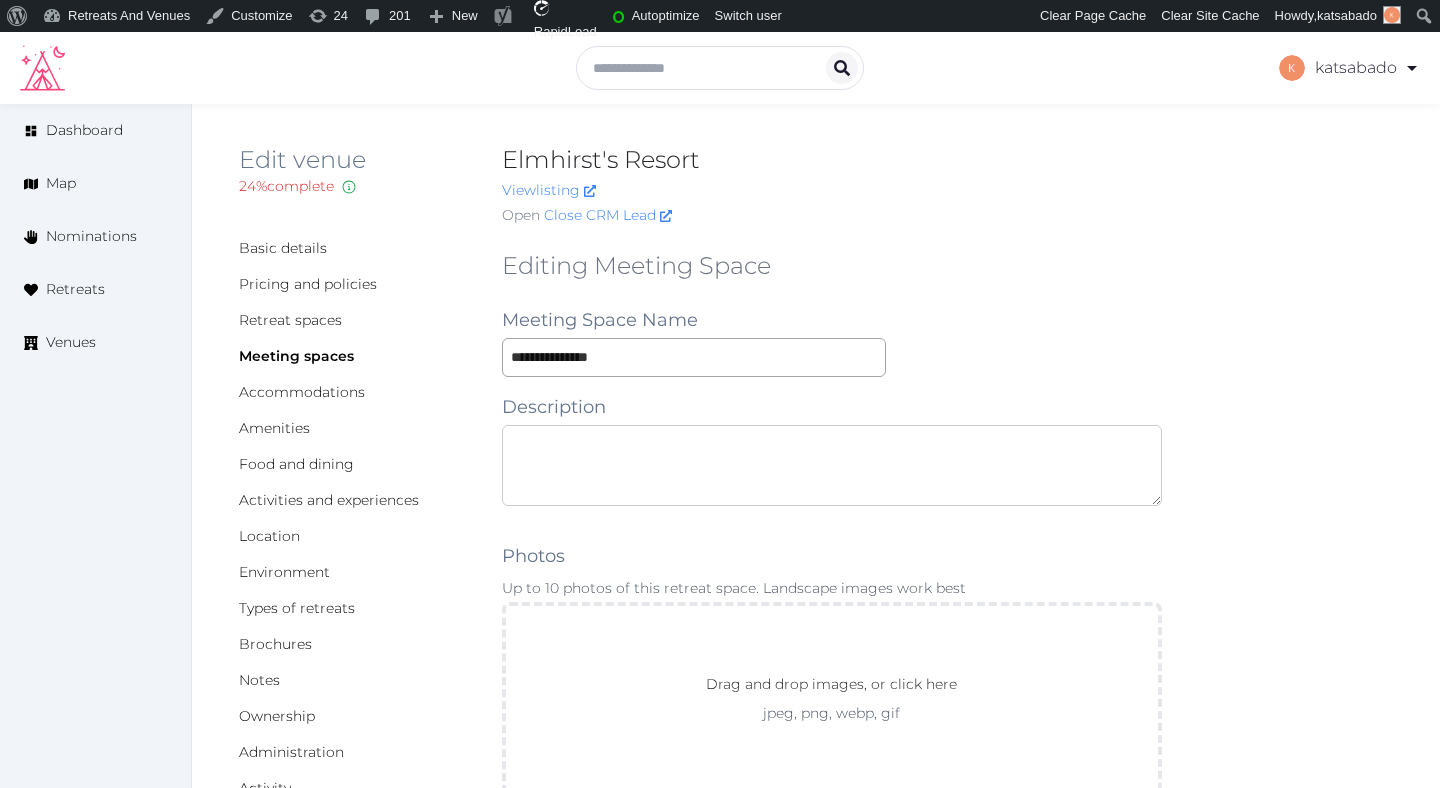 click at bounding box center [832, 465] 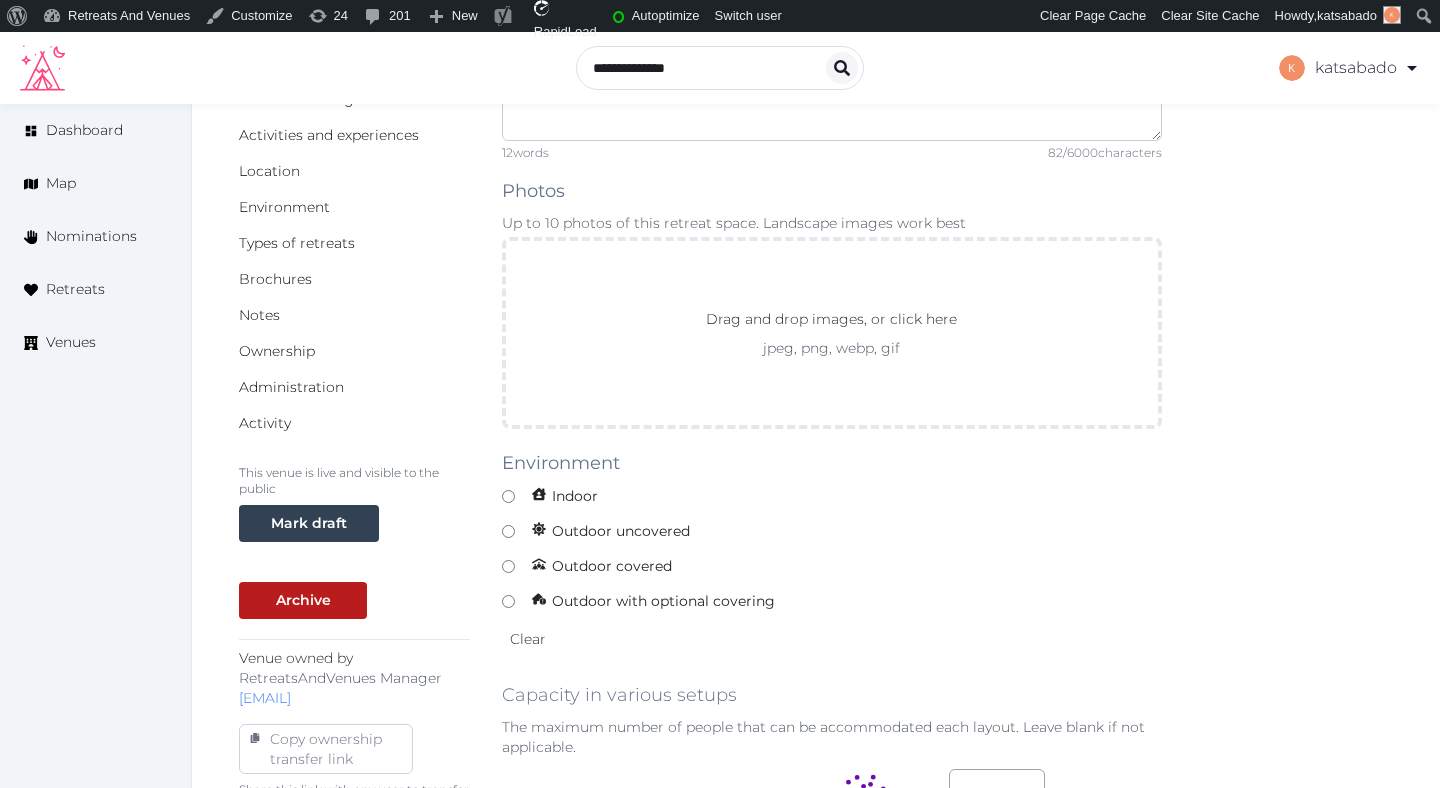 scroll, scrollTop: 372, scrollLeft: 0, axis: vertical 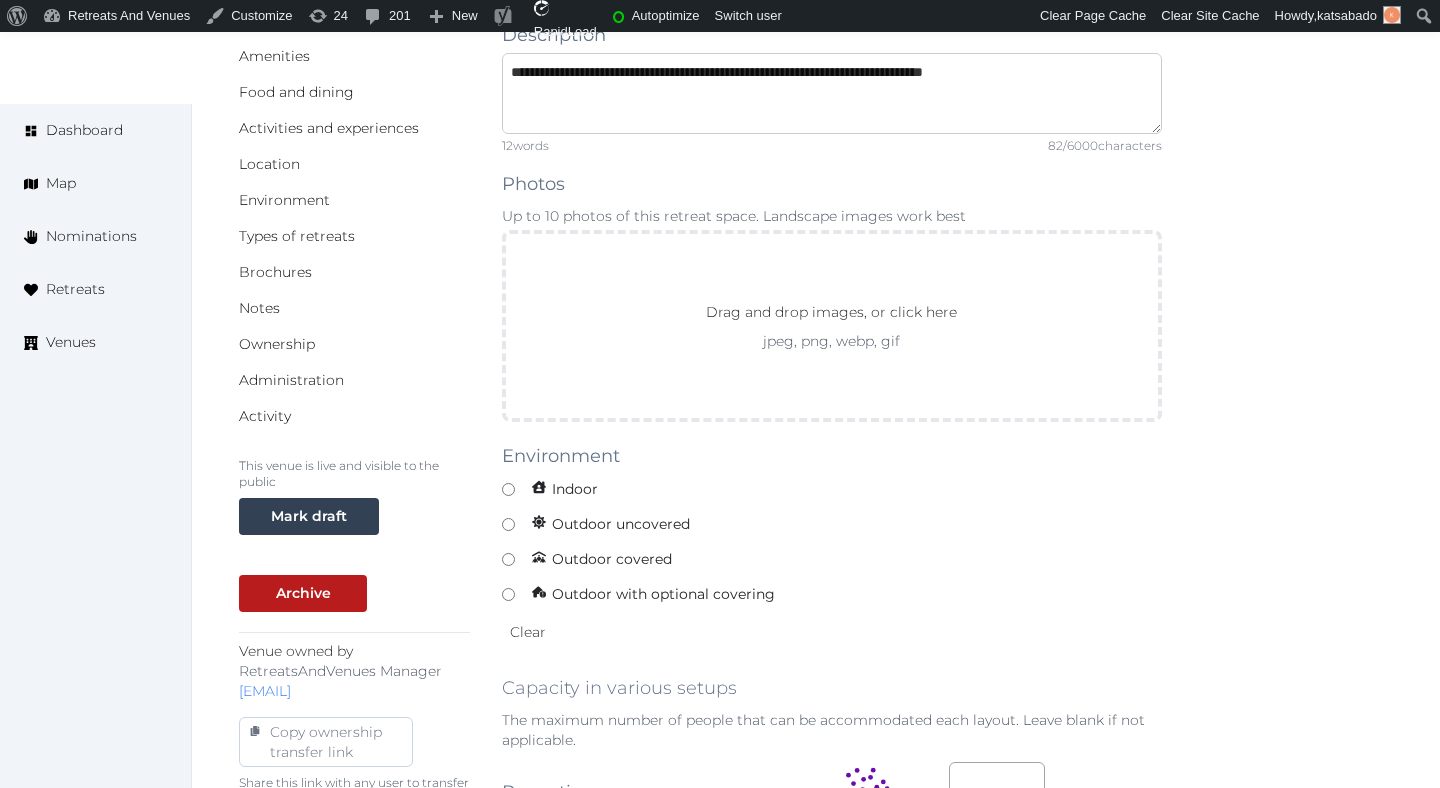 type on "**********" 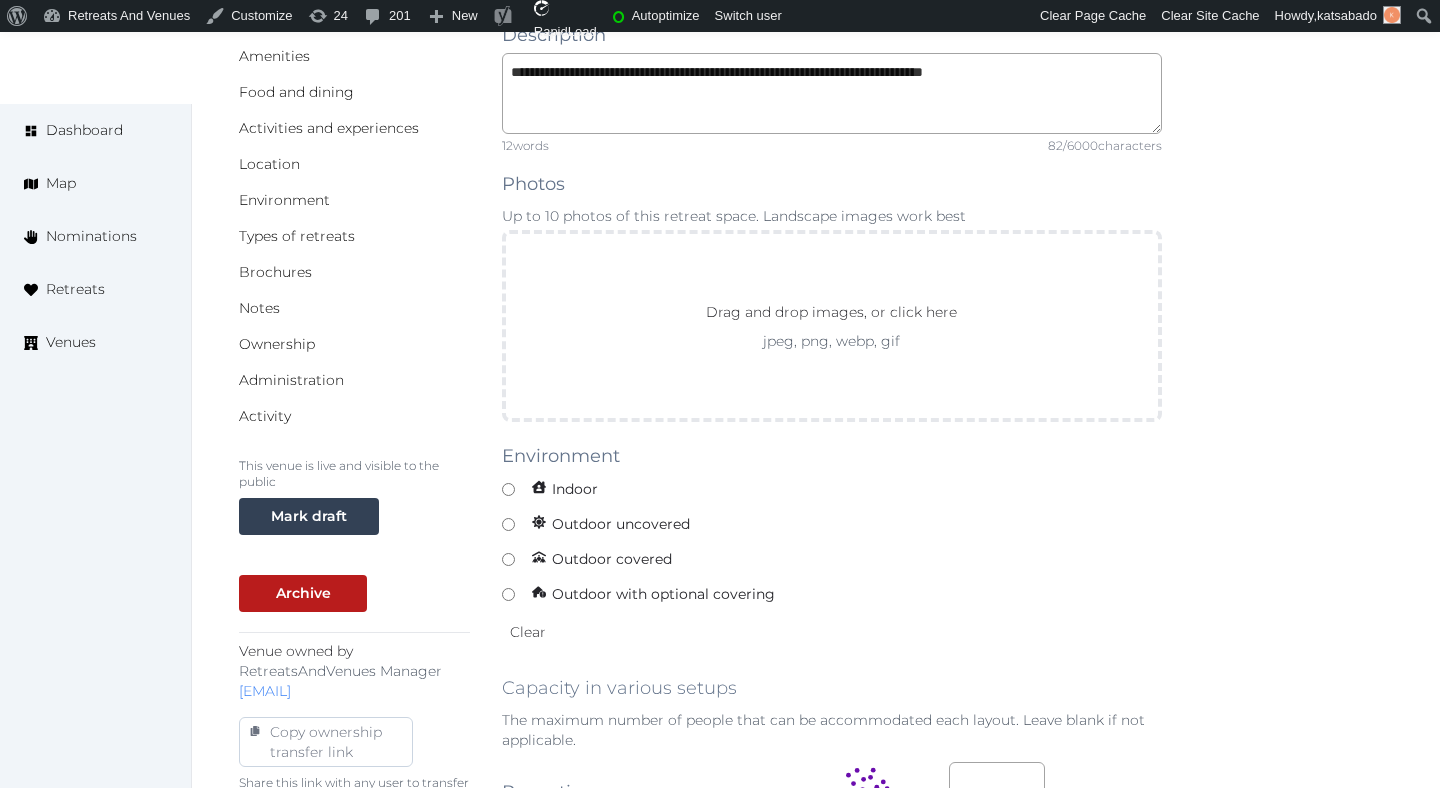 click on "**********" at bounding box center (832, 1006) 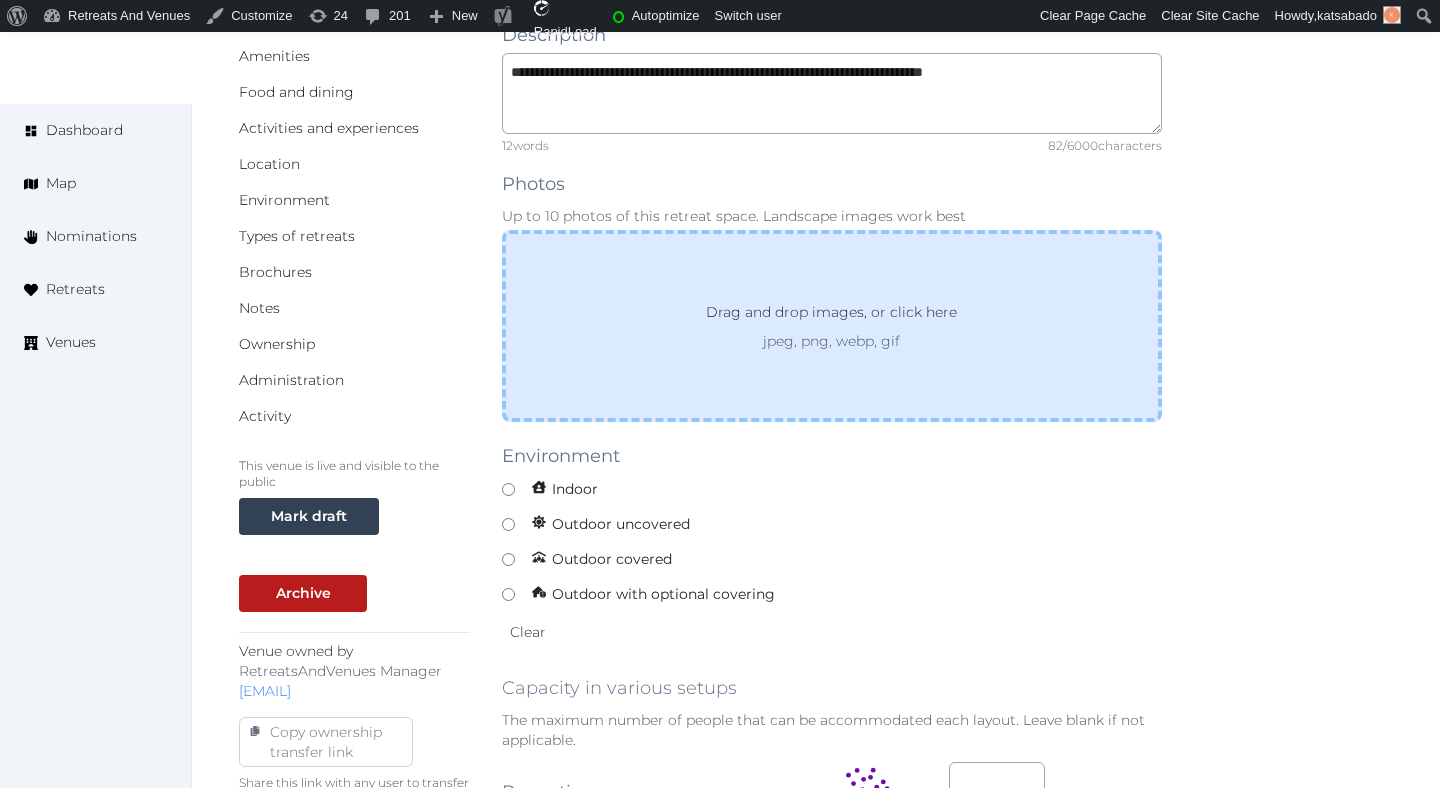 click on "Drag and drop images, or click here jpeg, png, webp, gif" at bounding box center [832, 326] 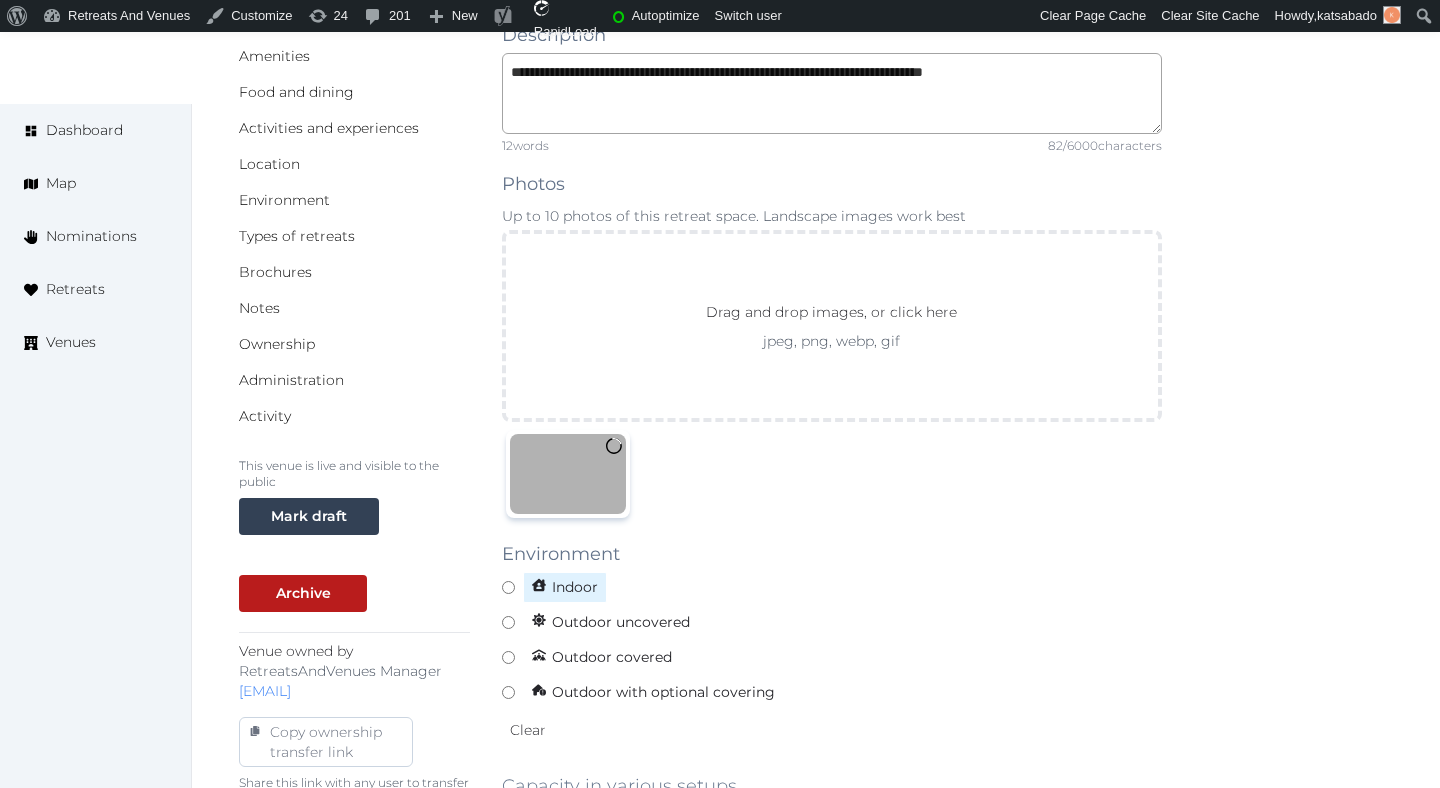 click on "Indoor" at bounding box center (565, 587) 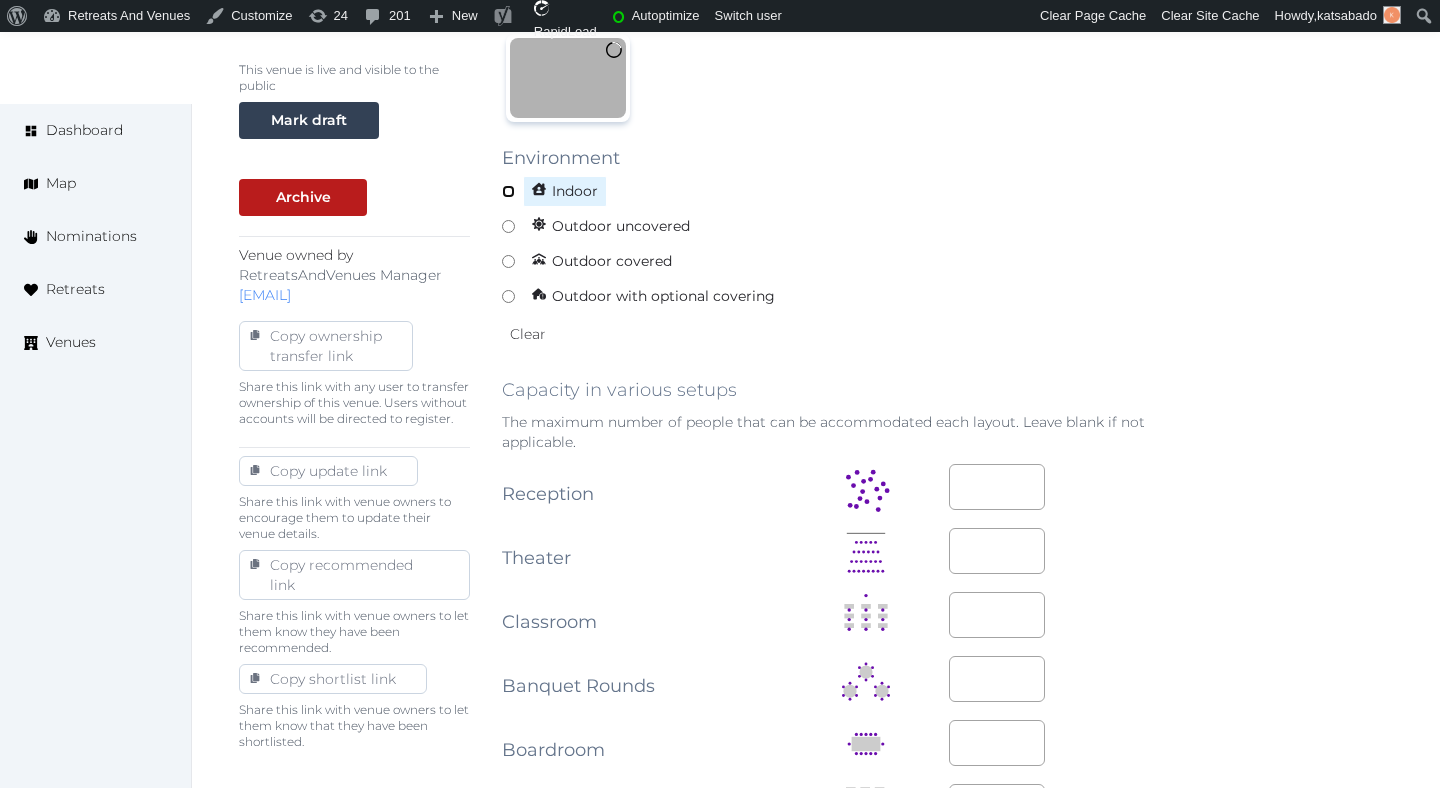 scroll, scrollTop: 770, scrollLeft: 0, axis: vertical 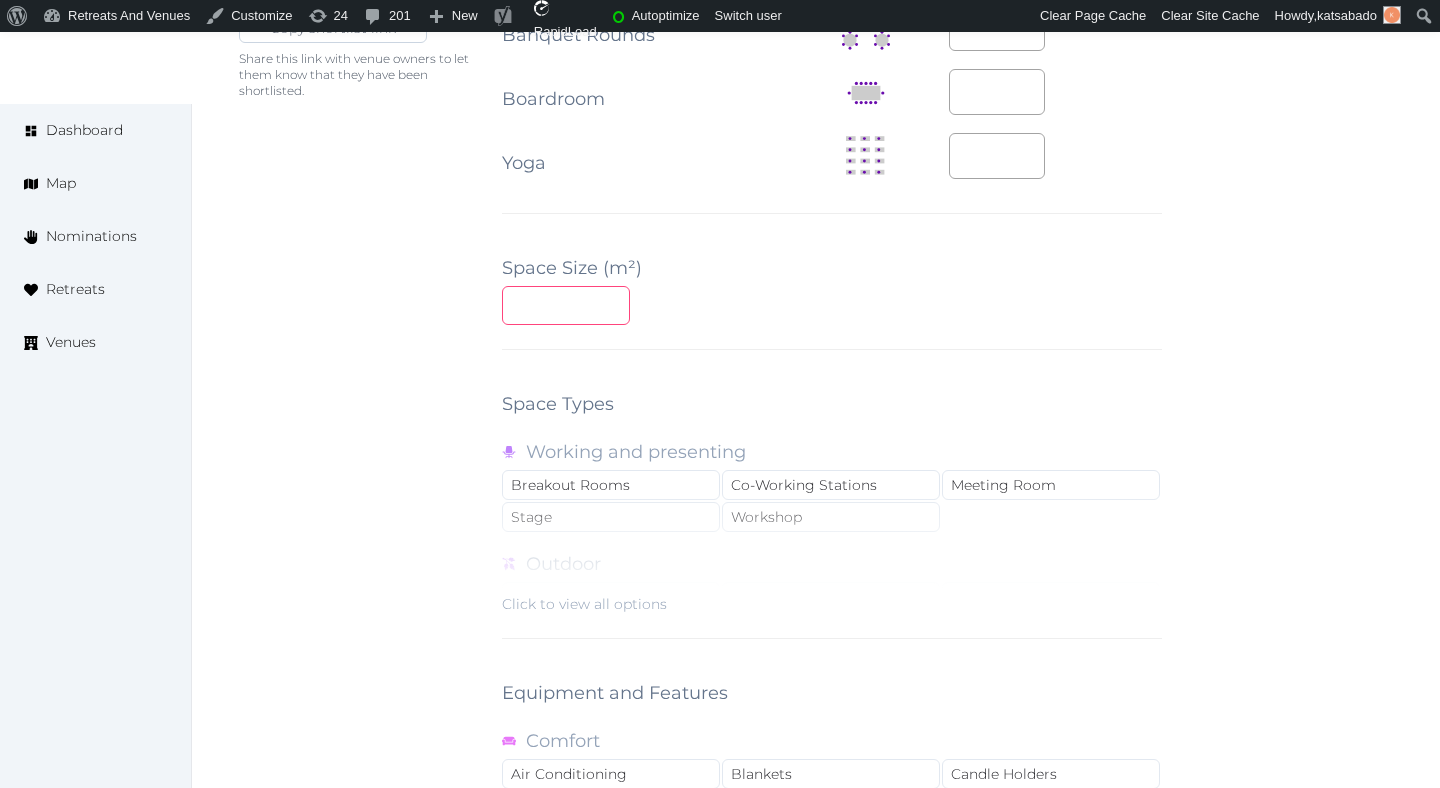 click at bounding box center (566, 305) 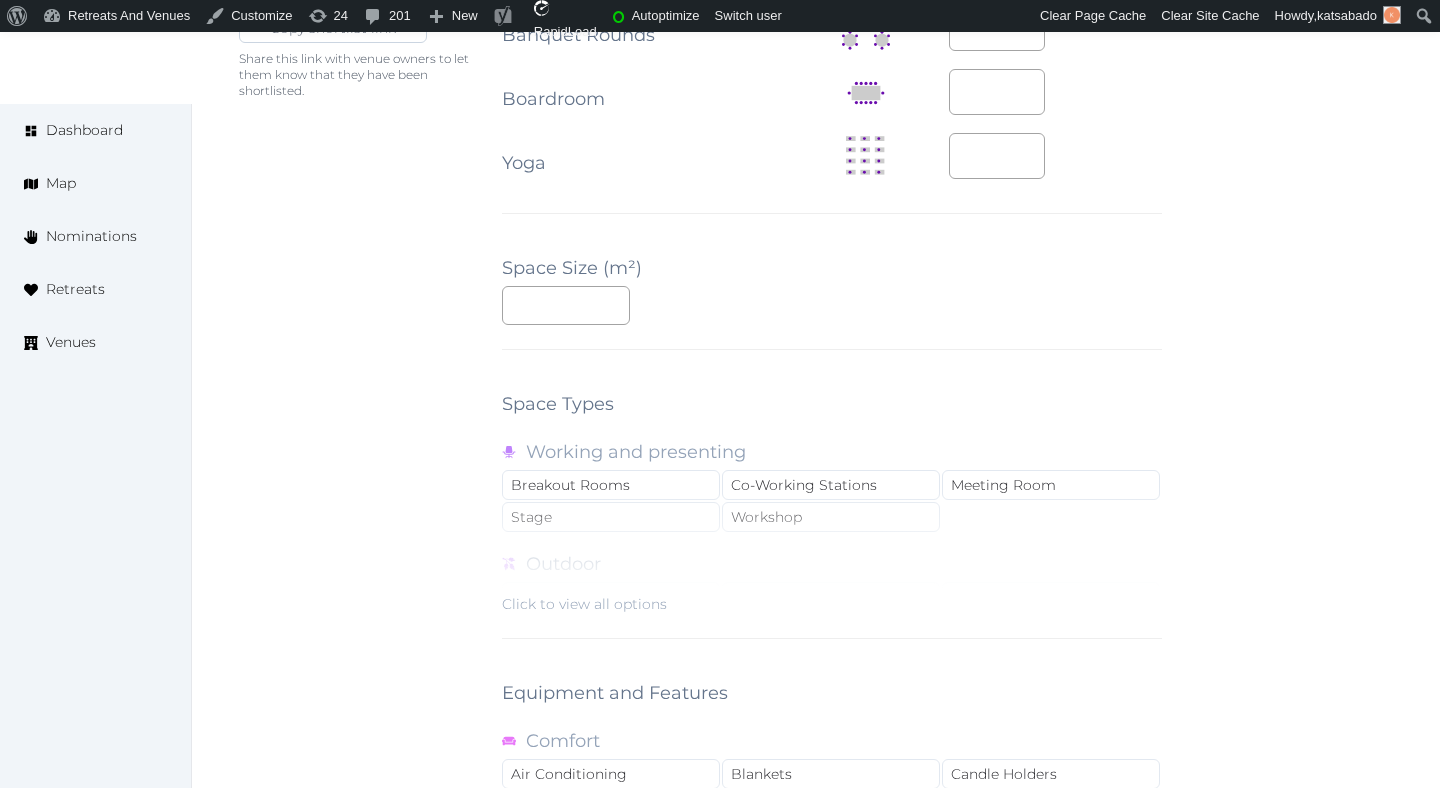 click on "**********" at bounding box center (832, 8) 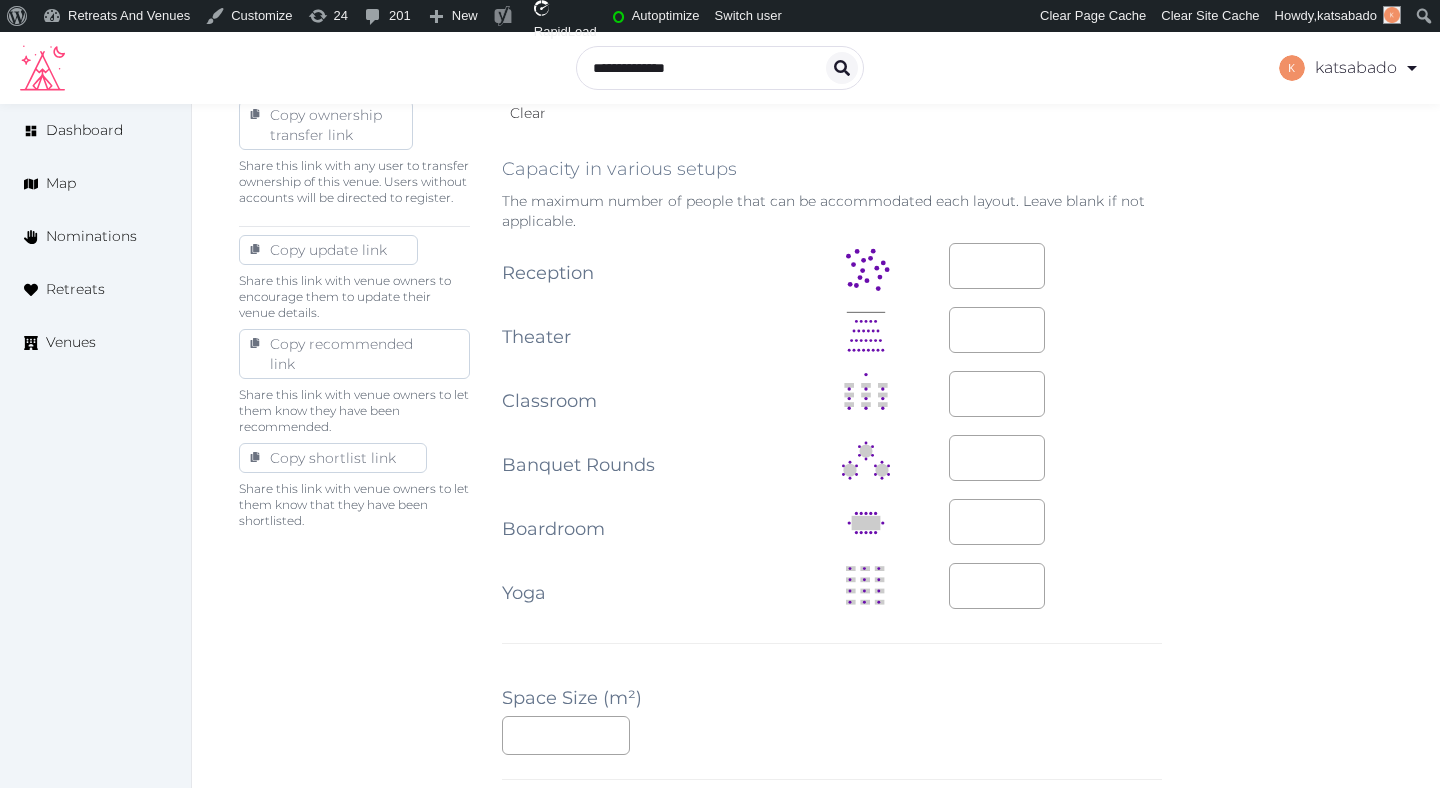 scroll, scrollTop: 960, scrollLeft: 0, axis: vertical 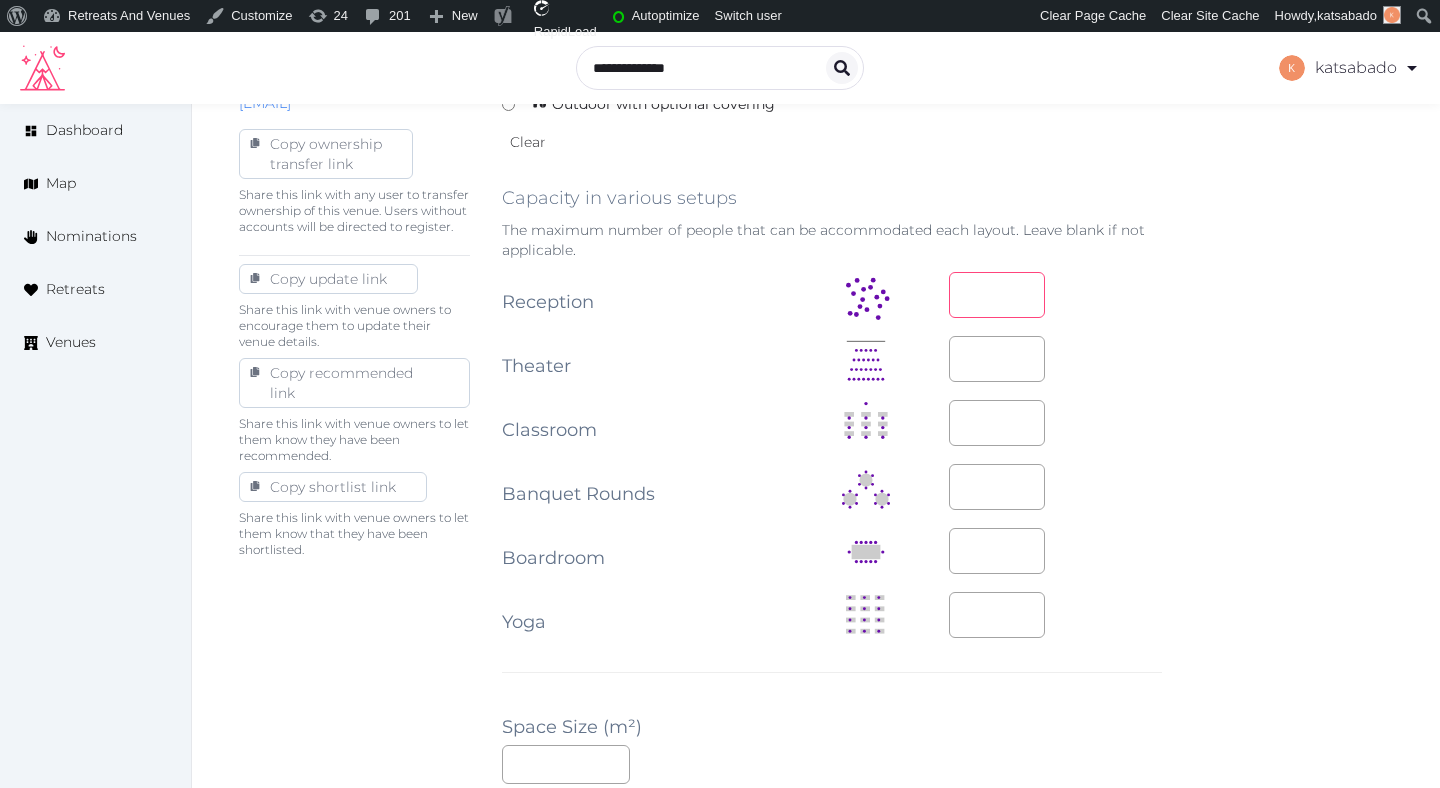 click at bounding box center (997, 295) 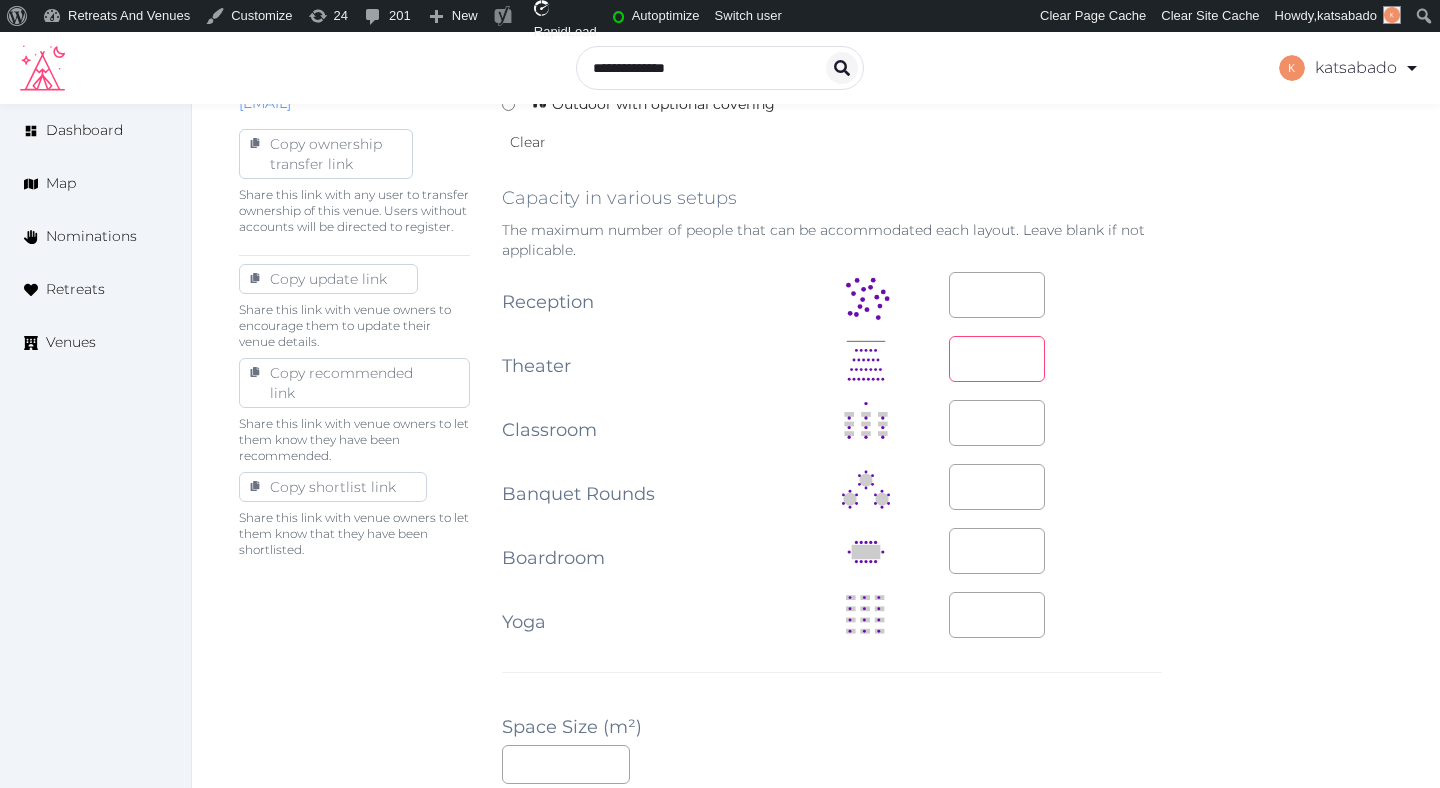 type on "***" 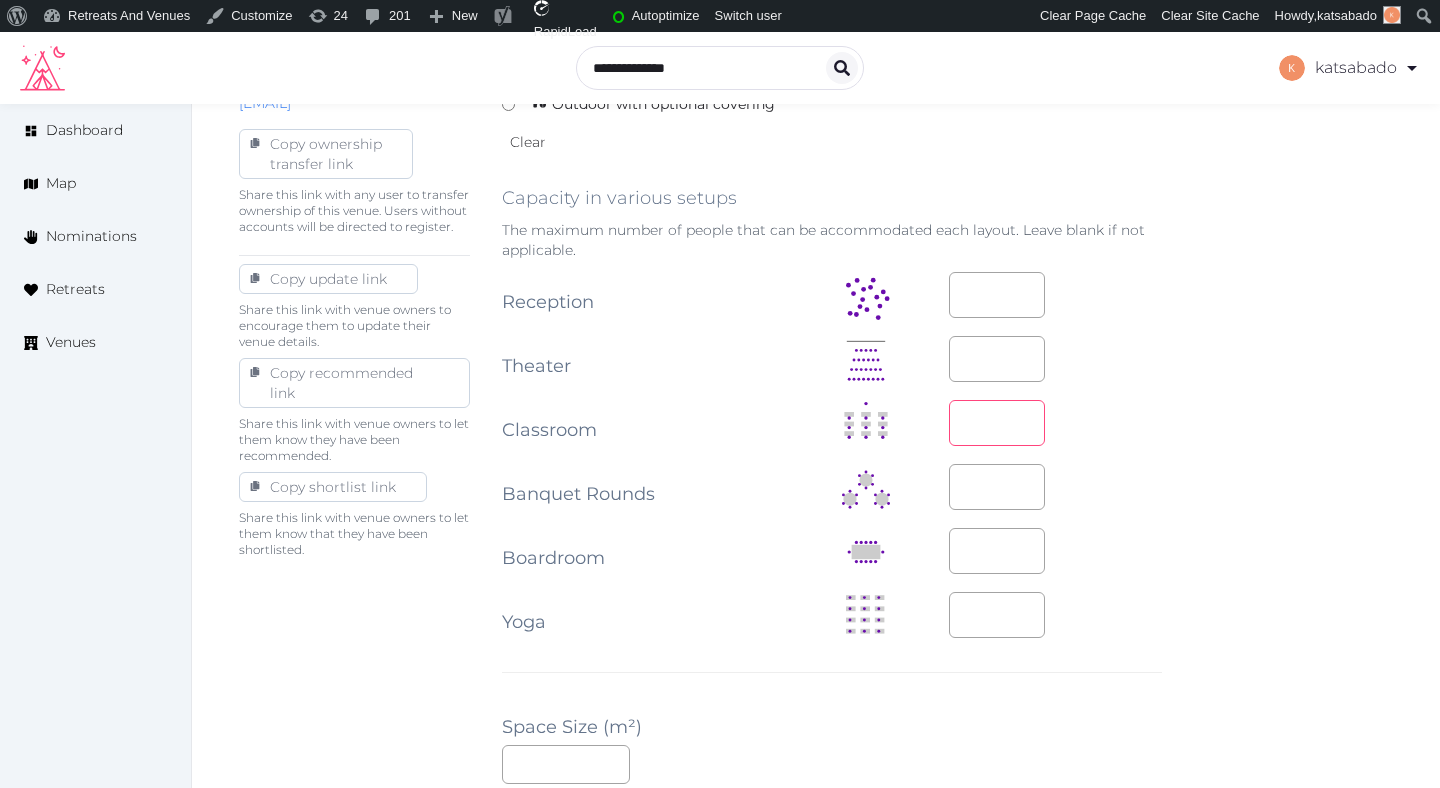 type on "**" 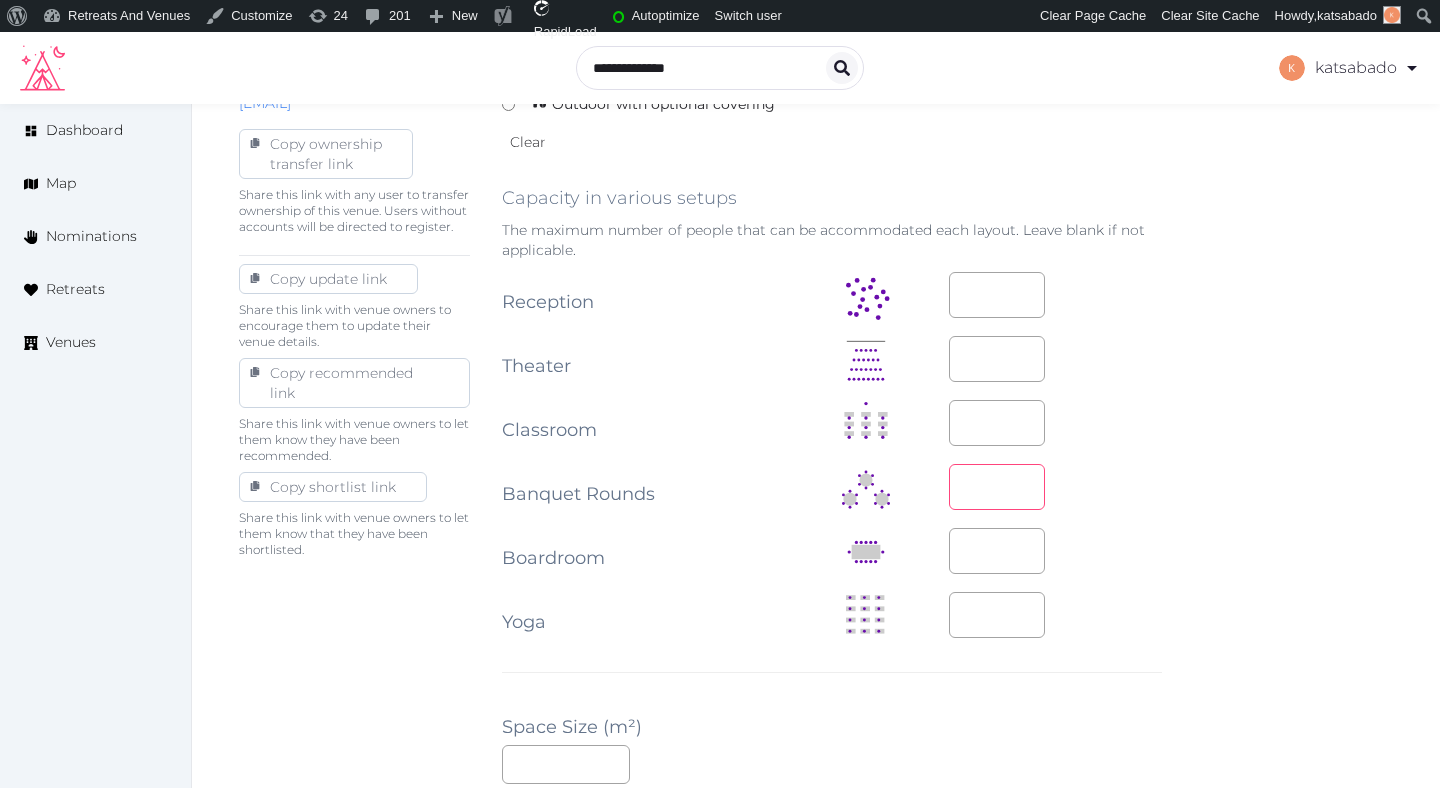 type on "***" 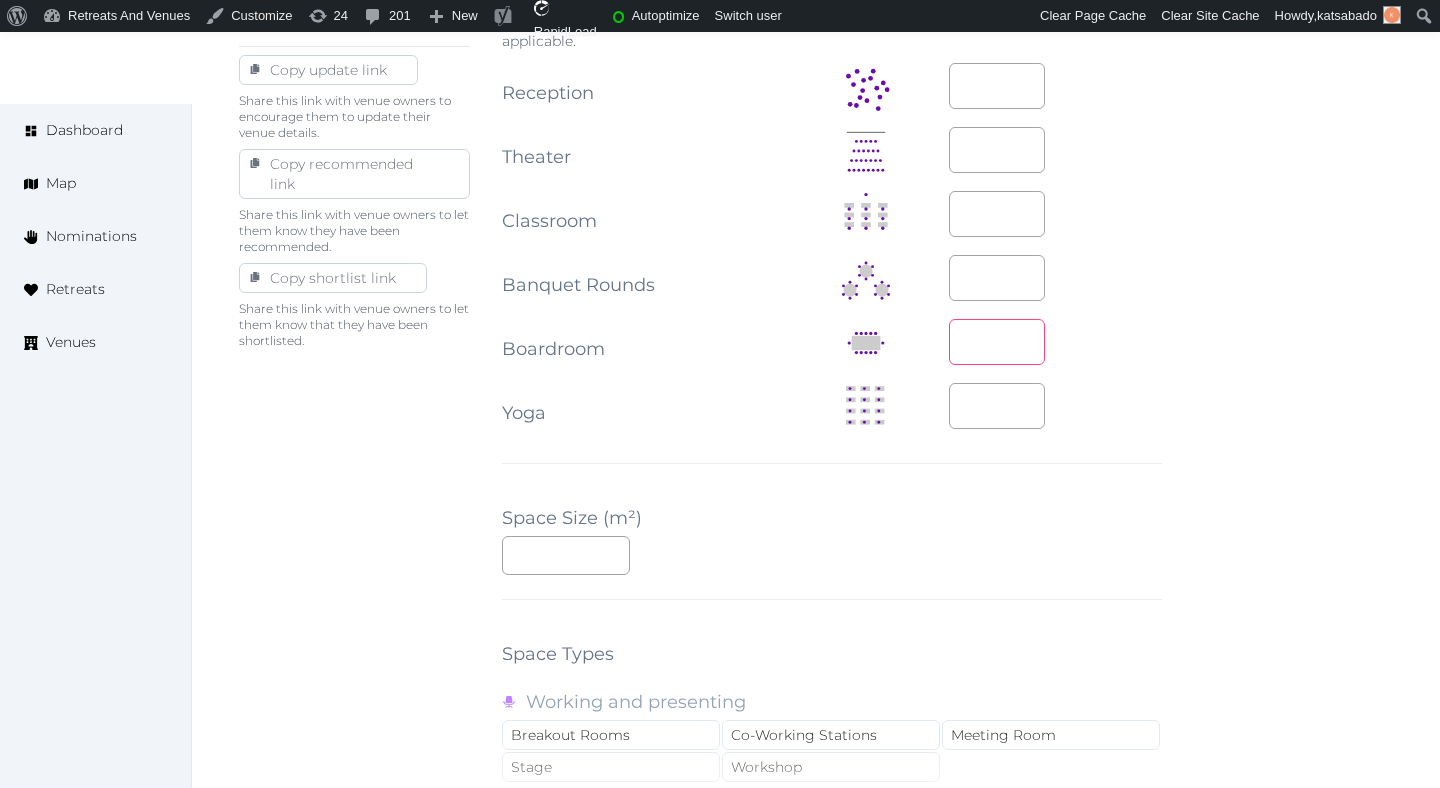 scroll, scrollTop: 1174, scrollLeft: 0, axis: vertical 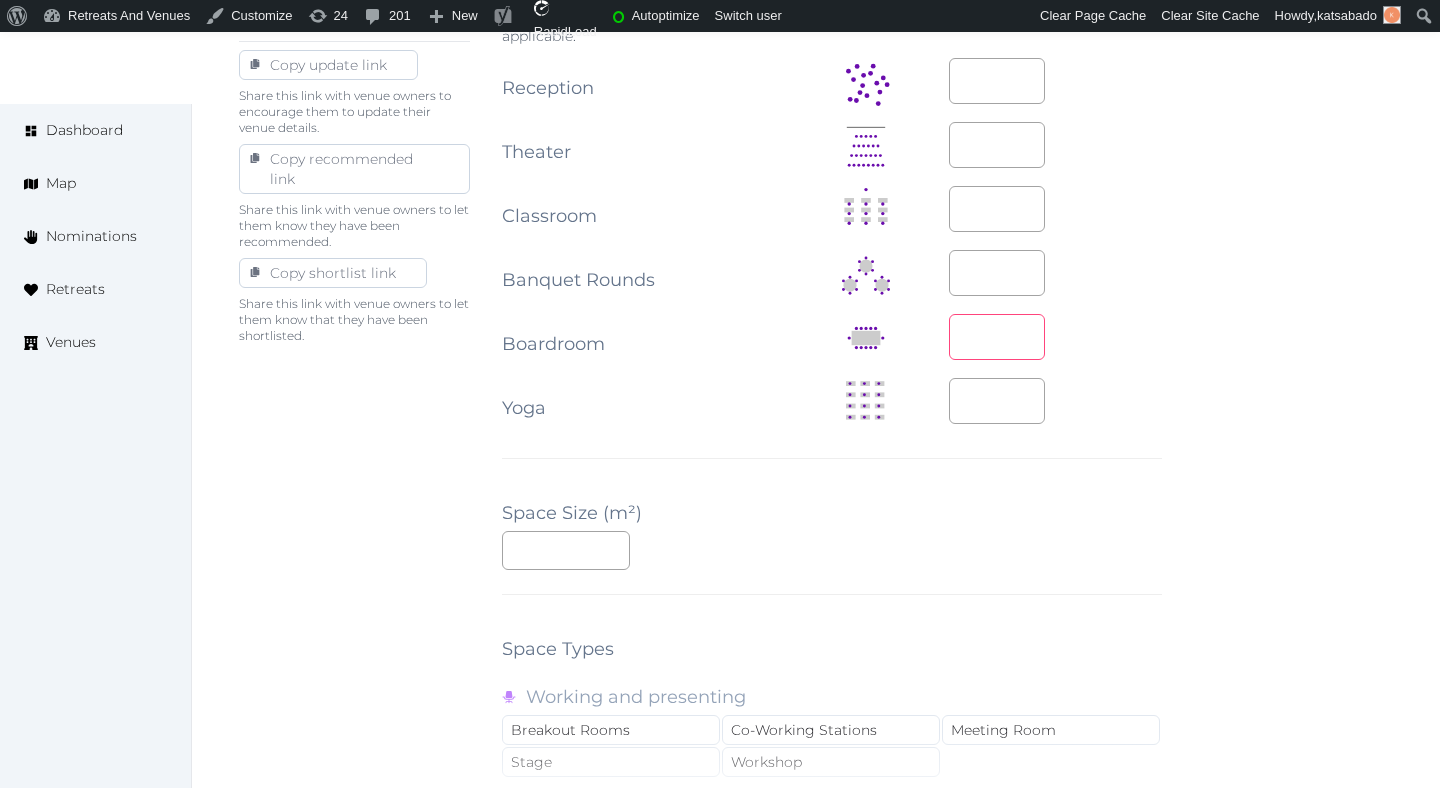 type on "**" 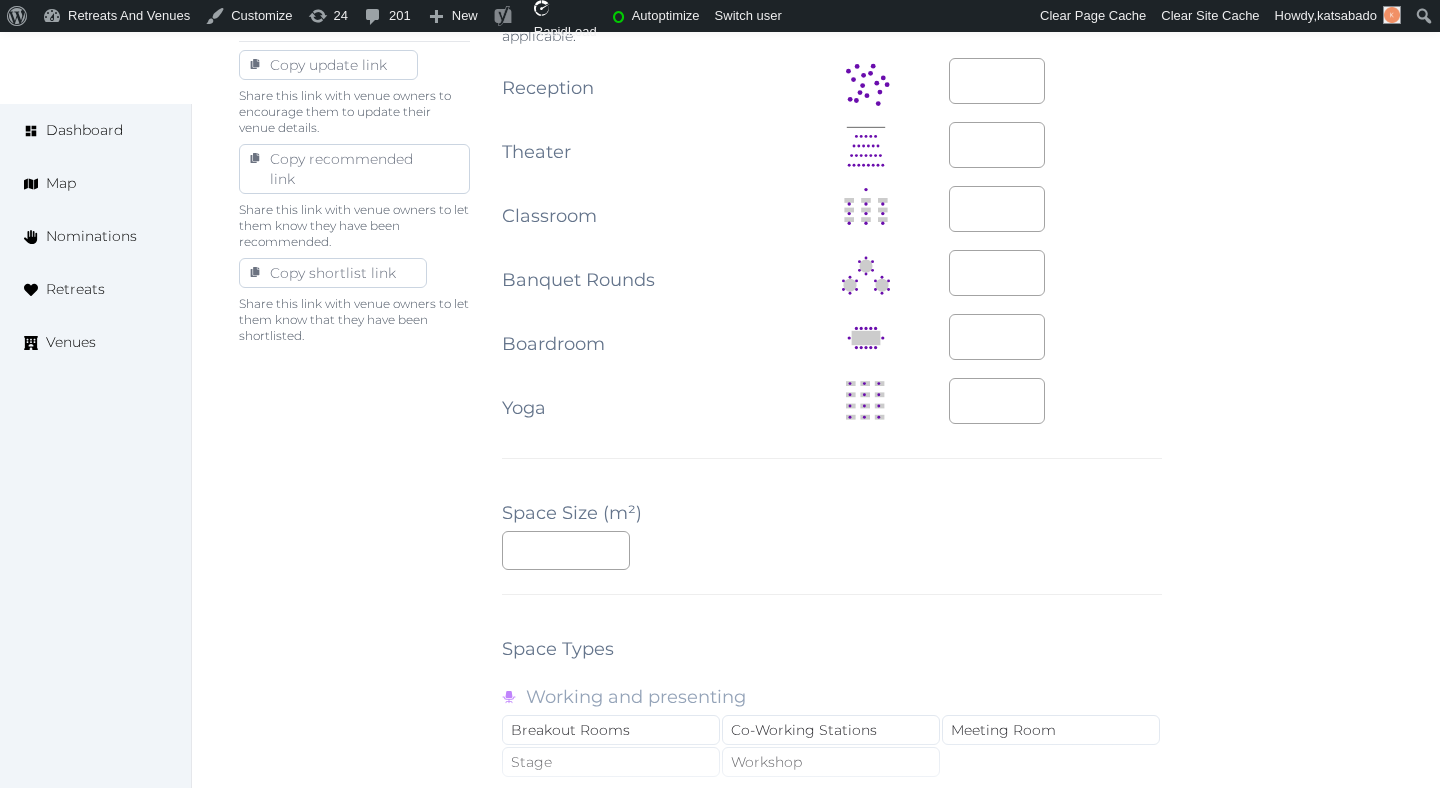 click on "**********" at bounding box center [832, 253] 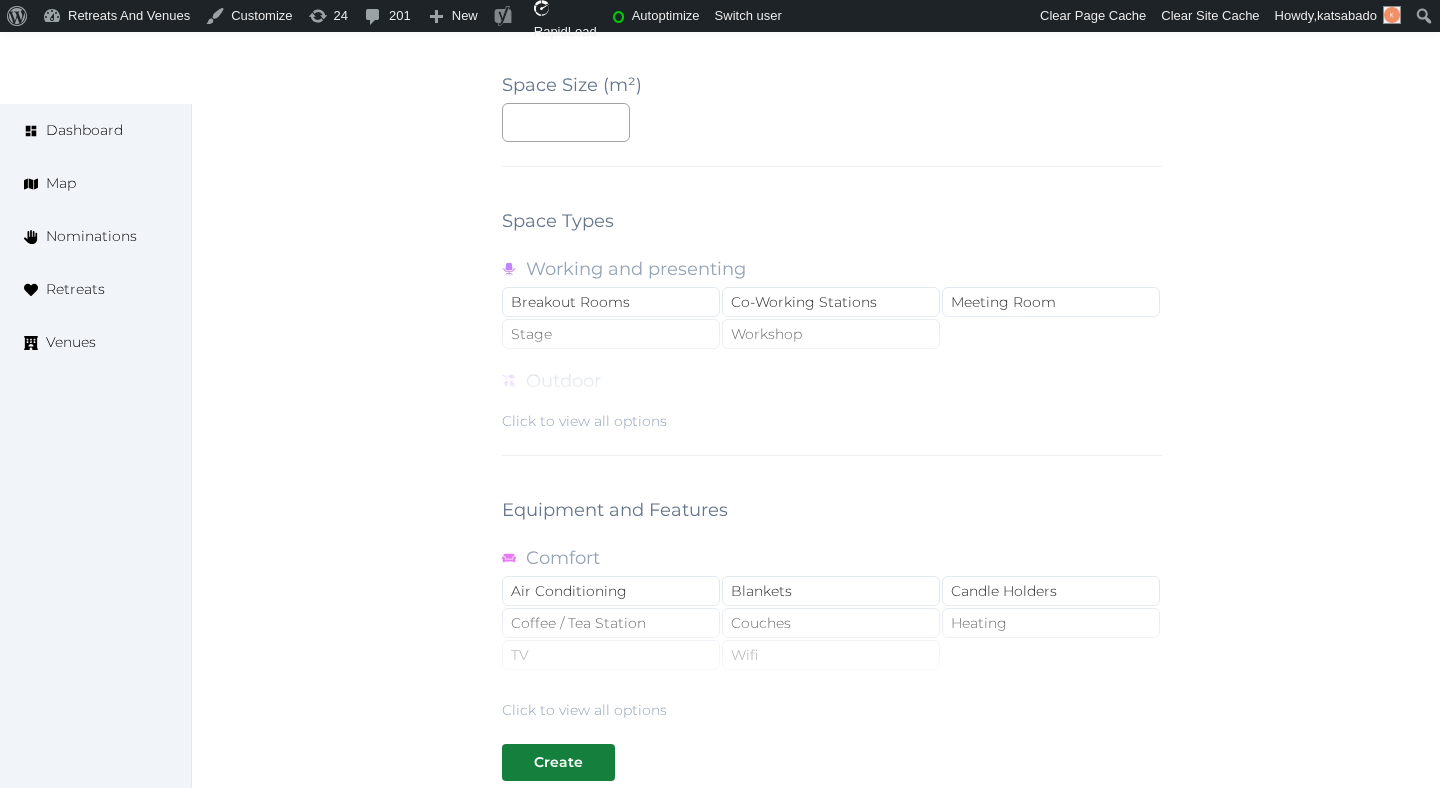 scroll, scrollTop: 1604, scrollLeft: 0, axis: vertical 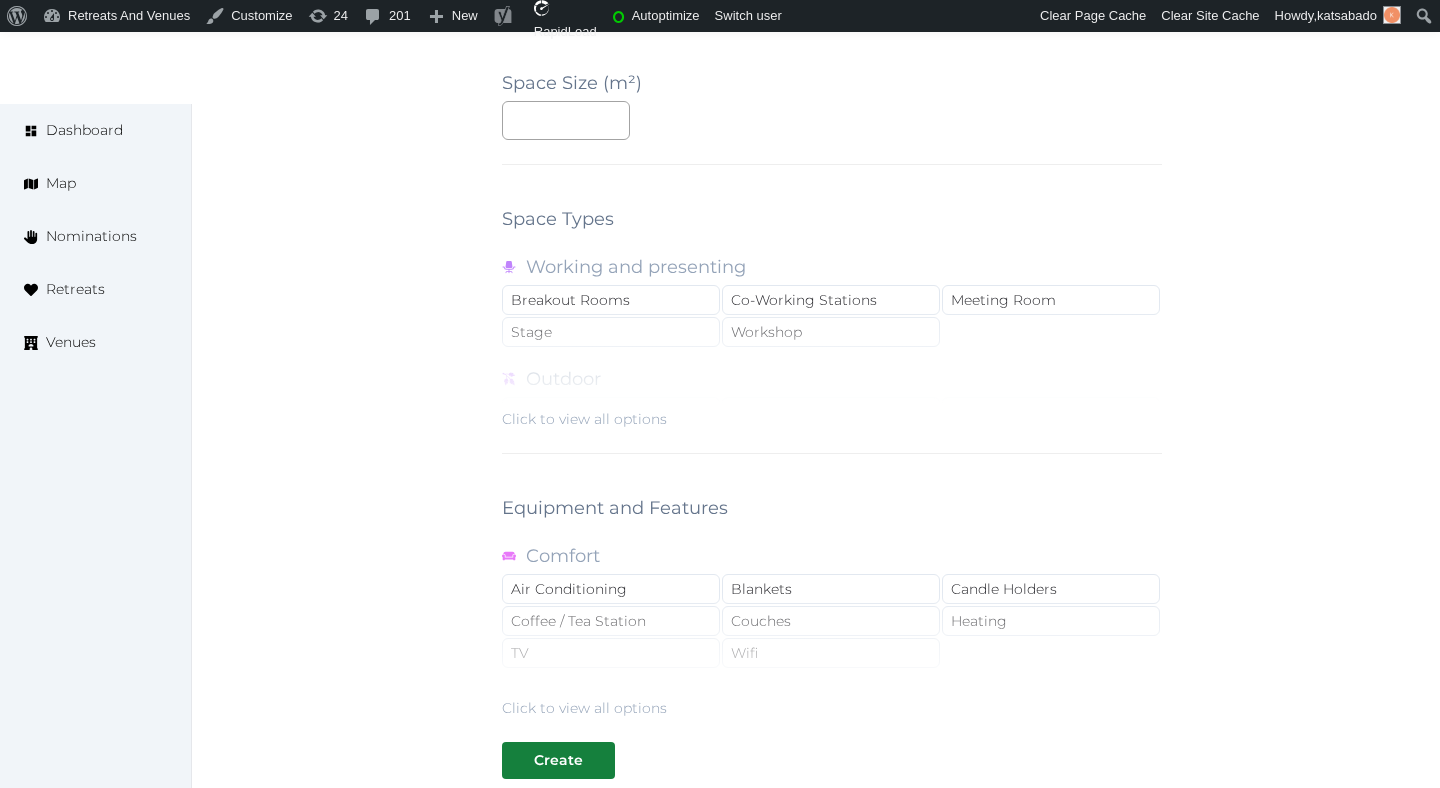 click on "Click to view all options" at bounding box center (832, 365) 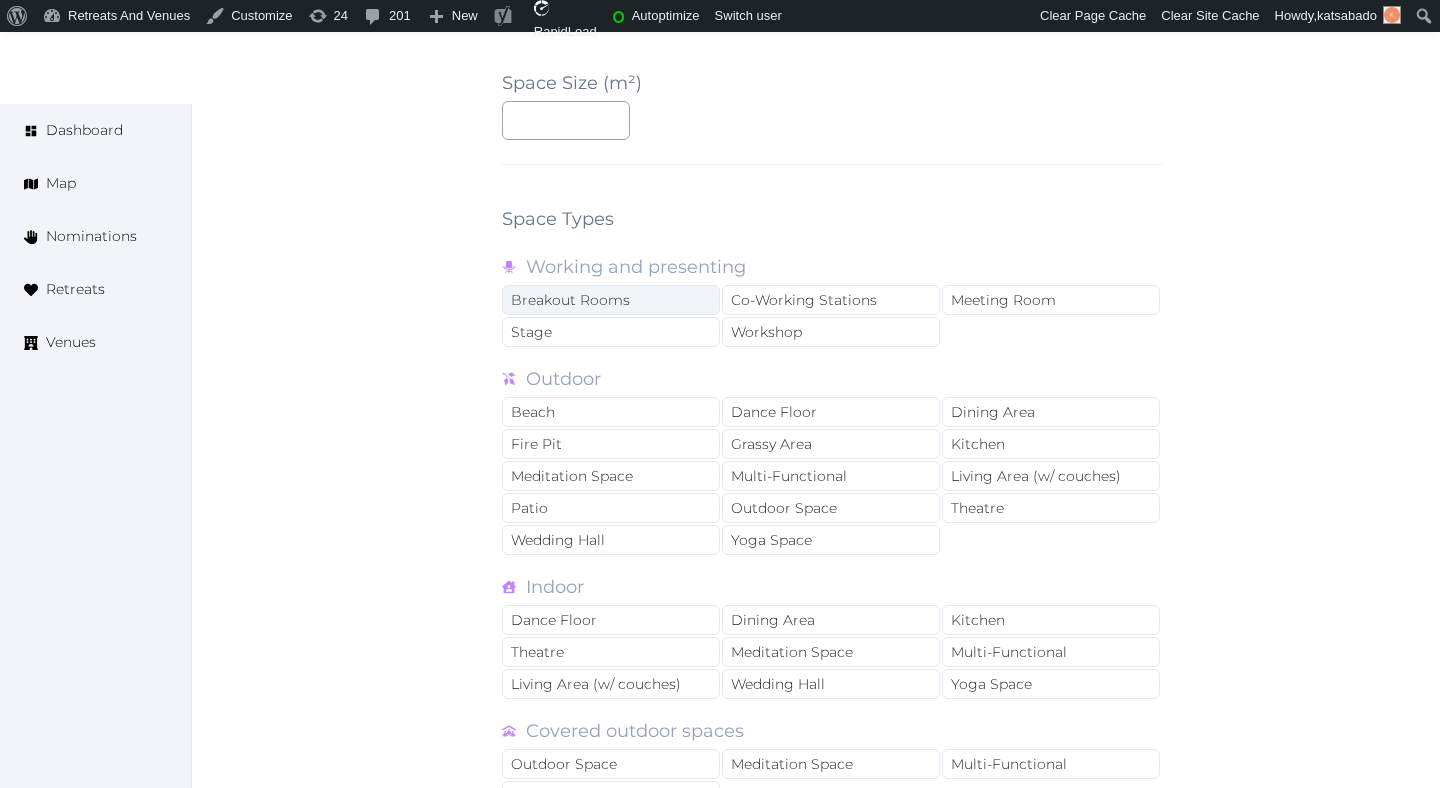 click on "Breakout Rooms" at bounding box center [611, 300] 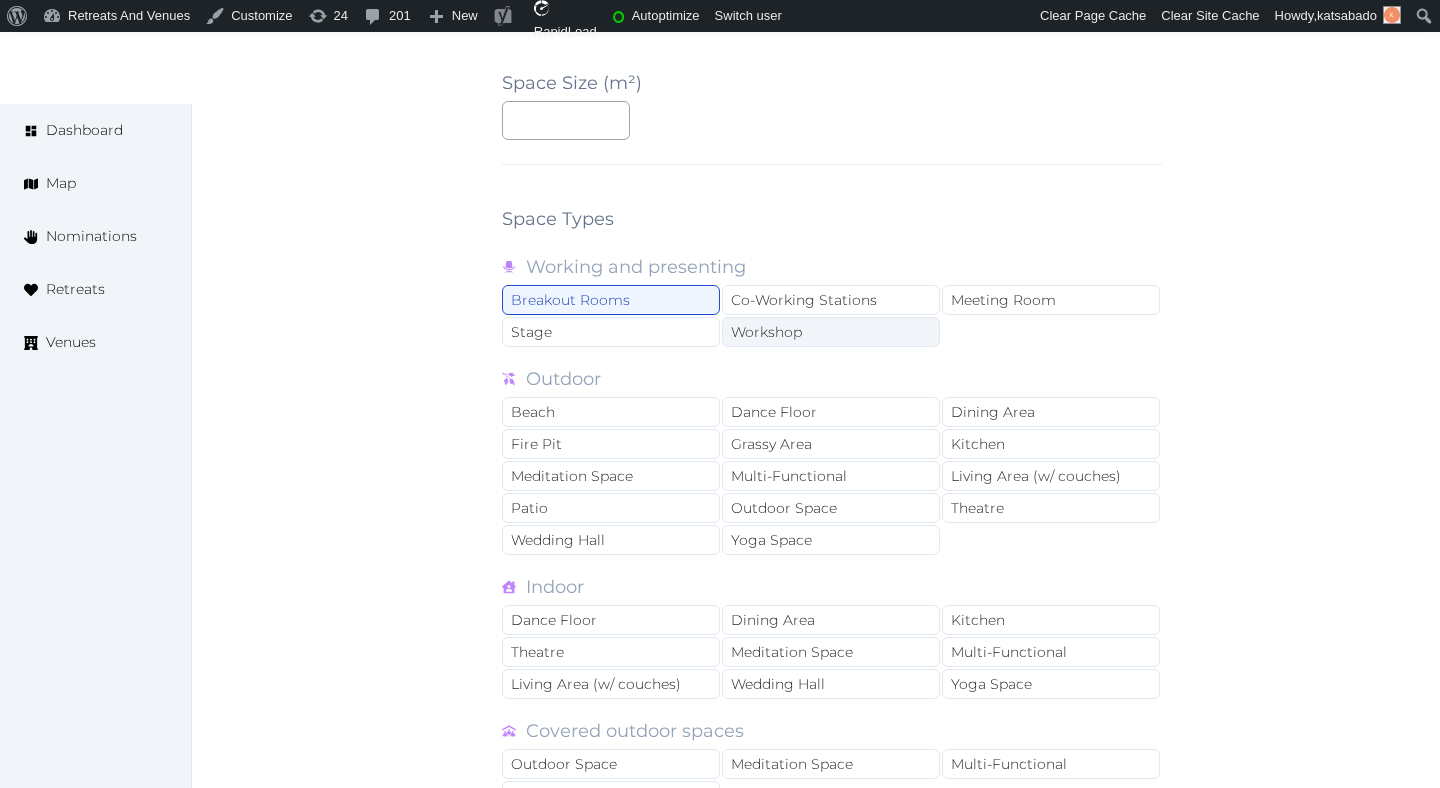 click on "Workshop" at bounding box center [831, 332] 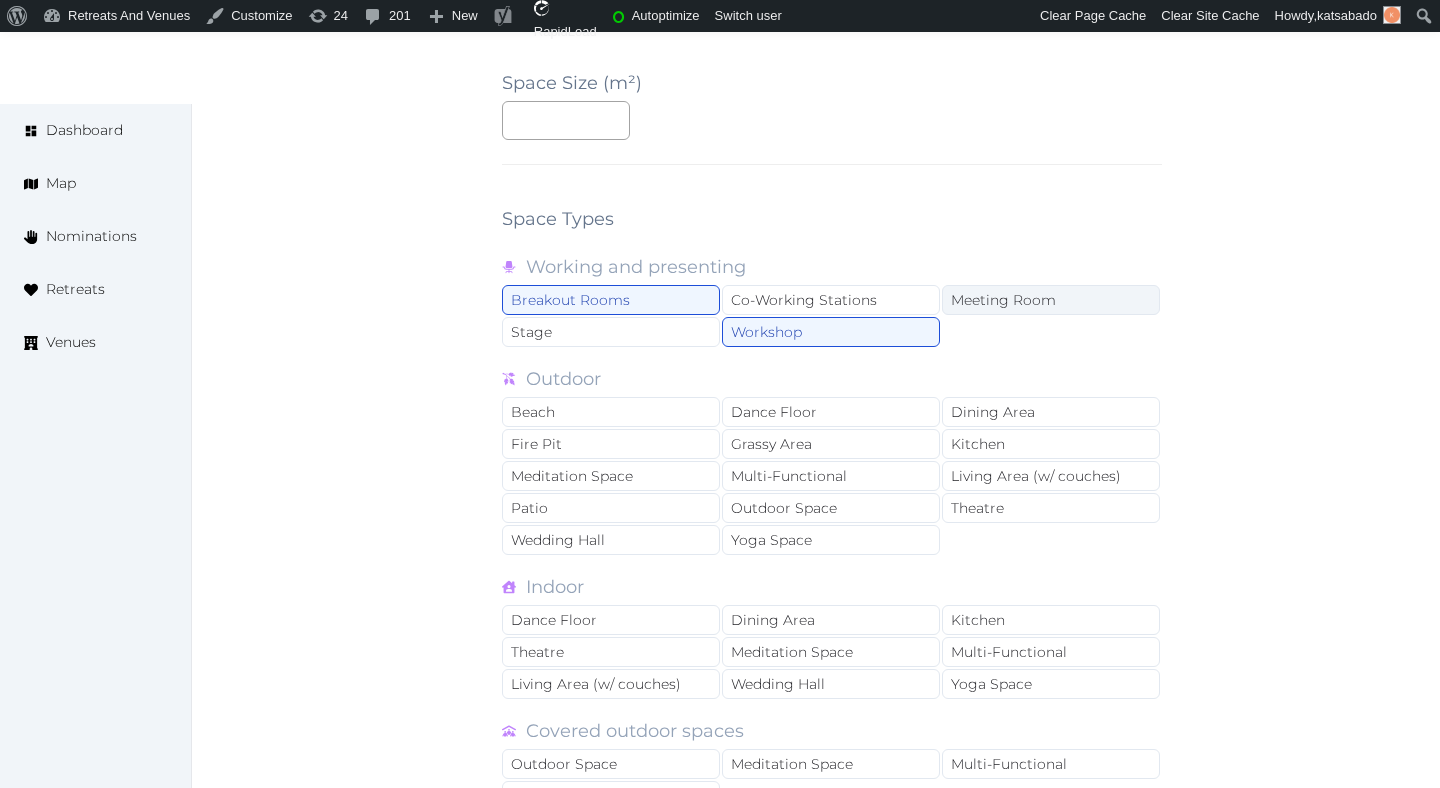 click on "Meeting Room" at bounding box center (1051, 300) 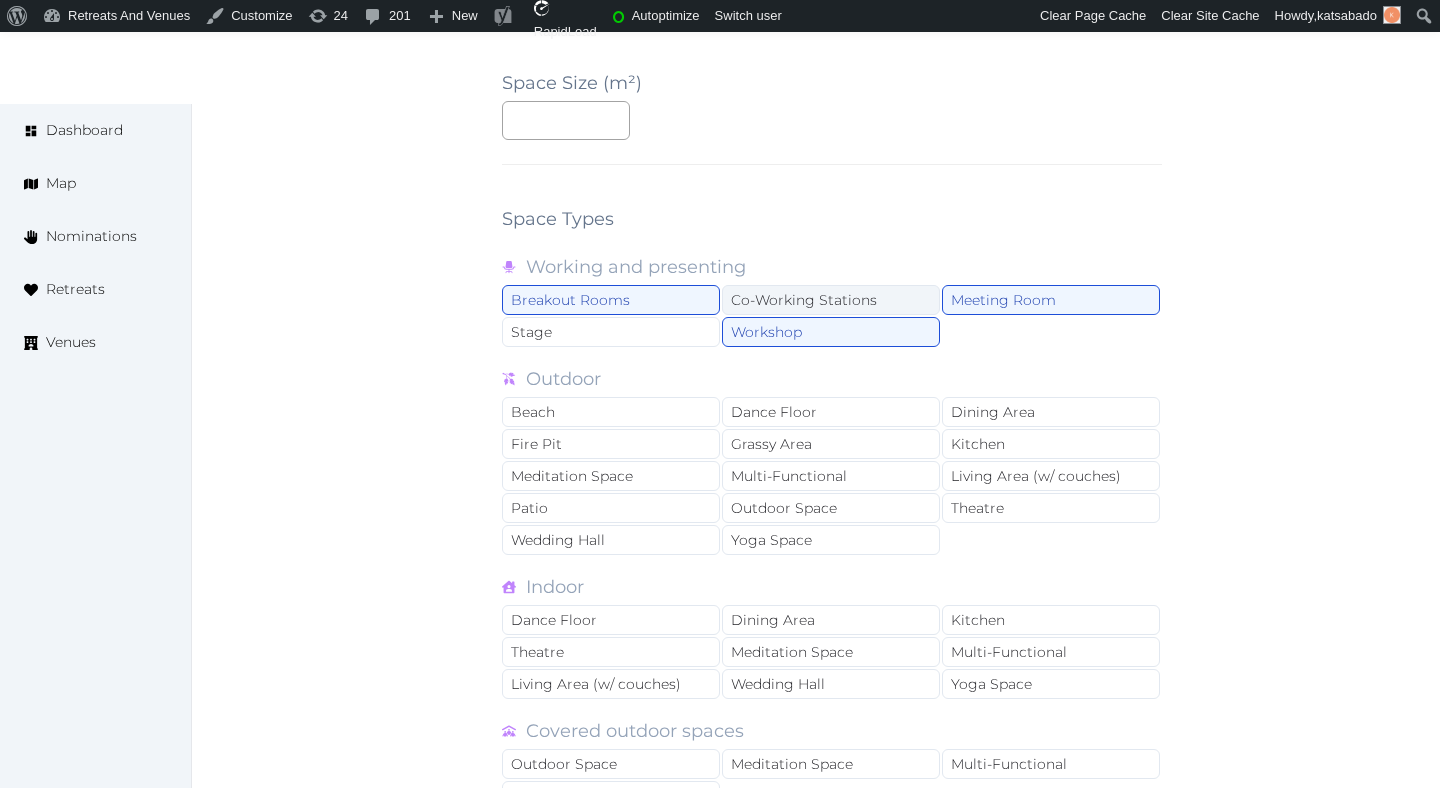 click on "Co-Working Stations" at bounding box center (831, 300) 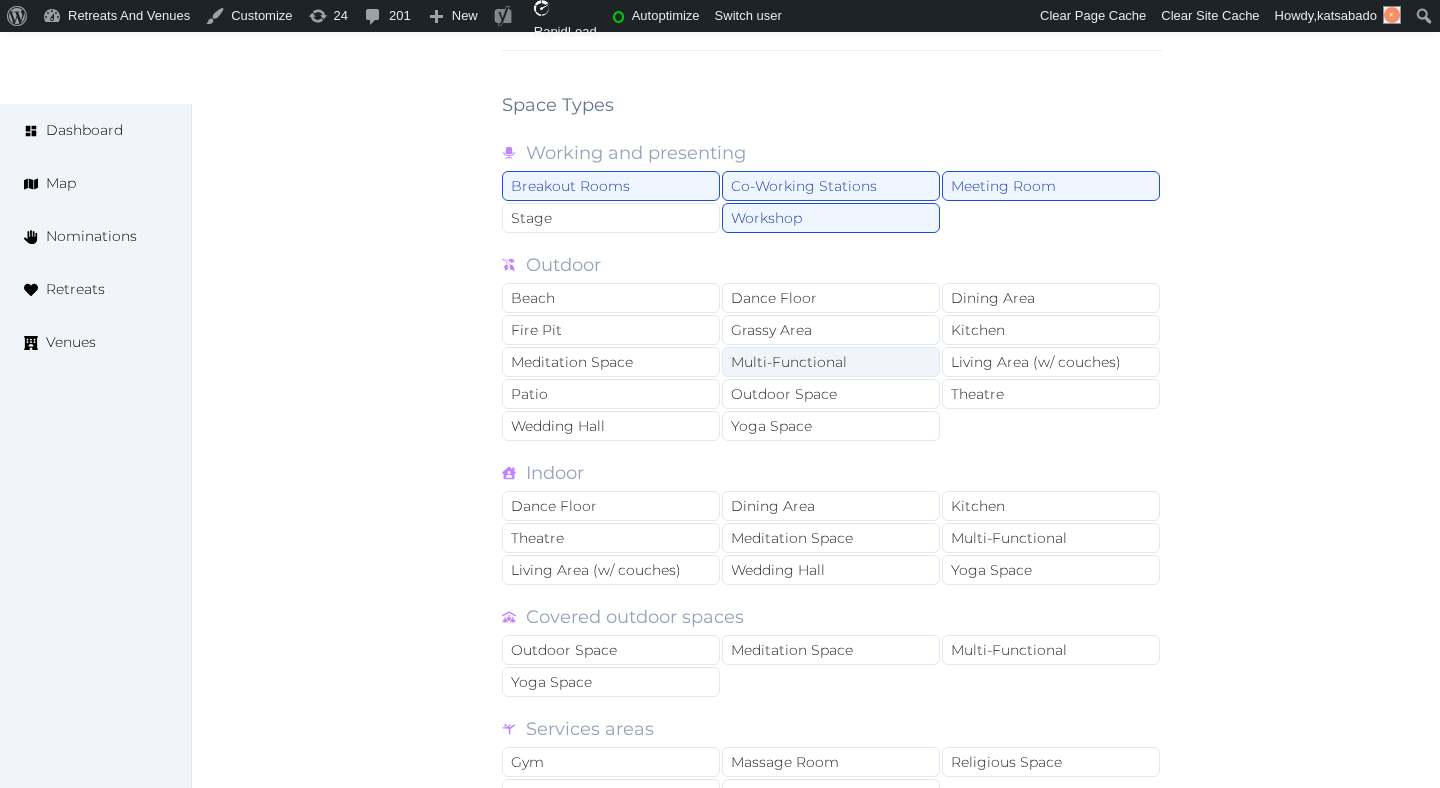 scroll, scrollTop: 1742, scrollLeft: 0, axis: vertical 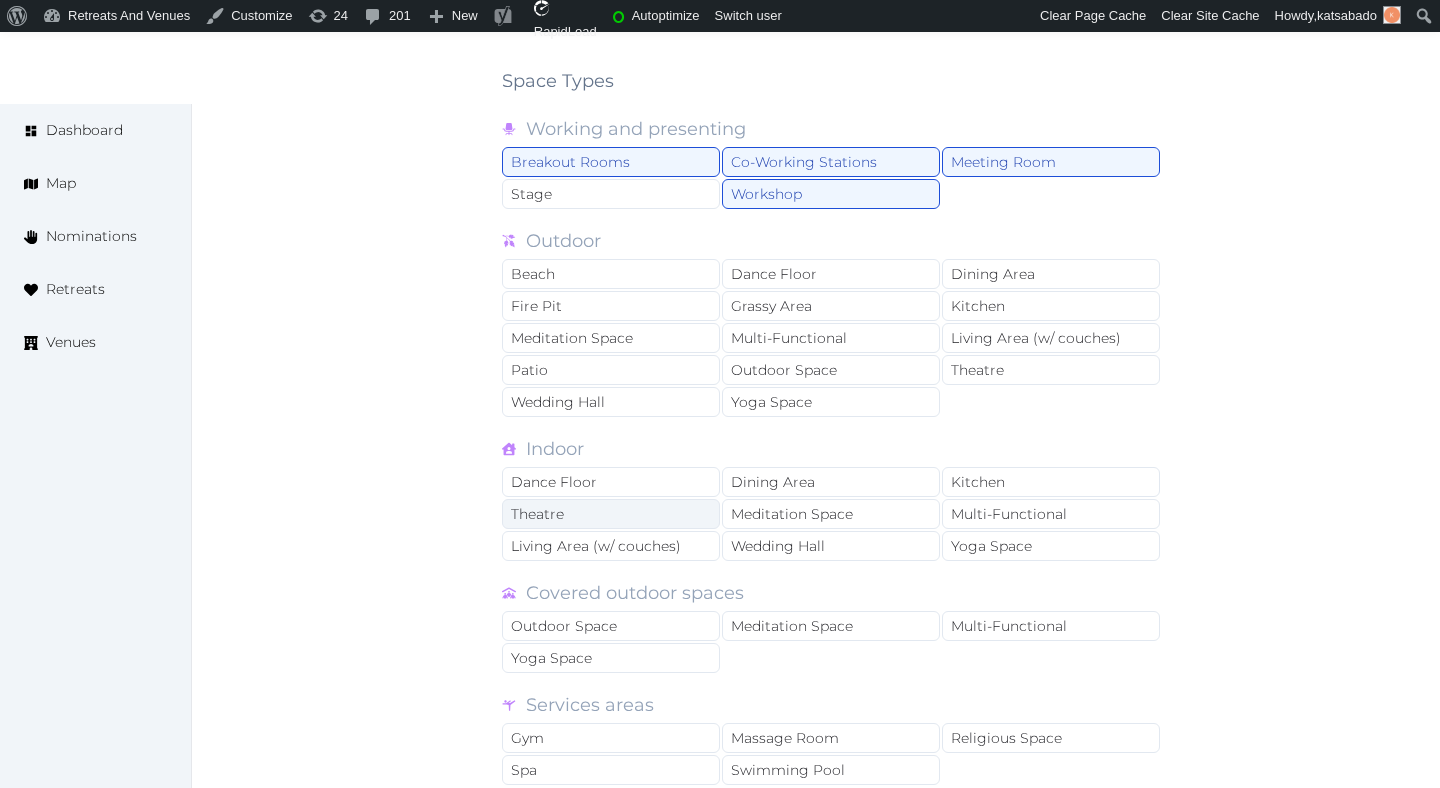 click on "Theatre" at bounding box center [611, 514] 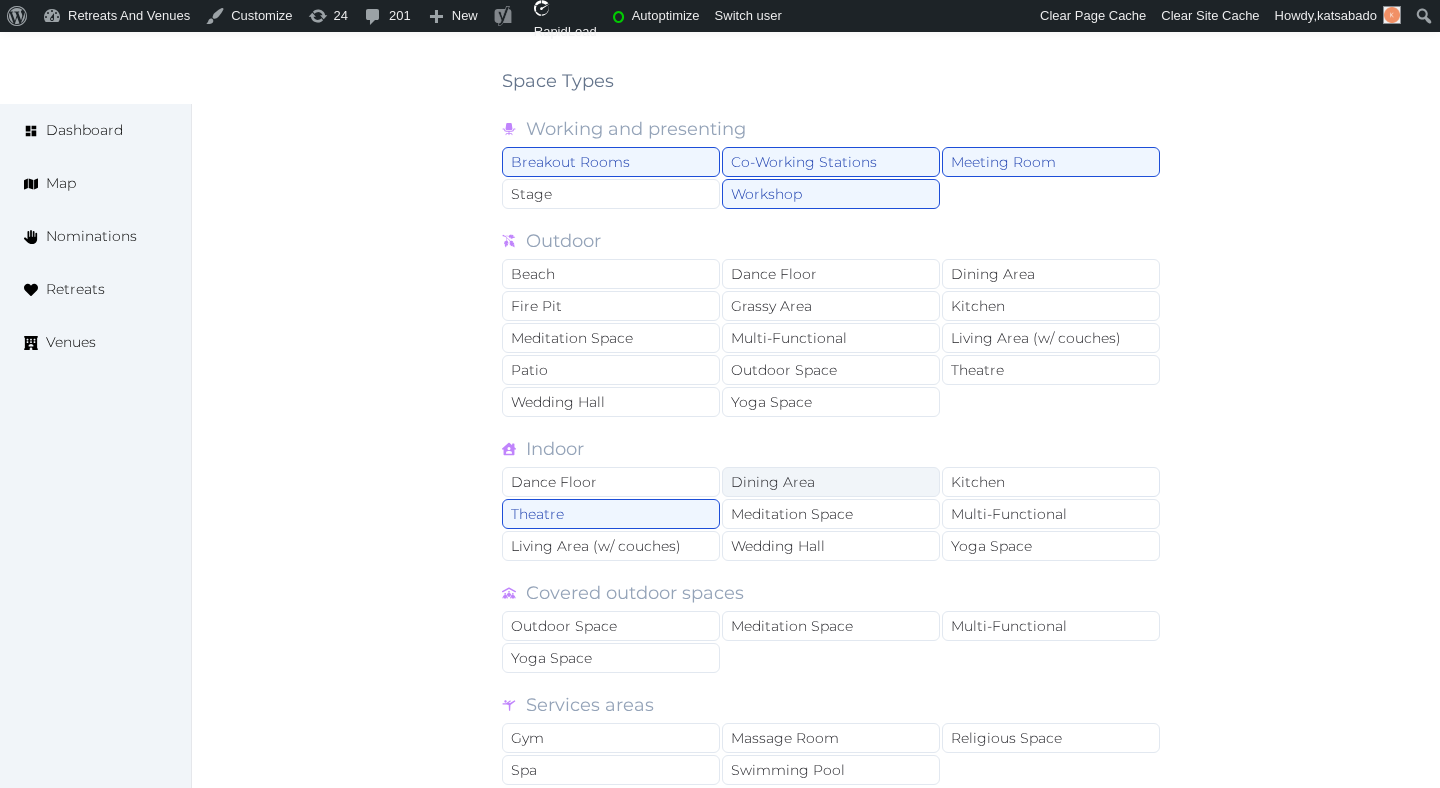 click on "Dining Area" at bounding box center [831, 482] 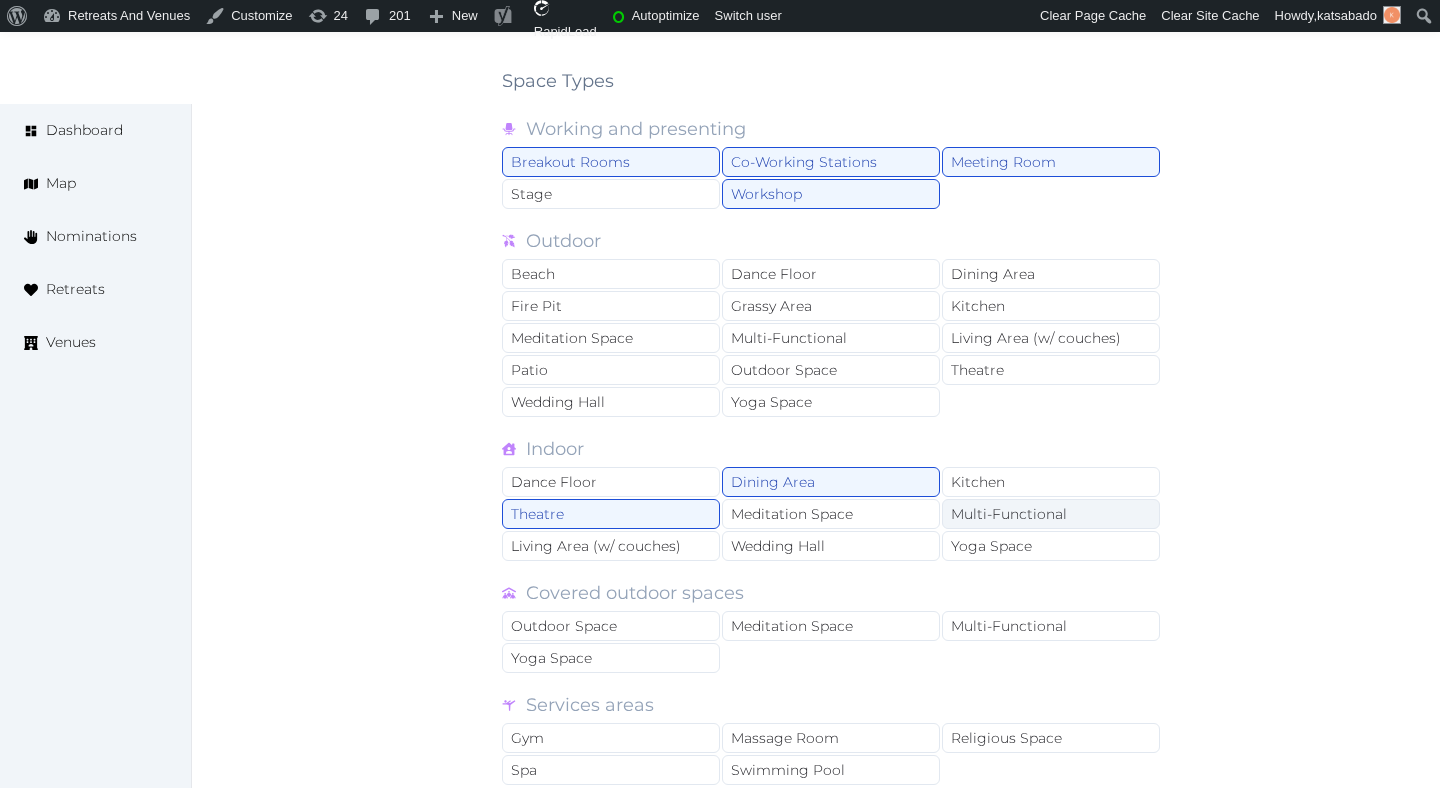 click on "Multi-Functional" at bounding box center (1051, 514) 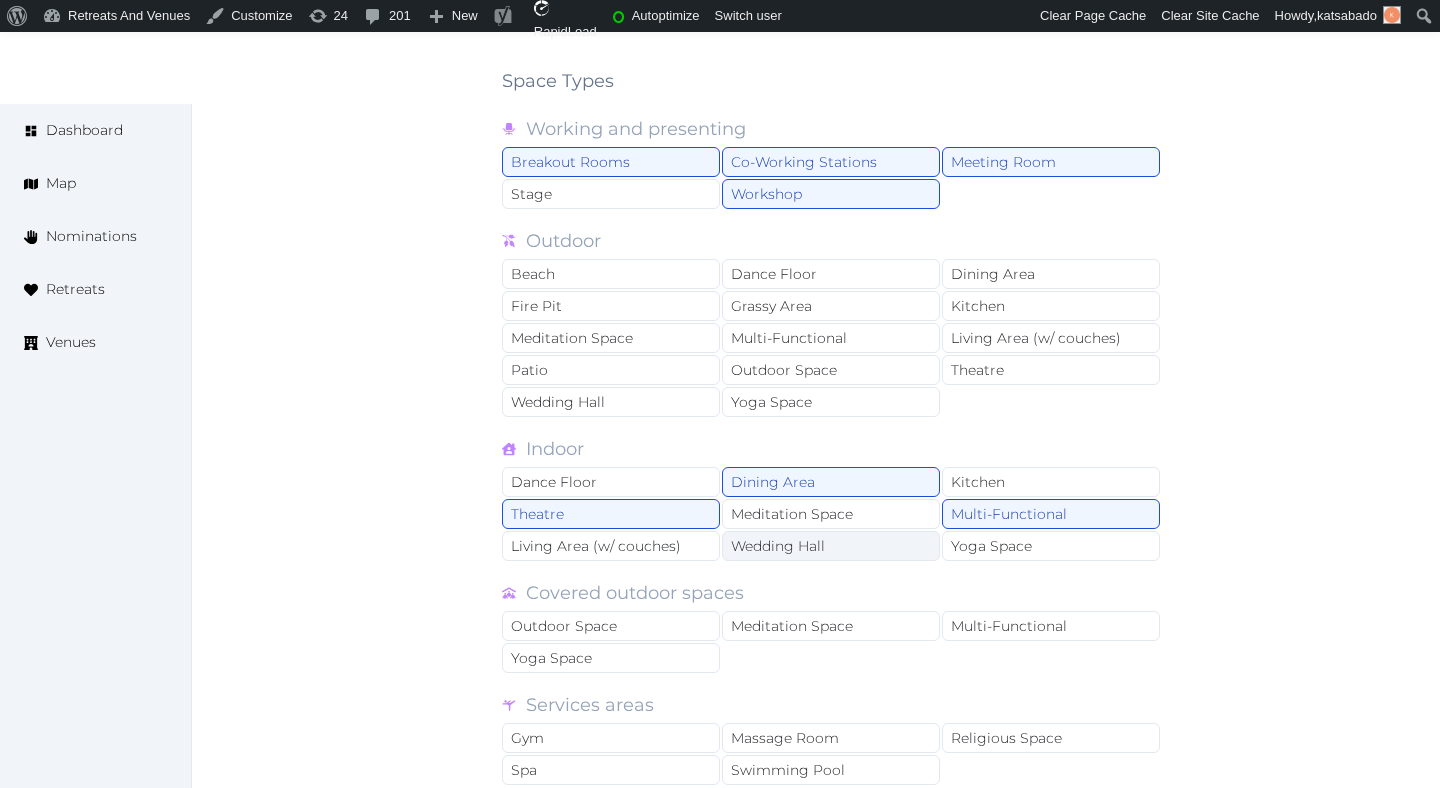 click on "Wedding Hall" at bounding box center [831, 546] 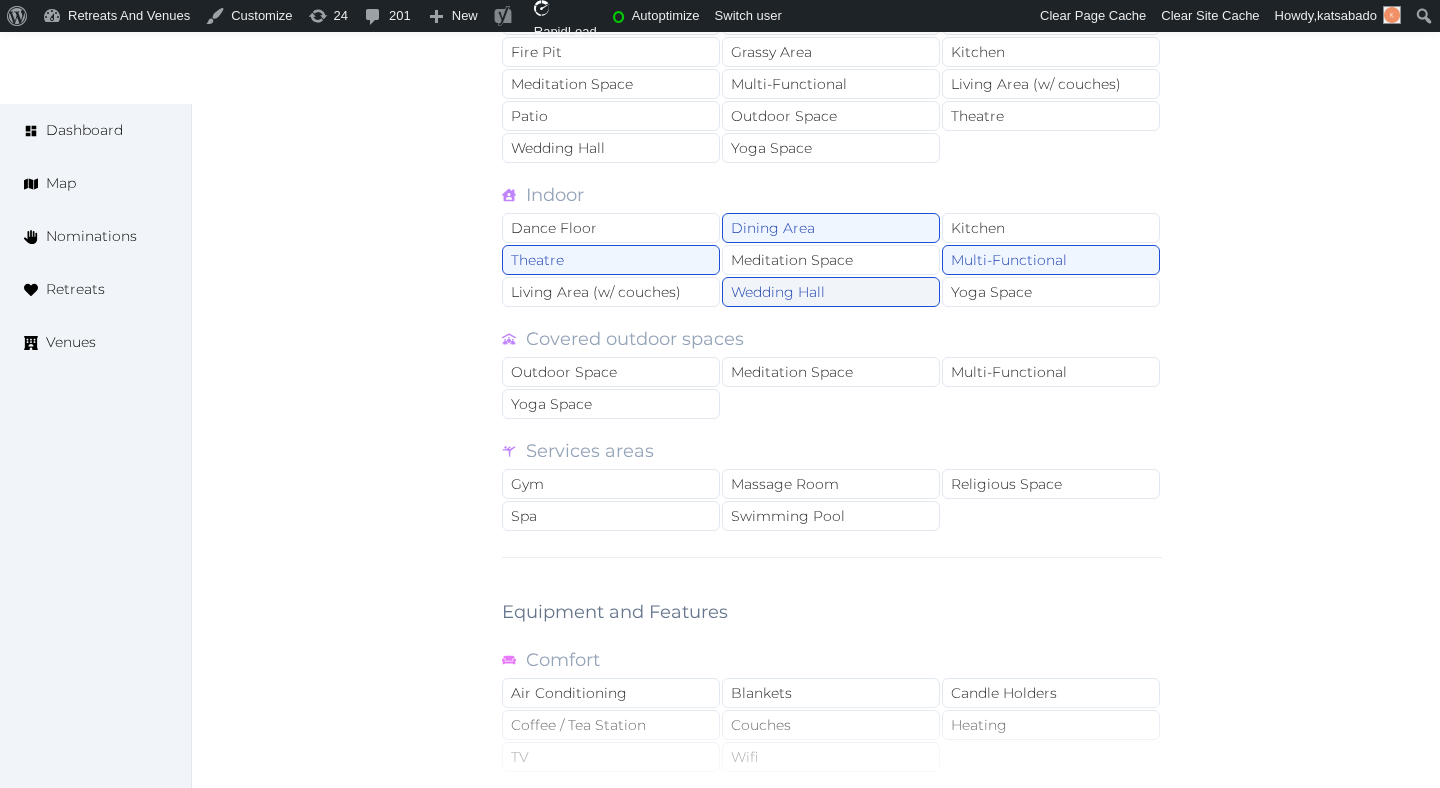 scroll, scrollTop: 2214, scrollLeft: 0, axis: vertical 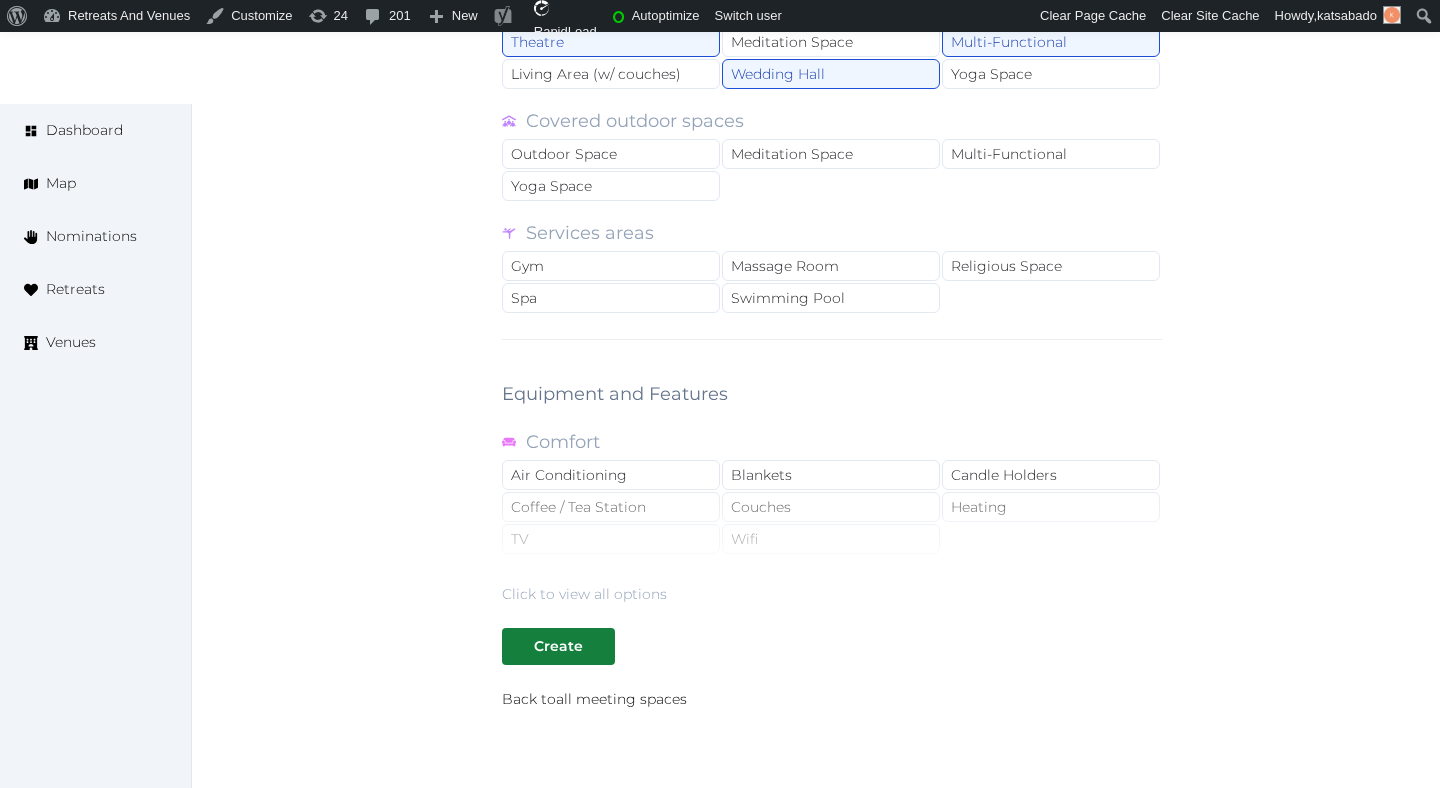 click on "Click to view all options" at bounding box center (832, 540) 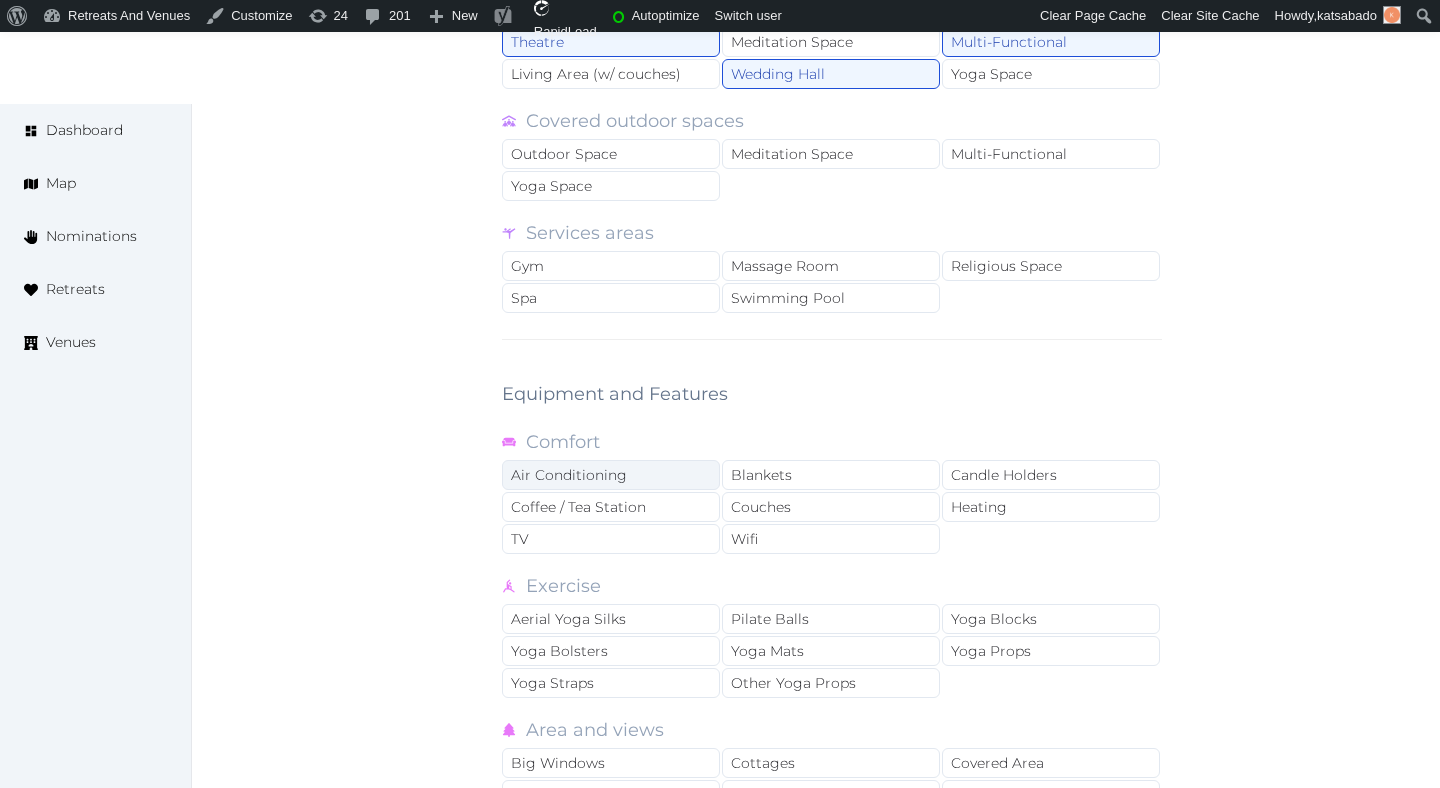 click on "Air Conditioning" at bounding box center [611, 475] 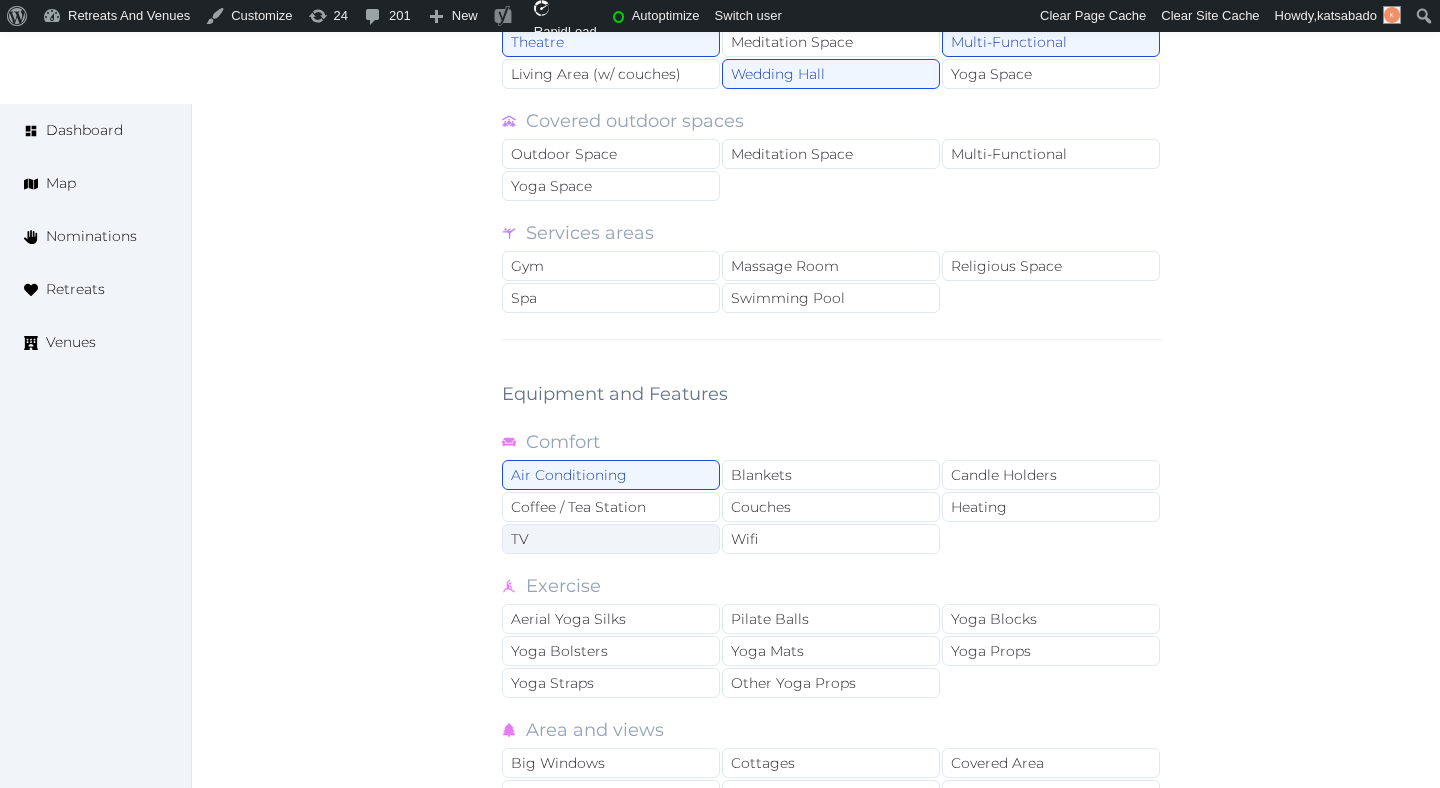click on "TV" at bounding box center [611, 539] 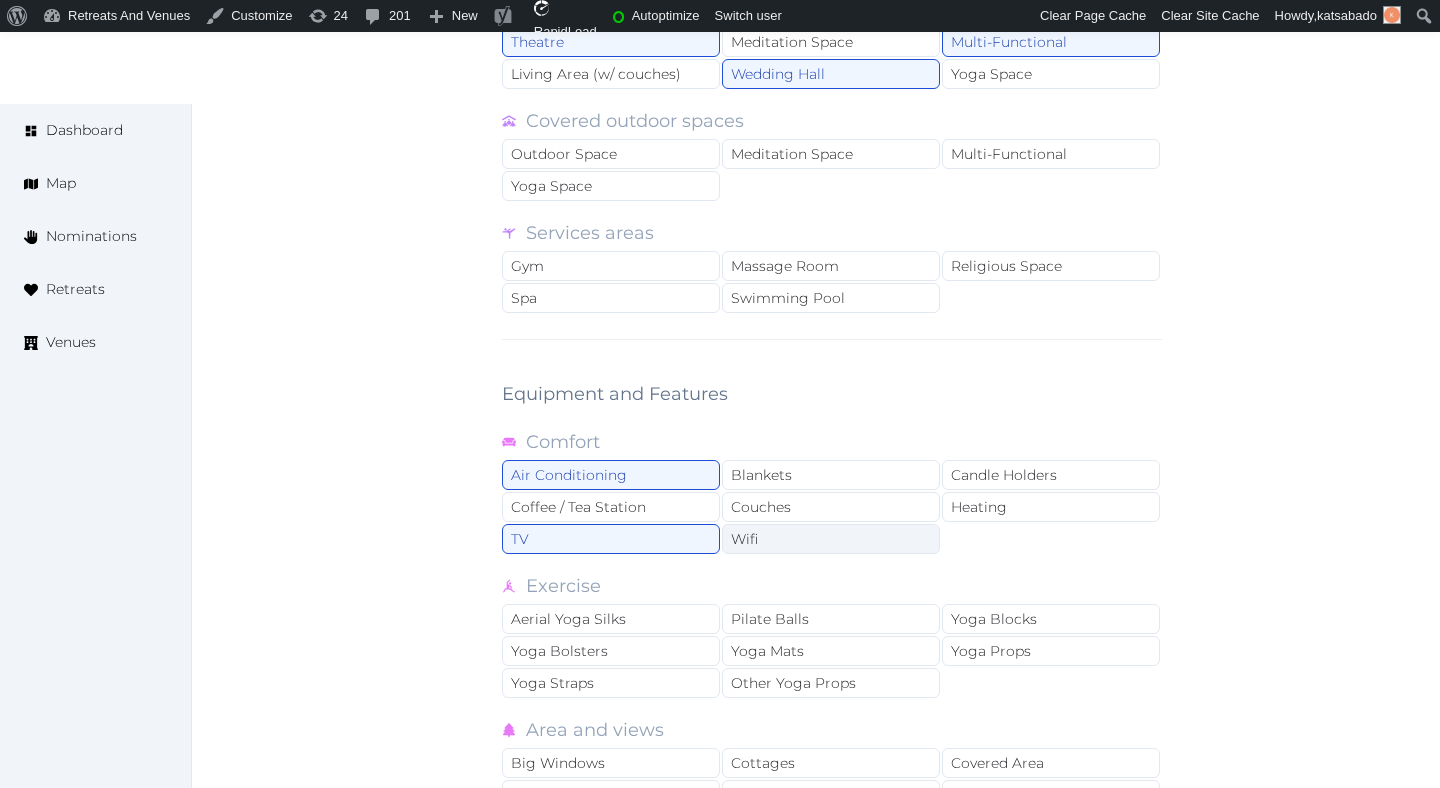 click on "Wifi" at bounding box center (831, 539) 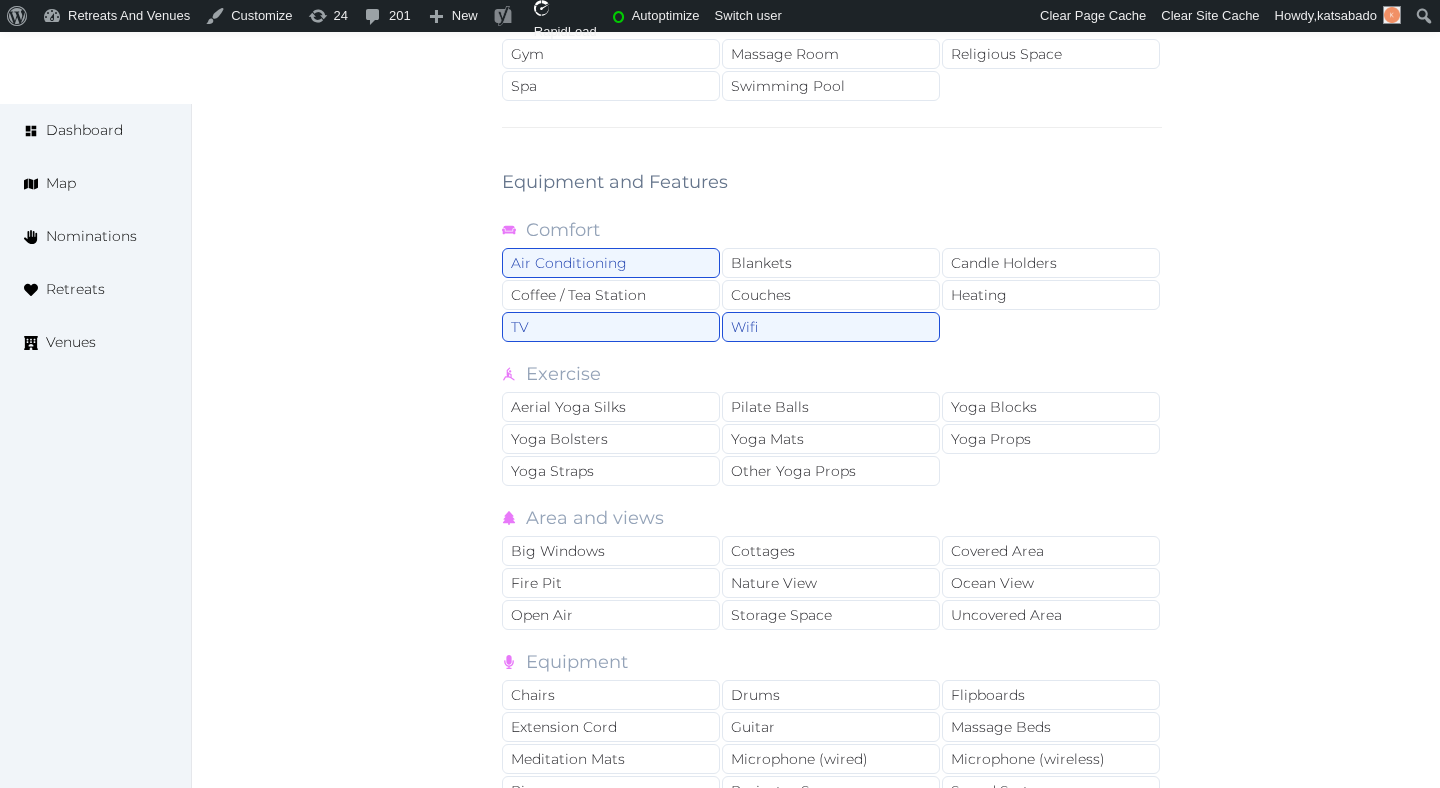 scroll, scrollTop: 2496, scrollLeft: 0, axis: vertical 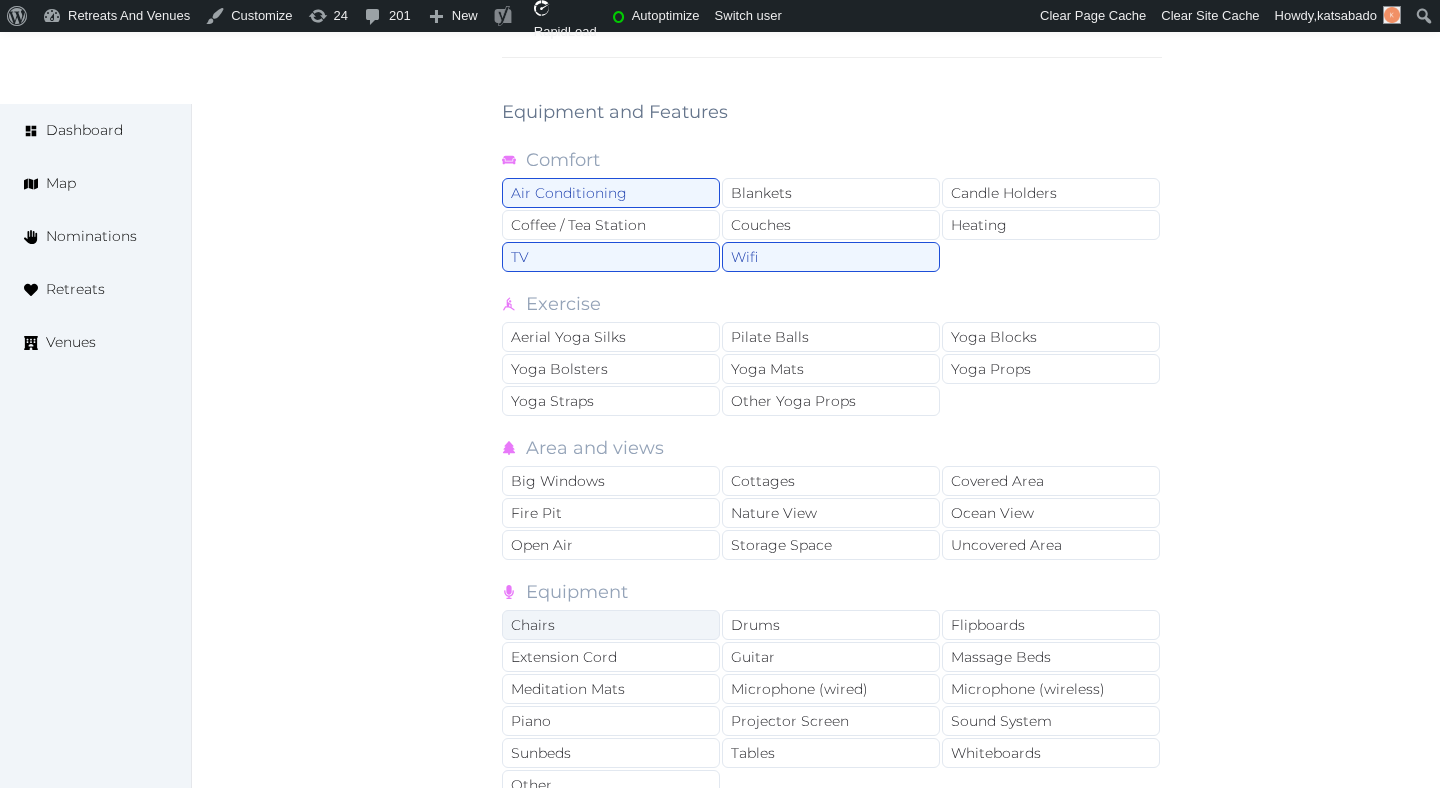 click on "Chairs" at bounding box center [611, 625] 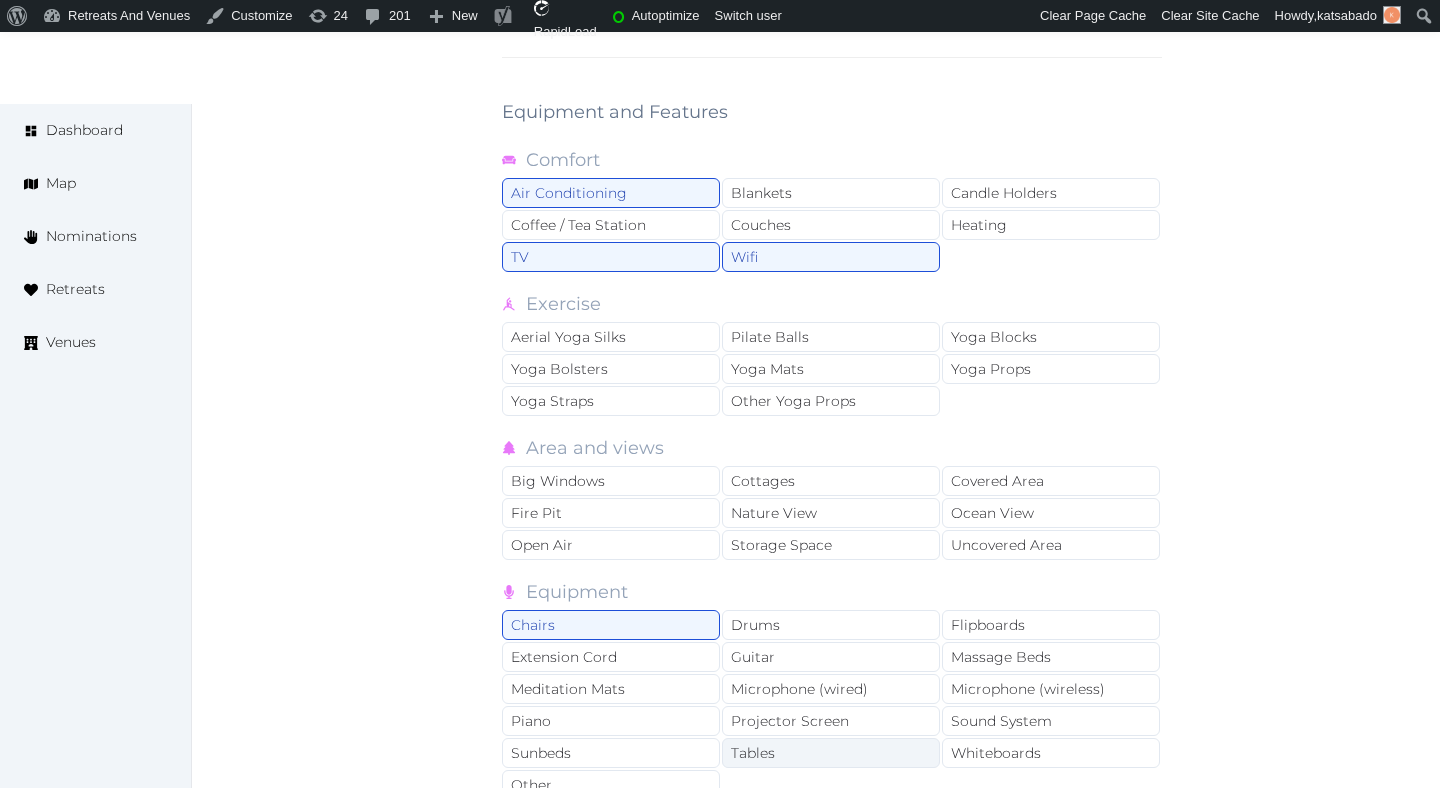 click on "Tables" at bounding box center (831, 753) 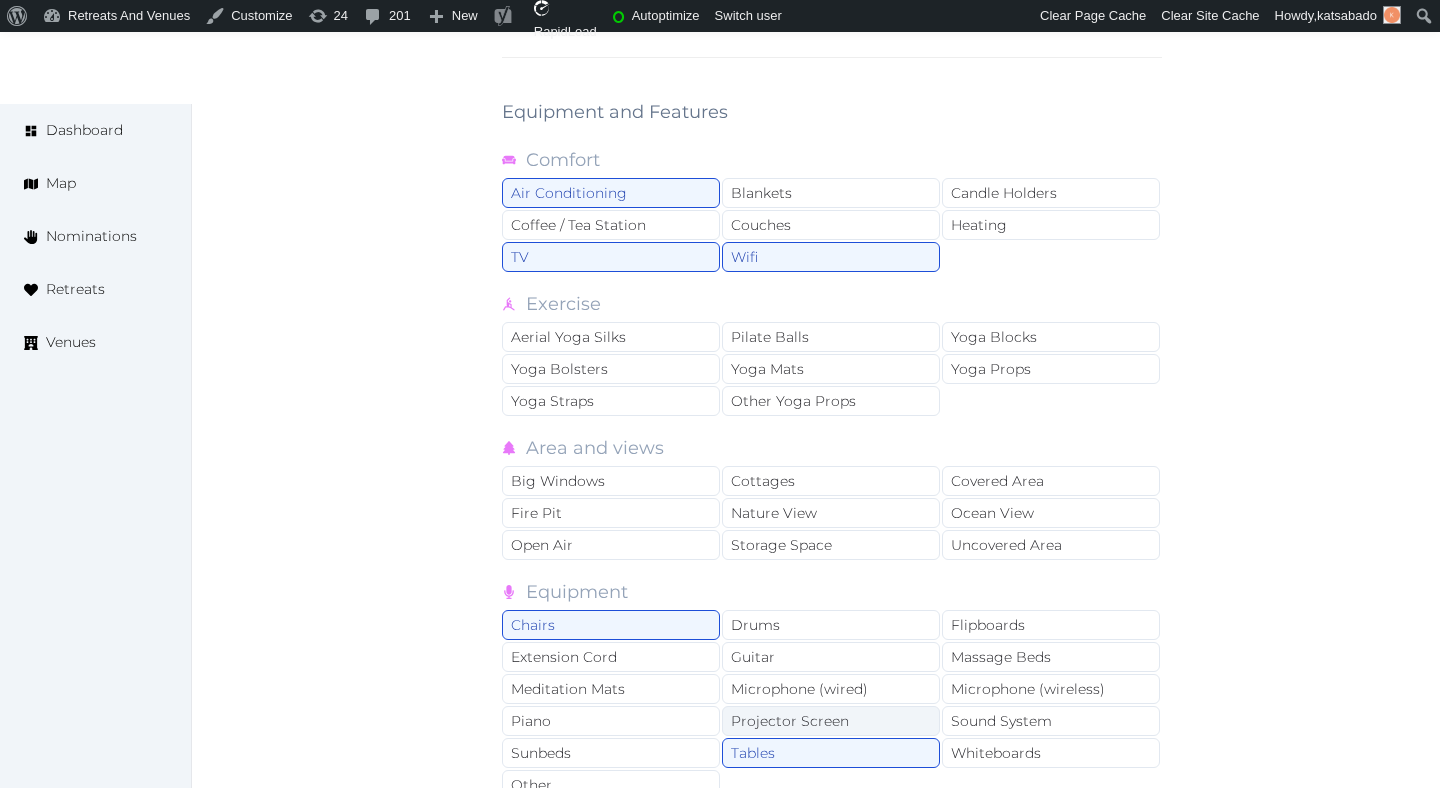 click on "Projector Screen" at bounding box center (831, 721) 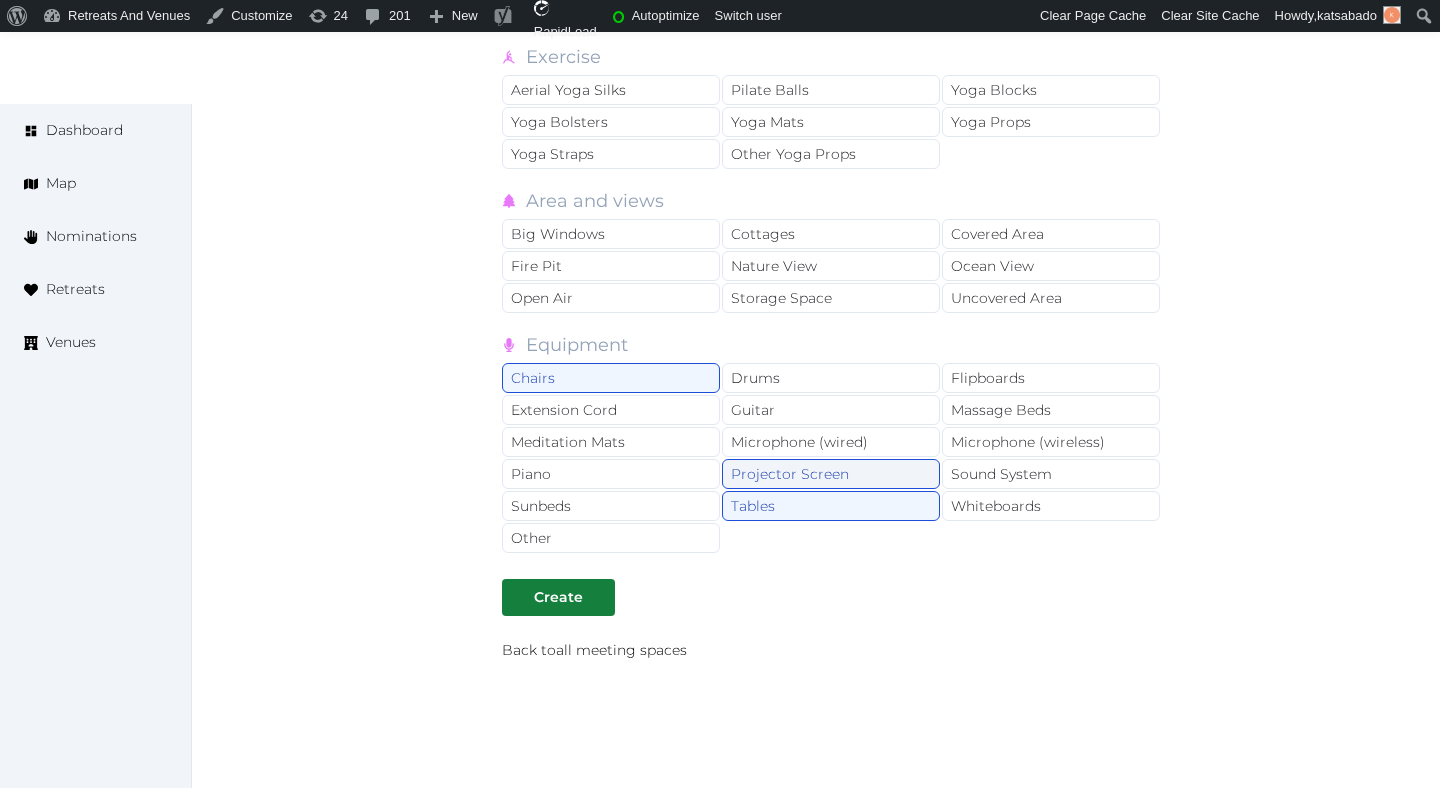 scroll, scrollTop: 2779, scrollLeft: 0, axis: vertical 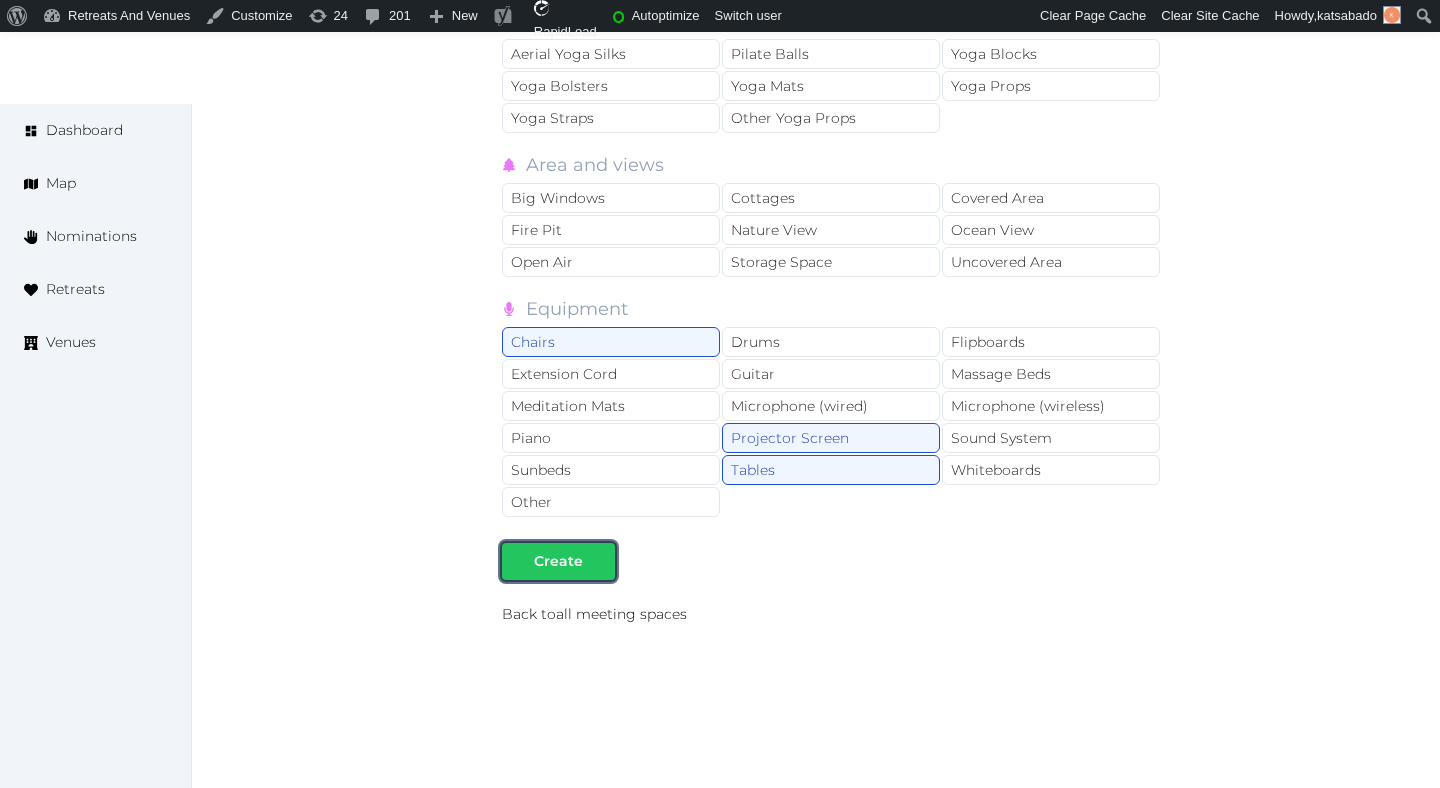 click at bounding box center [599, 561] 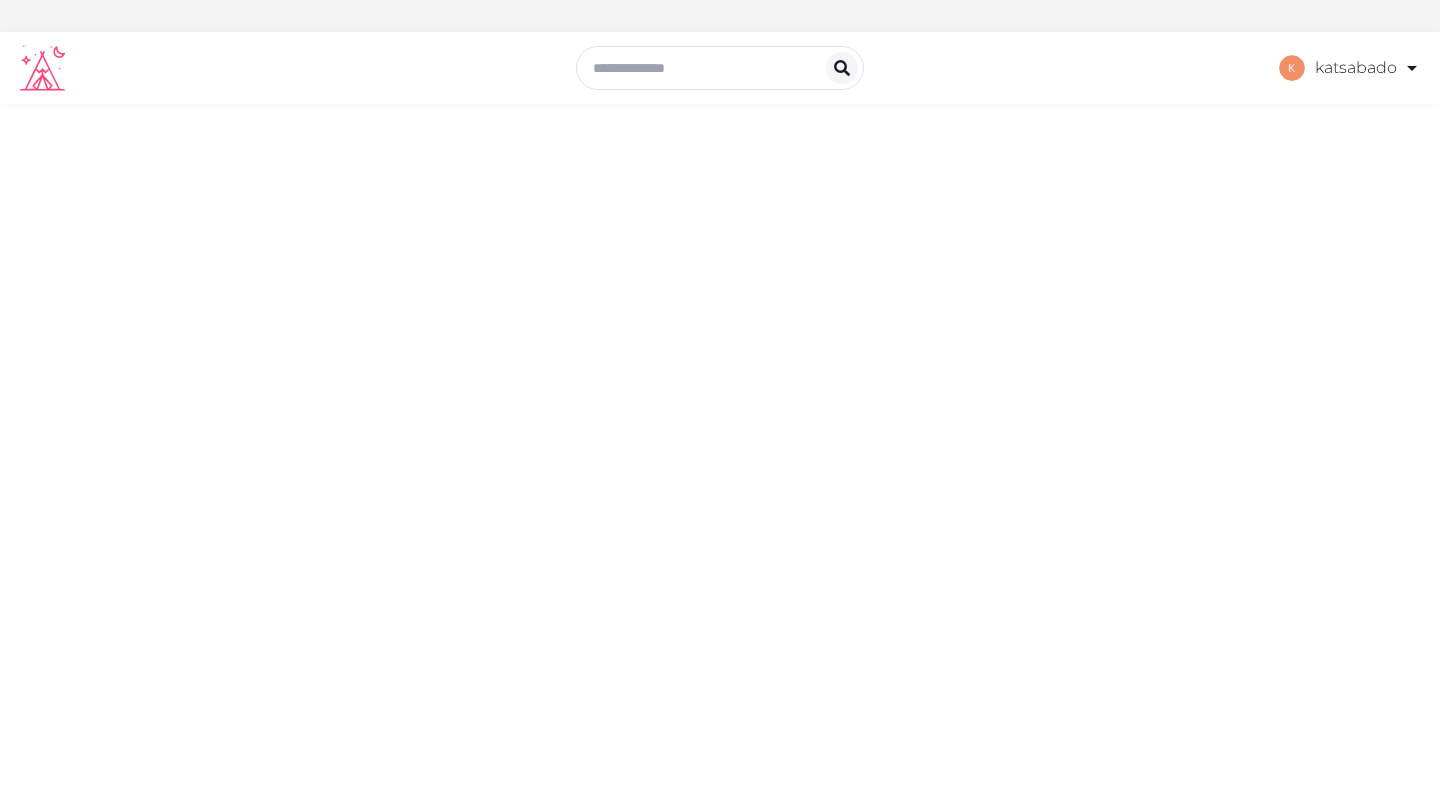 scroll, scrollTop: 0, scrollLeft: 0, axis: both 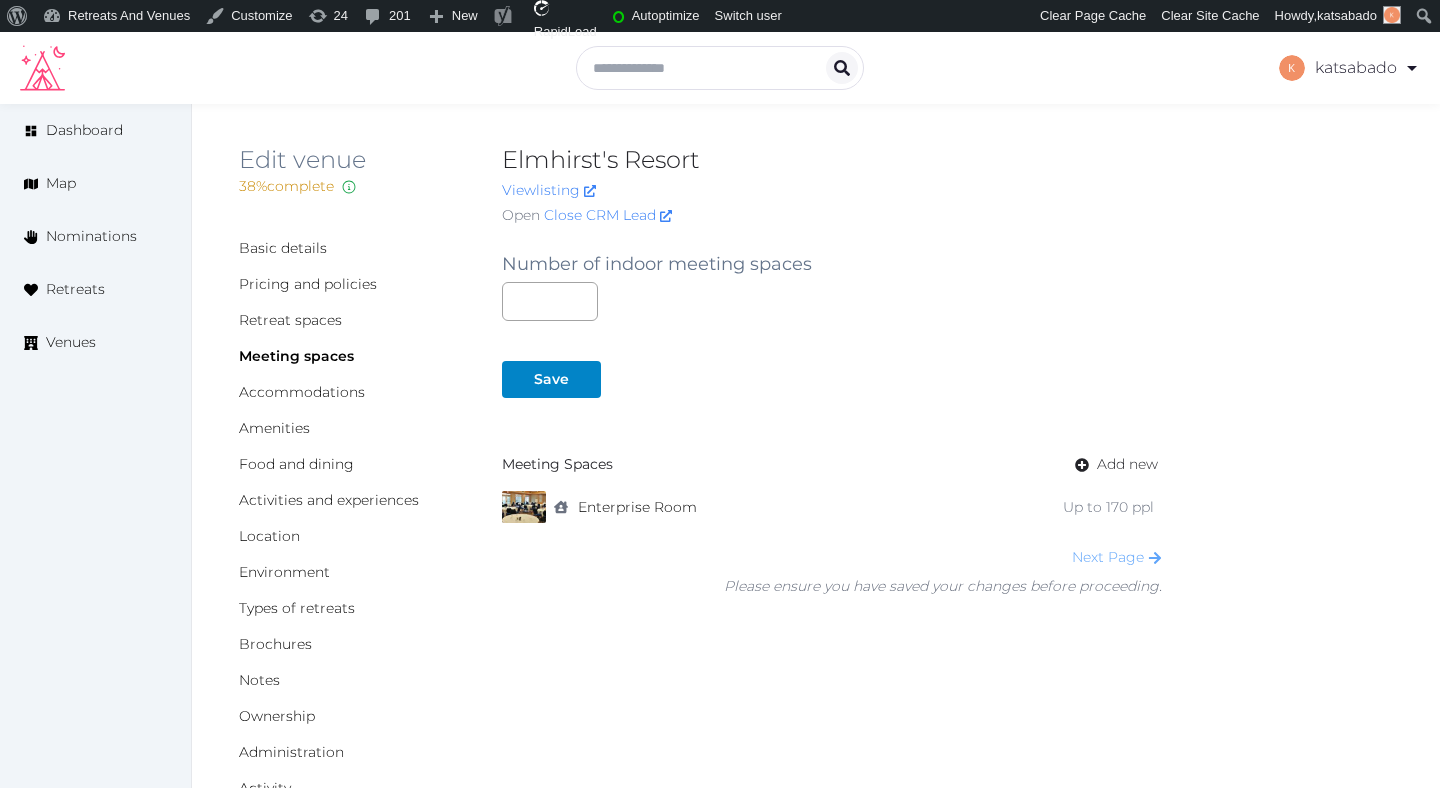click on "Next Page" at bounding box center (1117, 557) 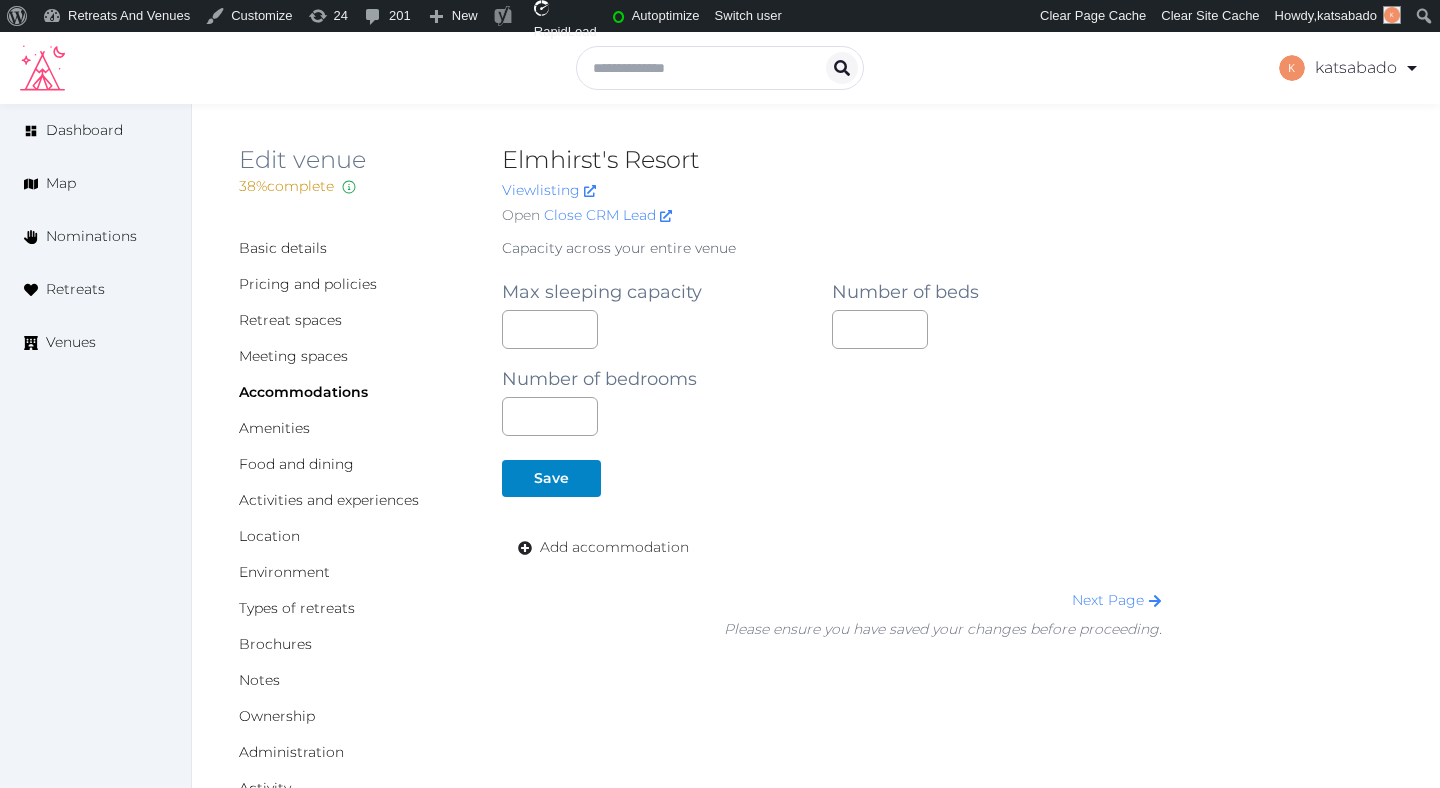 scroll, scrollTop: 0, scrollLeft: 0, axis: both 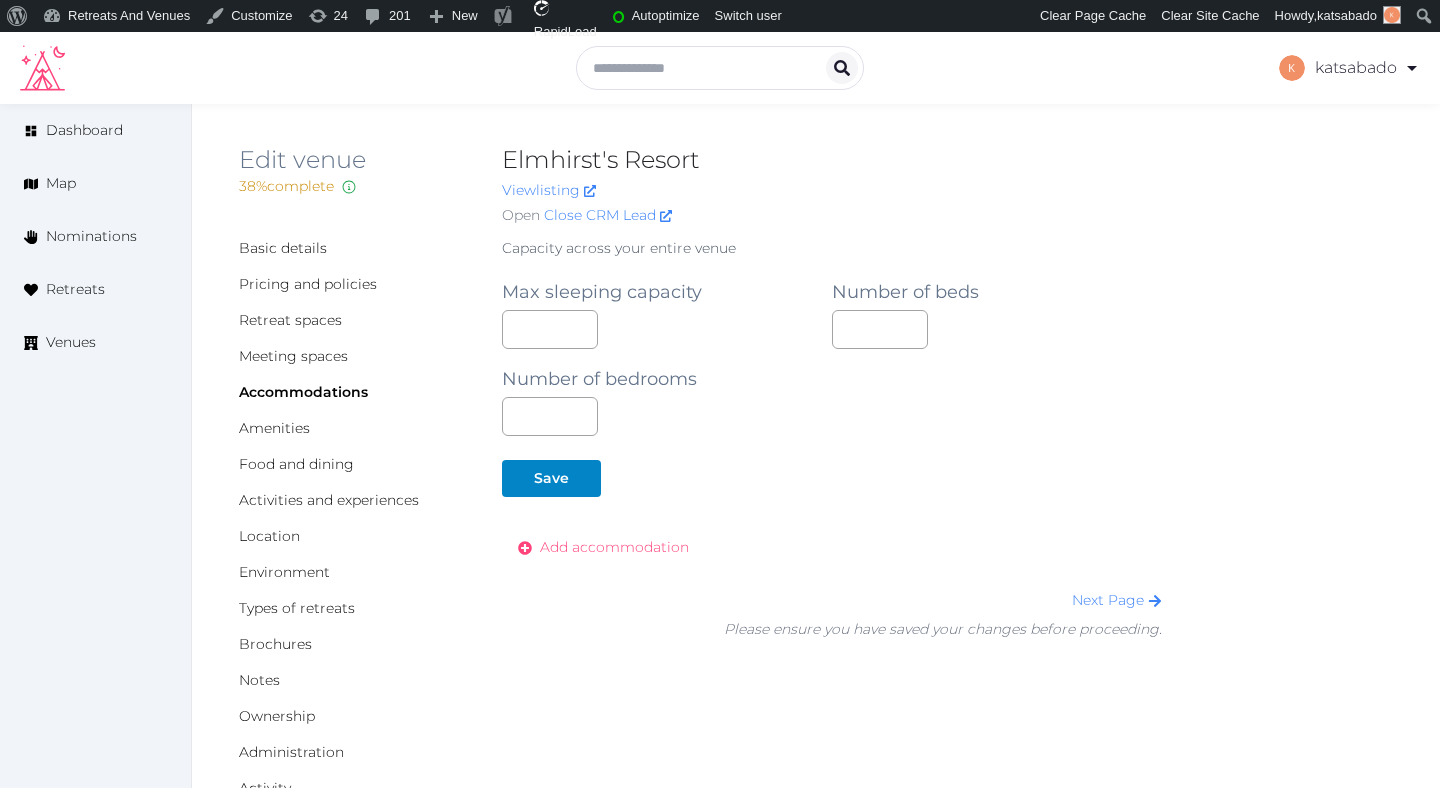 click on "Add accommodation" at bounding box center [614, 547] 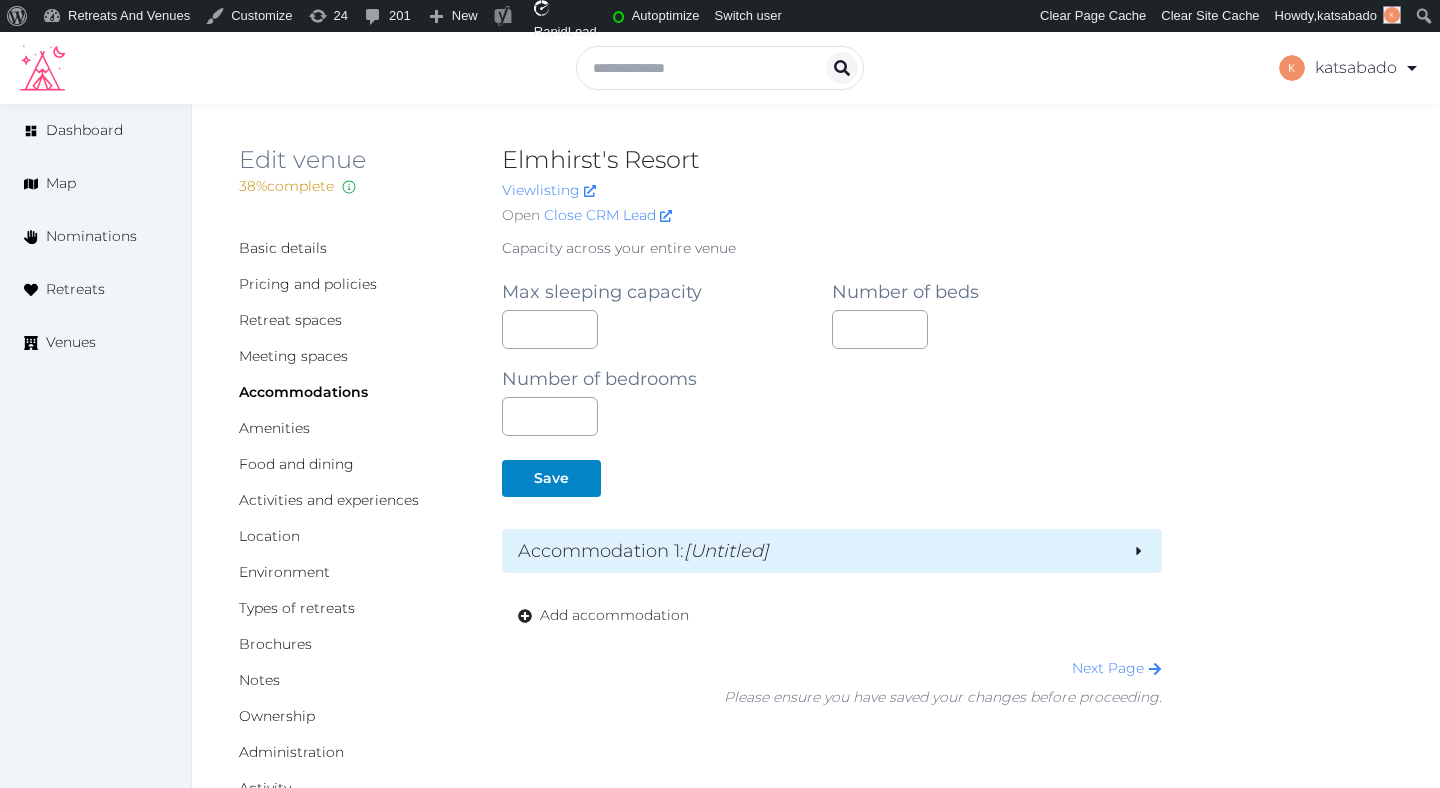 click on "Accommodation 1 :  [Untitled]" at bounding box center (817, 551) 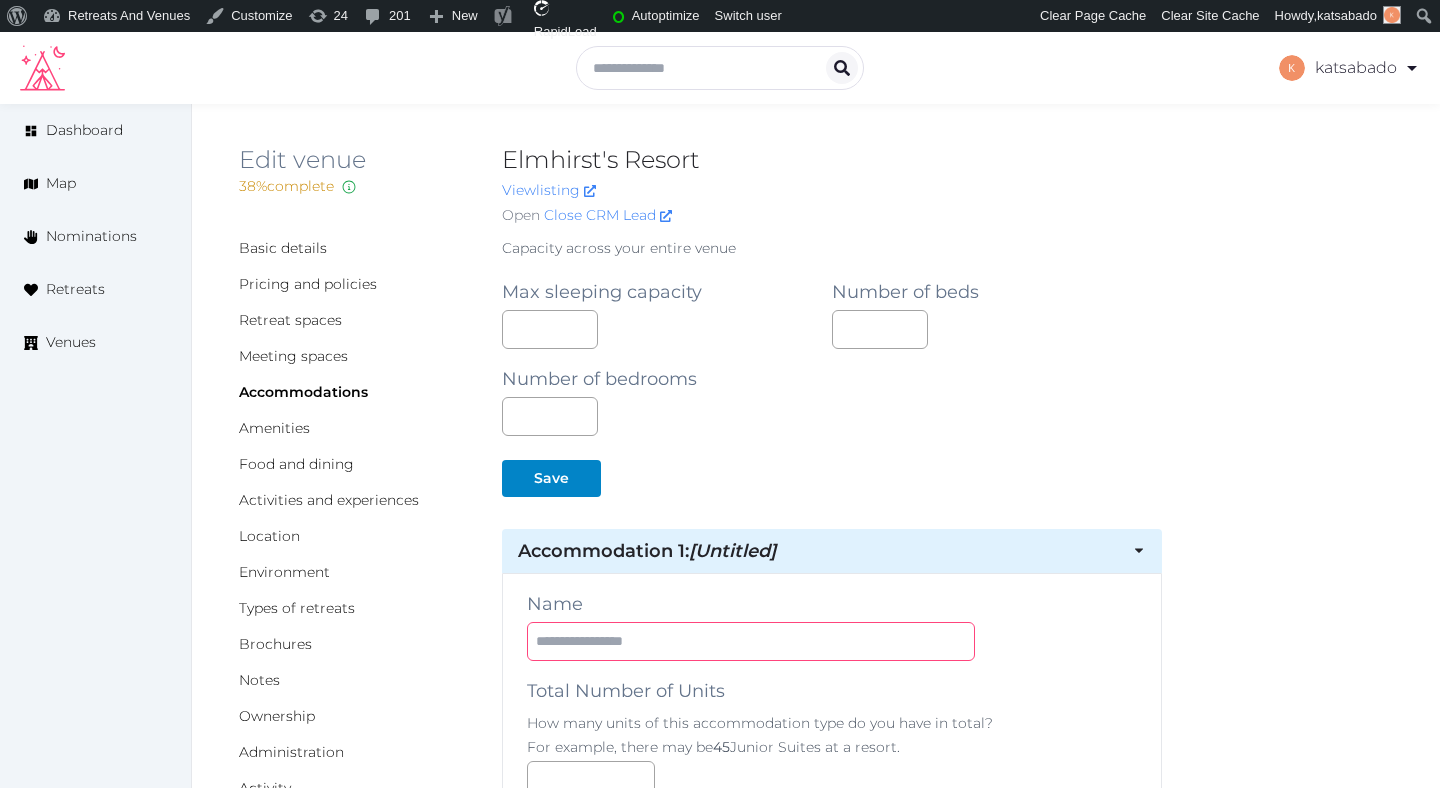 click at bounding box center [751, 641] 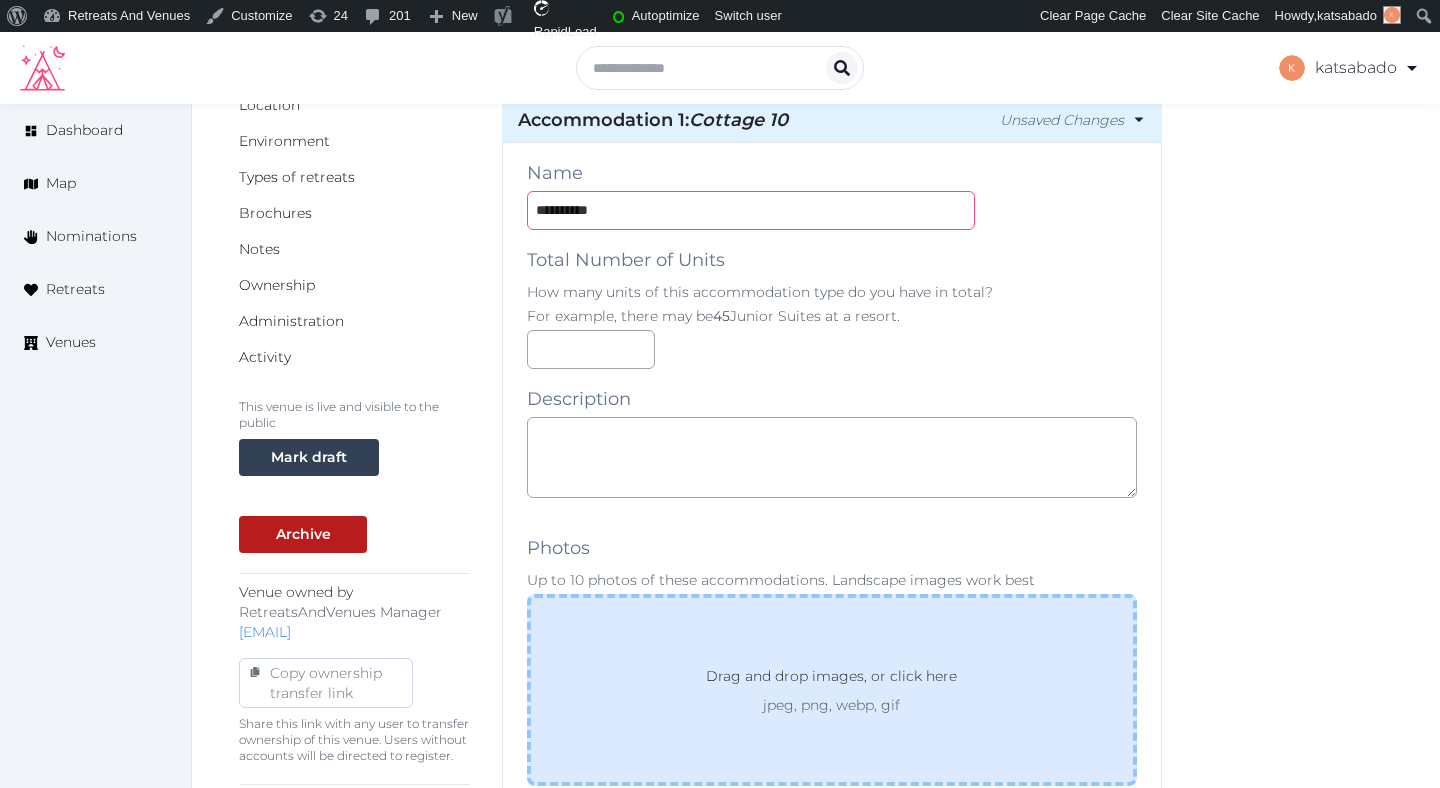 scroll, scrollTop: 455, scrollLeft: 0, axis: vertical 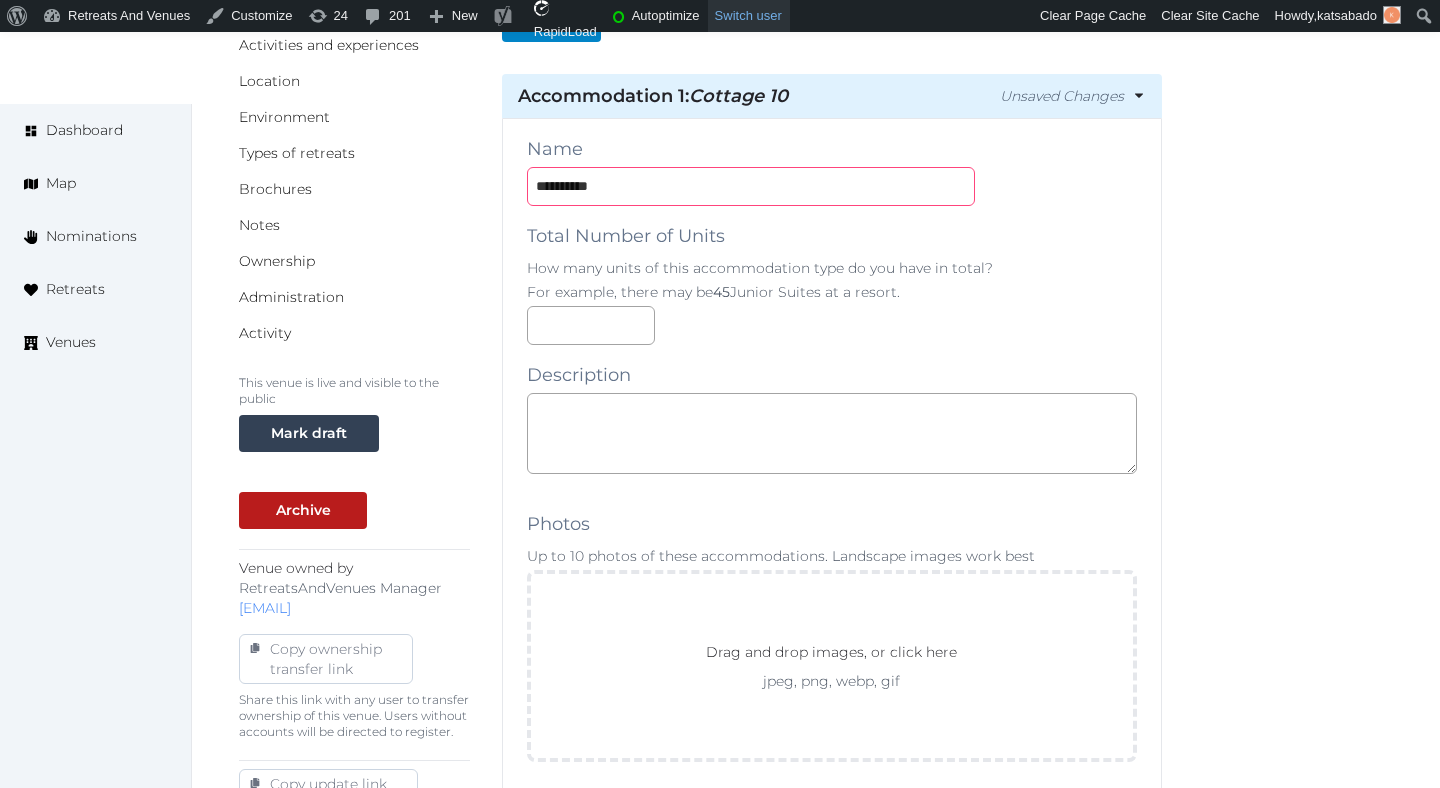 type on "**********" 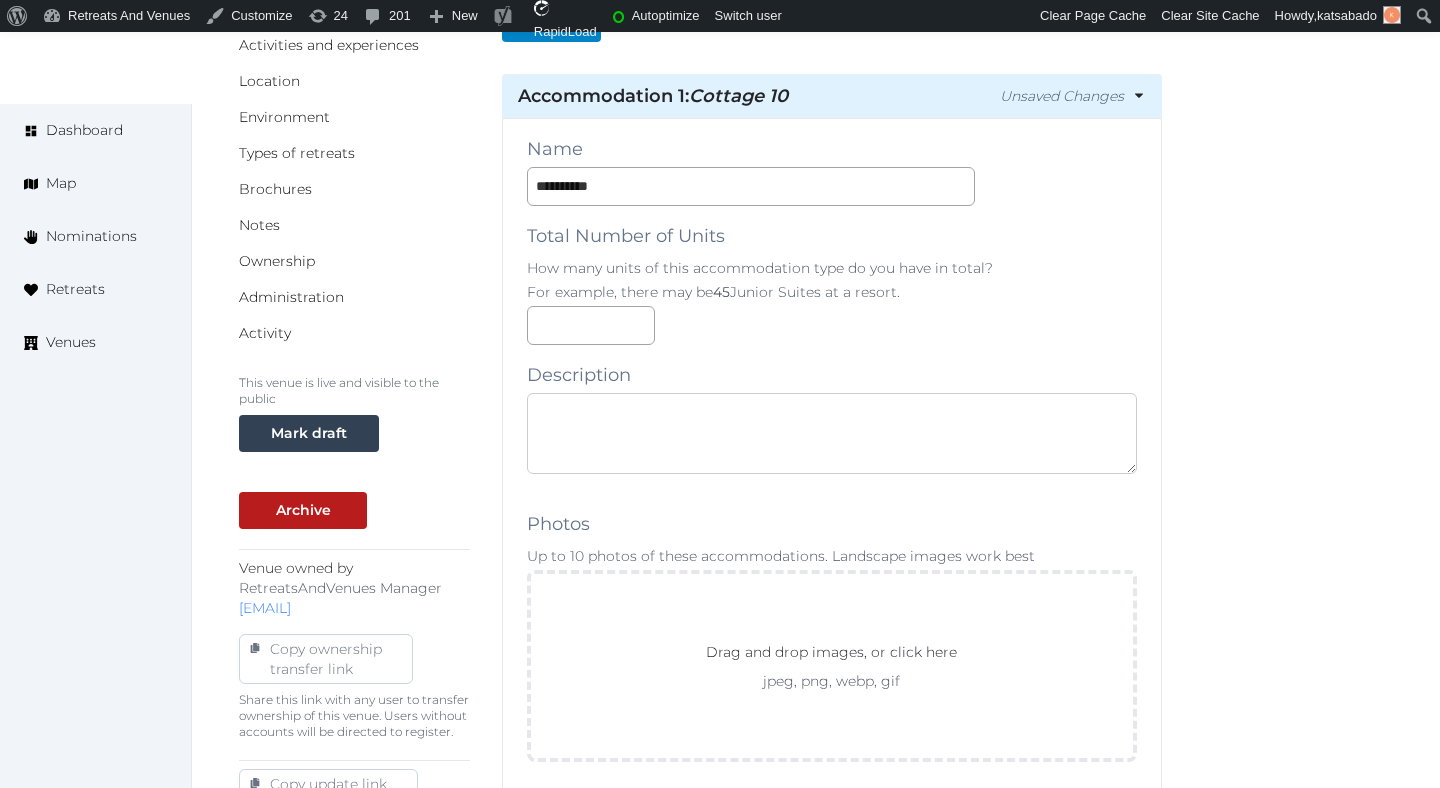 click at bounding box center (832, 433) 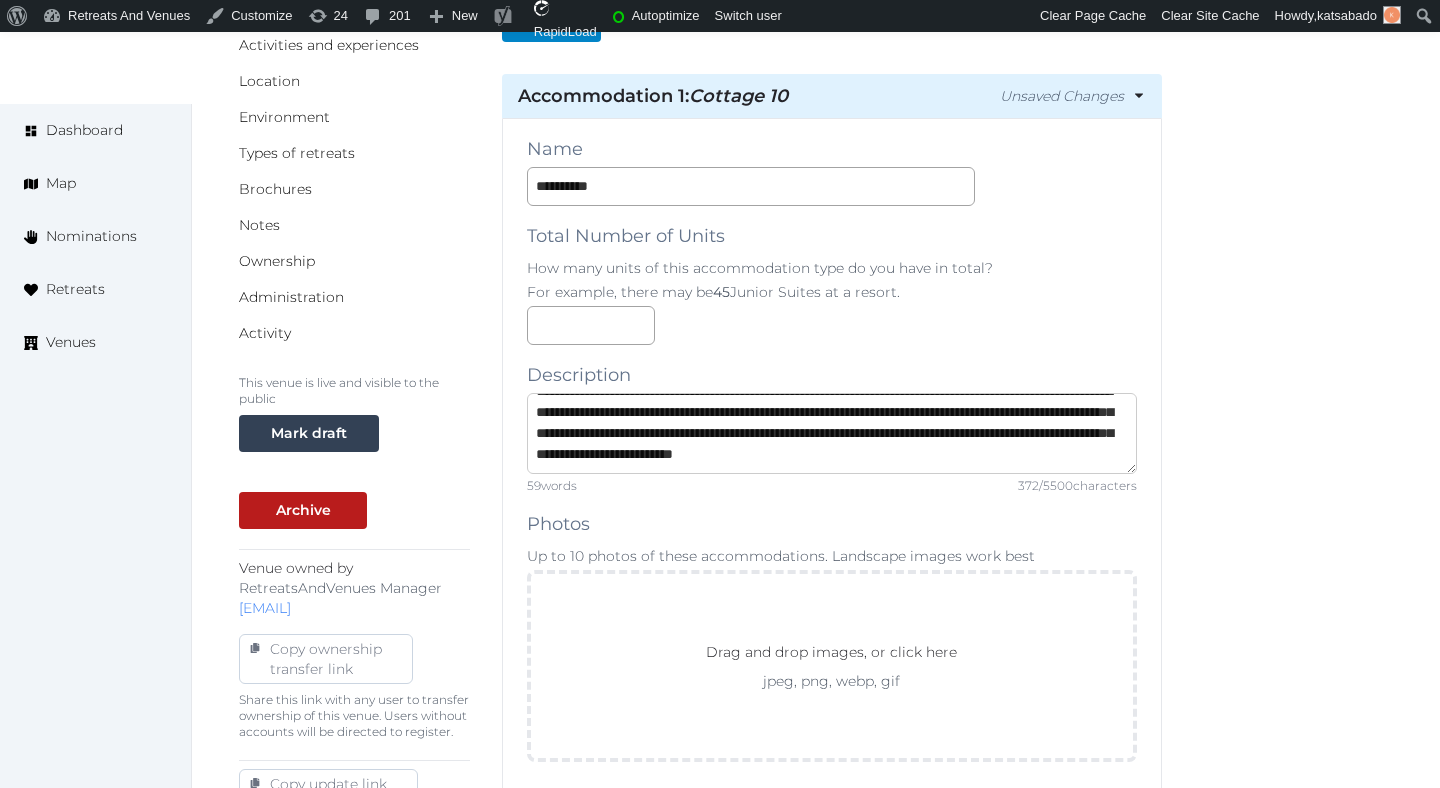 scroll, scrollTop: 0, scrollLeft: 0, axis: both 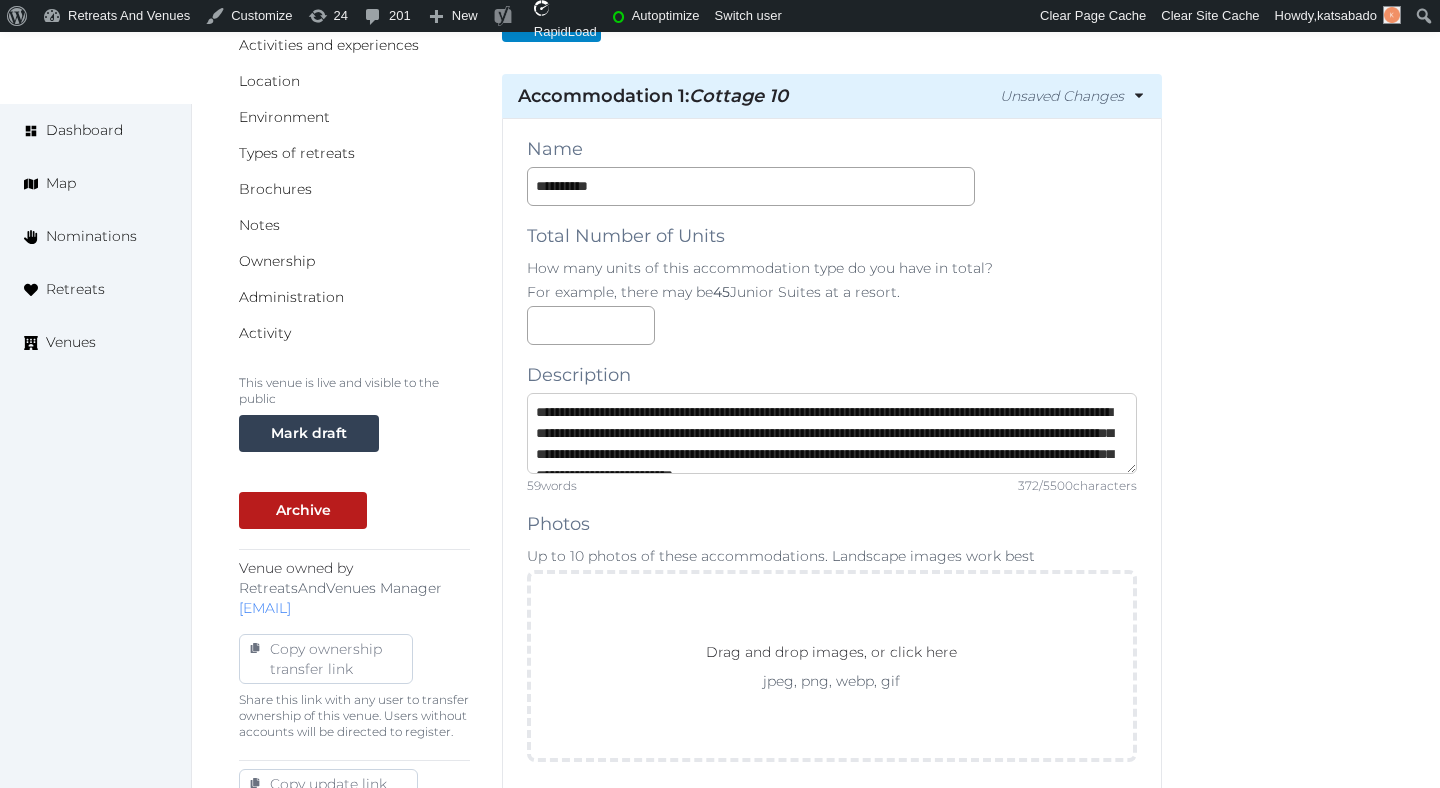 type on "**********" 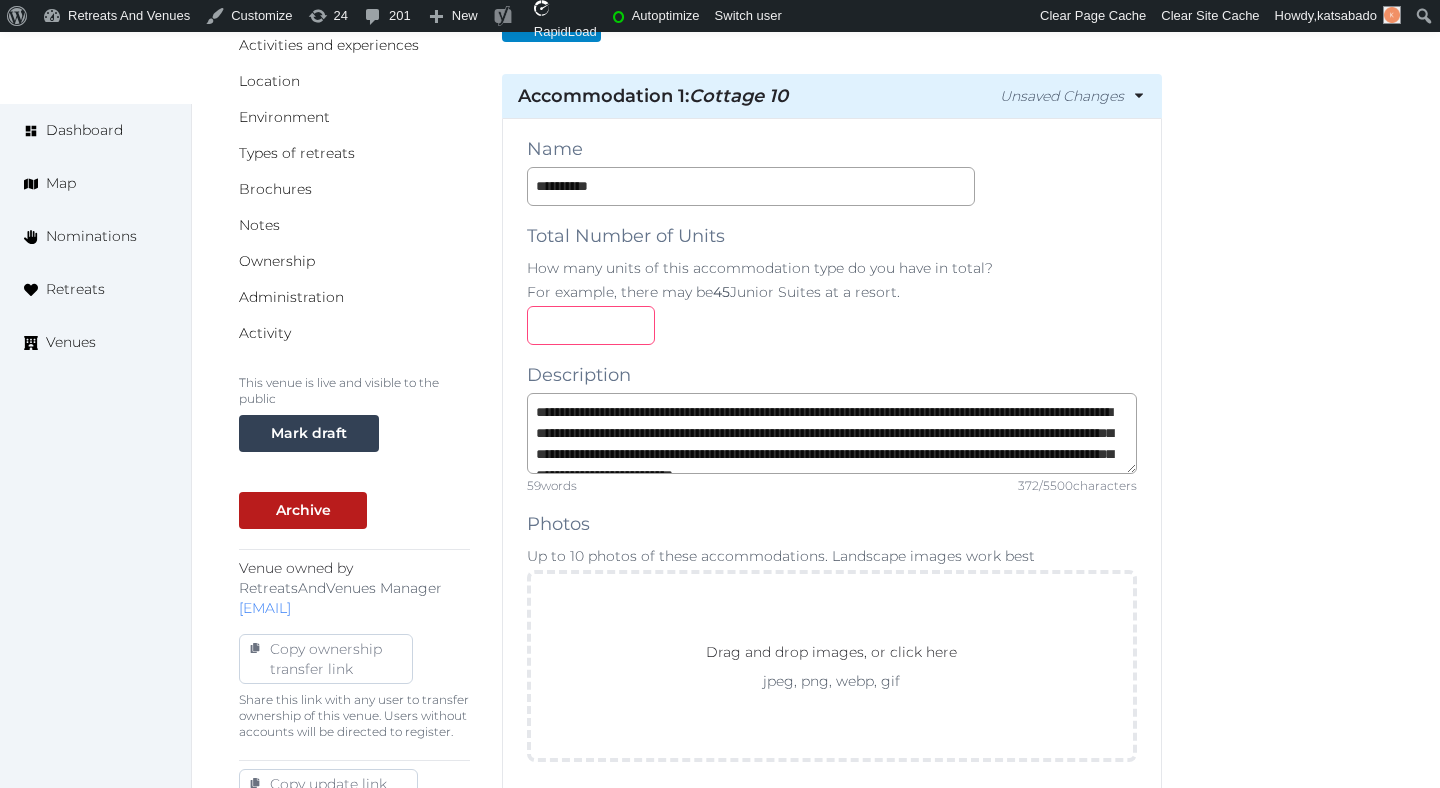 click at bounding box center [591, 325] 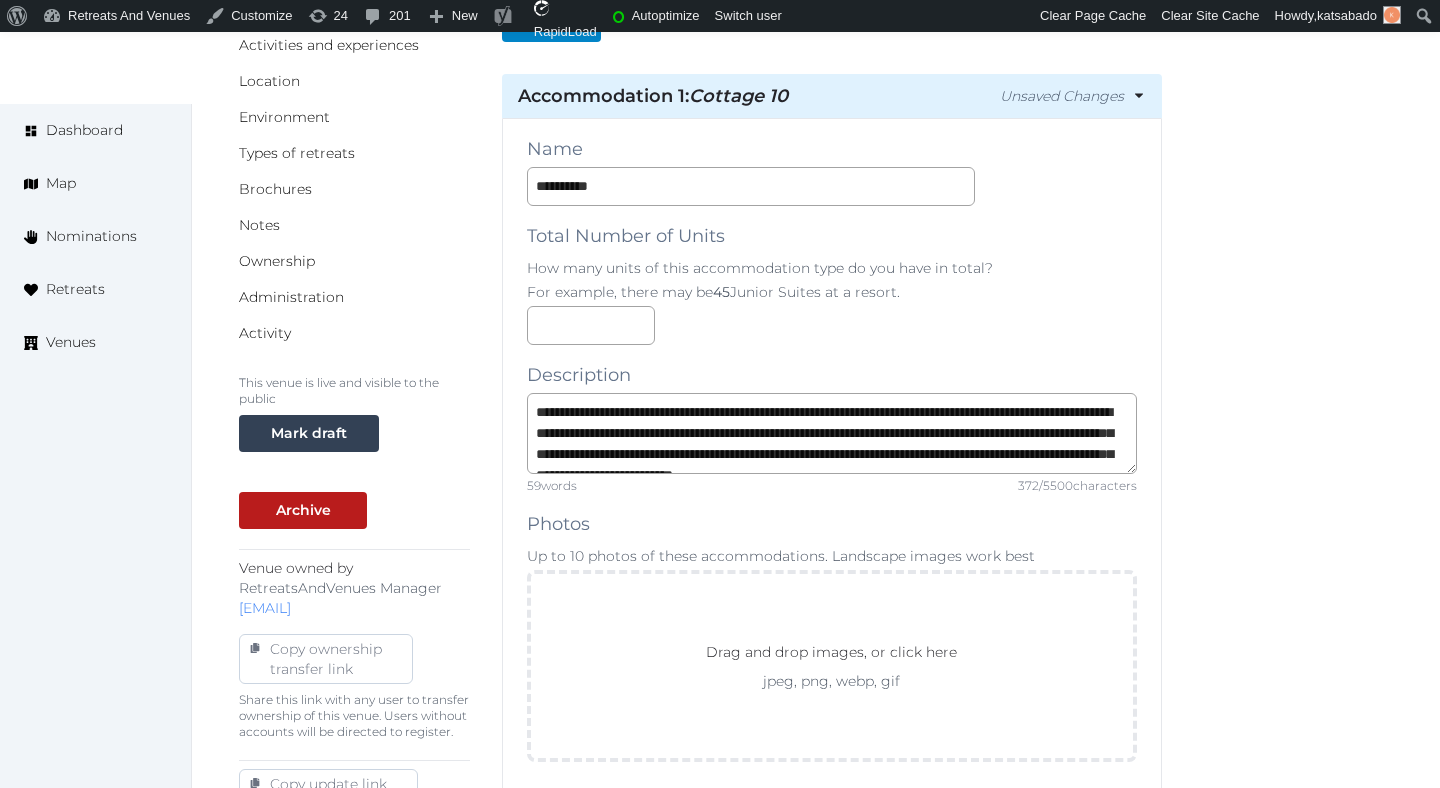 click on "**********" at bounding box center [816, 1406] 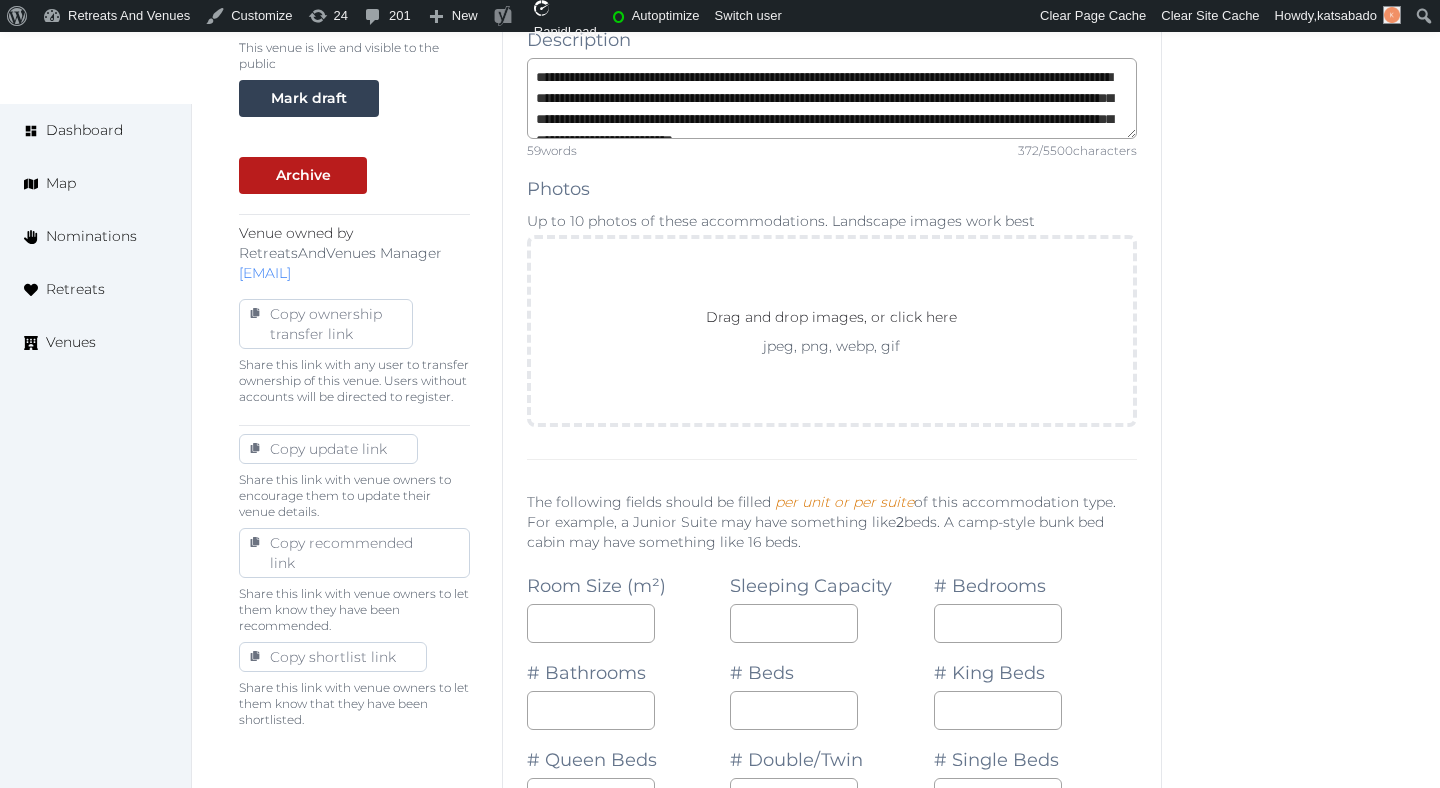 scroll, scrollTop: 959, scrollLeft: 0, axis: vertical 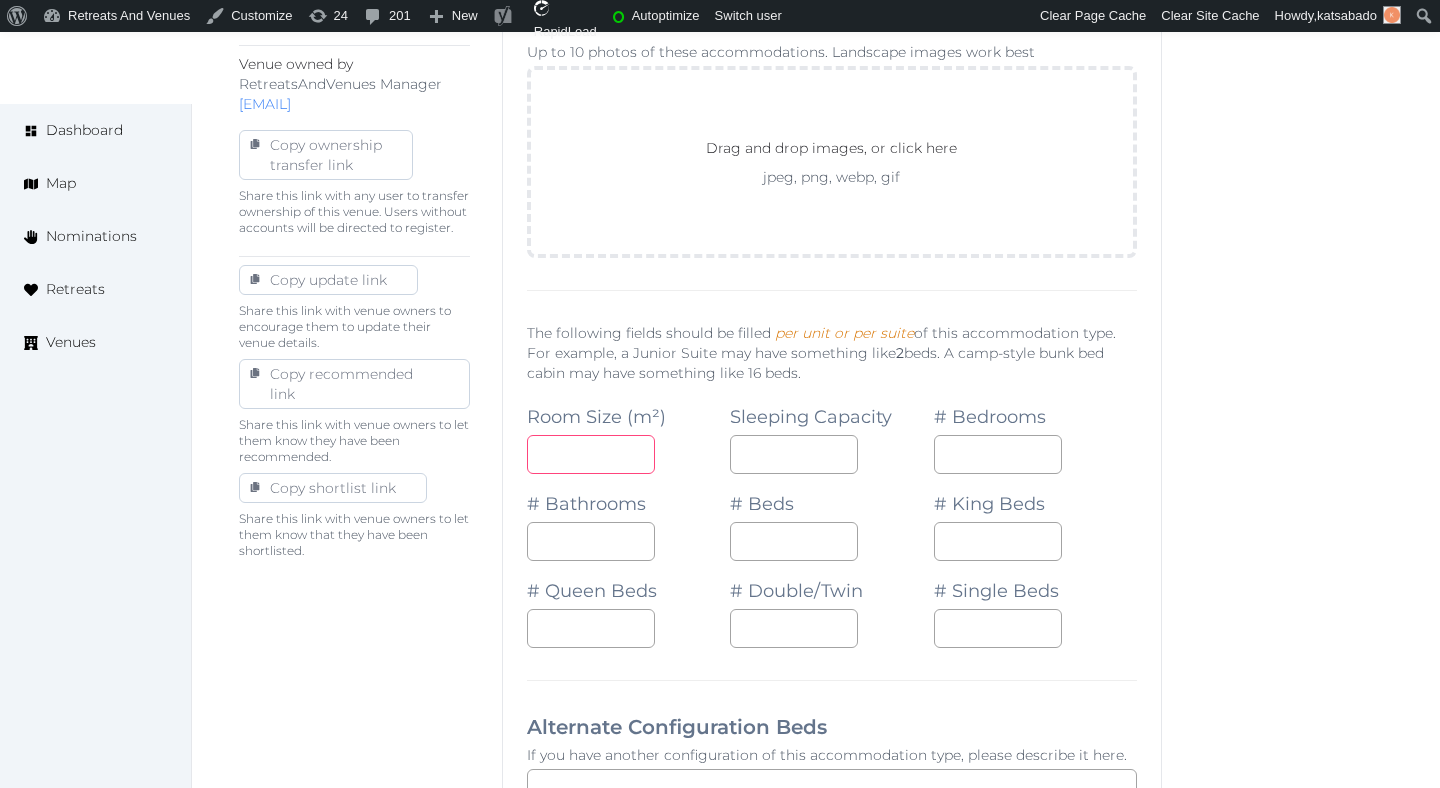 click at bounding box center [591, 454] 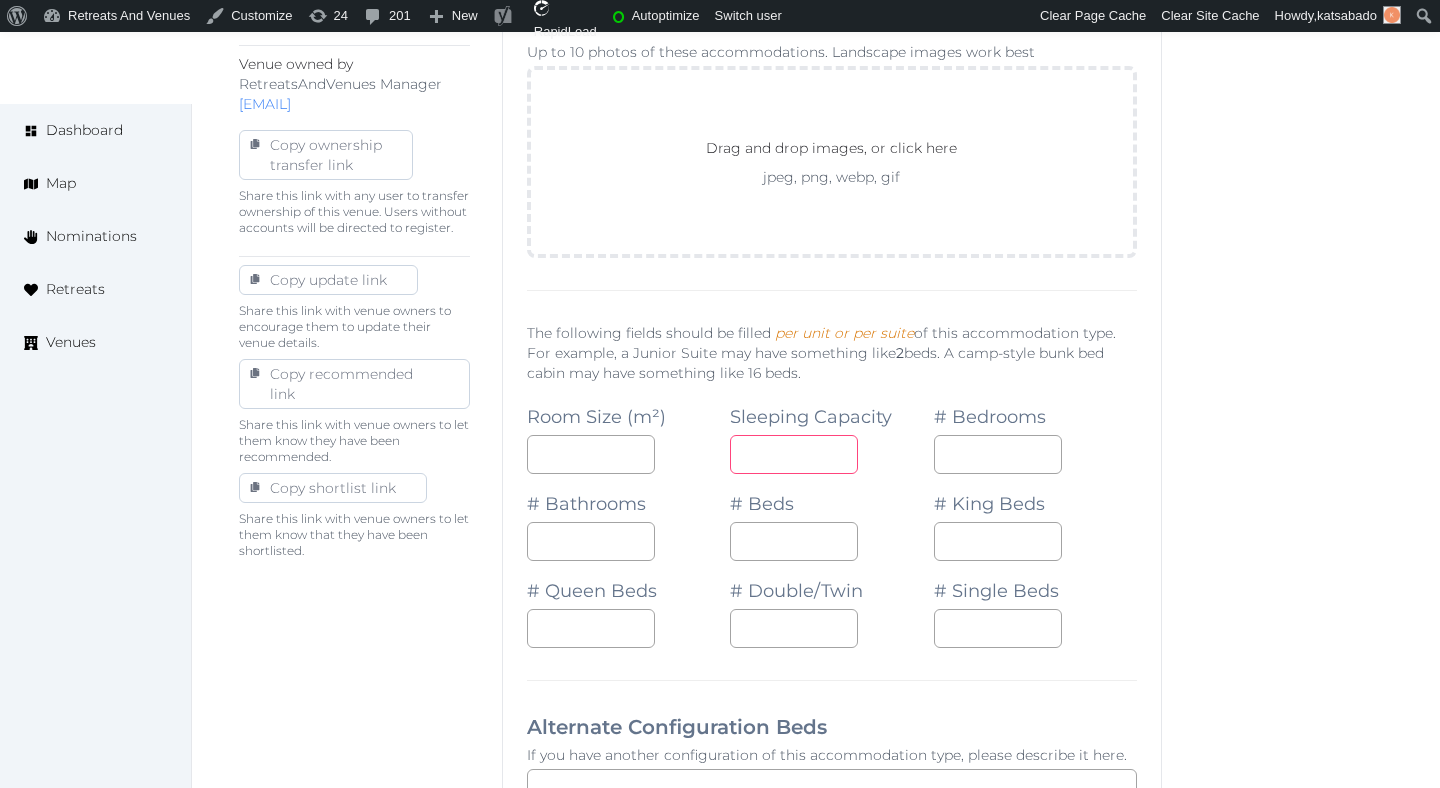 type on "*" 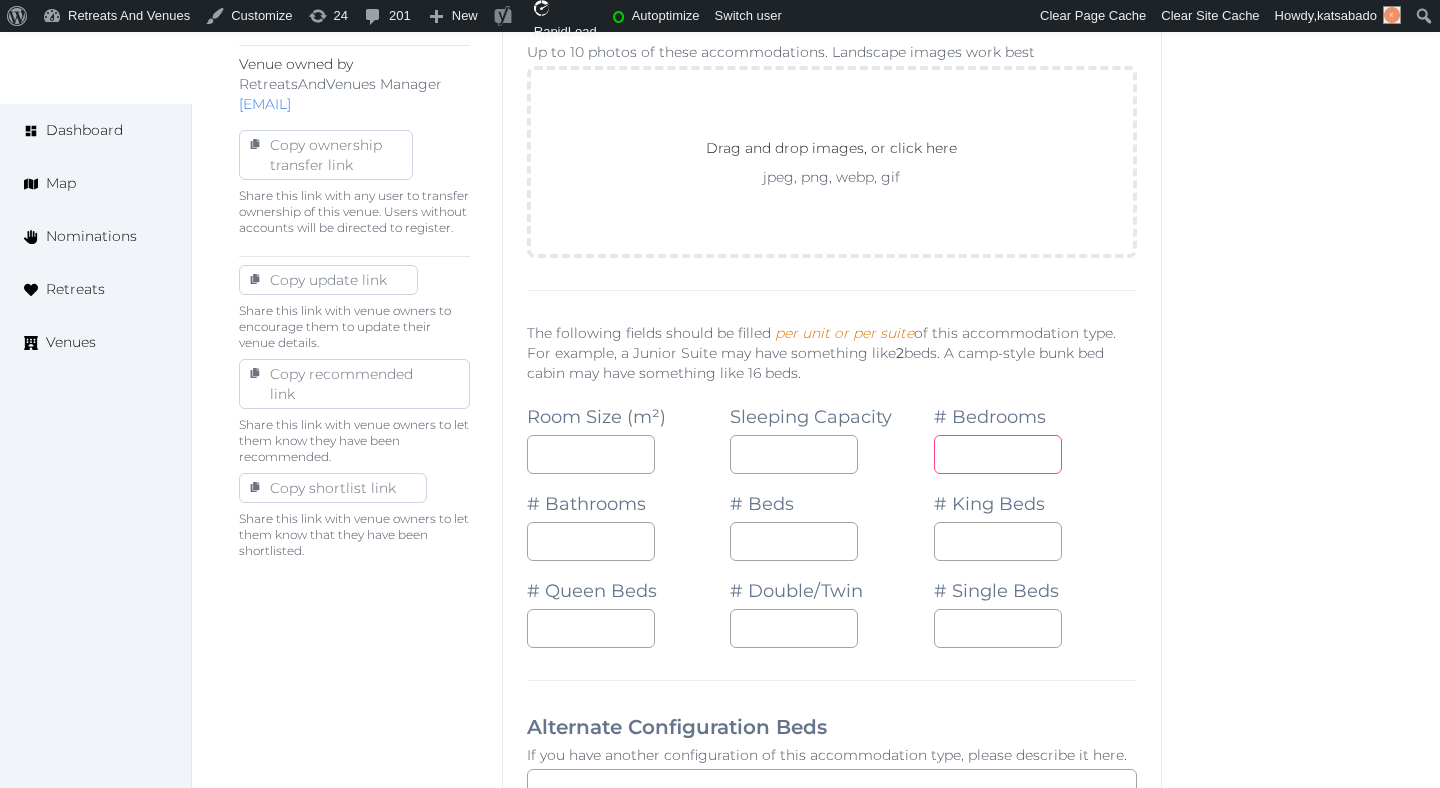 type on "*" 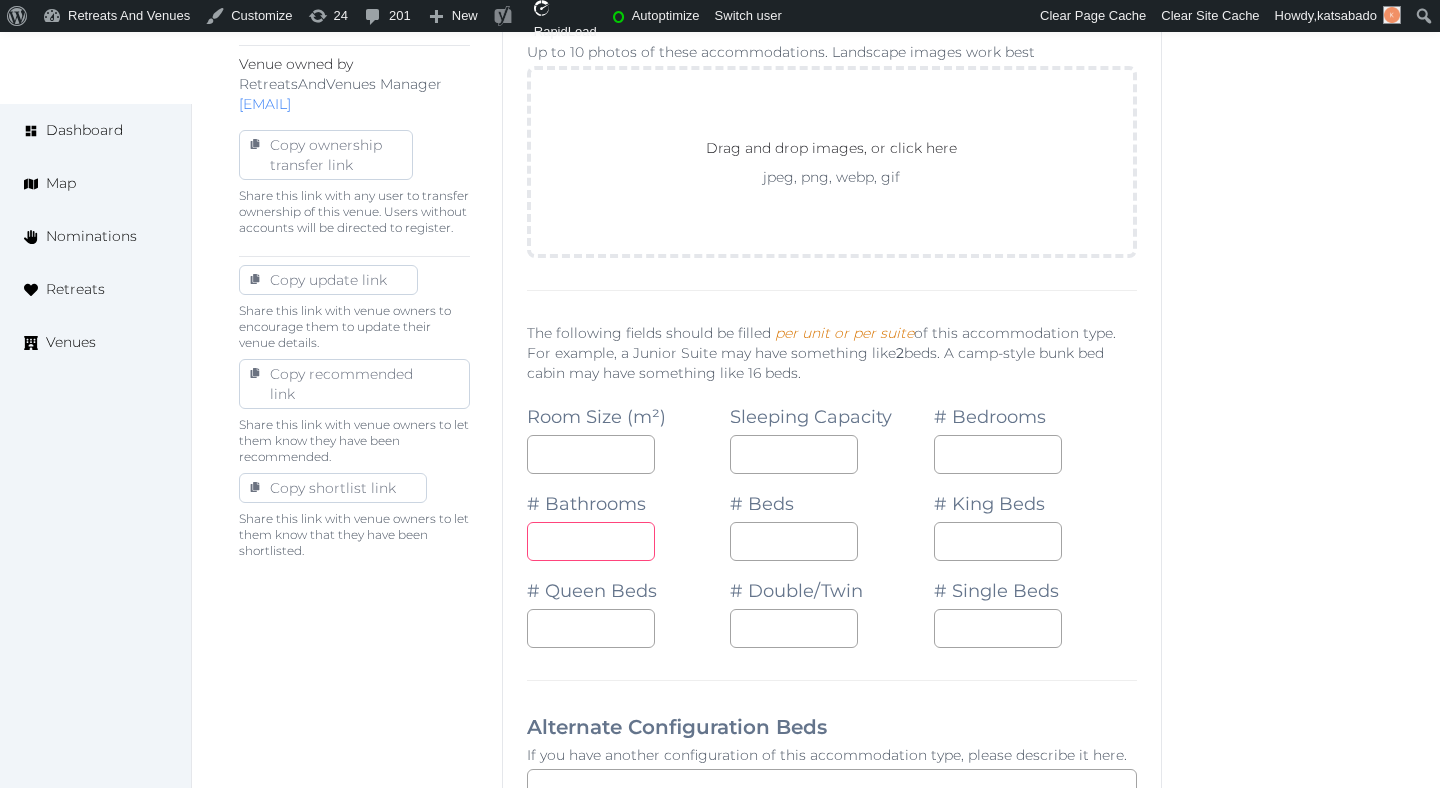 type on "*" 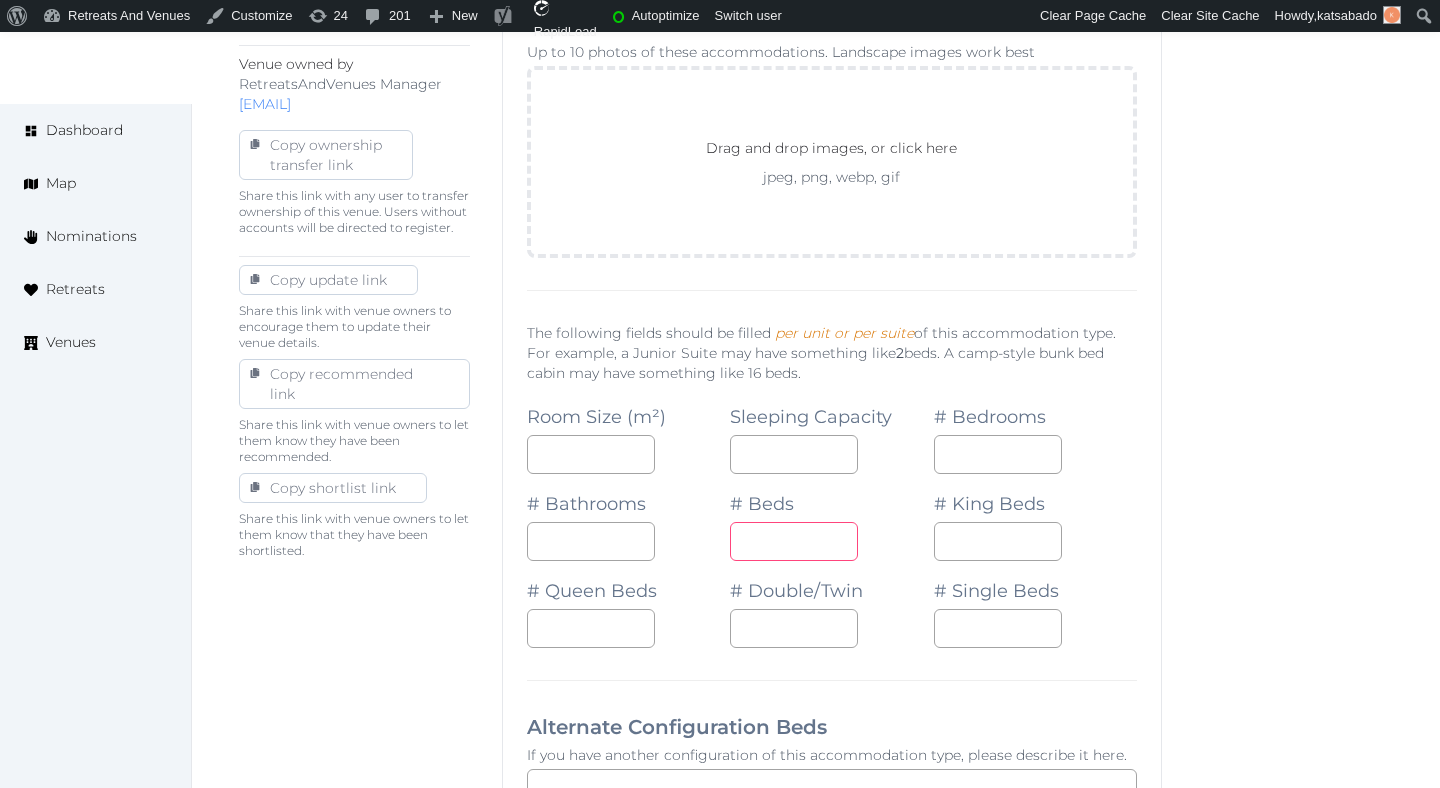 type on "*" 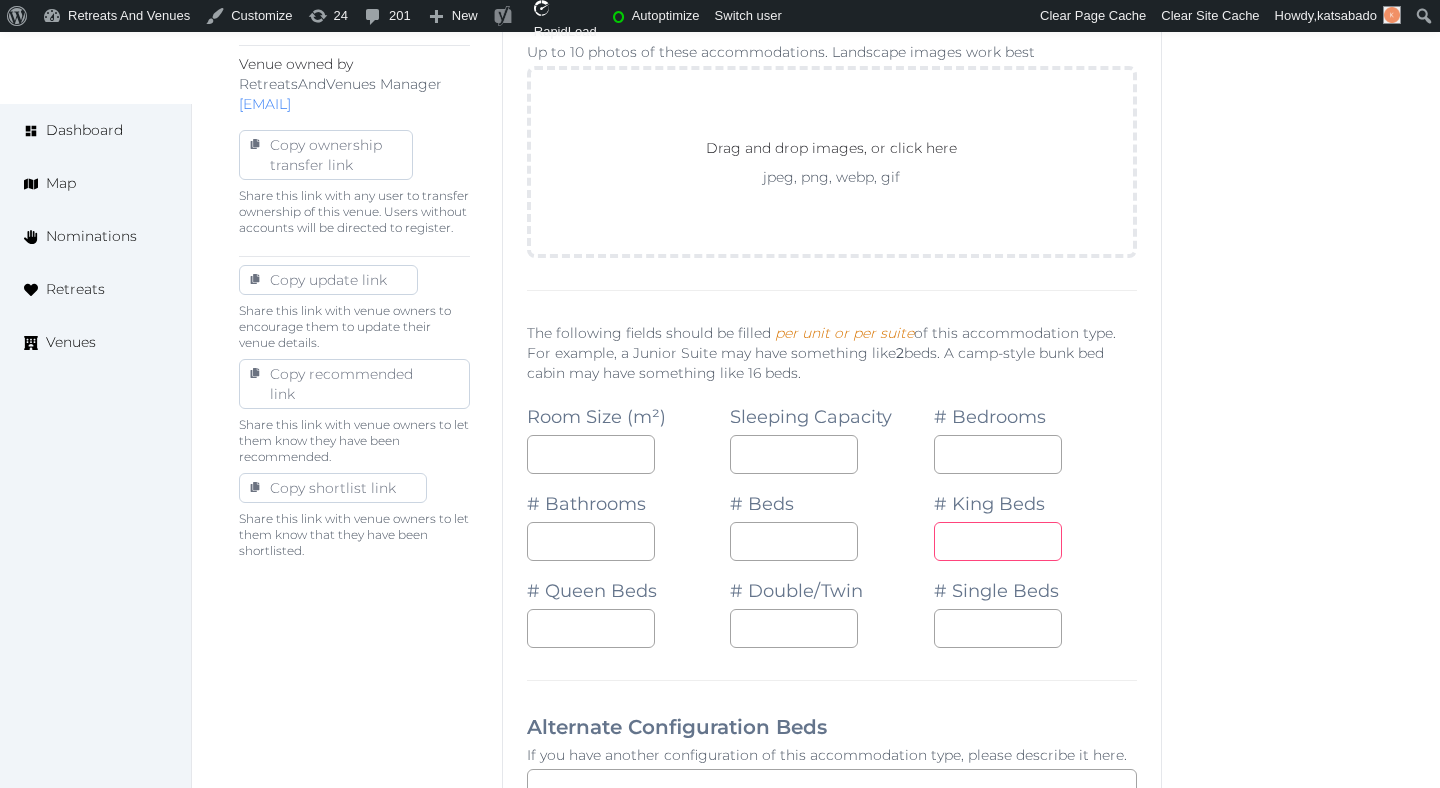 type on "*" 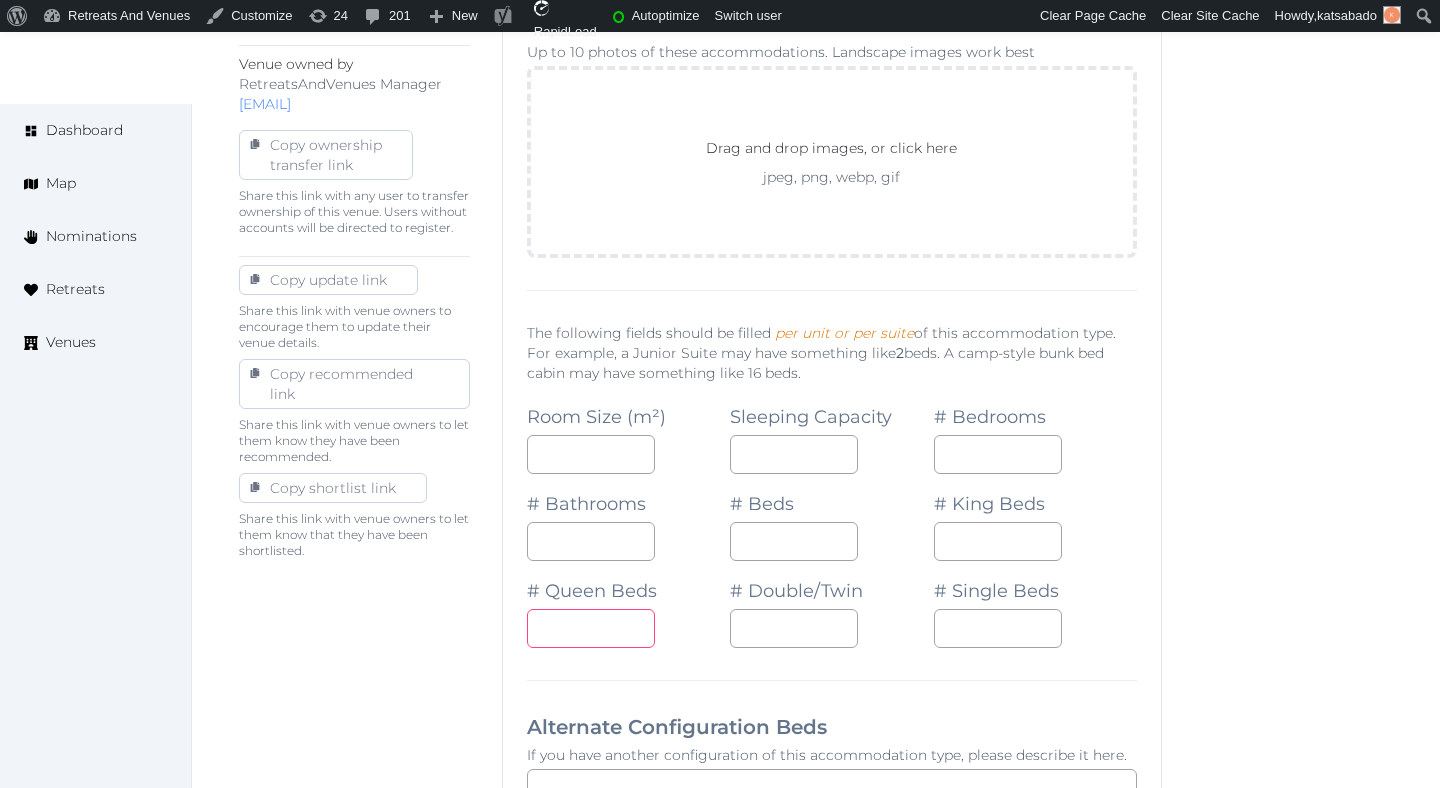 type on "*" 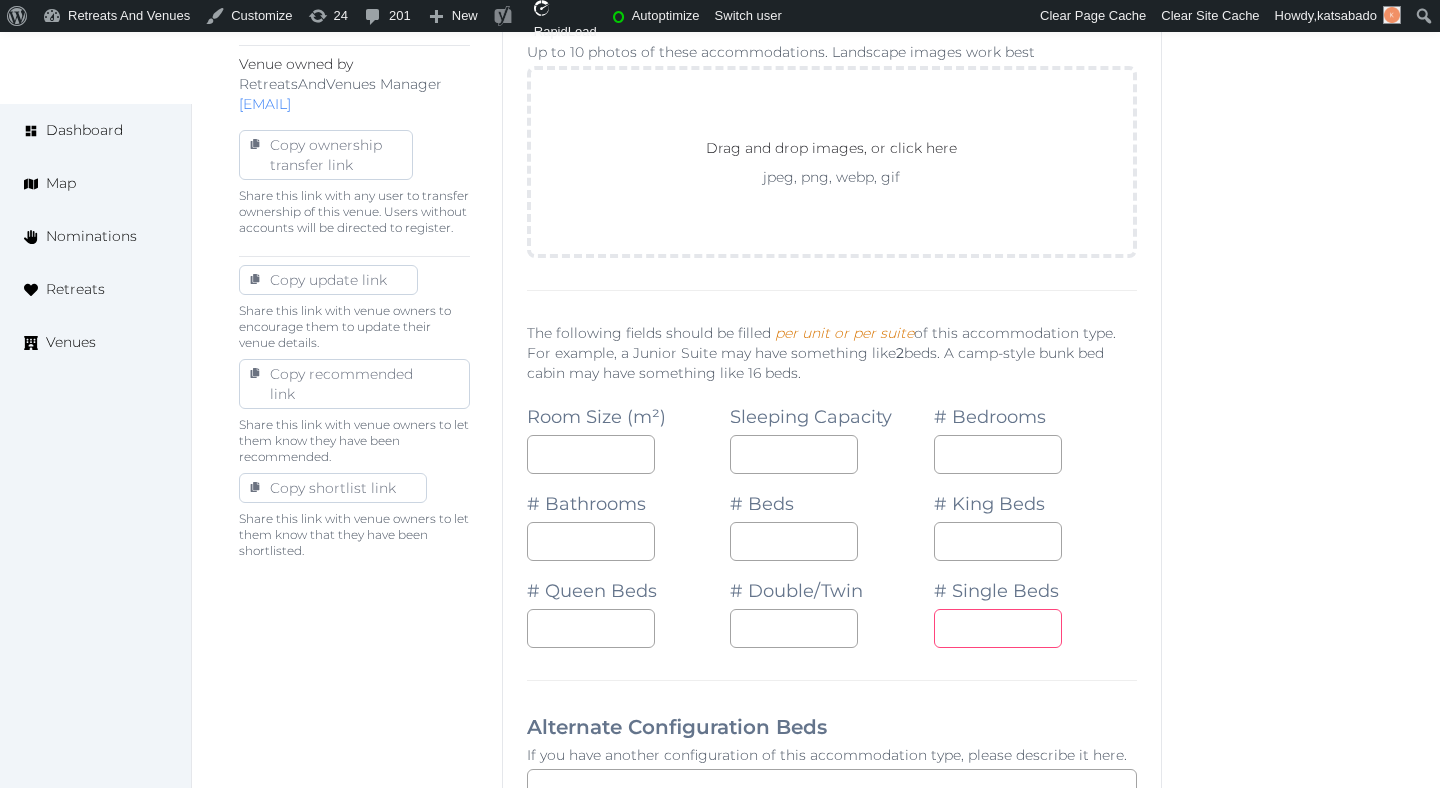 type on "*" 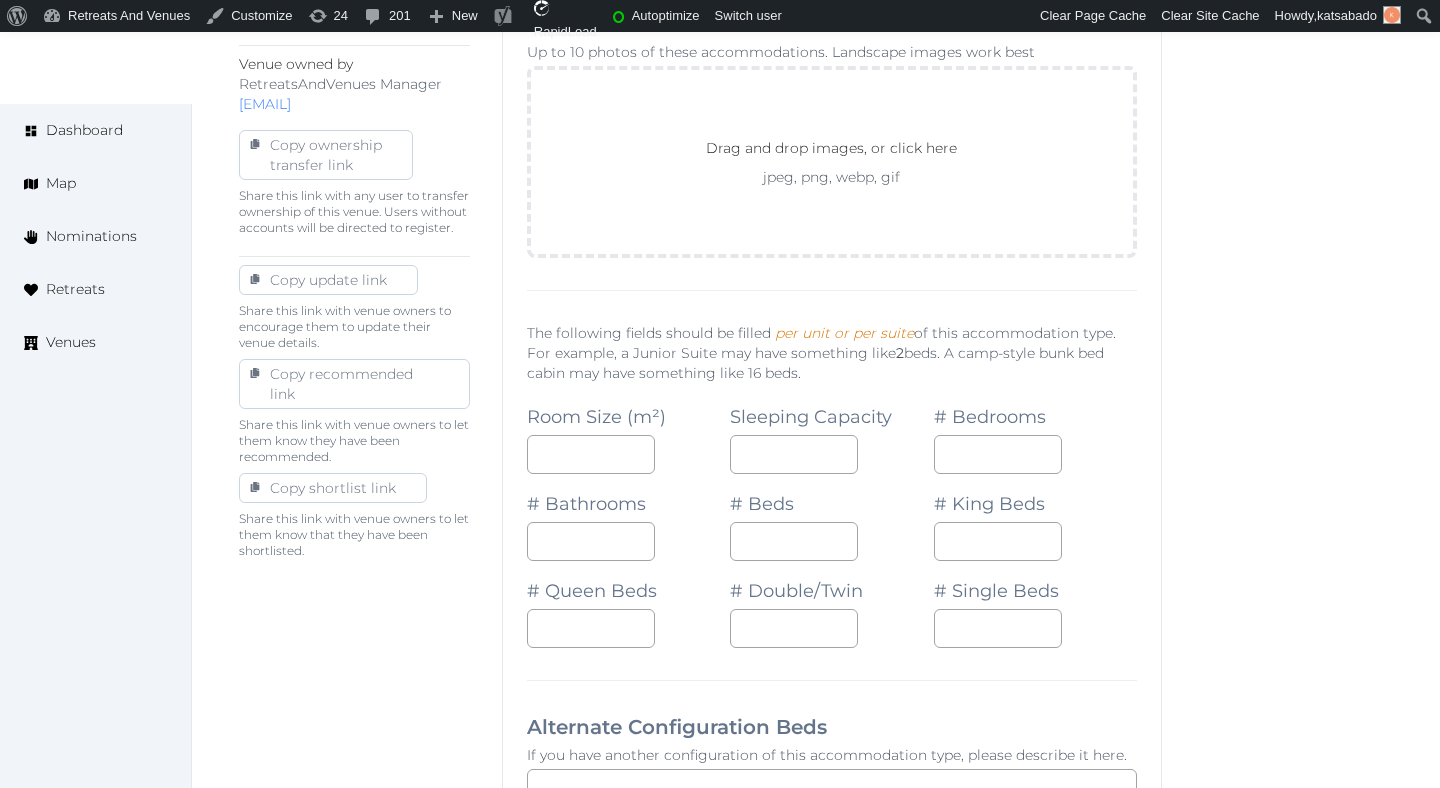click on "Basic details Pricing and policies Retreat spaces Meeting spaces Accommodations Amenities Food and dining Activities and experiences Location Environment Types of retreats Brochures Notes Ownership Administration Activity This venue is live and visible to the public Mark draft Archive Venue owned by RetreatsAndVenues Manager c.o.r.e.y.sanford@retreatsandvenues.com Copy ownership transfer link Share this link with any user to transfer ownership of this venue. Users without accounts will be directed to register. Copy update link Share this link with venue owners to encourage them to update their venue details. Copy recommended link Share this link with venue owners to let them know they have been recommended. Copy shortlist link Share this link with venue owners to let them know that they have been shortlisted." at bounding box center [354, 902] 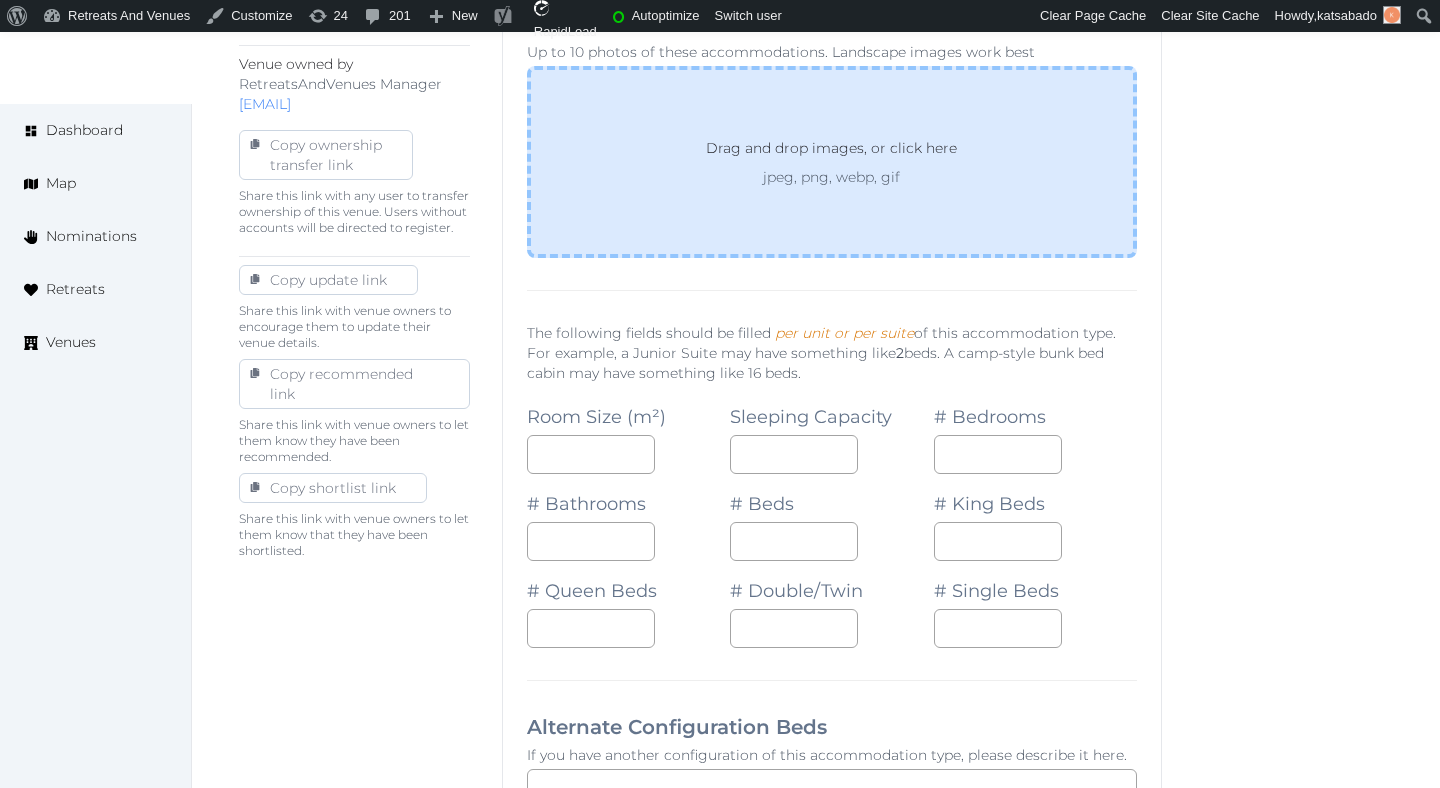 click on "Drag and drop images, or click here jpeg, png, webp, gif" at bounding box center (832, 162) 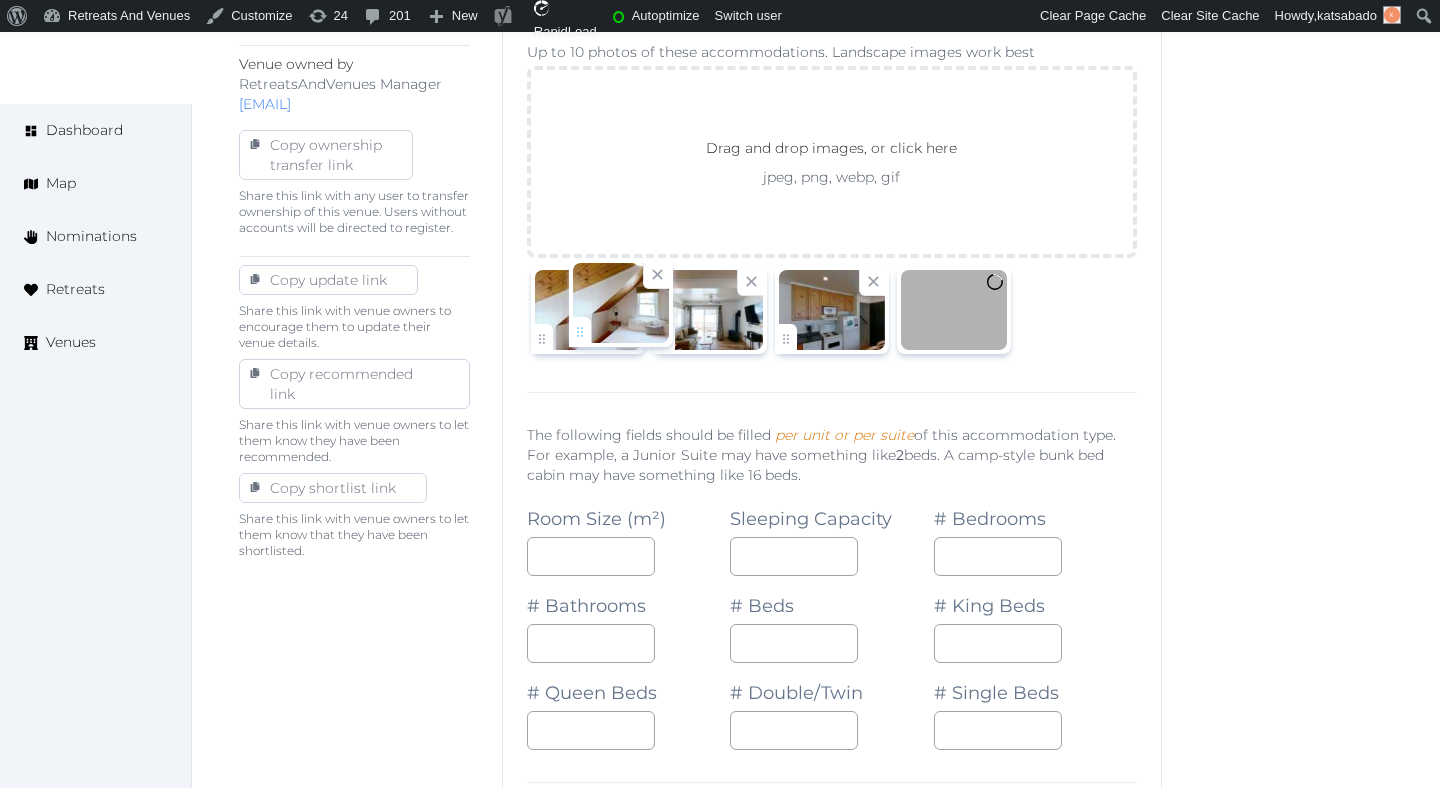 drag, startPoint x: 788, startPoint y: 346, endPoint x: 580, endPoint y: 339, distance: 208.11775 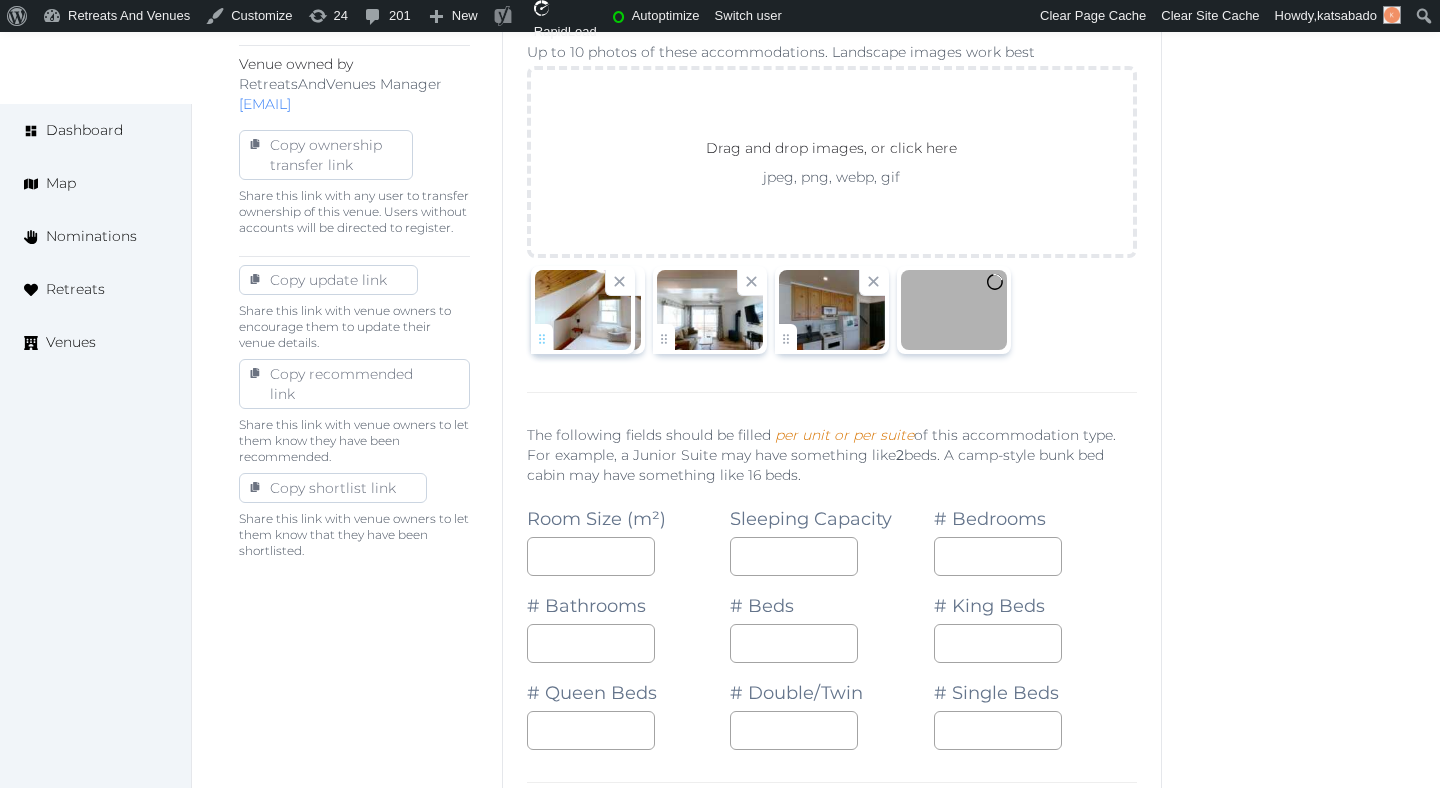 click on "katsabado   Account My Venue Listings My Retreats Logout      Dashboard Map Nominations Retreats Venues Edit venue 38 %  complete Fill out all the fields in your listing to increase its completion percentage.   A higher completion percentage will make your listing more attractive and result in better matches. Elmhirst's Resort   View  listing   Open    Close CRM Lead Basic details Pricing and policies Retreat spaces Meeting spaces Accommodations Amenities Food and dining Activities and experiences Location Environment Types of retreats Brochures Notes Ownership Administration Activity This venue is live and visible to the public Mark draft Archive Venue owned by RetreatsAndVenues Manager c.o.r.e.y.sanford@retreatsandvenues.com Copy ownership transfer link Share this link with any user to transfer ownership of this venue. Users without accounts will be directed to register. Copy update link Copy recommended link Copy shortlist link ** Save" at bounding box center [720, 868] 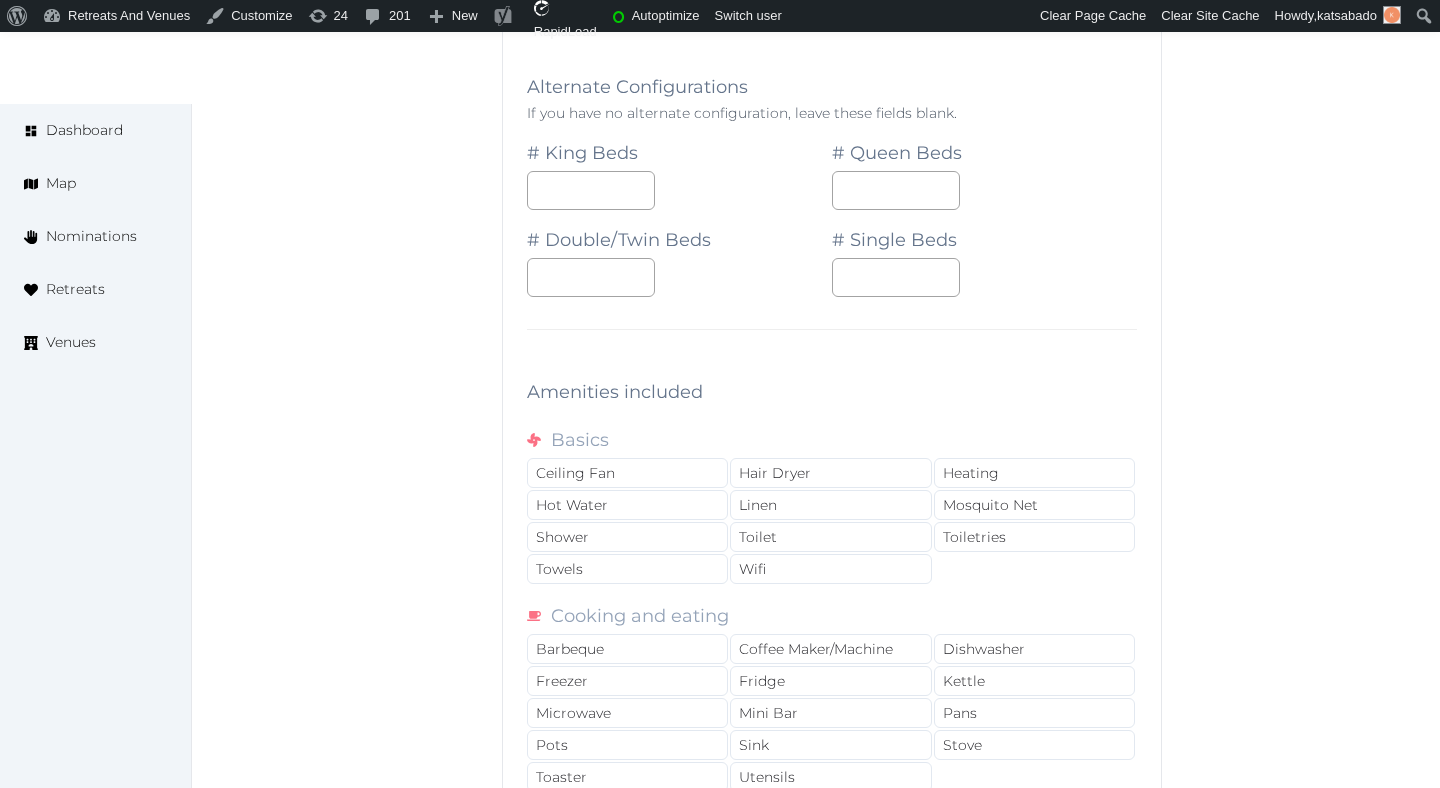 scroll, scrollTop: 1896, scrollLeft: 0, axis: vertical 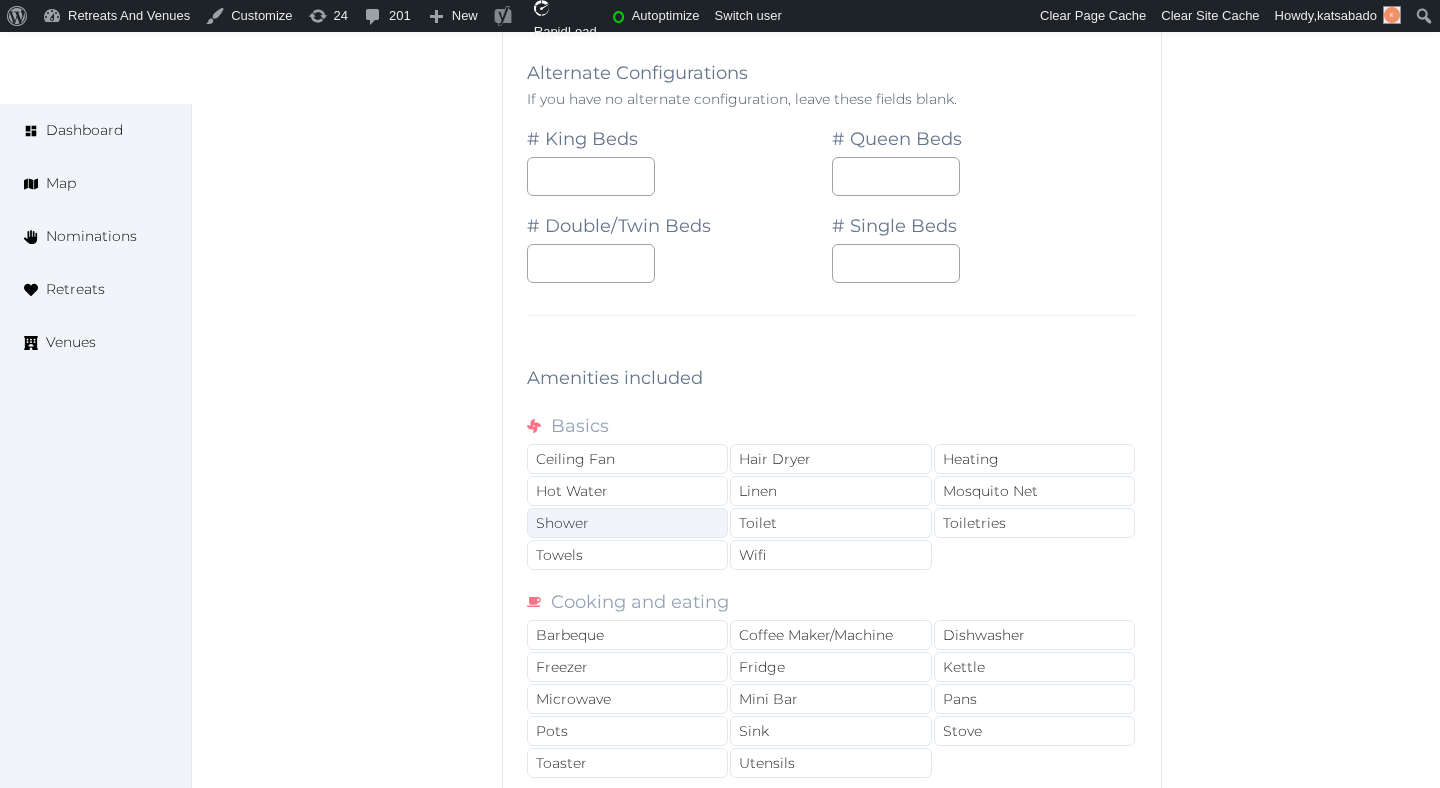 click on "Shower" at bounding box center [627, 523] 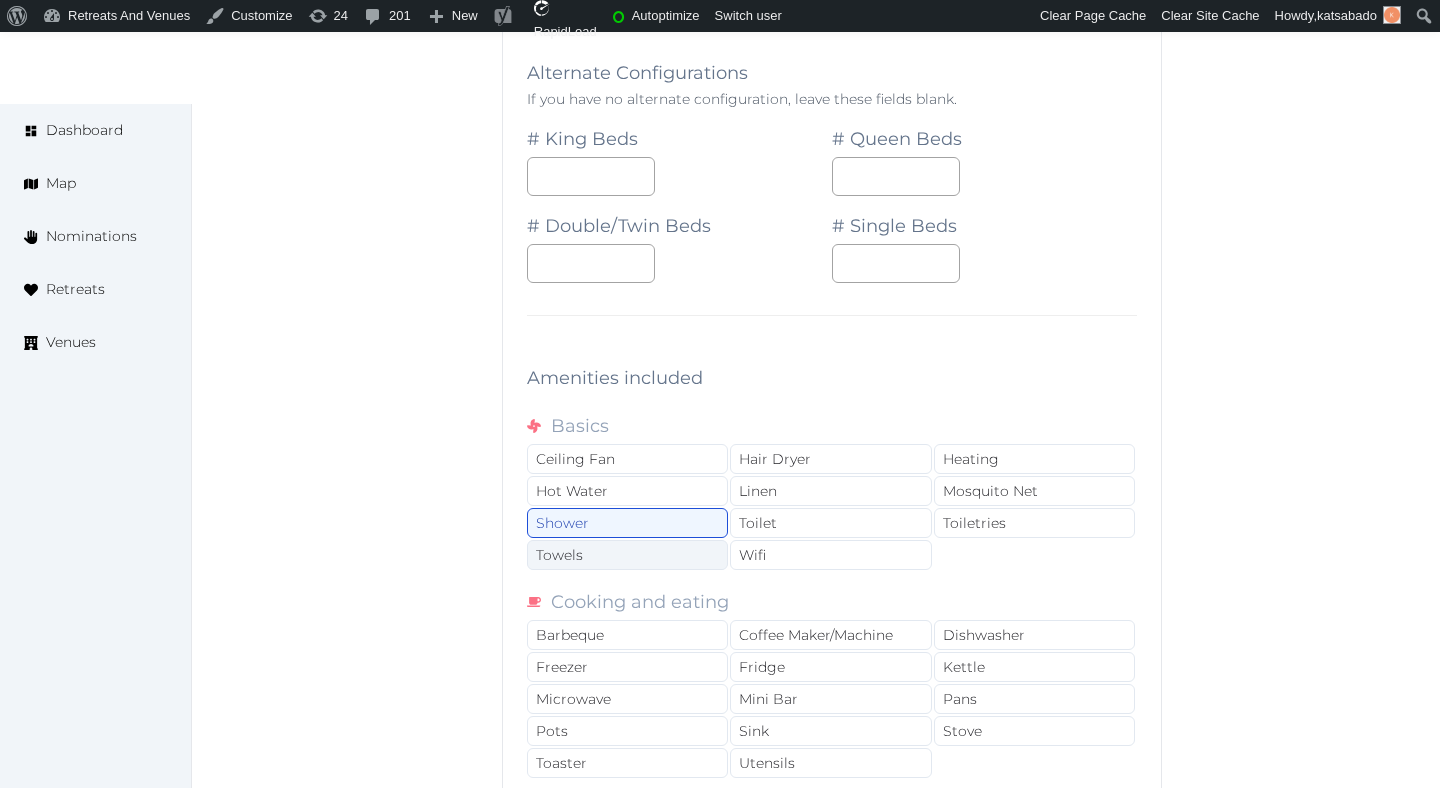 click on "Towels" at bounding box center [627, 555] 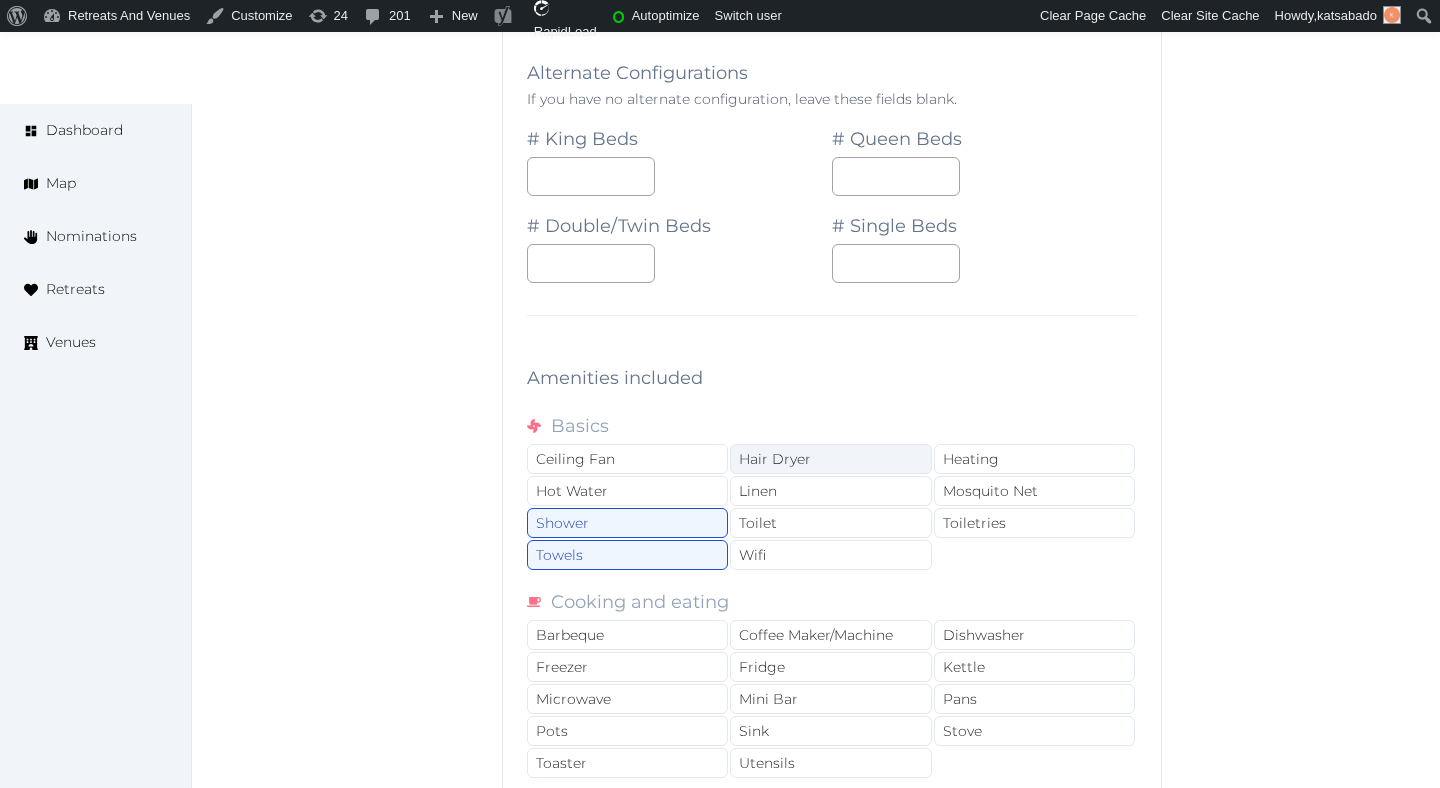 click on "Hair Dryer" at bounding box center [830, 459] 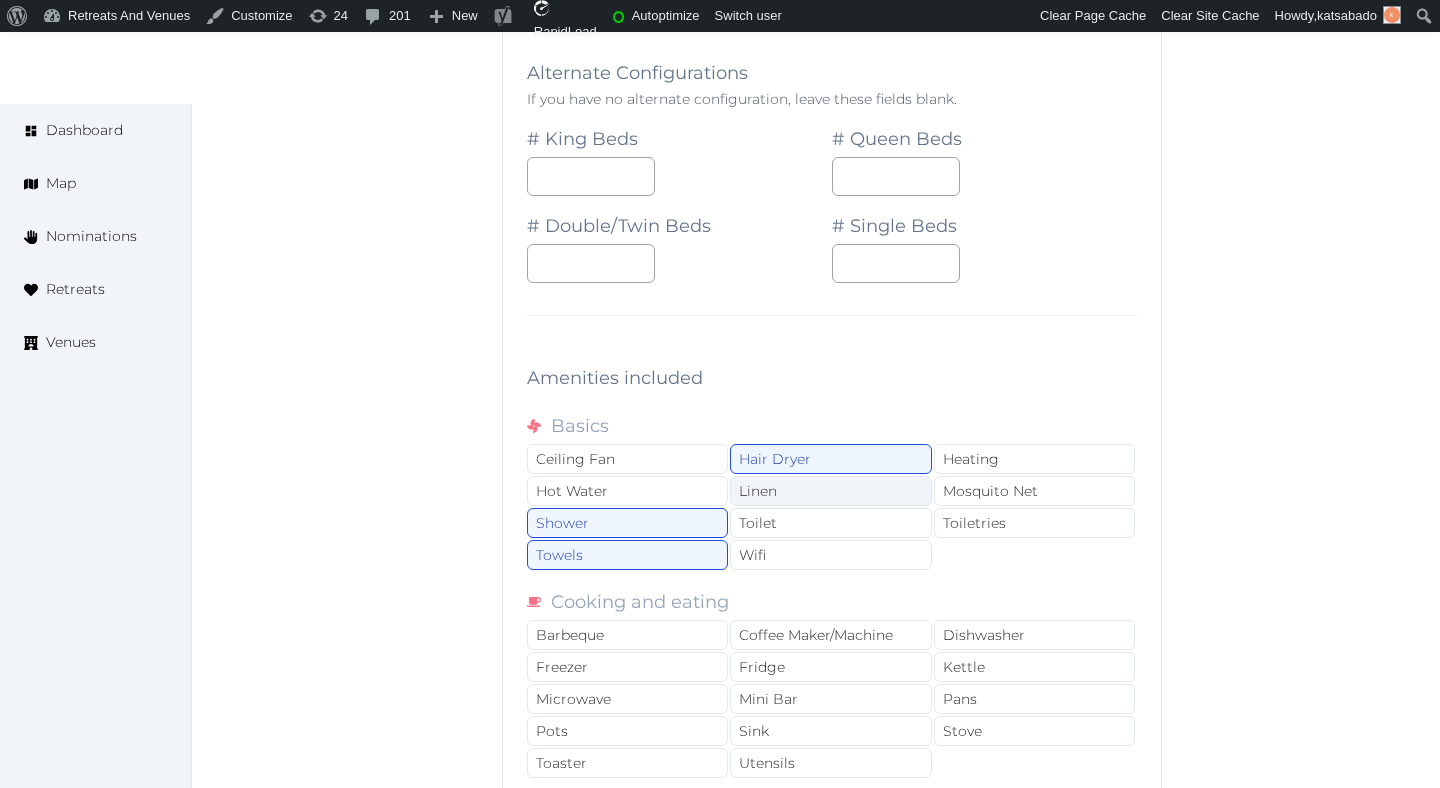click on "Linen" at bounding box center [830, 491] 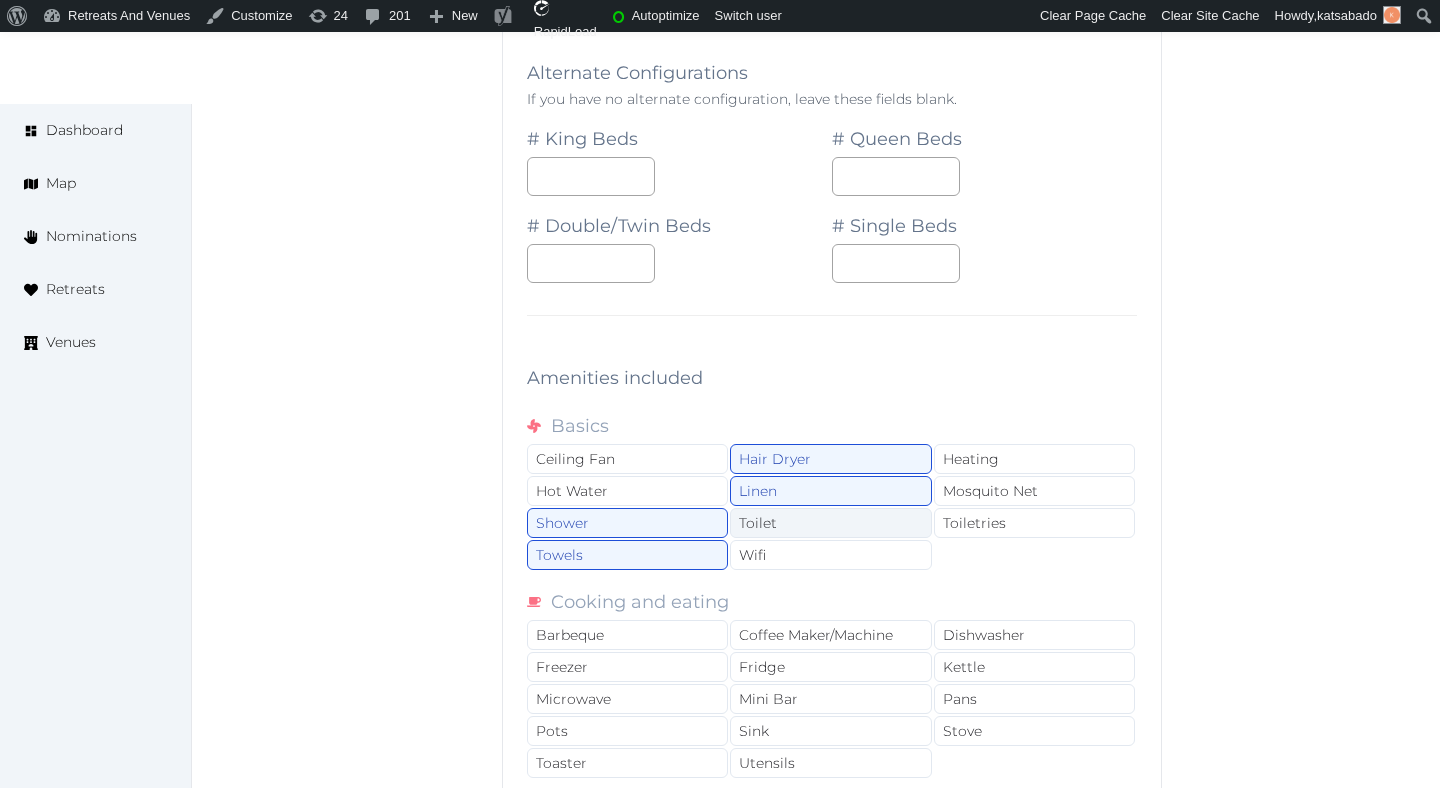 click on "Toilet" at bounding box center (830, 523) 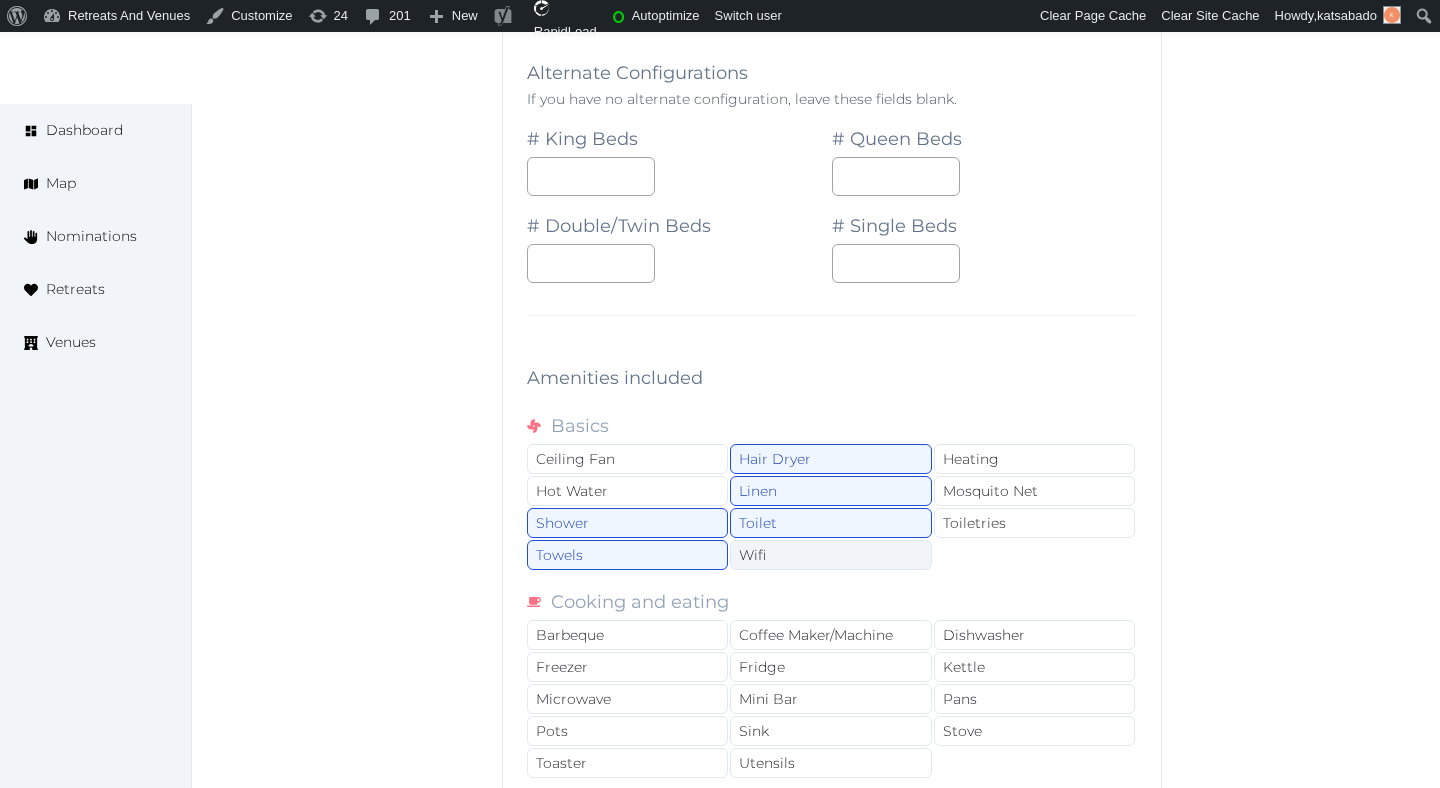 click on "Wifi" at bounding box center (830, 555) 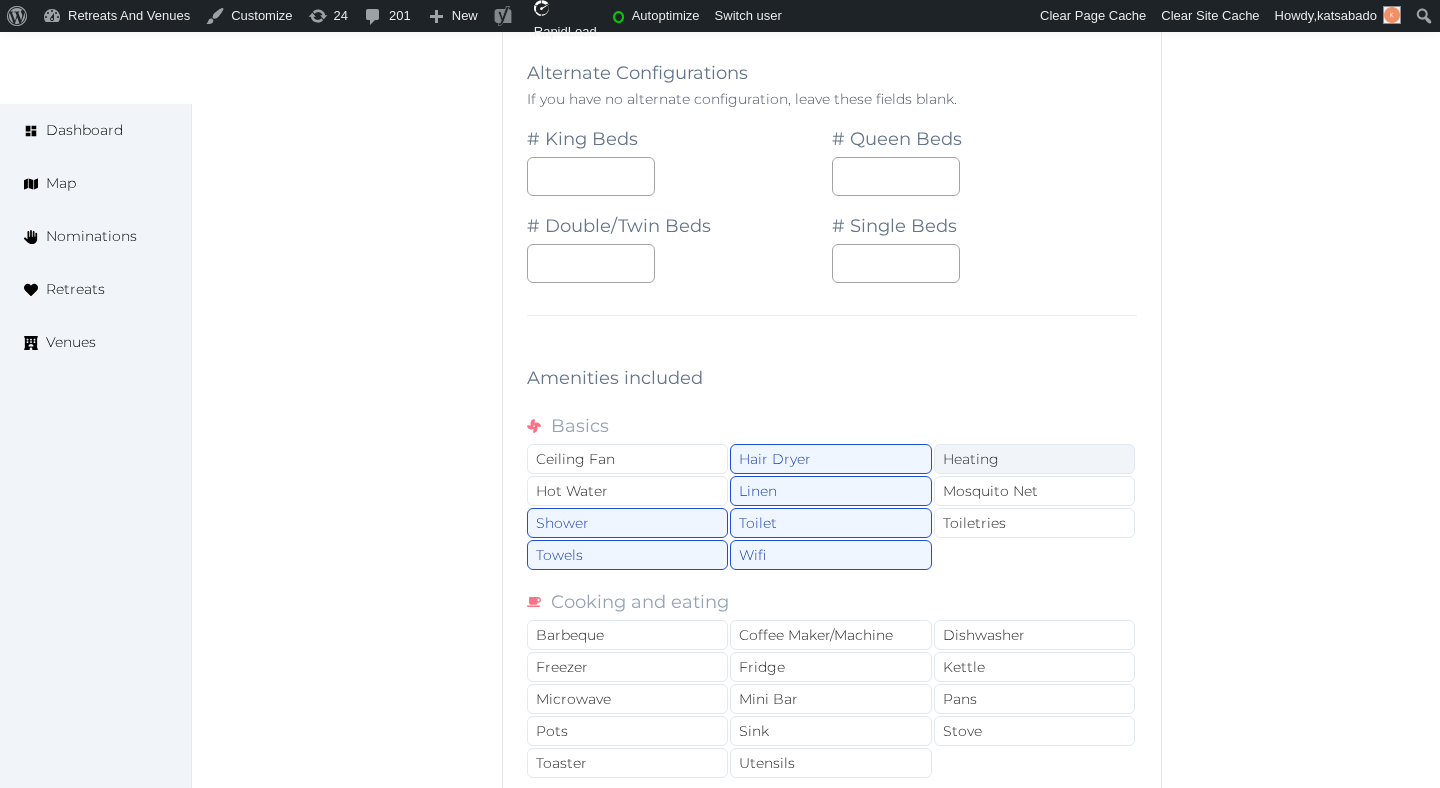 click on "Heating" at bounding box center (1034, 459) 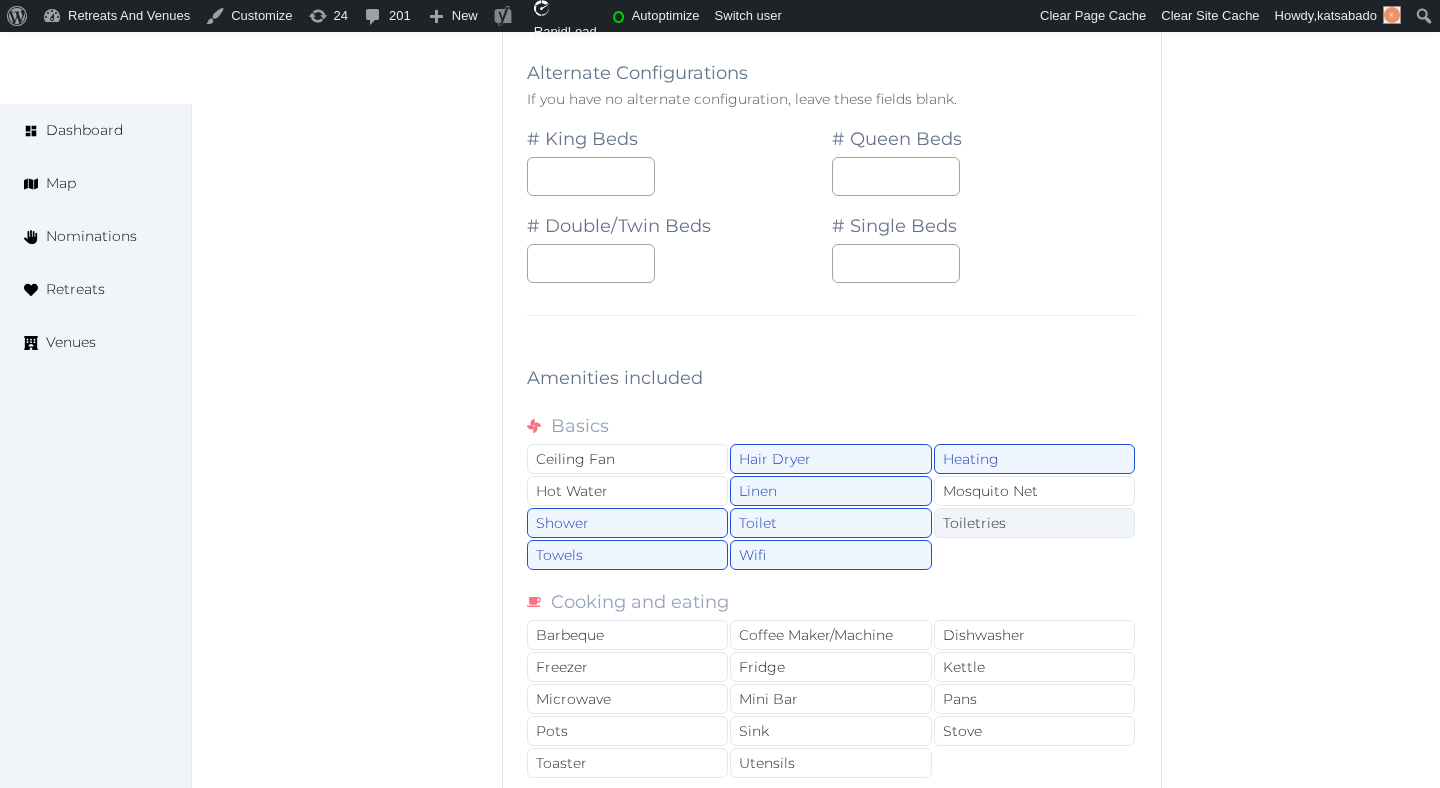 click on "Toiletries" at bounding box center (1034, 523) 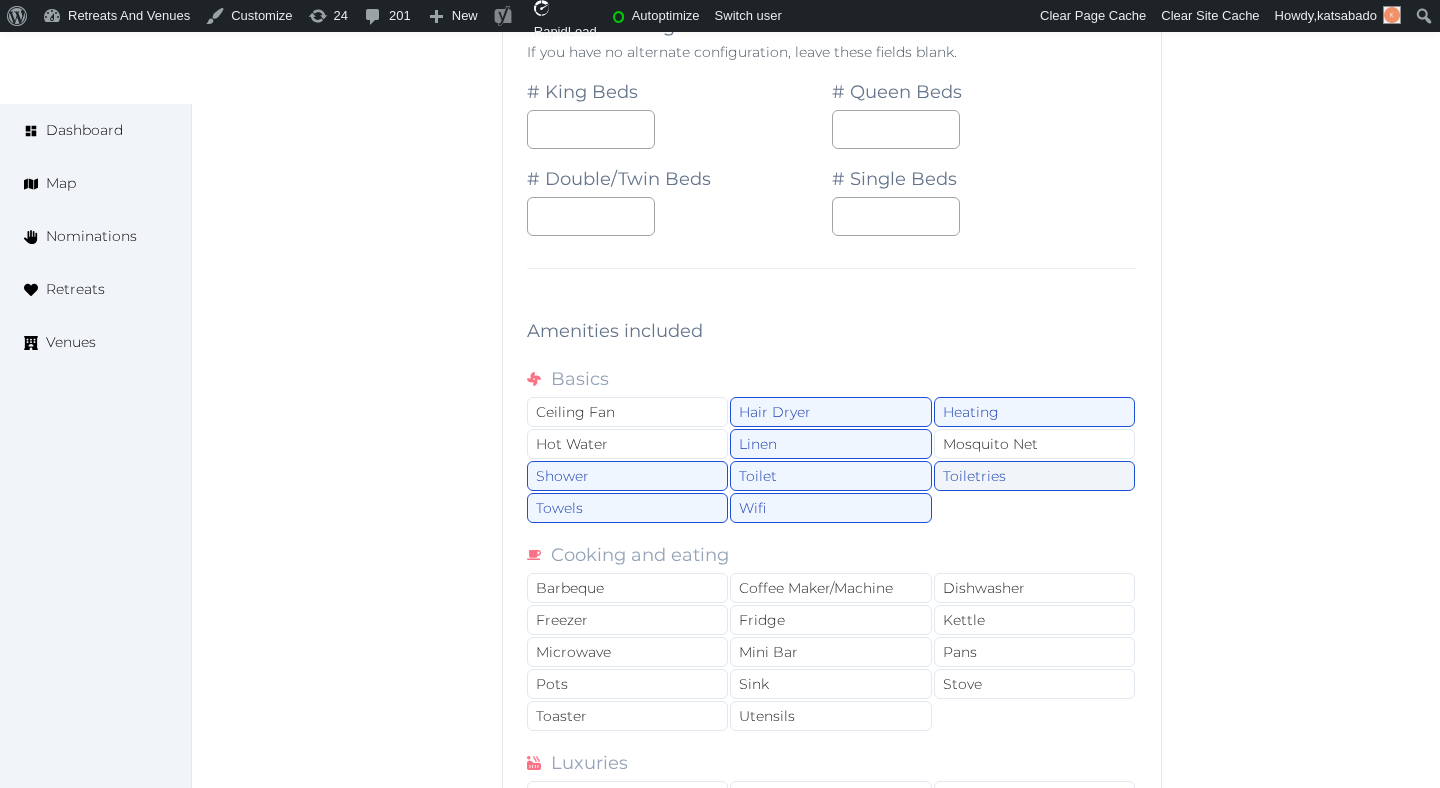 scroll, scrollTop: 1983, scrollLeft: 0, axis: vertical 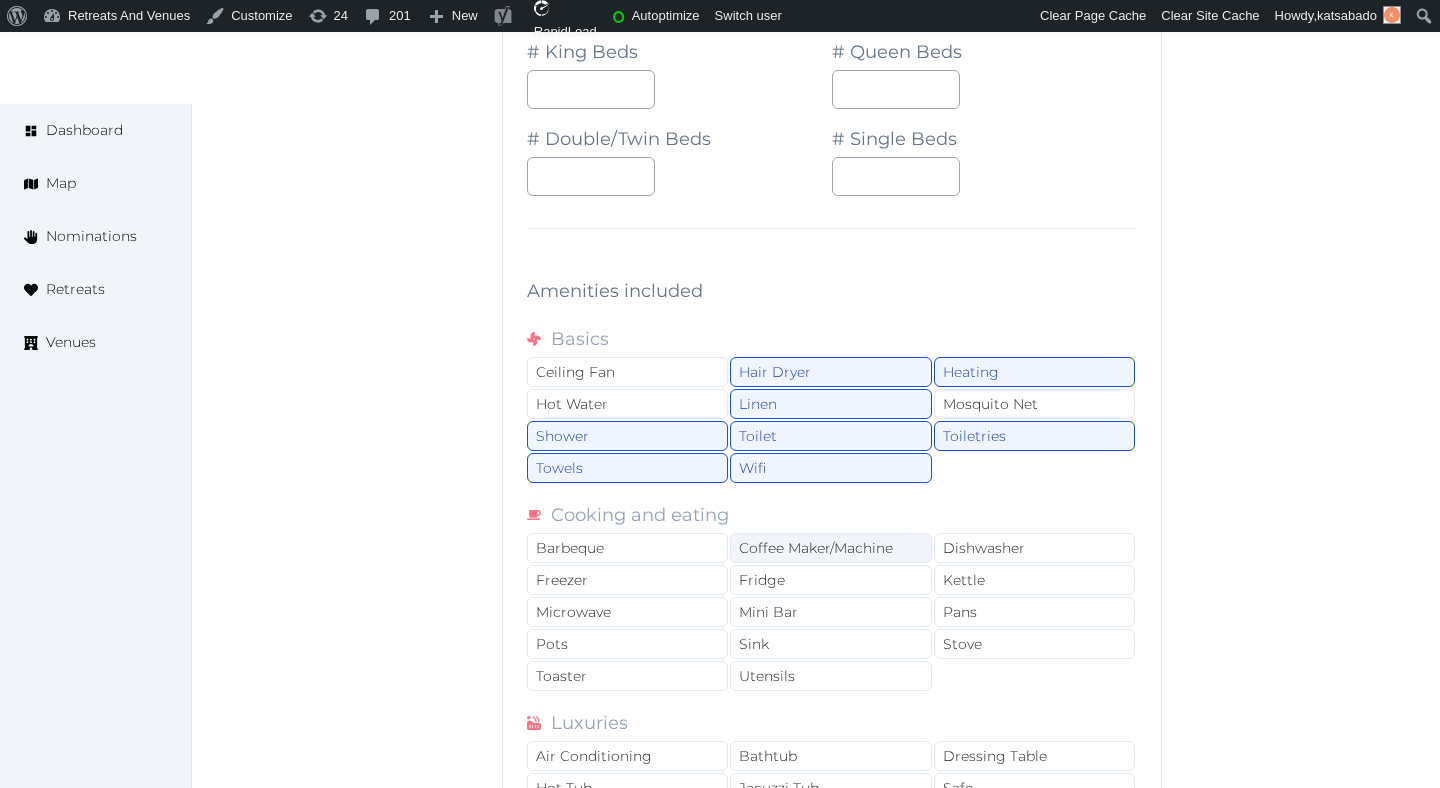click on "Coffee Maker/Machine" at bounding box center (830, 548) 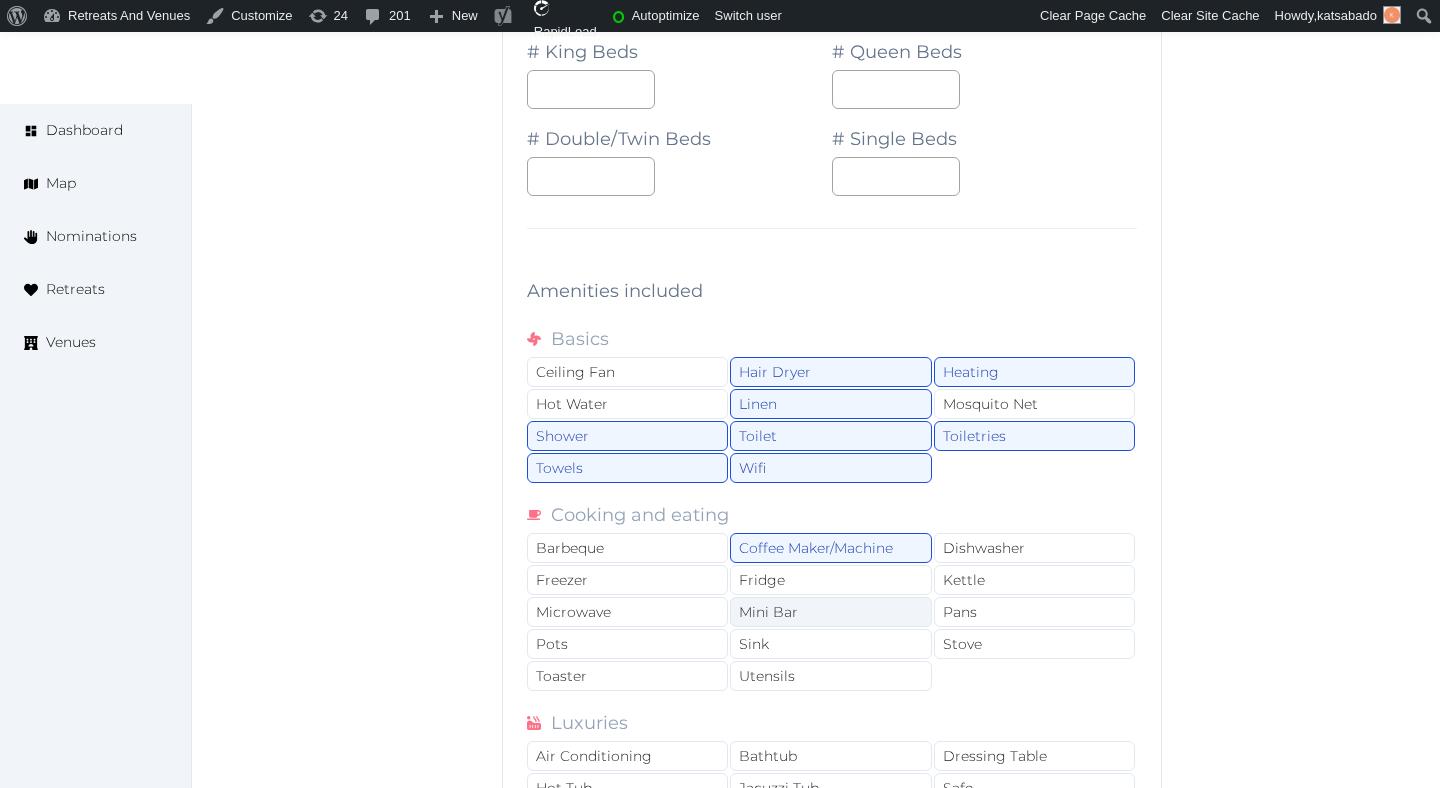 click on "Mini Bar" at bounding box center (830, 612) 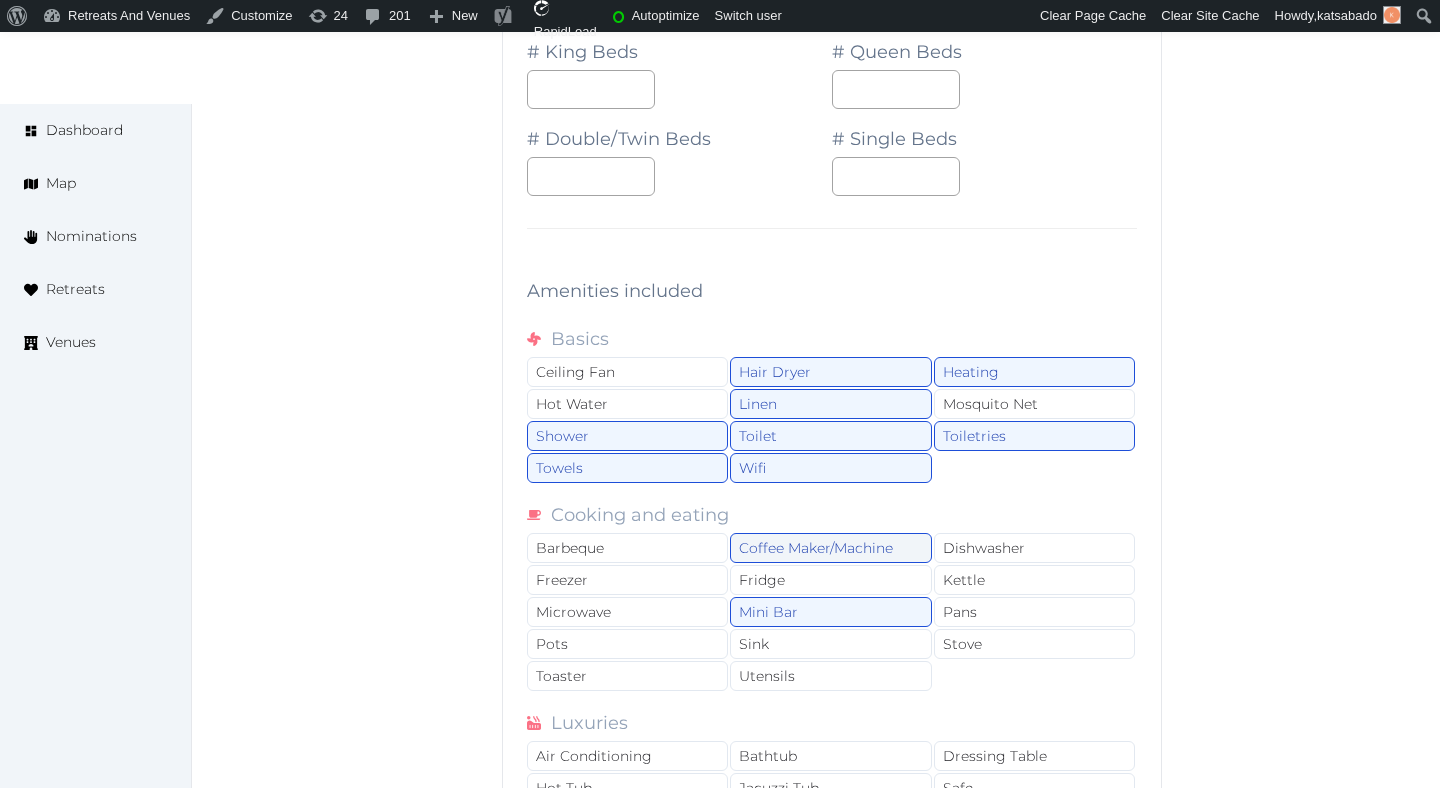 click on "Coffee Maker/Machine" at bounding box center [830, 548] 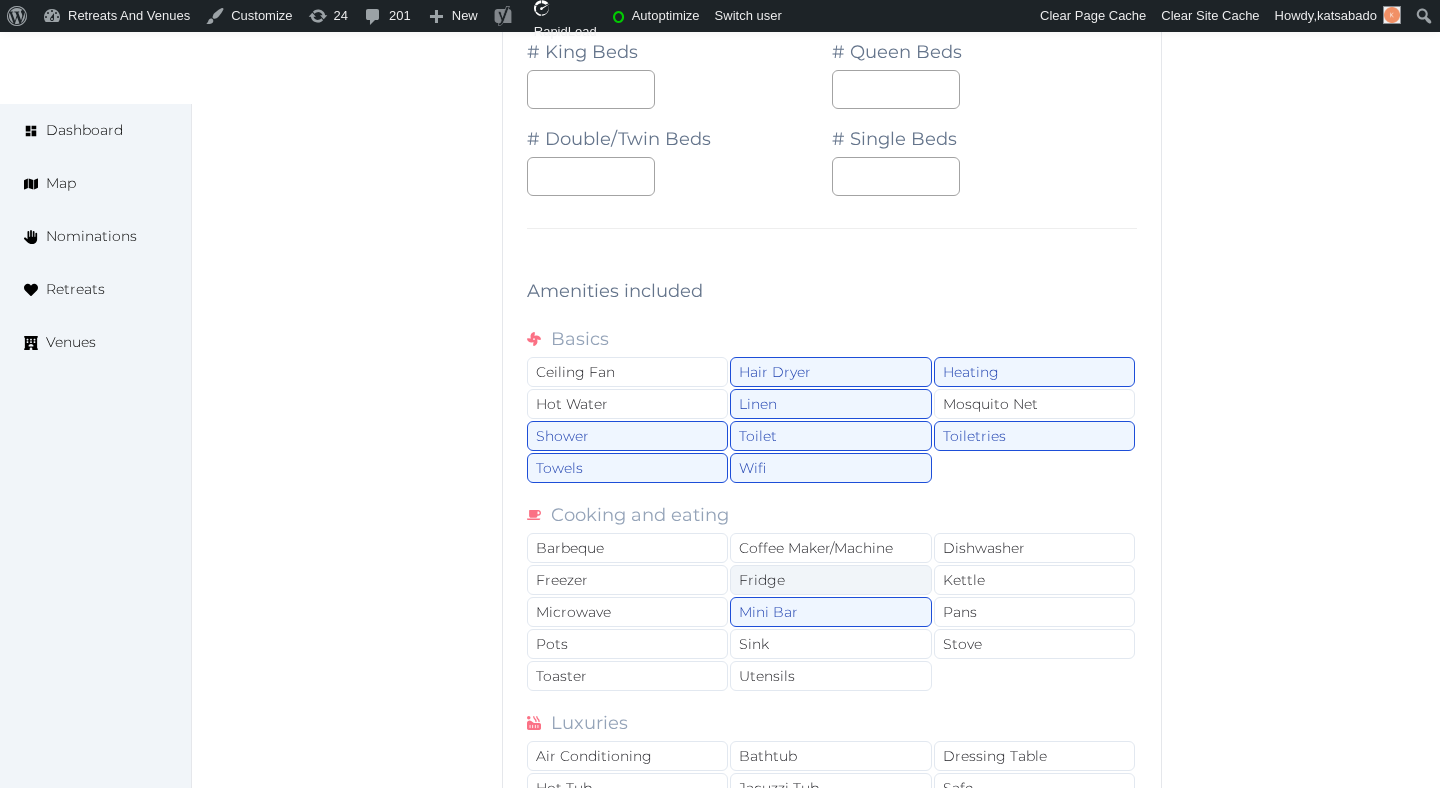 click on "Fridge" at bounding box center (830, 580) 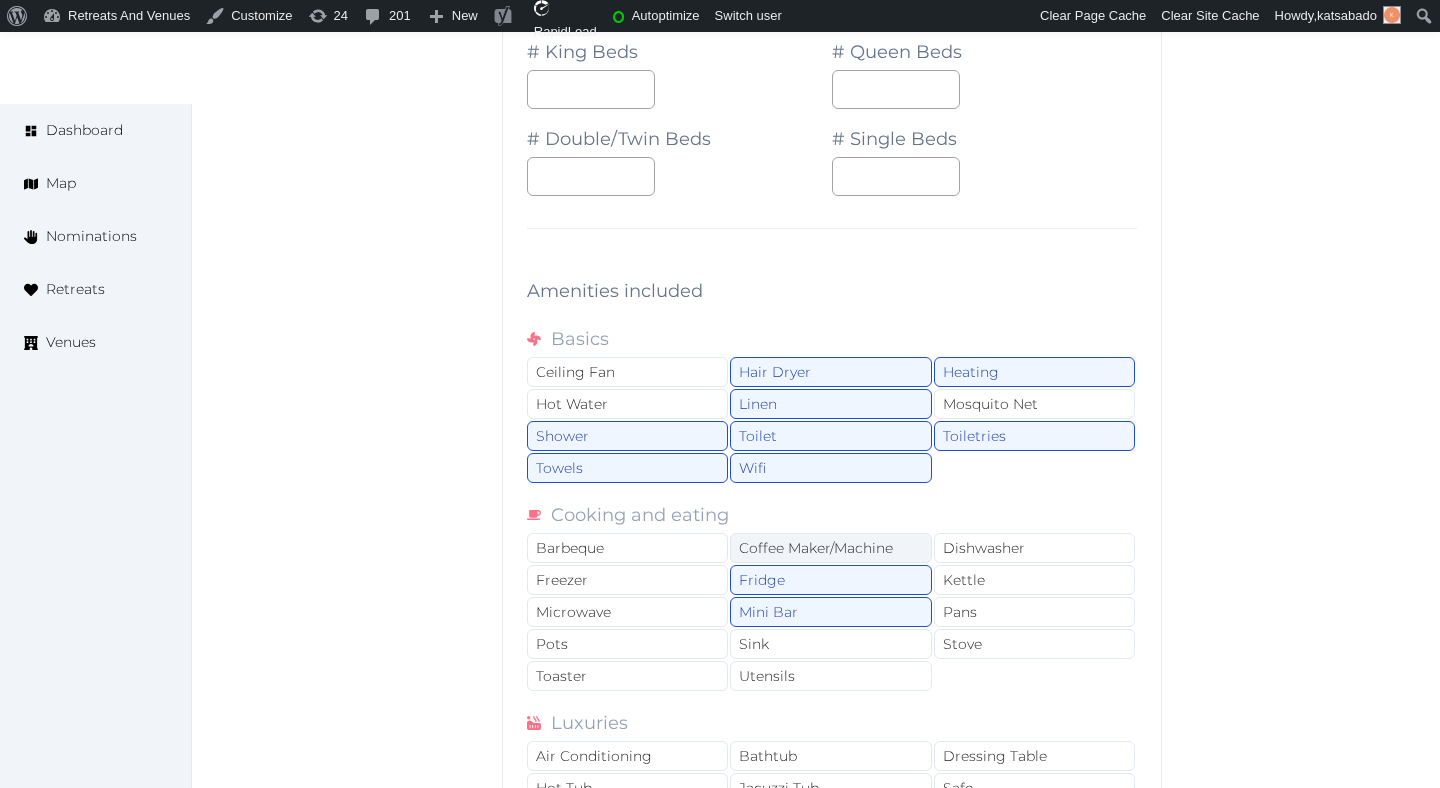 click on "Coffee Maker/Machine" at bounding box center [830, 548] 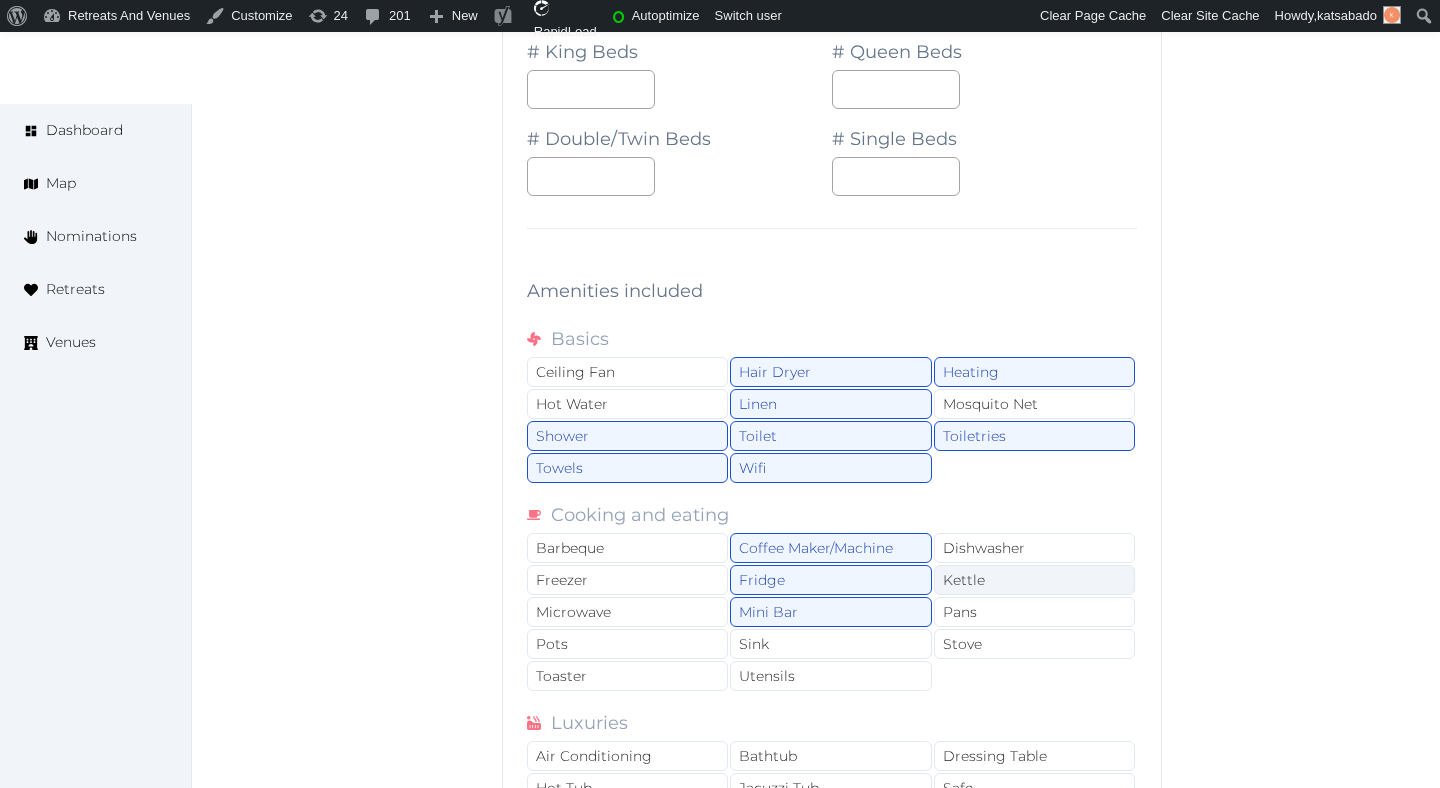 click on "Kettle" at bounding box center (1034, 580) 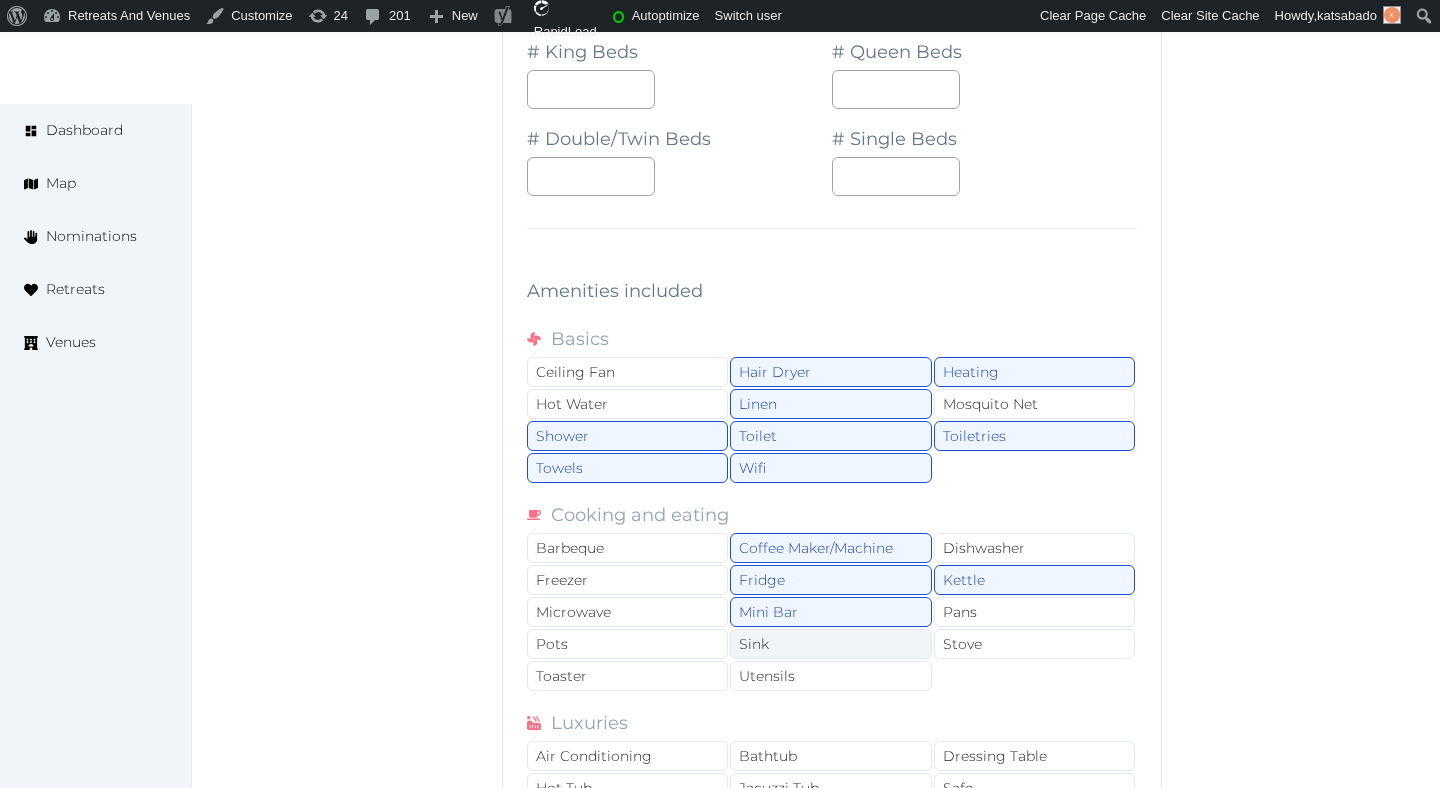 click on "Sink" at bounding box center [830, 644] 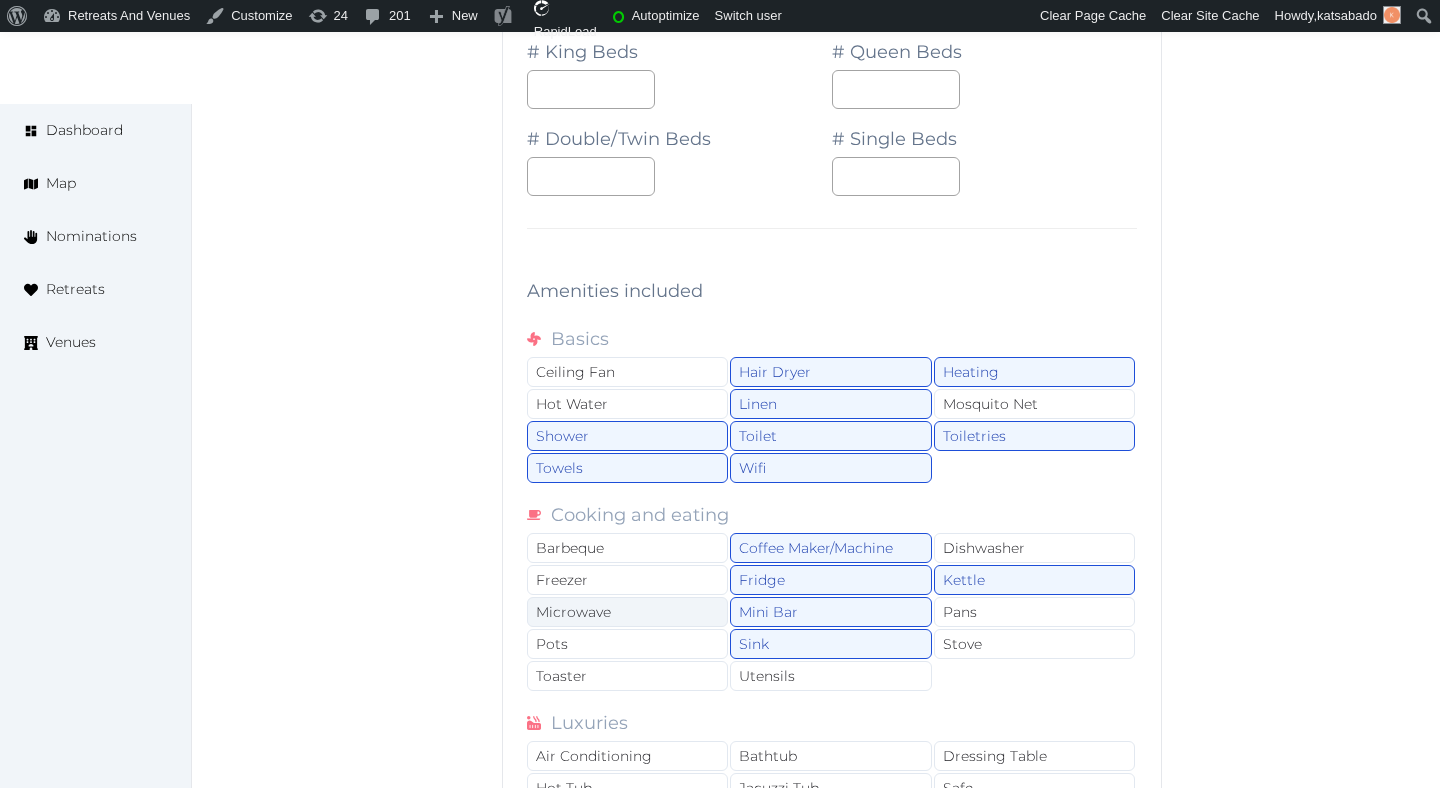 click on "Microwave" at bounding box center [627, 612] 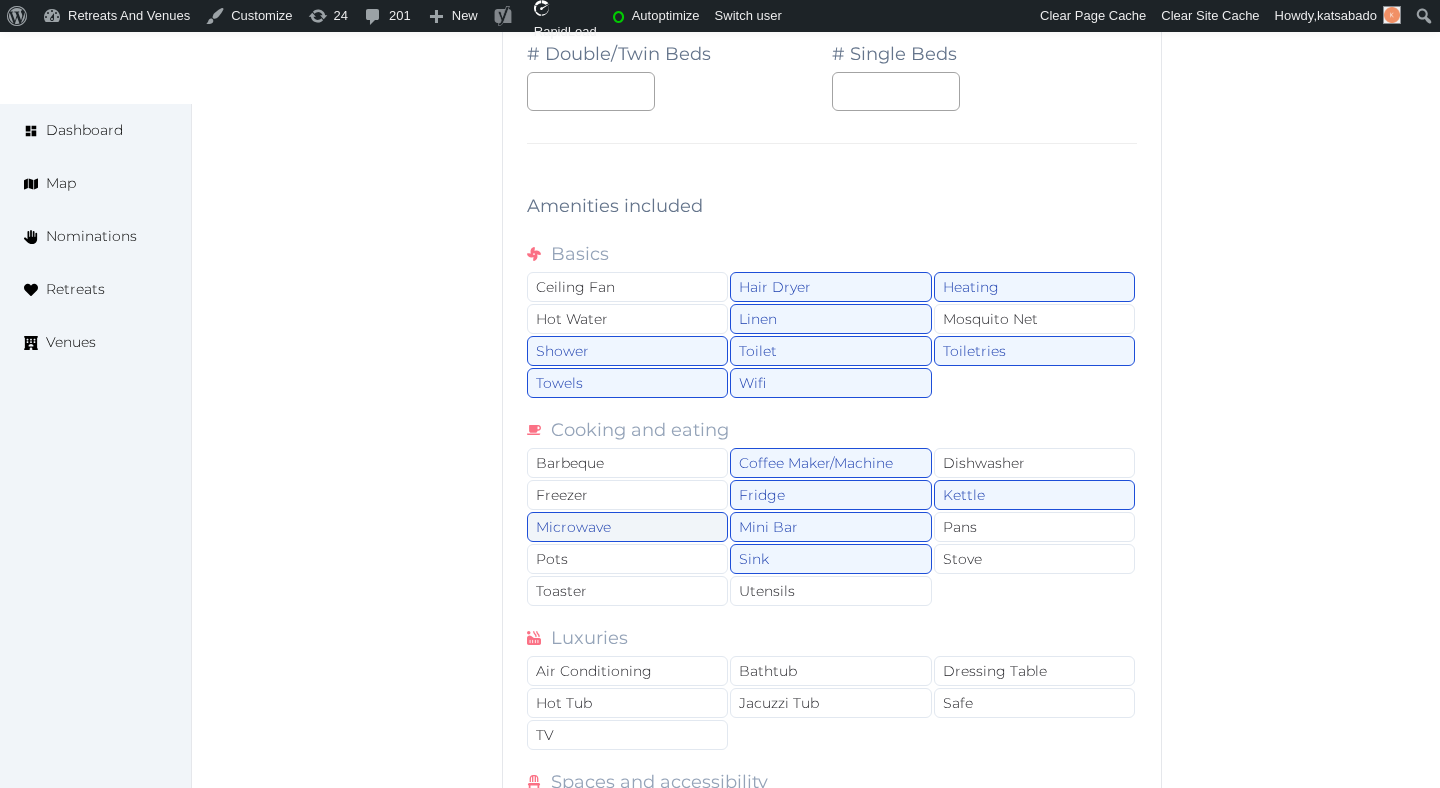 scroll, scrollTop: 2183, scrollLeft: 0, axis: vertical 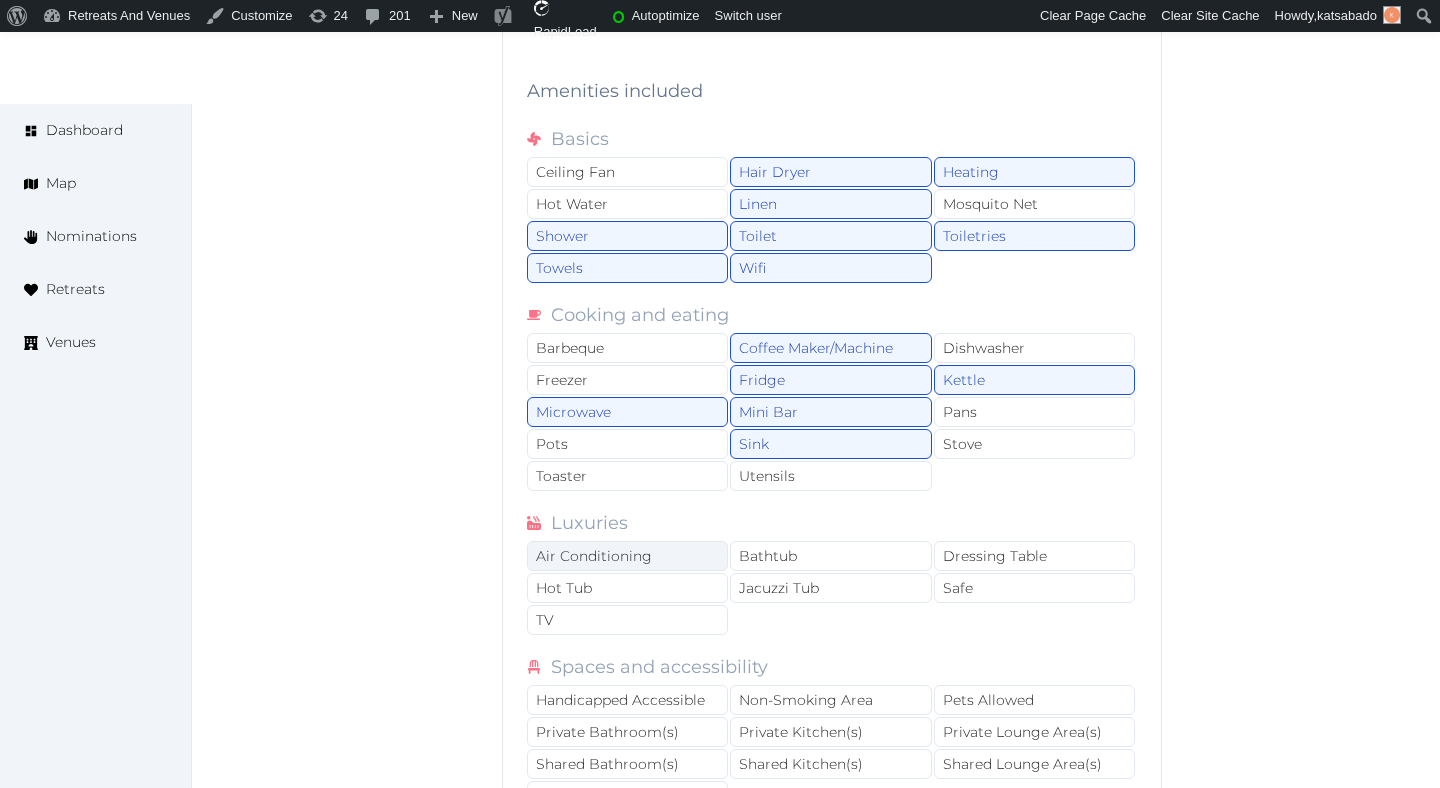click on "Air Conditioning" at bounding box center [627, 556] 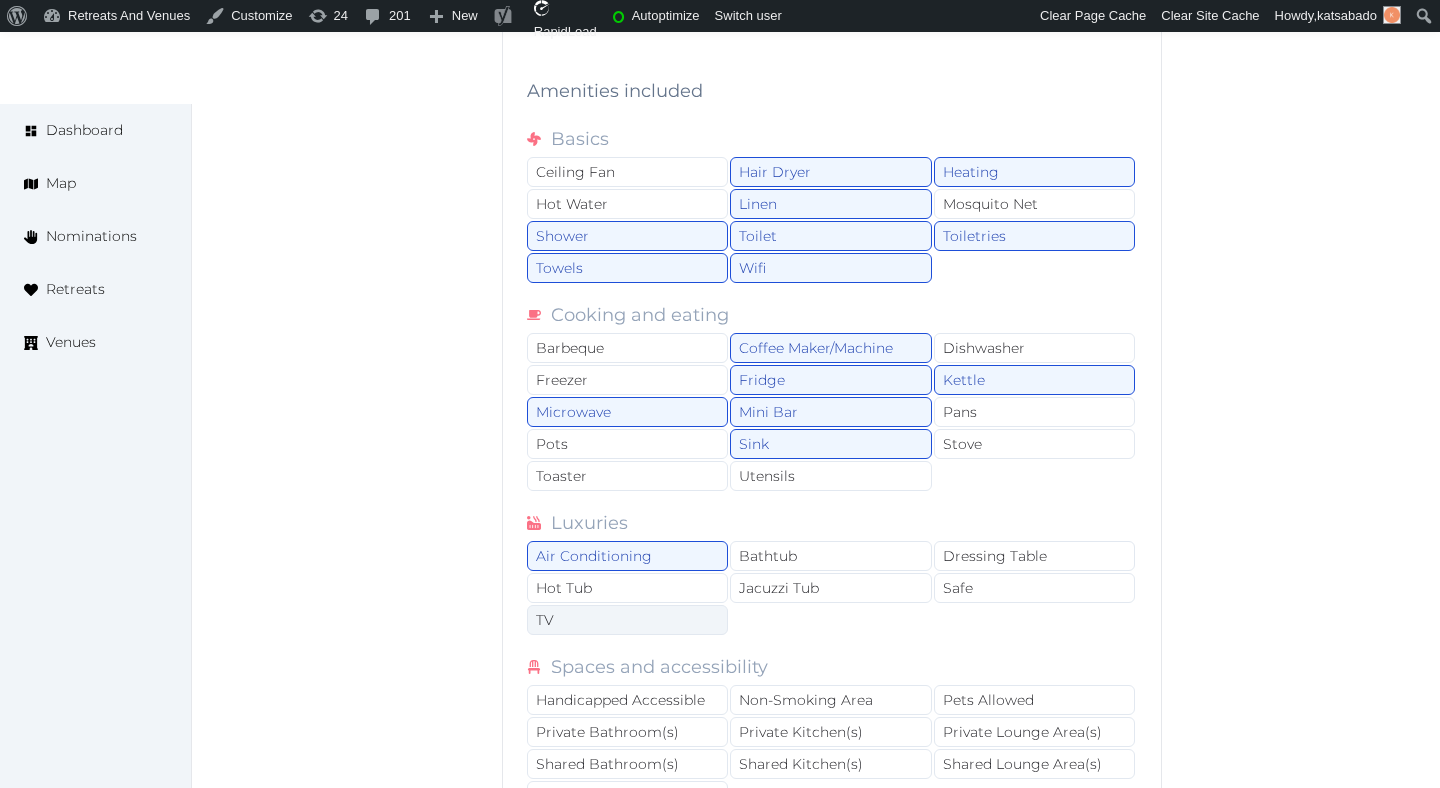 click on "TV" at bounding box center [627, 620] 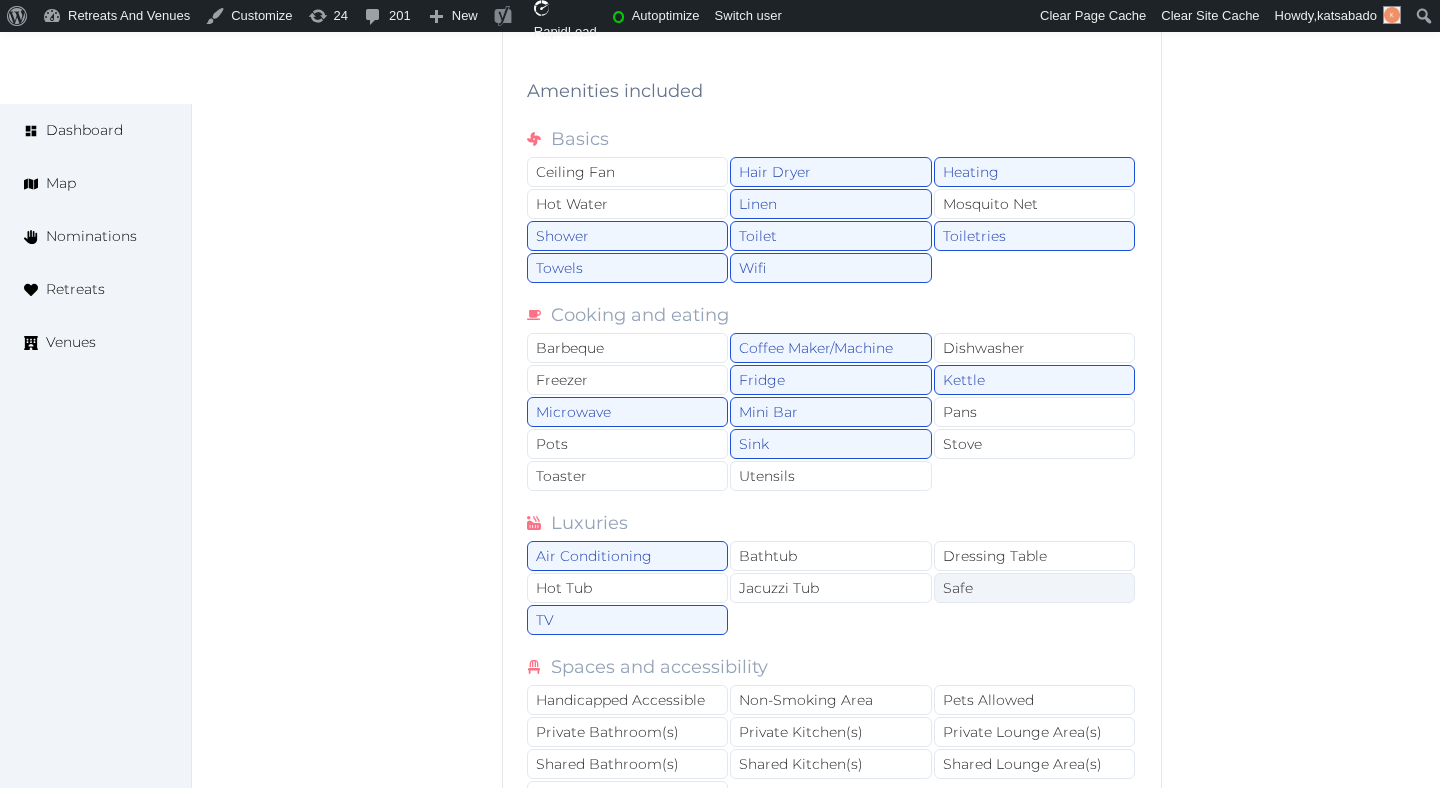 click on "Safe" at bounding box center (1034, 588) 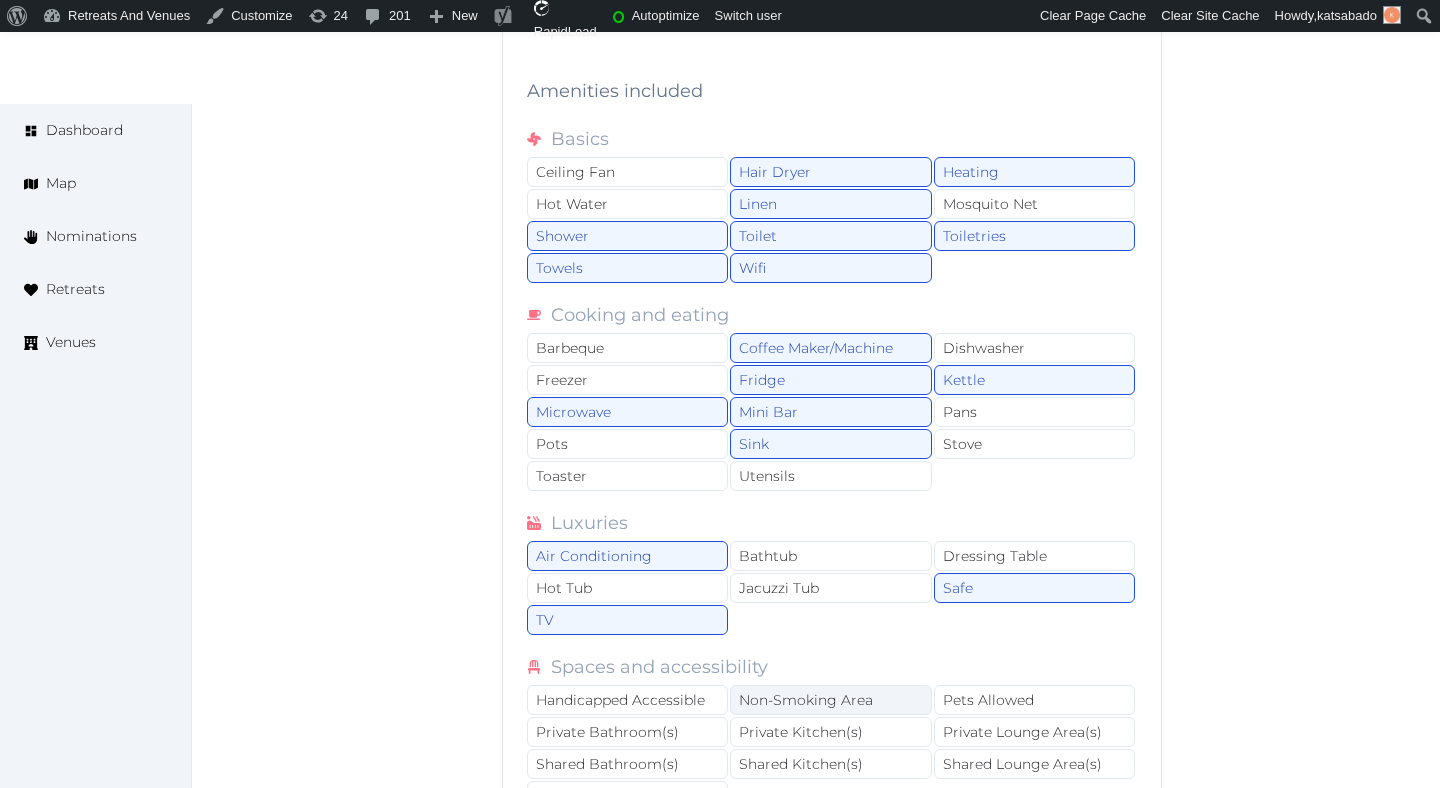 click on "Non-Smoking Area" at bounding box center [830, 700] 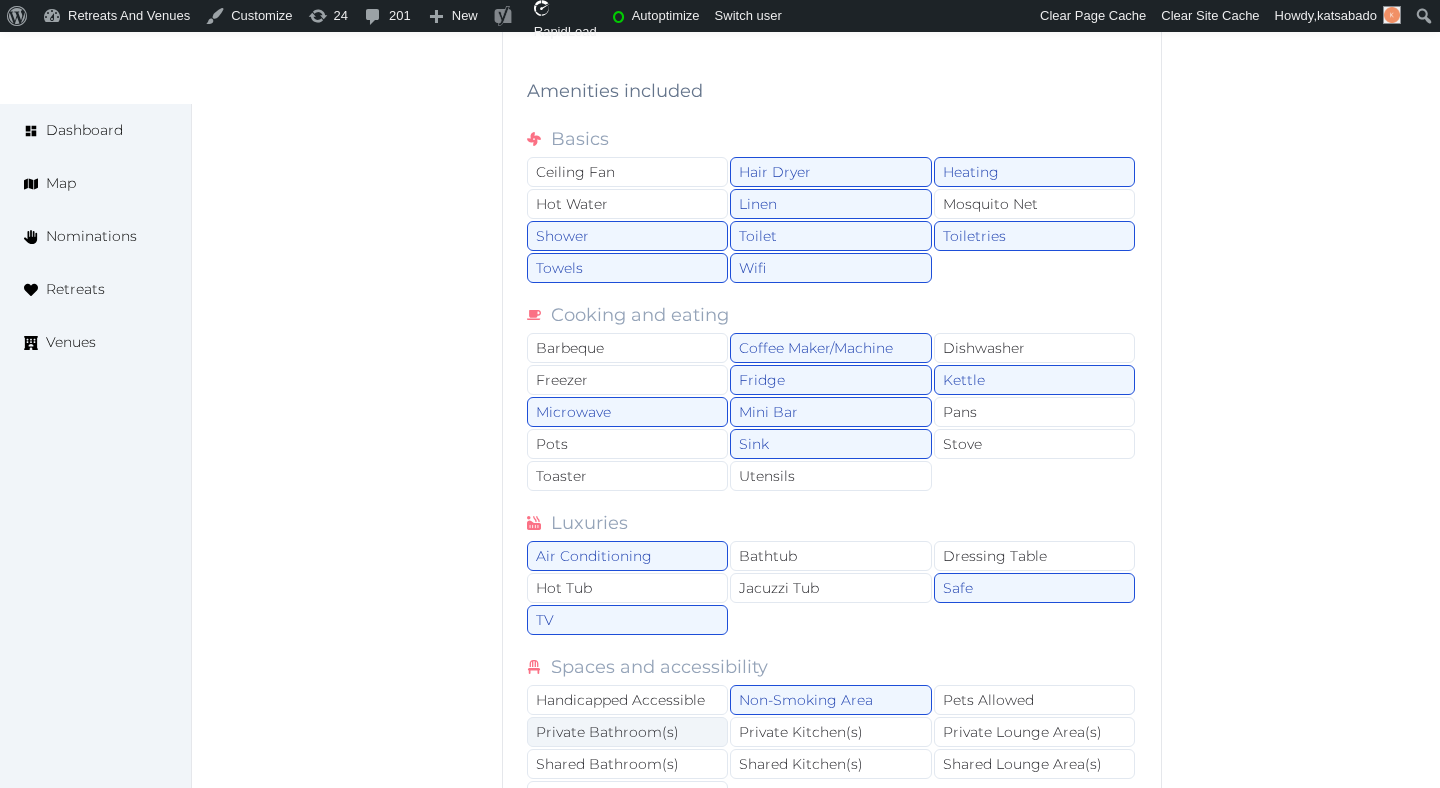 click on "Private Bathroom(s)" at bounding box center (627, 732) 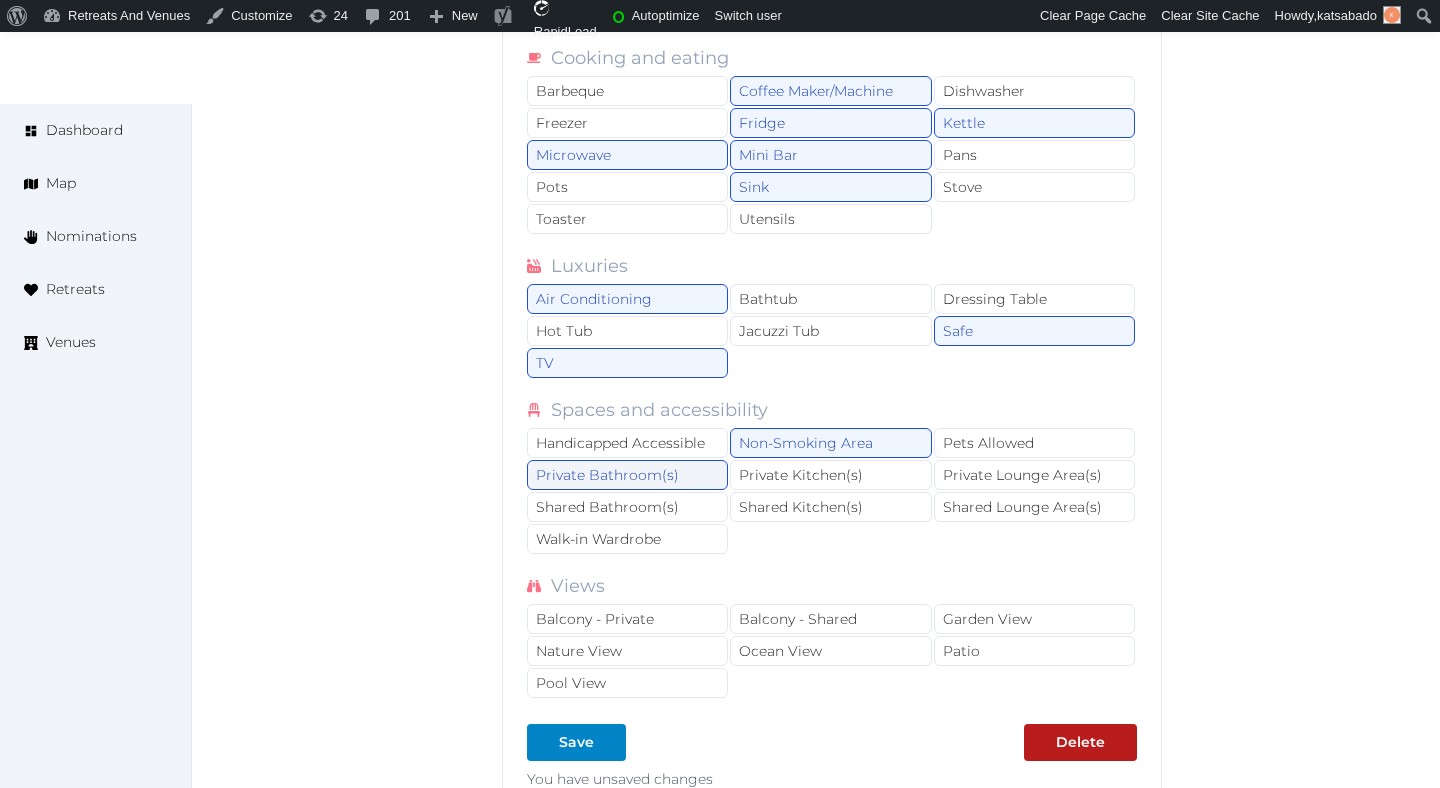 scroll, scrollTop: 2461, scrollLeft: 0, axis: vertical 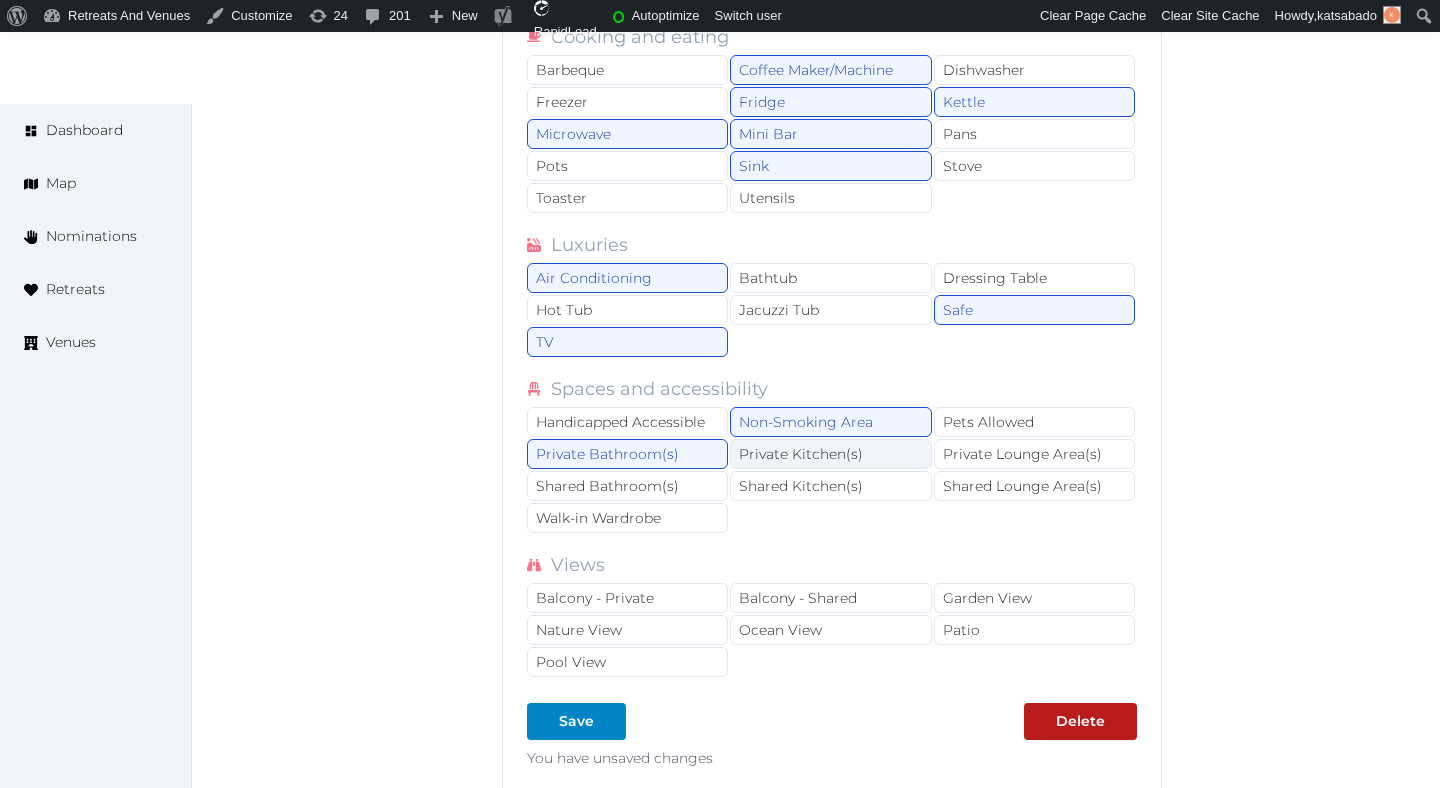 click on "Private Kitchen(s)" at bounding box center [830, 454] 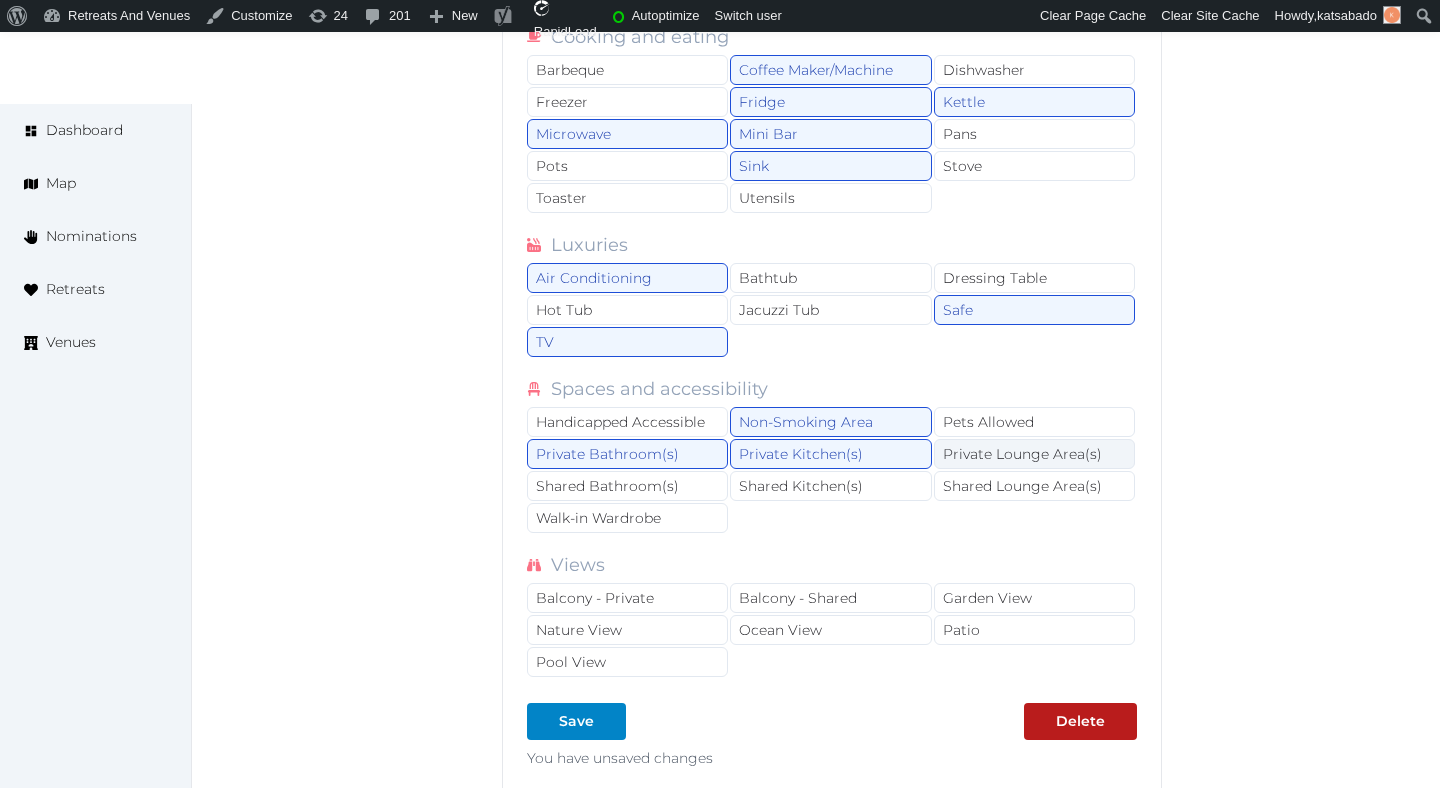click on "Private Lounge Area(s)" at bounding box center [1034, 454] 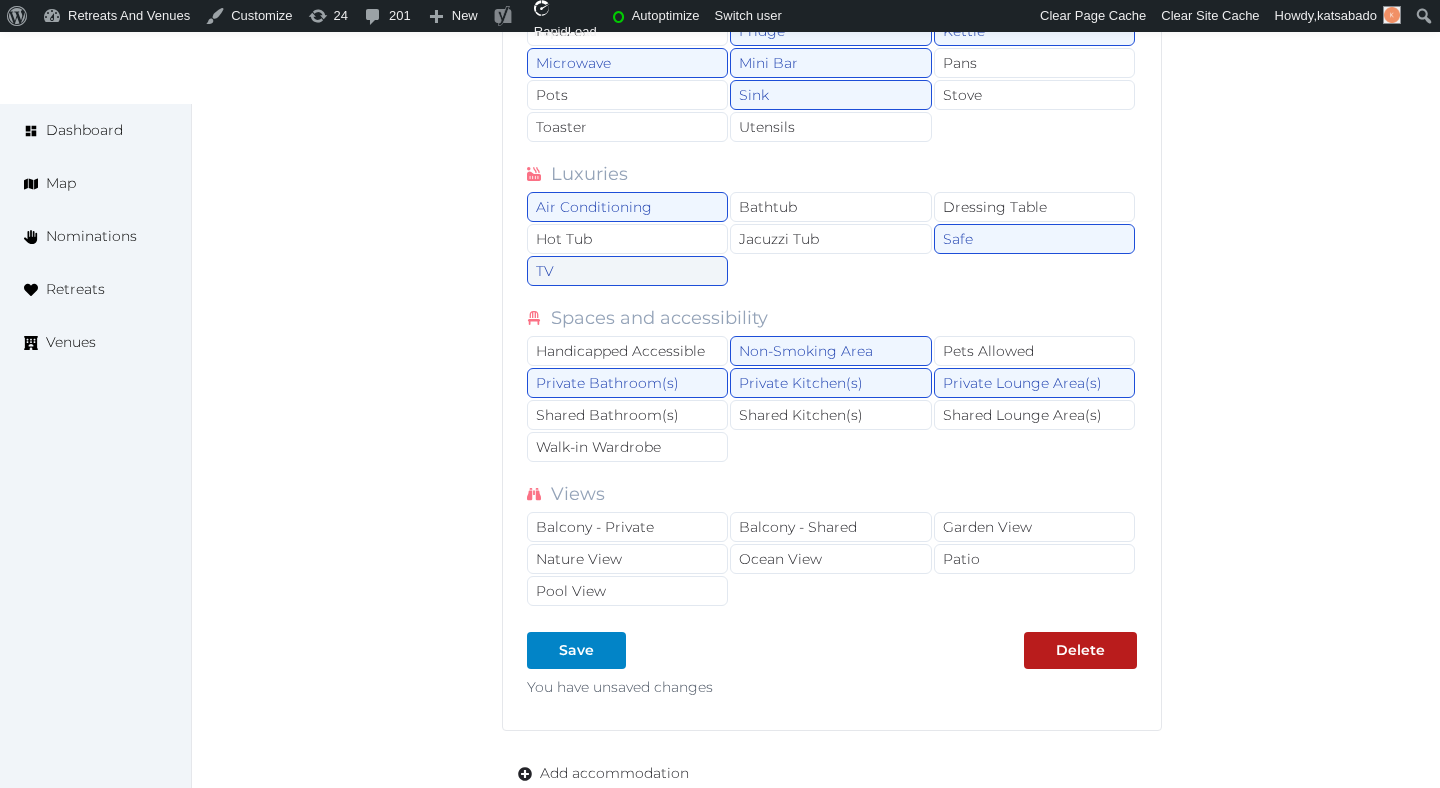 scroll, scrollTop: 2538, scrollLeft: 0, axis: vertical 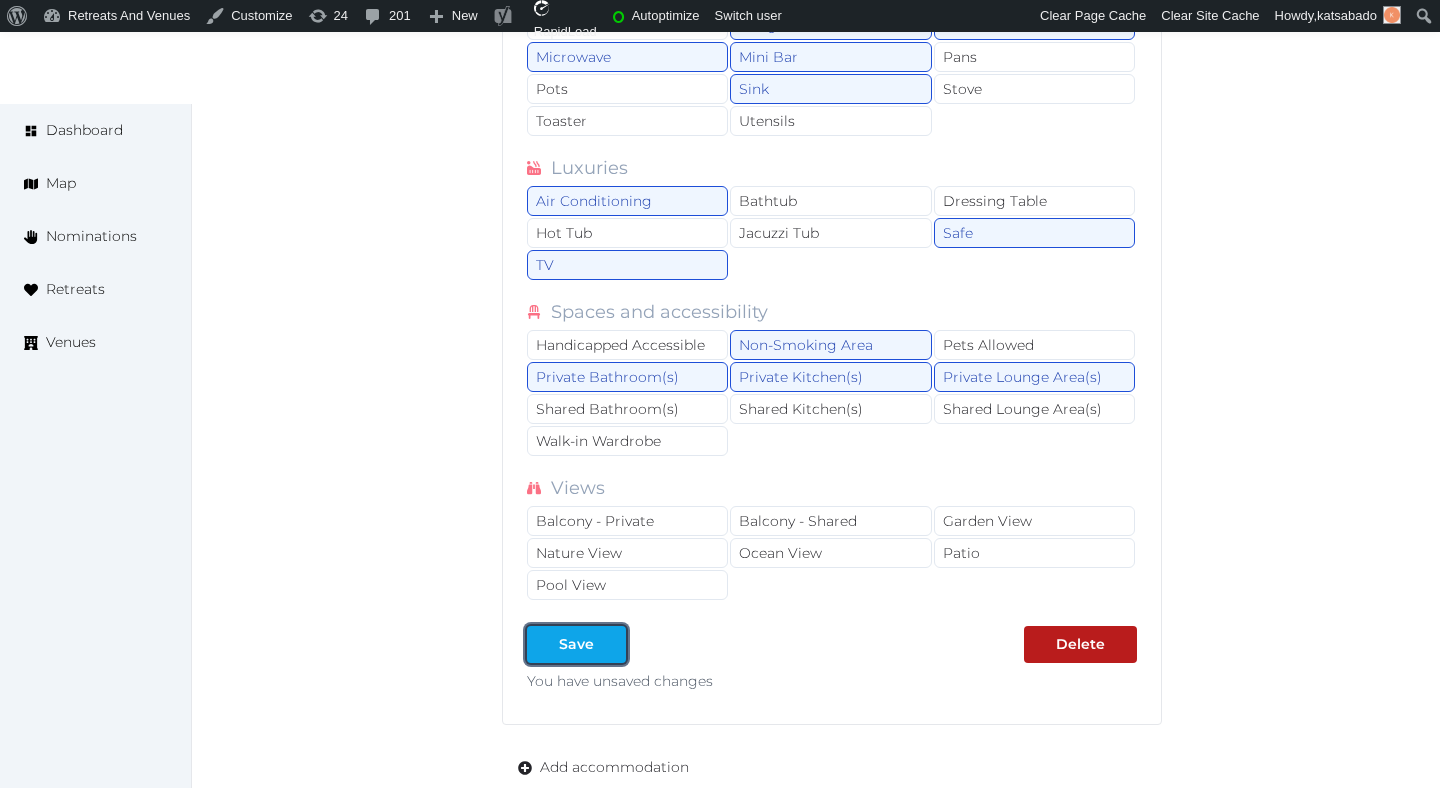 click on "Save" at bounding box center (576, 644) 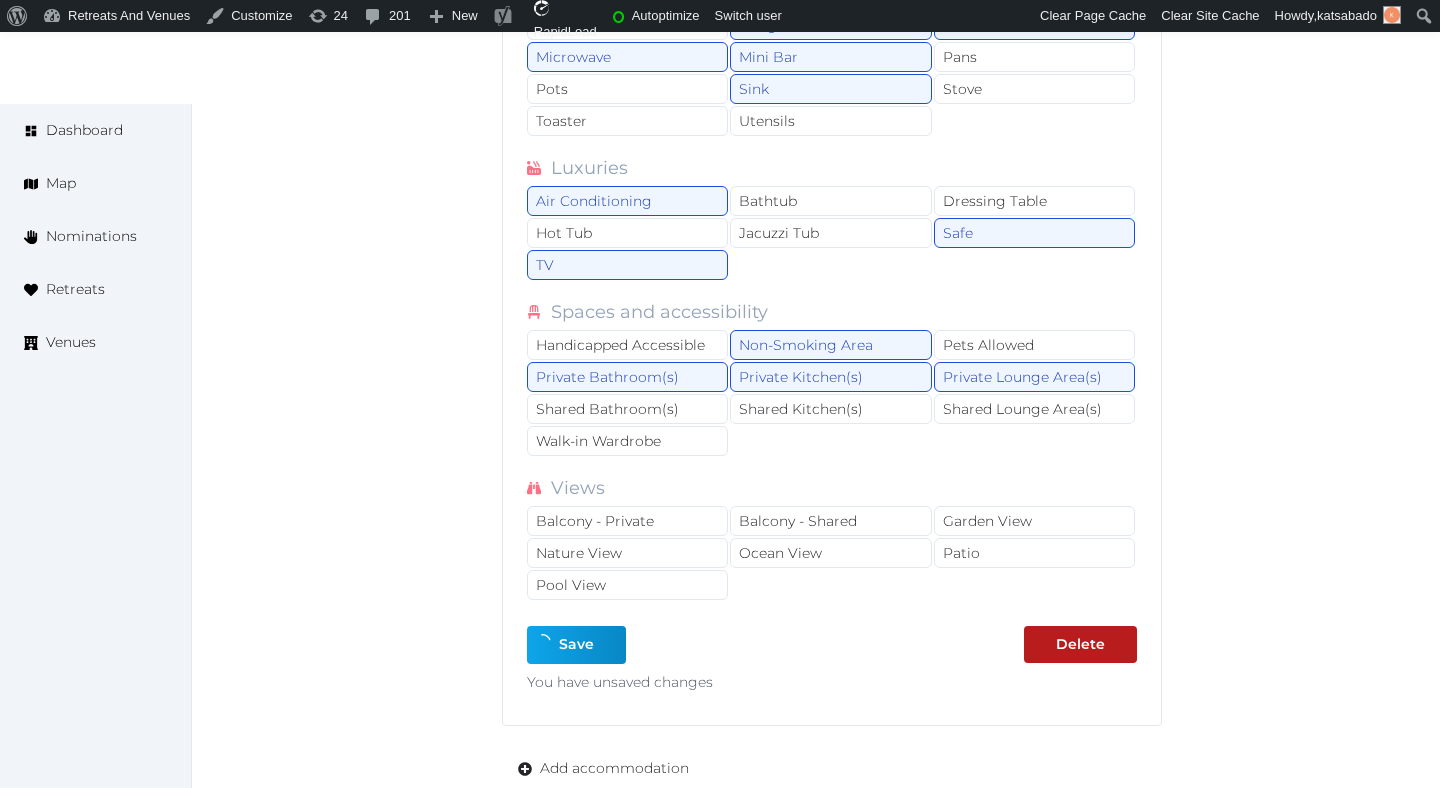 type on "*" 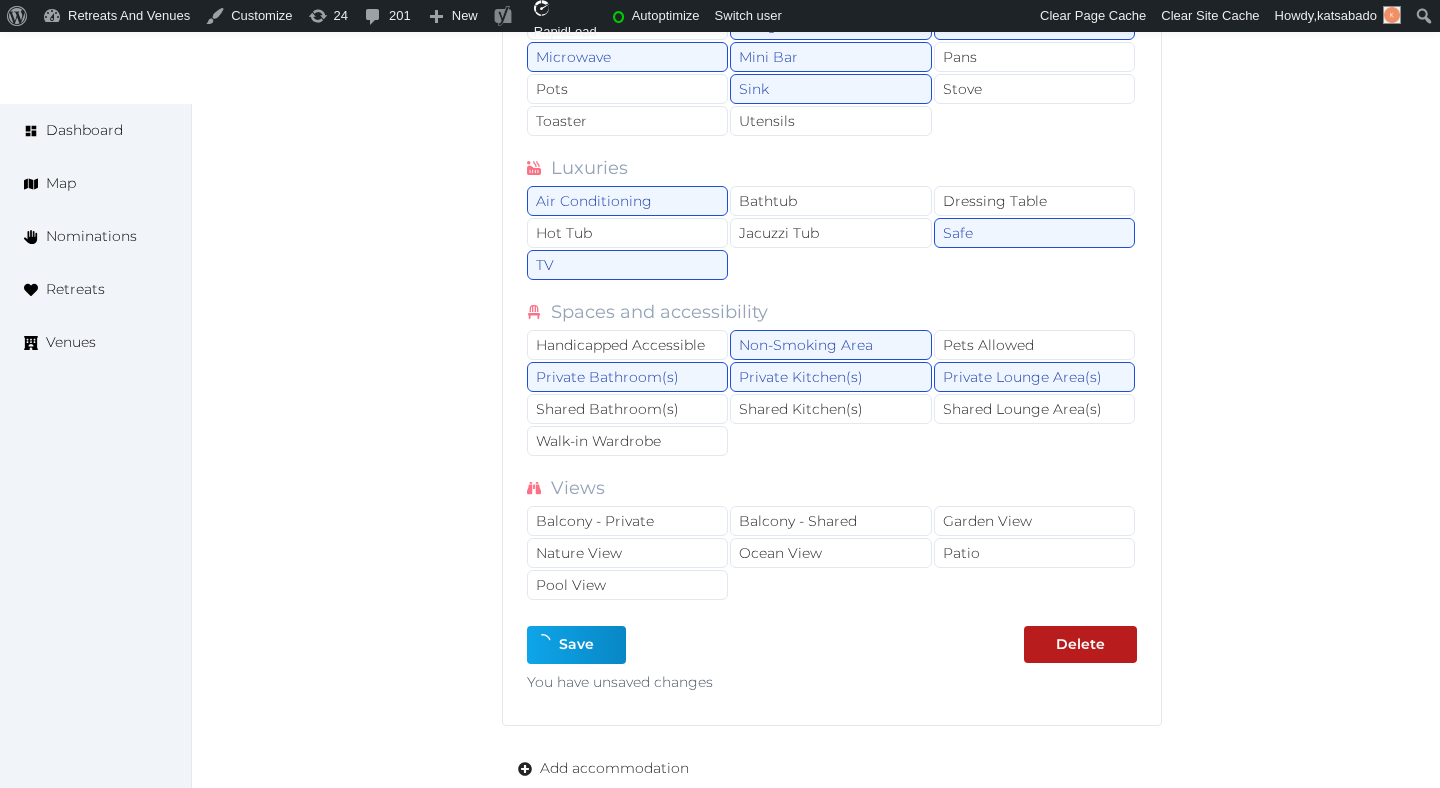type on "*" 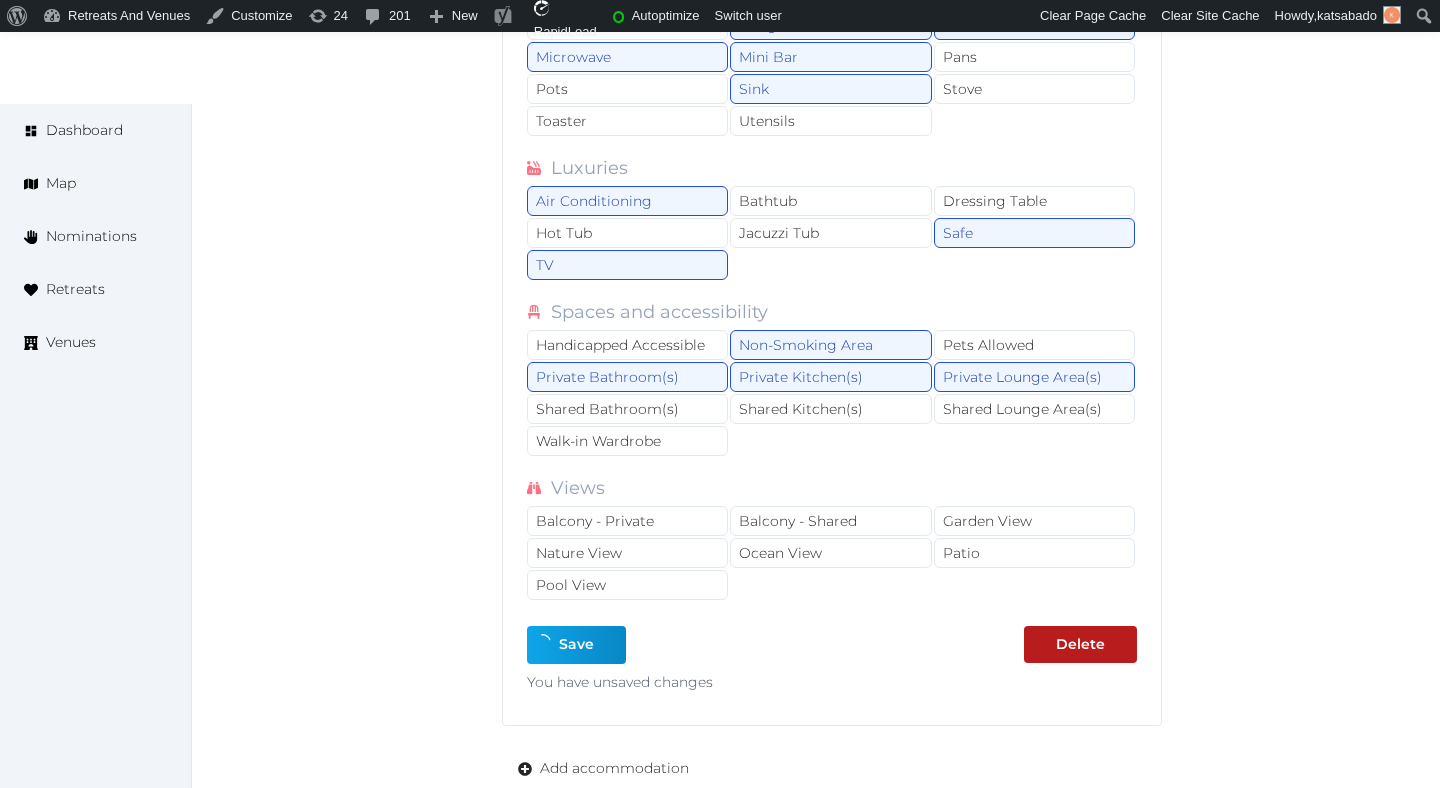 type on "*" 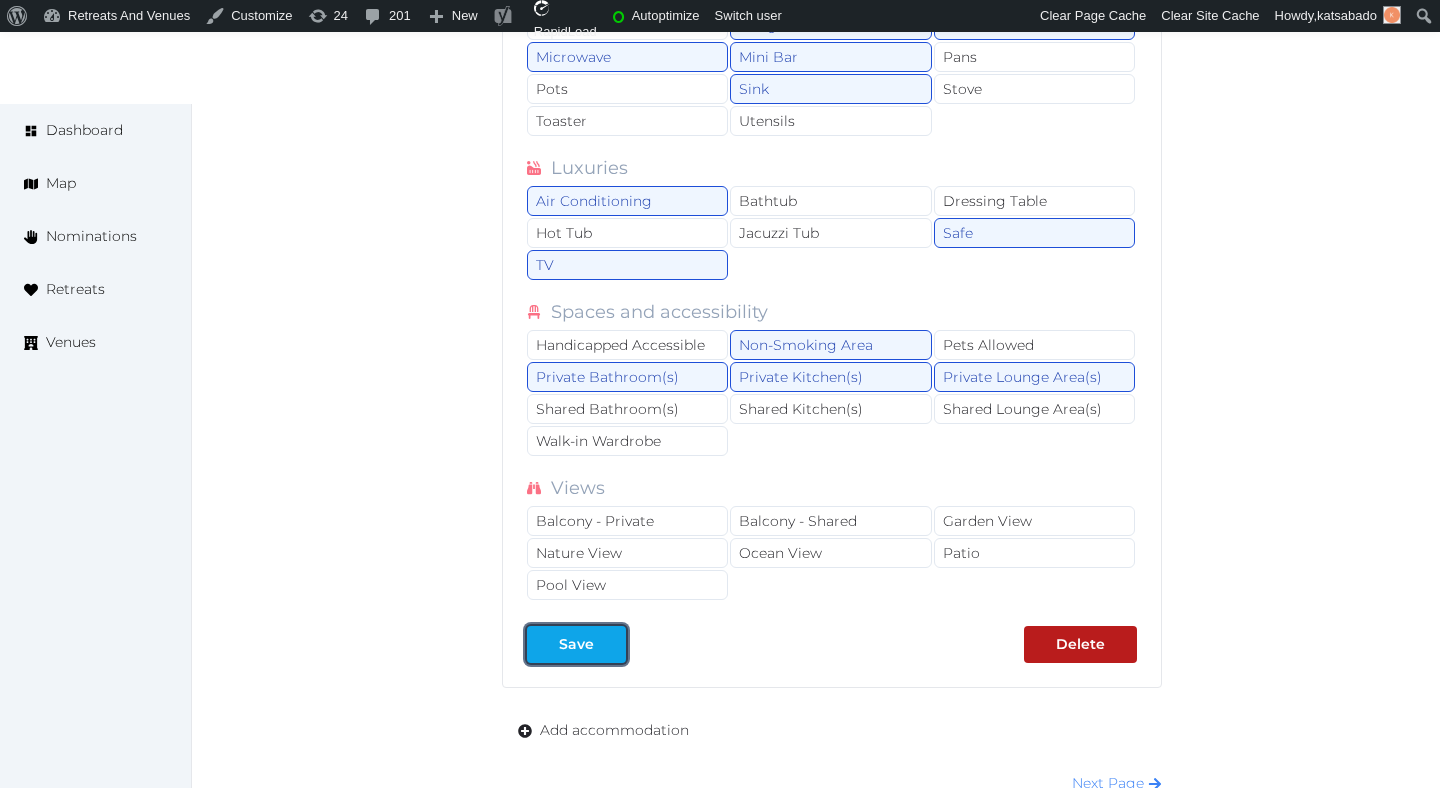 click on "Save" at bounding box center (576, 644) 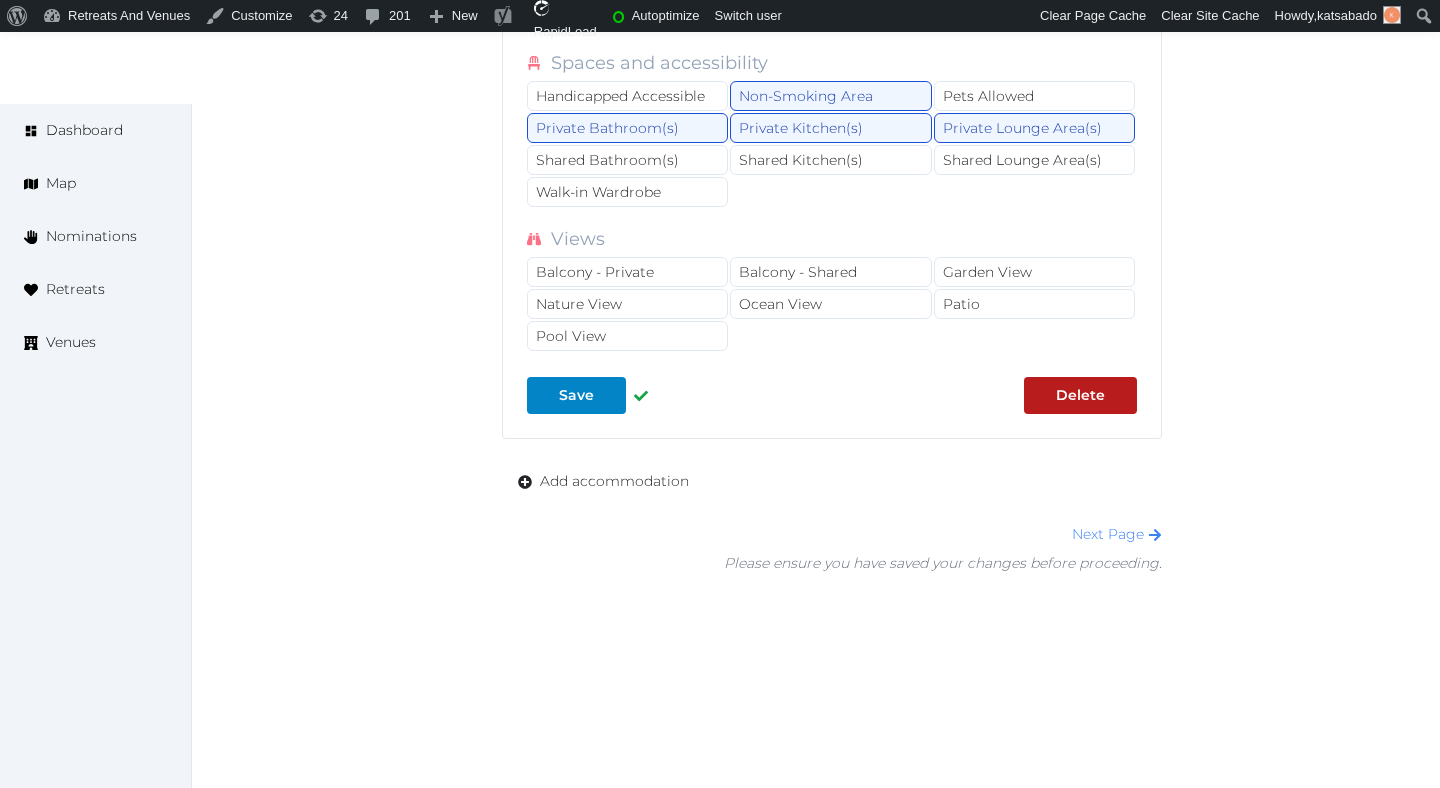scroll, scrollTop: 2796, scrollLeft: 0, axis: vertical 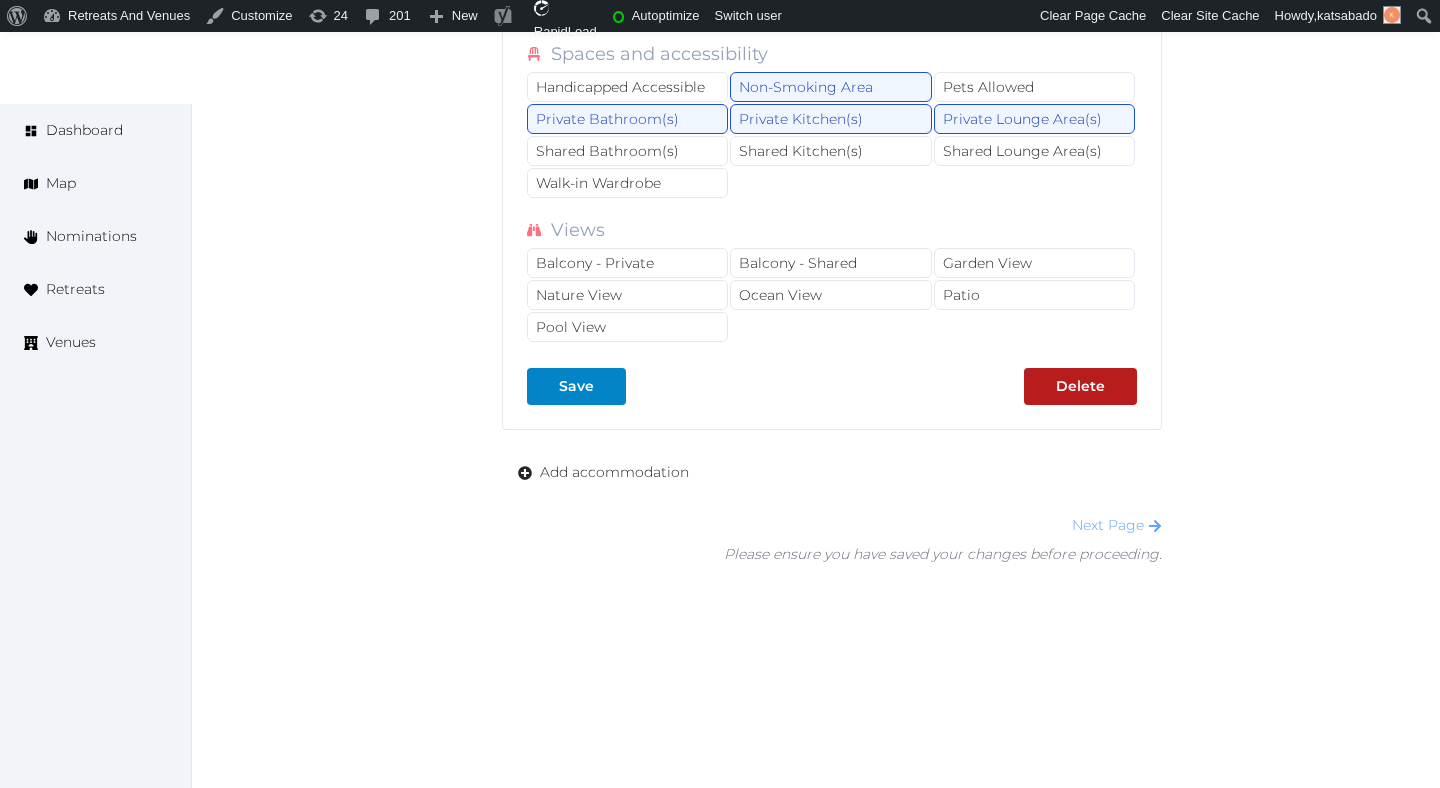 click on "Next Page" at bounding box center [1117, 525] 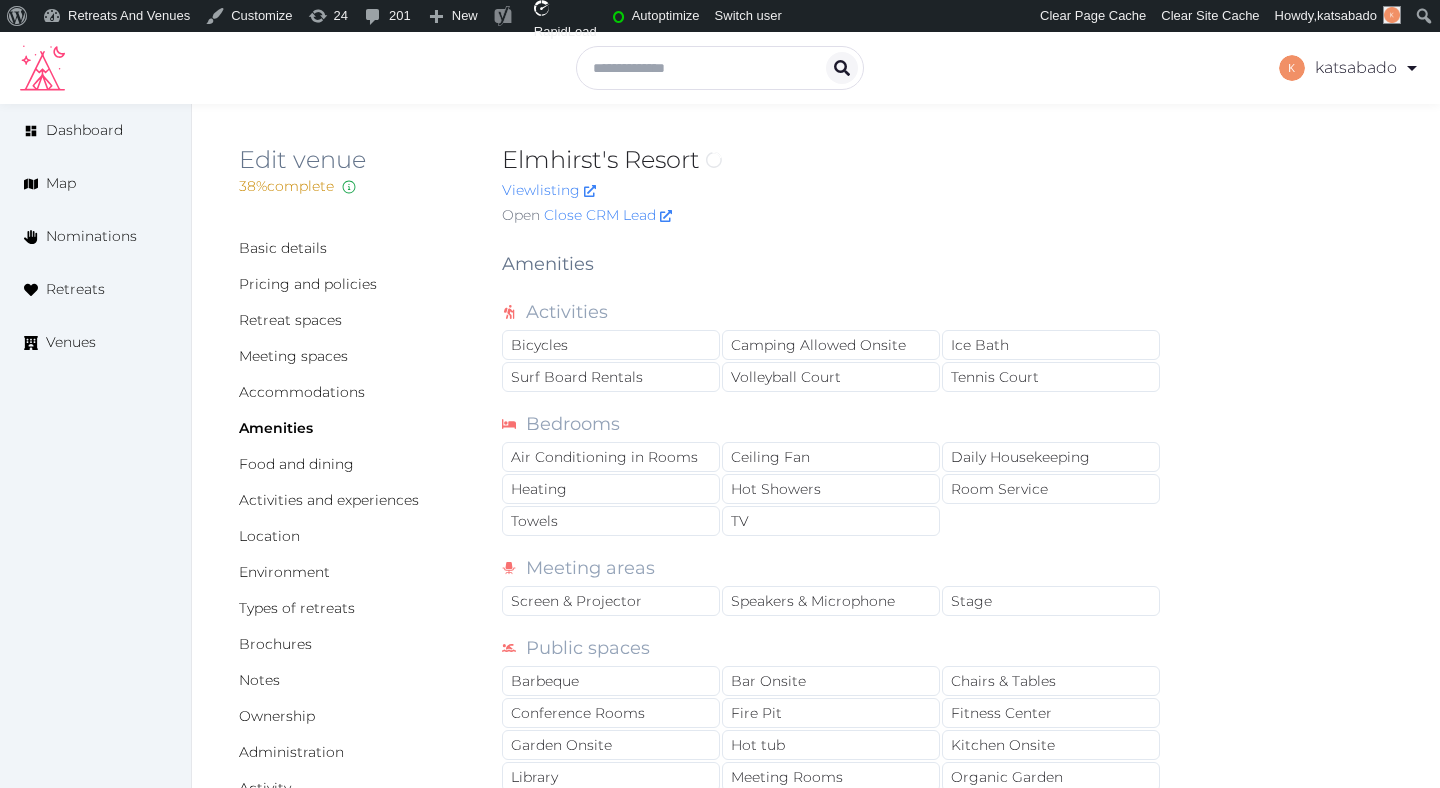scroll, scrollTop: 0, scrollLeft: 0, axis: both 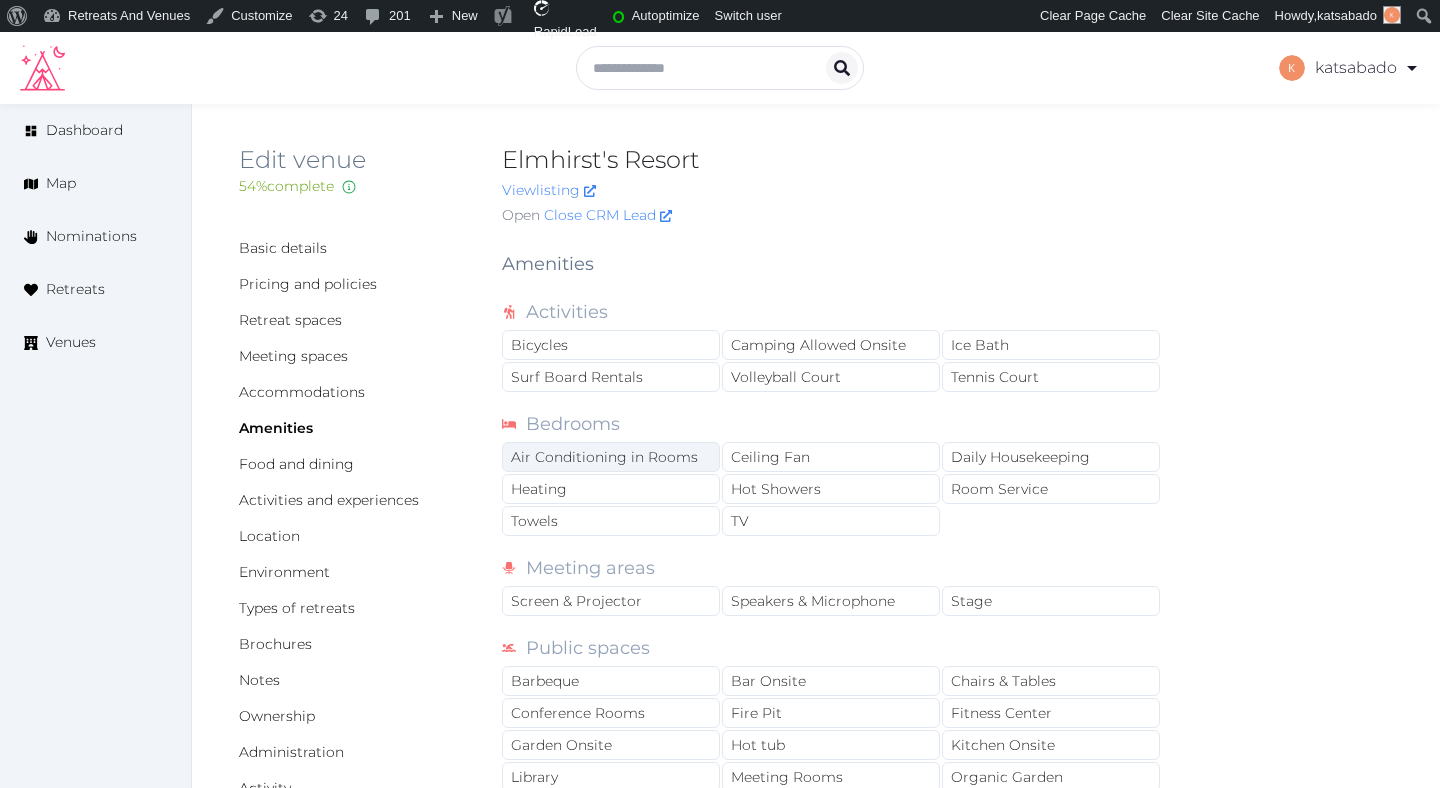 click on "Air Conditioning in Rooms" at bounding box center [611, 457] 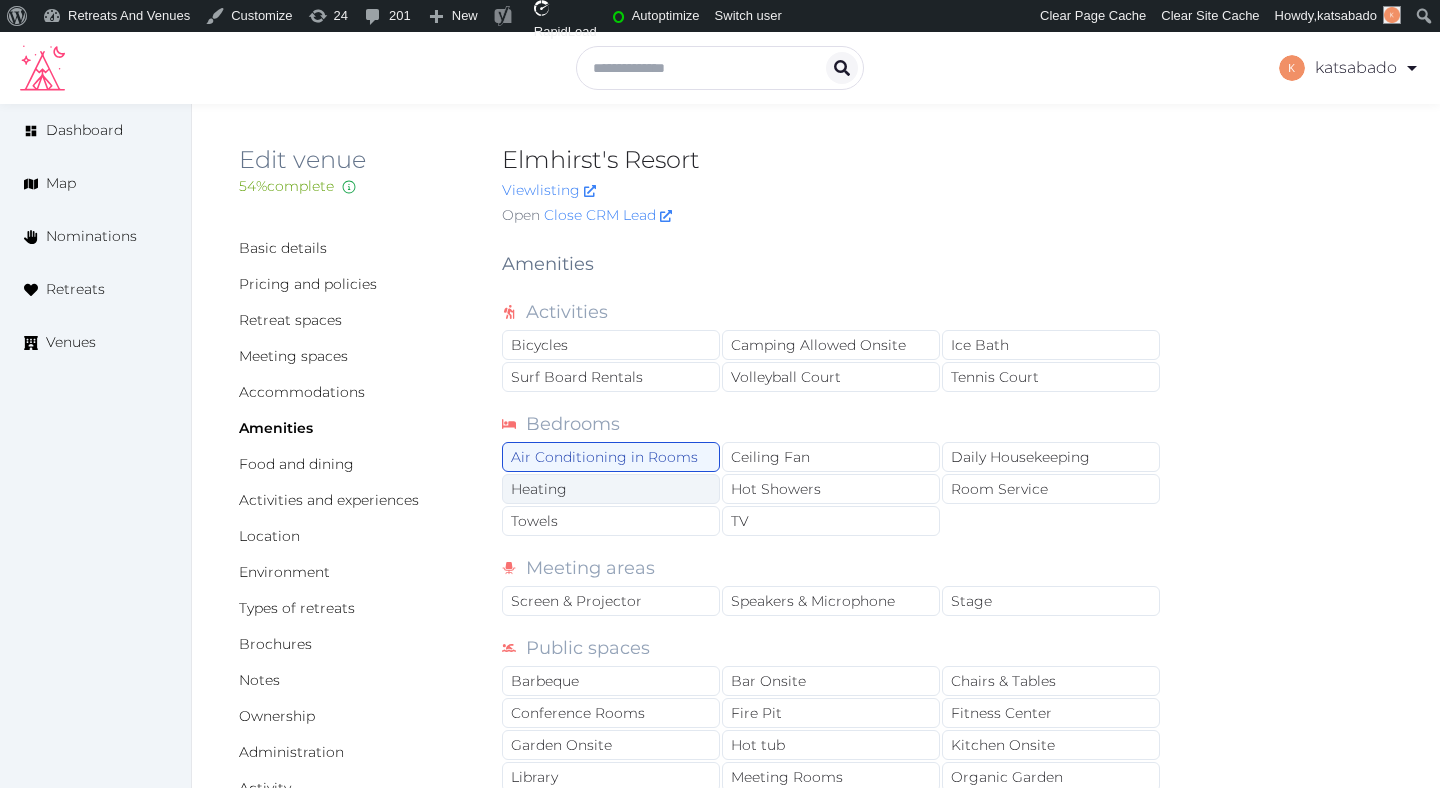 click on "Heating" at bounding box center [611, 489] 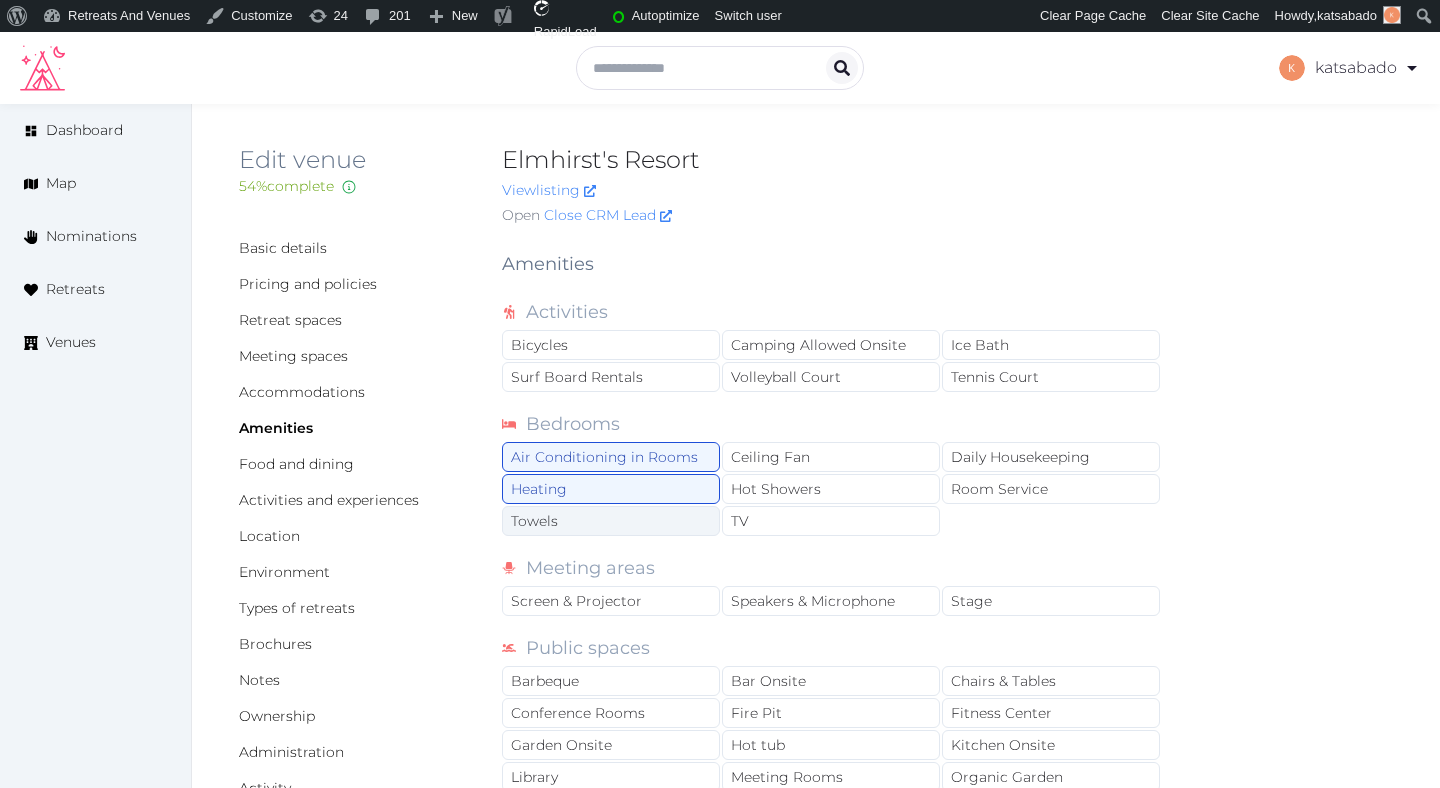 click on "Towels" at bounding box center (611, 521) 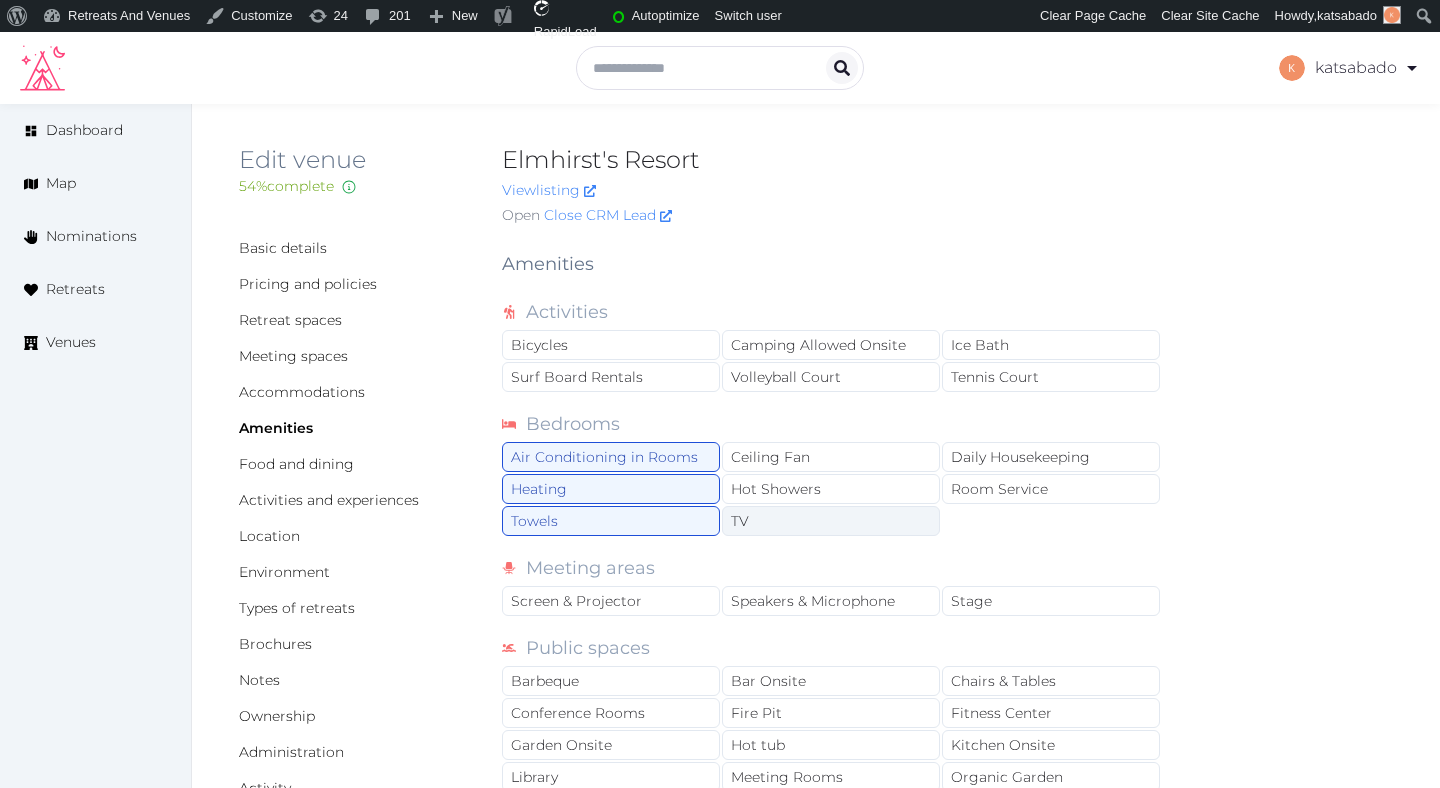 click on "TV" at bounding box center (831, 521) 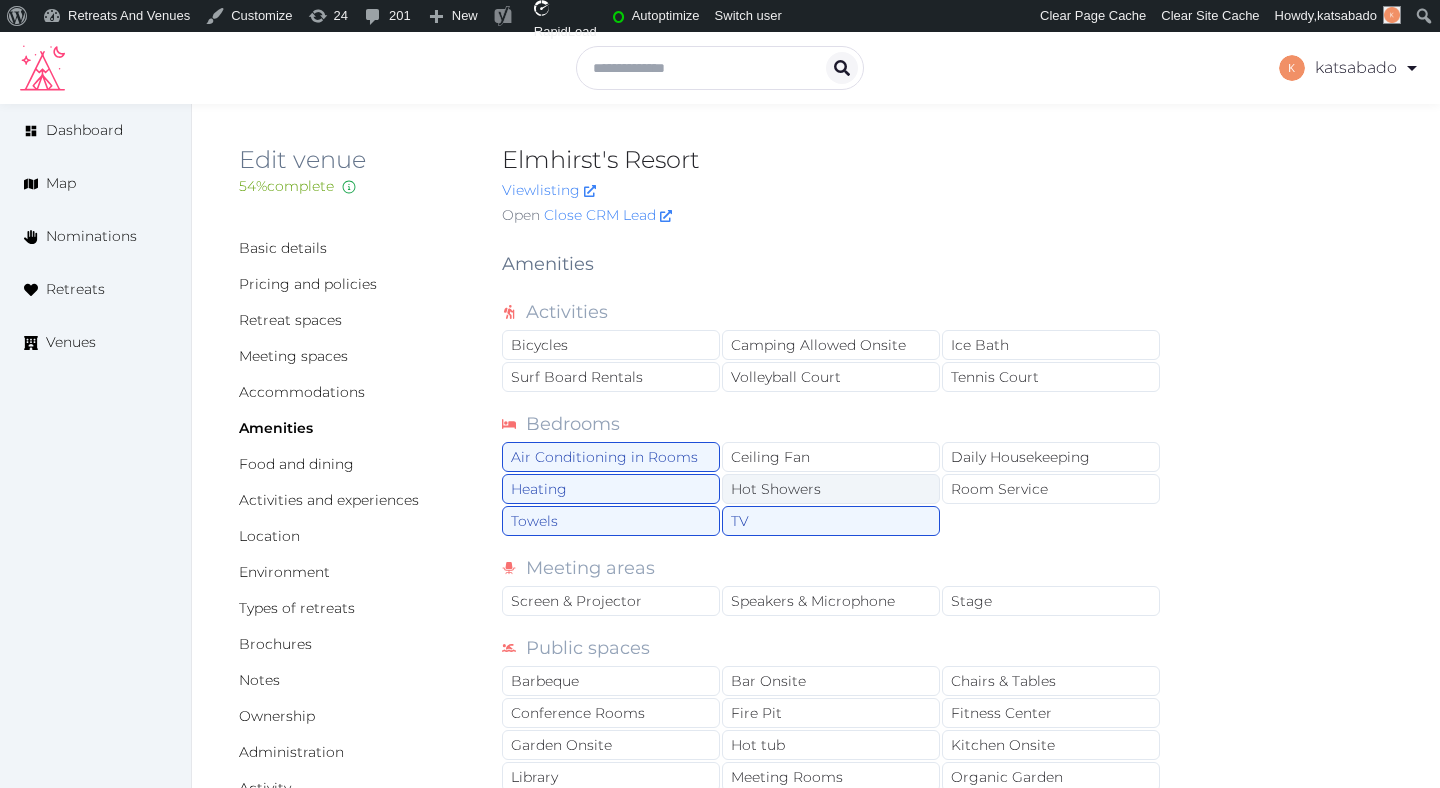click on "Hot Showers" at bounding box center [831, 489] 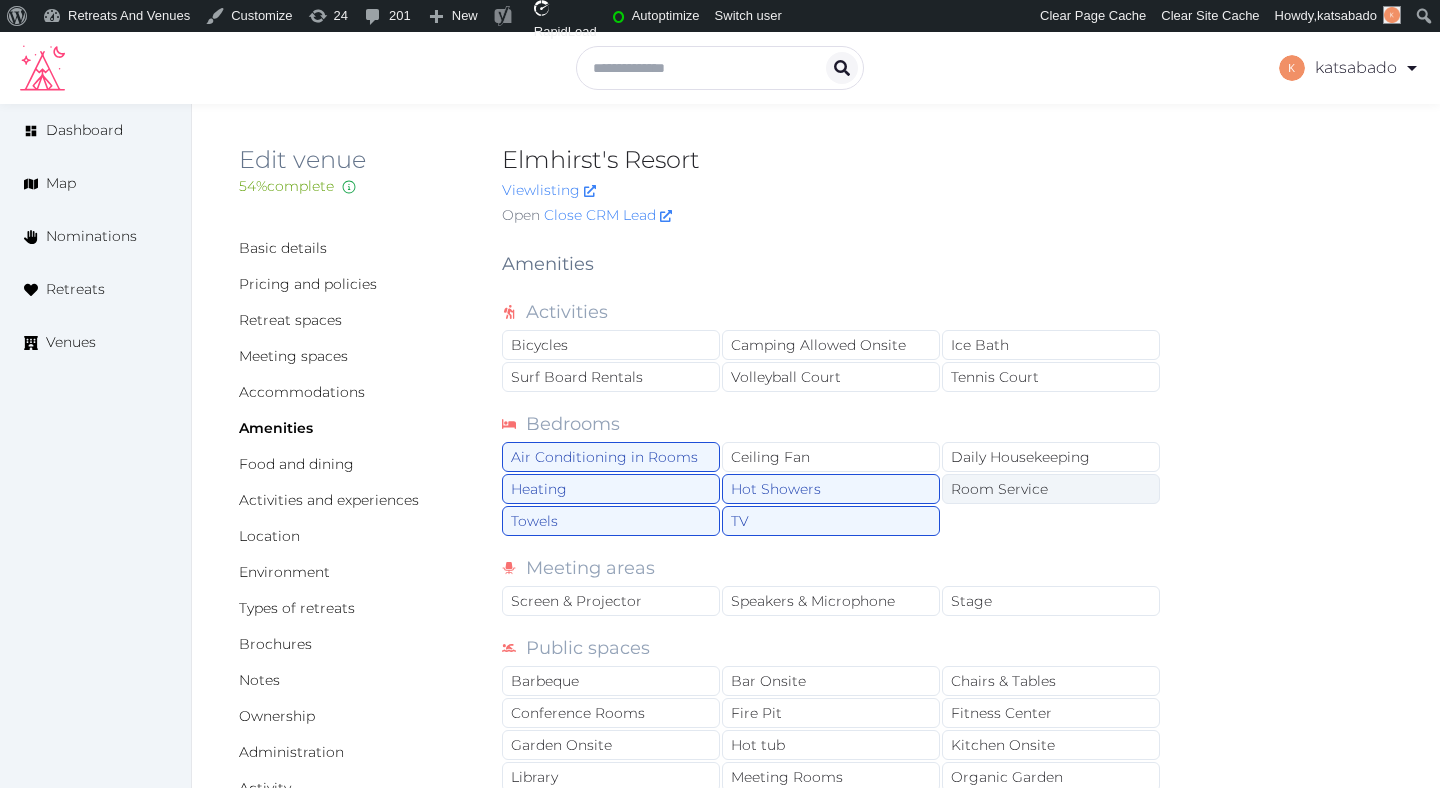 click on "Room Service" at bounding box center (1051, 489) 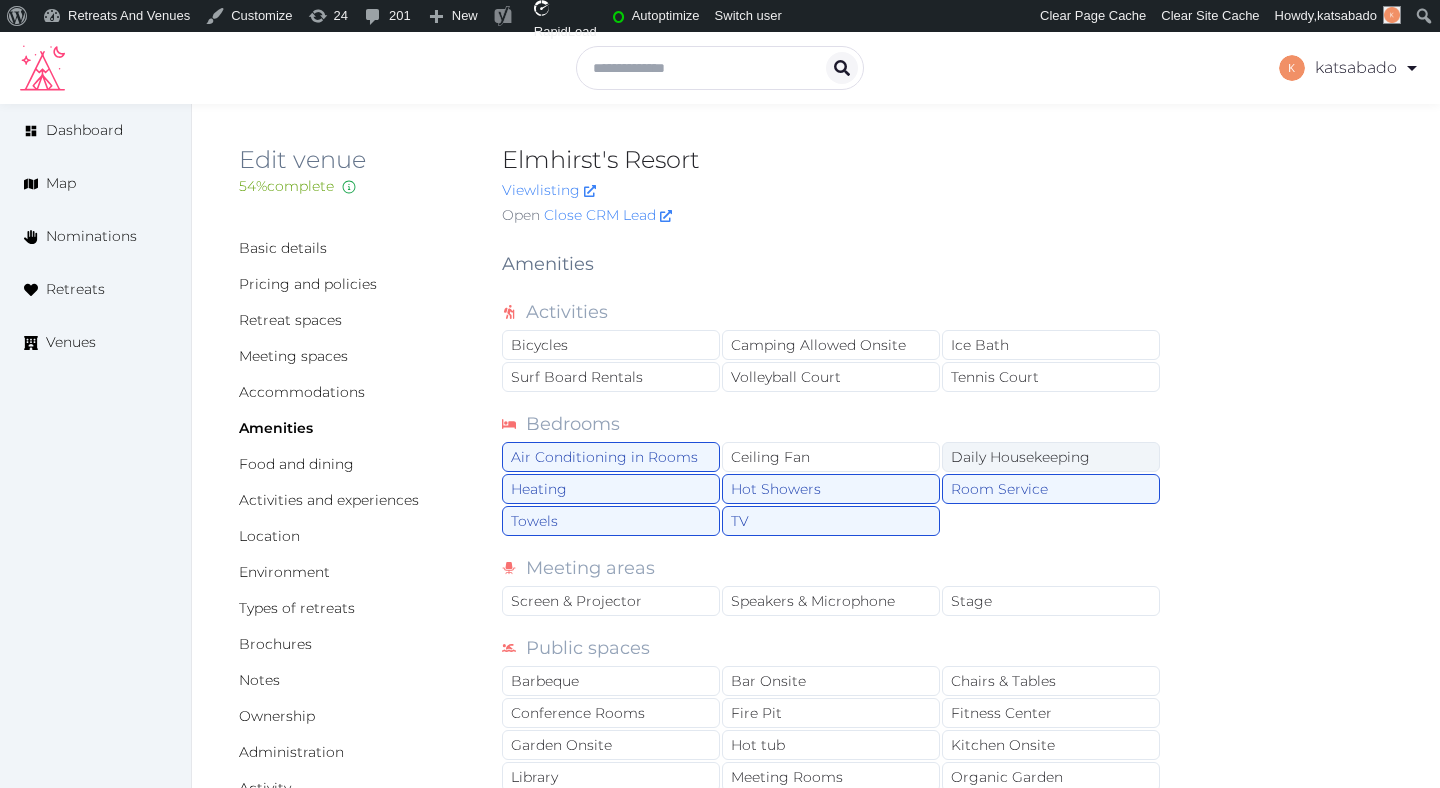 click on "Daily Housekeeping" at bounding box center (1051, 457) 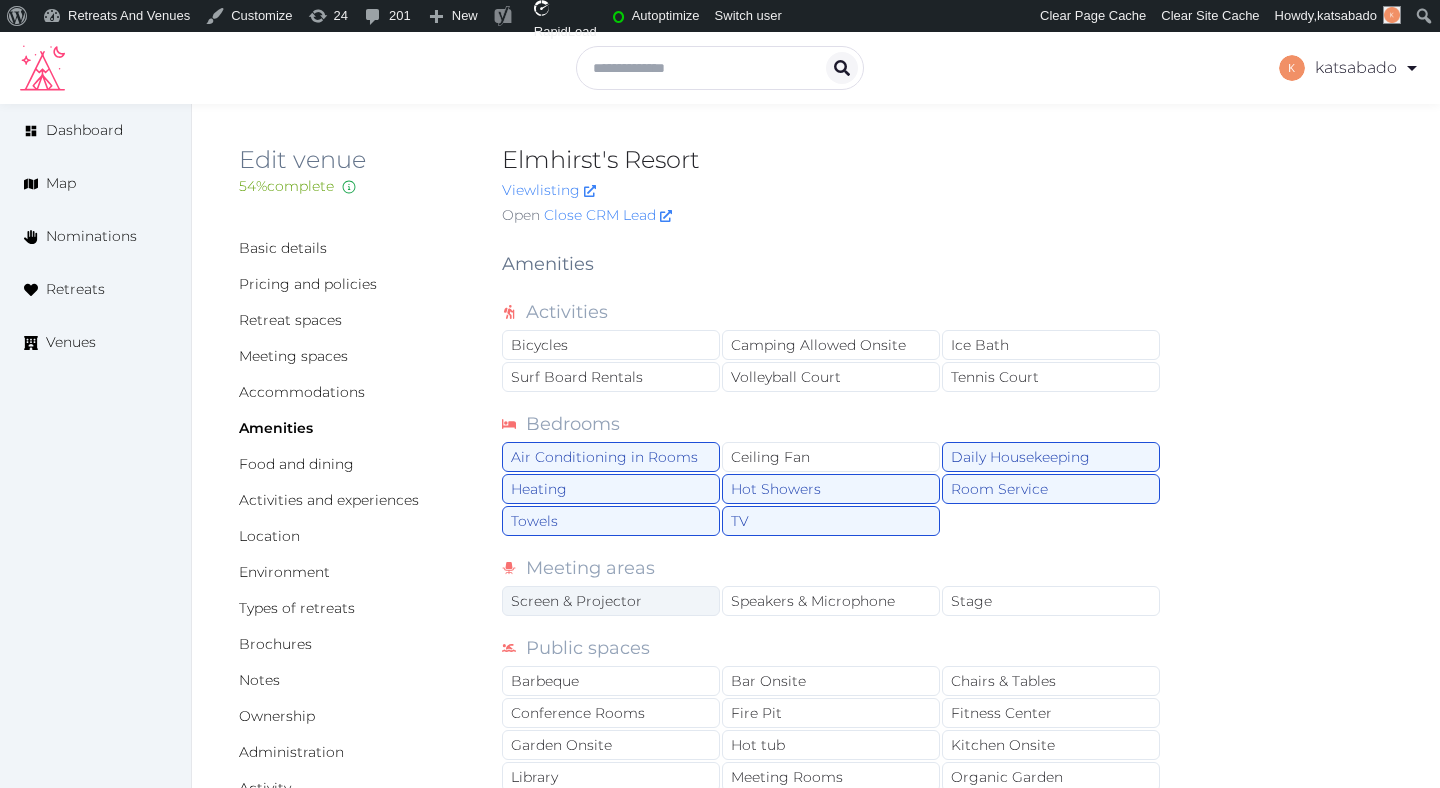 click on "Screen & Projector" at bounding box center (611, 601) 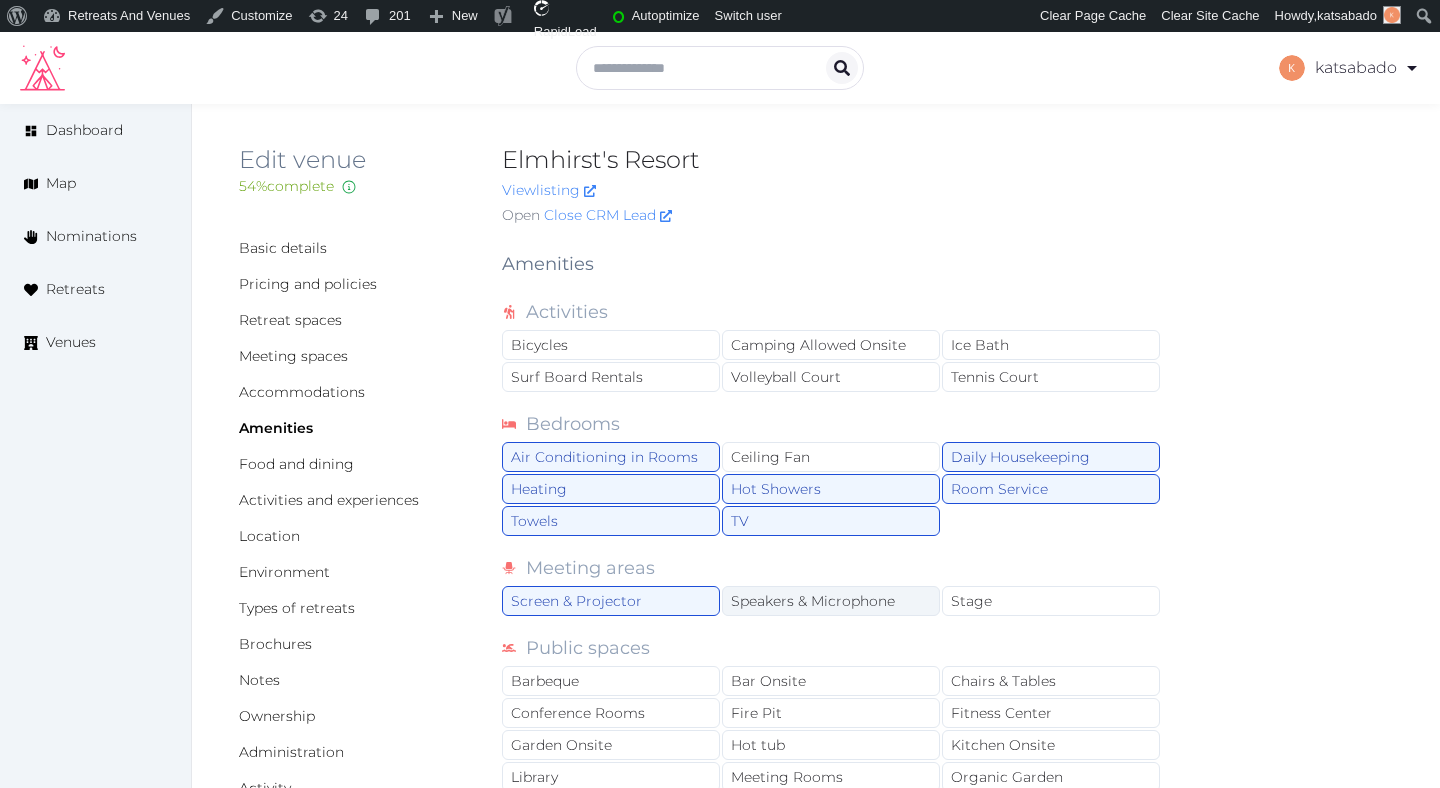 click on "Speakers & Microphone" at bounding box center (831, 601) 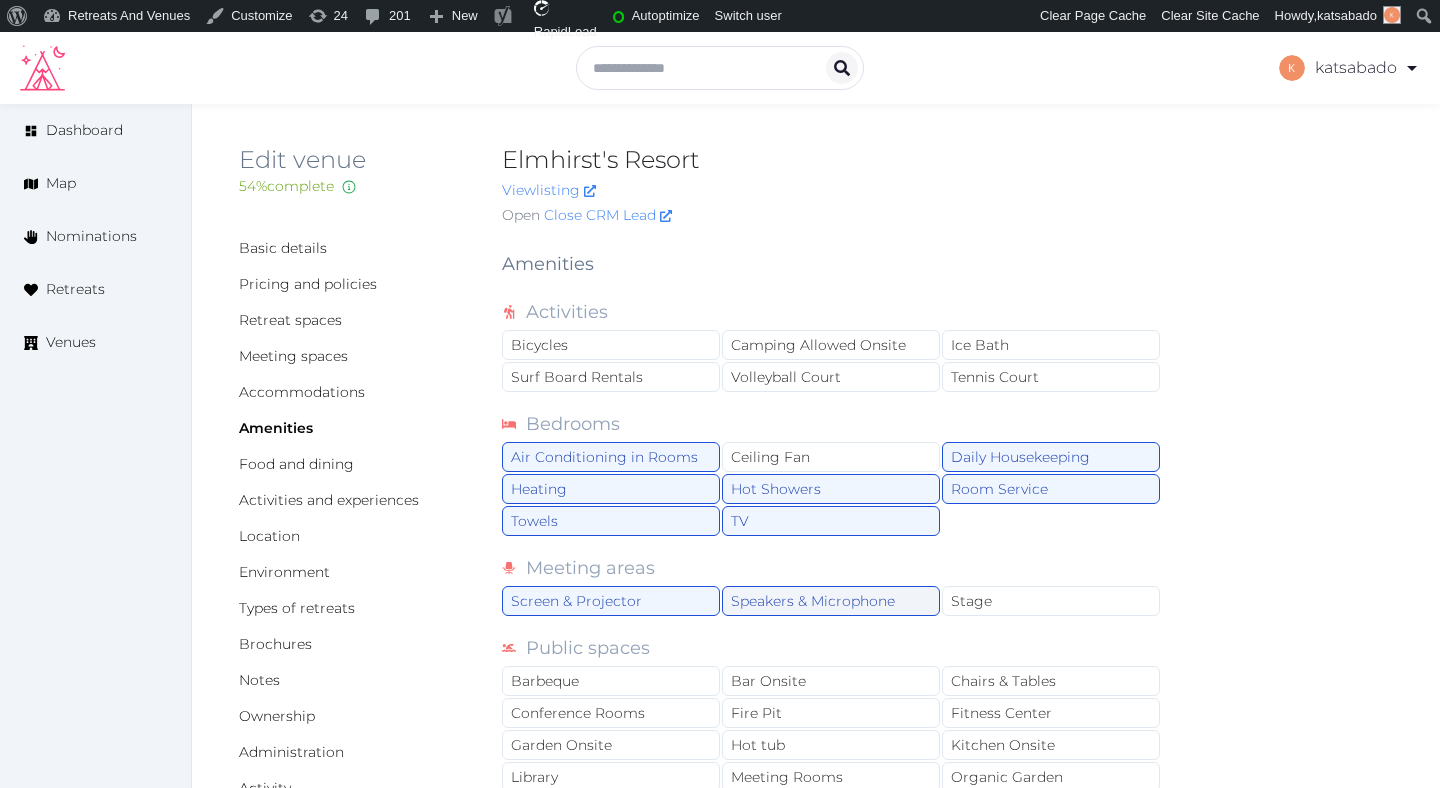 scroll, scrollTop: 183, scrollLeft: 0, axis: vertical 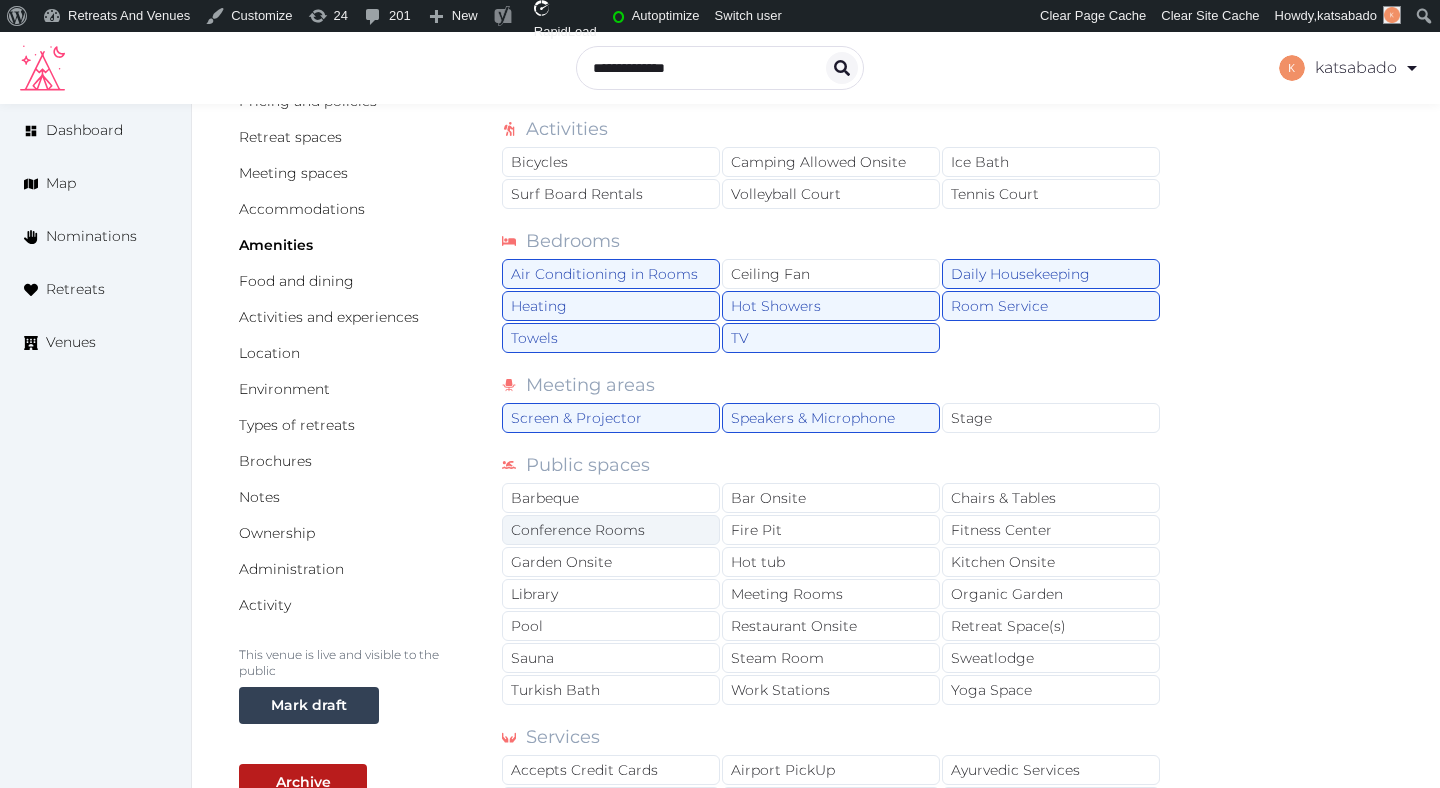 click on "Conference Rooms" at bounding box center (611, 530) 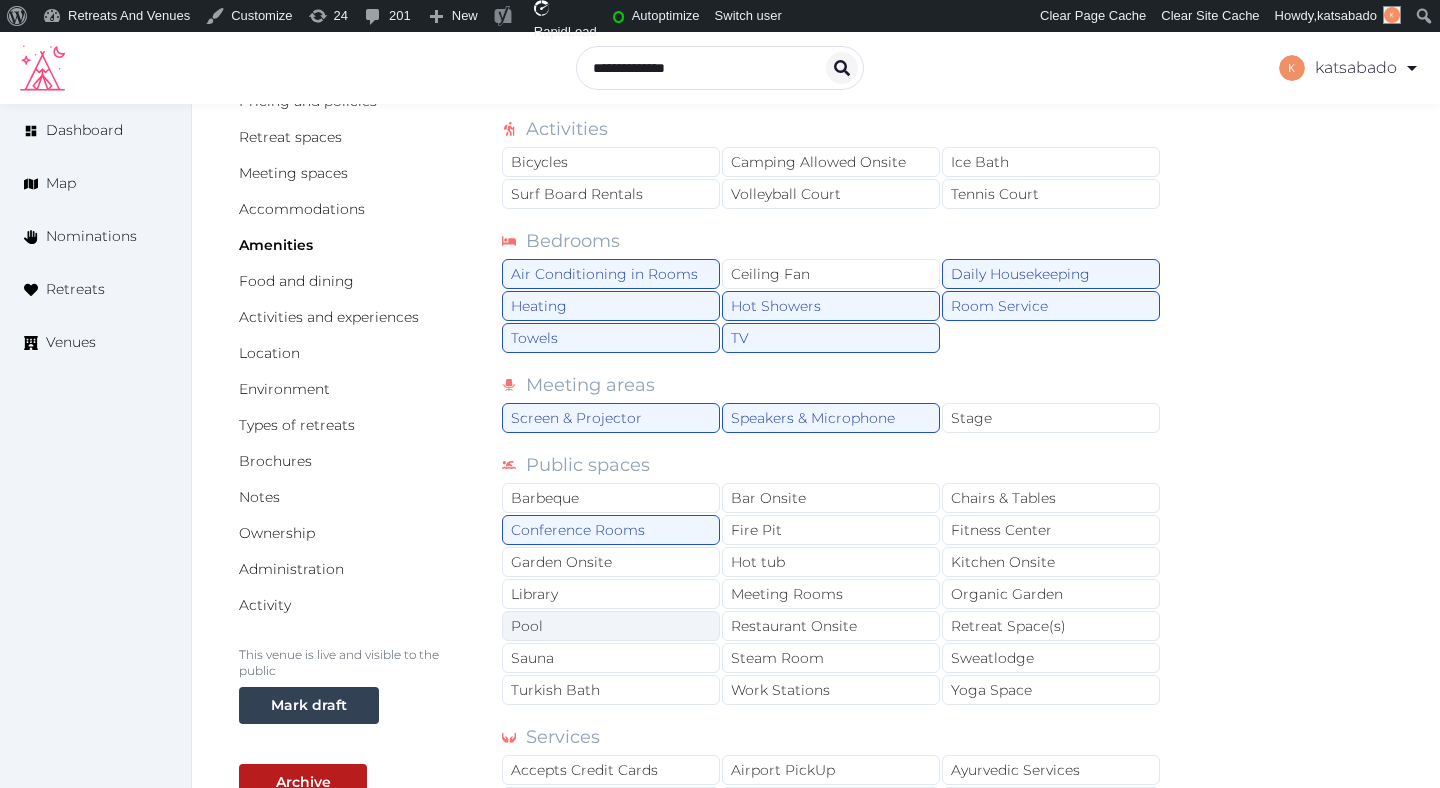 click on "Pool" at bounding box center [611, 626] 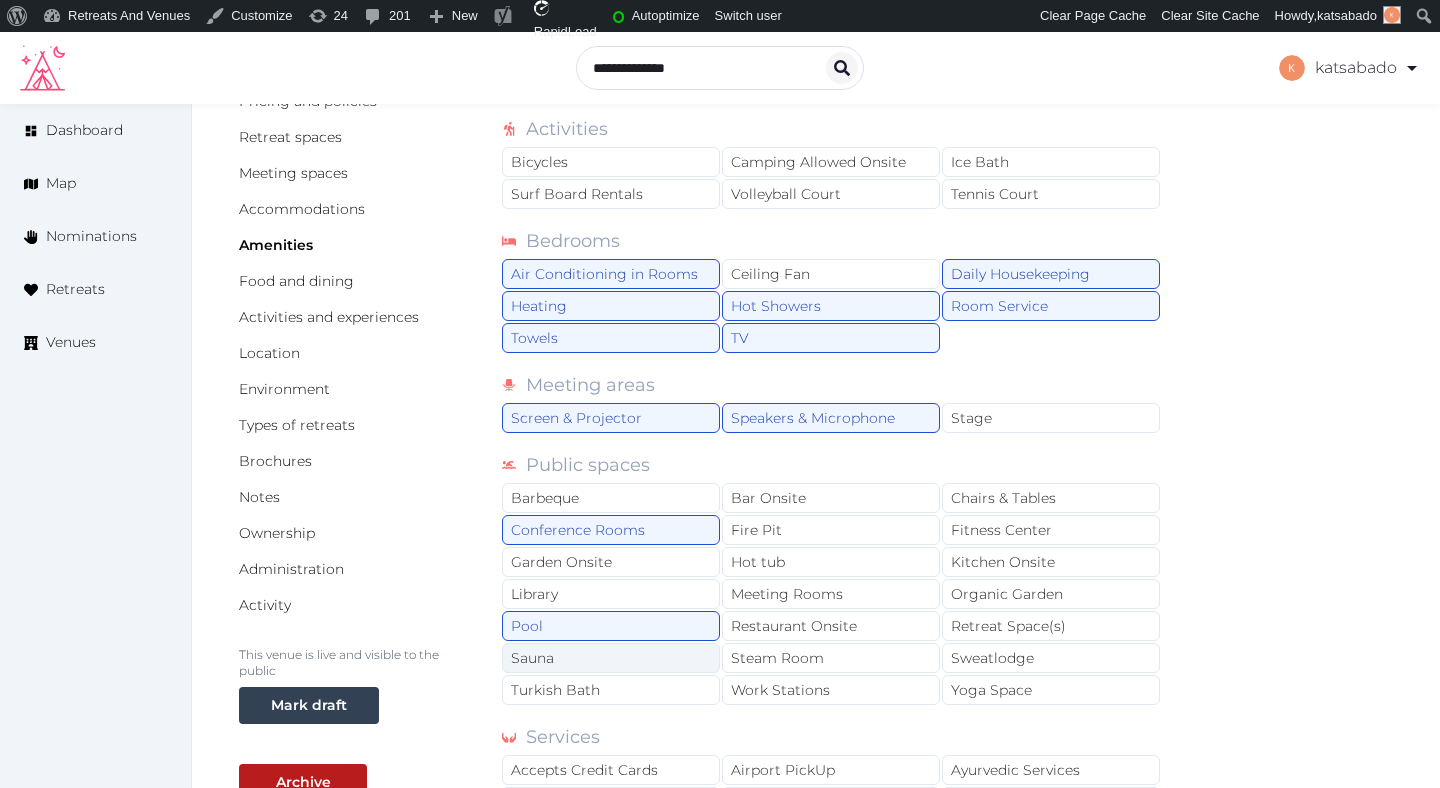 click on "Sauna" at bounding box center [611, 658] 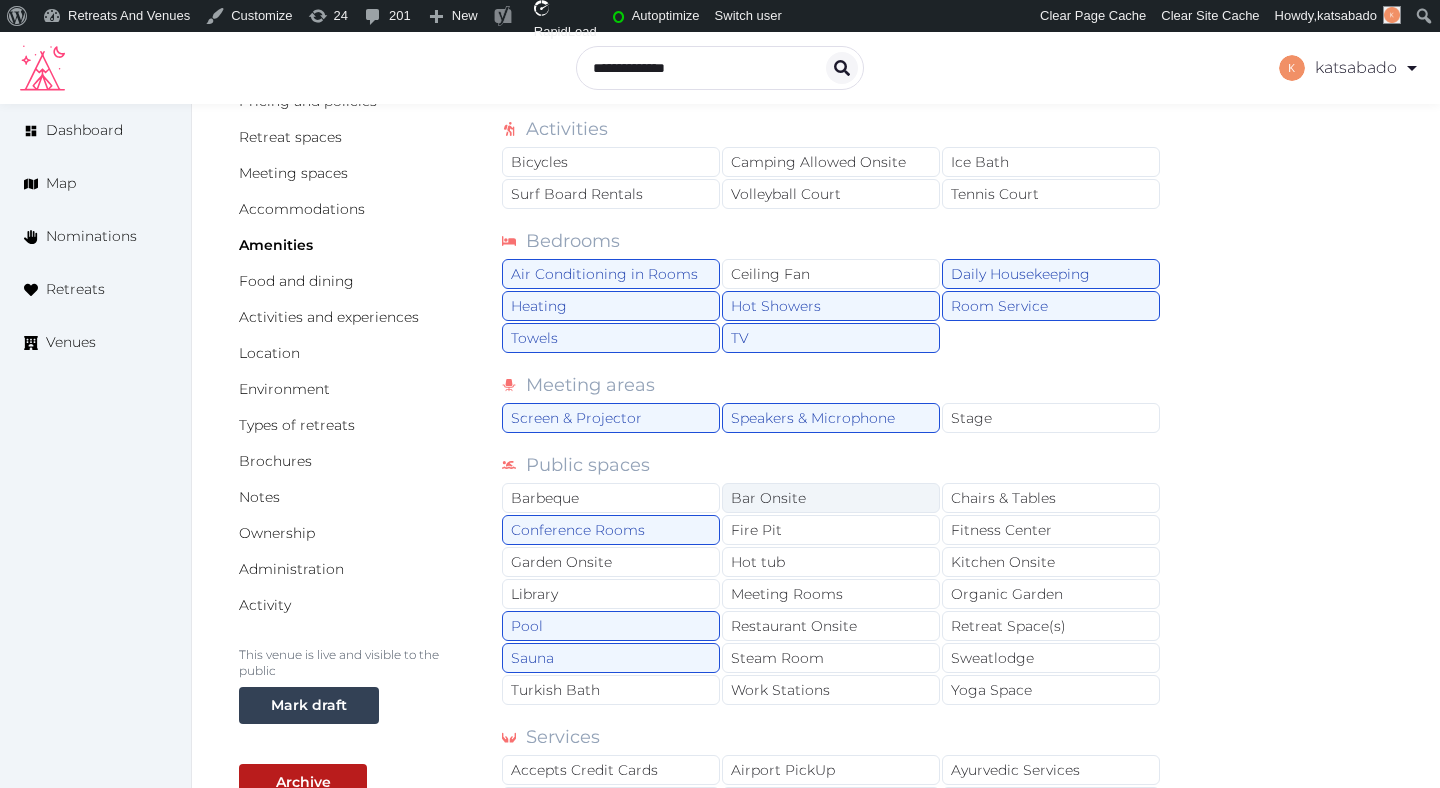 click on "Bar Onsite" at bounding box center (831, 498) 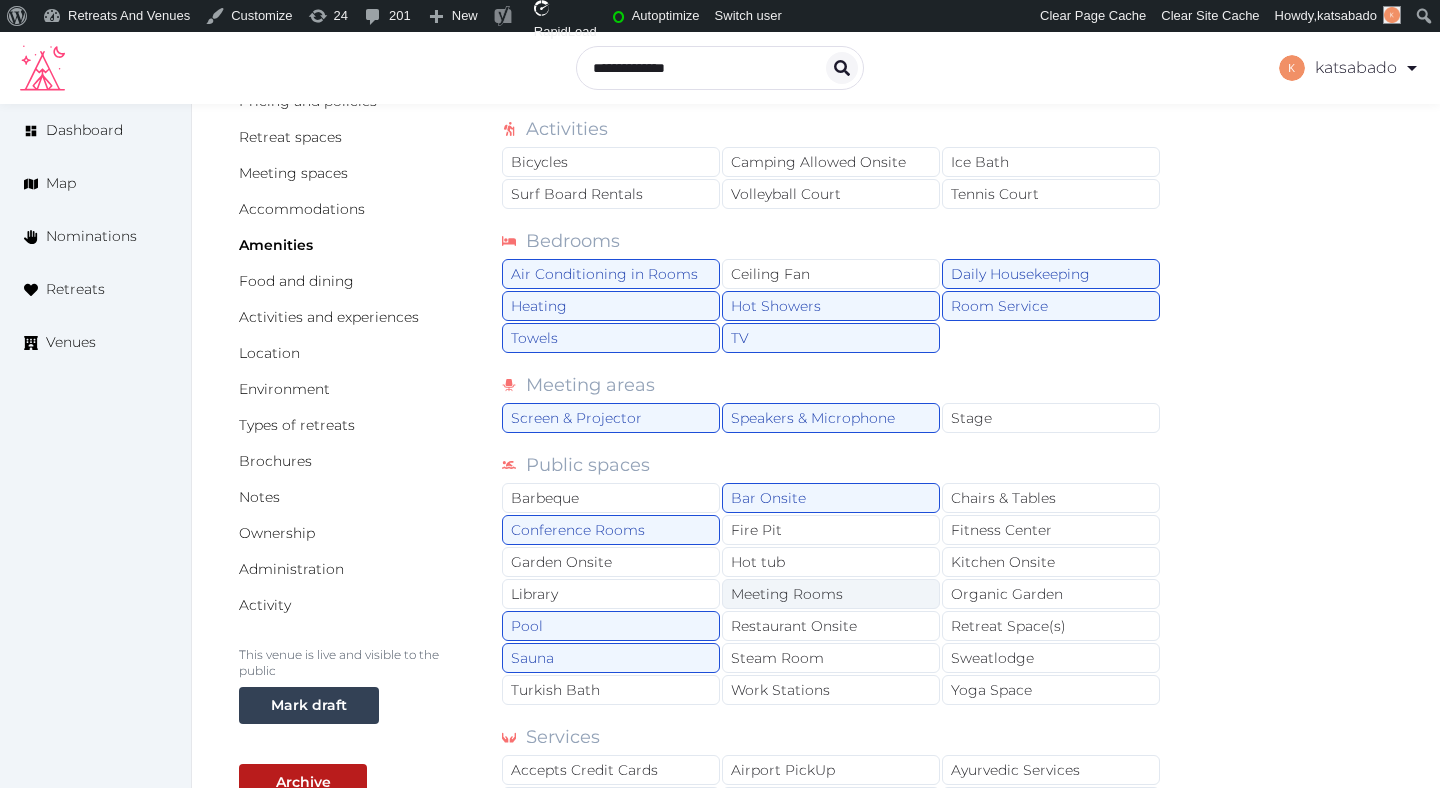 click on "Meeting Rooms" at bounding box center (831, 594) 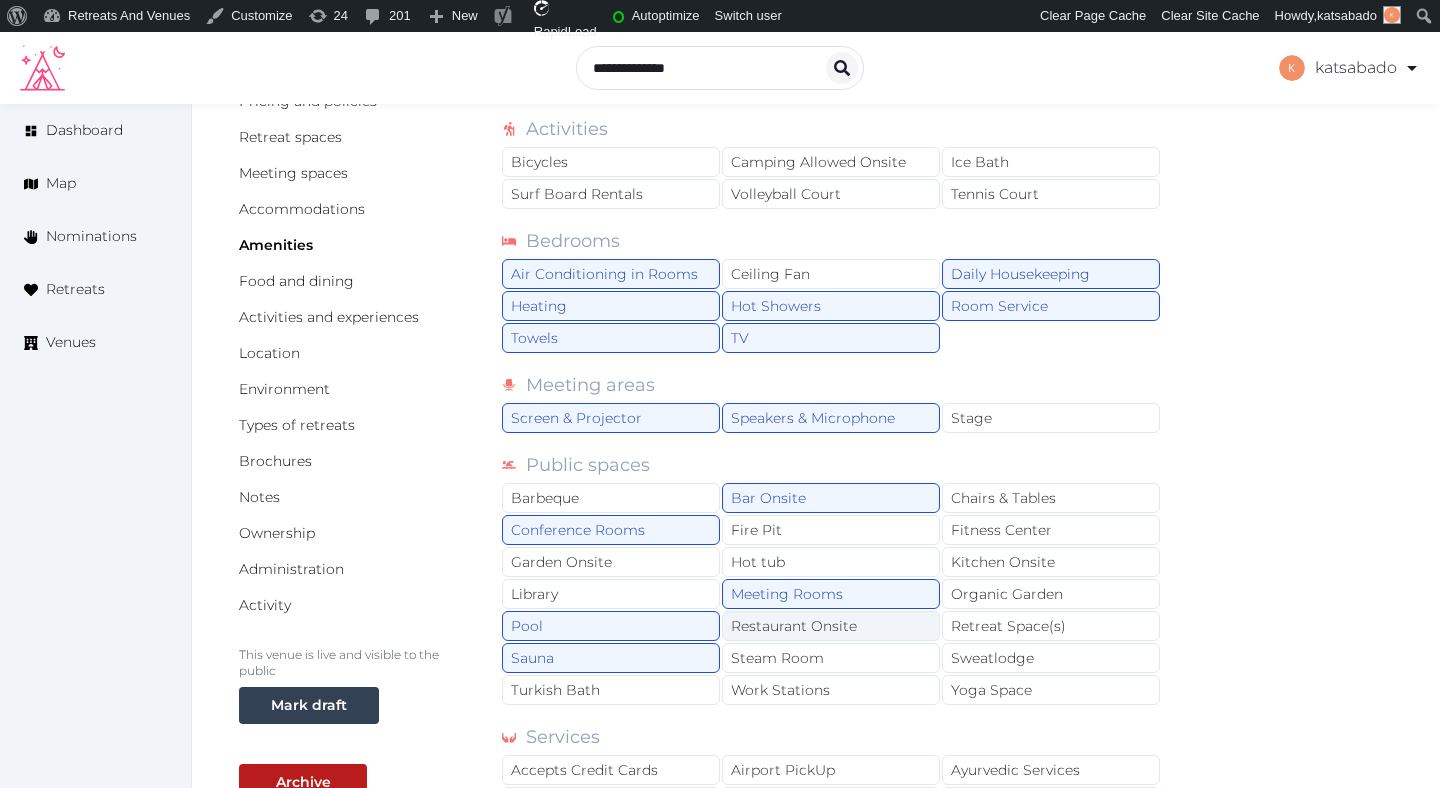 click on "Restaurant Onsite" at bounding box center (831, 626) 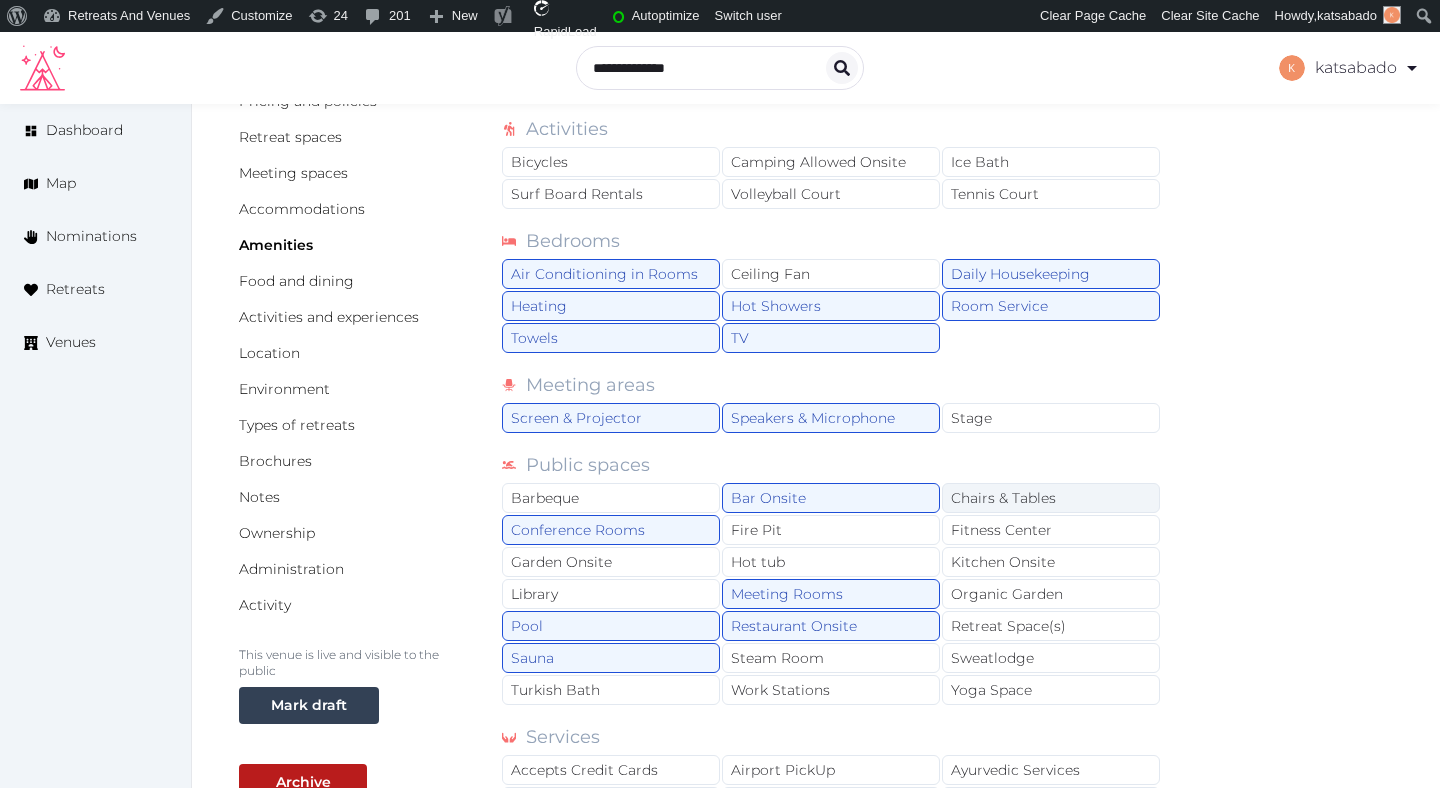 click on "Chairs & Tables" at bounding box center [1051, 498] 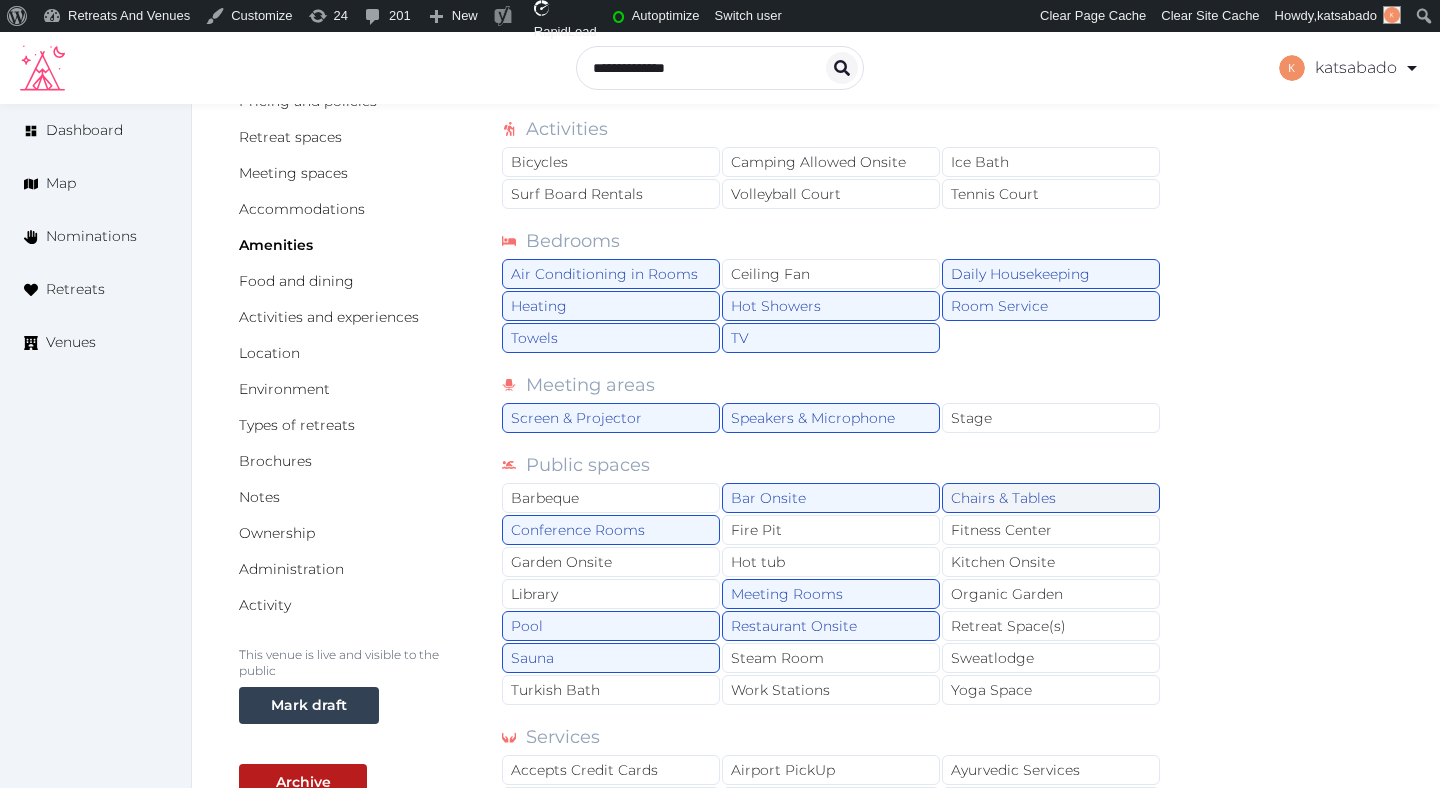 click on "Chairs & Tables" at bounding box center [1051, 498] 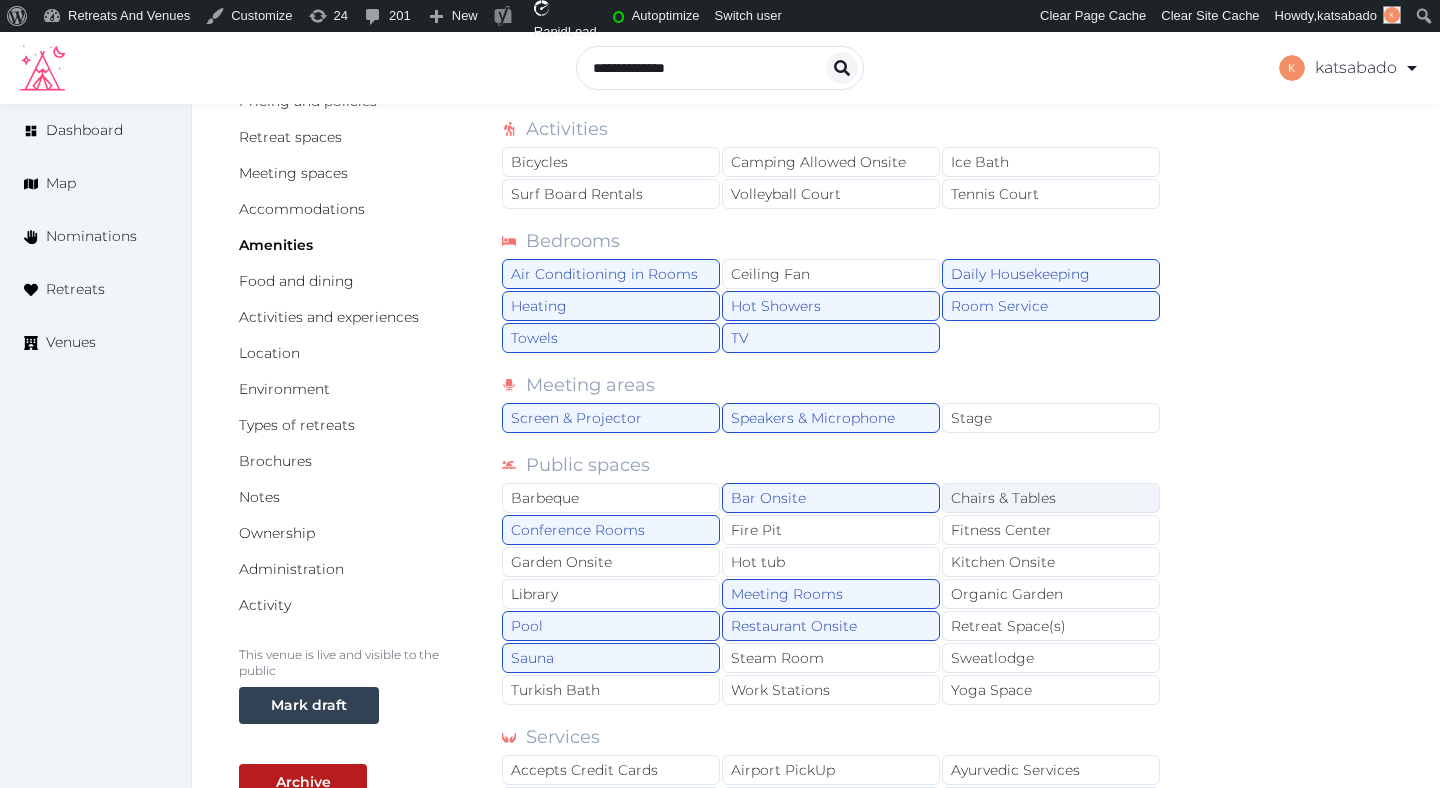 click on "Chairs & Tables" at bounding box center (1051, 498) 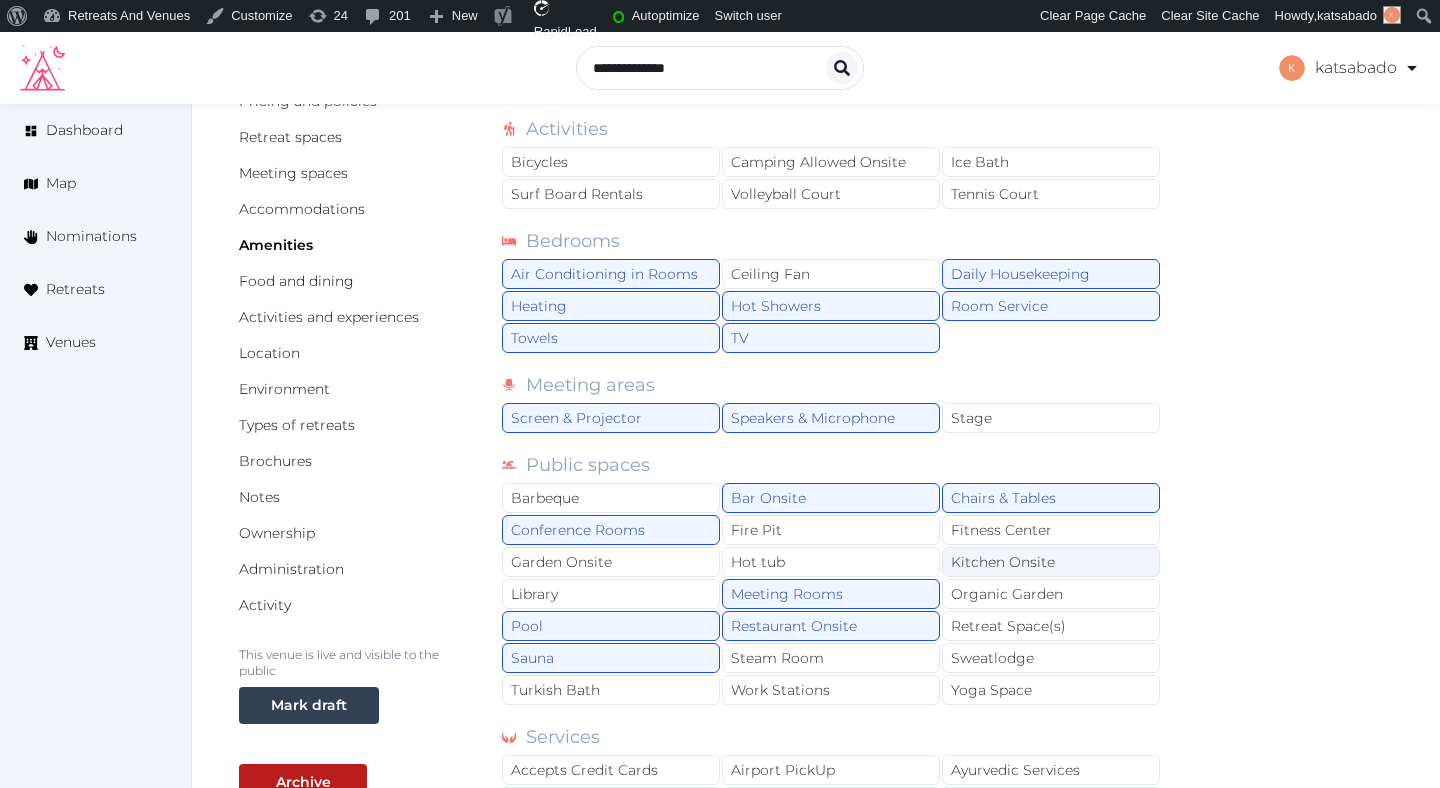 click on "Kitchen Onsite" at bounding box center (1051, 562) 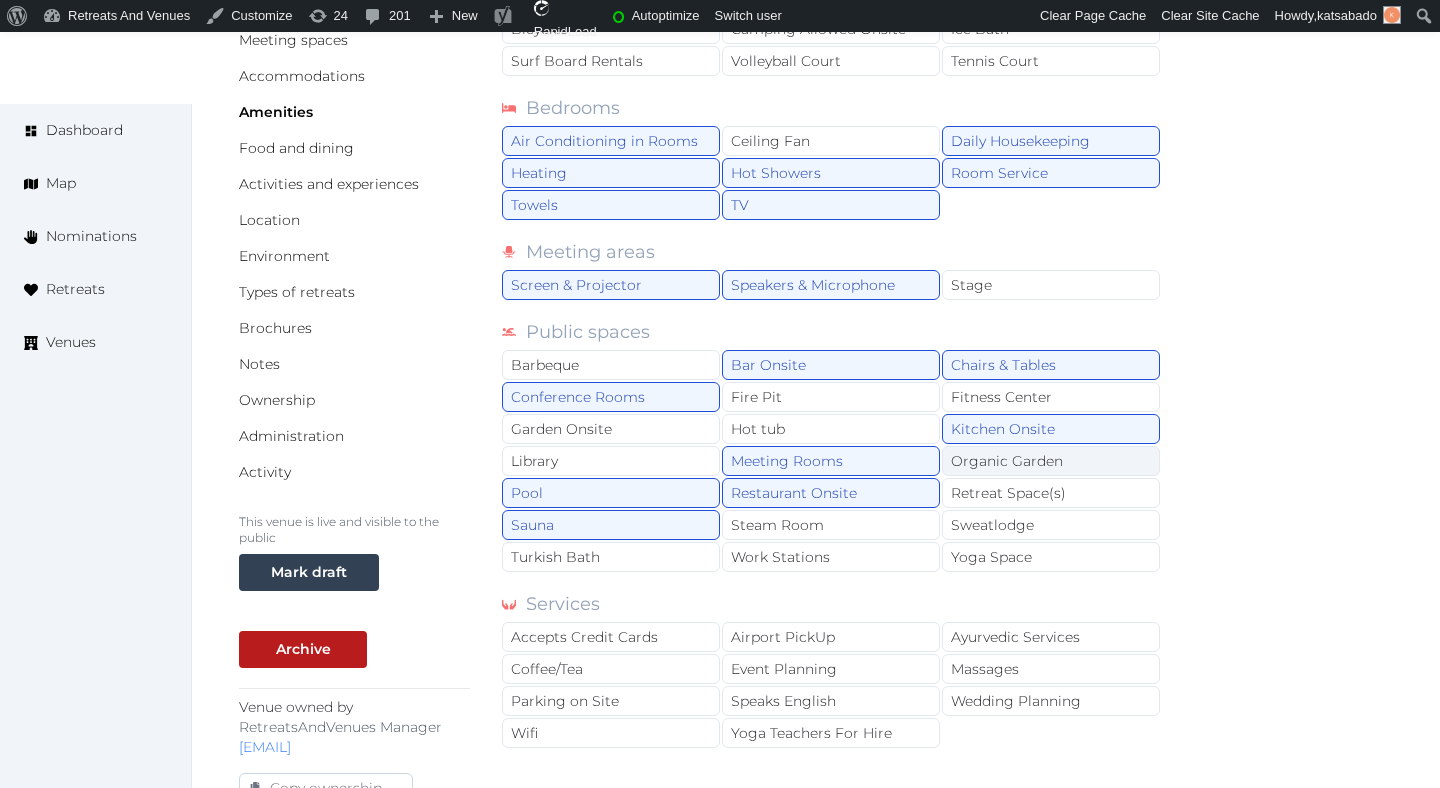 scroll, scrollTop: 327, scrollLeft: 0, axis: vertical 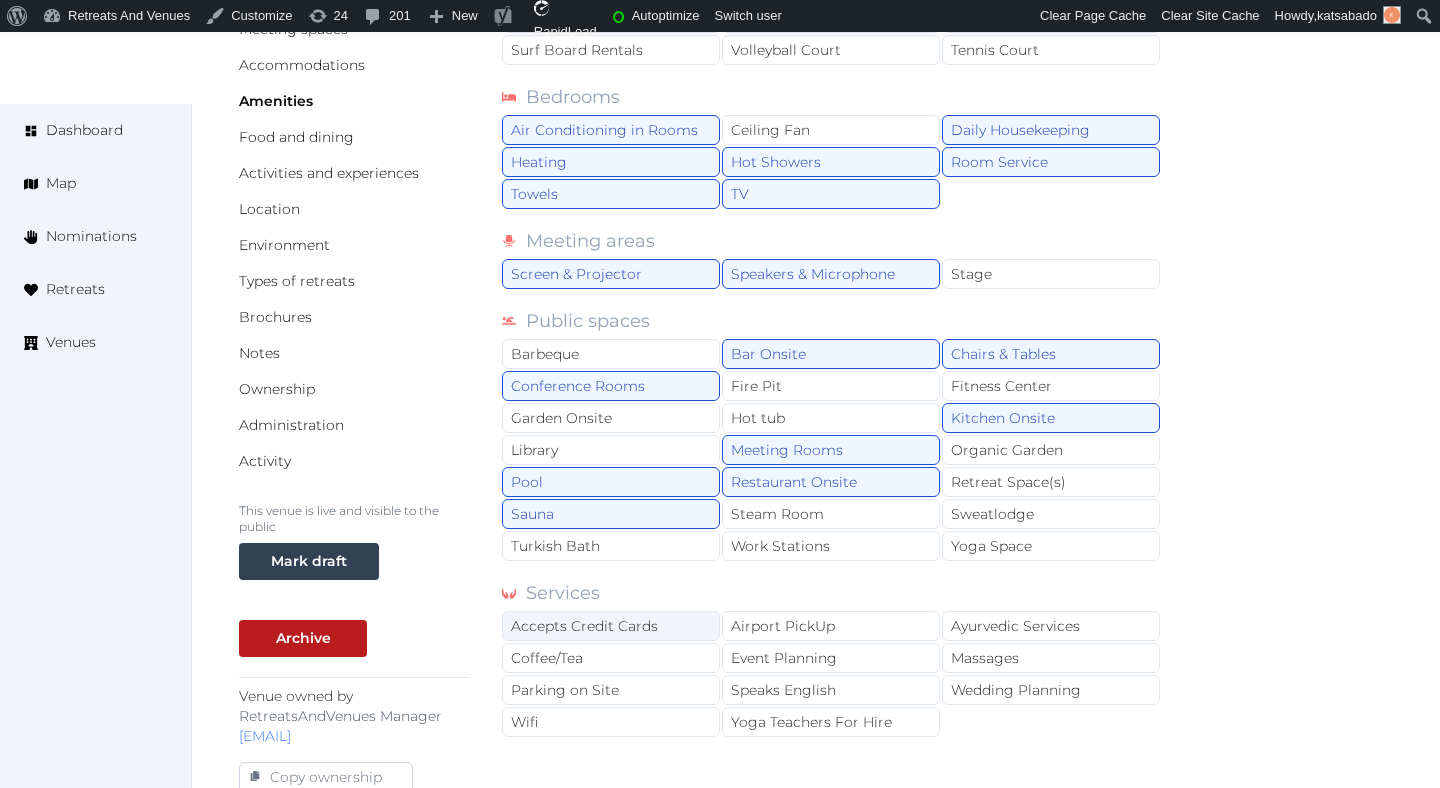 click on "Accepts Credit Cards" at bounding box center (611, 626) 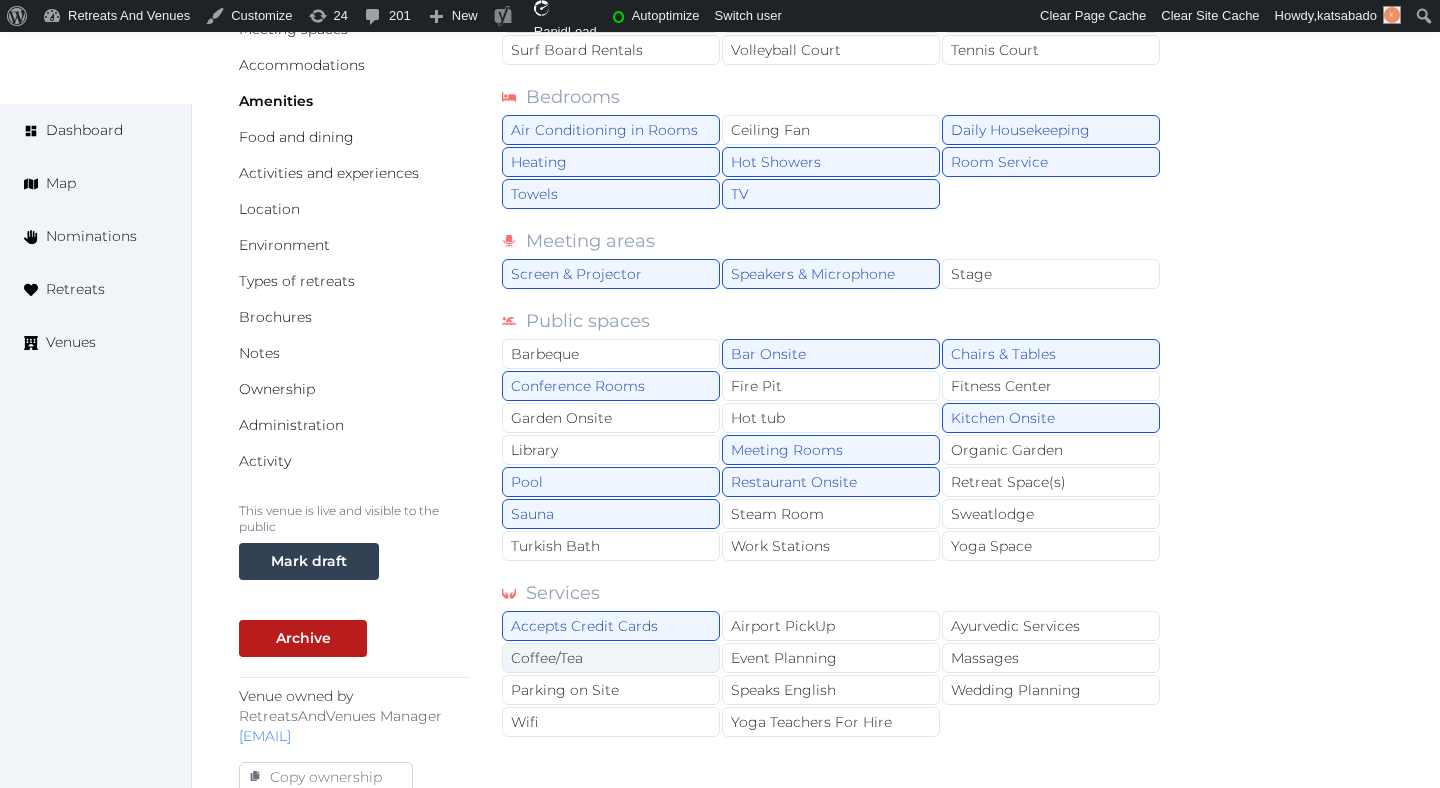 click on "Coffee/Tea" at bounding box center (611, 658) 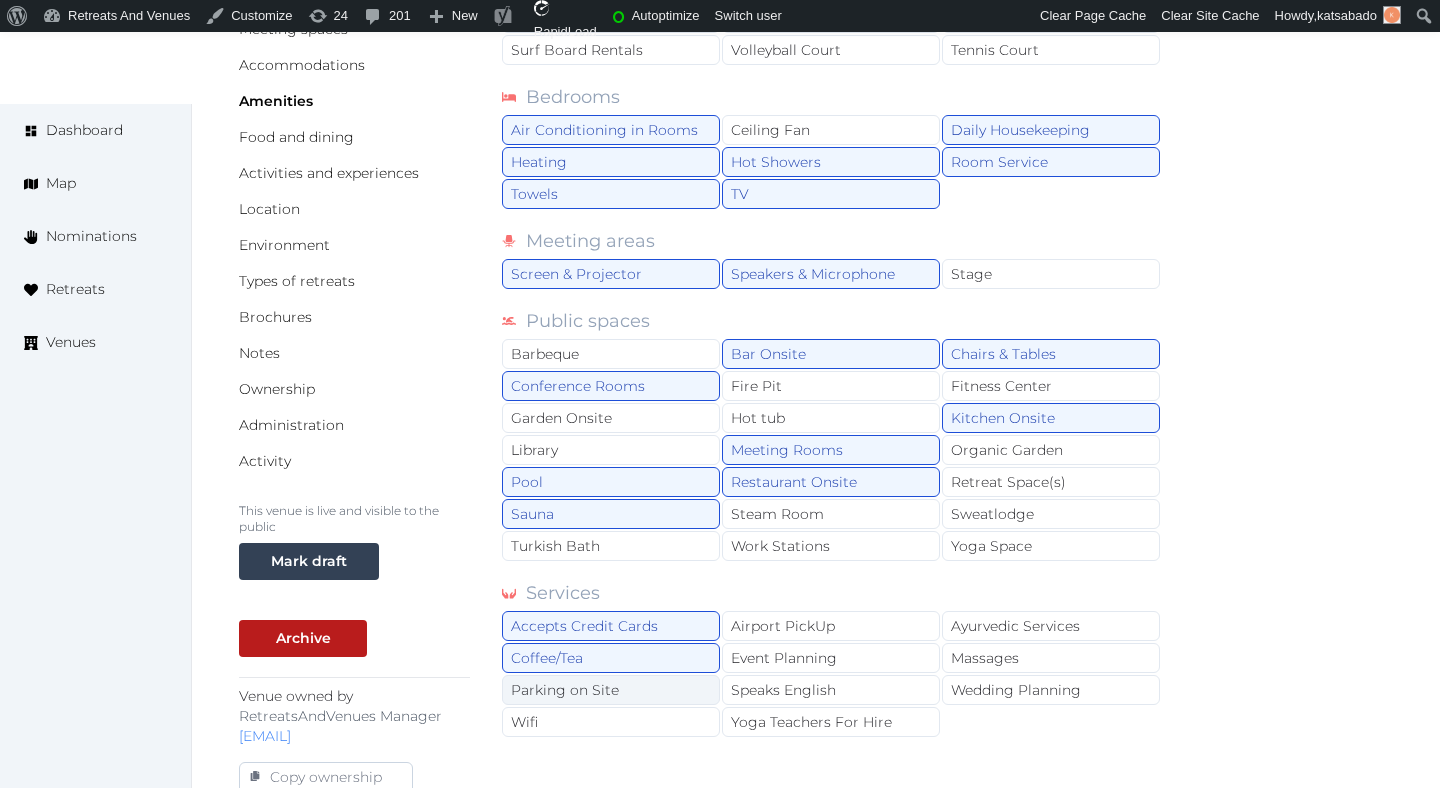 click on "Parking on Site" at bounding box center (611, 690) 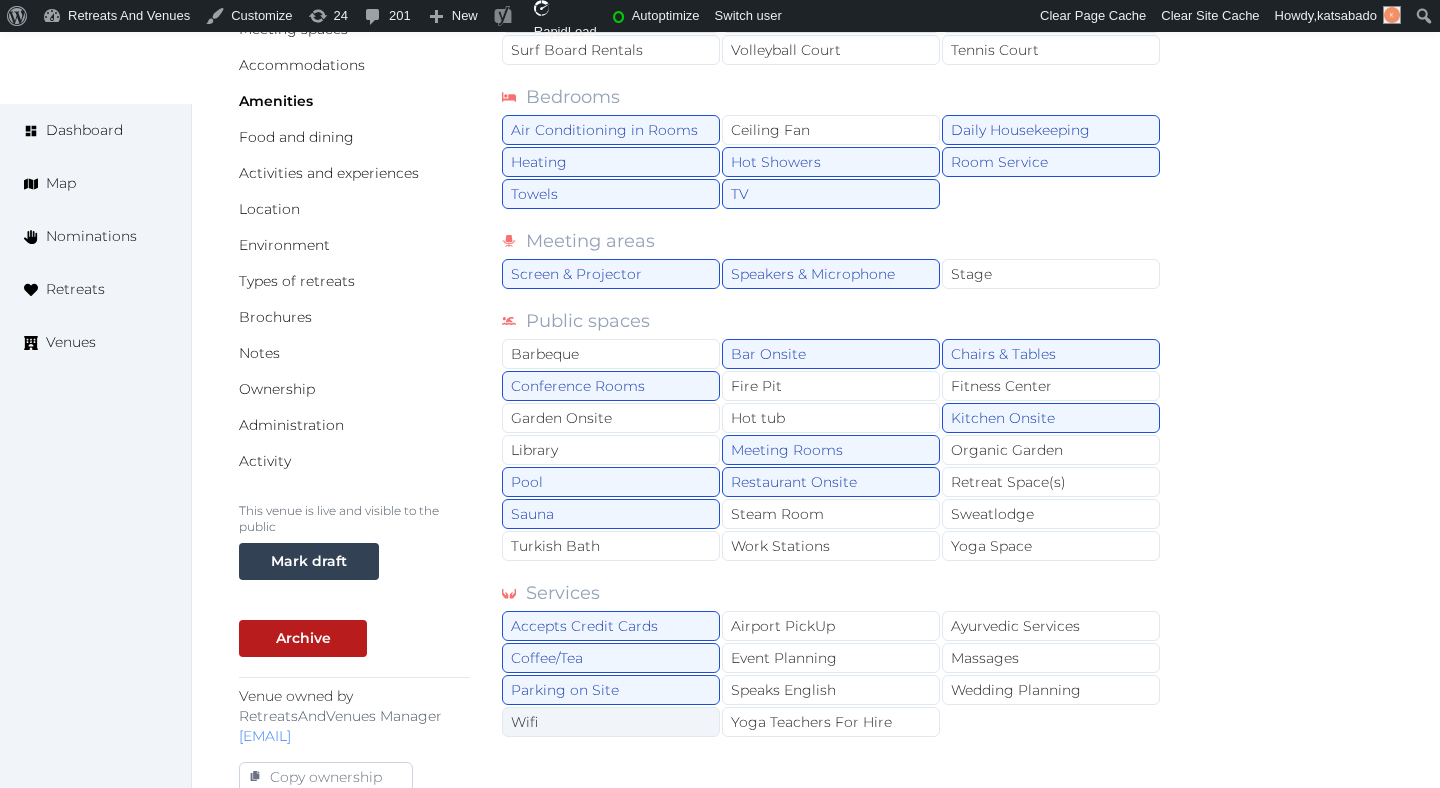 click on "Wifi" at bounding box center (611, 722) 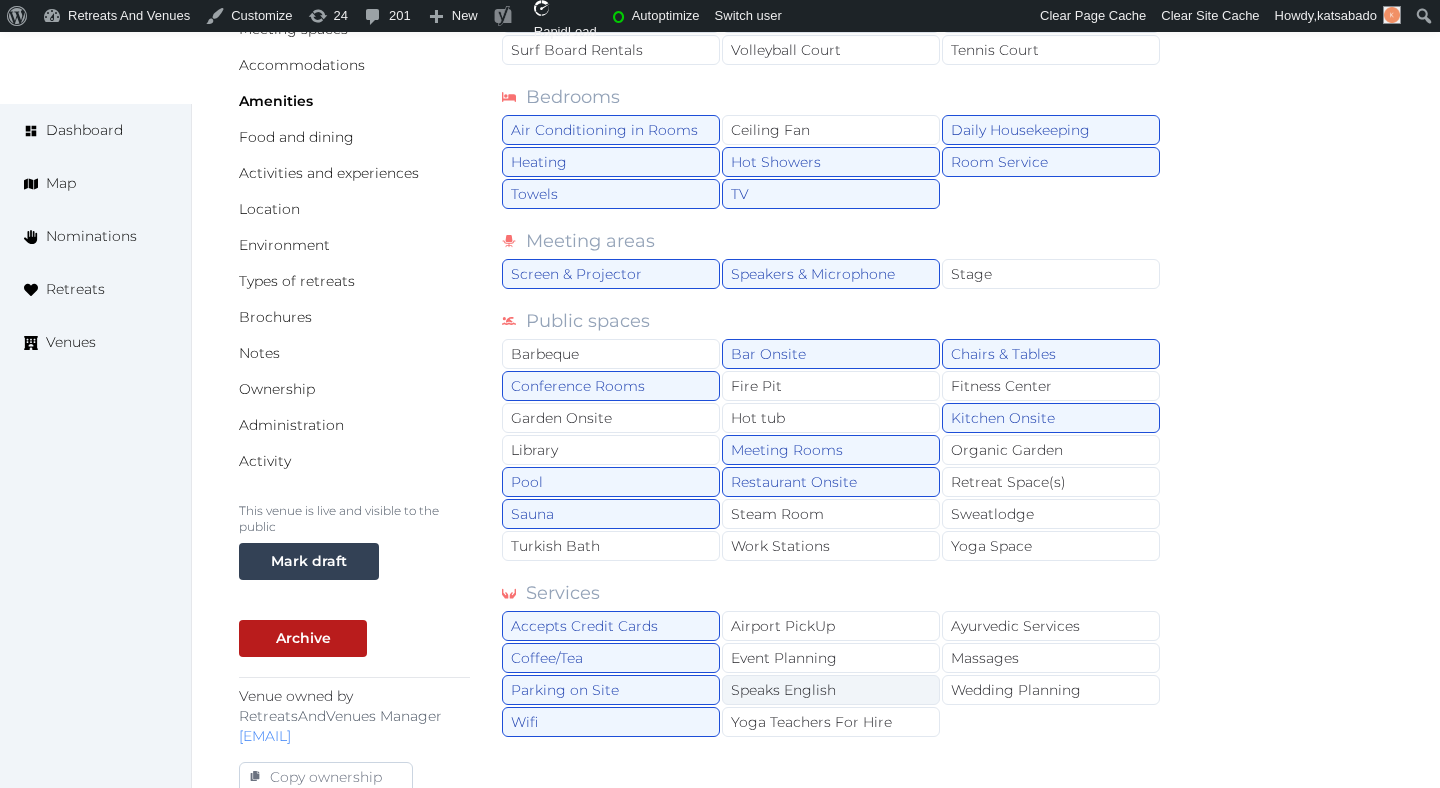 click on "Speaks English" at bounding box center (831, 690) 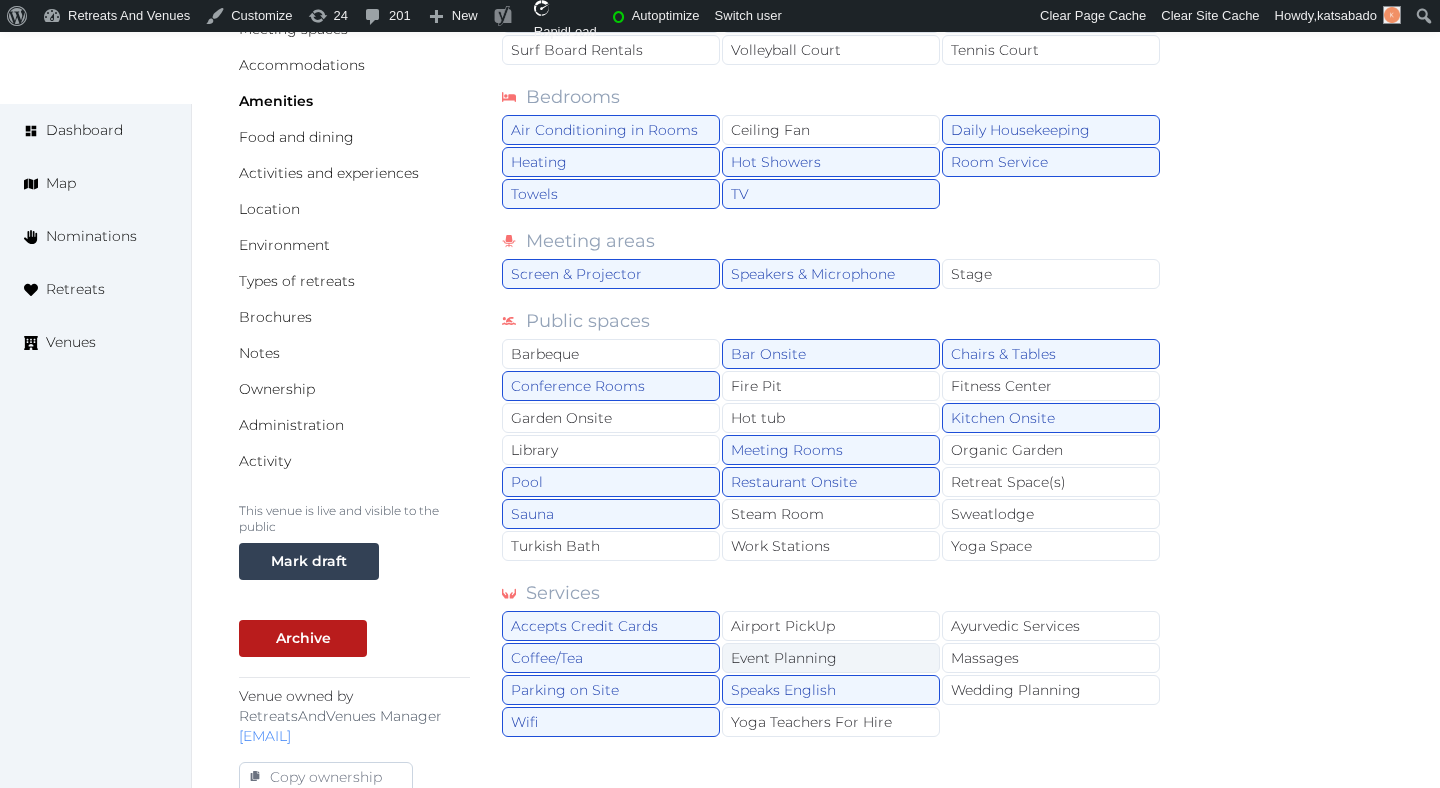 click on "Event Planning" at bounding box center (831, 658) 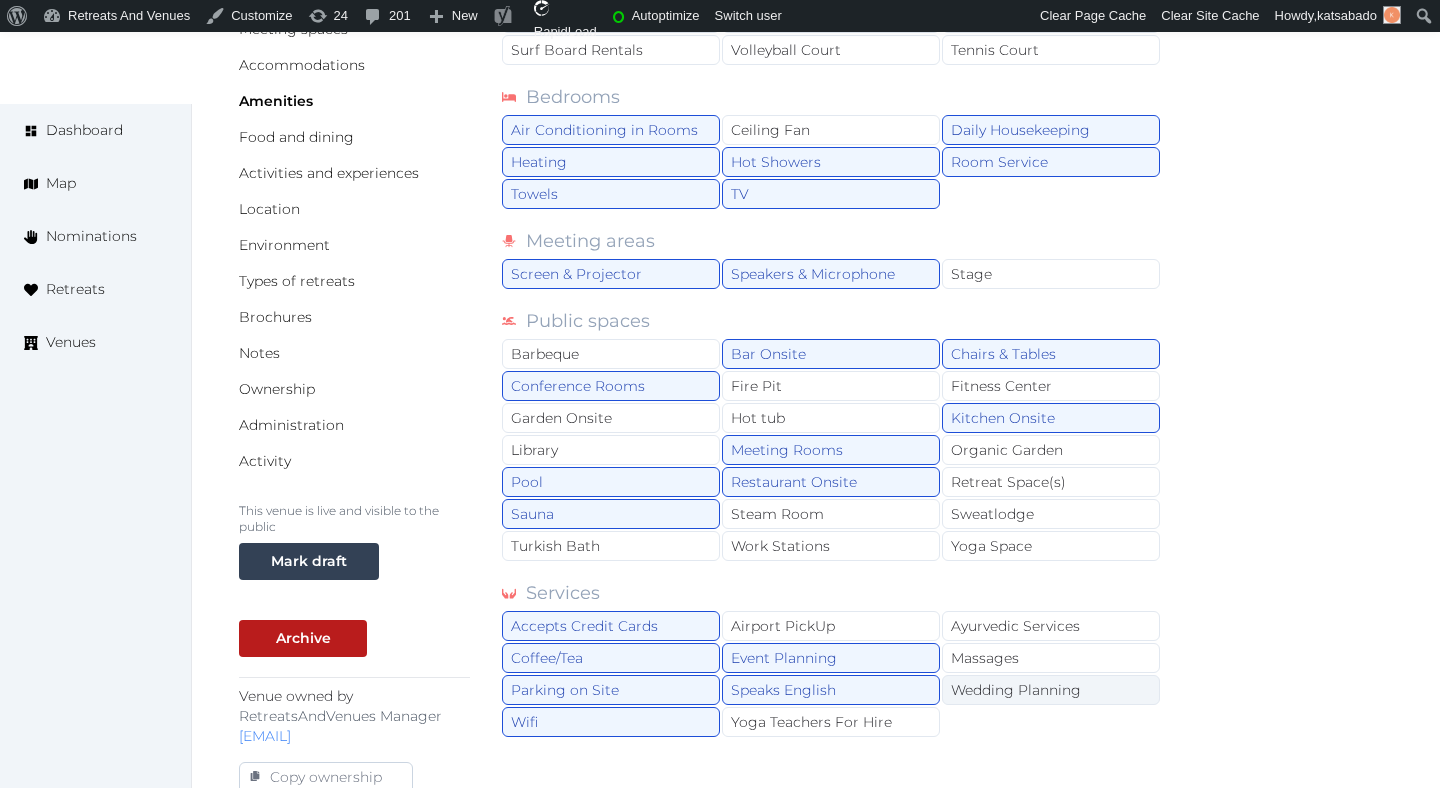 click on "Wedding Planning" at bounding box center [1051, 690] 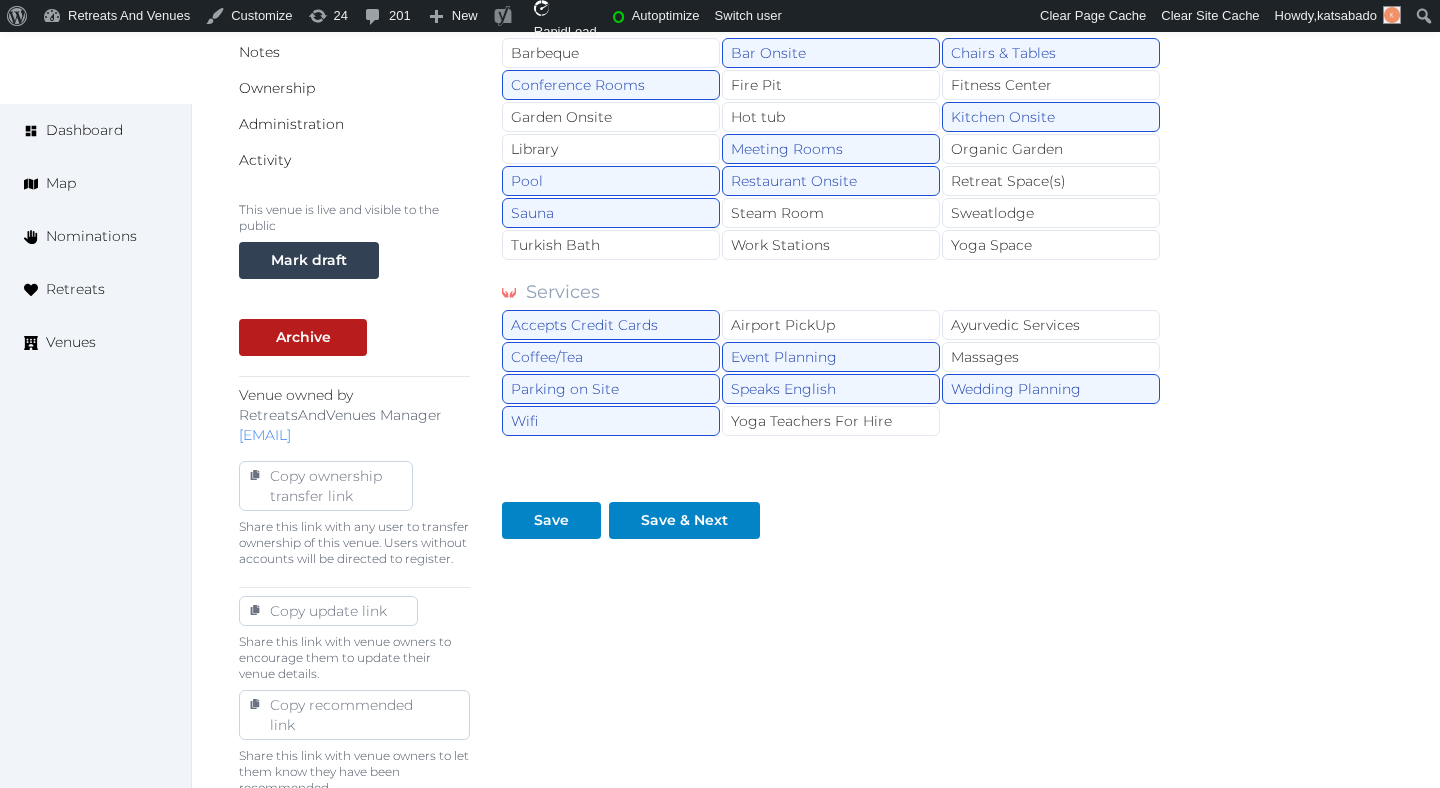 scroll, scrollTop: 695, scrollLeft: 0, axis: vertical 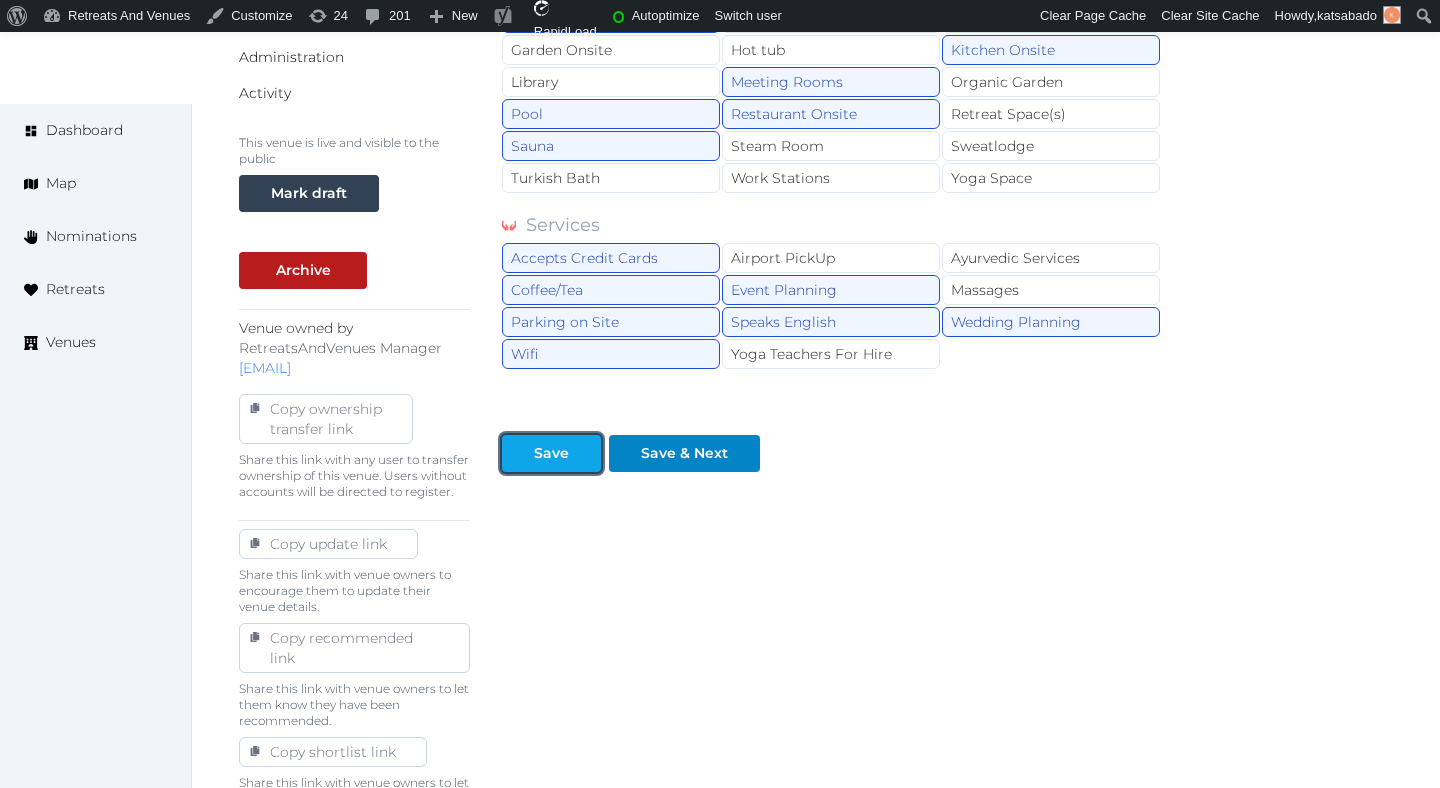 click on "Save" at bounding box center [551, 453] 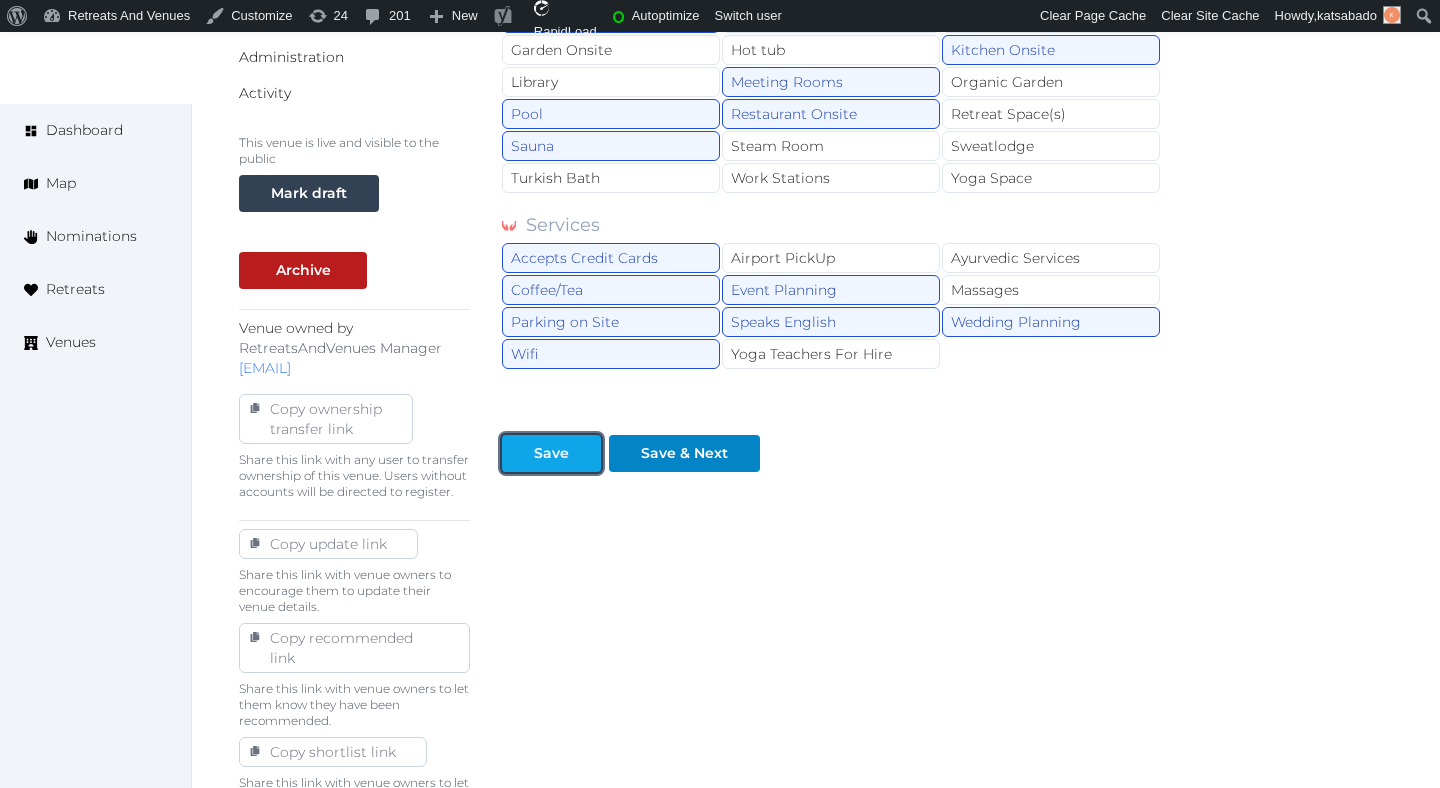 click on "Save" at bounding box center (551, 453) 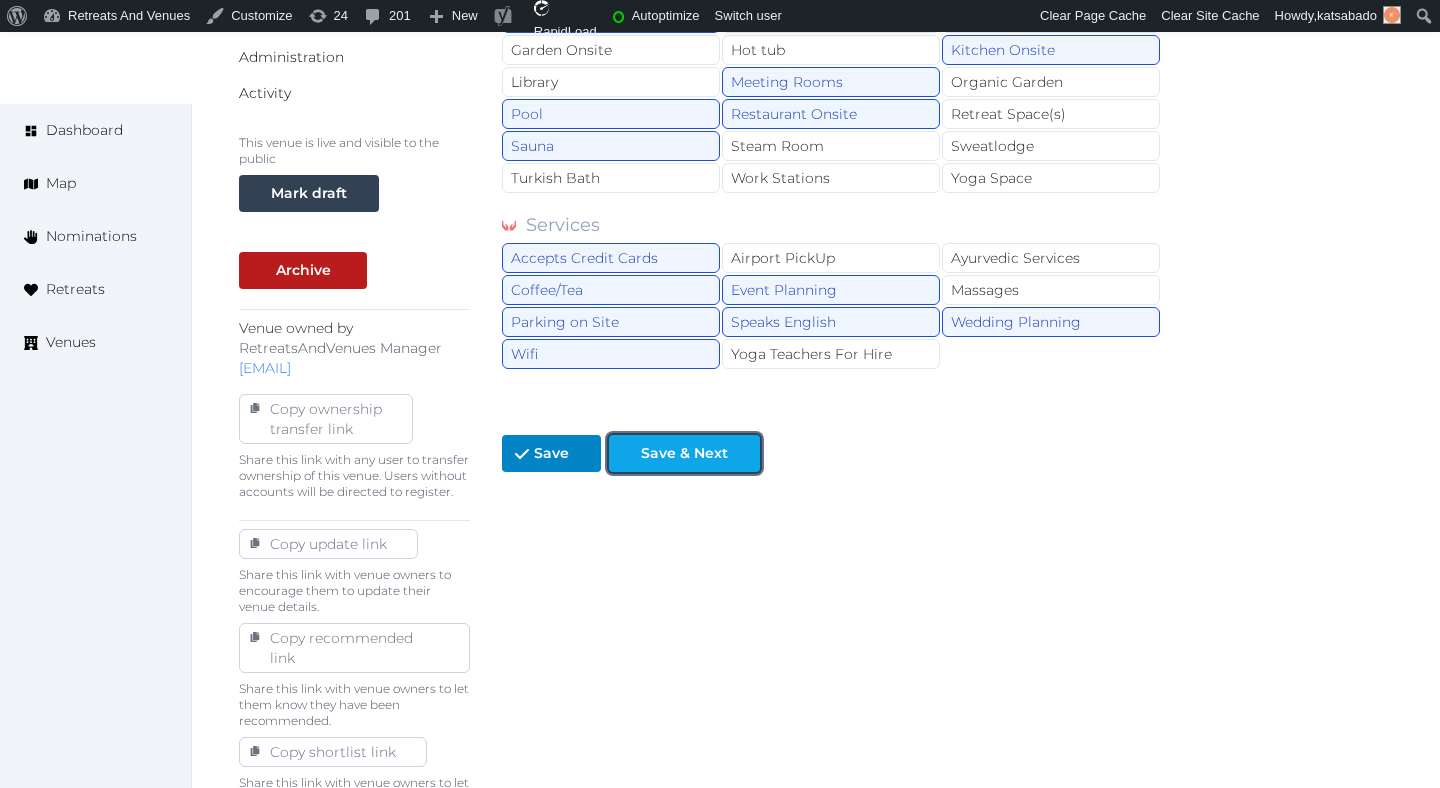 click on "Save & Next" at bounding box center [684, 453] 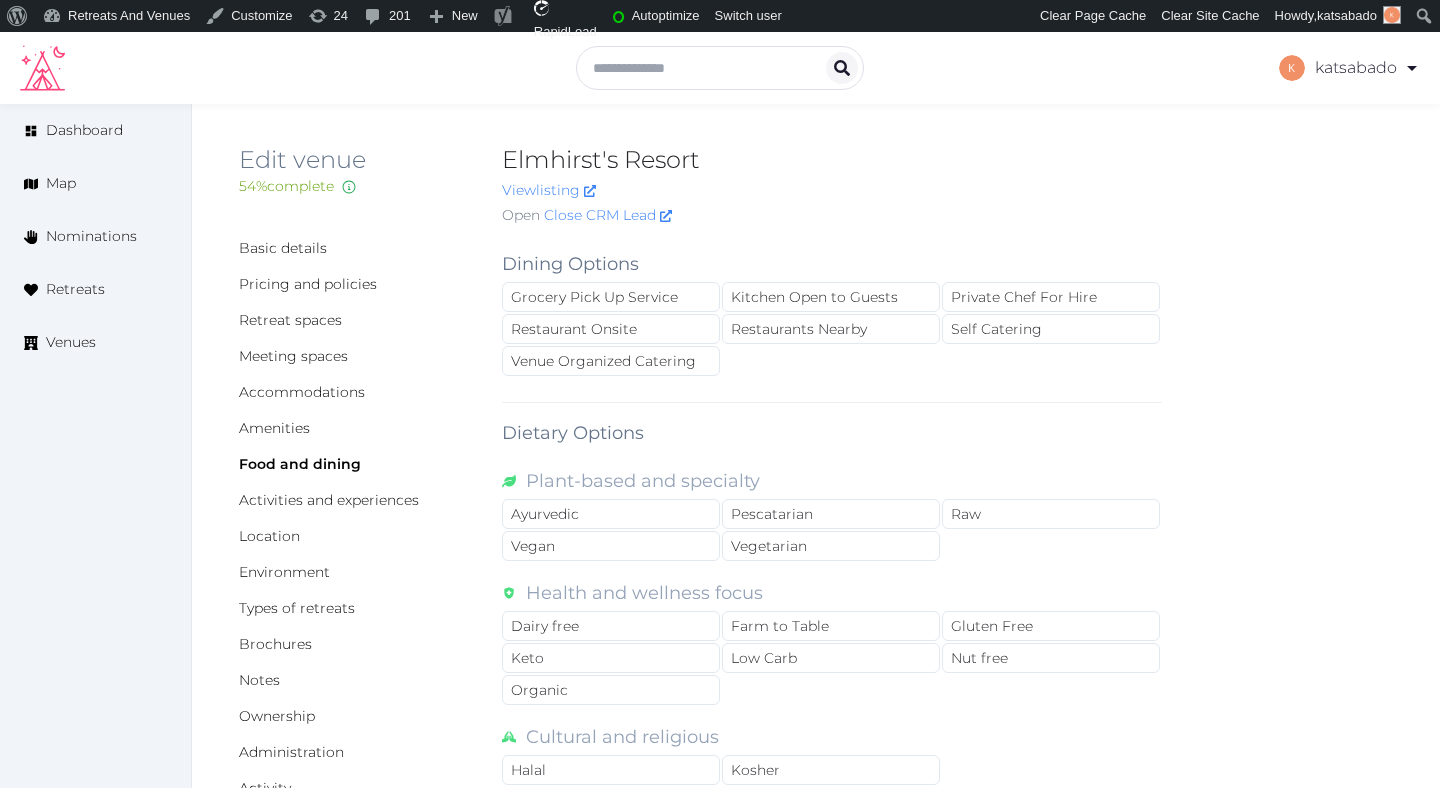 scroll, scrollTop: 0, scrollLeft: 0, axis: both 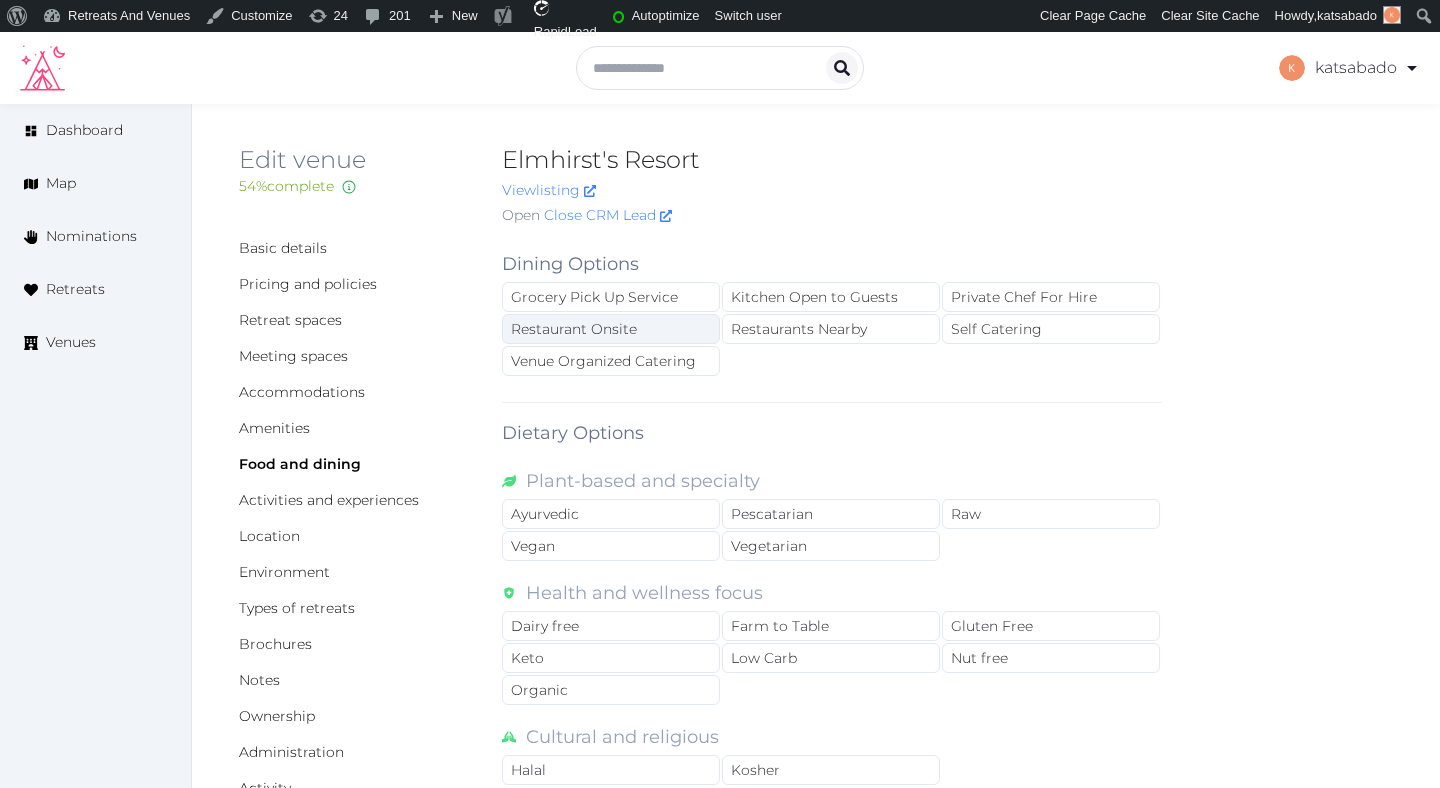click on "Restaurant Onsite" at bounding box center [611, 329] 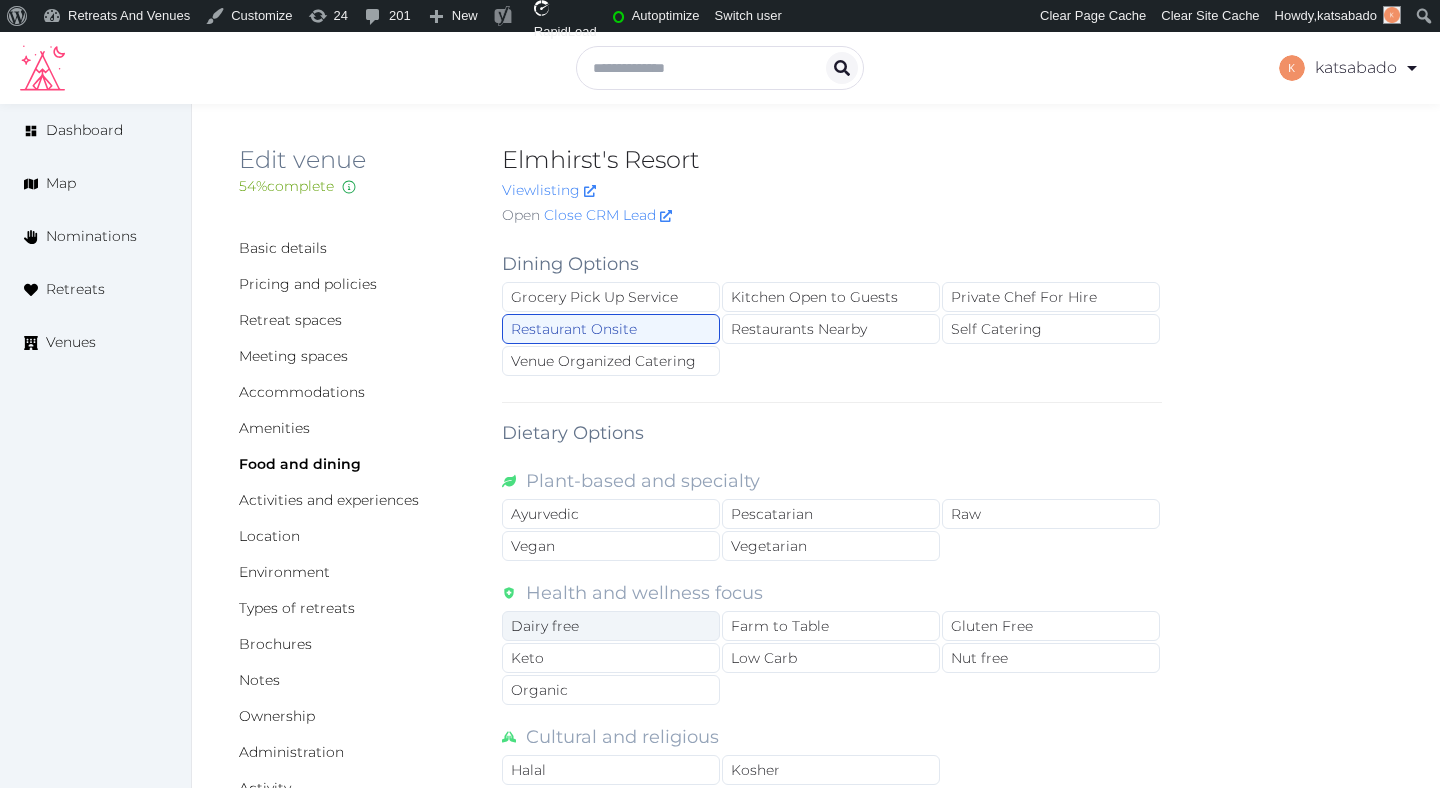 click on "Dairy free" at bounding box center (611, 626) 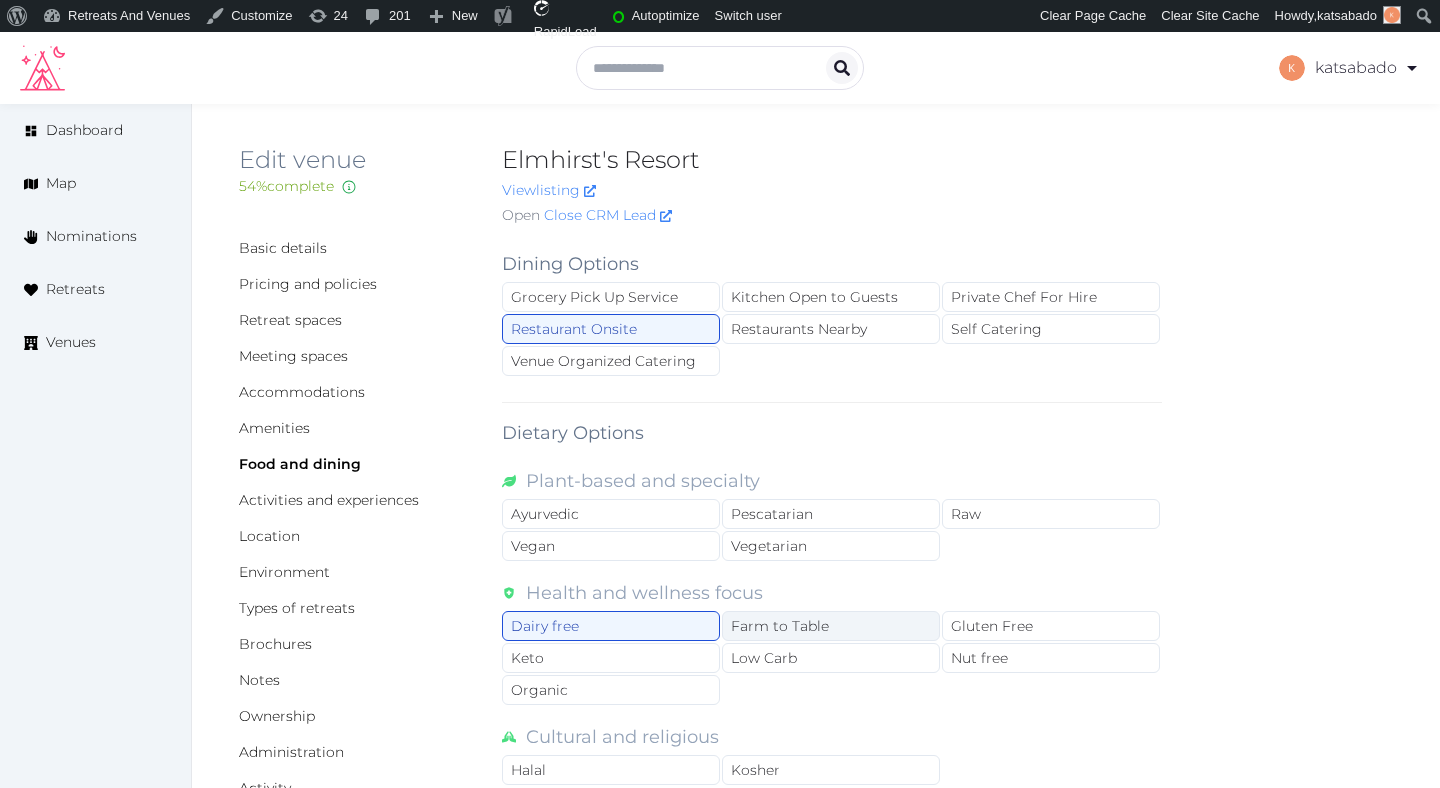 click on "Farm to Table" at bounding box center (831, 626) 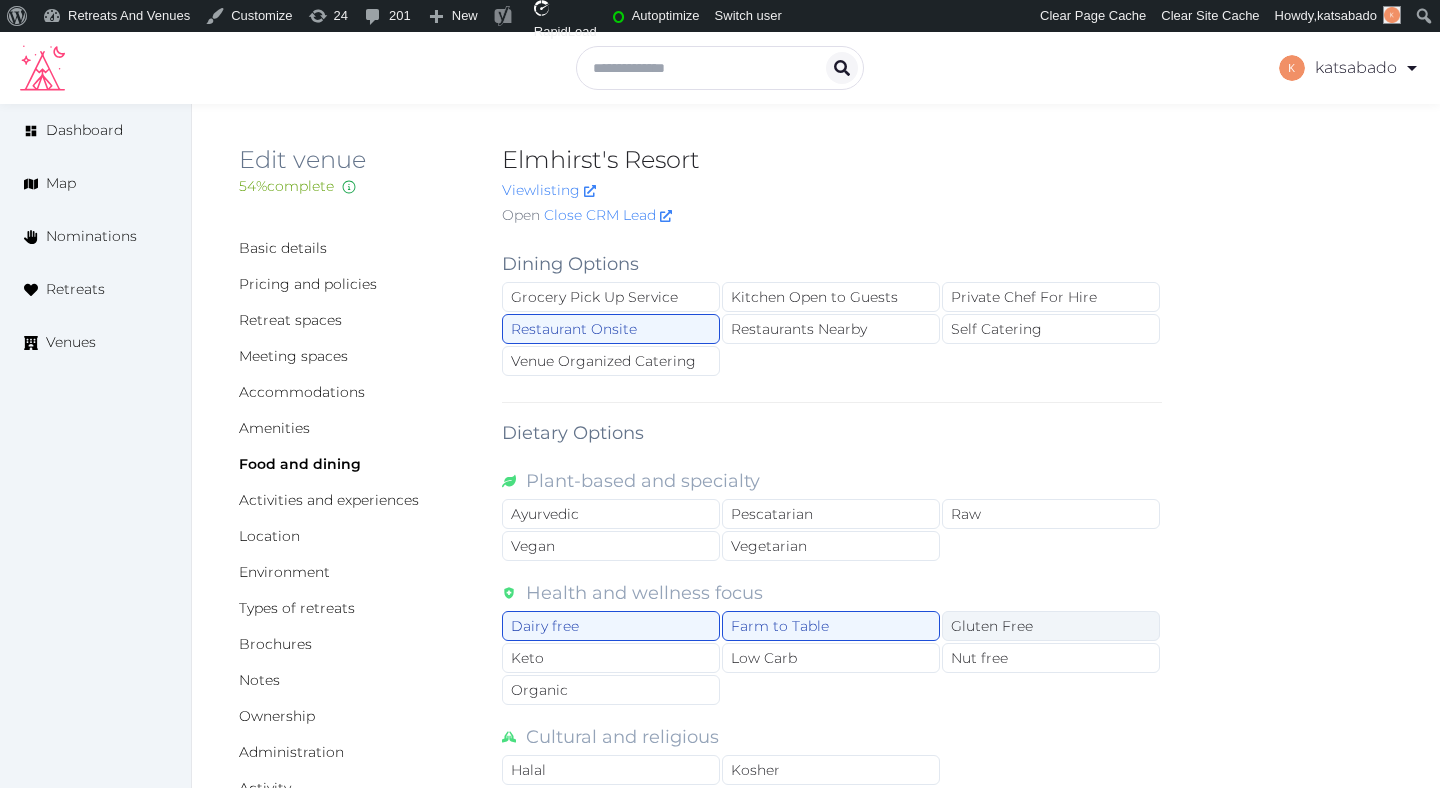 click on "Gluten Free" at bounding box center [1051, 626] 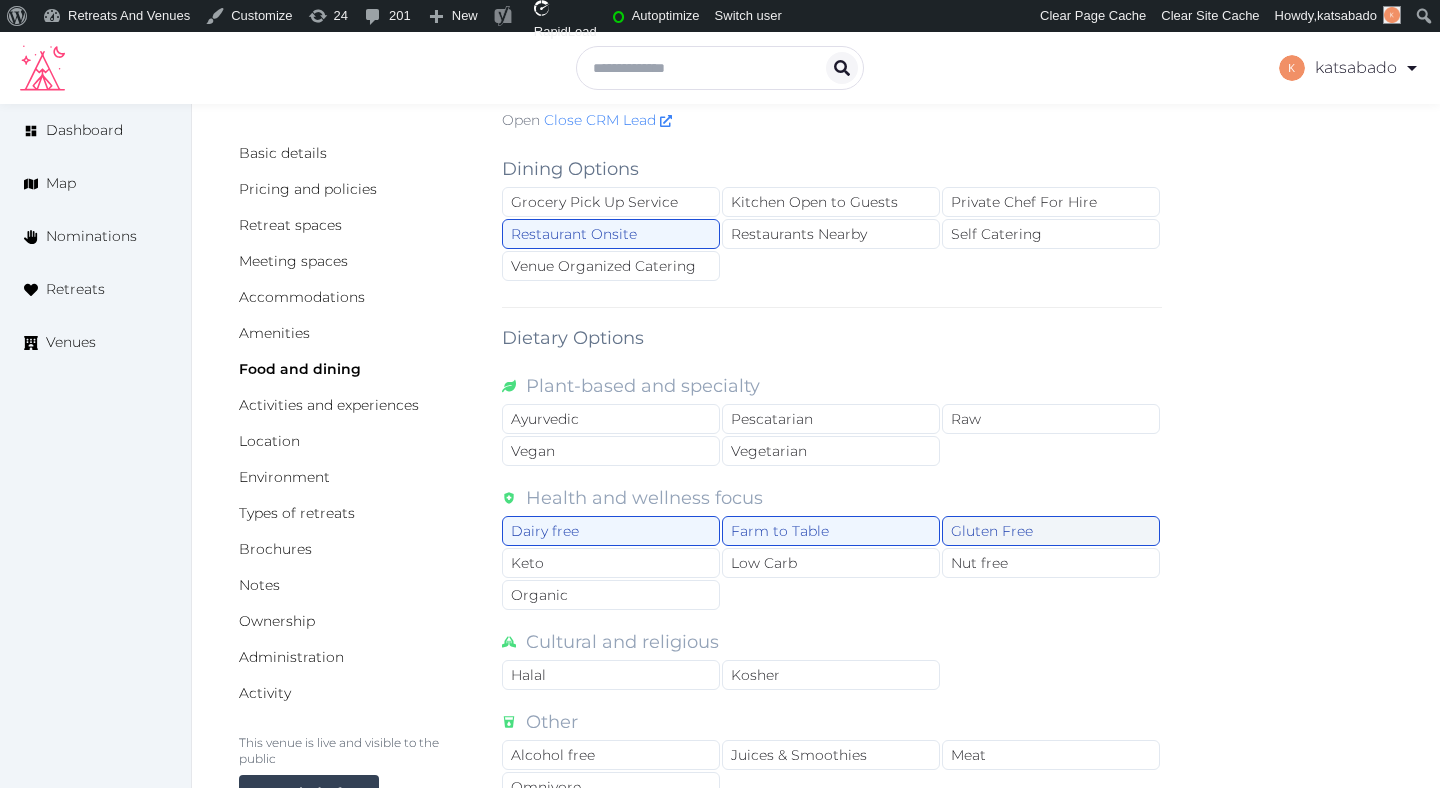 scroll, scrollTop: 275, scrollLeft: 0, axis: vertical 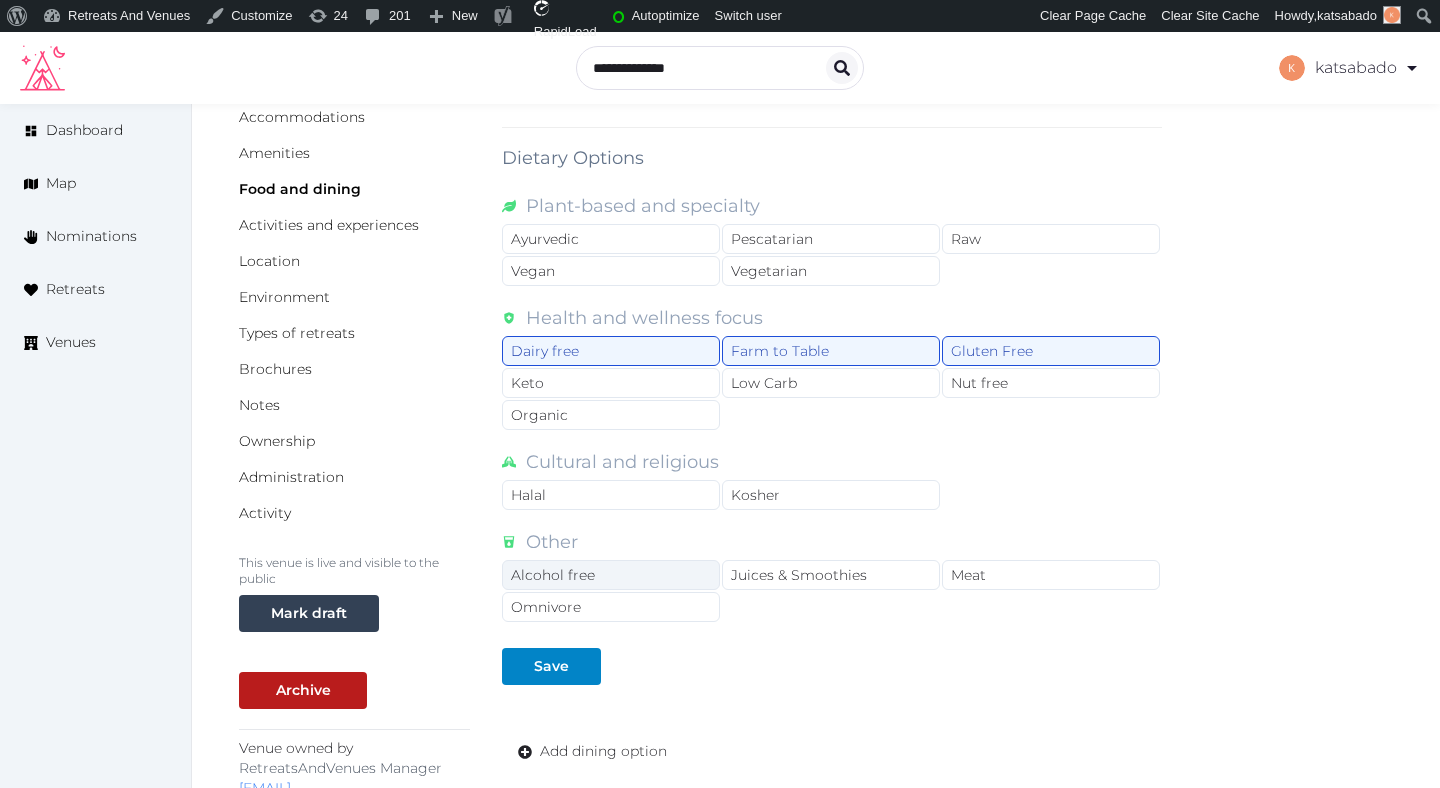 click on "Alcohol free" at bounding box center [611, 575] 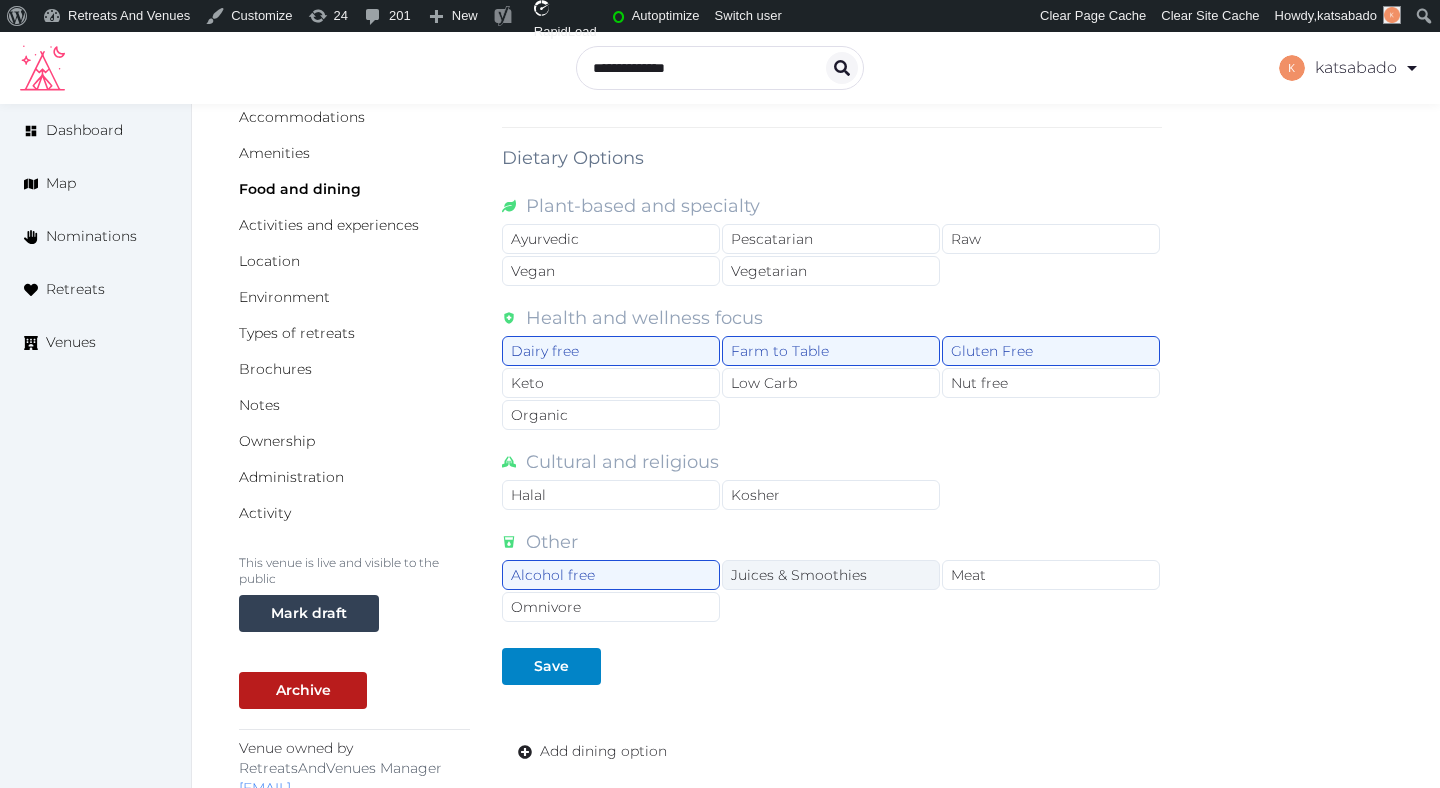 click on "Juices & Smoothies" at bounding box center [831, 575] 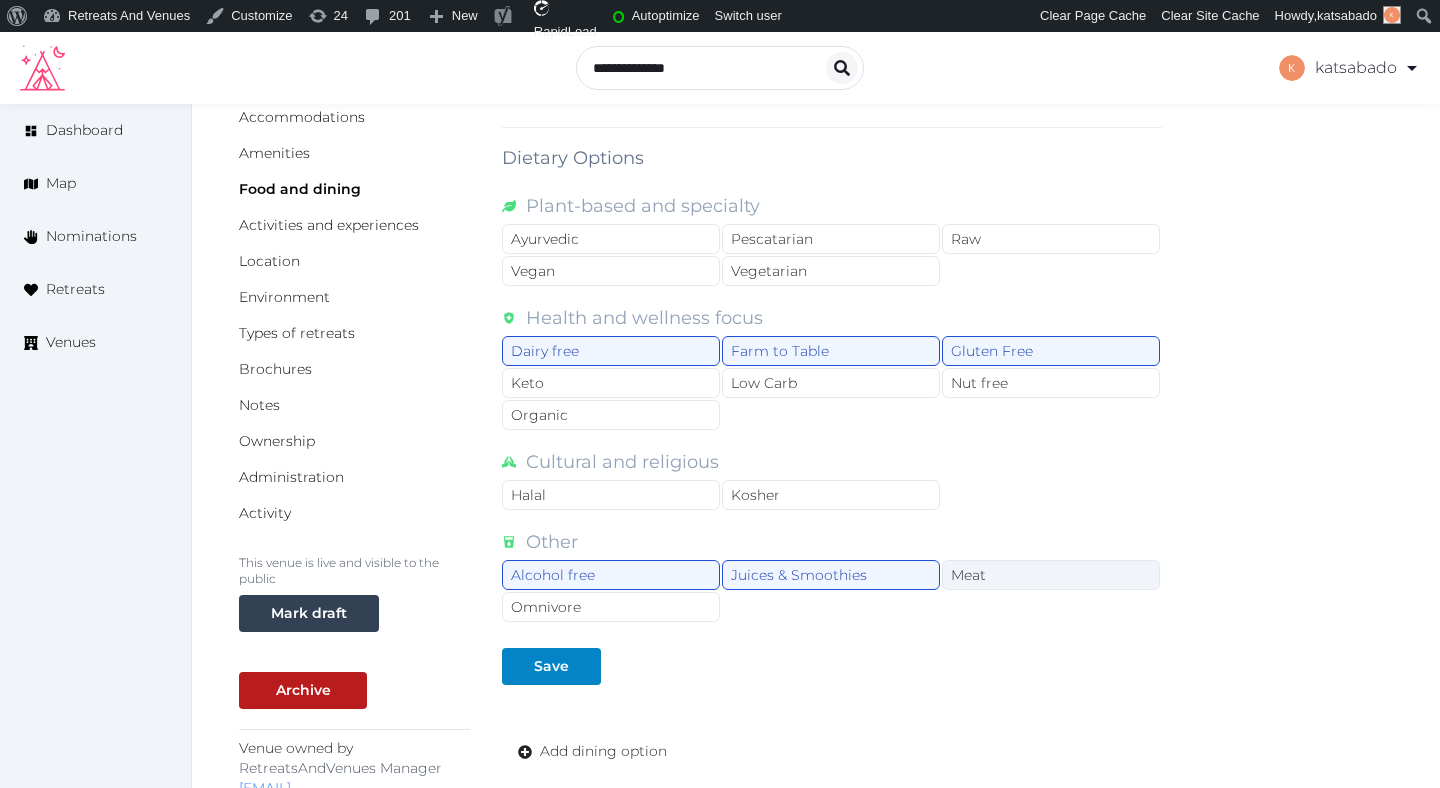 click on "Meat" at bounding box center (1051, 575) 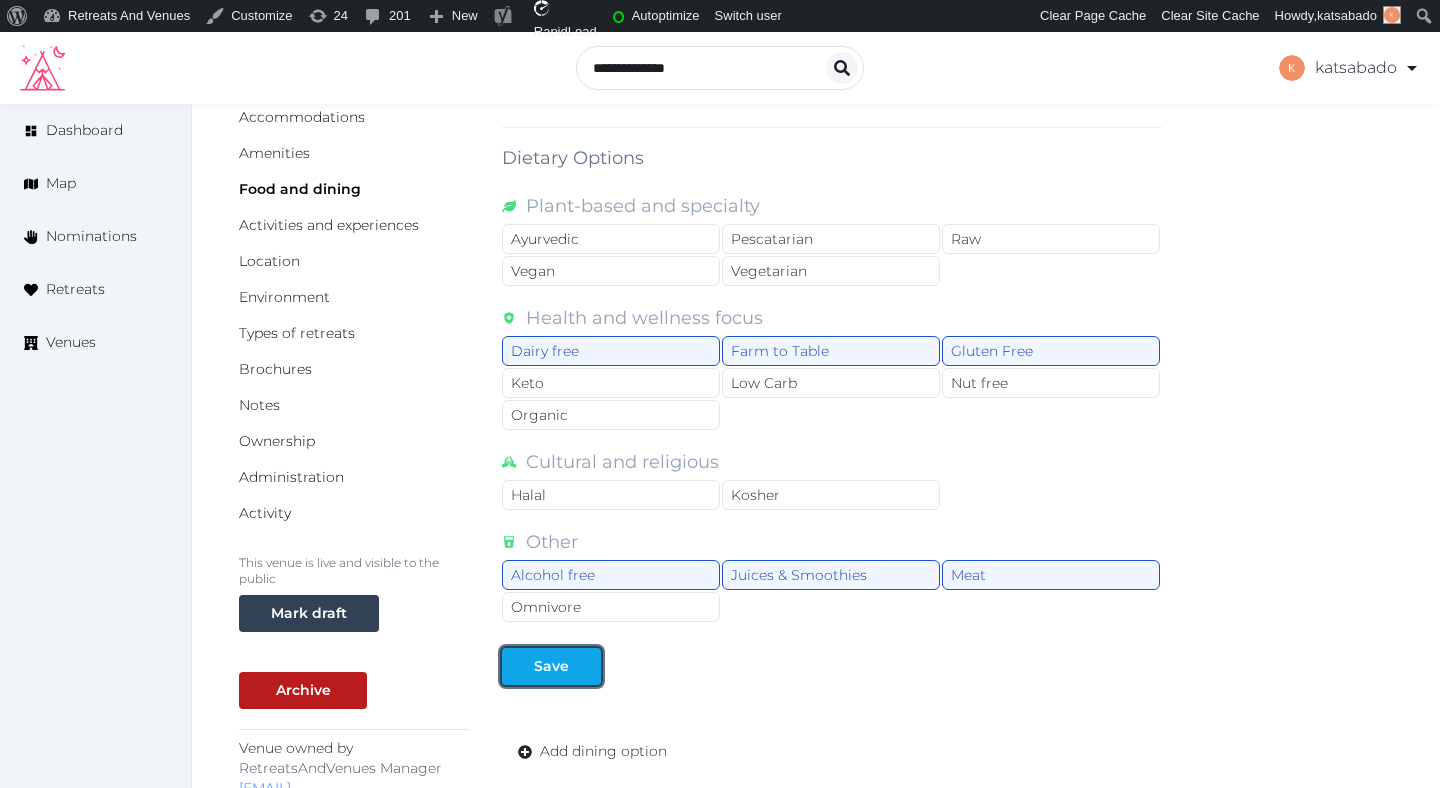 click on "Save" at bounding box center (551, 666) 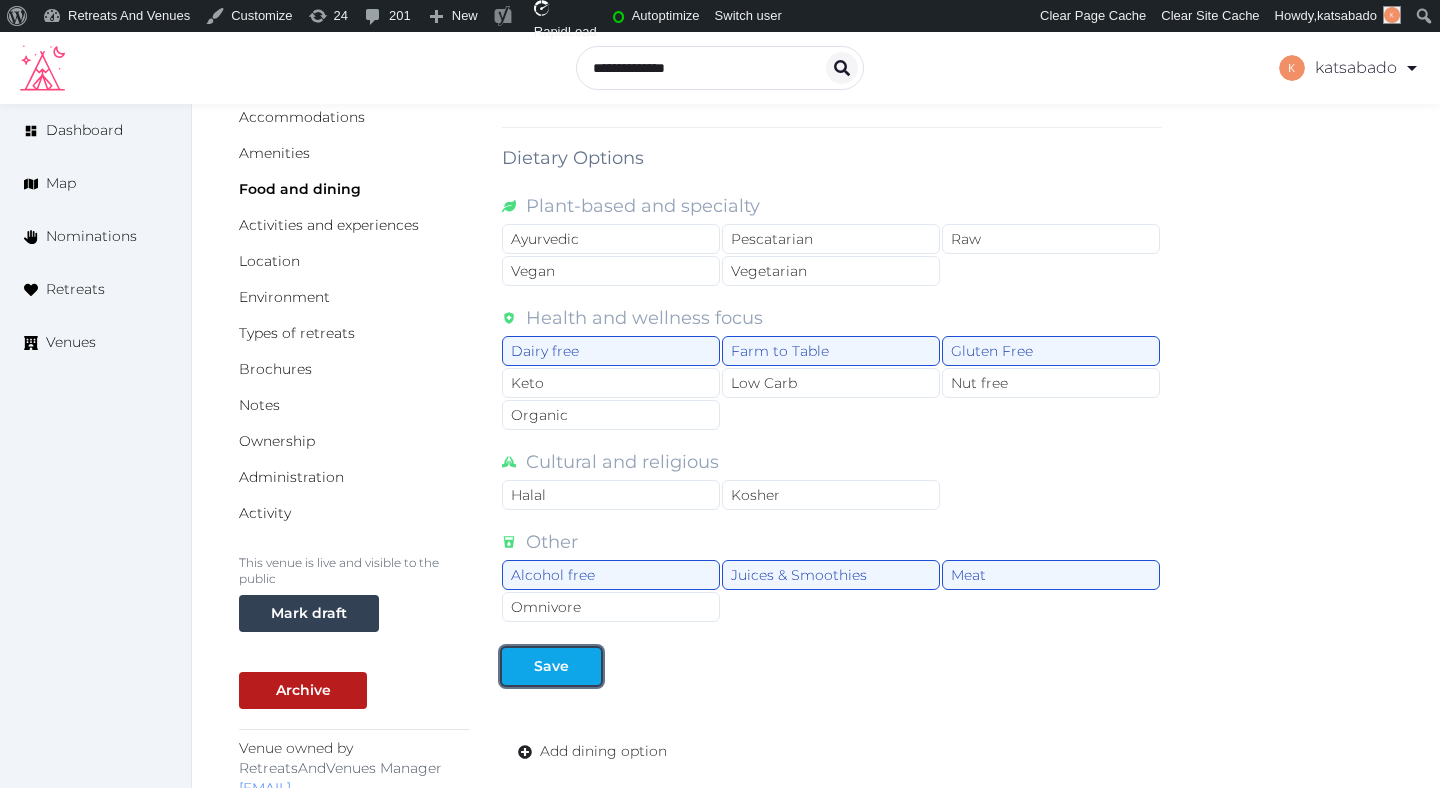 click on "Save" at bounding box center (551, 666) 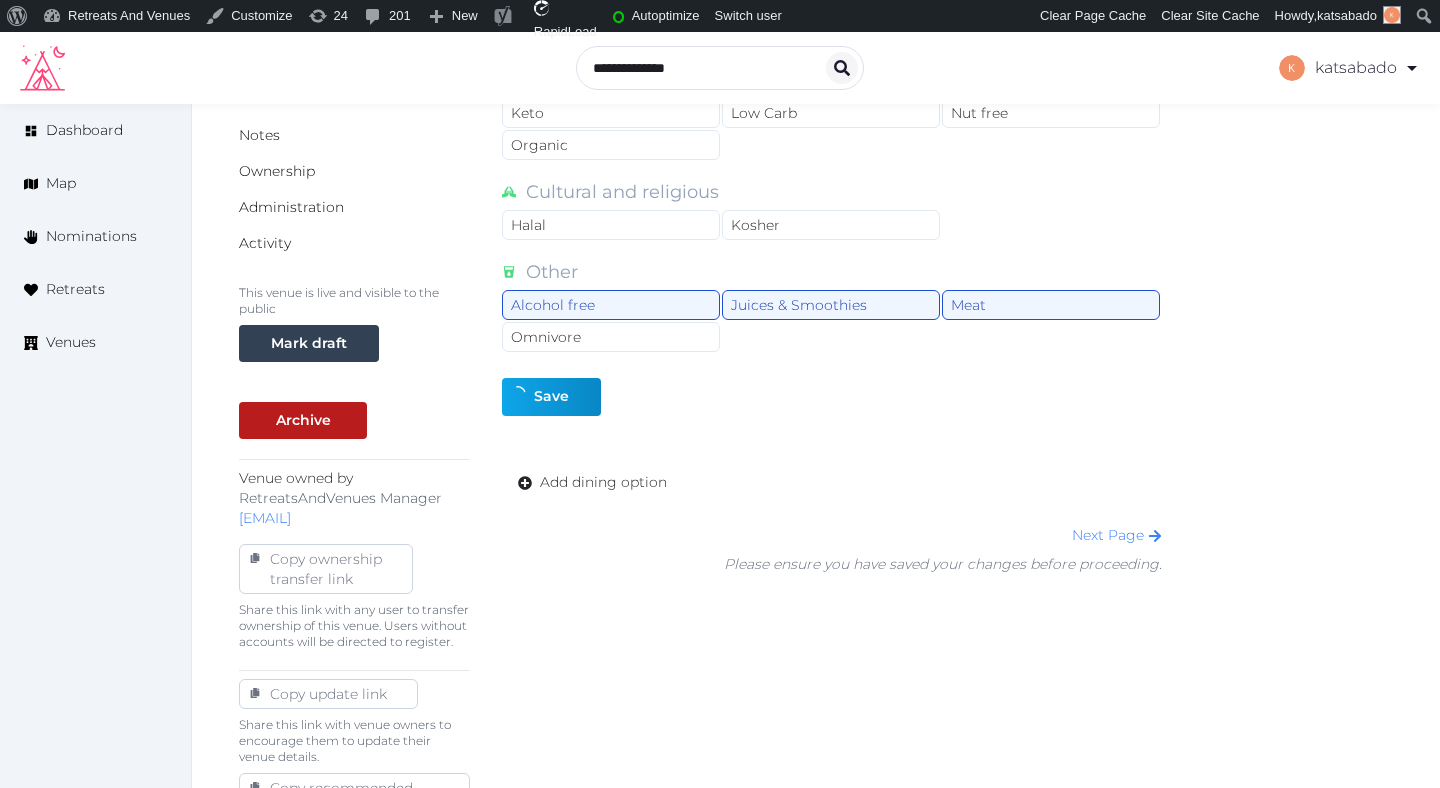scroll, scrollTop: 591, scrollLeft: 0, axis: vertical 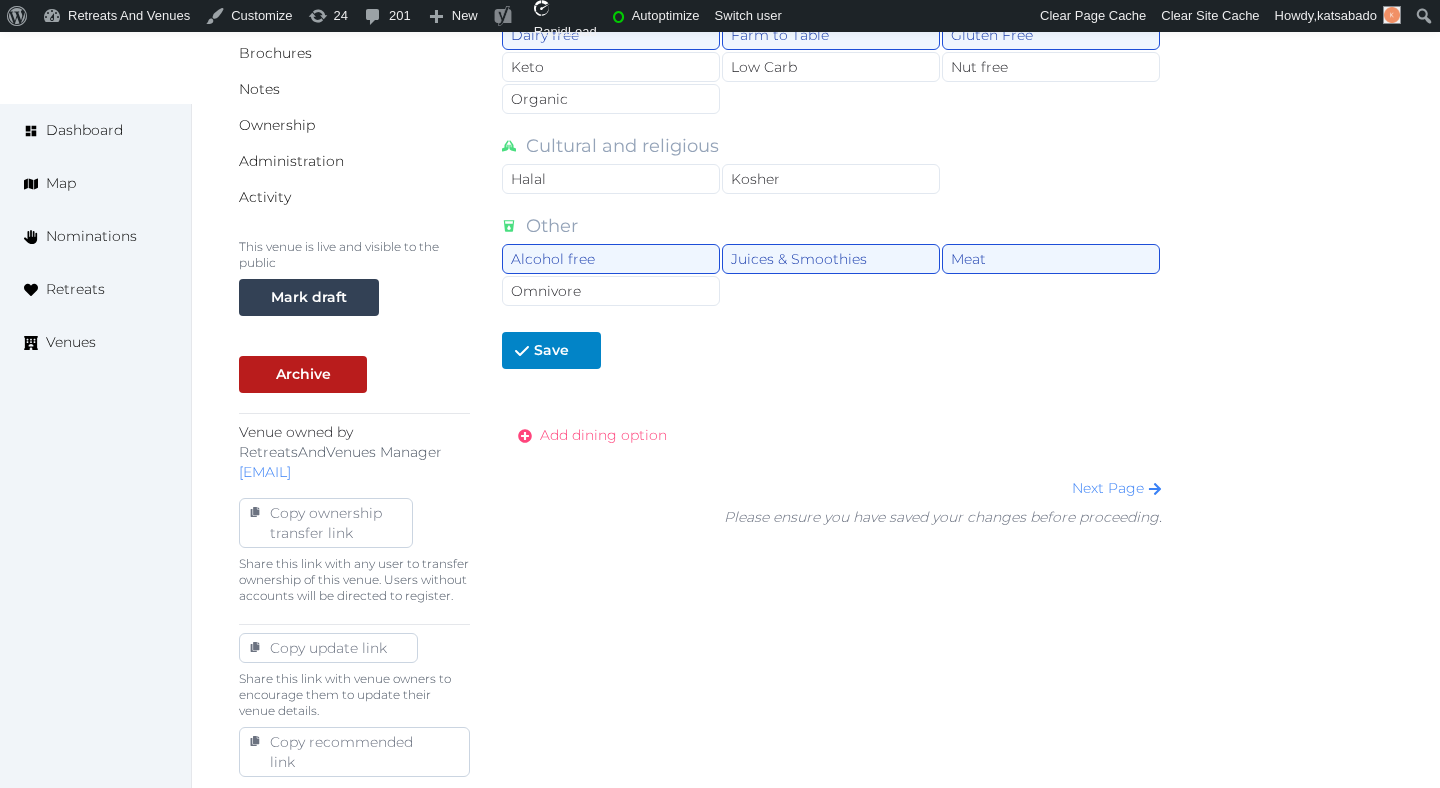 click on "Add dining option" at bounding box center (603, 435) 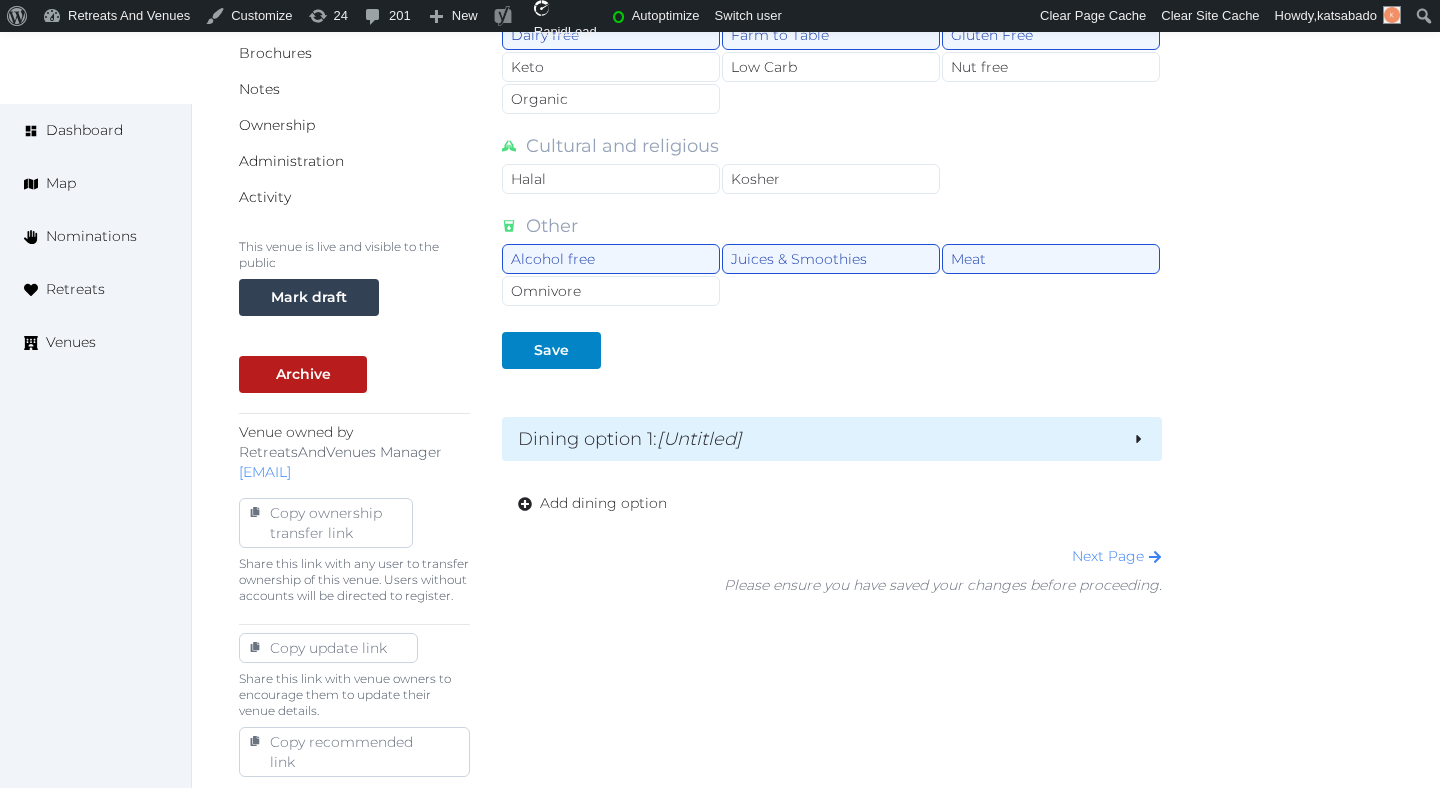 click on "[Untitled]" at bounding box center [699, 439] 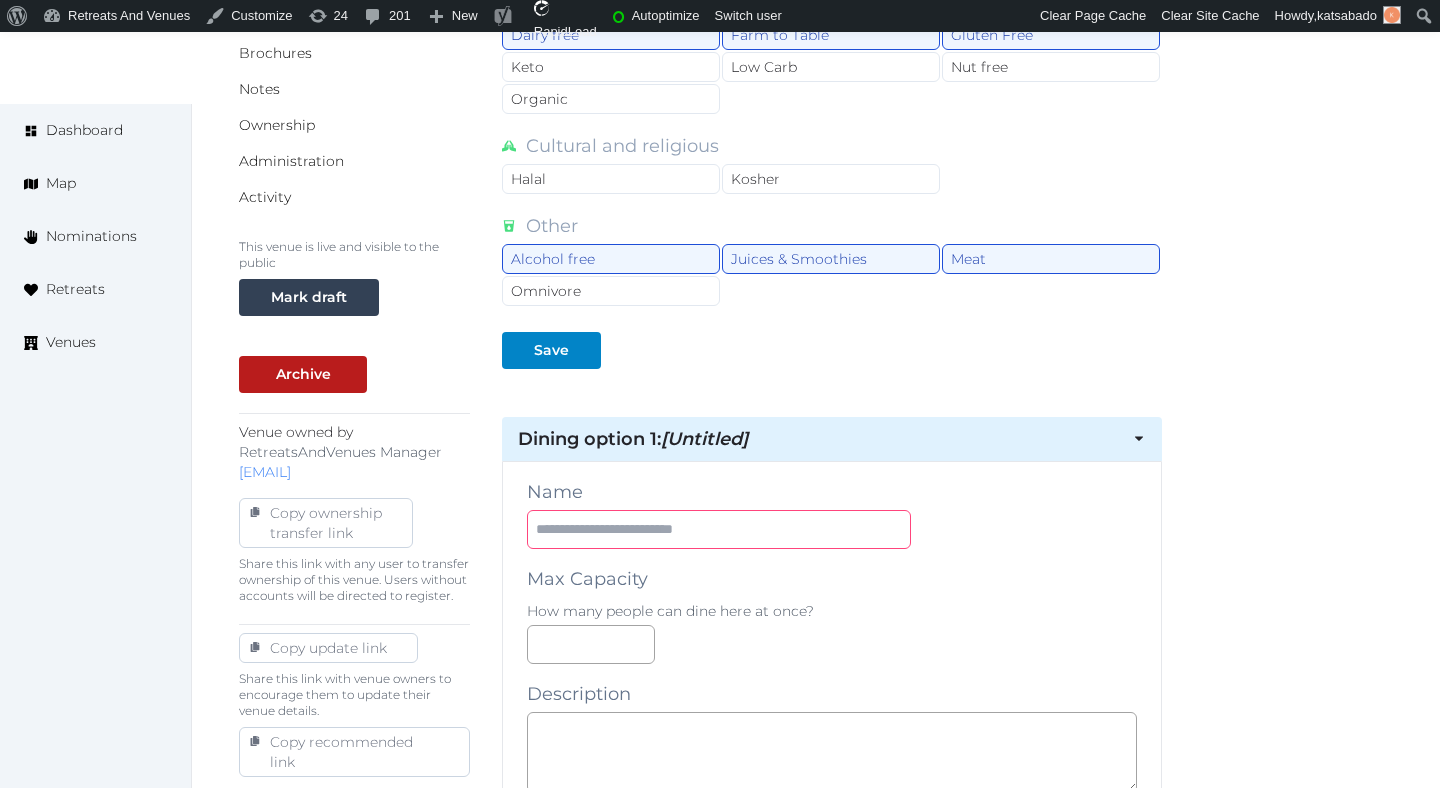 click at bounding box center (719, 529) 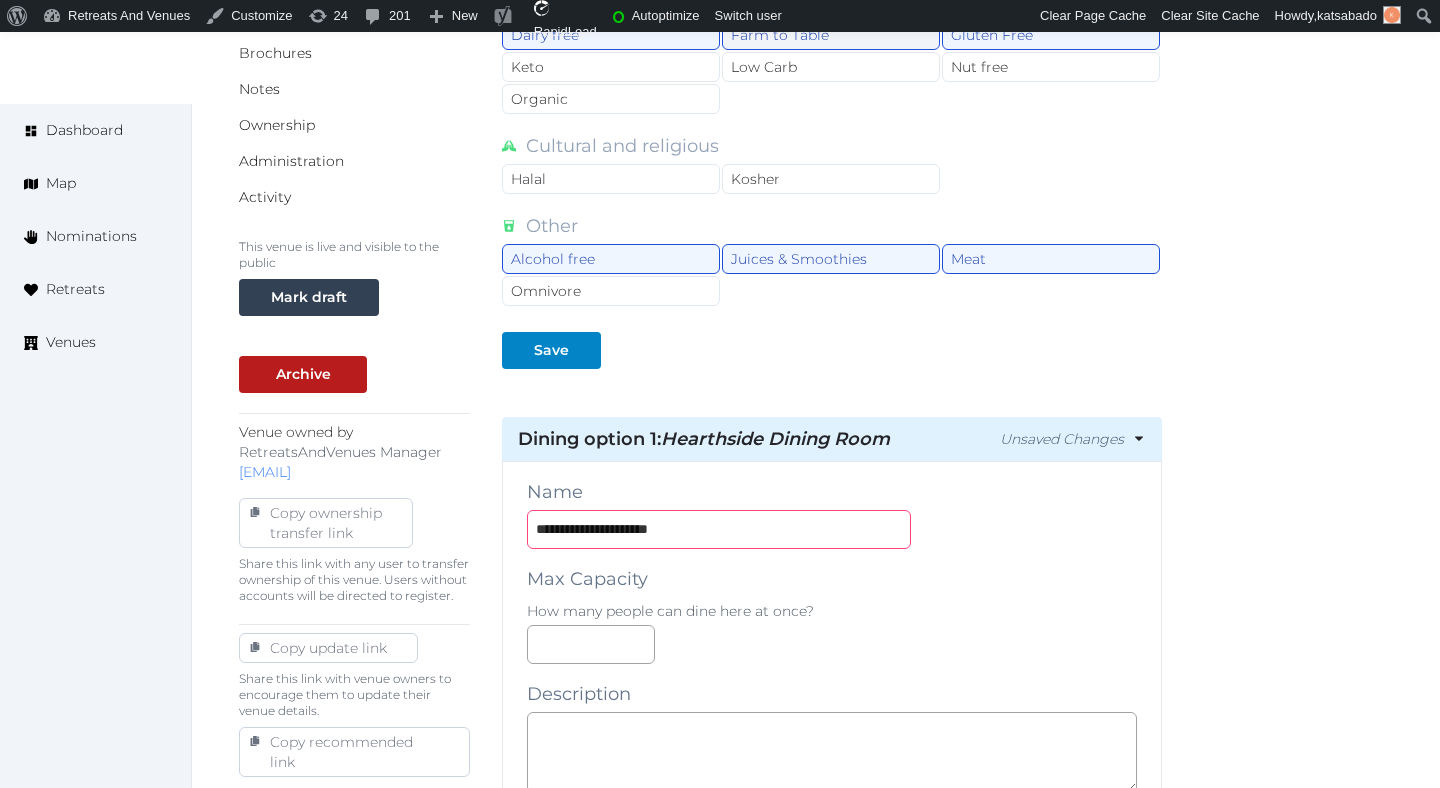 type on "**********" 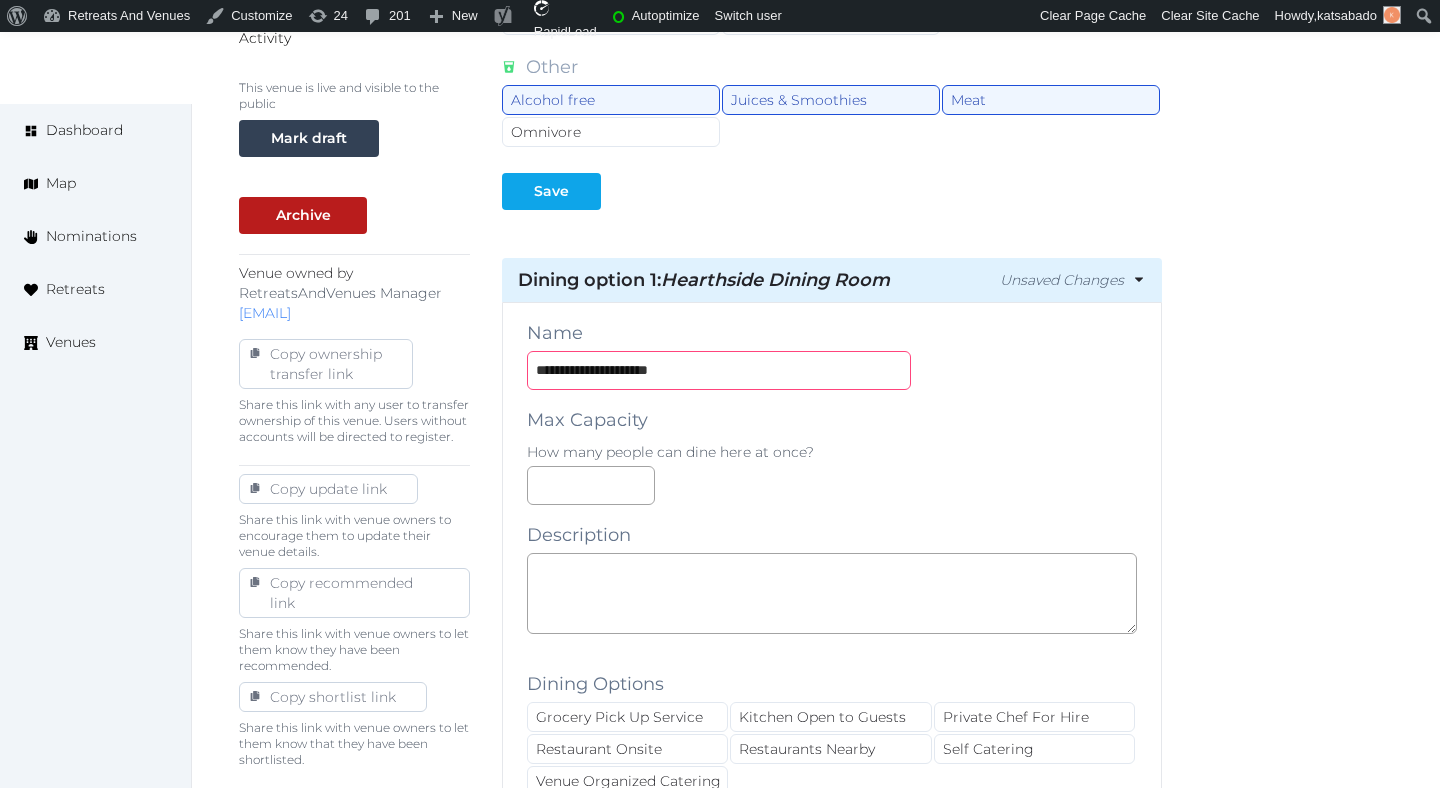 scroll, scrollTop: 812, scrollLeft: 0, axis: vertical 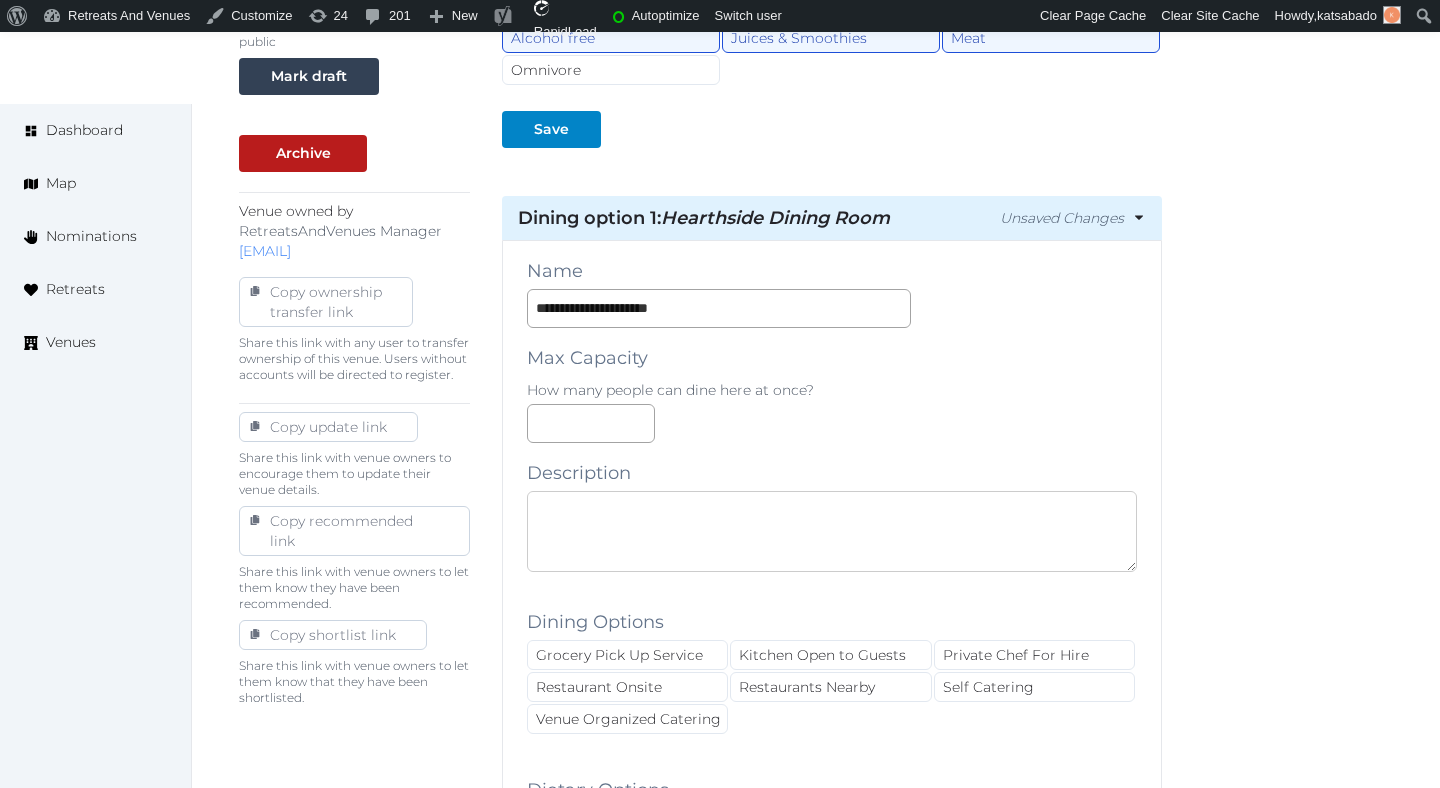 drag, startPoint x: 605, startPoint y: 505, endPoint x: 605, endPoint y: 636, distance: 131 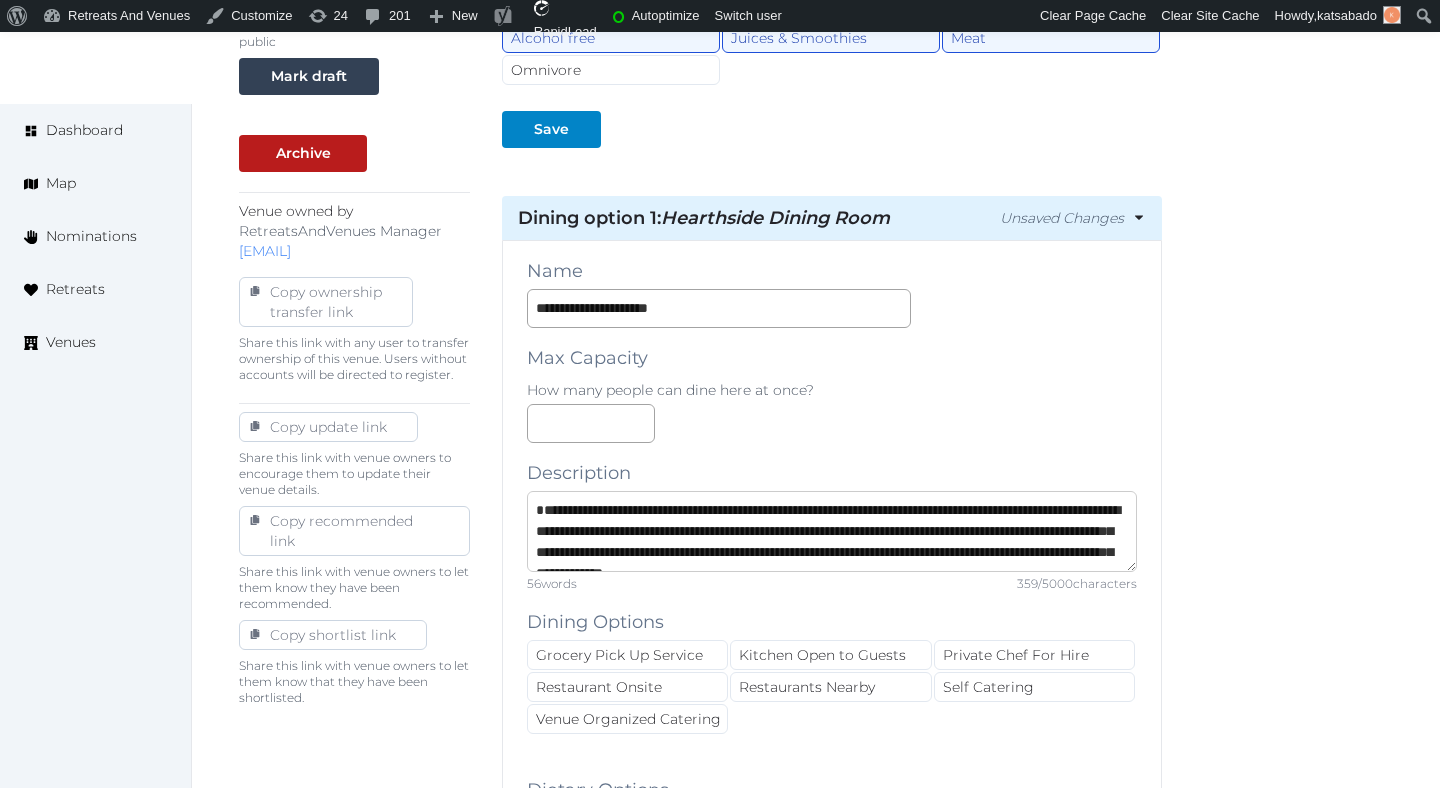scroll, scrollTop: 53, scrollLeft: 0, axis: vertical 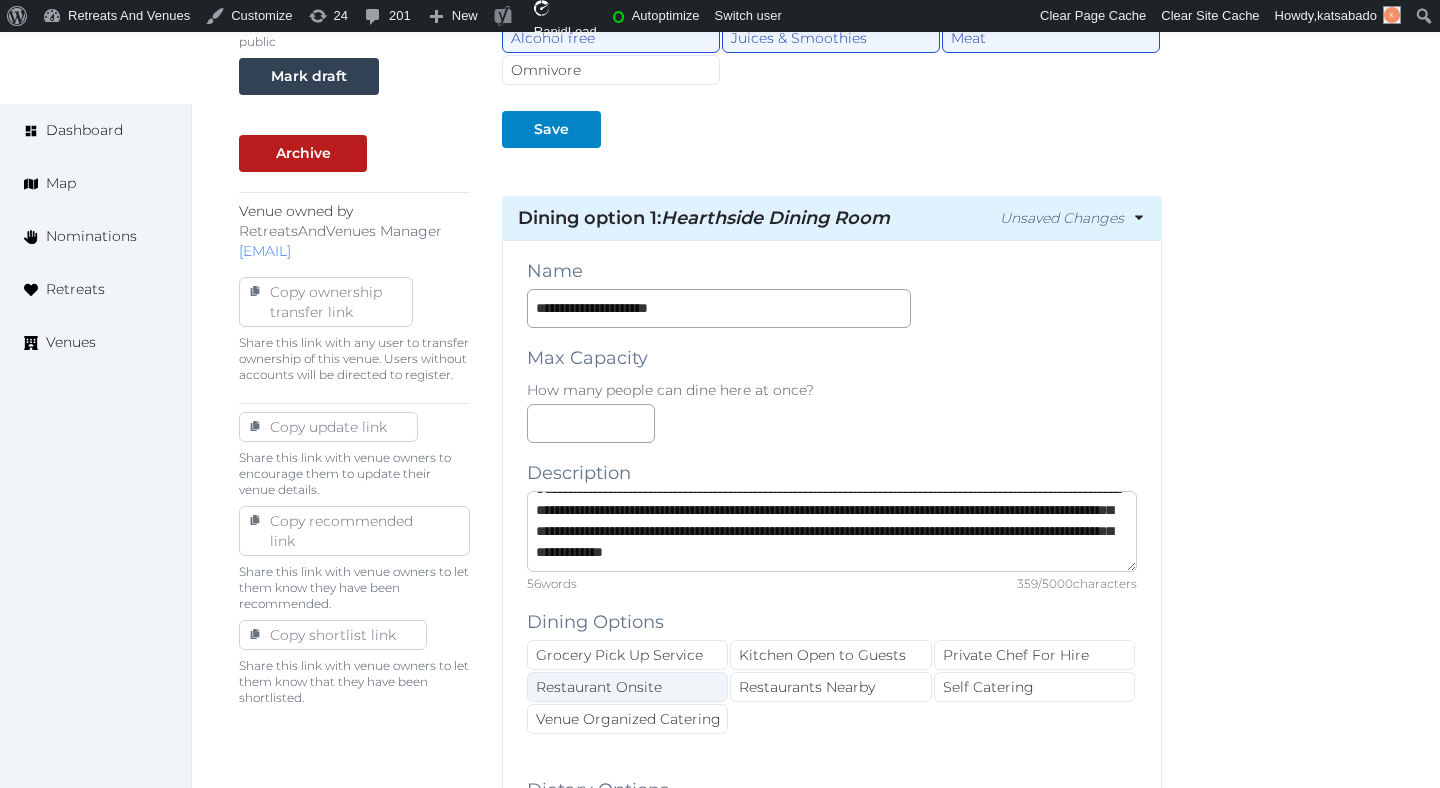 type on "**********" 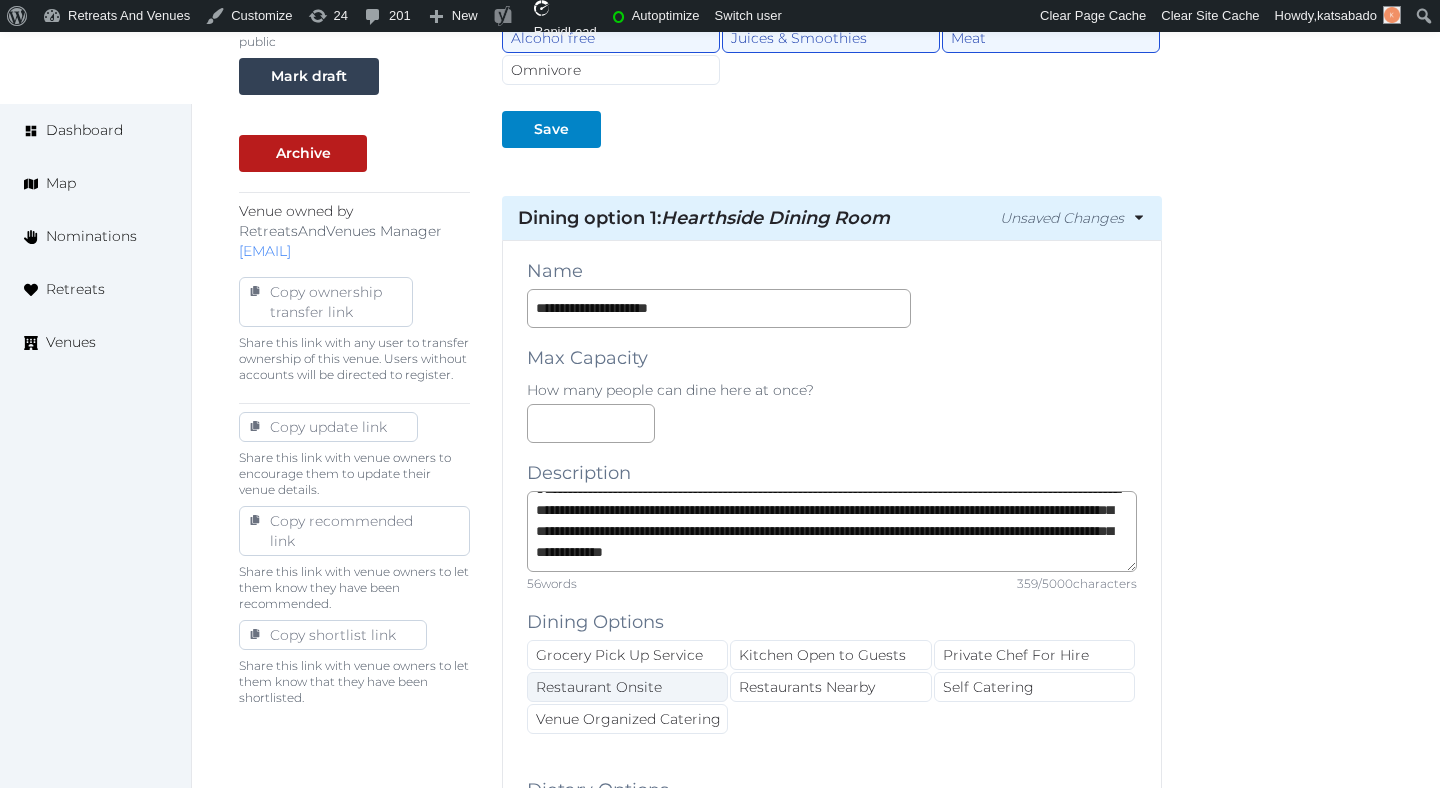 click on "Restaurant Onsite" at bounding box center [627, 687] 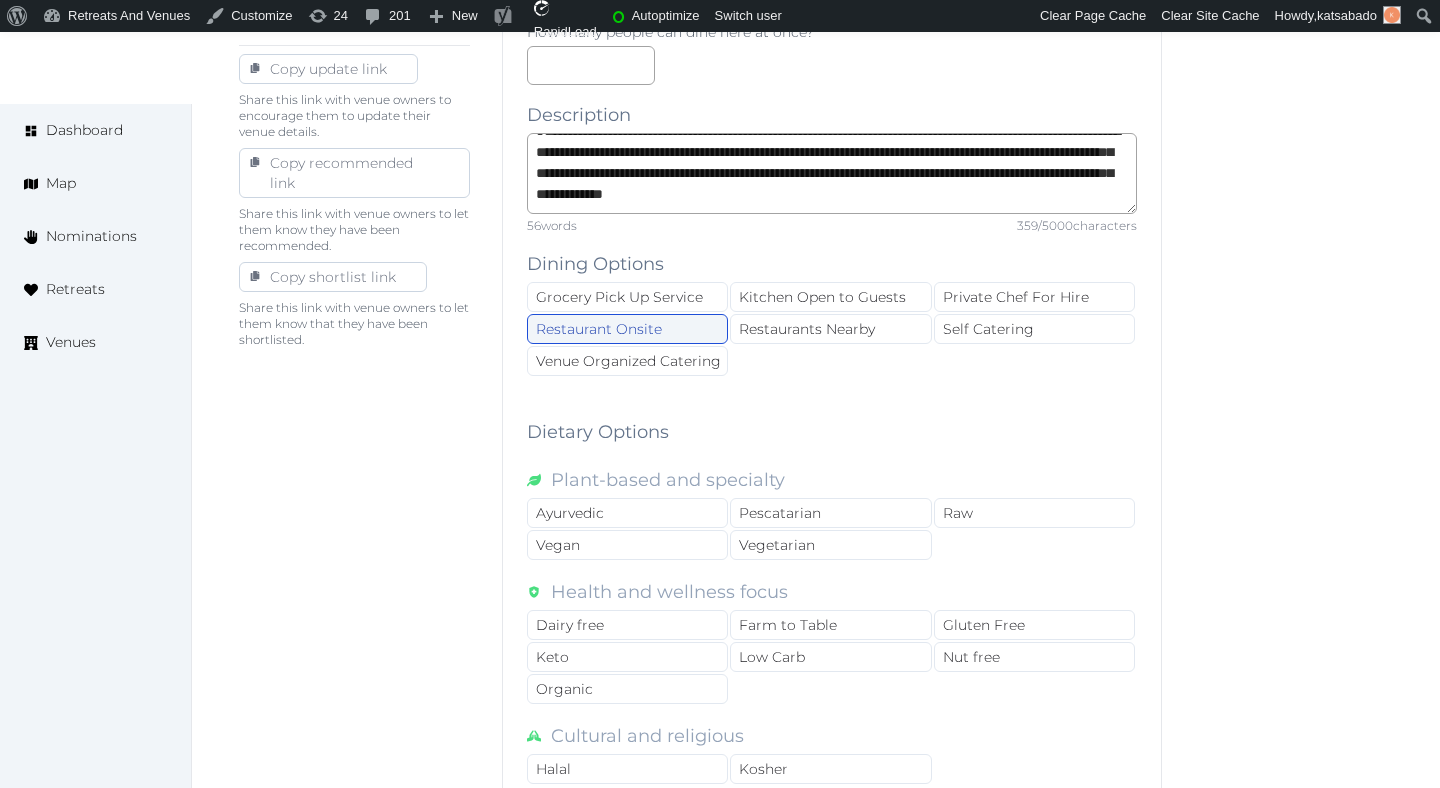 scroll, scrollTop: 1172, scrollLeft: 0, axis: vertical 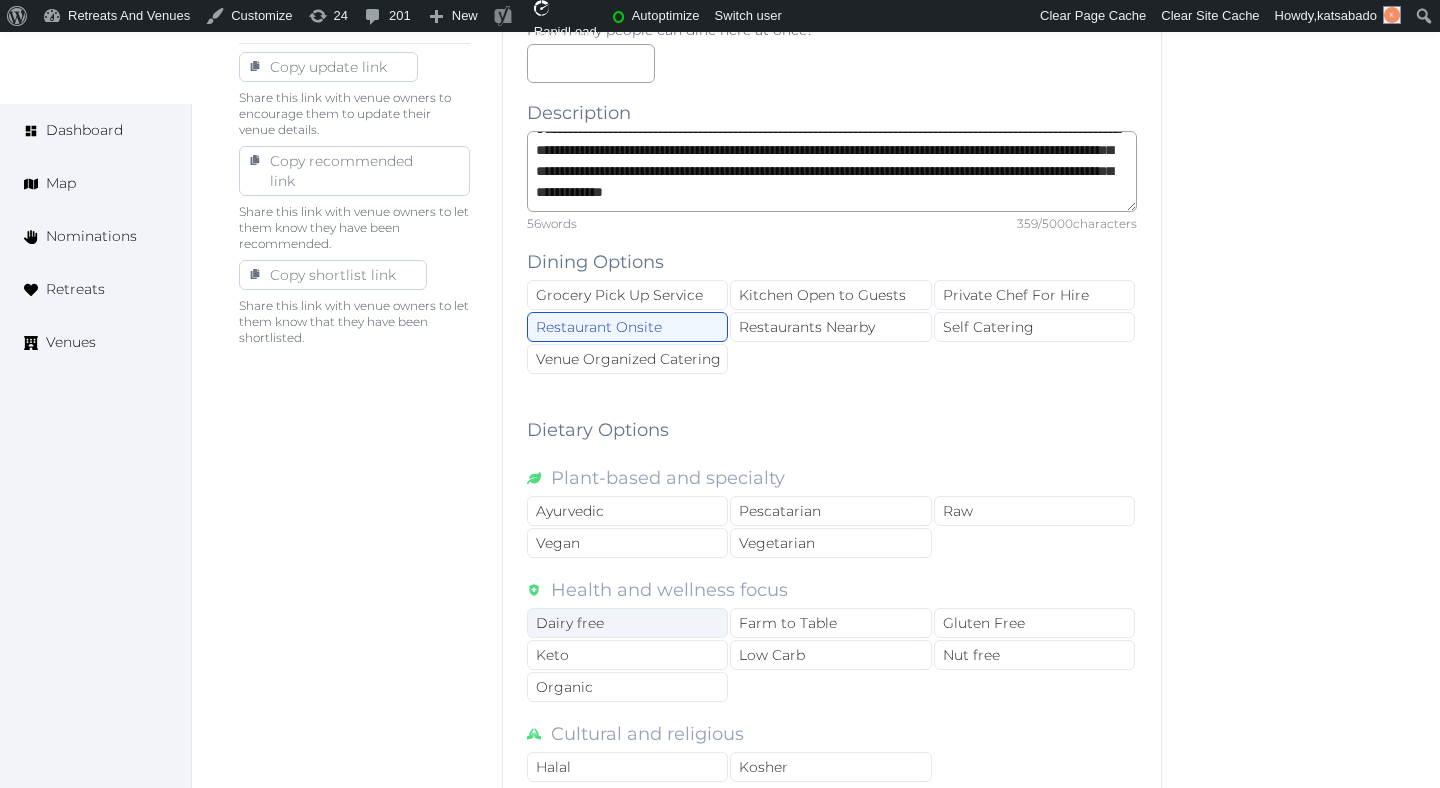 click on "Dairy free" at bounding box center [627, 623] 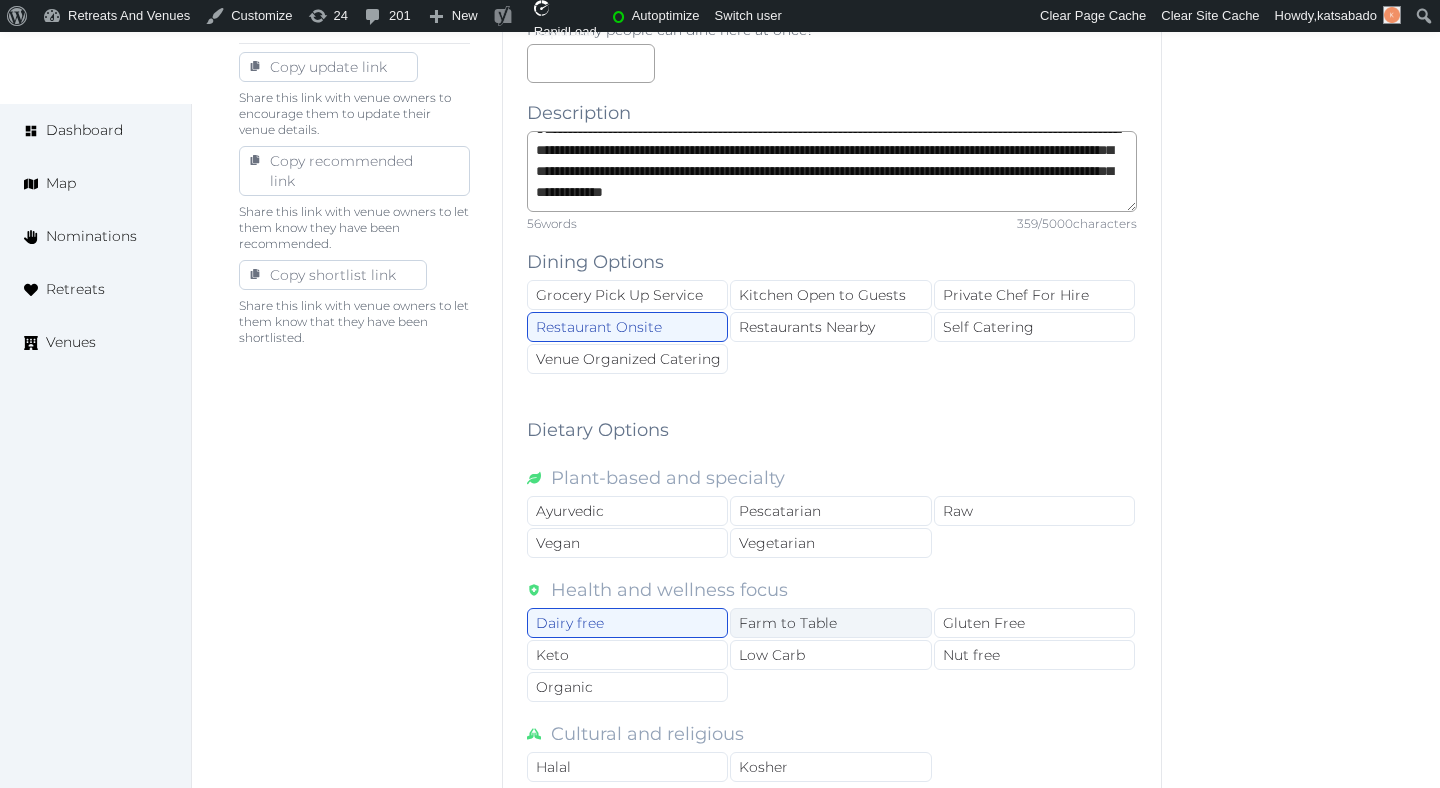 click on "Farm to Table" at bounding box center [830, 623] 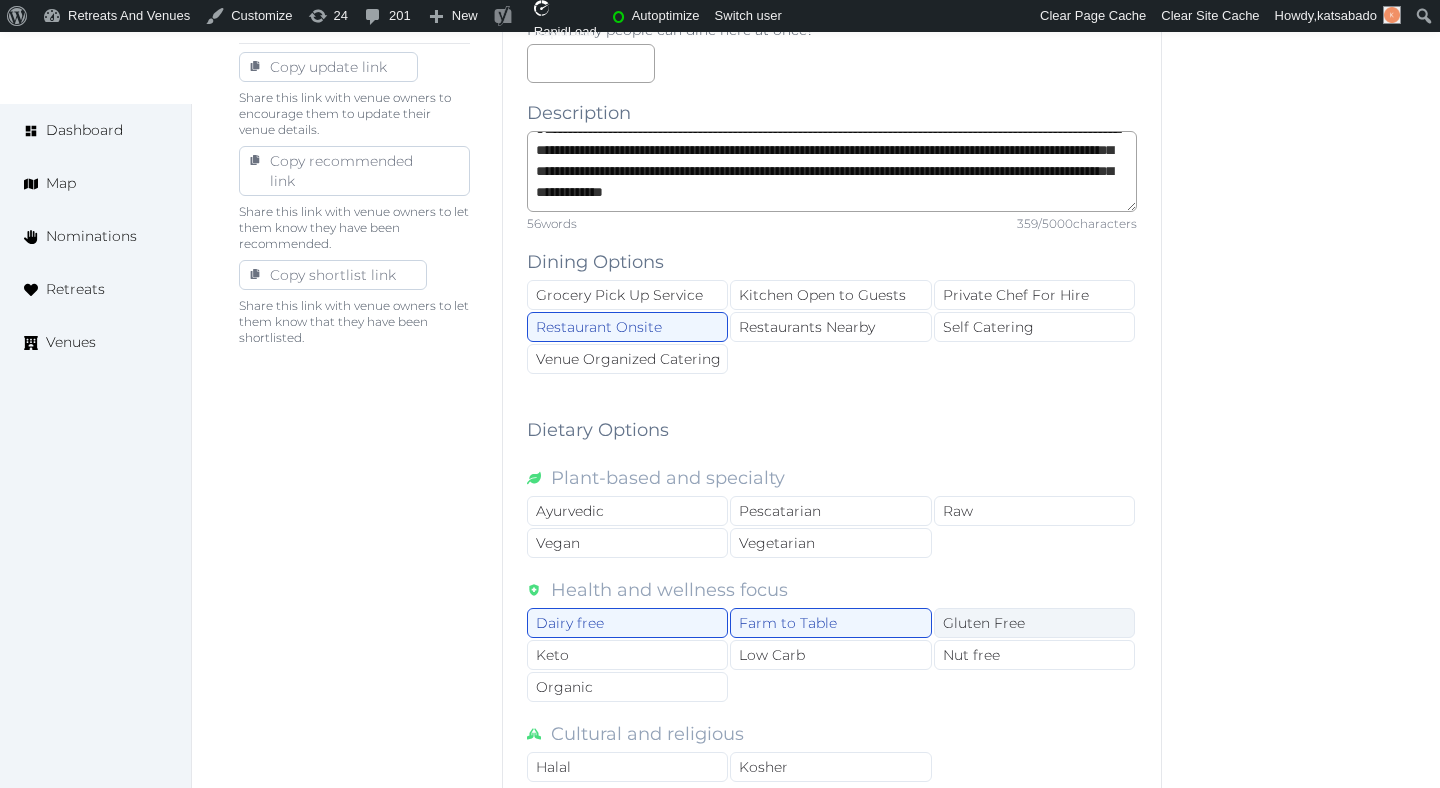 click on "Gluten Free" at bounding box center (1034, 623) 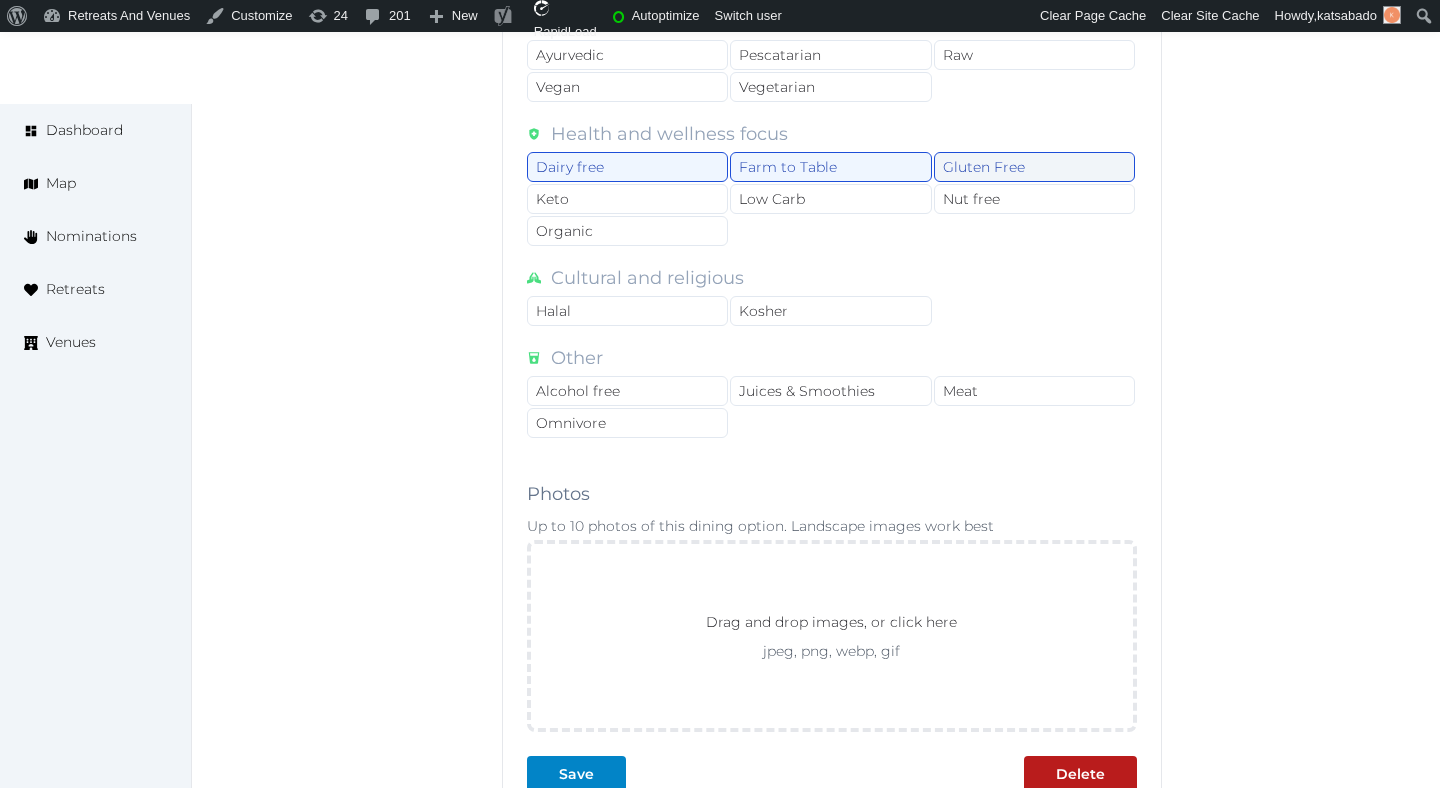 scroll, scrollTop: 1638, scrollLeft: 0, axis: vertical 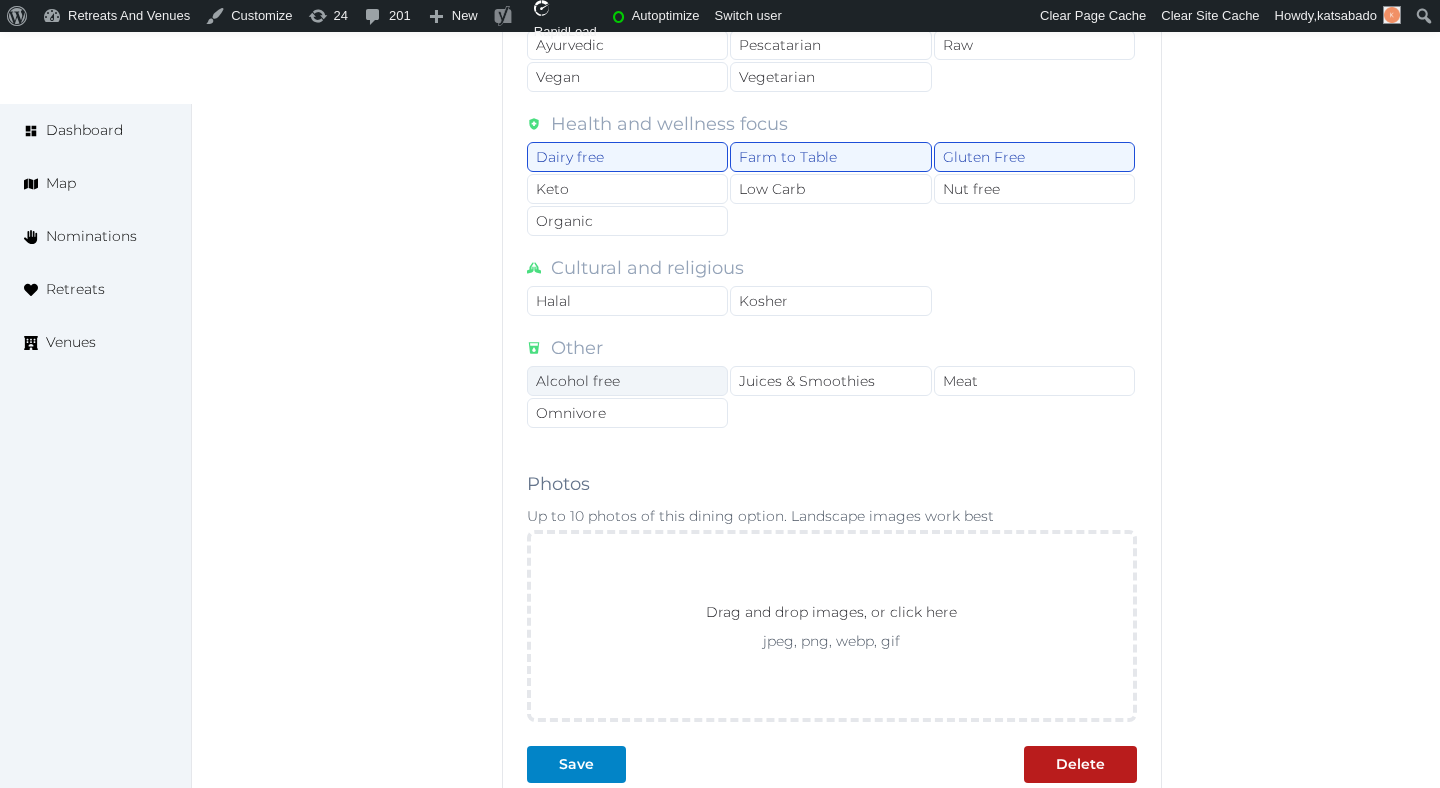 click on "Alcohol free" at bounding box center [627, 381] 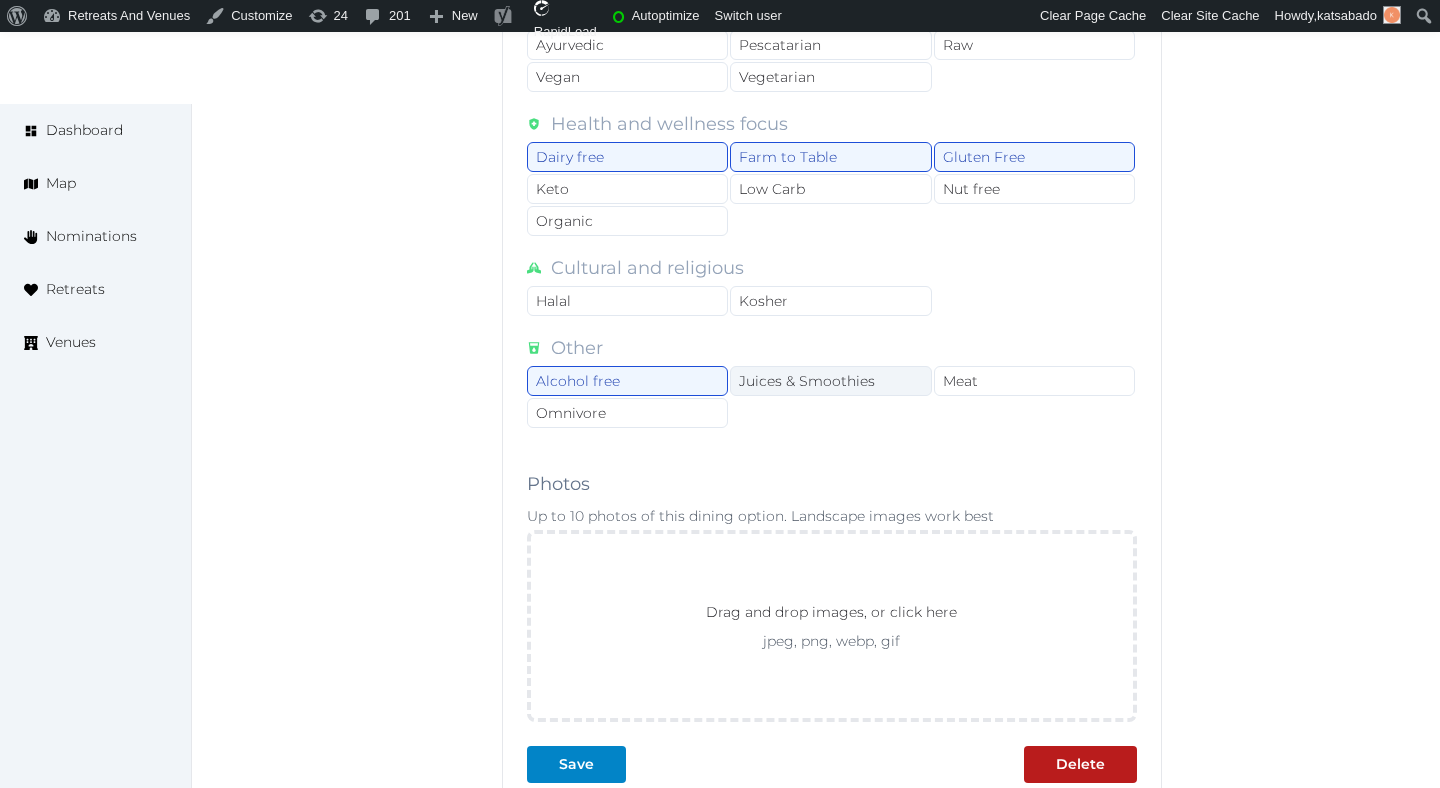 click on "Juices & Smoothies" at bounding box center (830, 381) 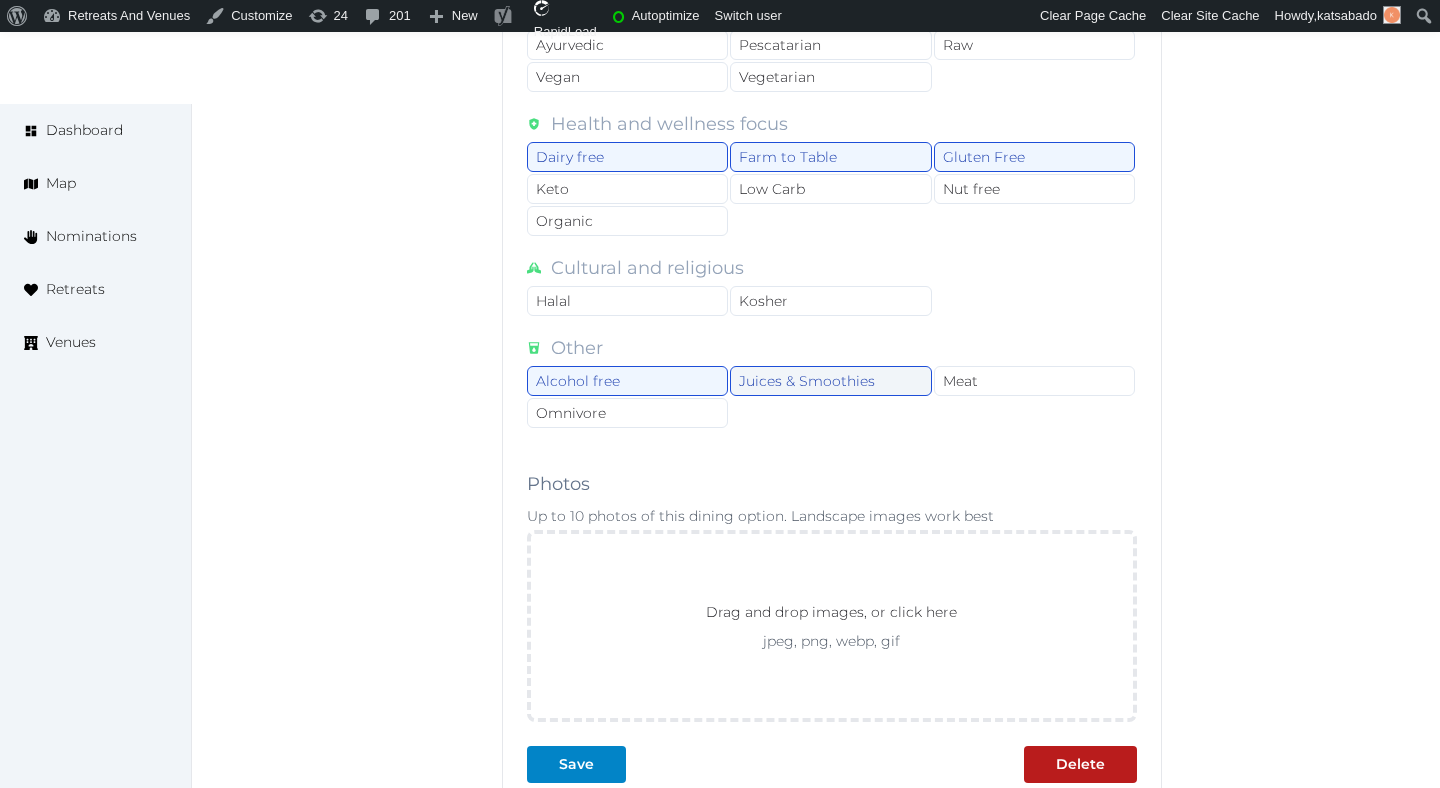 click on "Juices & Smoothies" at bounding box center (830, 381) 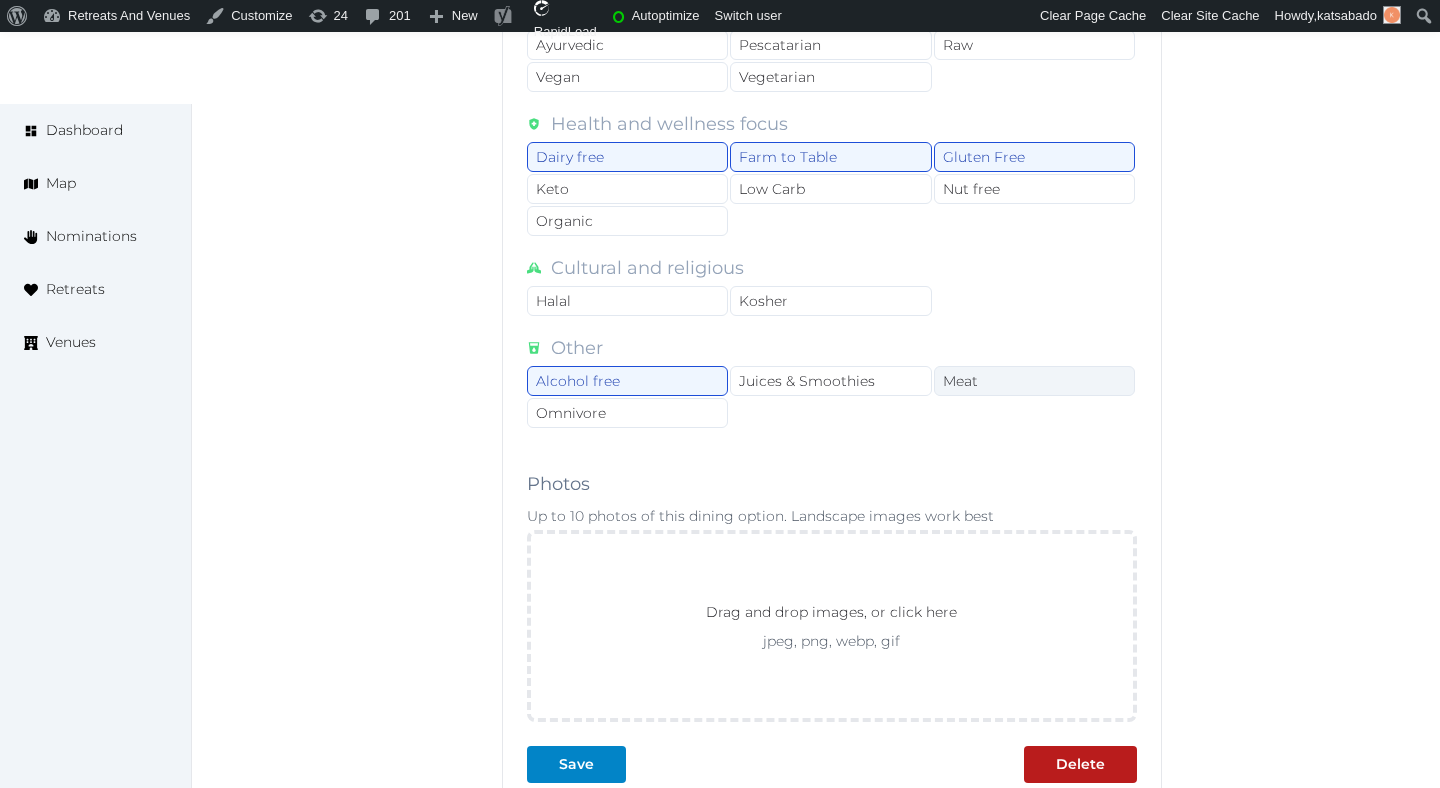 click on "Meat" at bounding box center (1034, 381) 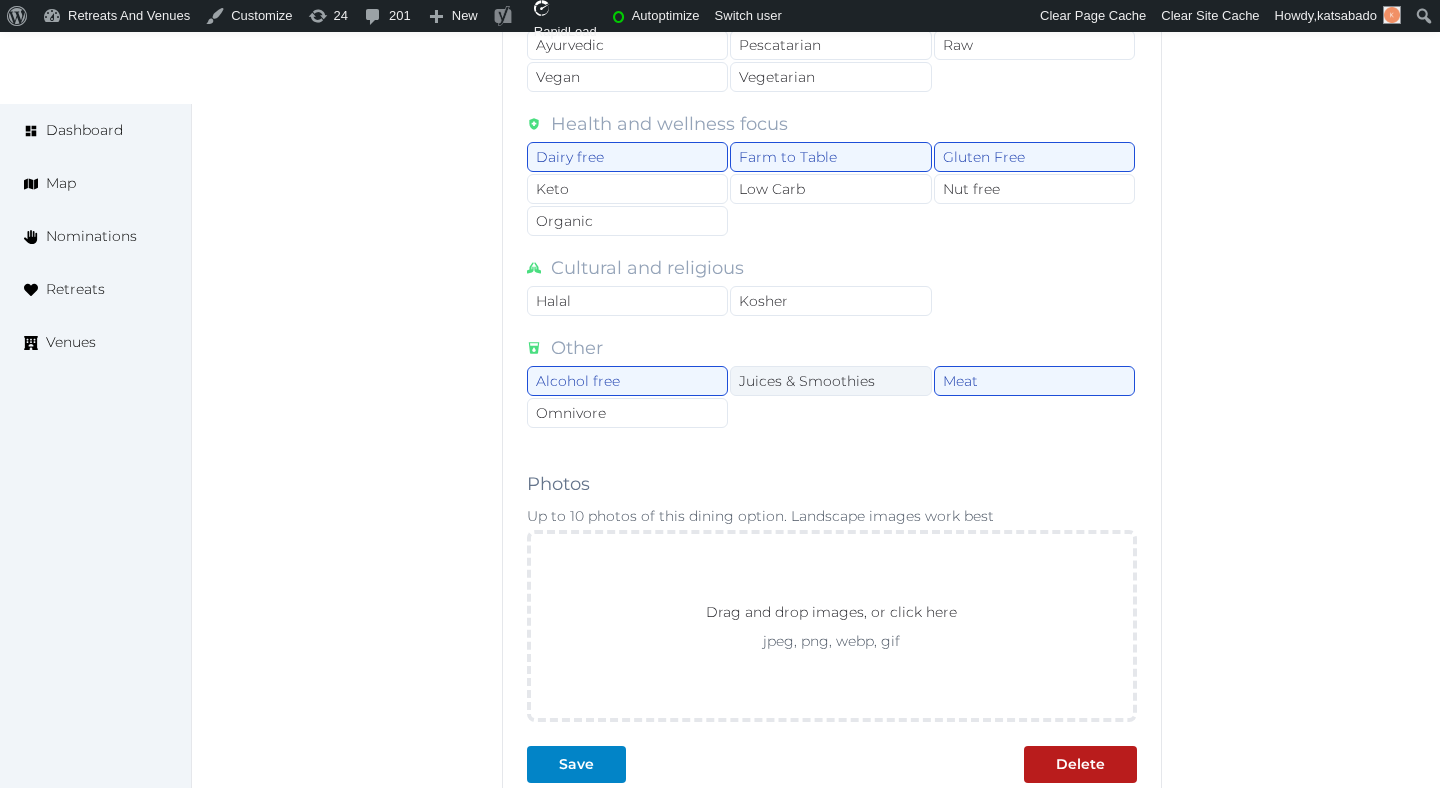 click on "Juices & Smoothies" at bounding box center (830, 381) 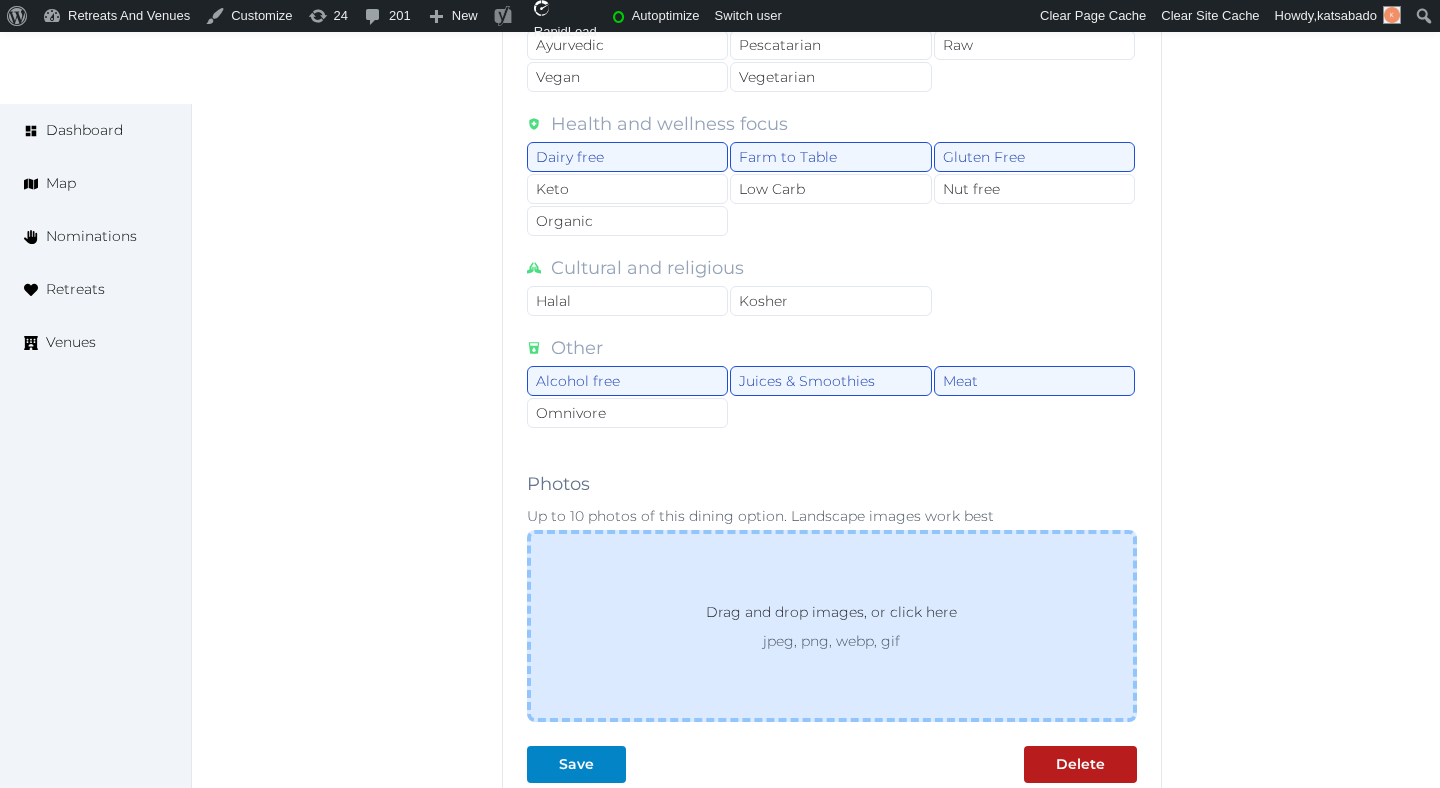 click on "Drag and drop images, or click here jpeg, png, webp, gif" at bounding box center [832, 626] 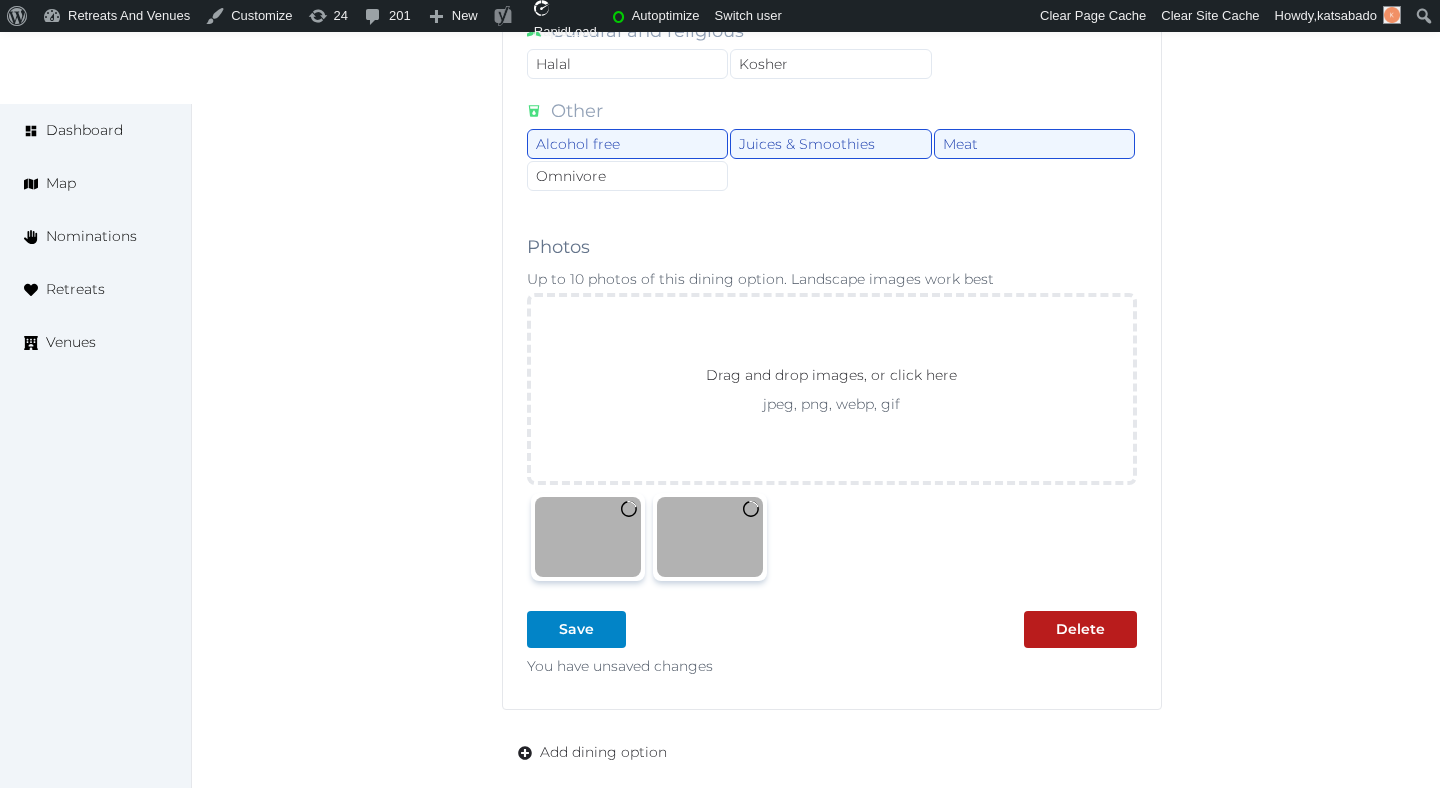 scroll, scrollTop: 1878, scrollLeft: 0, axis: vertical 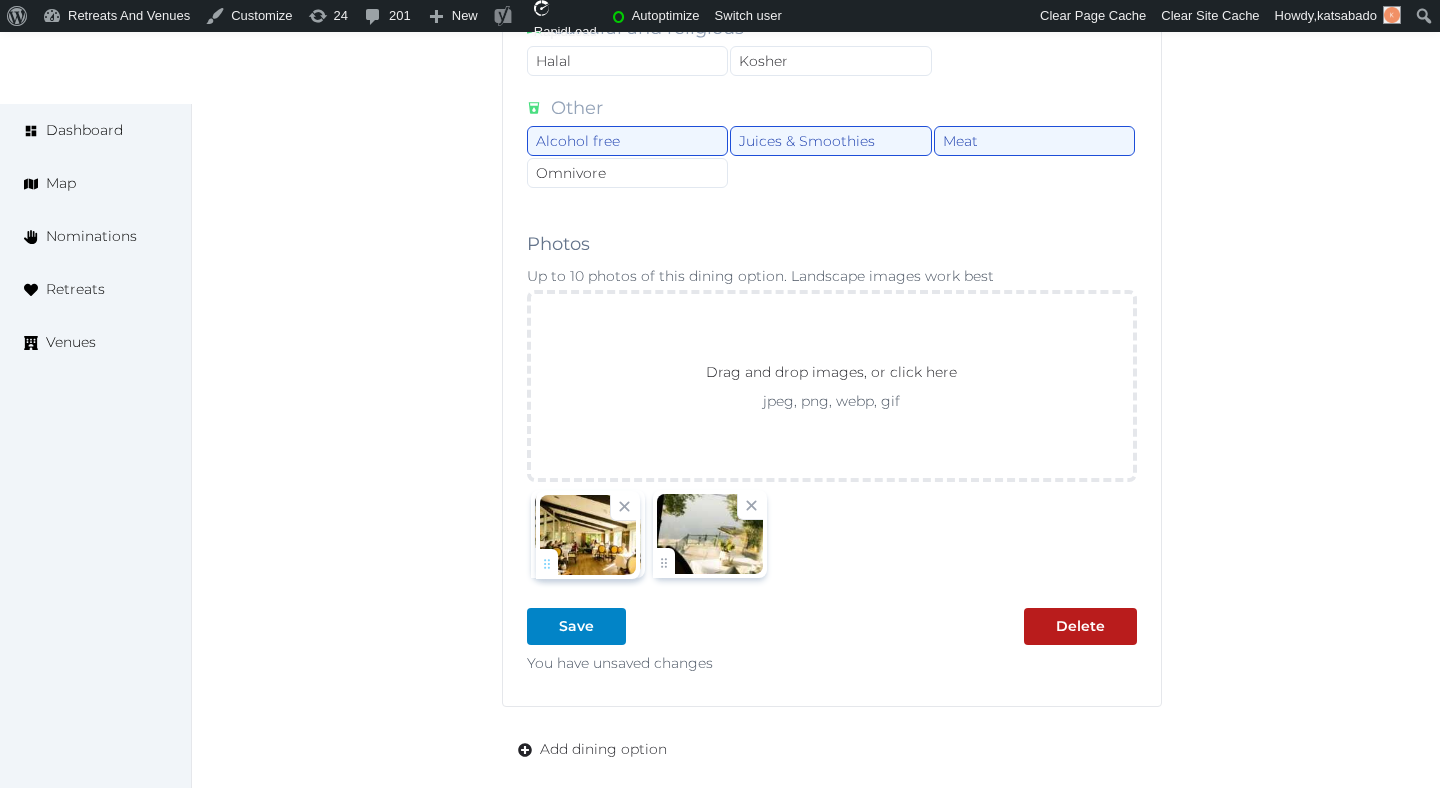 drag, startPoint x: 668, startPoint y: 553, endPoint x: 550, endPoint y: 554, distance: 118.004234 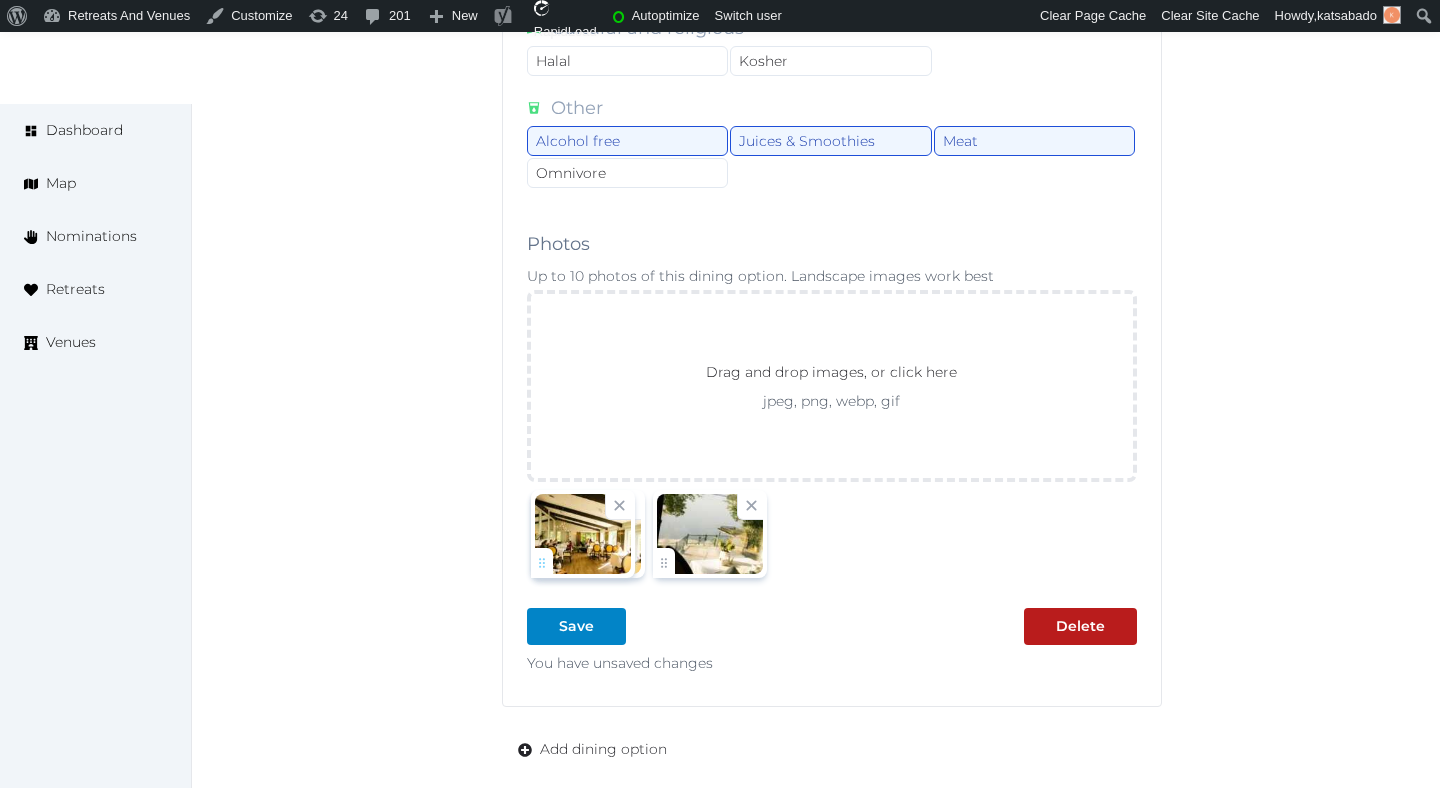 click on "katsabado   Account My Venue Listings My Retreats Logout      Dashboard Map Nominations Retreats Venues Edit venue 54 %  complete Fill out all the fields in your listing to increase its completion percentage.   A higher completion percentage will make your listing more attractive and result in better matches. Elmhirst's Resort   View  listing   Open    Close CRM Lead Basic details Pricing and policies Retreat spaces Meeting spaces Accommodations Amenities Food and dining Activities and experiences Location Environment Types of retreats Brochures Notes Ownership Administration Activity This venue is live and visible to the public Mark draft Archive Venue owned by RetreatsAndVenues Manager c.o.r.e.y.sanford@retreatsandvenues.com Copy ownership transfer link Share this link with any user to transfer ownership of this venue. Users without accounts will be directed to register. Copy update link Copy recommended link Copy shortlist link Ayurvedic" at bounding box center [720, -390] 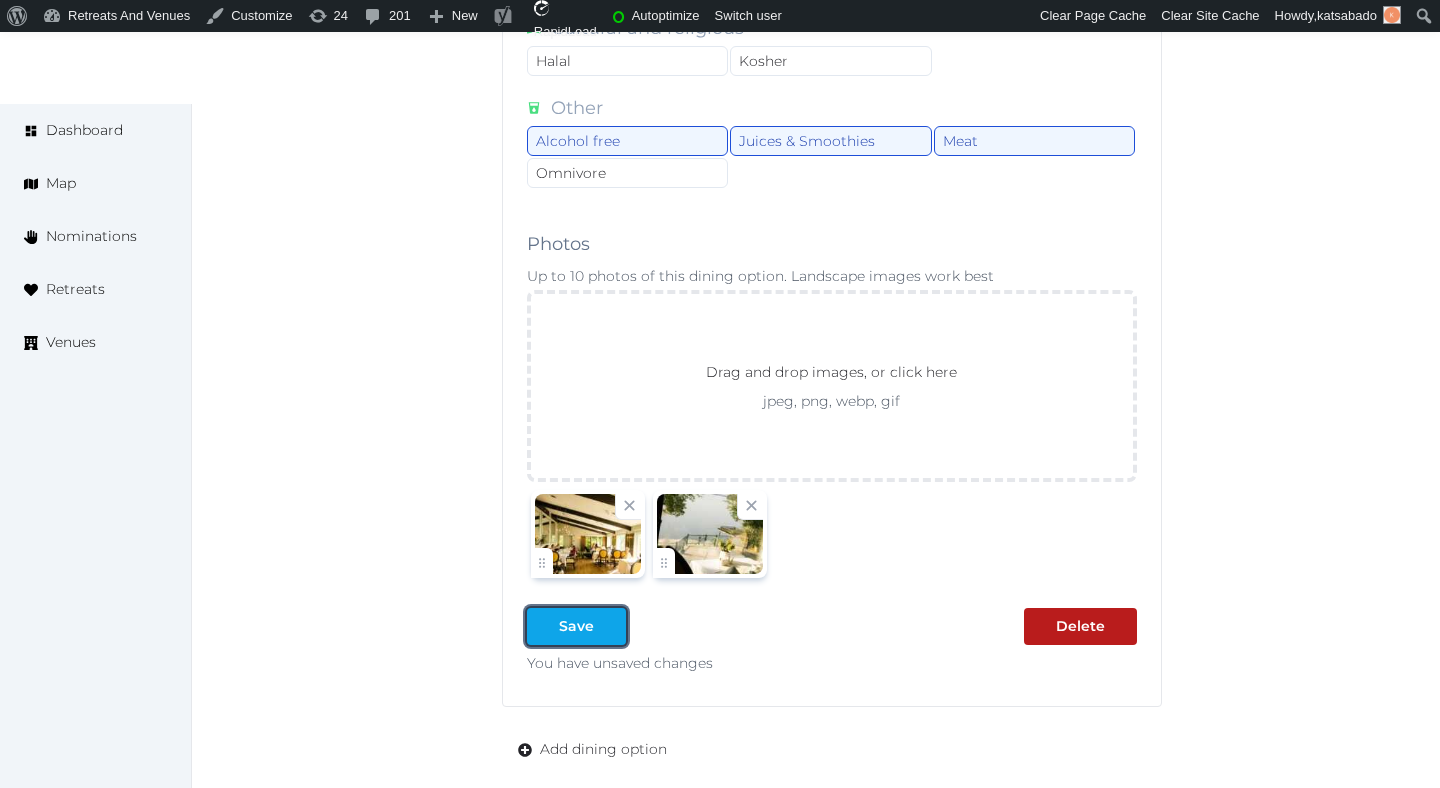 click on "Save" at bounding box center [576, 626] 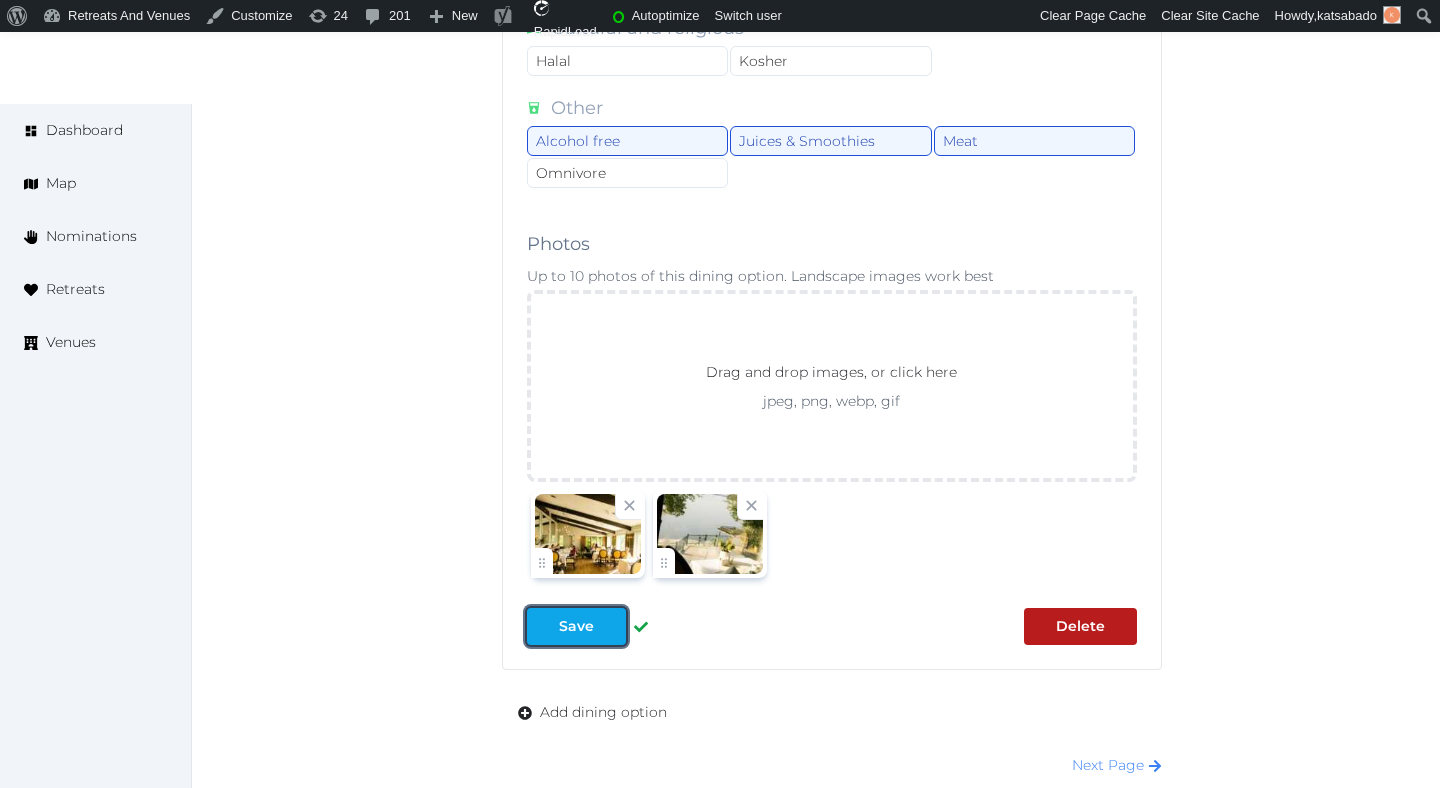 click on "Save" at bounding box center (576, 626) 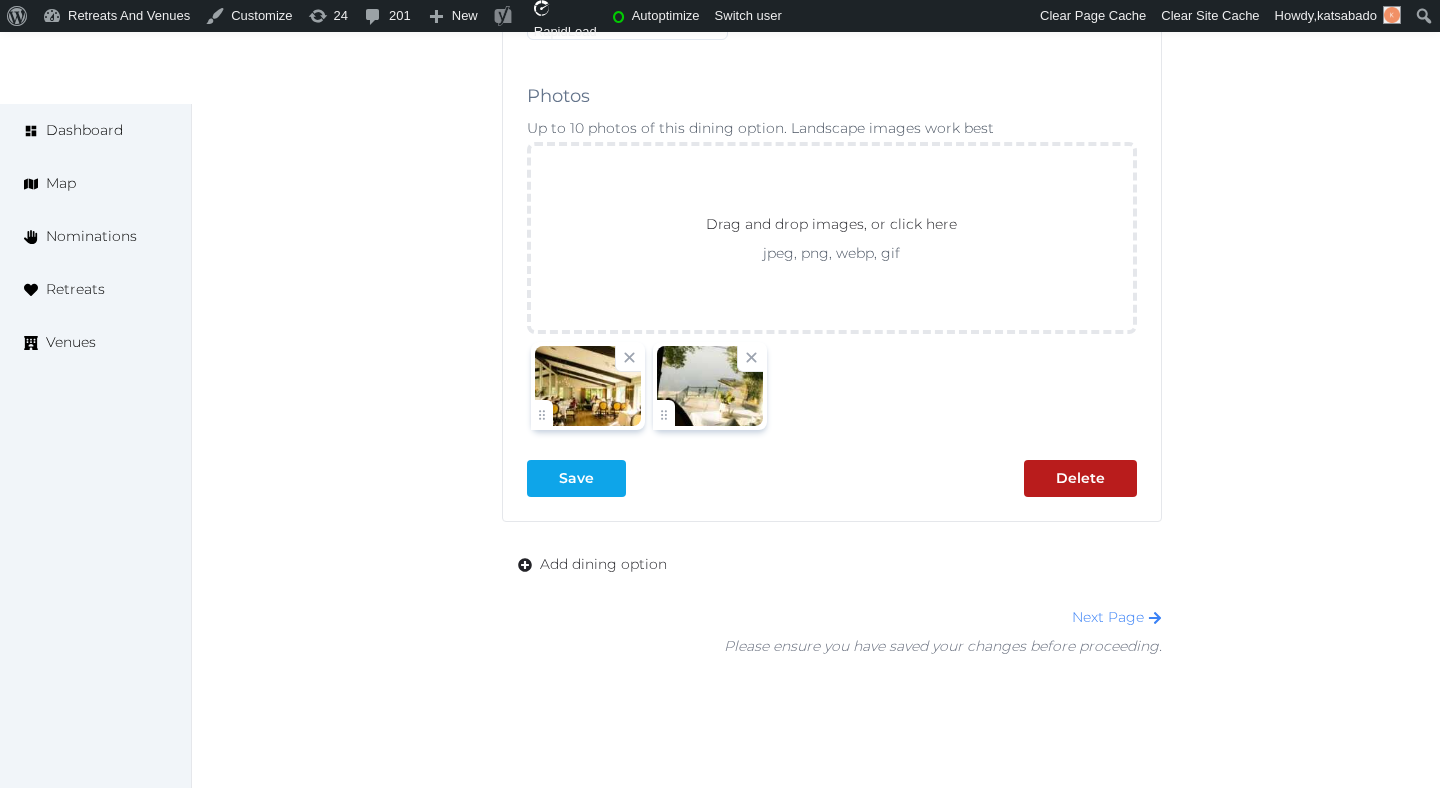 scroll, scrollTop: 2096, scrollLeft: 0, axis: vertical 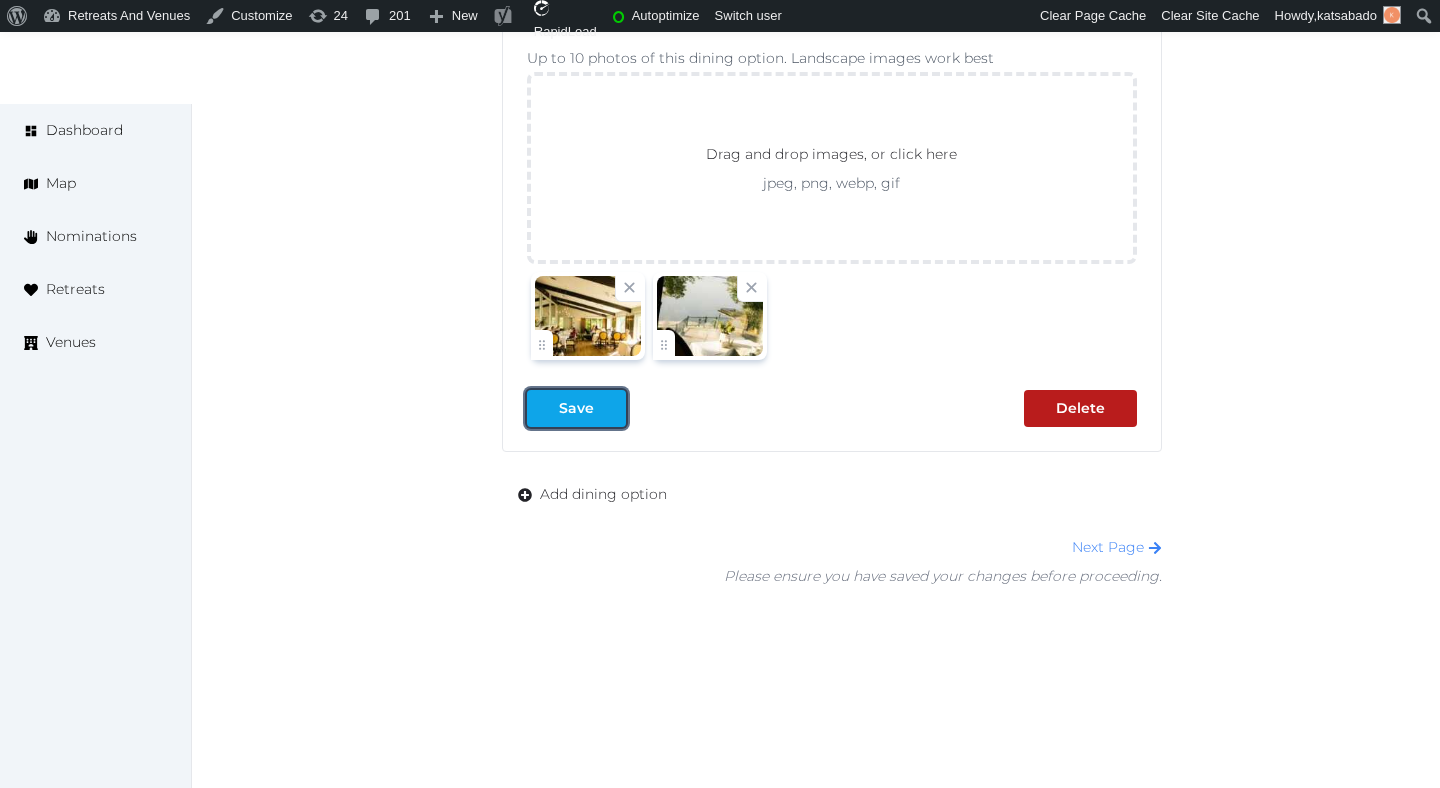 click at bounding box center (610, 408) 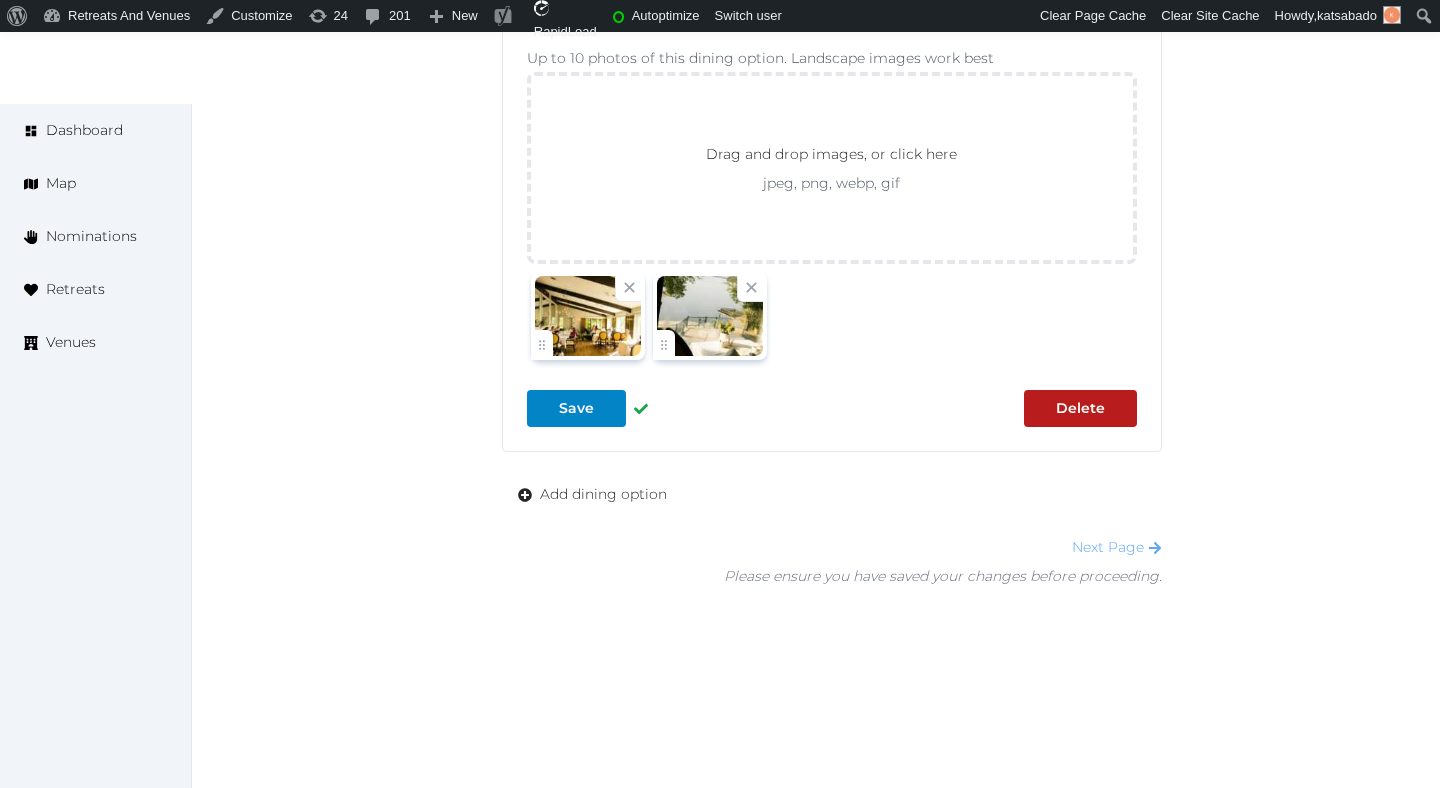 click on "Next Page" at bounding box center (1117, 547) 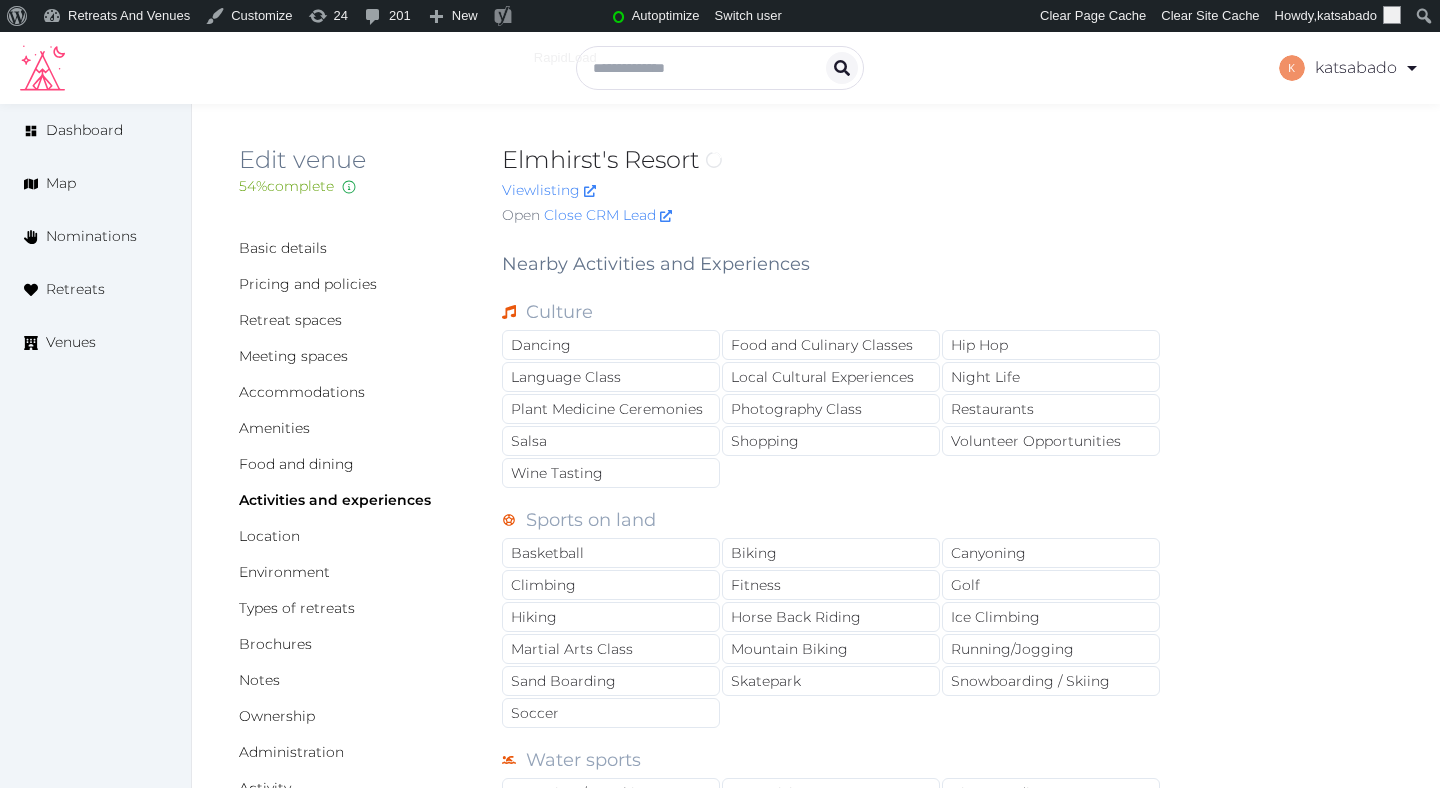 scroll, scrollTop: 0, scrollLeft: 0, axis: both 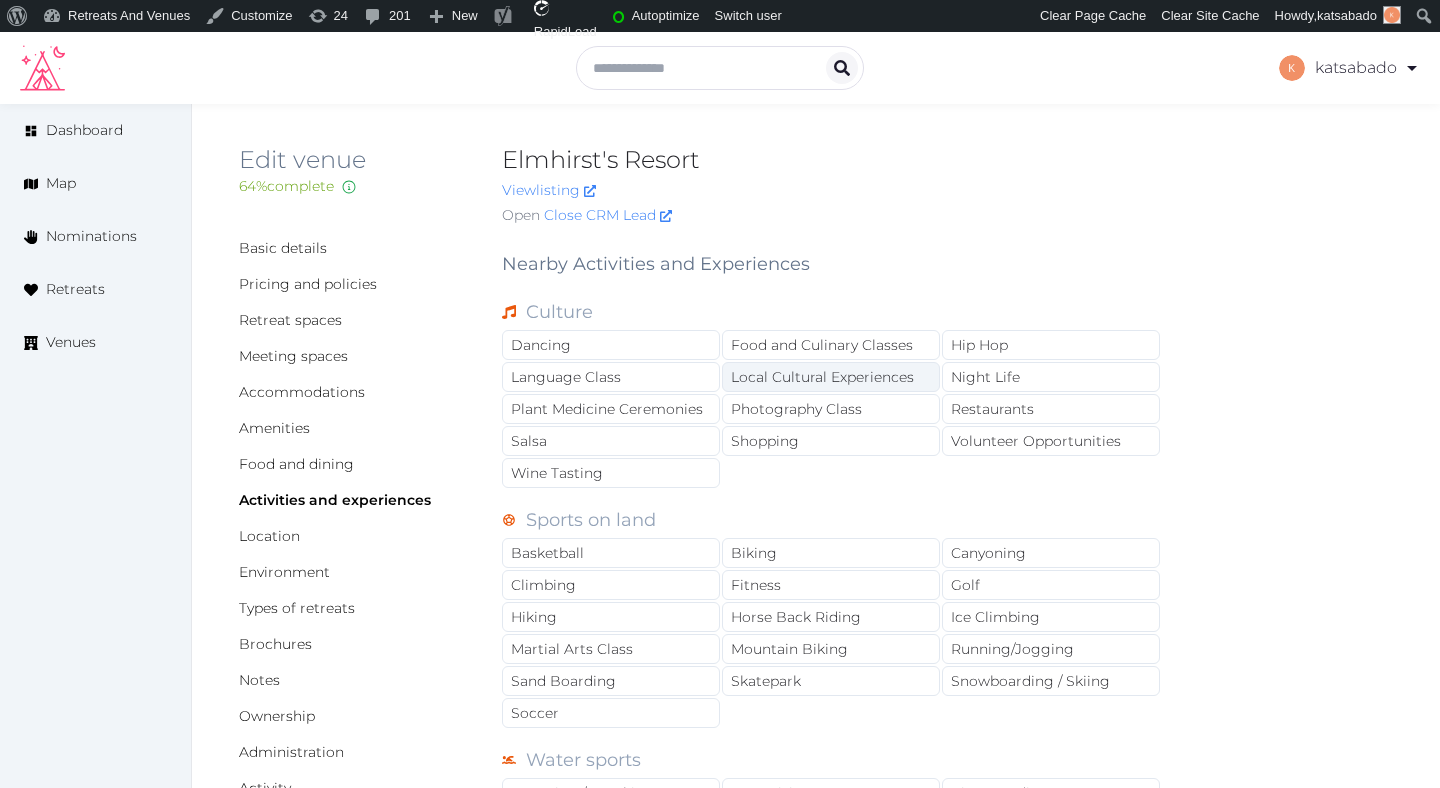click on "Local Cultural Experiences" at bounding box center (831, 377) 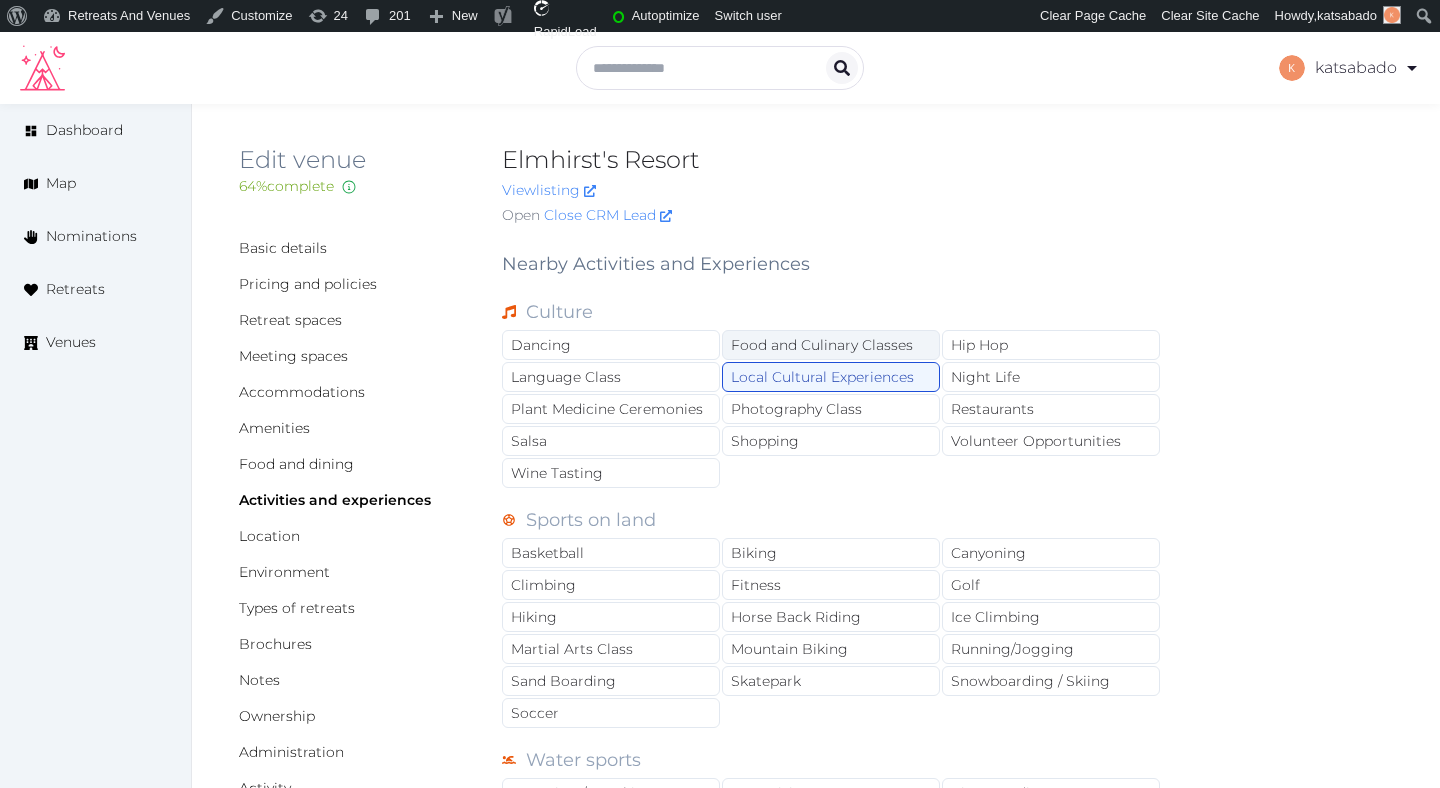 click on "Food and Culinary Classes" at bounding box center (831, 345) 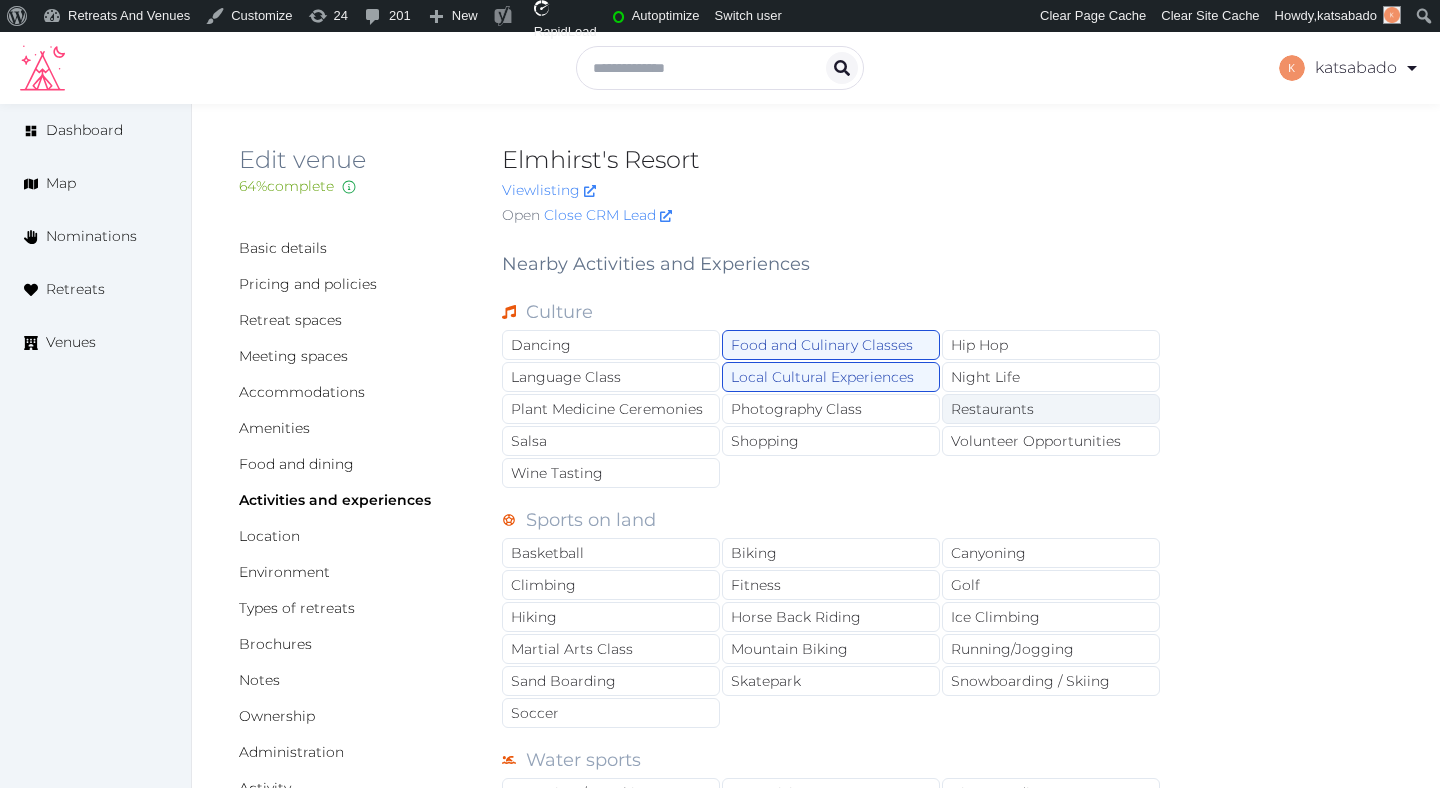 click on "Restaurants" at bounding box center (1051, 409) 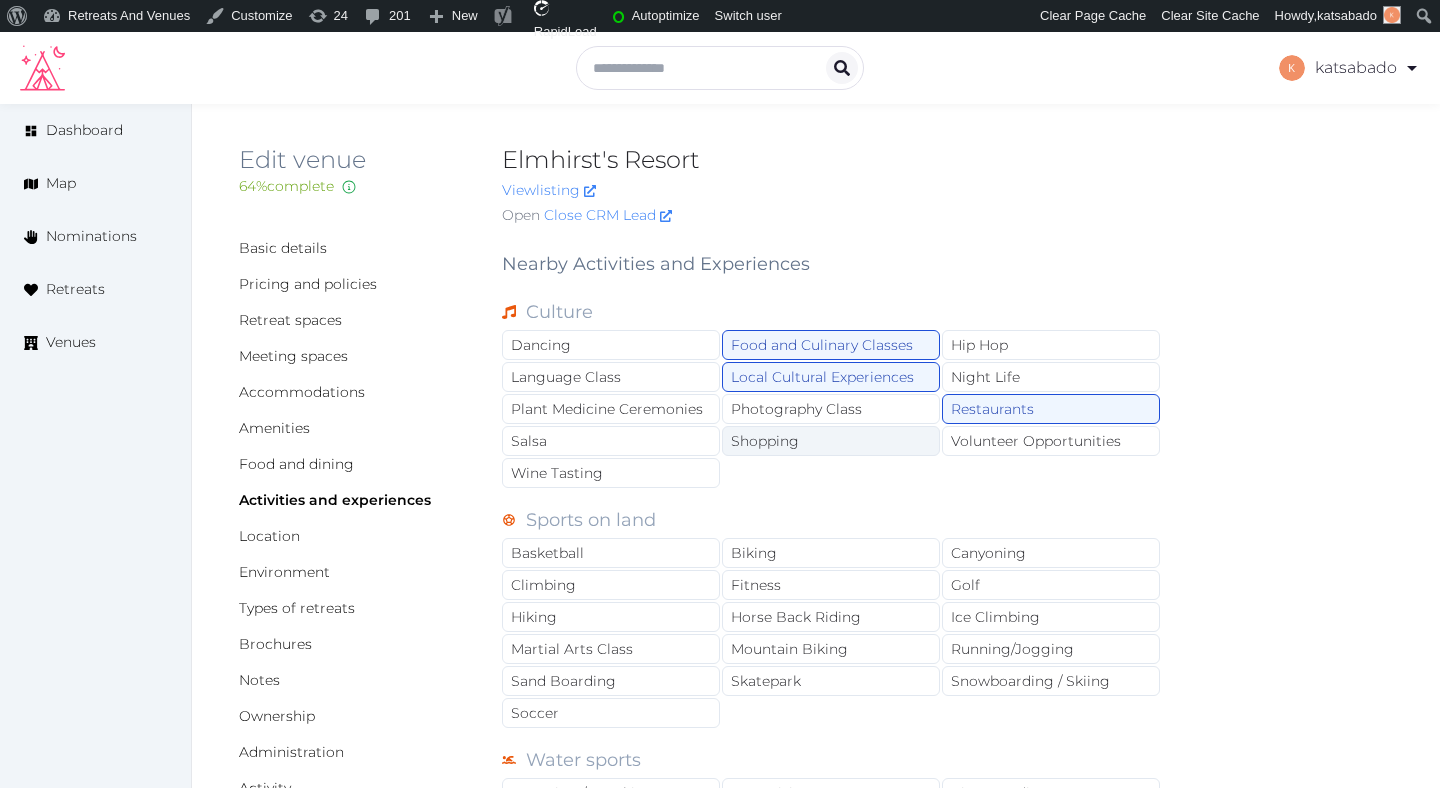 click on "Shopping" at bounding box center [831, 441] 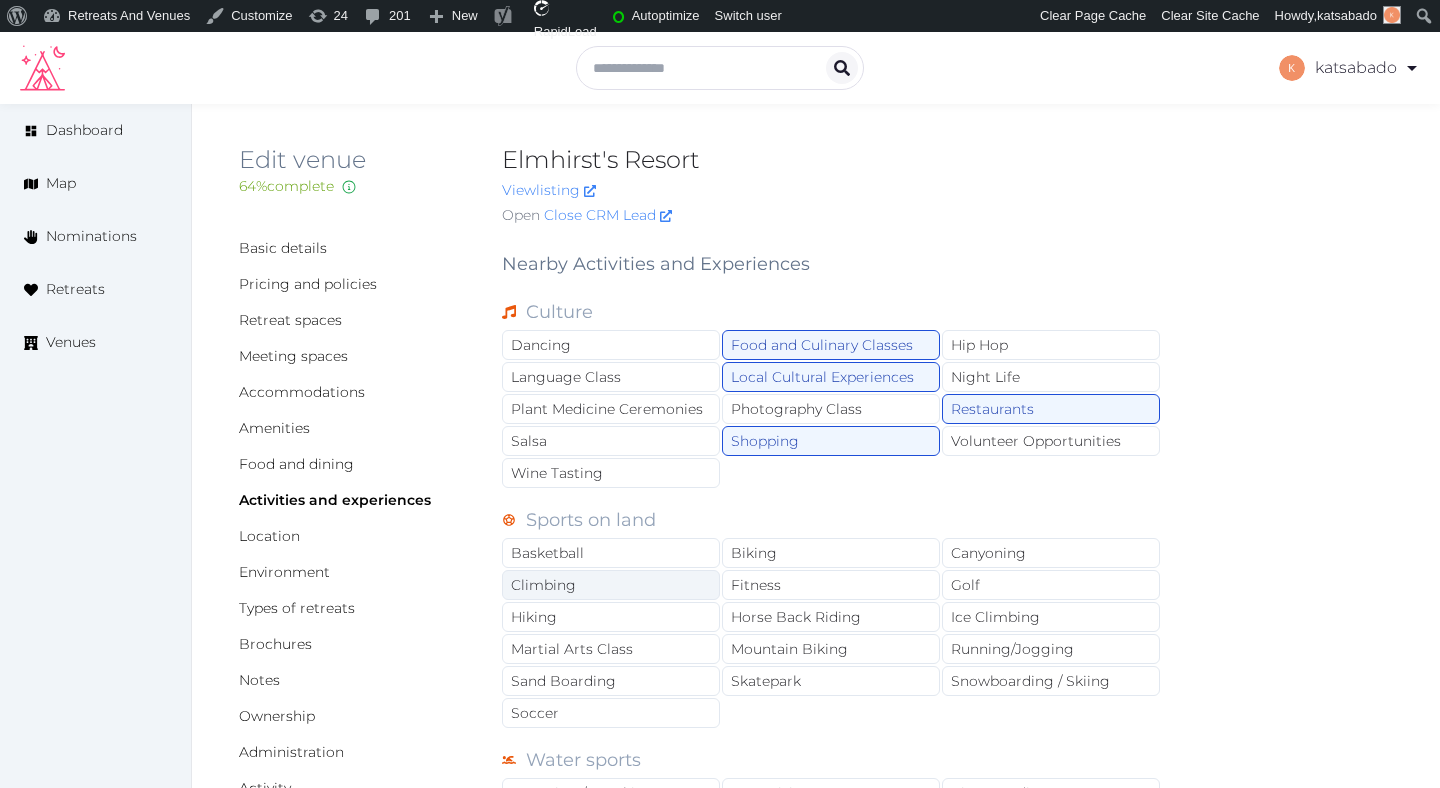 click on "Climbing" at bounding box center [611, 585] 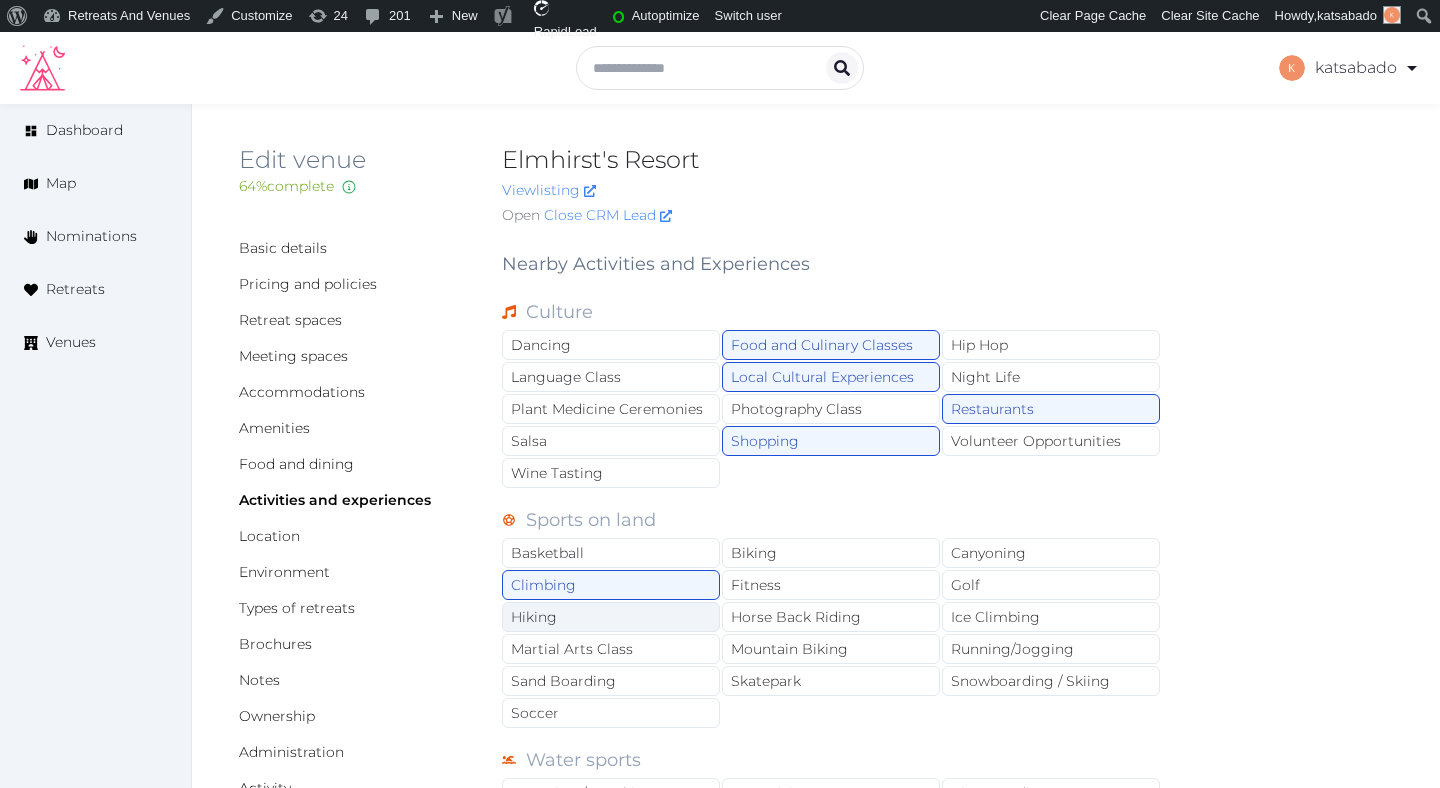 click on "Hiking" at bounding box center [611, 617] 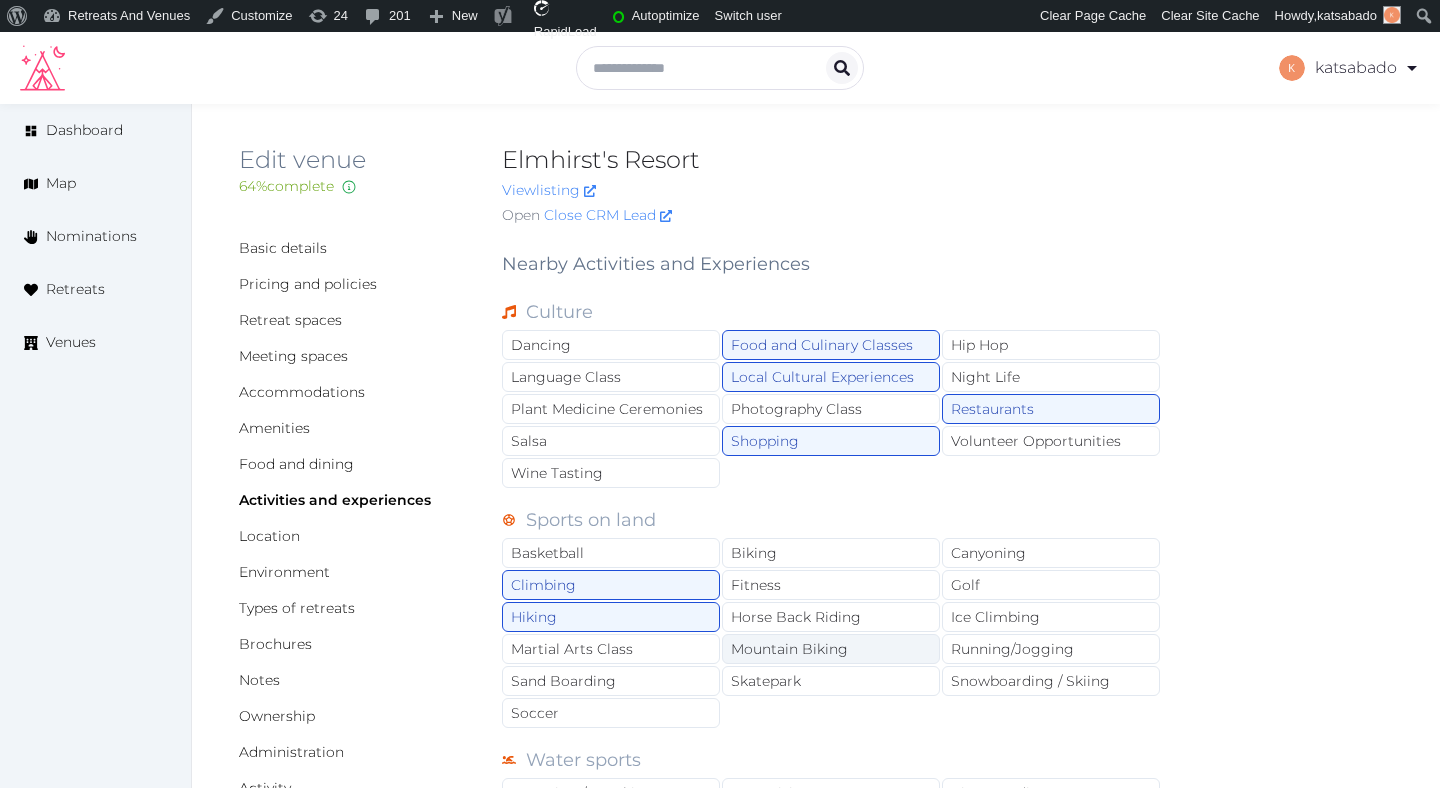 click on "Mountain Biking" at bounding box center (831, 649) 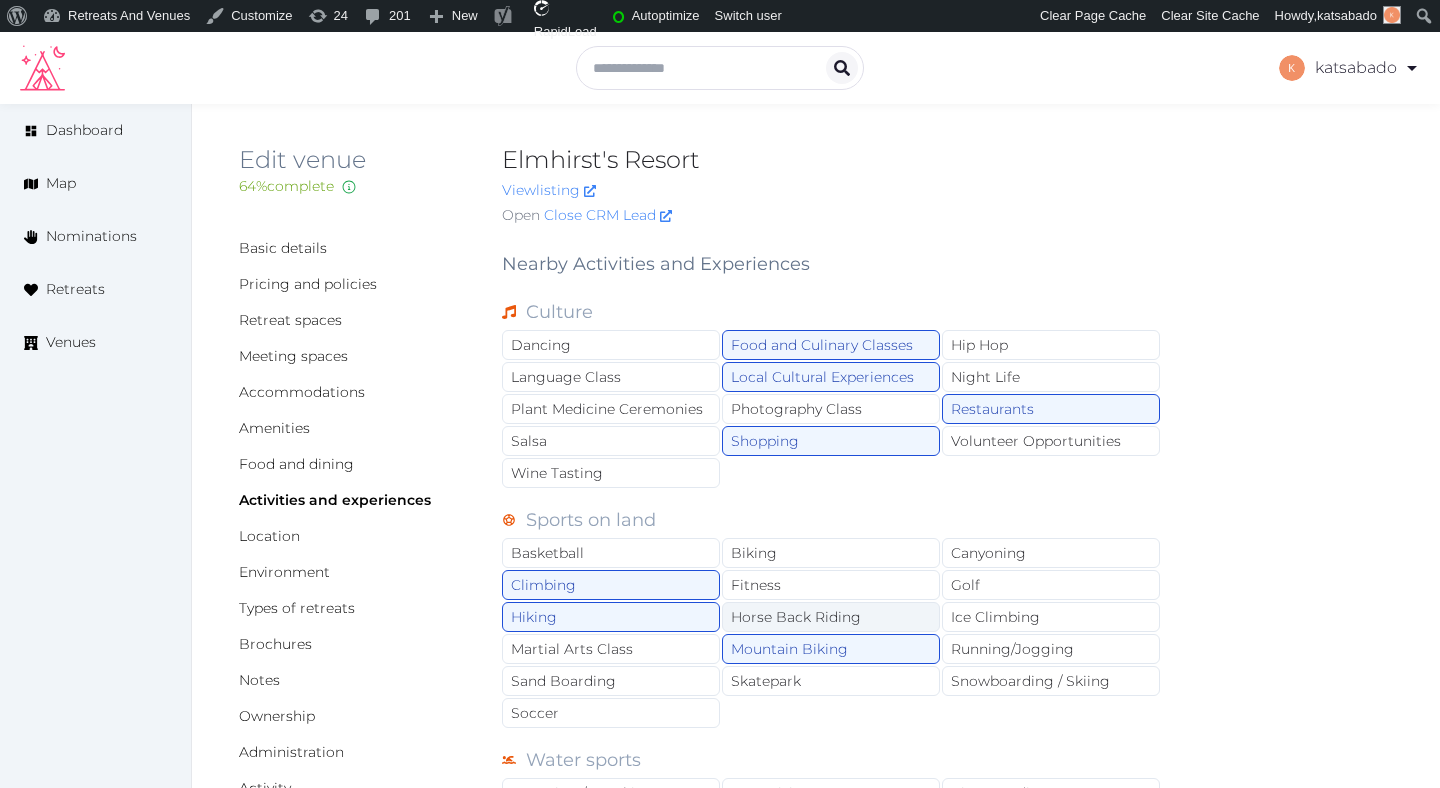 click on "Horse Back Riding" at bounding box center (831, 617) 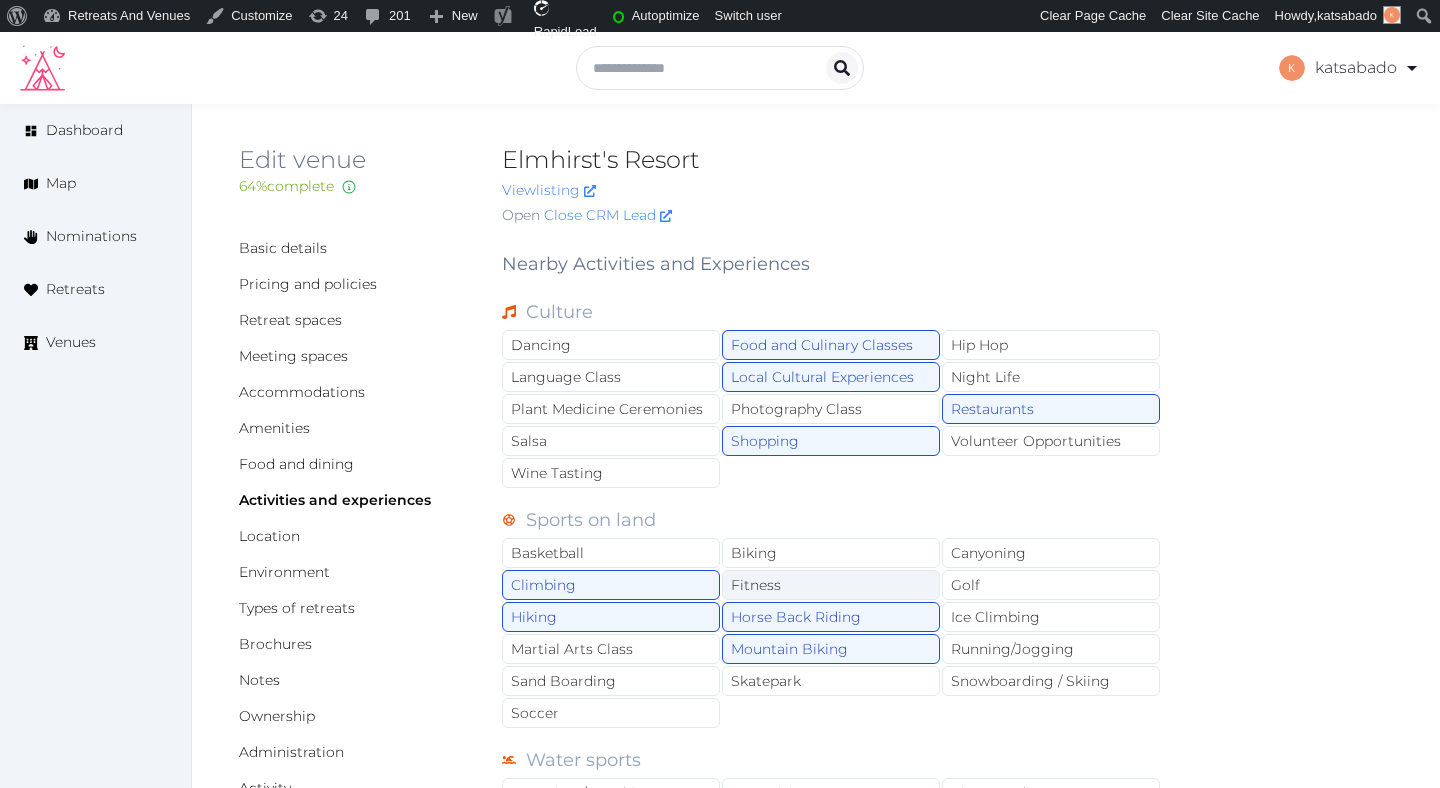 click on "Fitness" at bounding box center [831, 585] 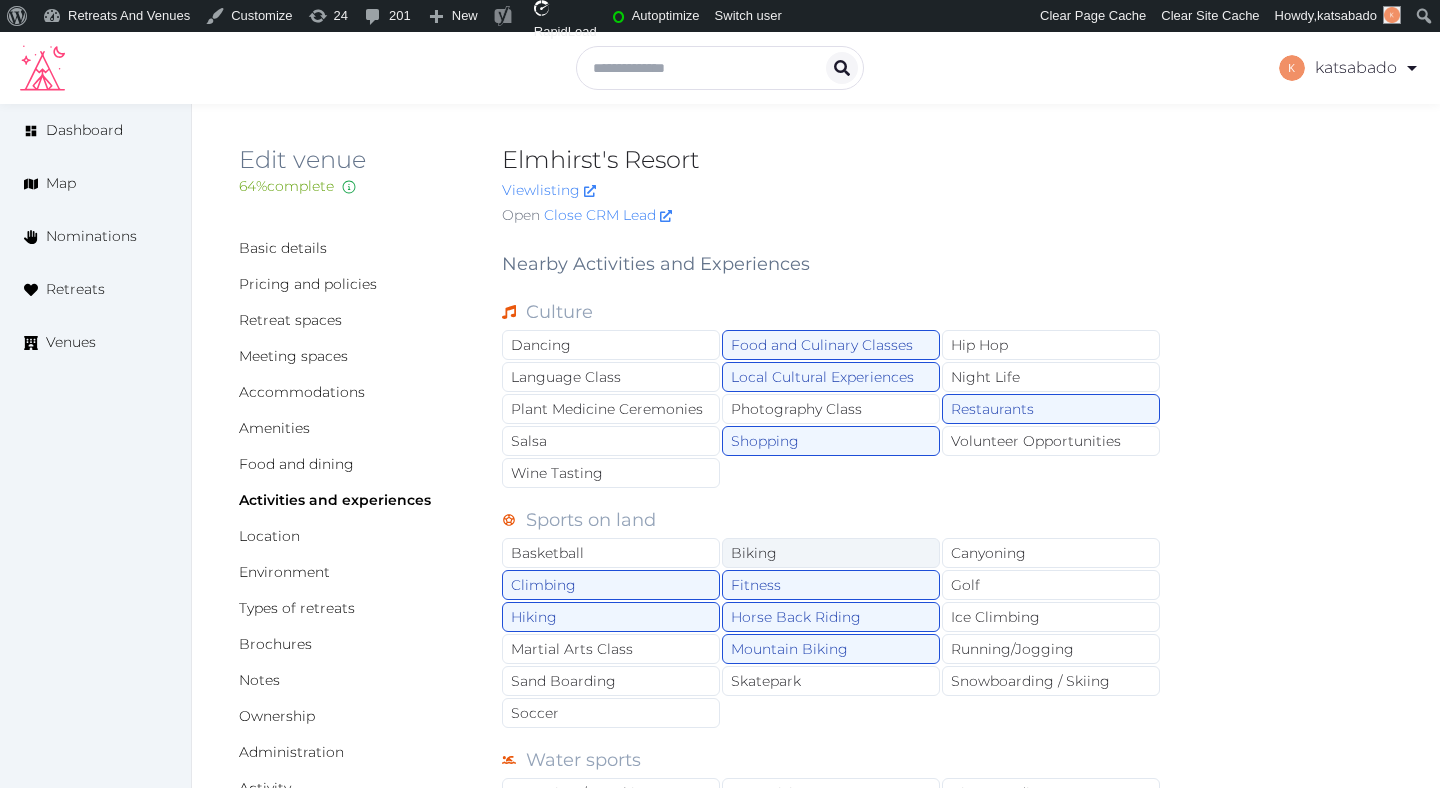click on "Biking" at bounding box center (831, 553) 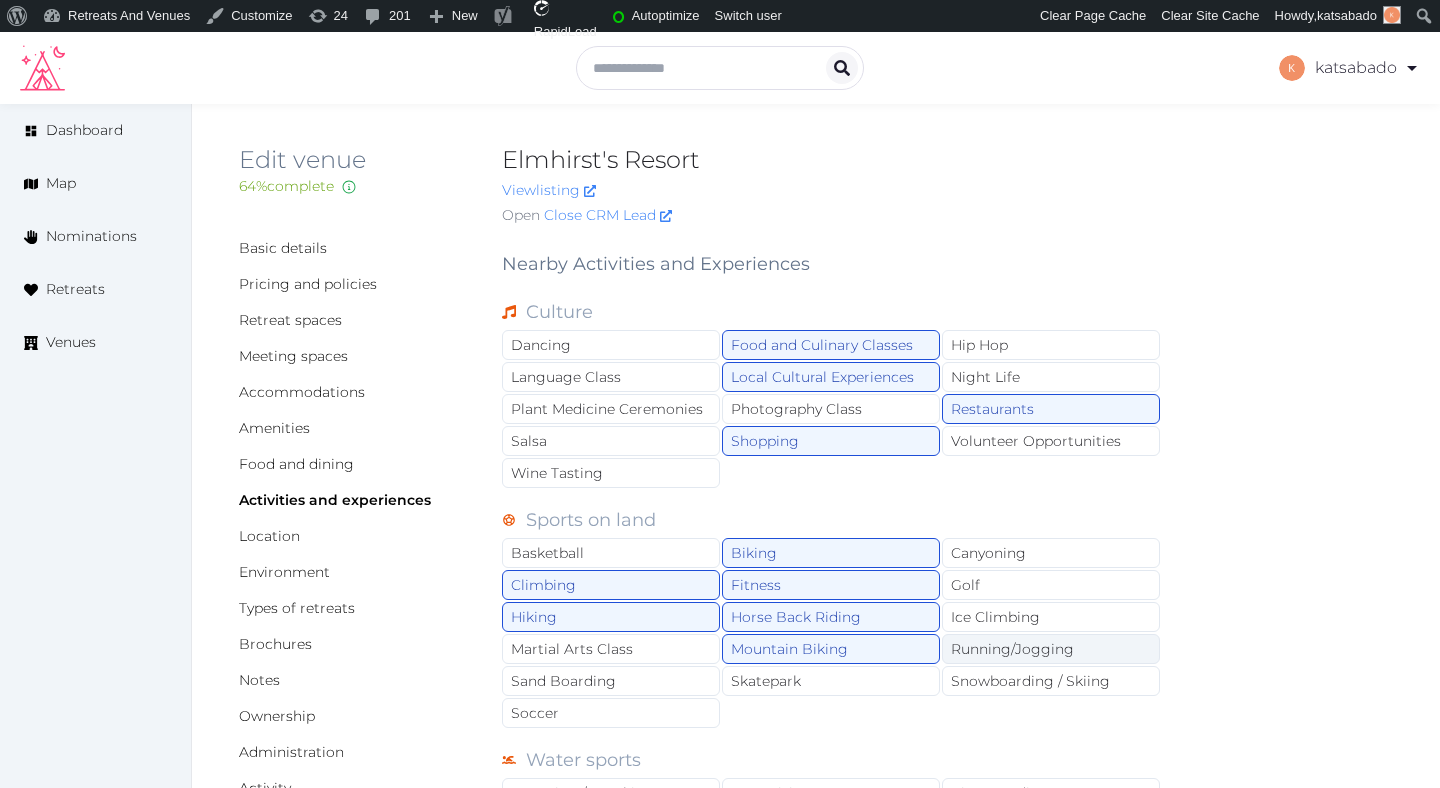 click on "Running/Jogging" at bounding box center [1051, 649] 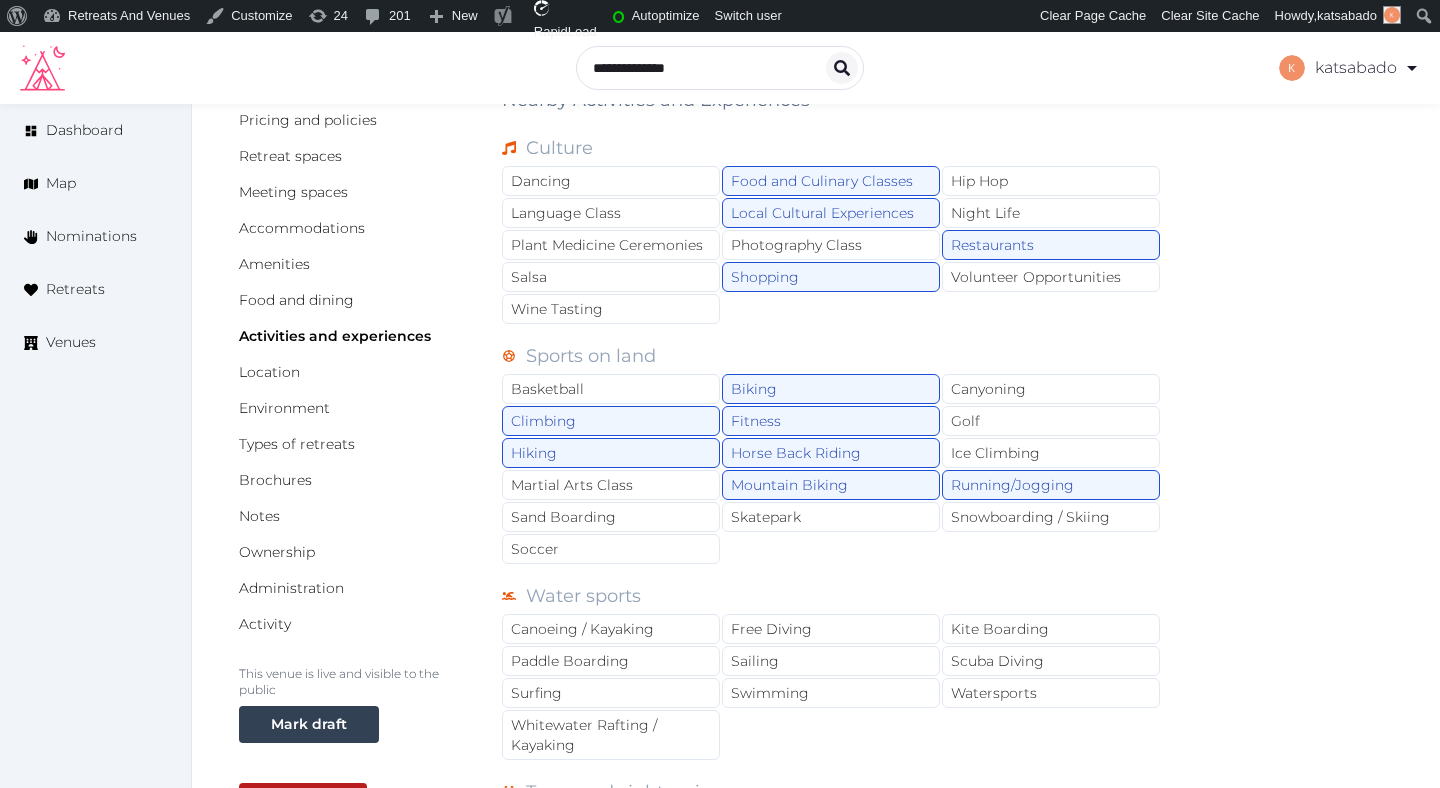 scroll, scrollTop: 169, scrollLeft: 0, axis: vertical 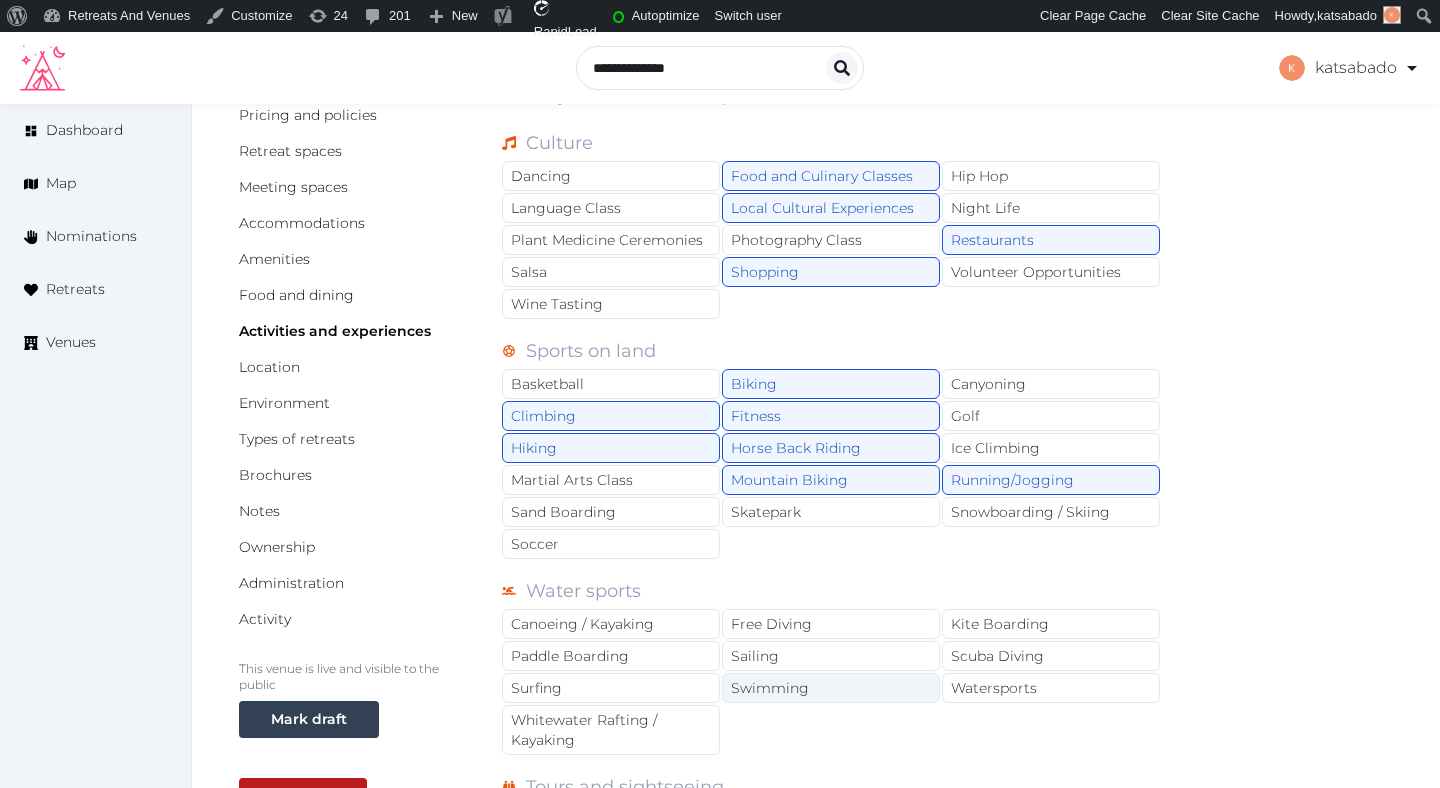 click on "Swimming" at bounding box center [831, 688] 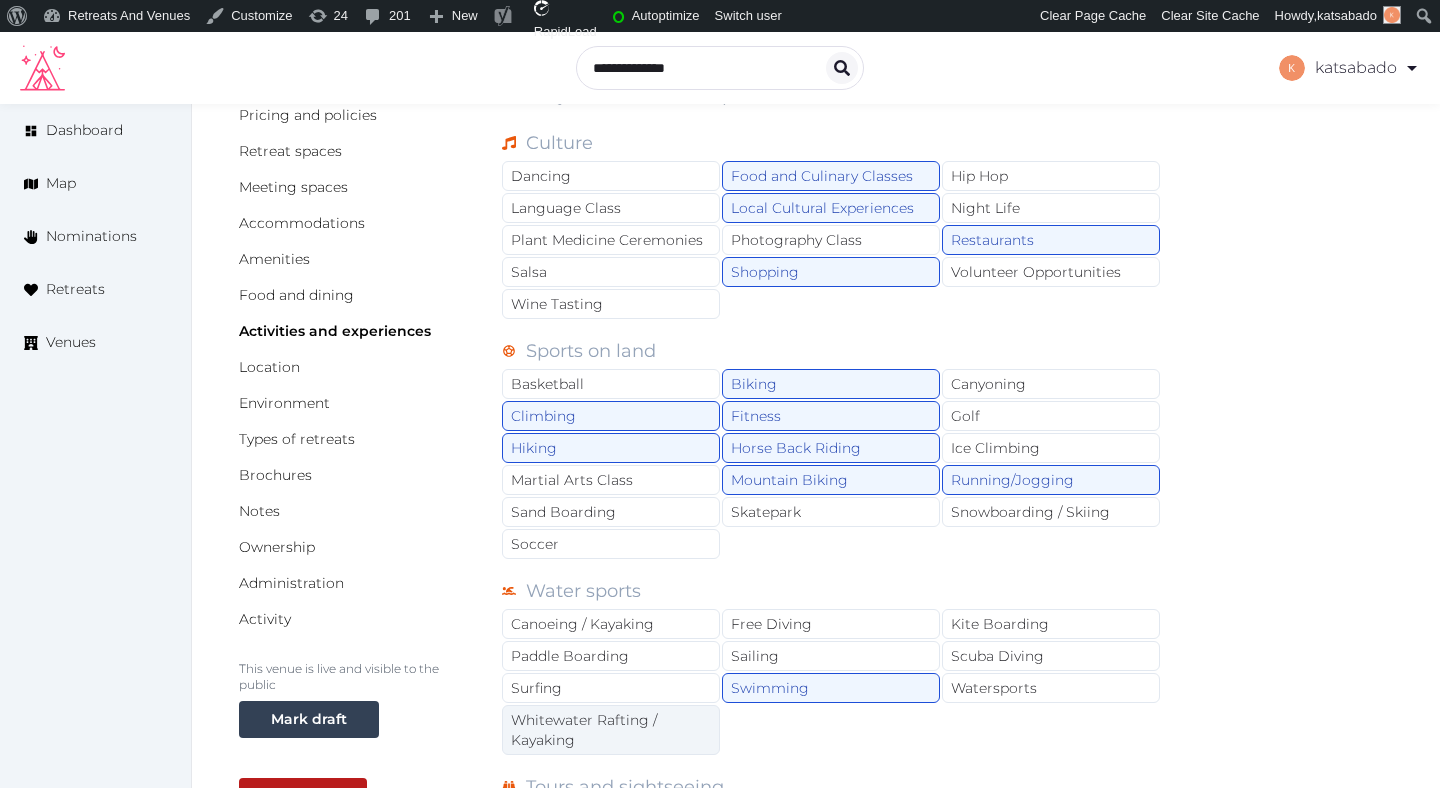 click on "Whitewater Rafting / Kayaking" at bounding box center (611, 730) 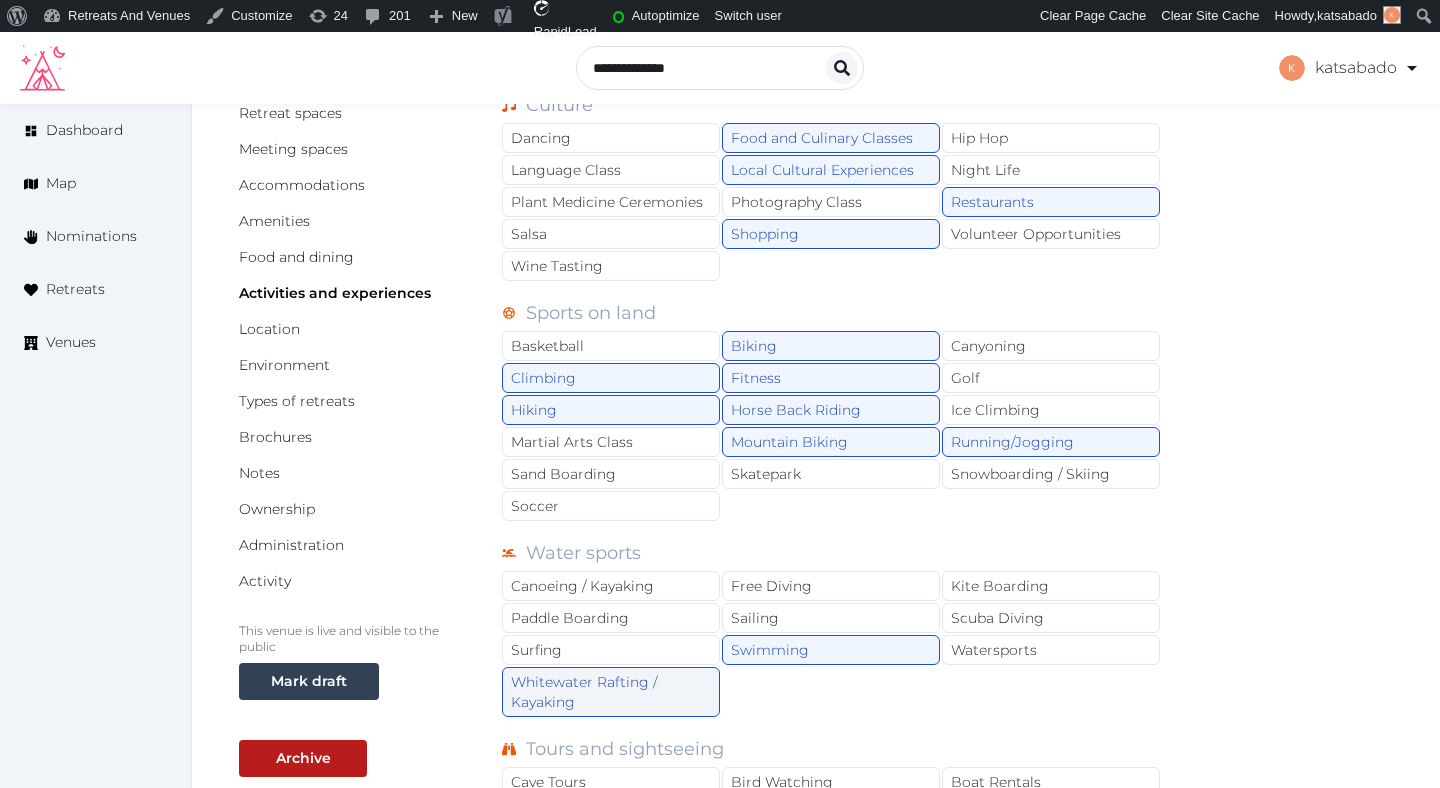 scroll, scrollTop: 219, scrollLeft: 0, axis: vertical 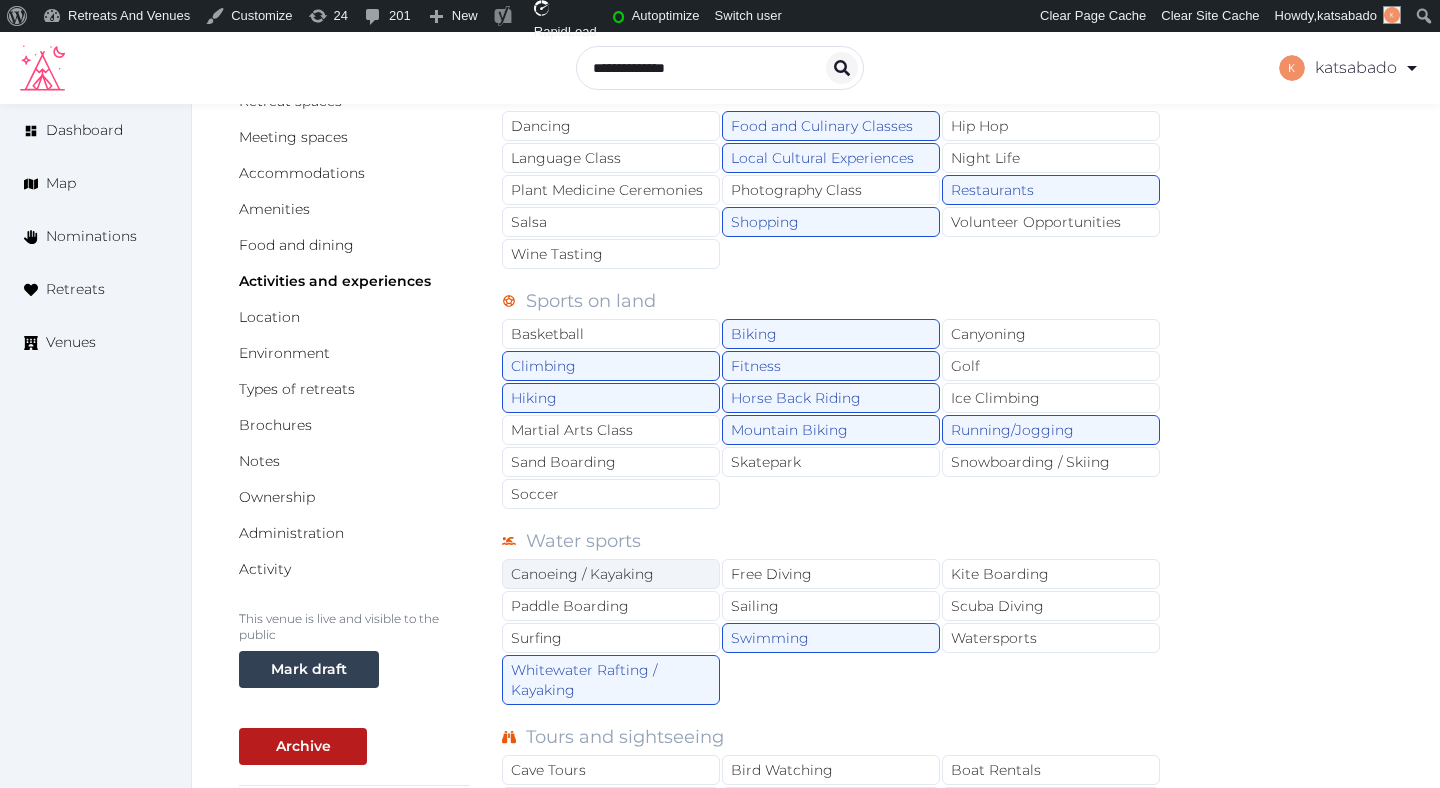 click on "Canoeing / Kayaking" at bounding box center [611, 574] 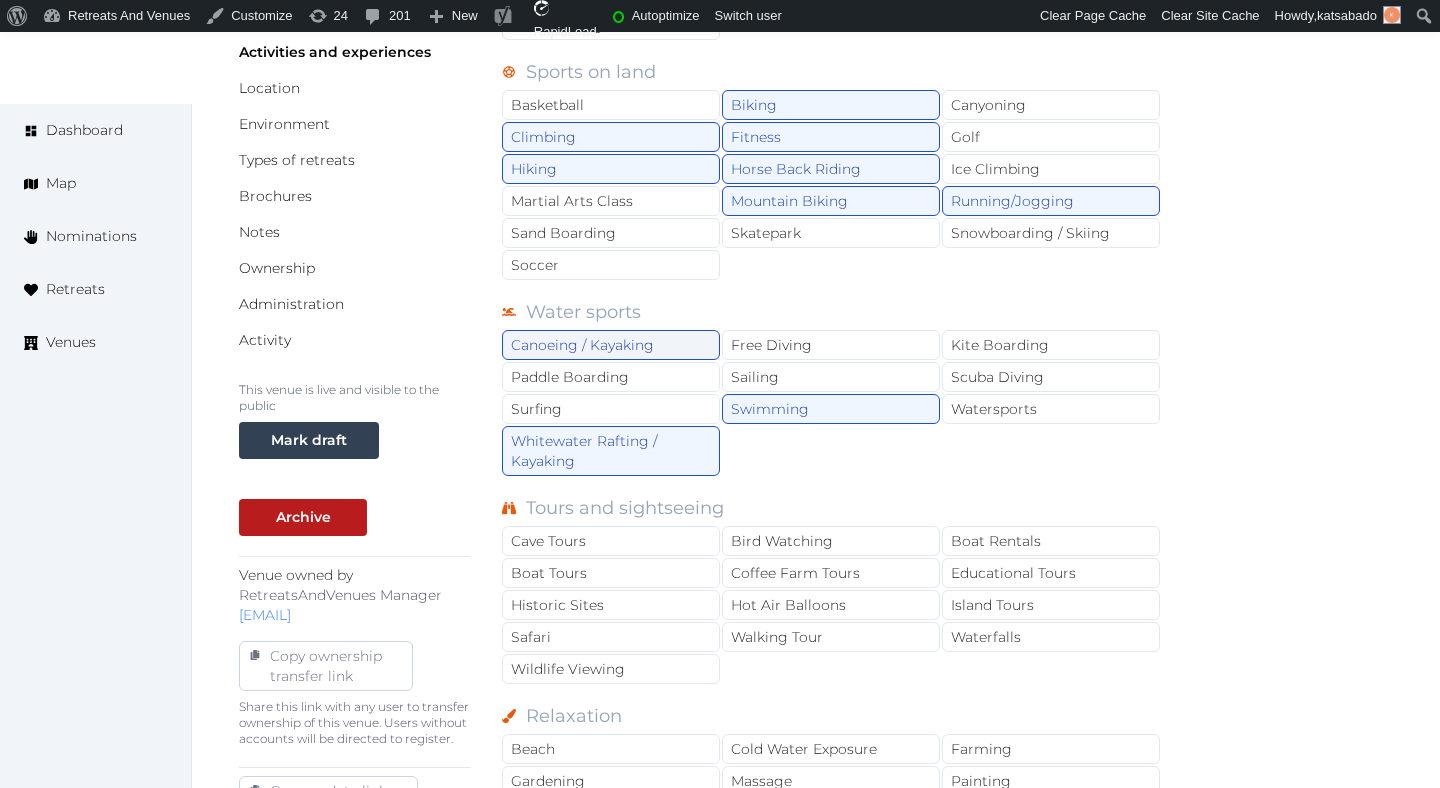 scroll, scrollTop: 467, scrollLeft: 0, axis: vertical 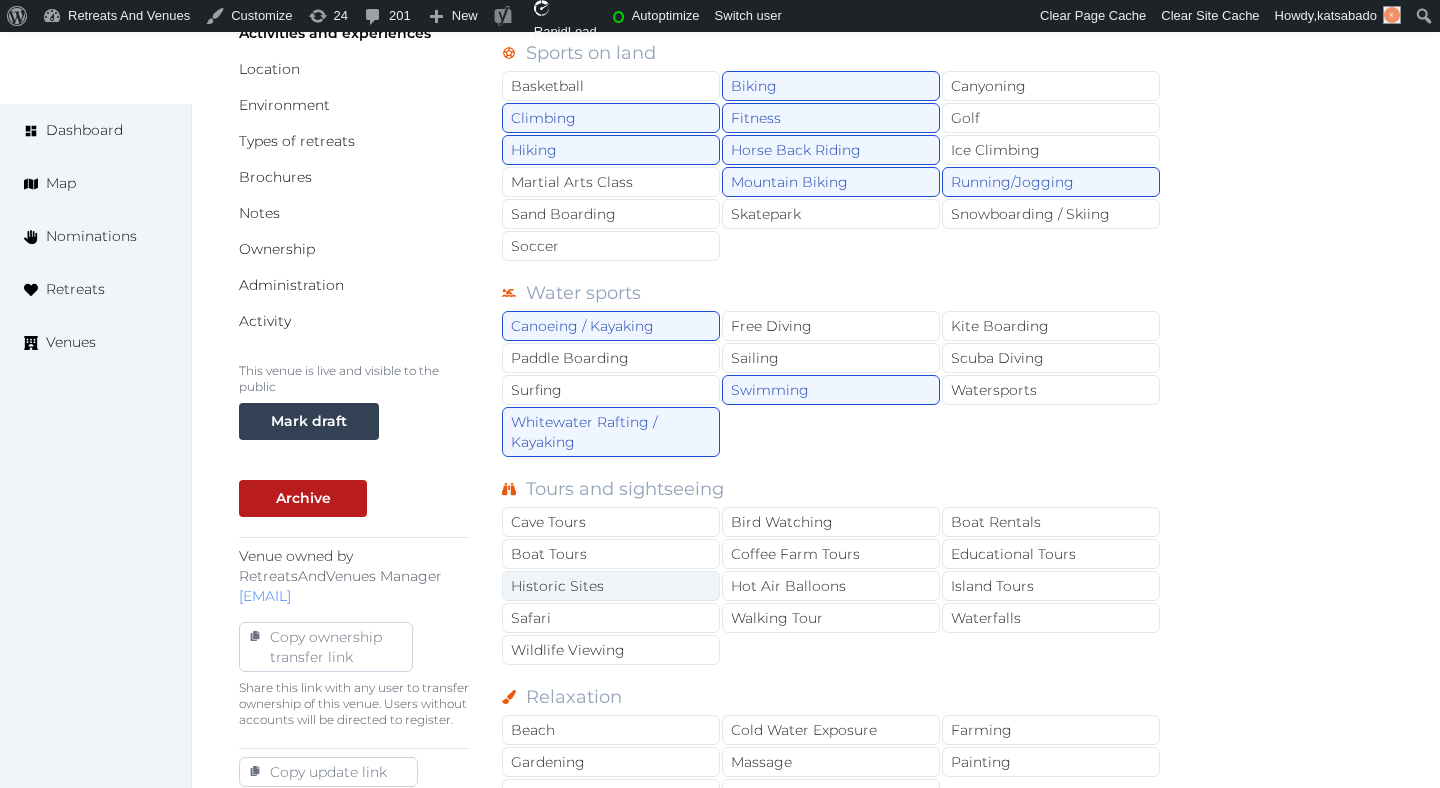 click on "Historic Sites" at bounding box center (611, 586) 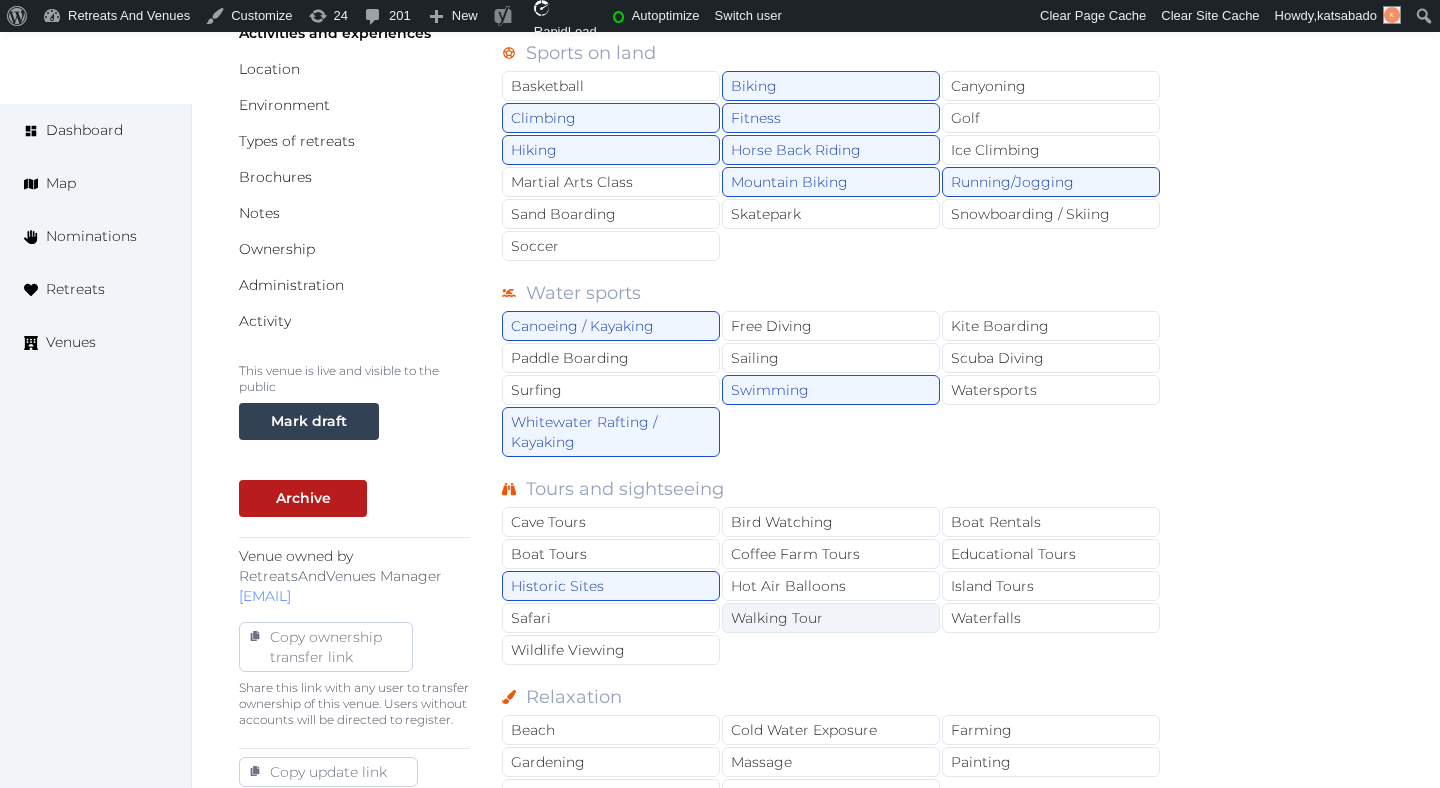 click on "Walking Tour" at bounding box center (831, 618) 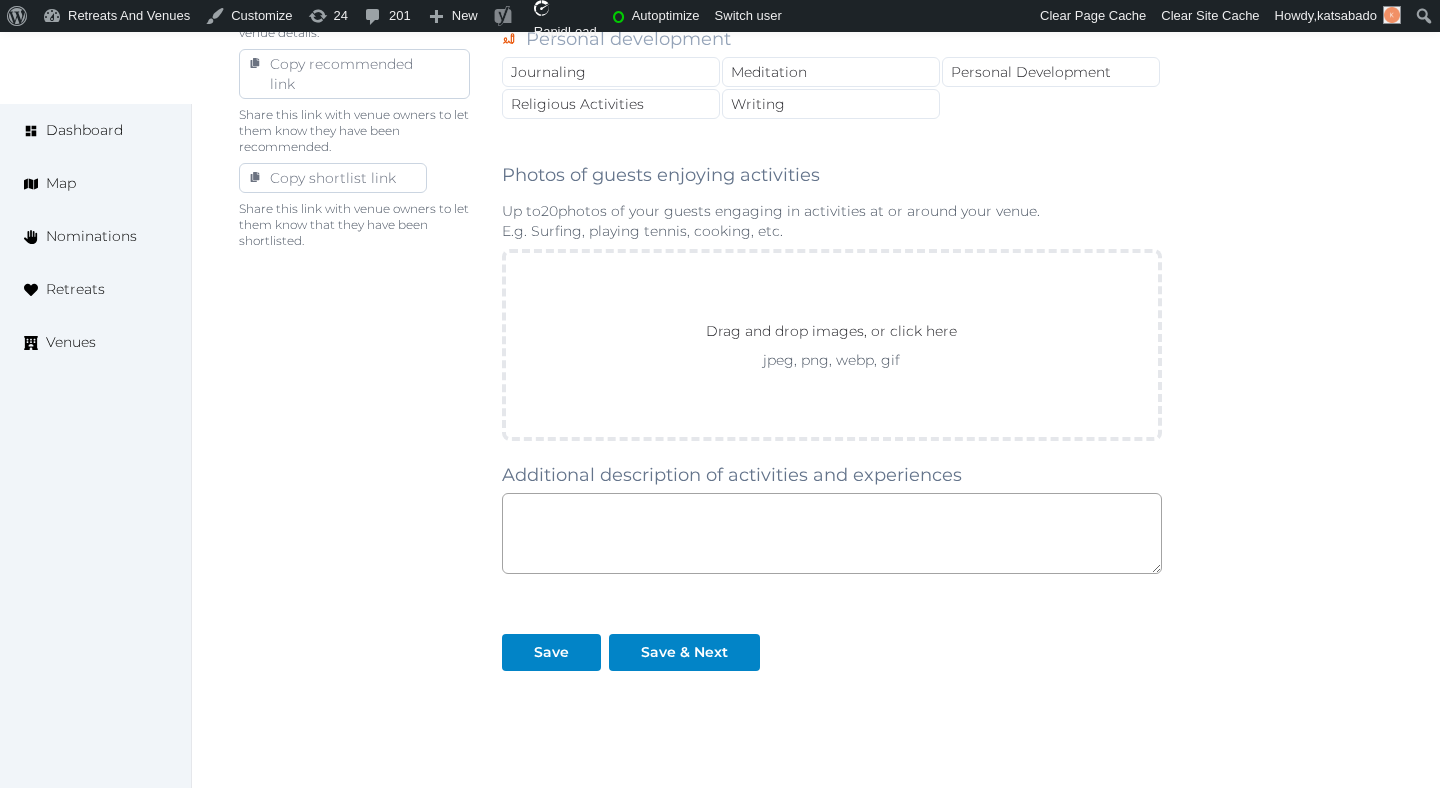 scroll, scrollTop: 1270, scrollLeft: 0, axis: vertical 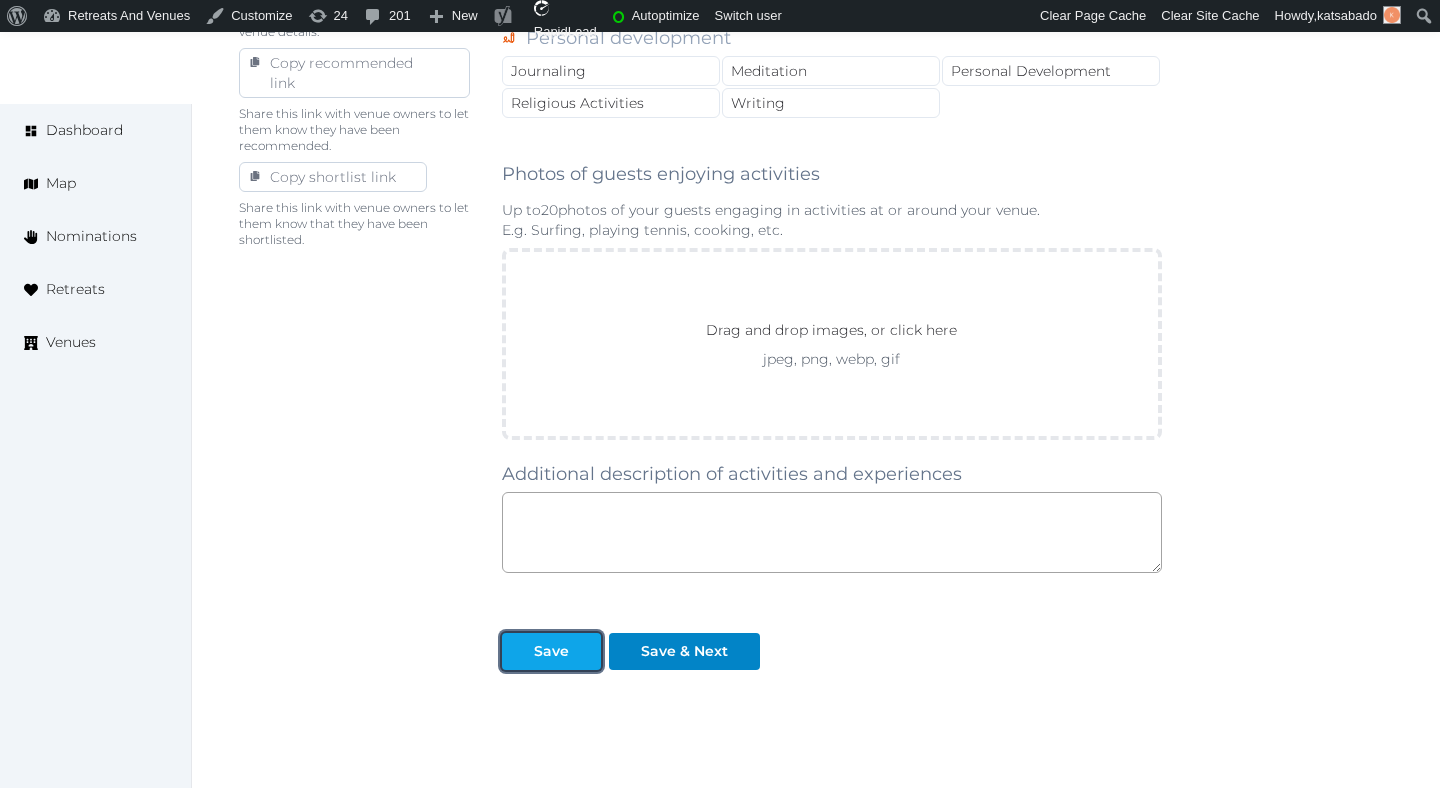 click on "Save" at bounding box center [551, 651] 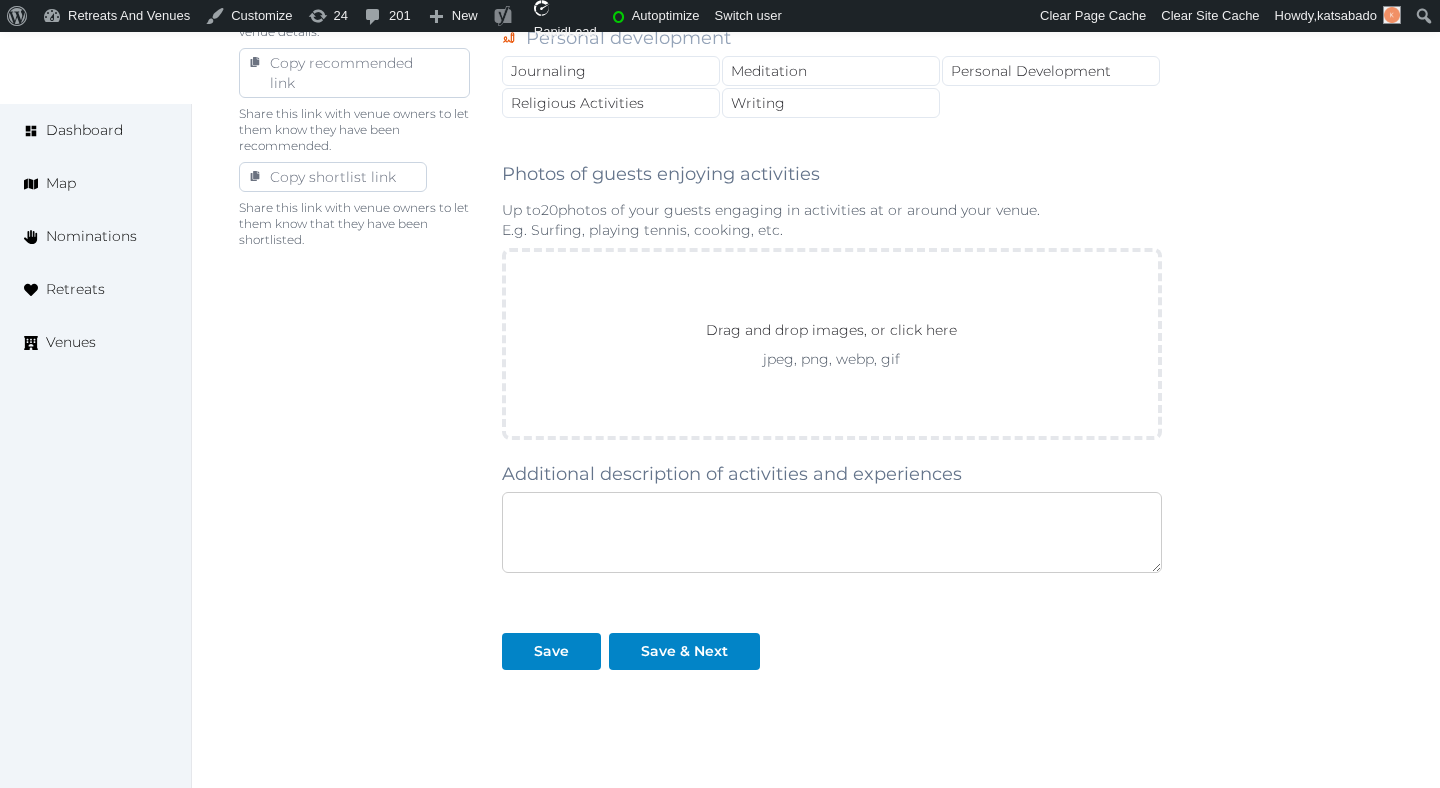 click at bounding box center [832, 532] 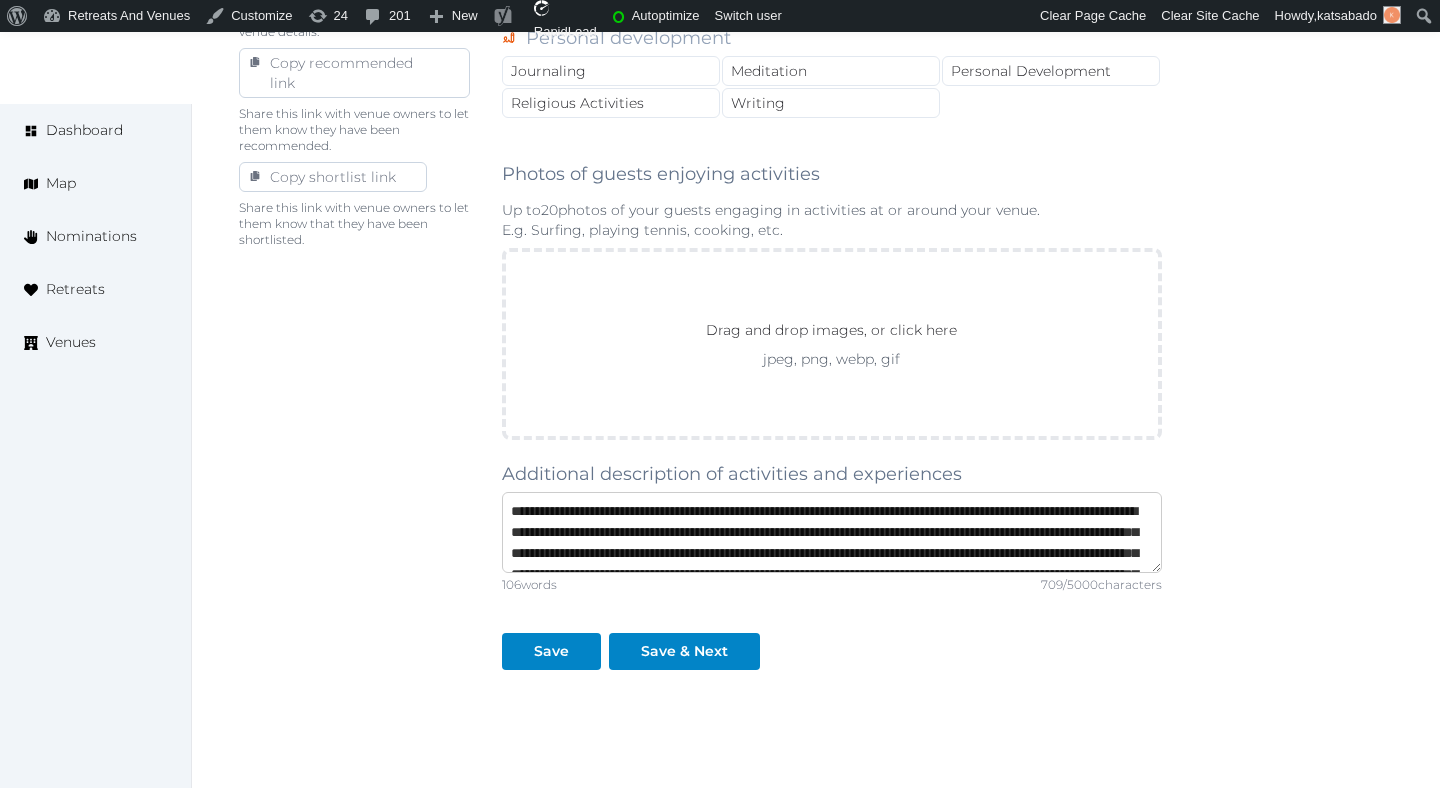 scroll, scrollTop: 95, scrollLeft: 0, axis: vertical 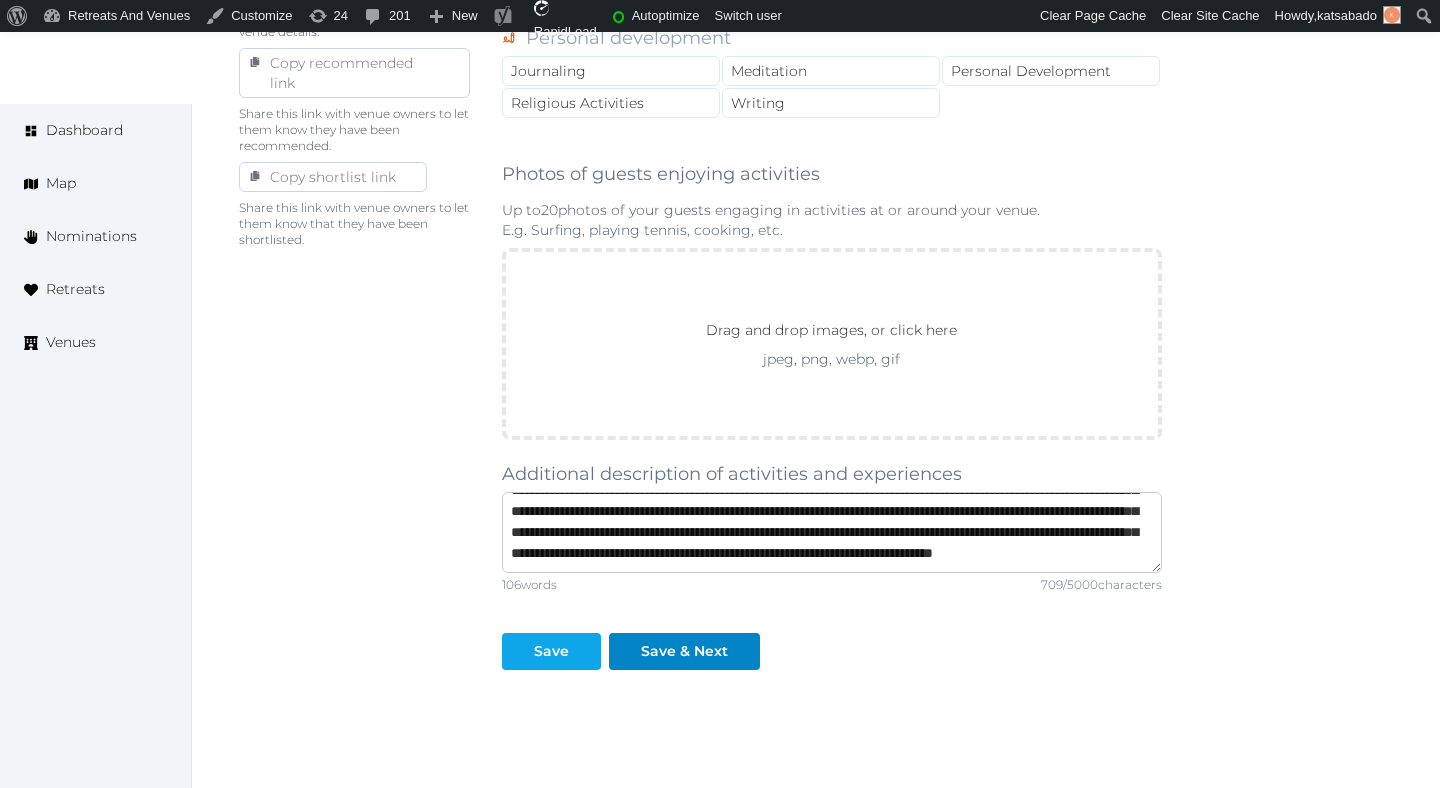 type on "**********" 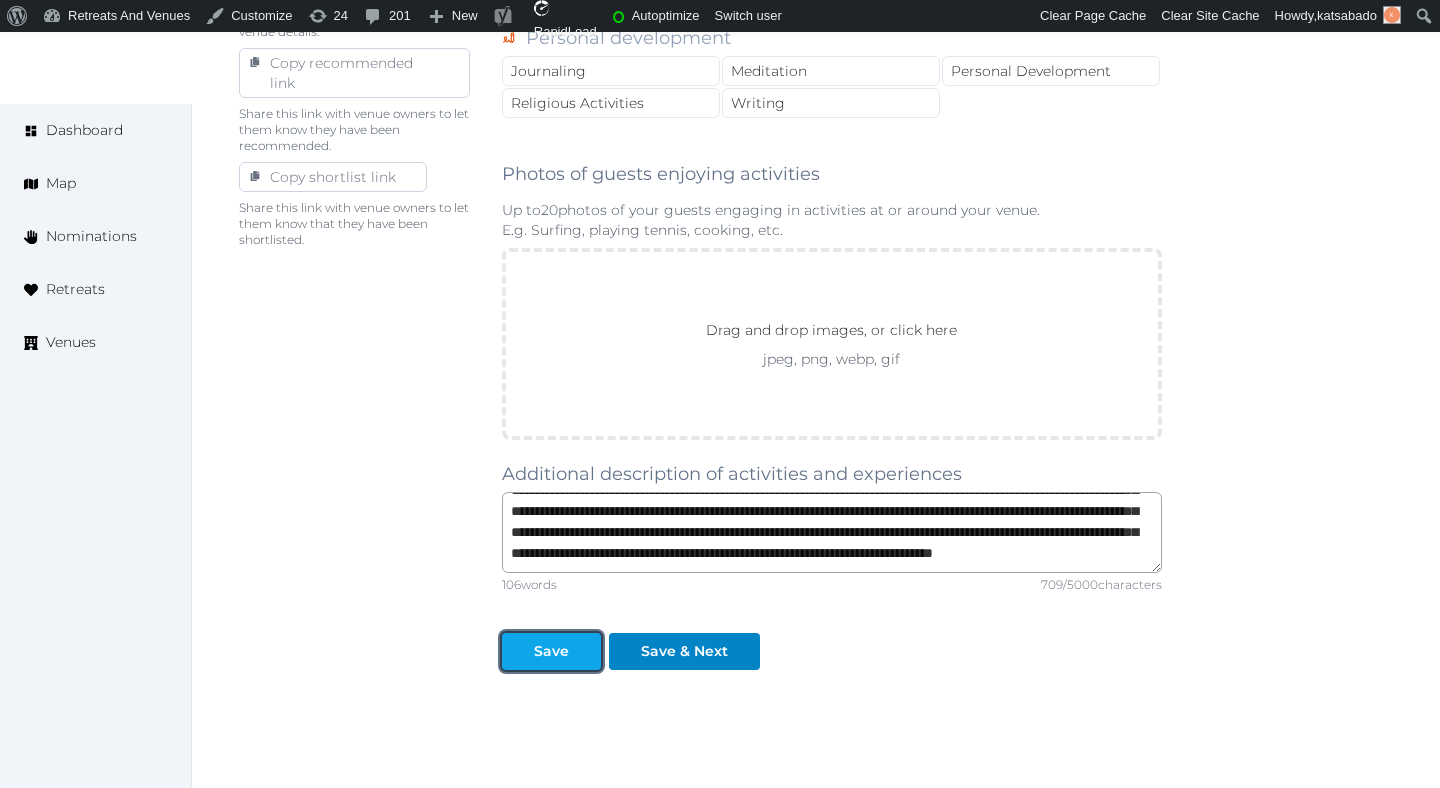 click on "Save" at bounding box center [551, 651] 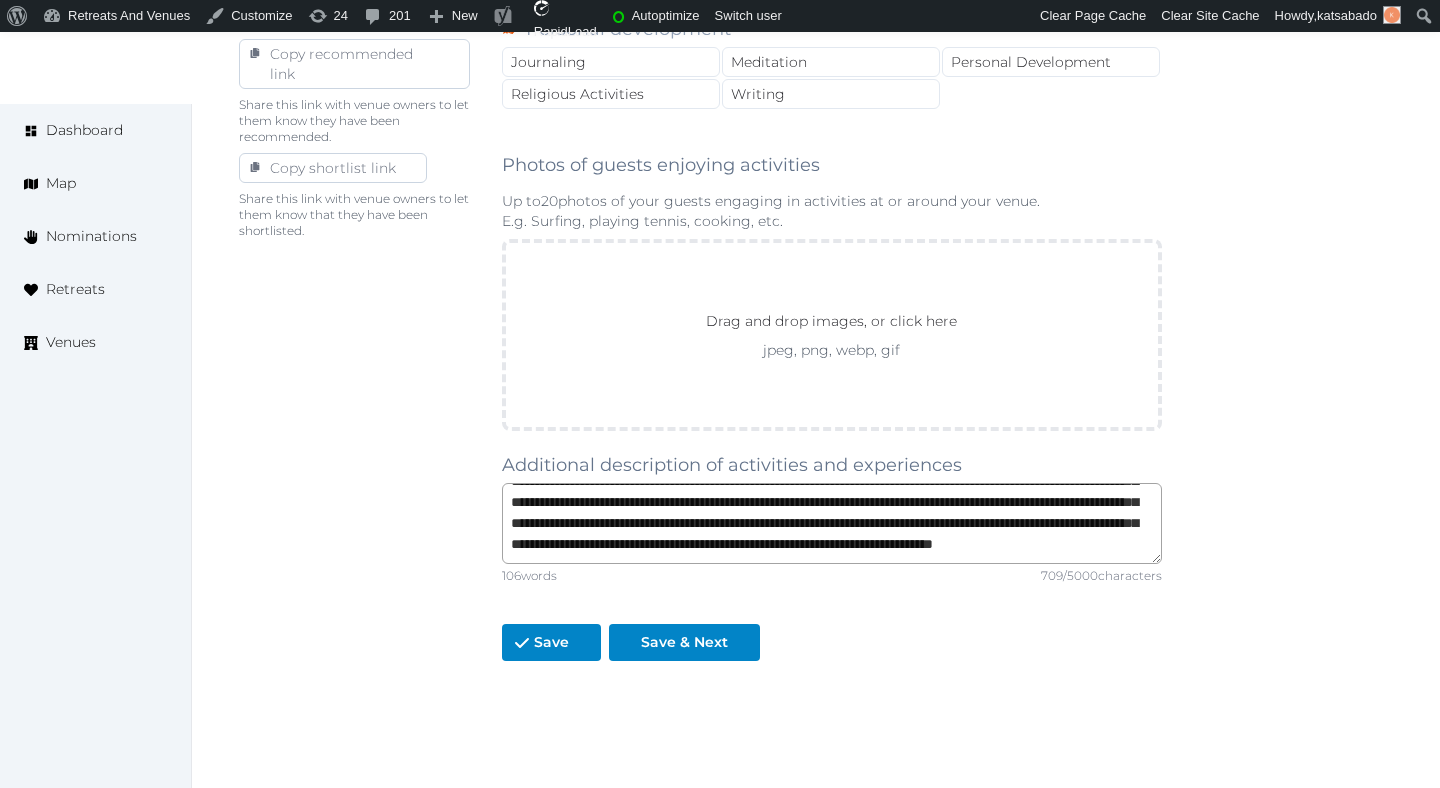 scroll, scrollTop: 1376, scrollLeft: 0, axis: vertical 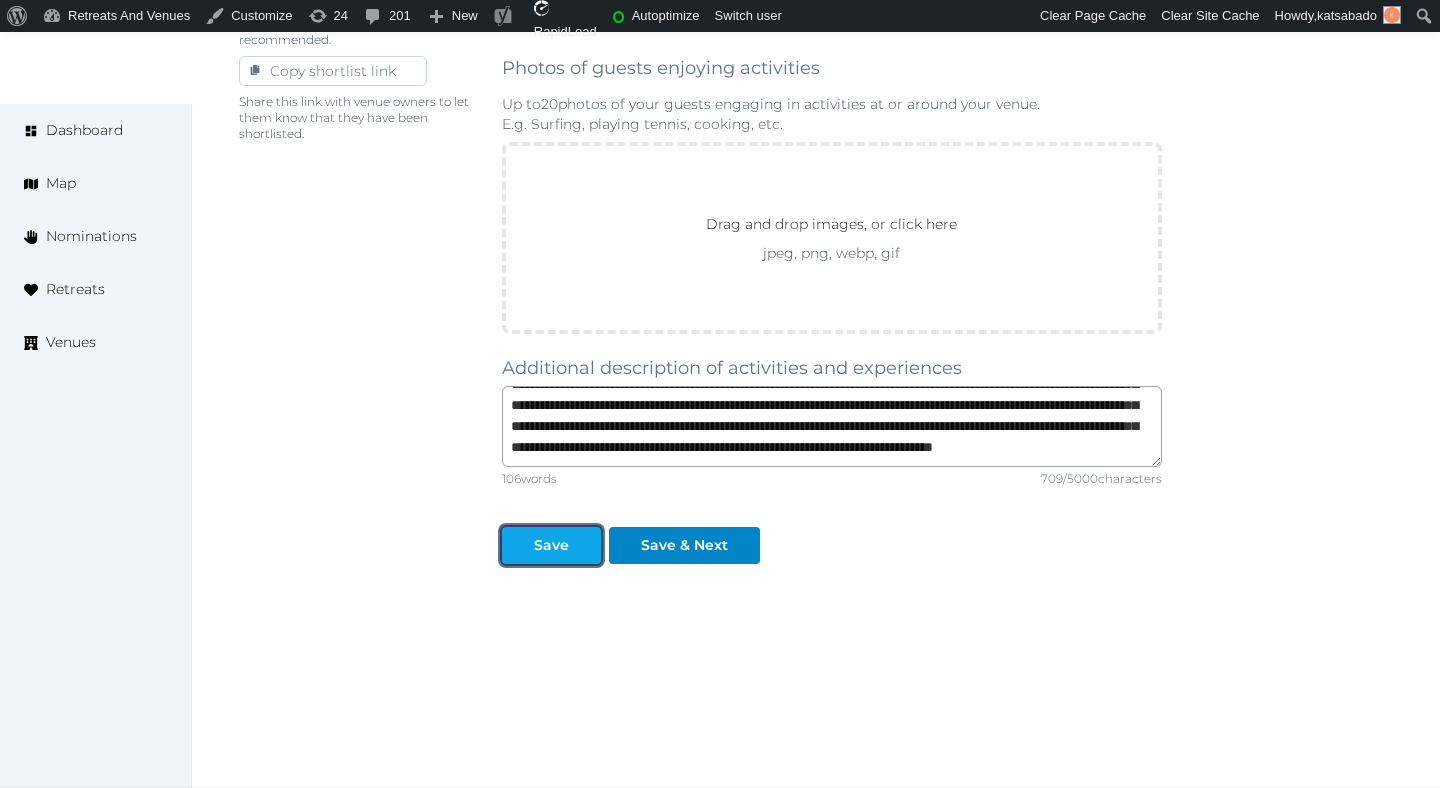click on "Save" at bounding box center [551, 545] 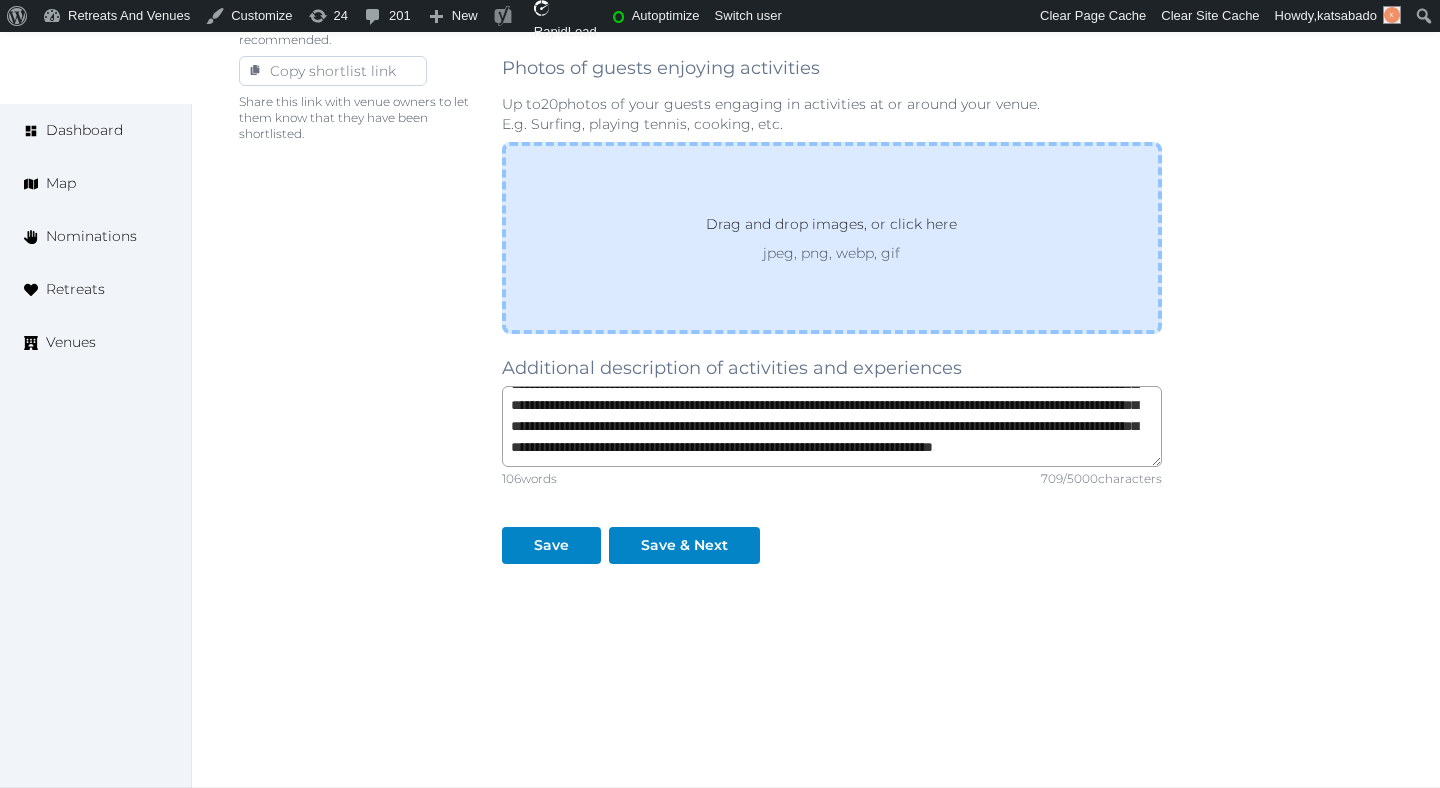 click on "Drag and drop images, or click here jpeg, png, webp, gif" at bounding box center (831, 238) 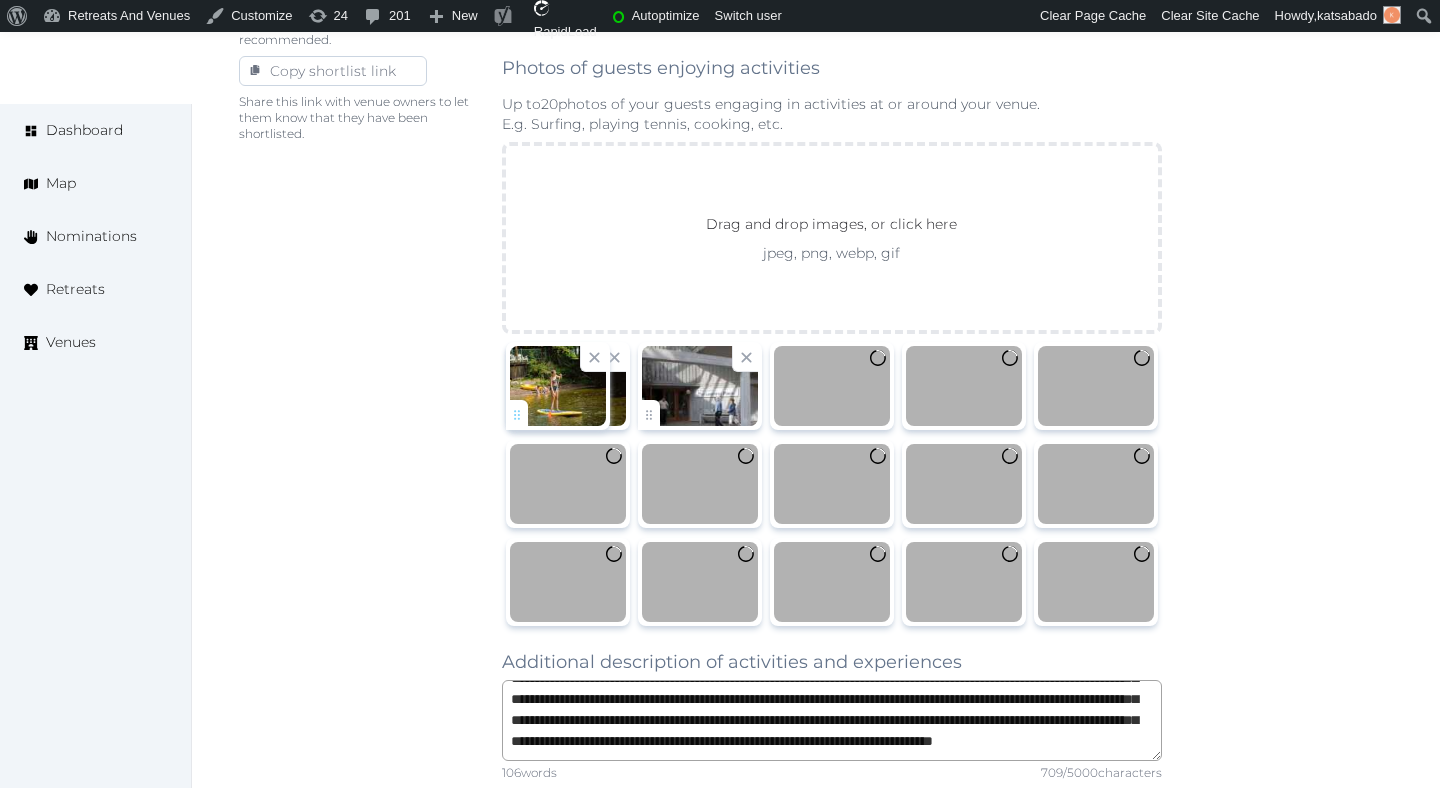 drag, startPoint x: 651, startPoint y: 412, endPoint x: 529, endPoint y: 409, distance: 122.03688 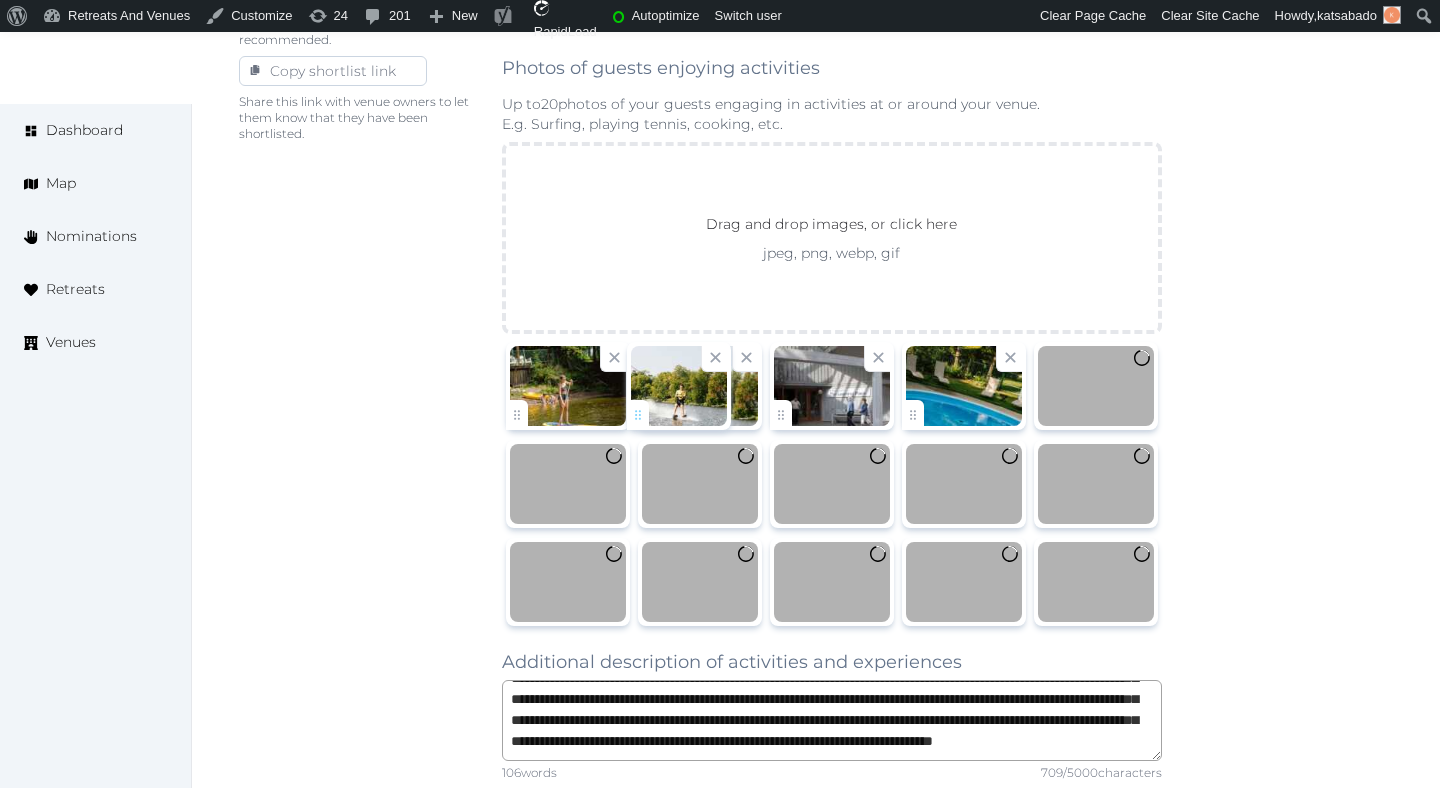 drag, startPoint x: 913, startPoint y: 410, endPoint x: 639, endPoint y: 411, distance: 274.00183 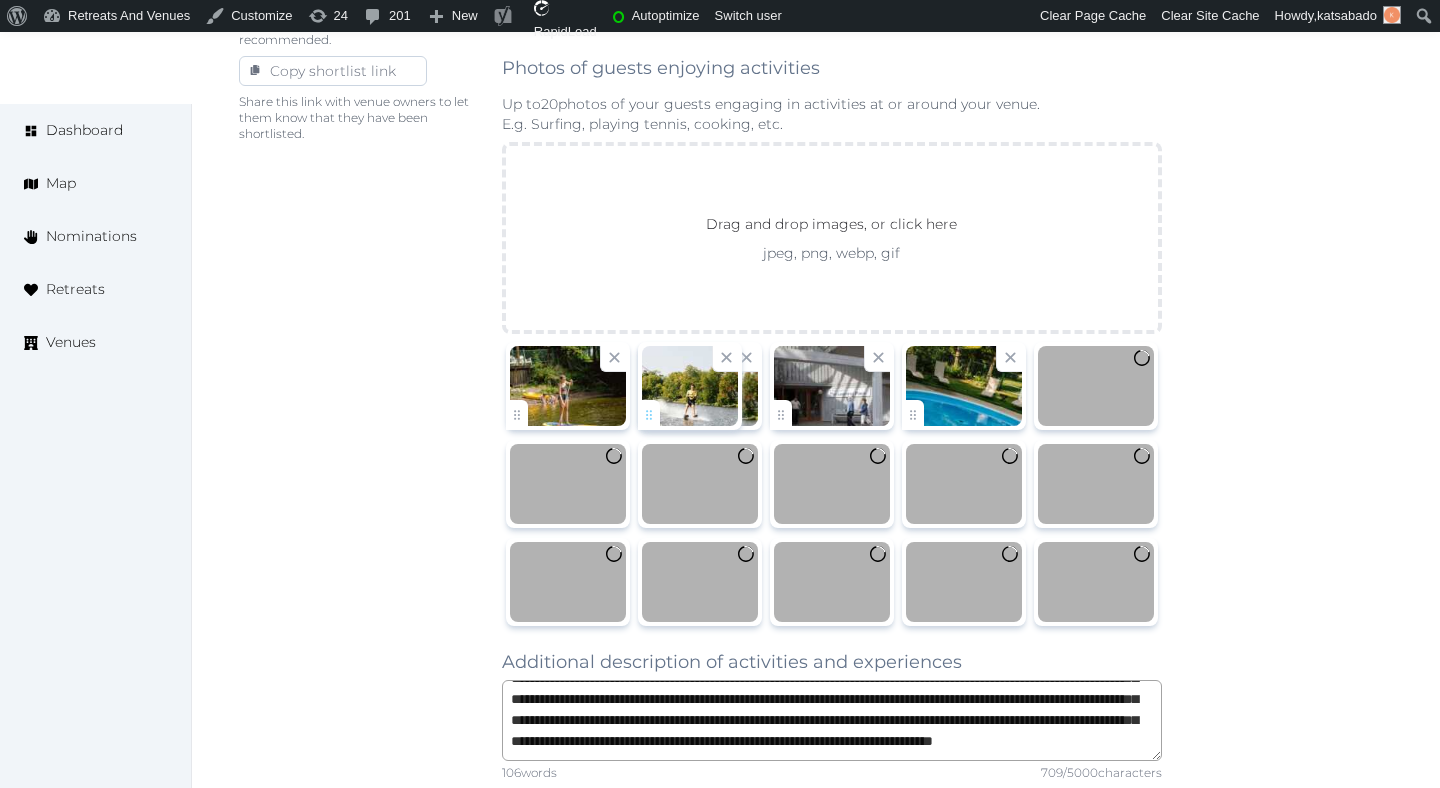 click on "katsabado   Account My Venue Listings My Retreats Logout      Dashboard Map Nominations Retreats Venues Edit venue 64 %  complete Fill out all the fields in your listing to increase its completion percentage.   A higher completion percentage will make your listing more attractive and result in better matches. Elmhirst's Resort   View  listing   Open    Close CRM Lead Basic details Pricing and policies Retreat spaces Meeting spaces Accommodations Amenities Food and dining Activities and experiences Location Environment Types of retreats Brochures Notes Ownership Administration Activity This venue is live and visible to the public Mark draft Archive Venue owned by RetreatsAndVenues Manager c.o.r.e.y.sanford@retreatsandvenues.com Copy ownership transfer link Share this link with any user to transfer ownership of this venue. Users without accounts will be directed to register. Copy update link Copy recommended link Copy shortlist link Culture /" at bounding box center (720, -131) 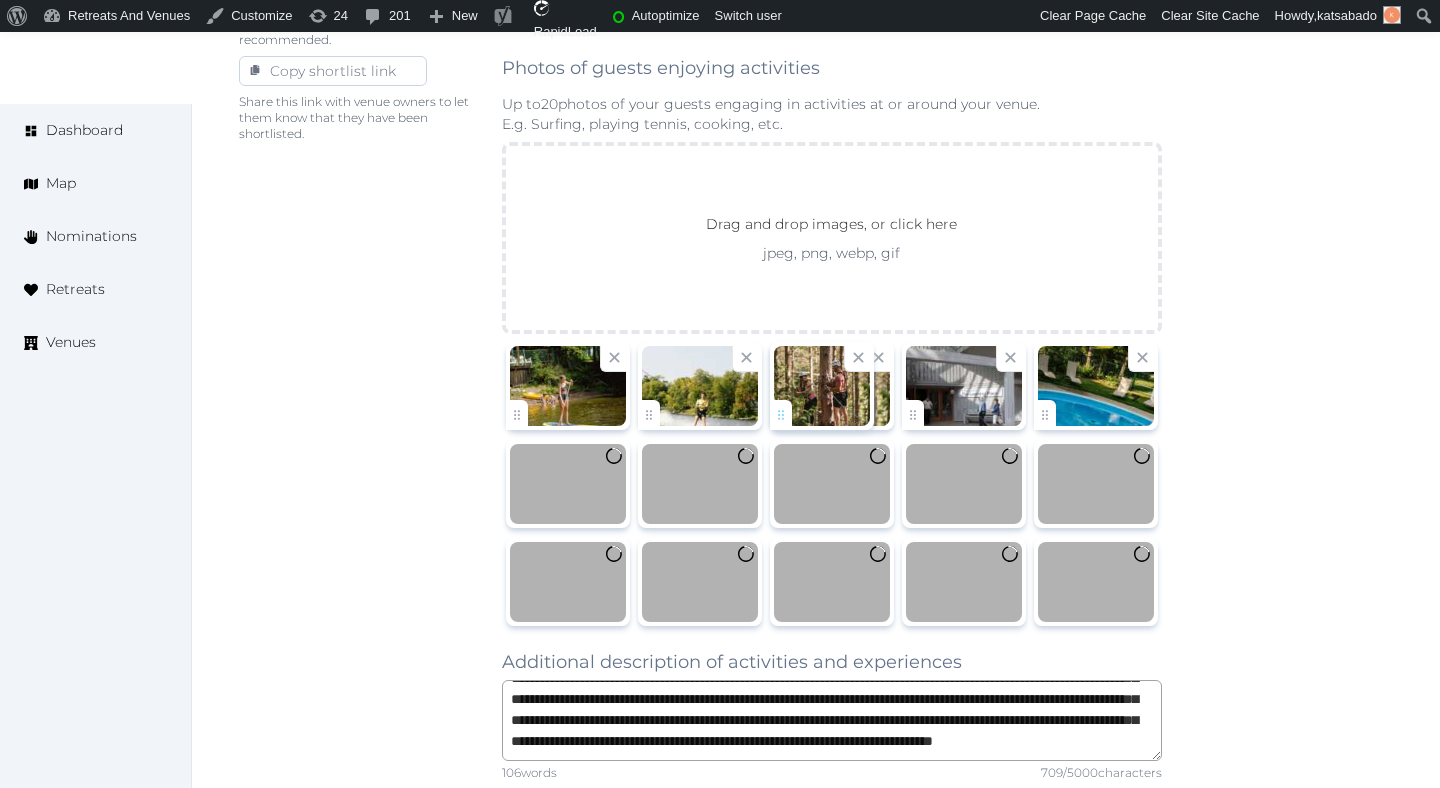 drag, startPoint x: 1040, startPoint y: 424, endPoint x: 775, endPoint y: 416, distance: 265.12073 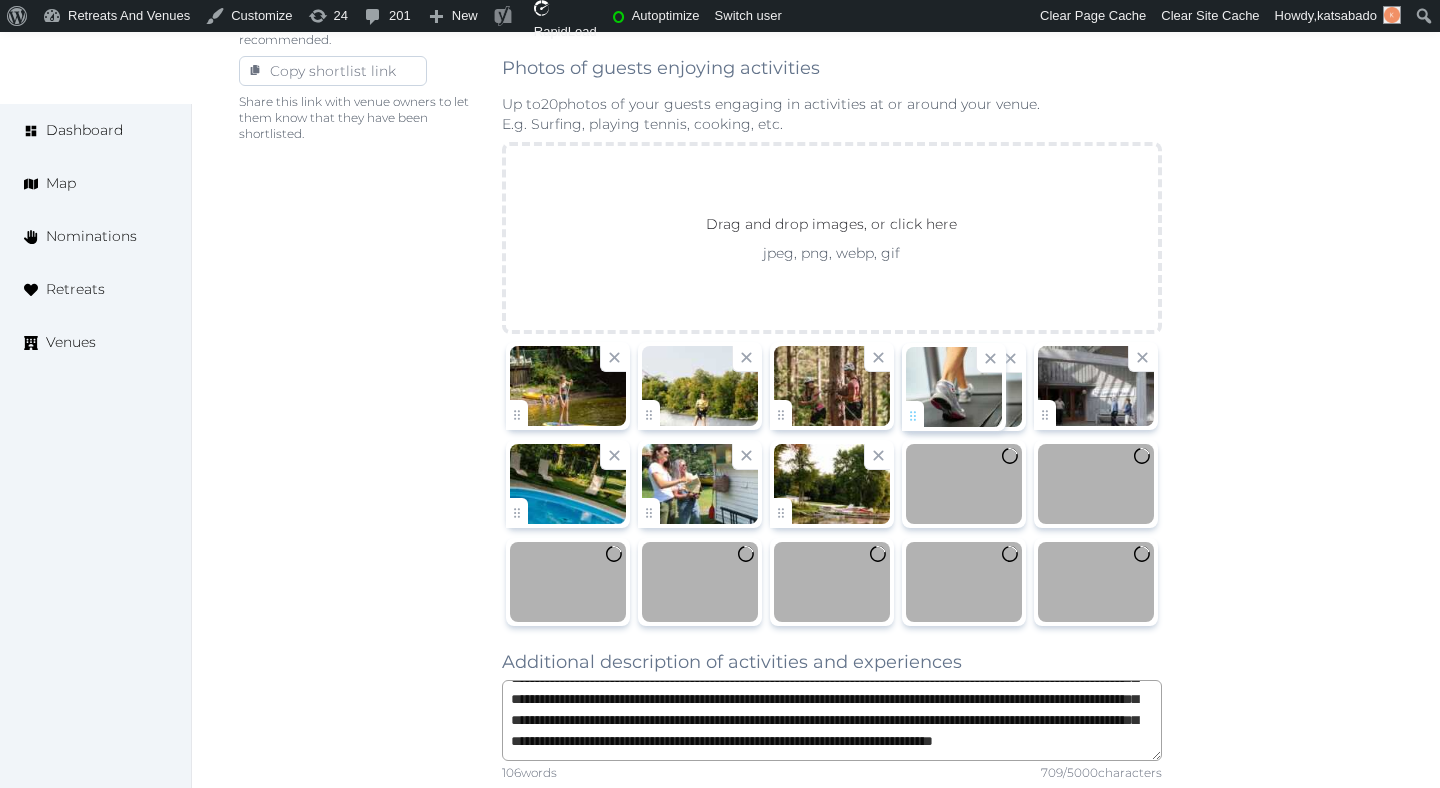 drag, startPoint x: 782, startPoint y: 520, endPoint x: 927, endPoint y: 432, distance: 169.61427 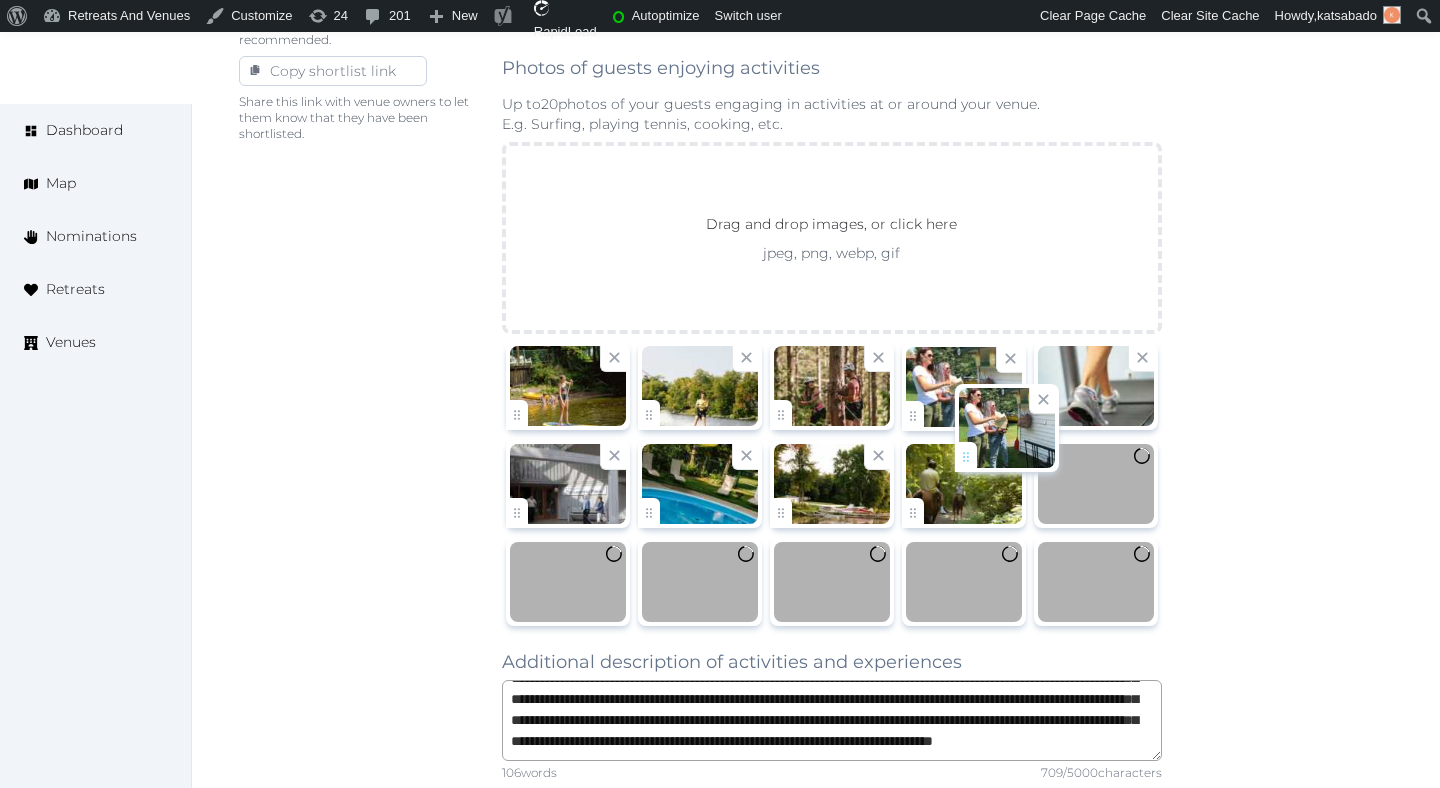 drag, startPoint x: 648, startPoint y: 511, endPoint x: 965, endPoint y: 456, distance: 321.73593 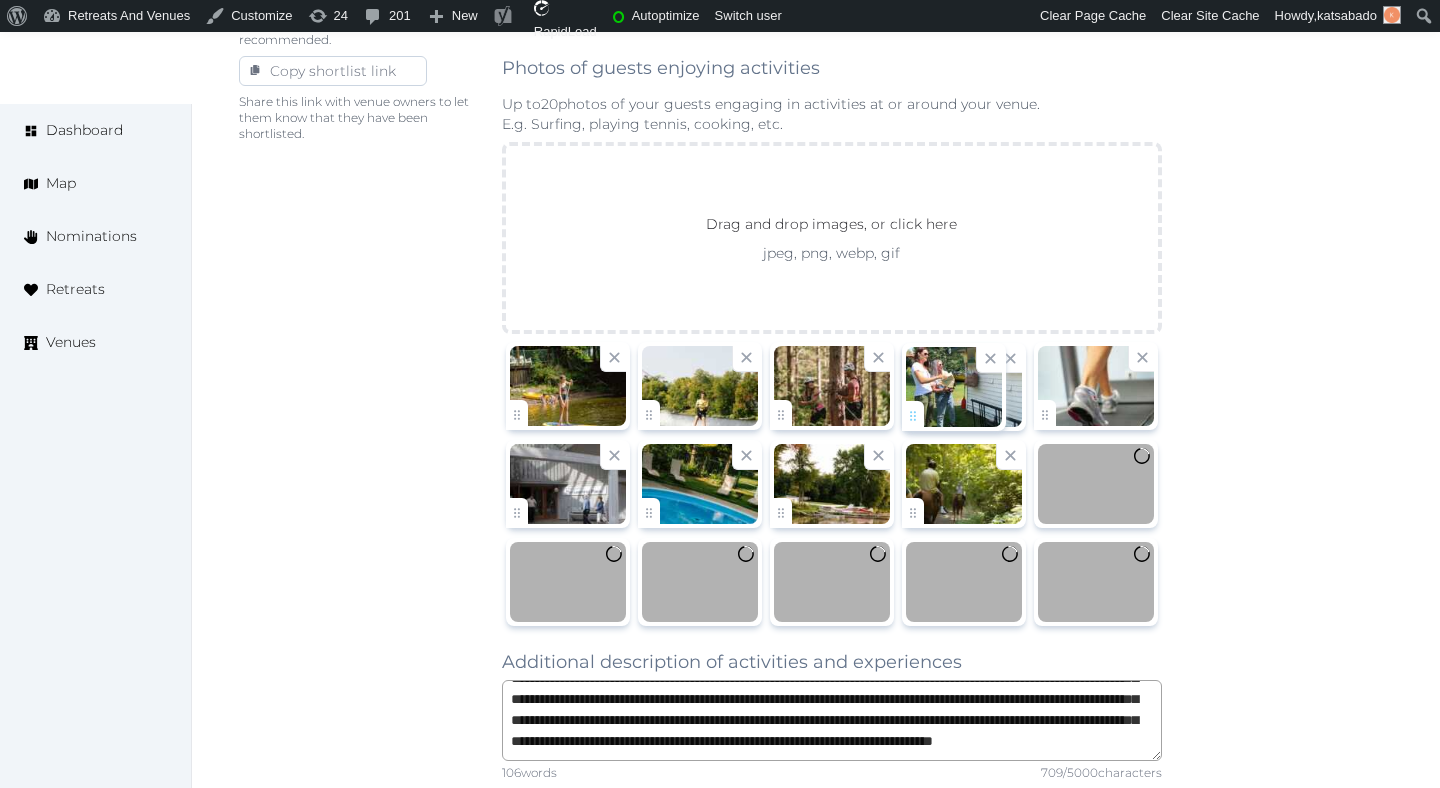 click on "katsabado   Account My Venue Listings My Retreats Logout      Dashboard Map Nominations Retreats Venues Edit venue 64 %  complete Fill out all the fields in your listing to increase its completion percentage.   A higher completion percentage will make your listing more attractive and result in better matches. Elmhirst's Resort   View  listing   Open    Close CRM Lead Basic details Pricing and policies Retreat spaces Meeting spaces Accommodations Amenities Food and dining Activities and experiences Location Environment Types of retreats Brochures Notes Ownership Administration Activity This venue is live and visible to the public Mark draft Archive Venue owned by RetreatsAndVenues Manager c.o.r.e.y.sanford@retreatsandvenues.com Copy ownership transfer link Share this link with any user to transfer ownership of this venue. Users without accounts will be directed to register. Copy update link Copy recommended link Copy shortlist link Culture /" at bounding box center (720, -131) 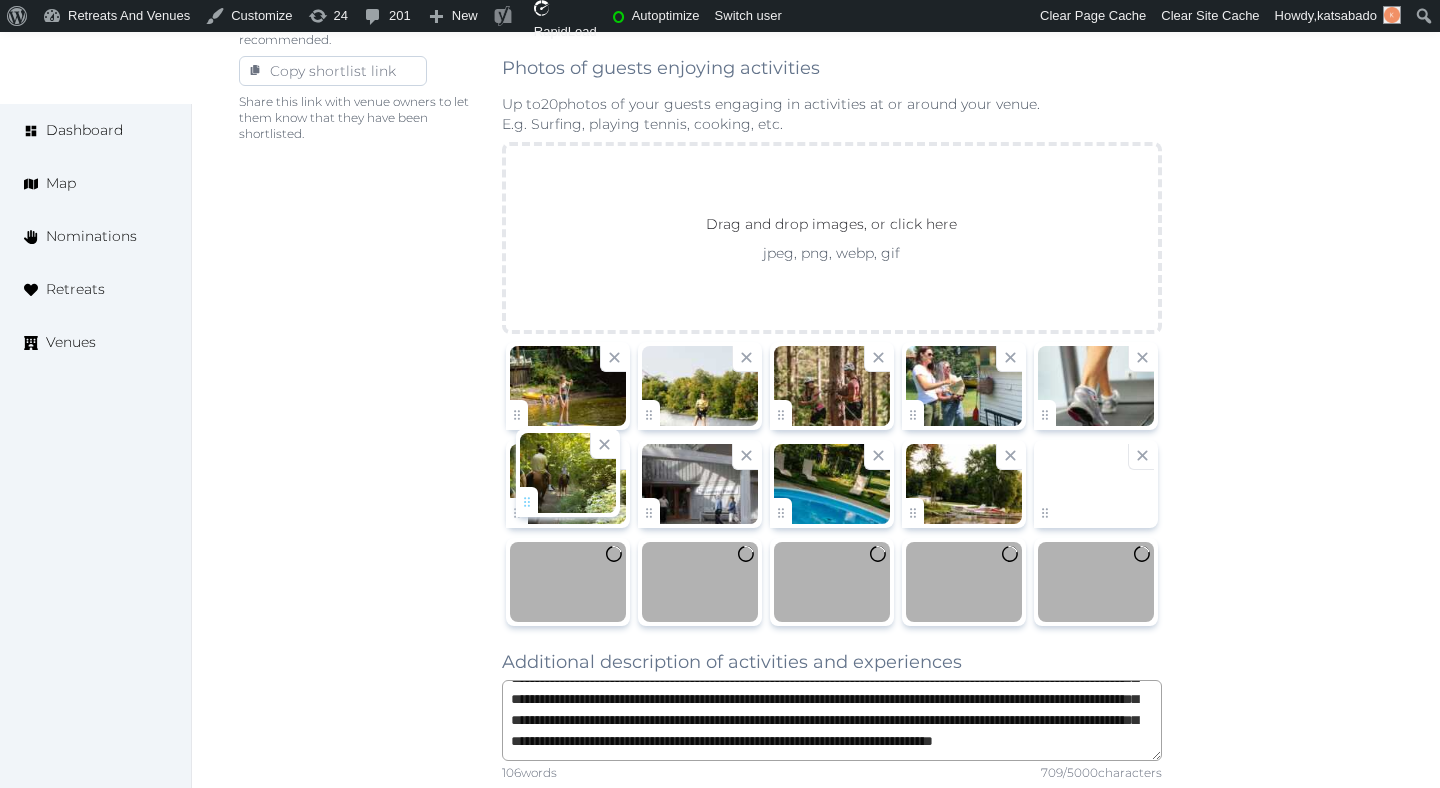drag, startPoint x: 911, startPoint y: 512, endPoint x: 525, endPoint y: 501, distance: 386.1567 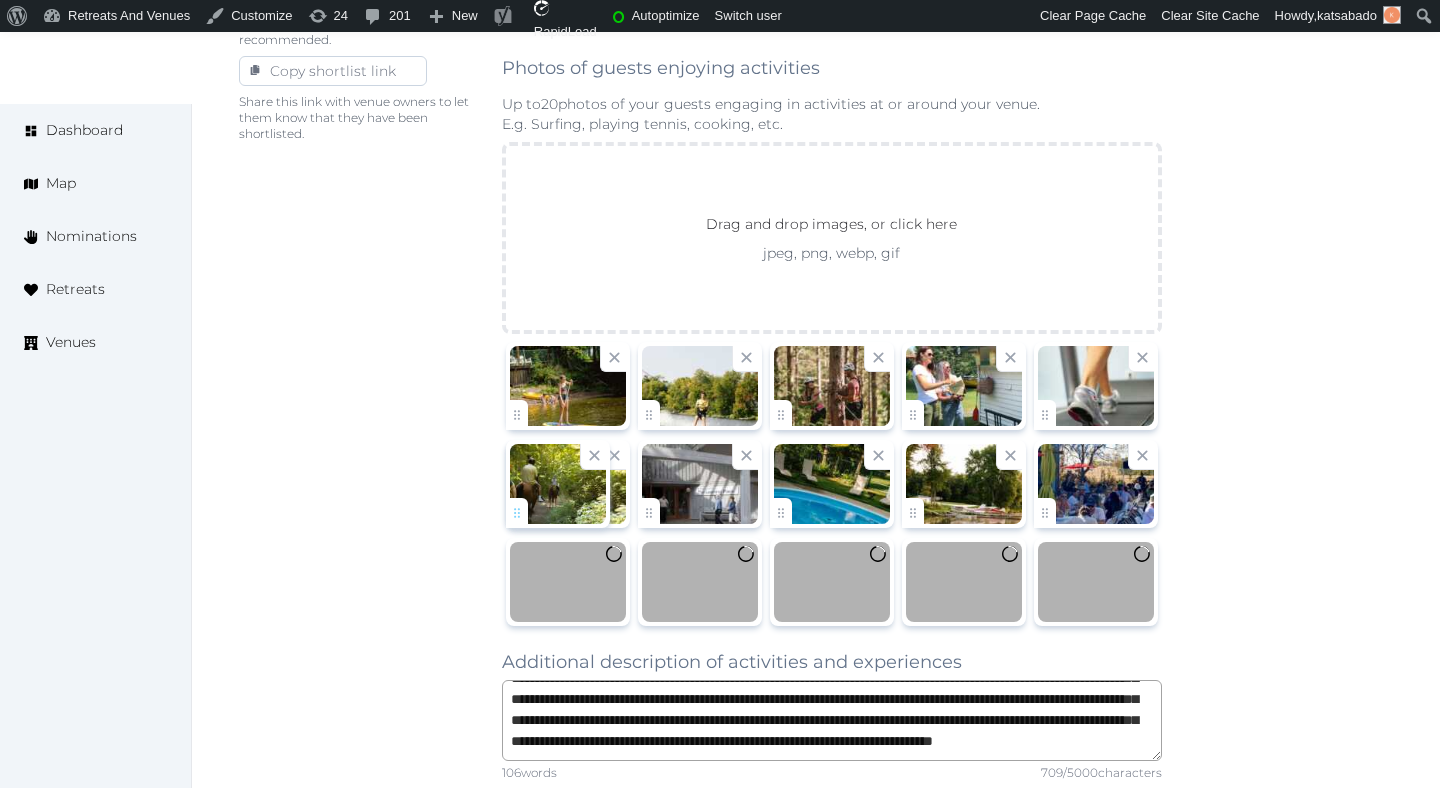 click on "katsabado   Account My Venue Listings My Retreats Logout      Dashboard Map Nominations Retreats Venues Edit venue 64 %  complete Fill out all the fields in your listing to increase its completion percentage.   A higher completion percentage will make your listing more attractive and result in better matches. Elmhirst's Resort   View  listing   Open    Close CRM Lead Basic details Pricing and policies Retreat spaces Meeting spaces Accommodations Amenities Food and dining Activities and experiences Location Environment Types of retreats Brochures Notes Ownership Administration Activity This venue is live and visible to the public Mark draft Archive Venue owned by RetreatsAndVenues Manager c.o.r.e.y.sanford@retreatsandvenues.com Copy ownership transfer link Share this link with any user to transfer ownership of this venue. Users without accounts will be directed to register. Copy update link Copy recommended link Copy shortlist link Culture /" at bounding box center [720, -131] 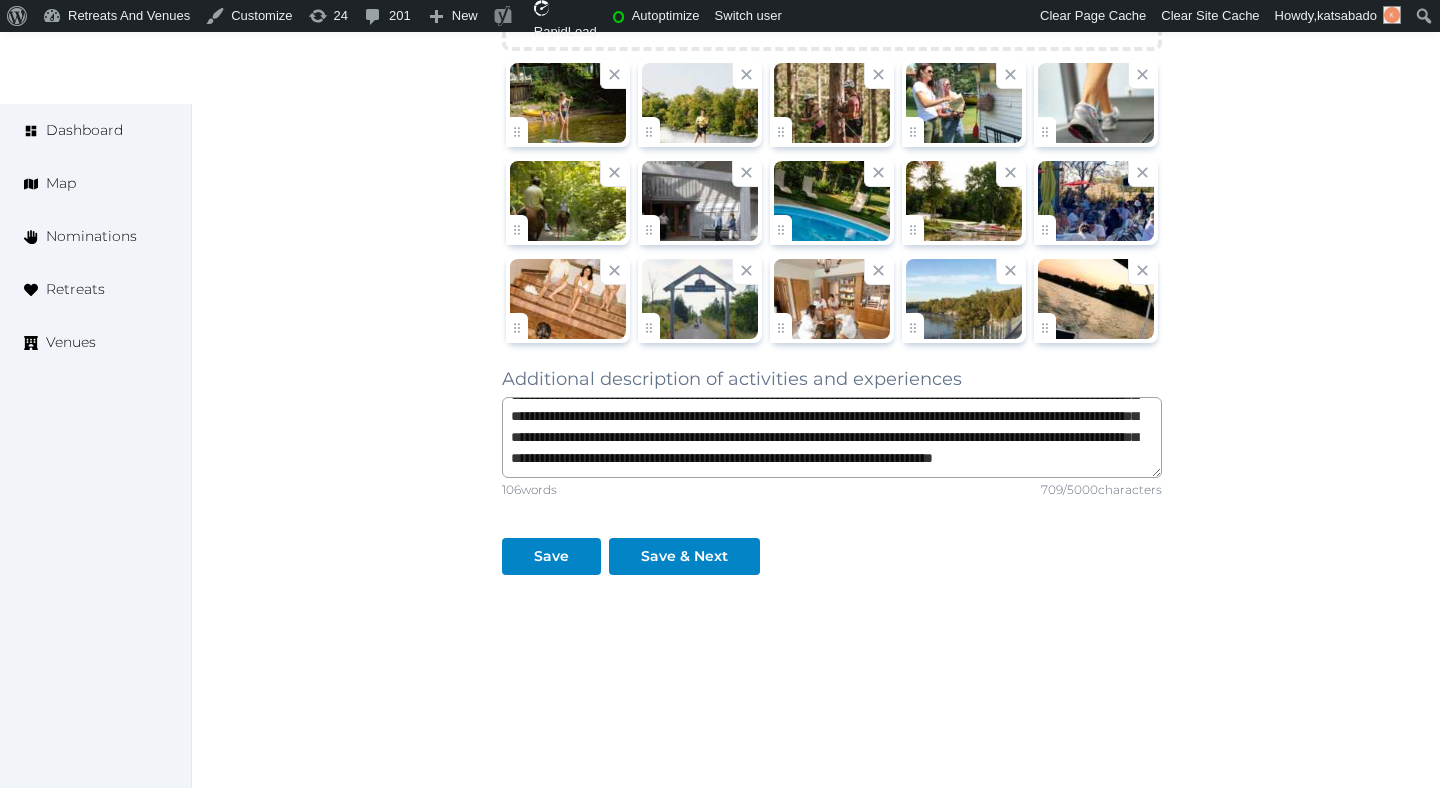 scroll, scrollTop: 1668, scrollLeft: 0, axis: vertical 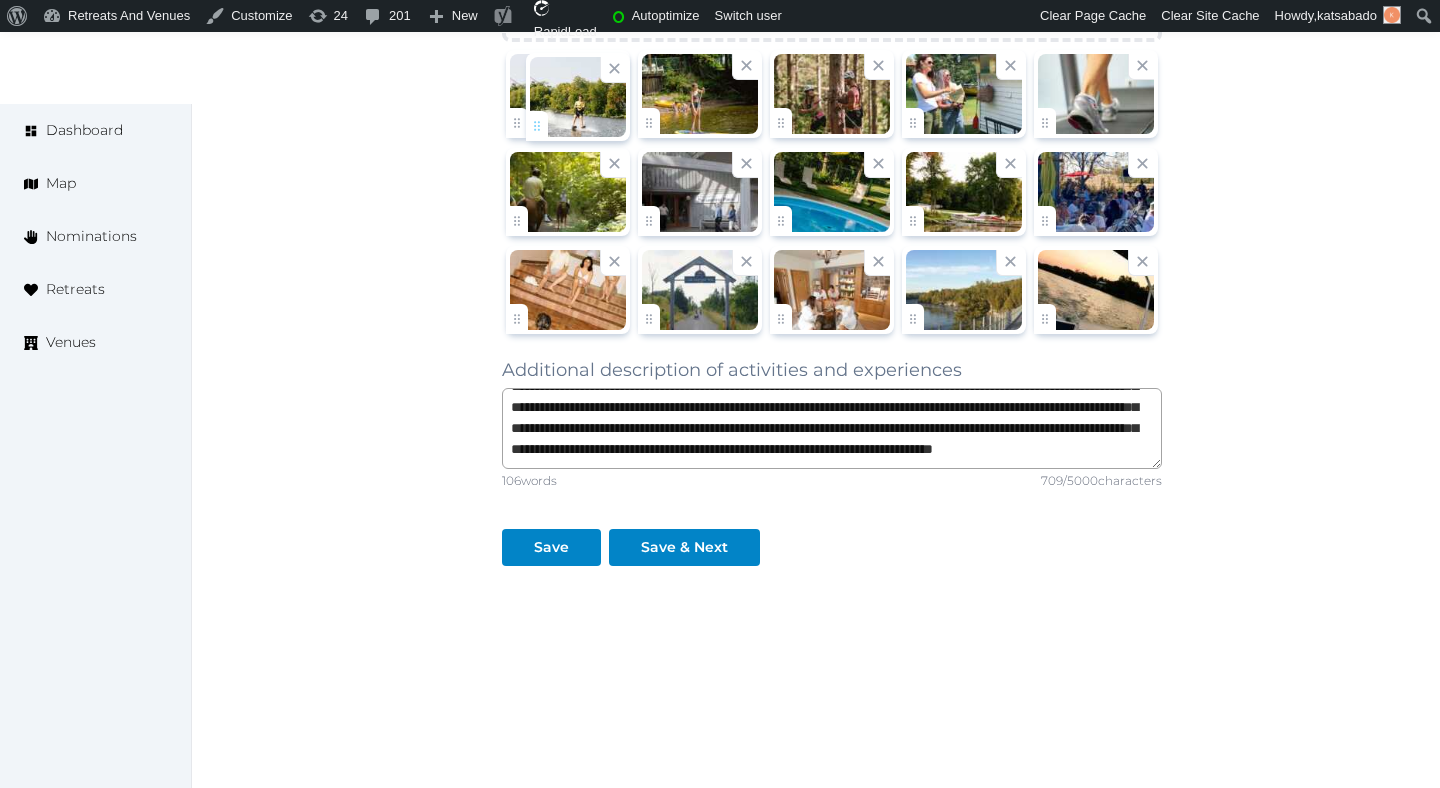 drag, startPoint x: 664, startPoint y: 118, endPoint x: 552, endPoint y: 121, distance: 112.04017 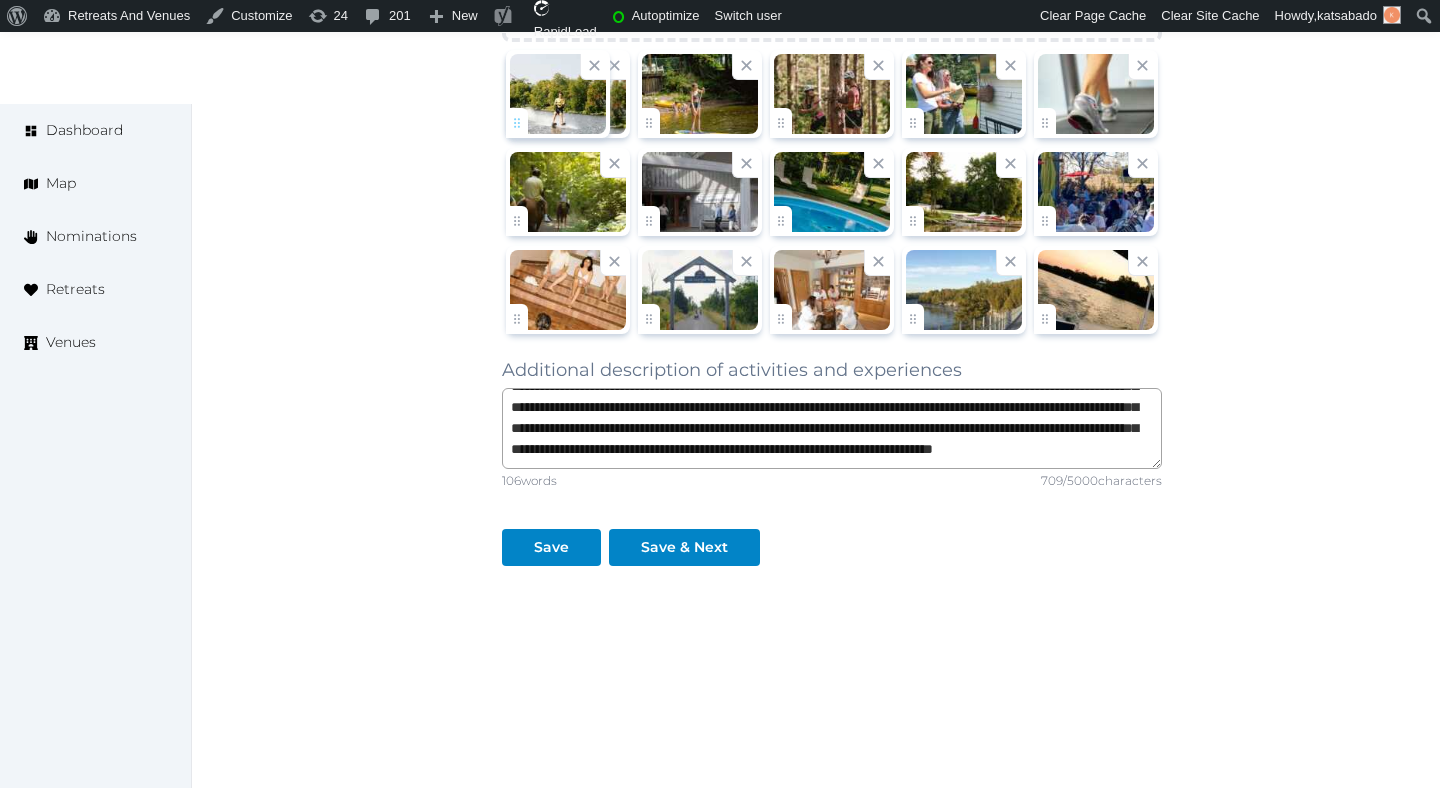 click on "katsabado   Account My Venue Listings My Retreats Logout      Dashboard Map Nominations Retreats Venues Edit venue 64 %  complete Fill out all the fields in your listing to increase its completion percentage.   A higher completion percentage will make your listing more attractive and result in better matches. Elmhirst's Resort   View  listing   Open    Close CRM Lead Basic details Pricing and policies Retreat spaces Meeting spaces Accommodations Amenities Food and dining Activities and experiences Location Environment Types of retreats Brochures Notes Ownership Administration Activity This venue is live and visible to the public Mark draft Archive Venue owned by RetreatsAndVenues Manager c.o.r.e.y.sanford@retreatsandvenues.com Copy ownership transfer link Share this link with any user to transfer ownership of this venue. Users without accounts will be directed to register. Copy update link Copy recommended link Copy shortlist link Culture /" at bounding box center [720, -423] 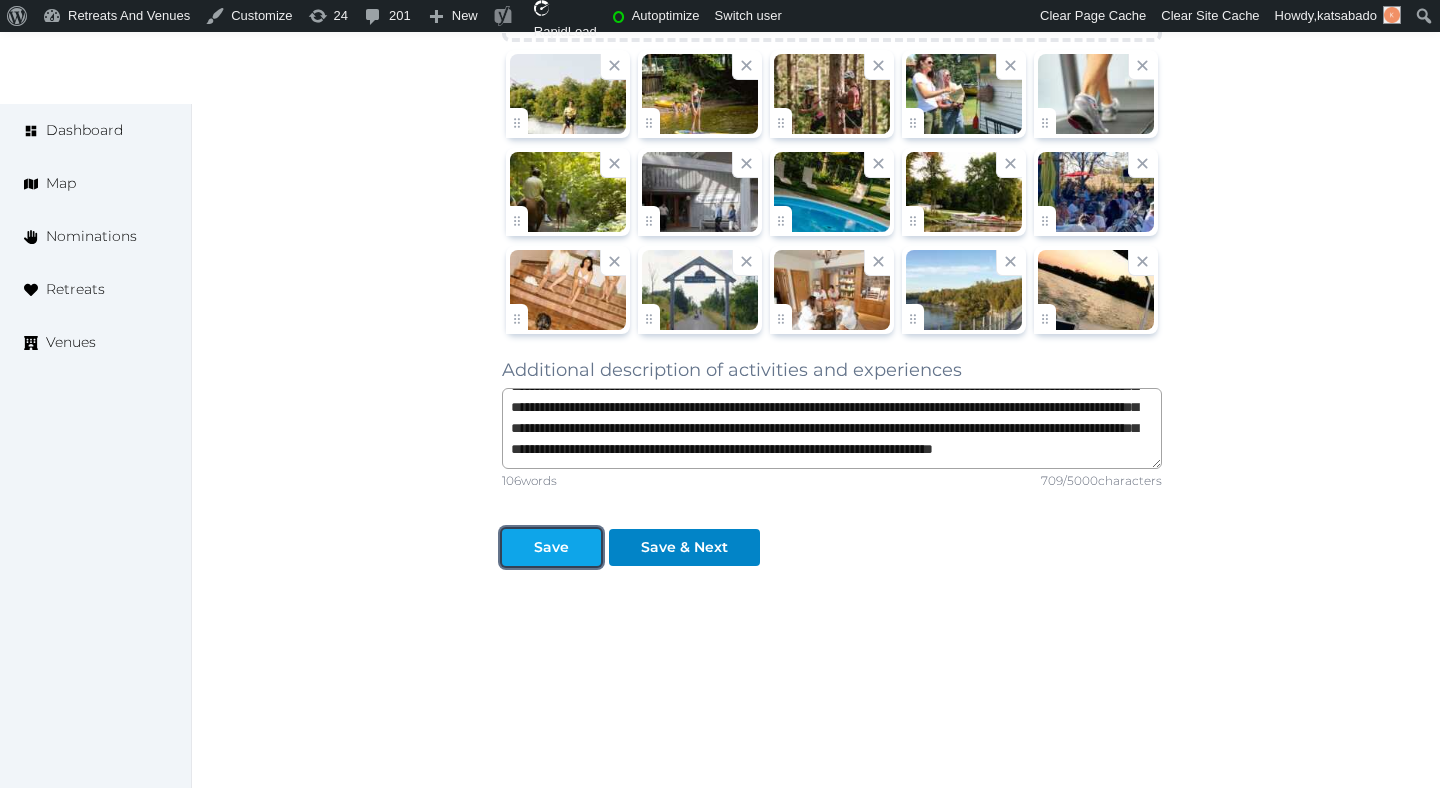 click on "Save" at bounding box center [551, 547] 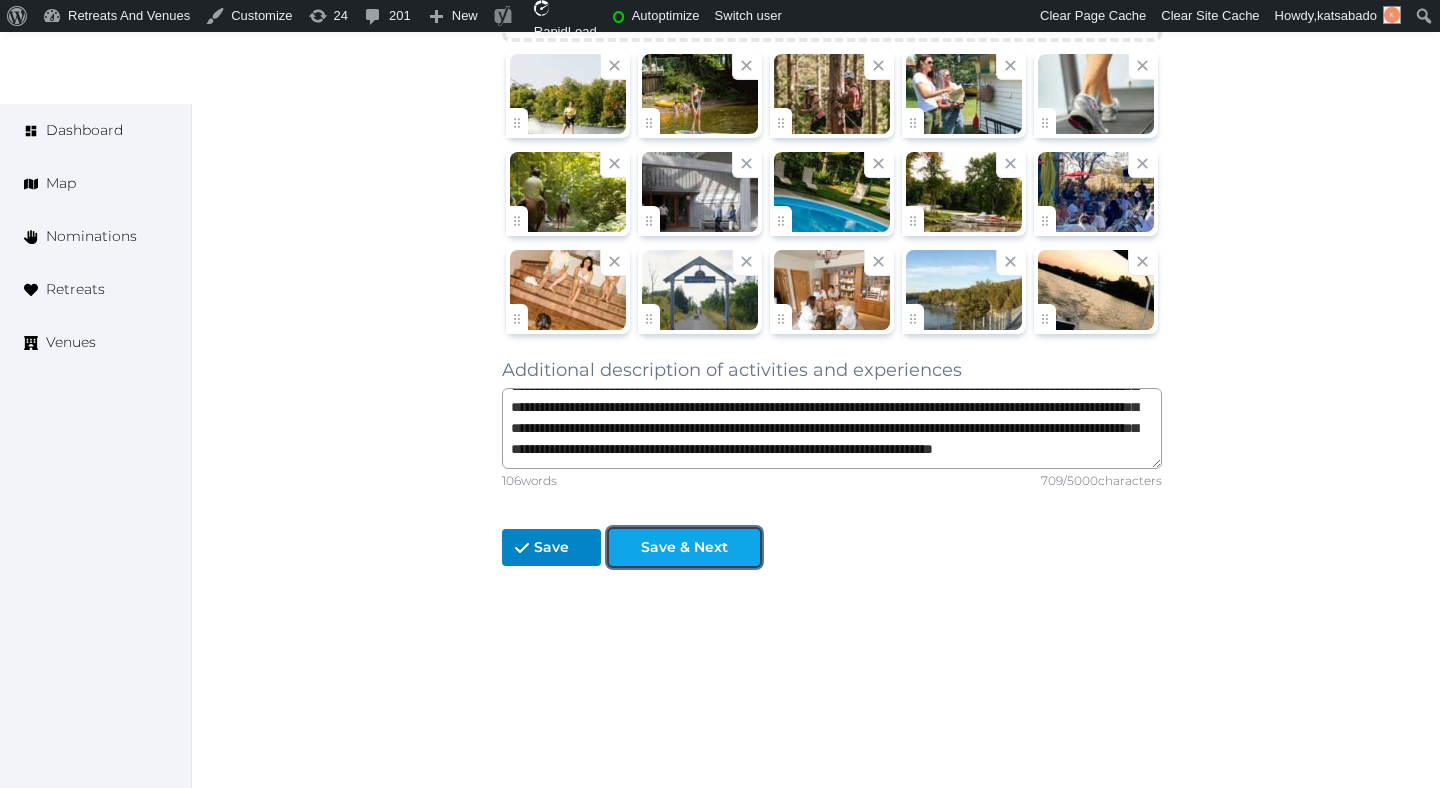 click on "Save & Next" at bounding box center (684, 547) 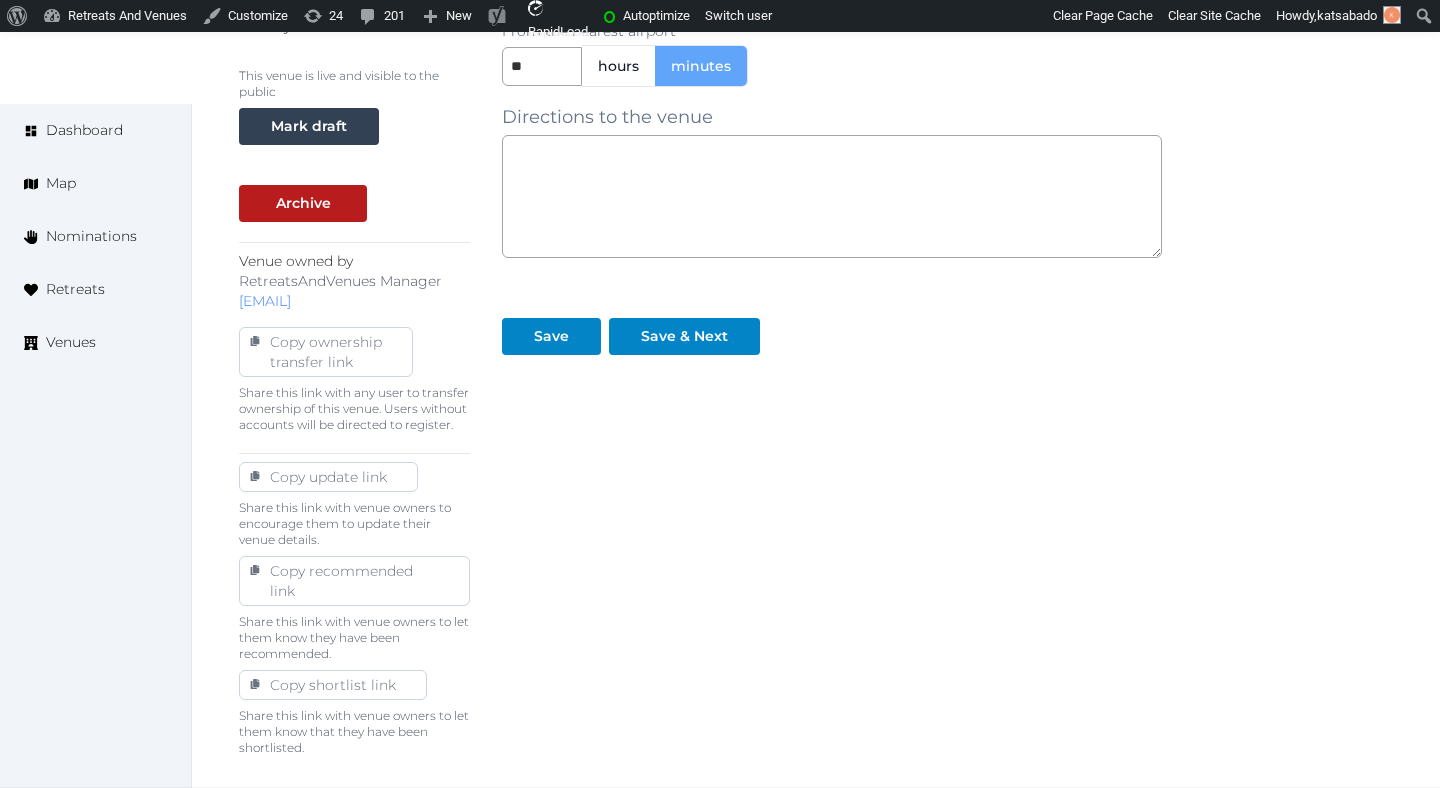 scroll, scrollTop: 735, scrollLeft: 0, axis: vertical 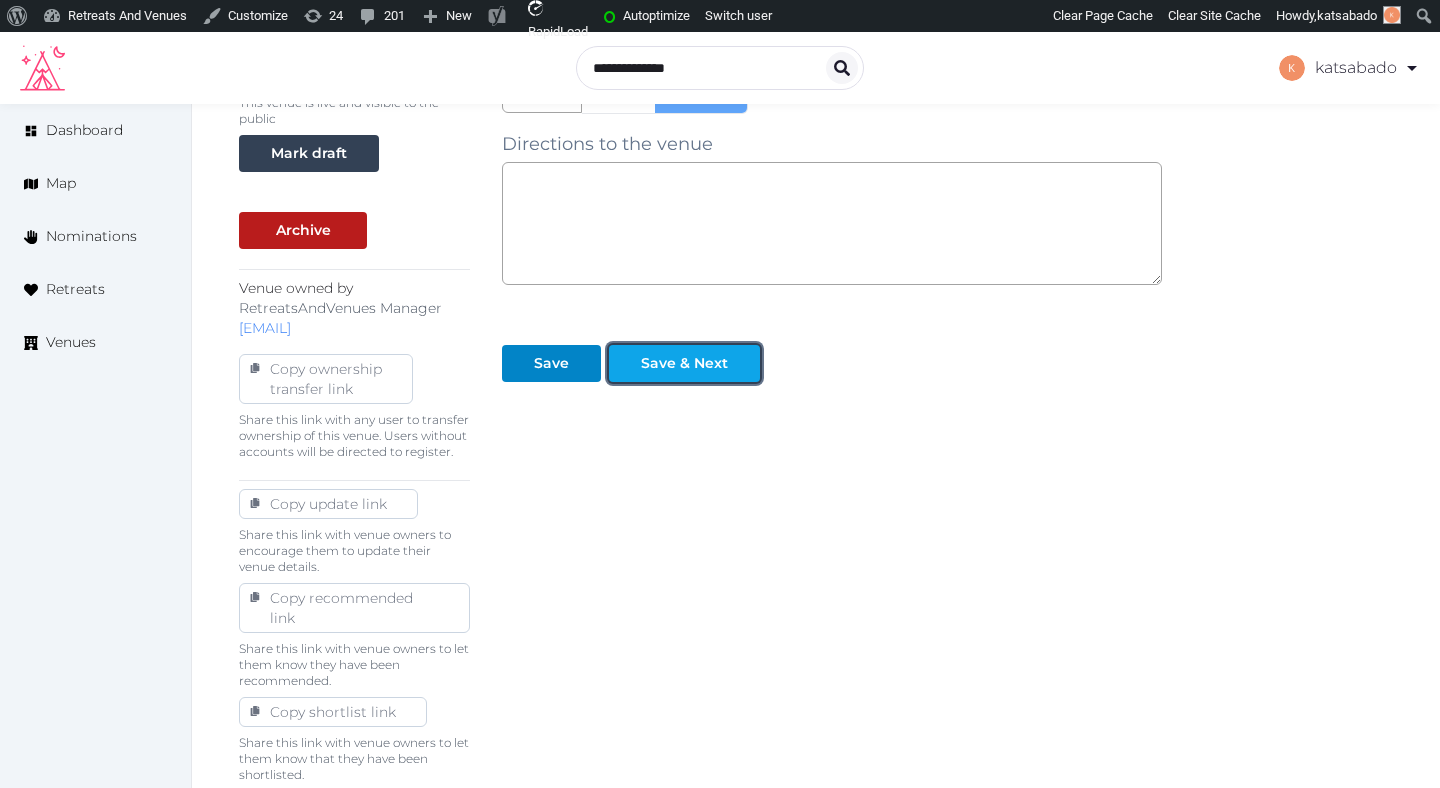 click on "Save & Next" at bounding box center [684, 363] 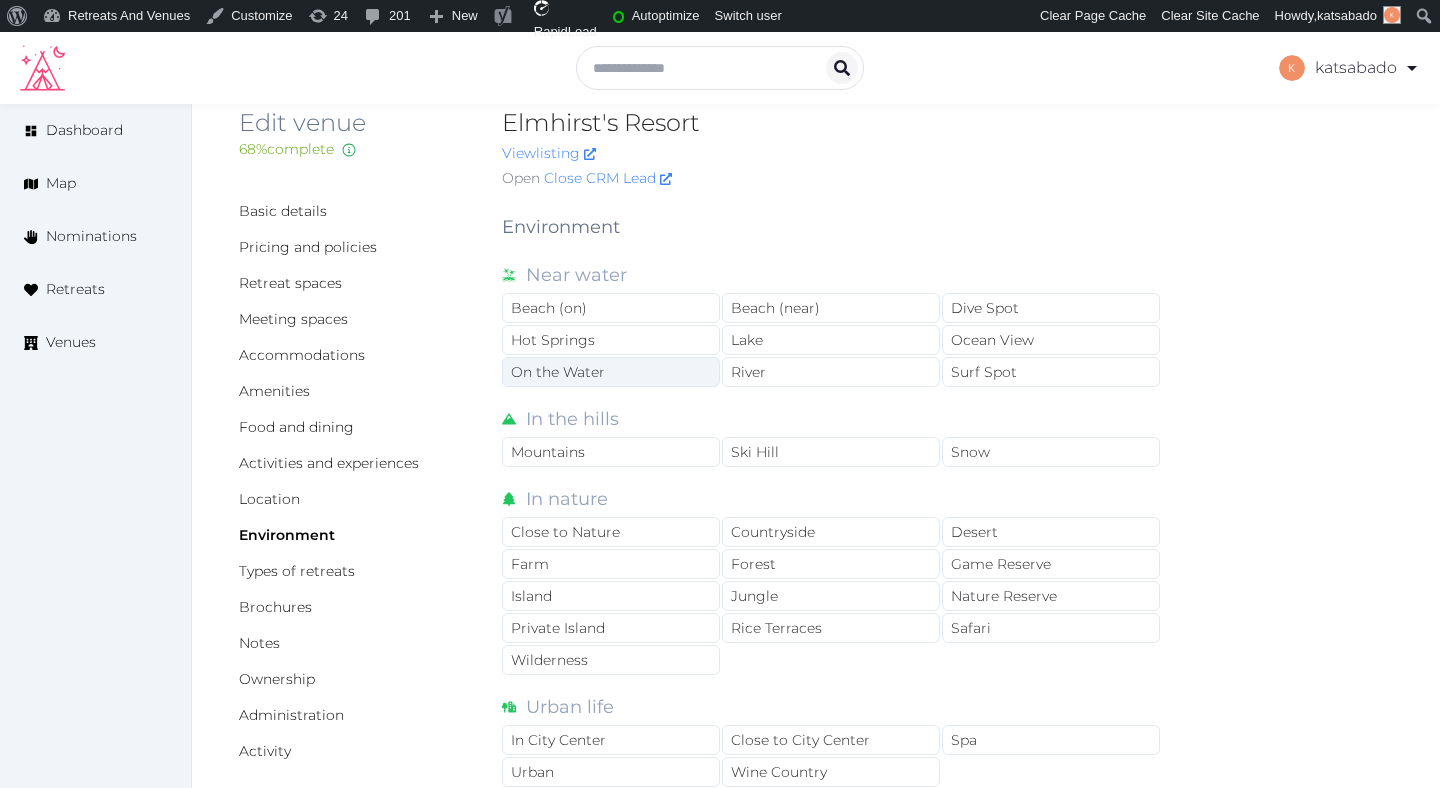 scroll, scrollTop: 39, scrollLeft: 0, axis: vertical 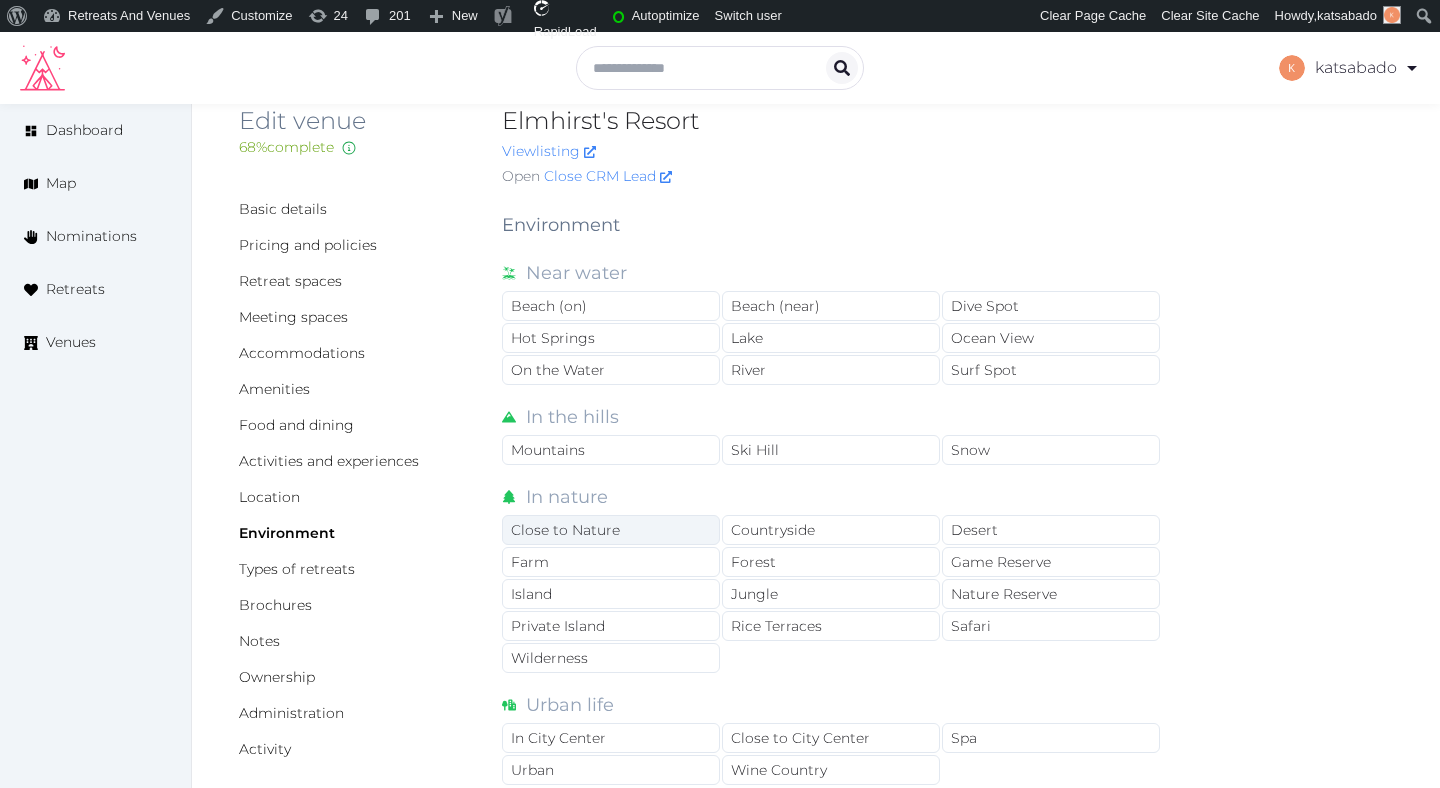 click on "Close to Nature" at bounding box center (611, 530) 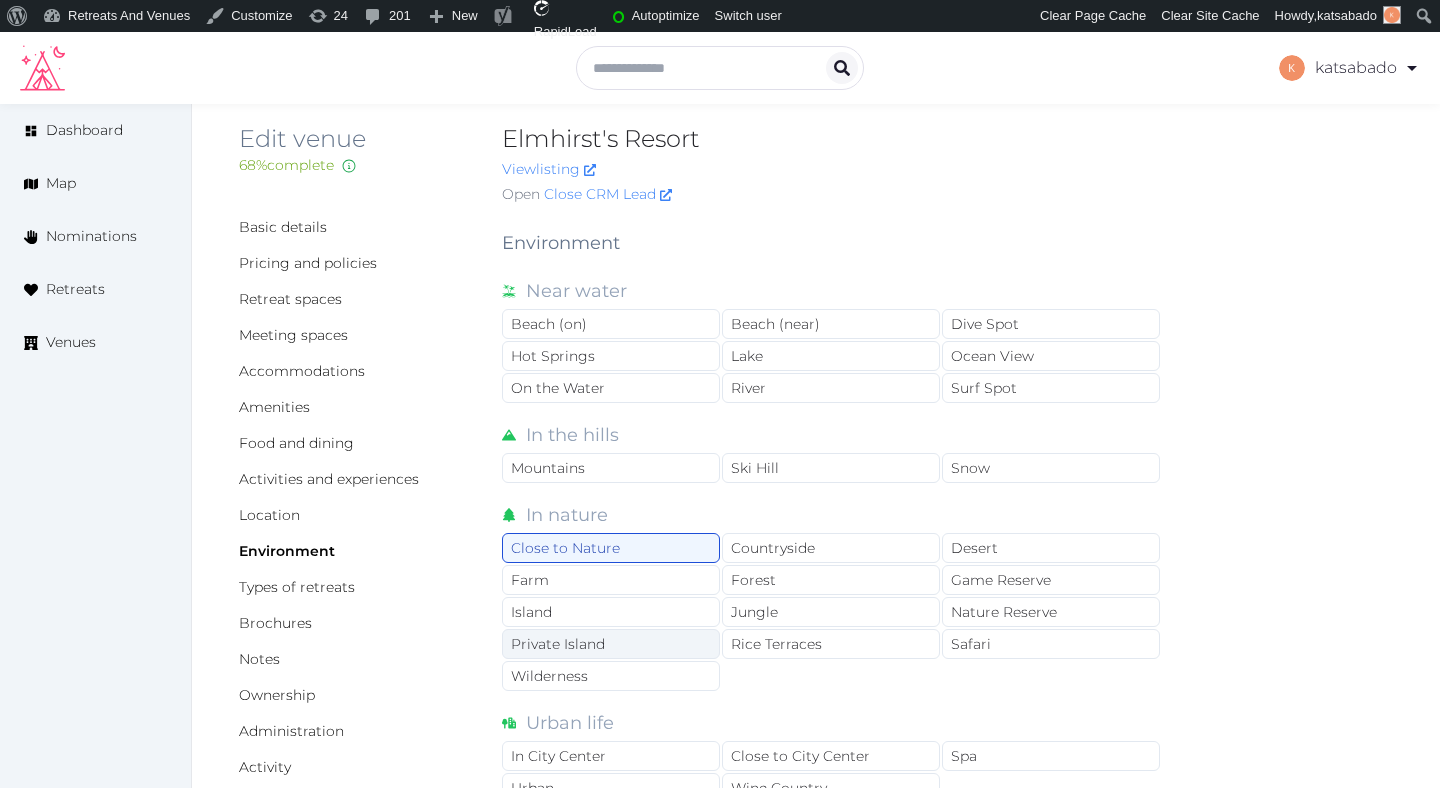 scroll, scrollTop: 0, scrollLeft: 0, axis: both 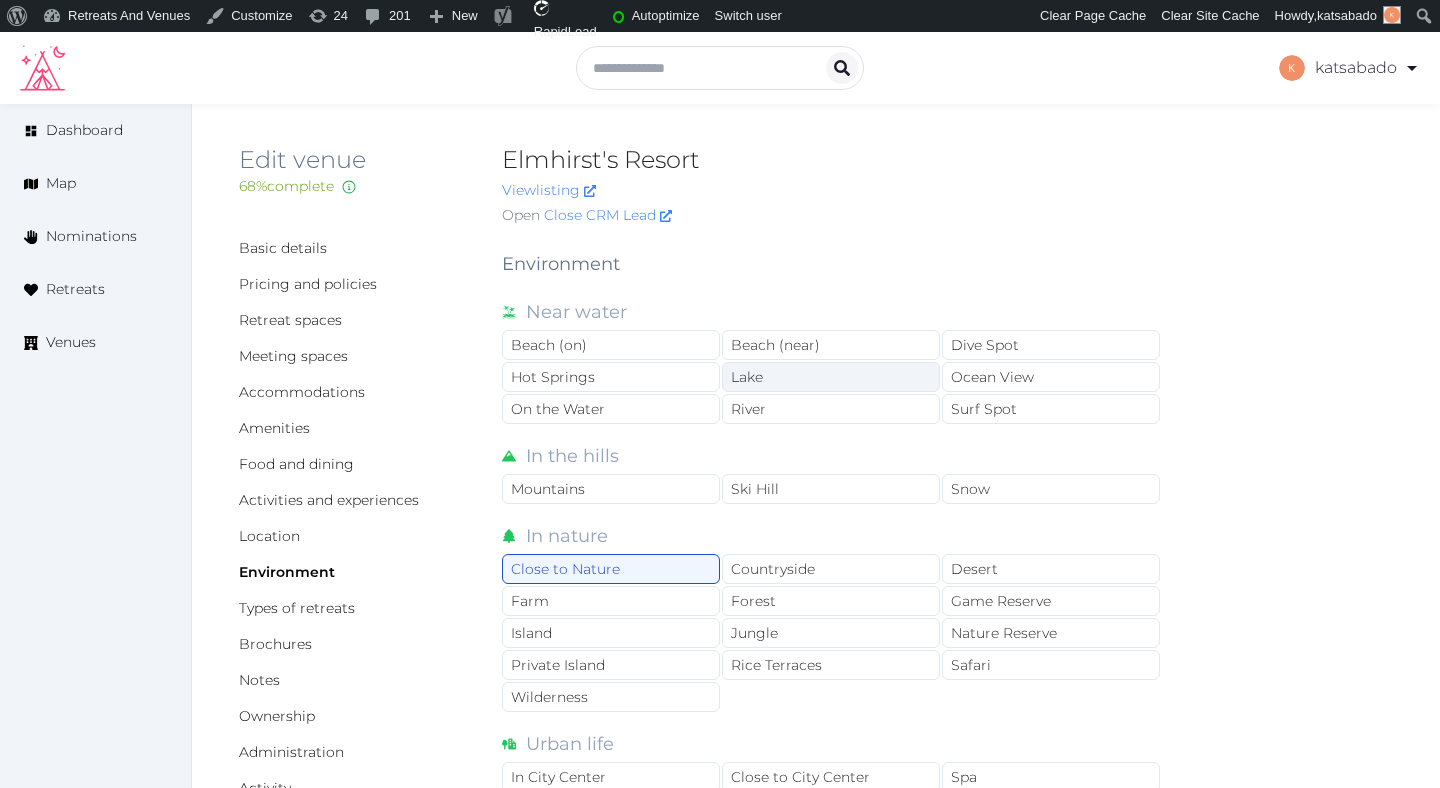 click on "Lake" at bounding box center (831, 377) 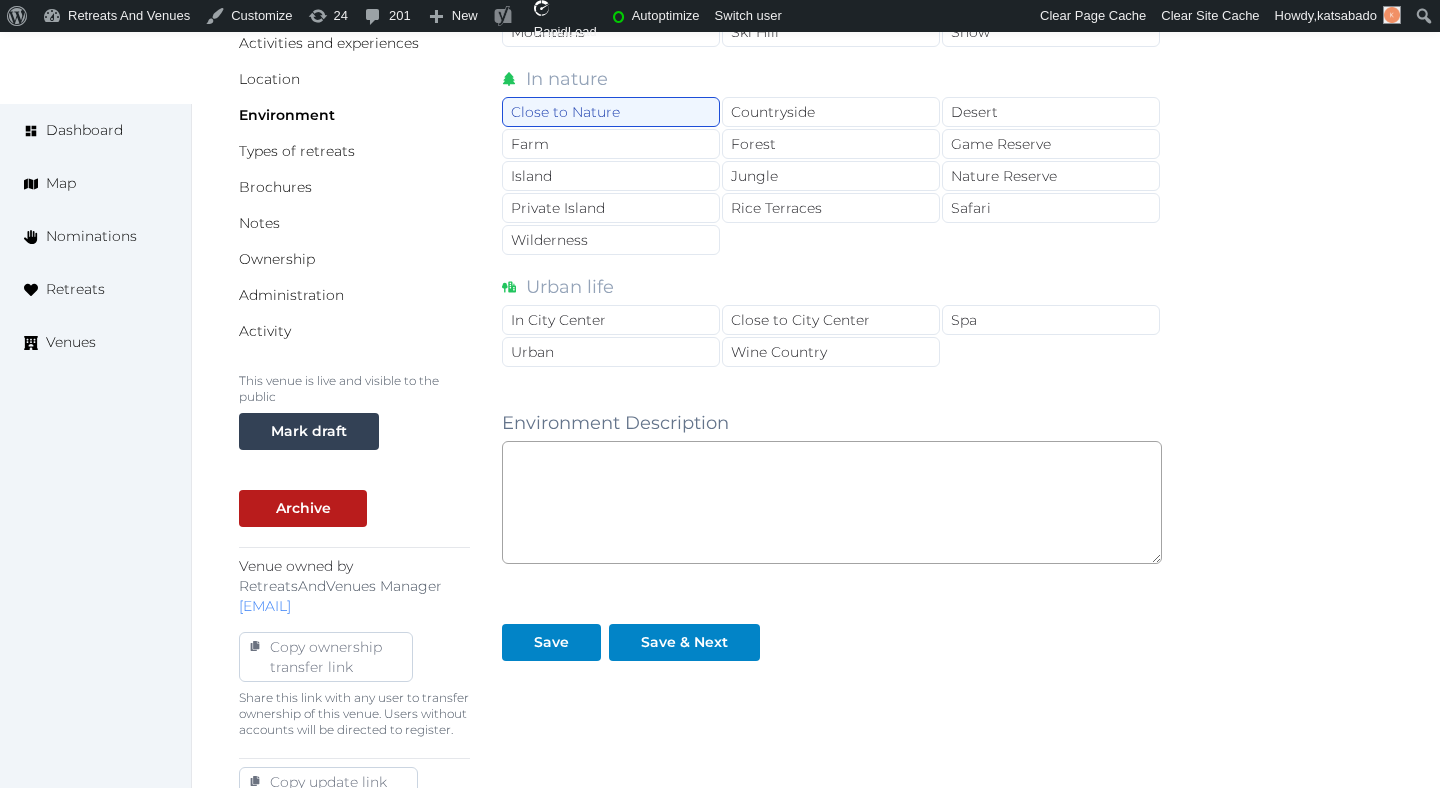 scroll, scrollTop: 498, scrollLeft: 0, axis: vertical 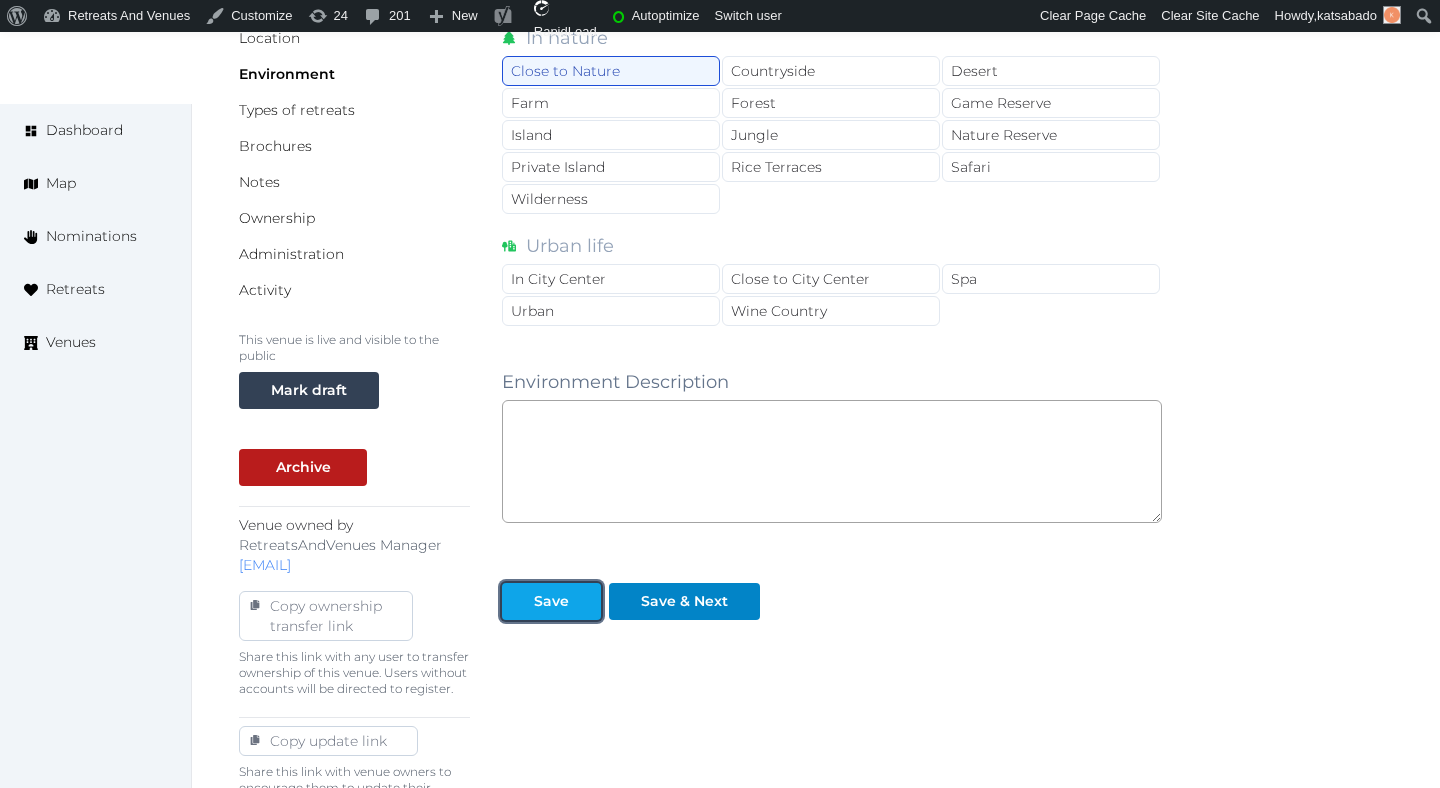 click on "Save" at bounding box center (551, 601) 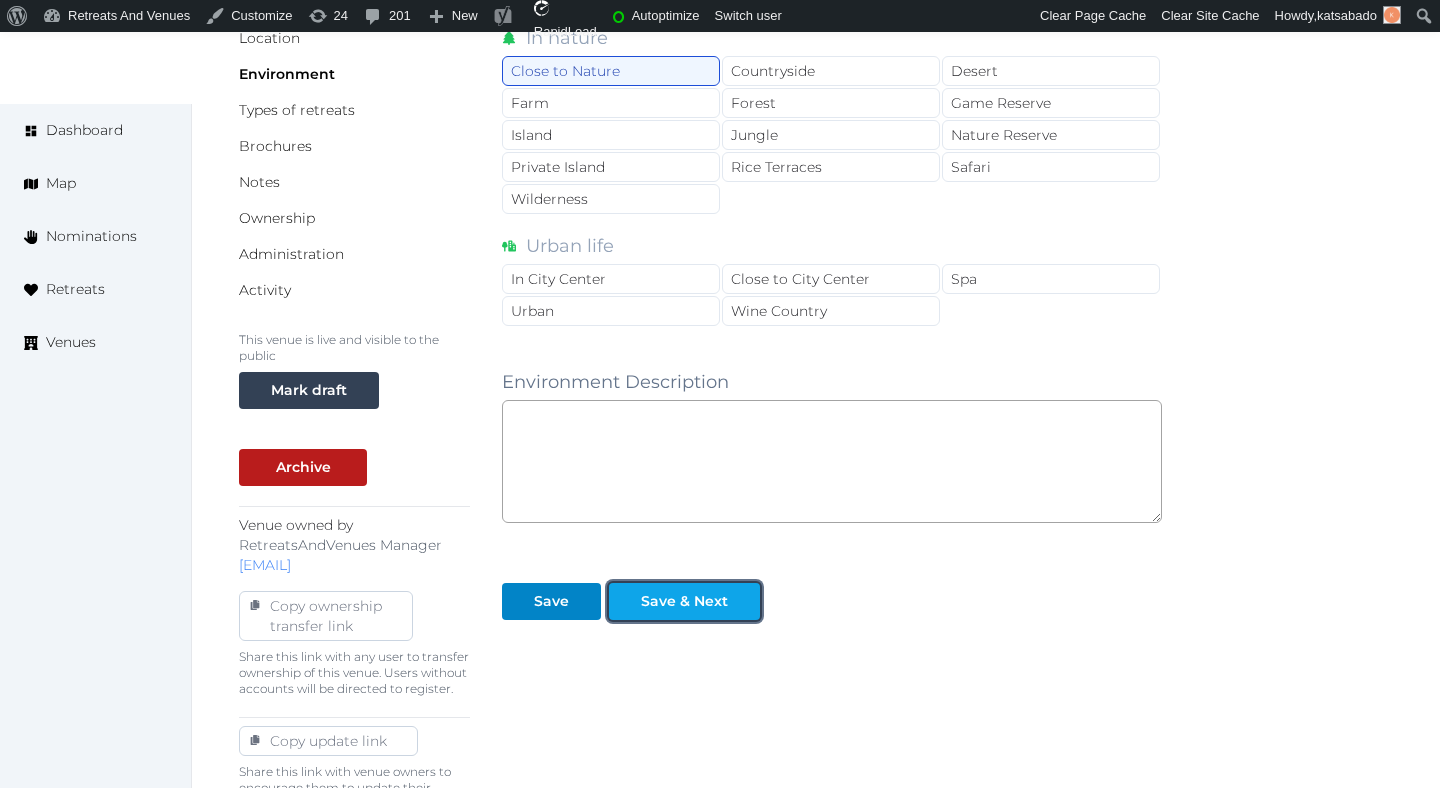 click at bounding box center [625, 601] 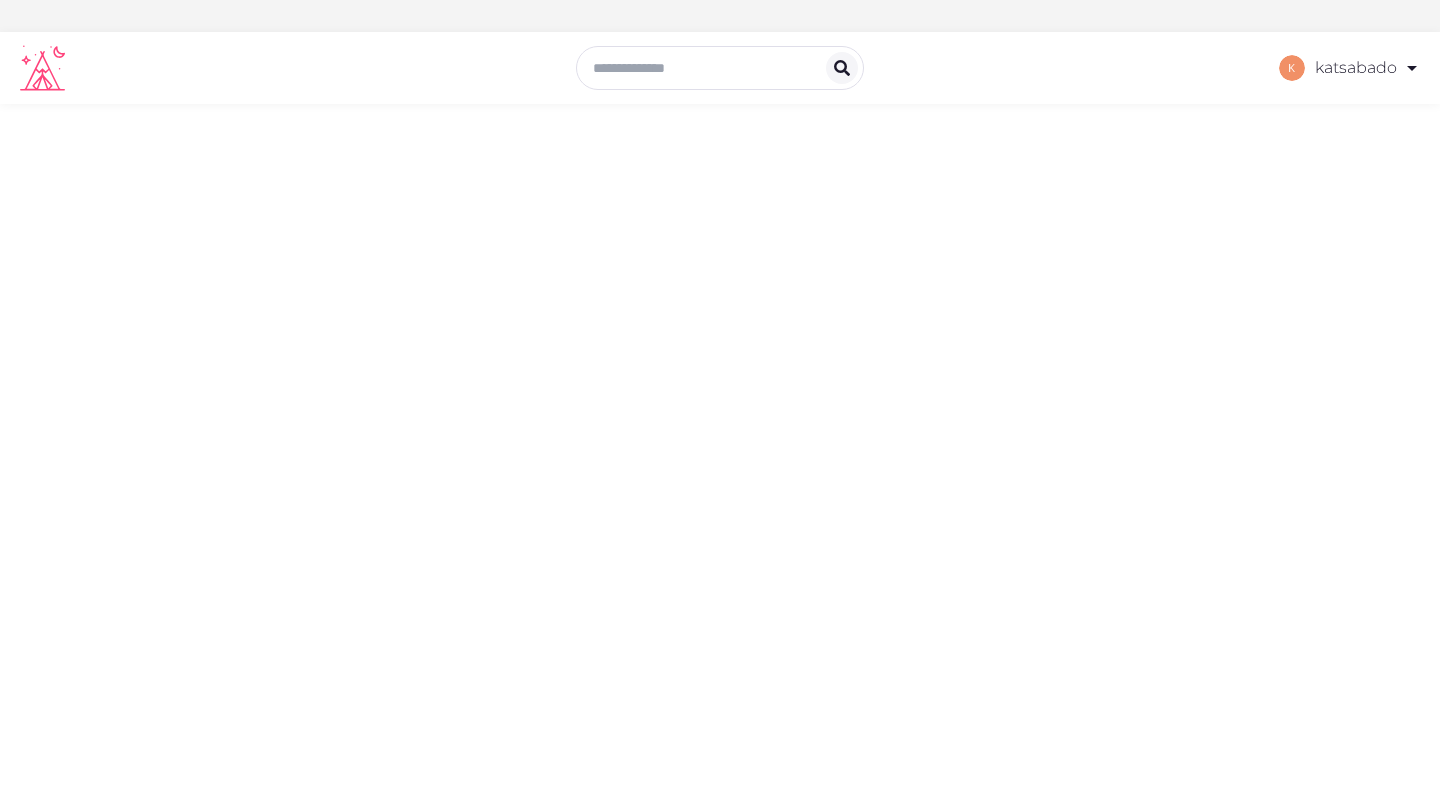scroll, scrollTop: 0, scrollLeft: 0, axis: both 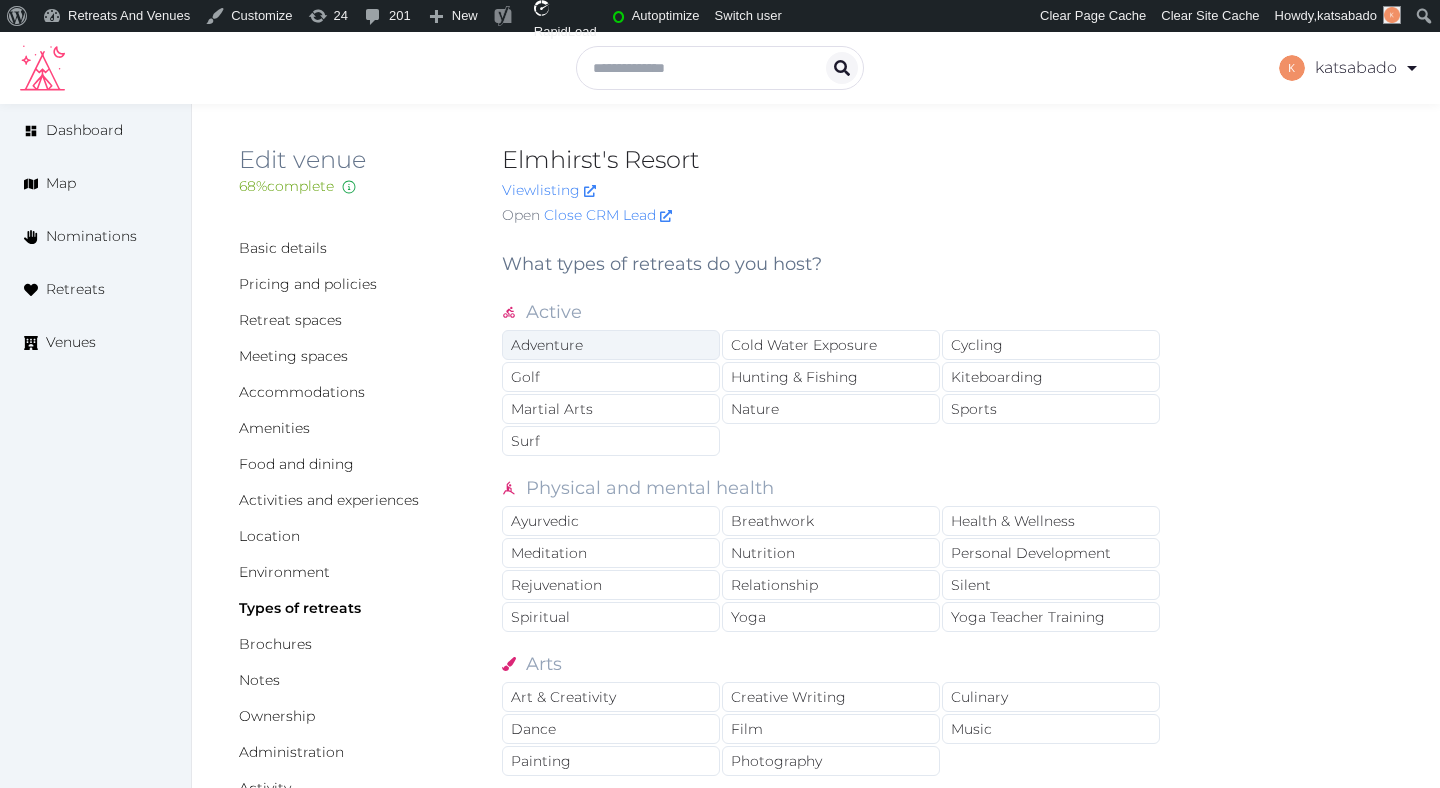 click on "Adventure" at bounding box center [611, 345] 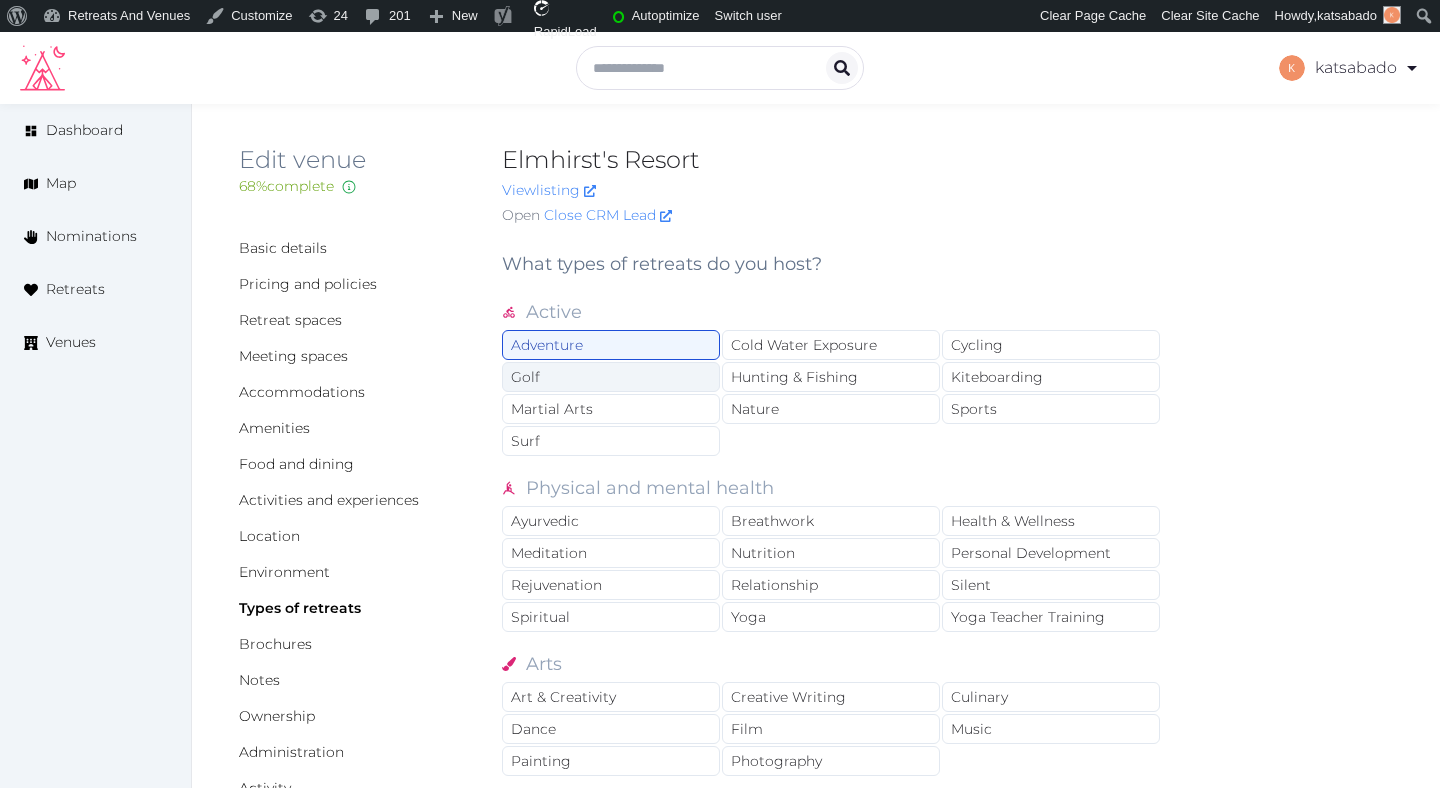 click on "Golf" at bounding box center [611, 377] 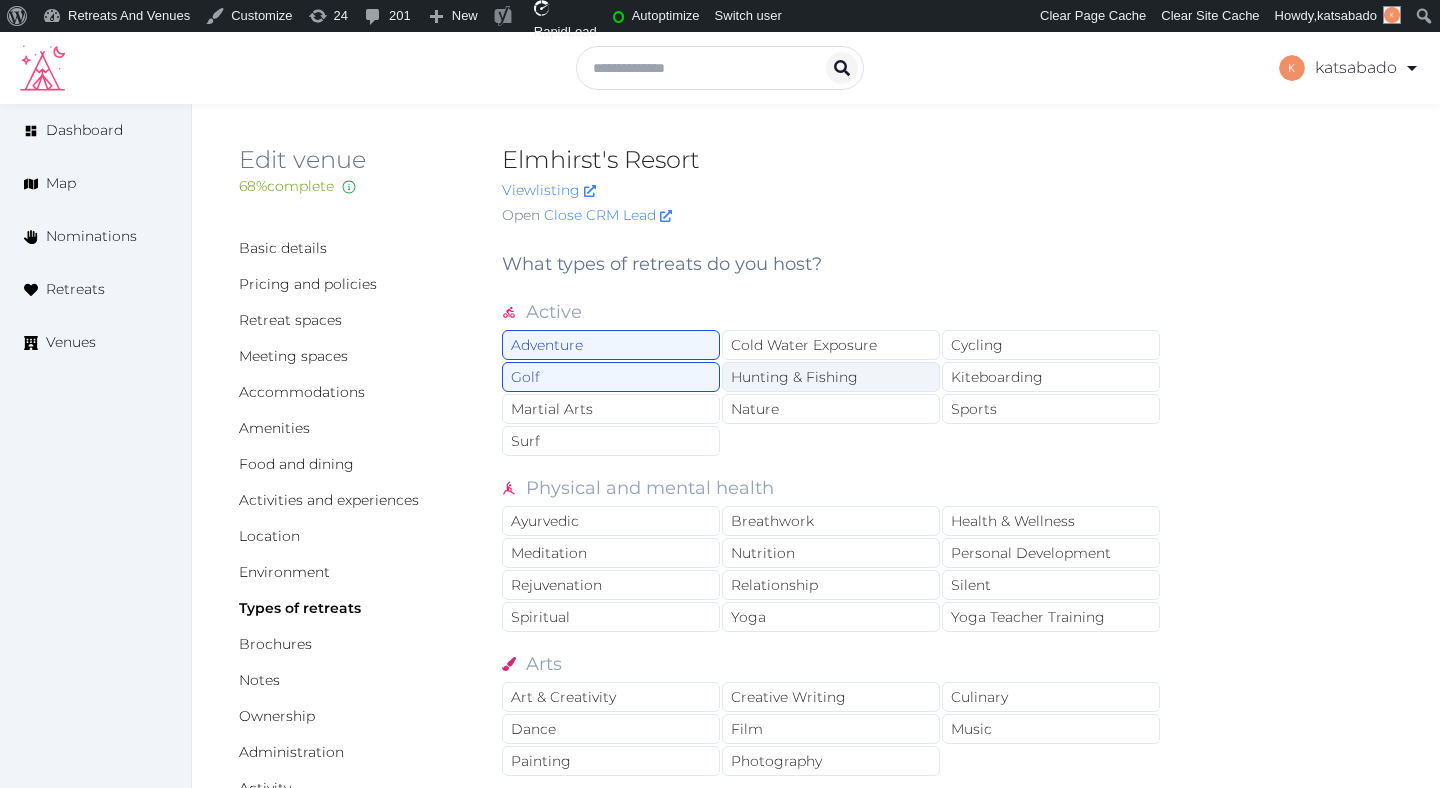 click on "Hunting & Fishing" at bounding box center (831, 377) 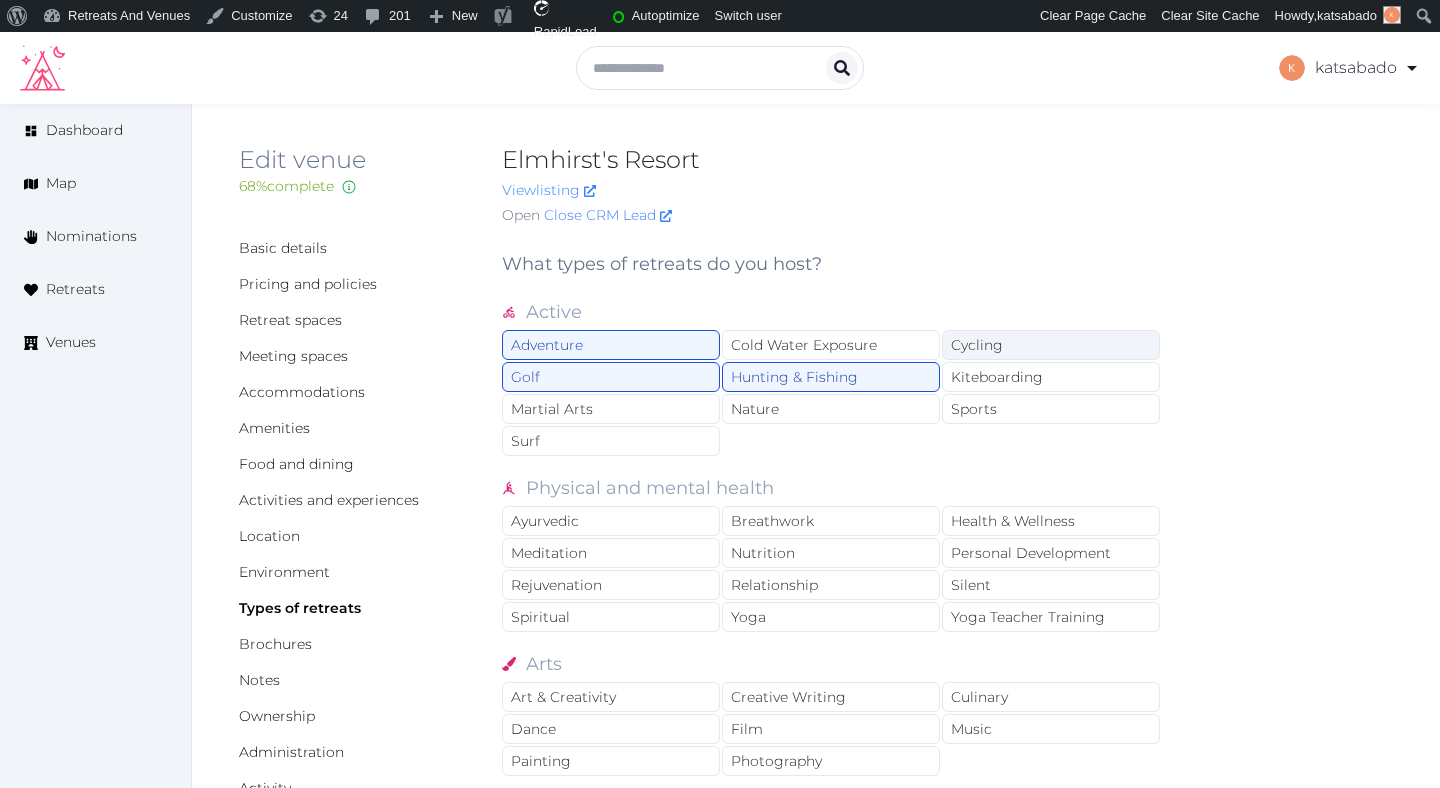 click on "Cycling" at bounding box center (1051, 345) 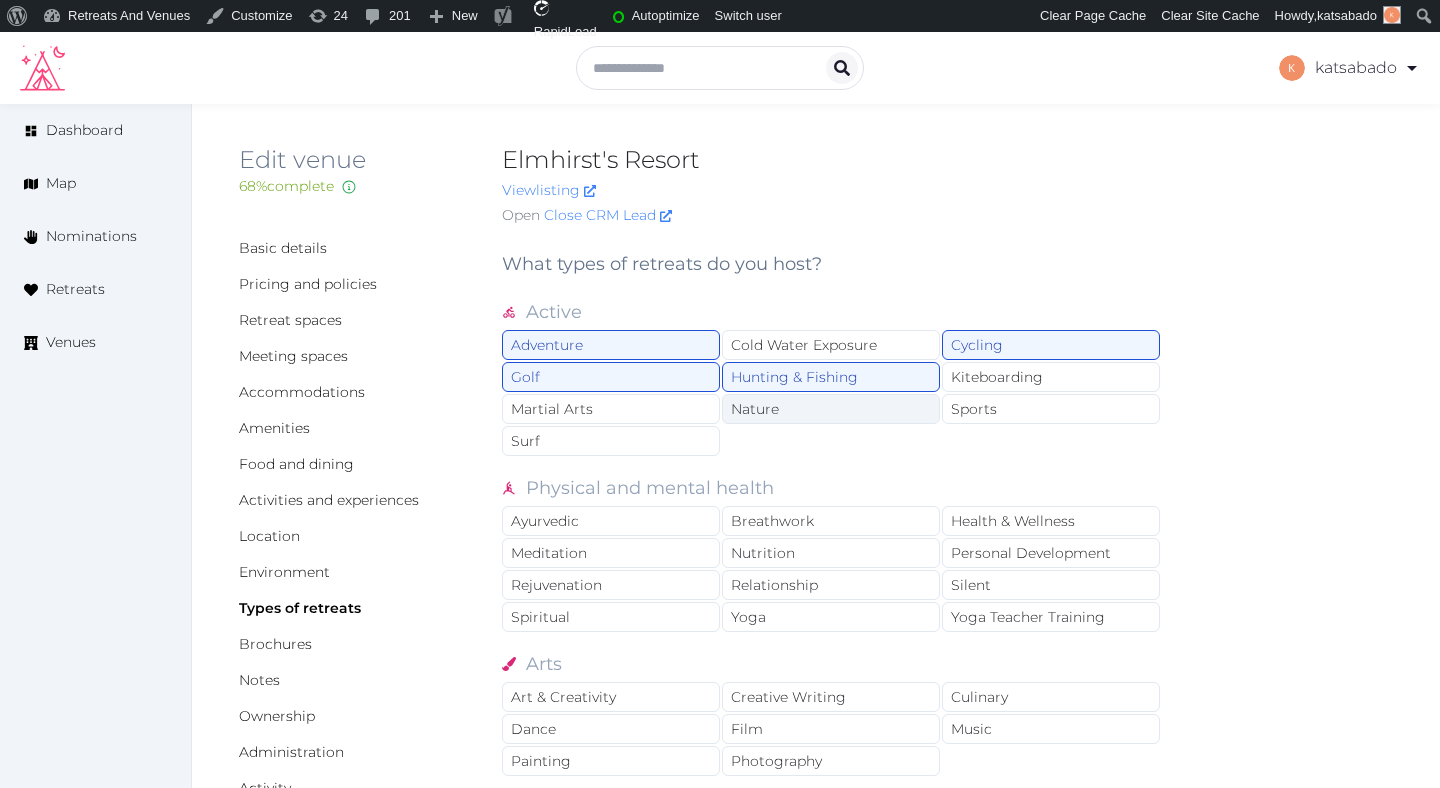 click on "Nature" at bounding box center [831, 409] 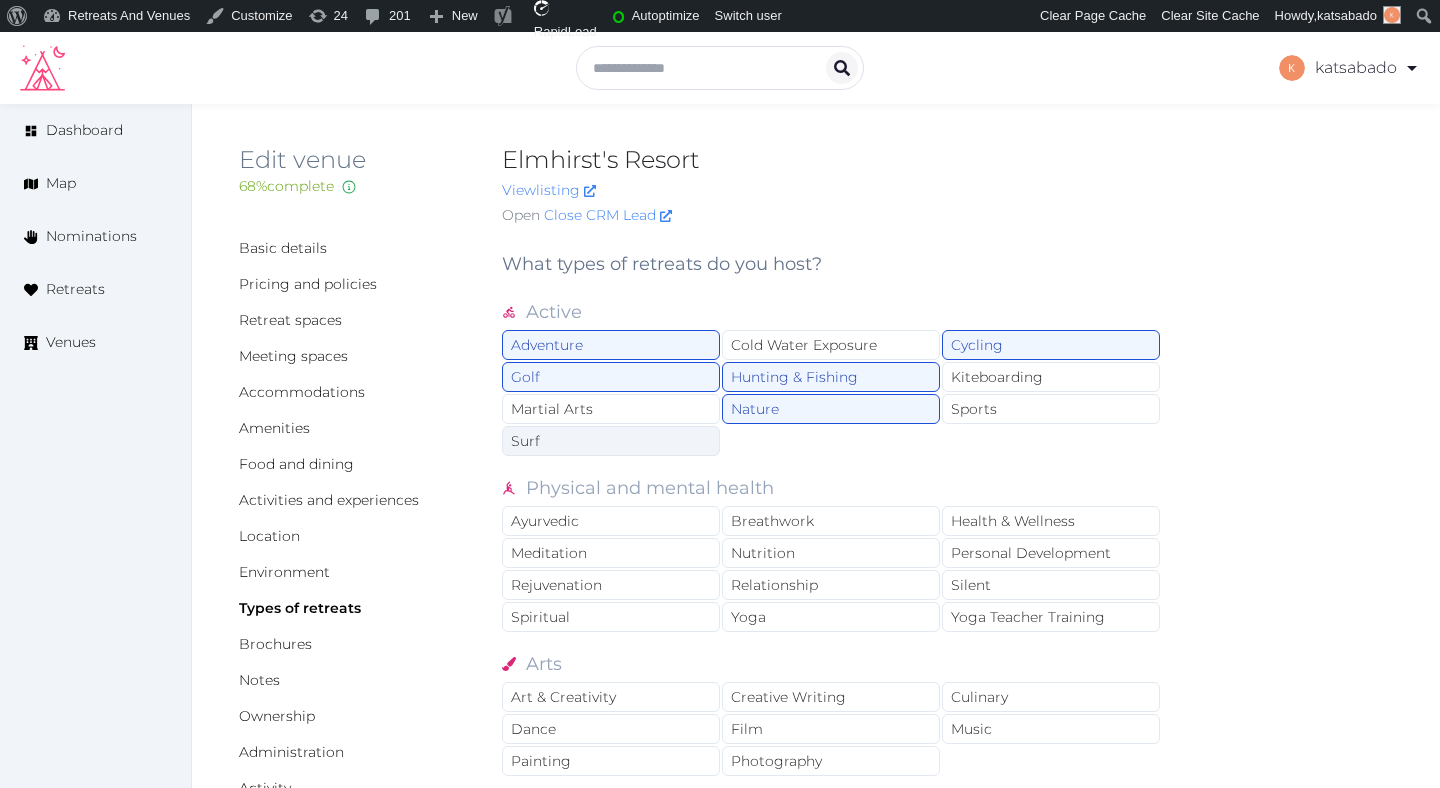 click on "Surf" at bounding box center [611, 441] 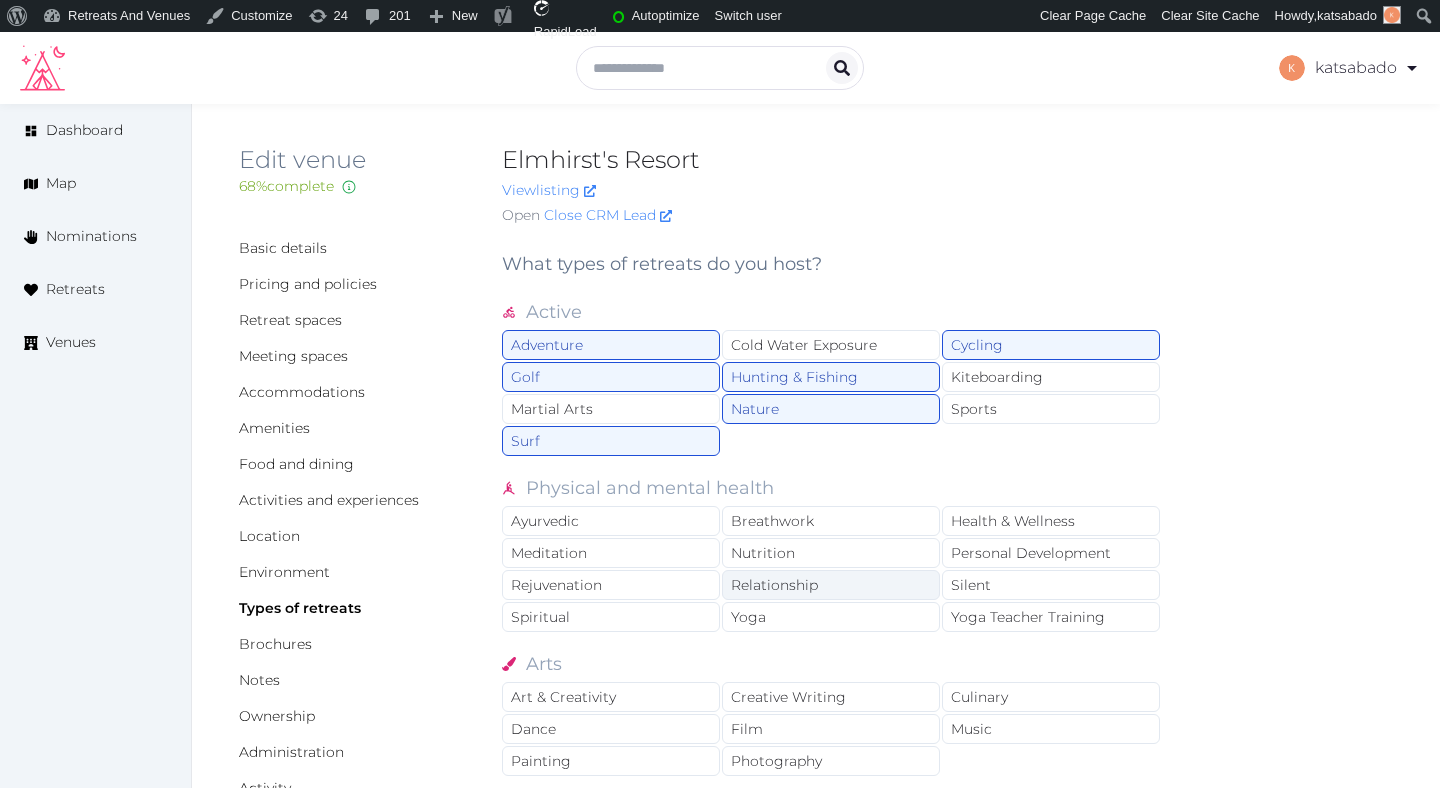 click on "Relationship" at bounding box center (831, 585) 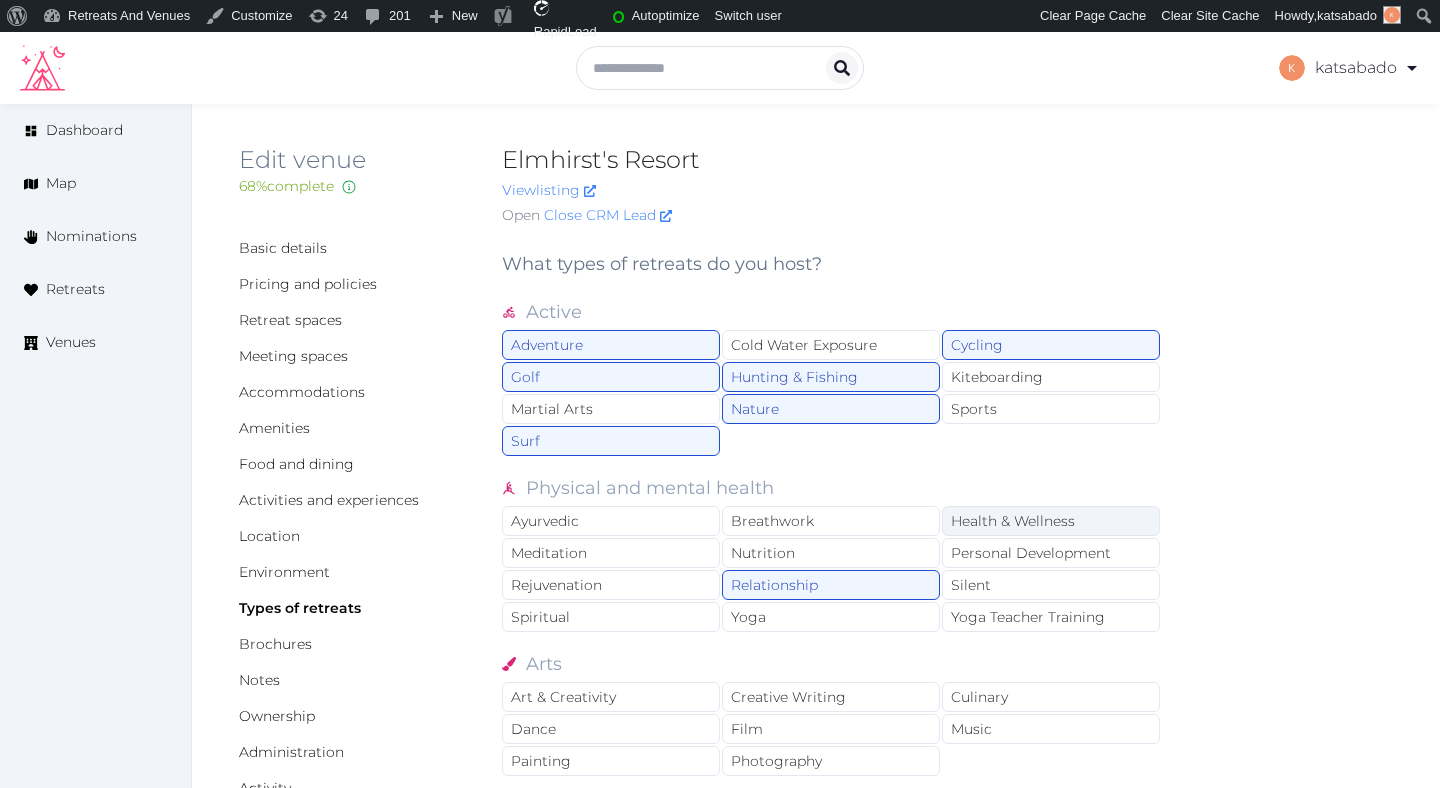 click on "Health & Wellness" at bounding box center (1051, 521) 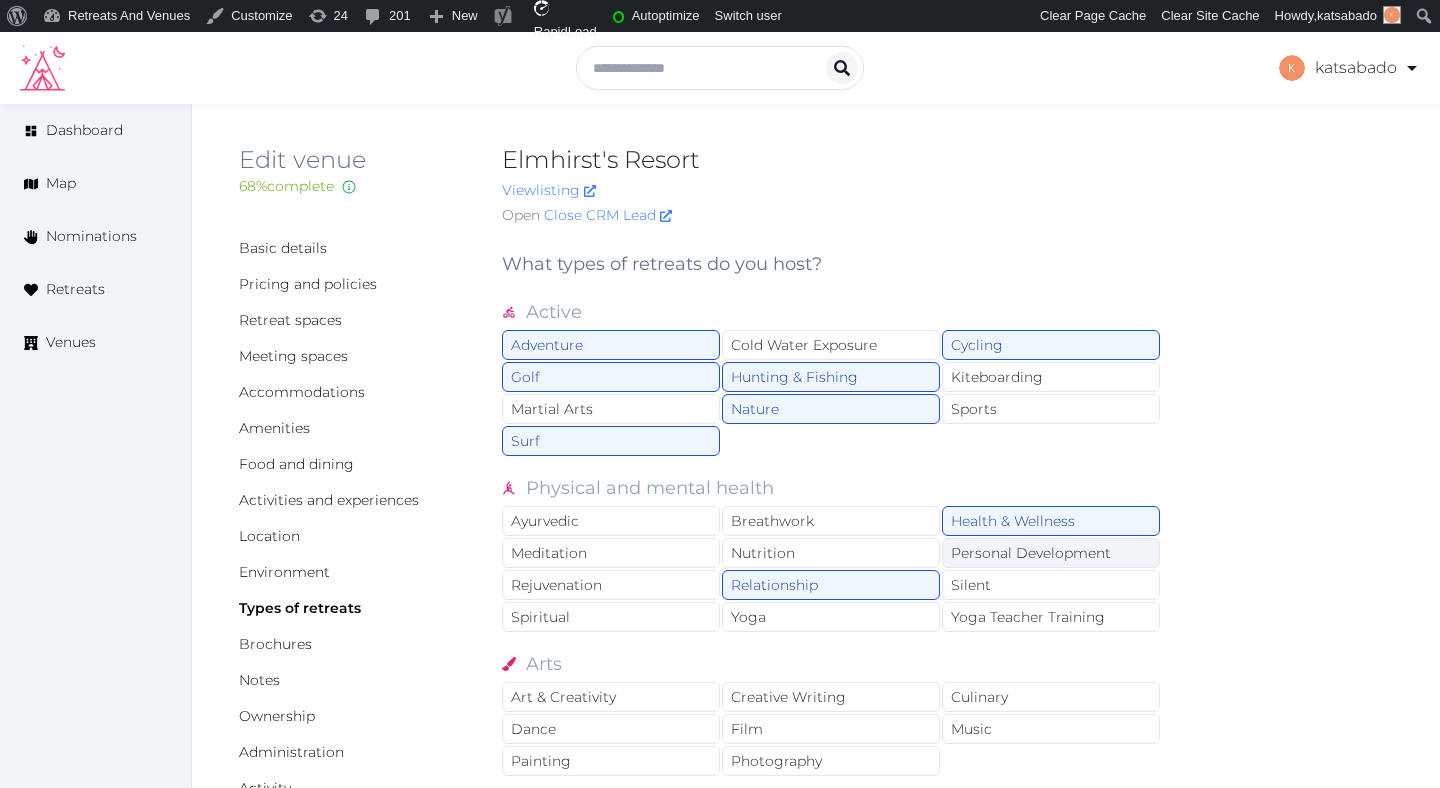 click on "Personal Development" at bounding box center [1051, 553] 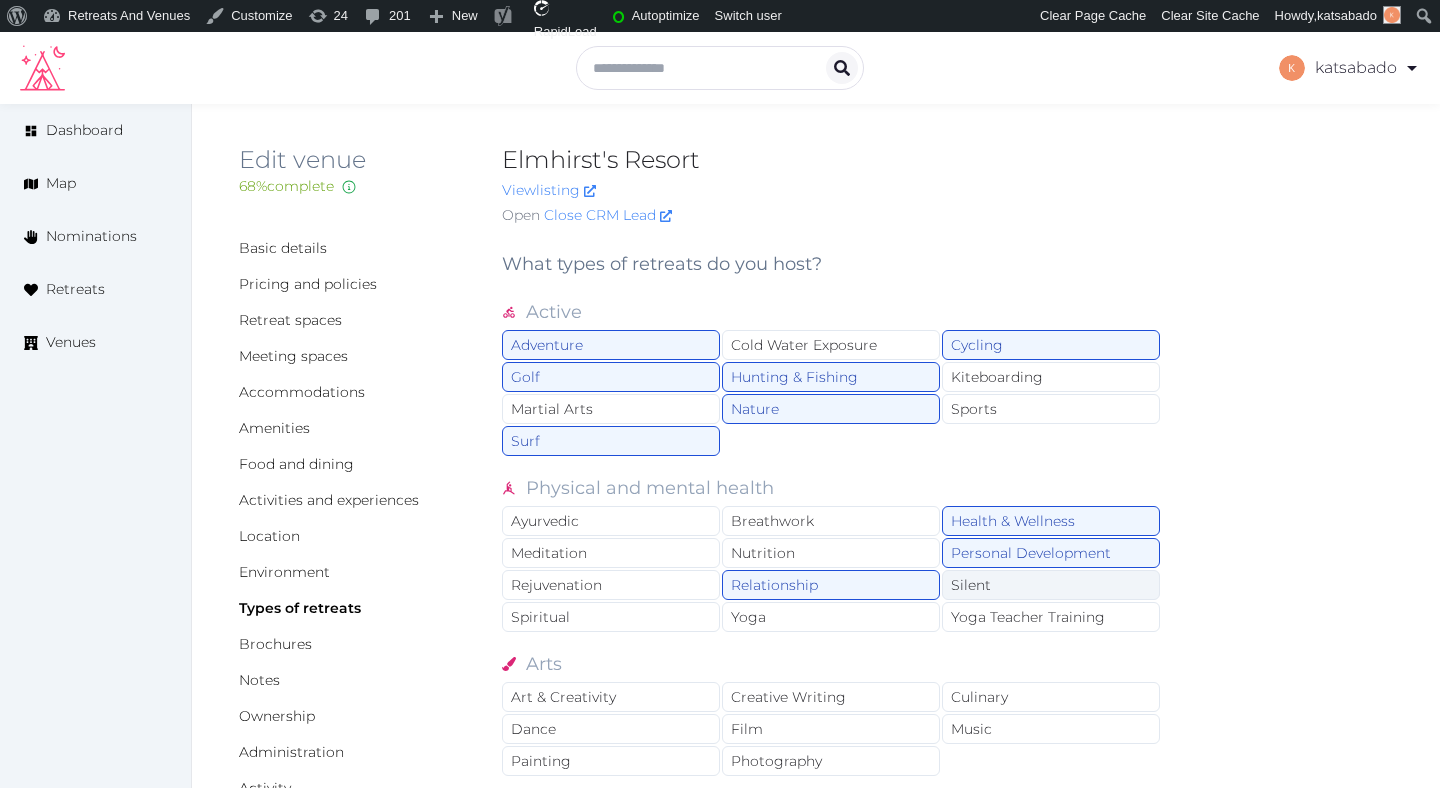 click on "Silent" at bounding box center (1051, 585) 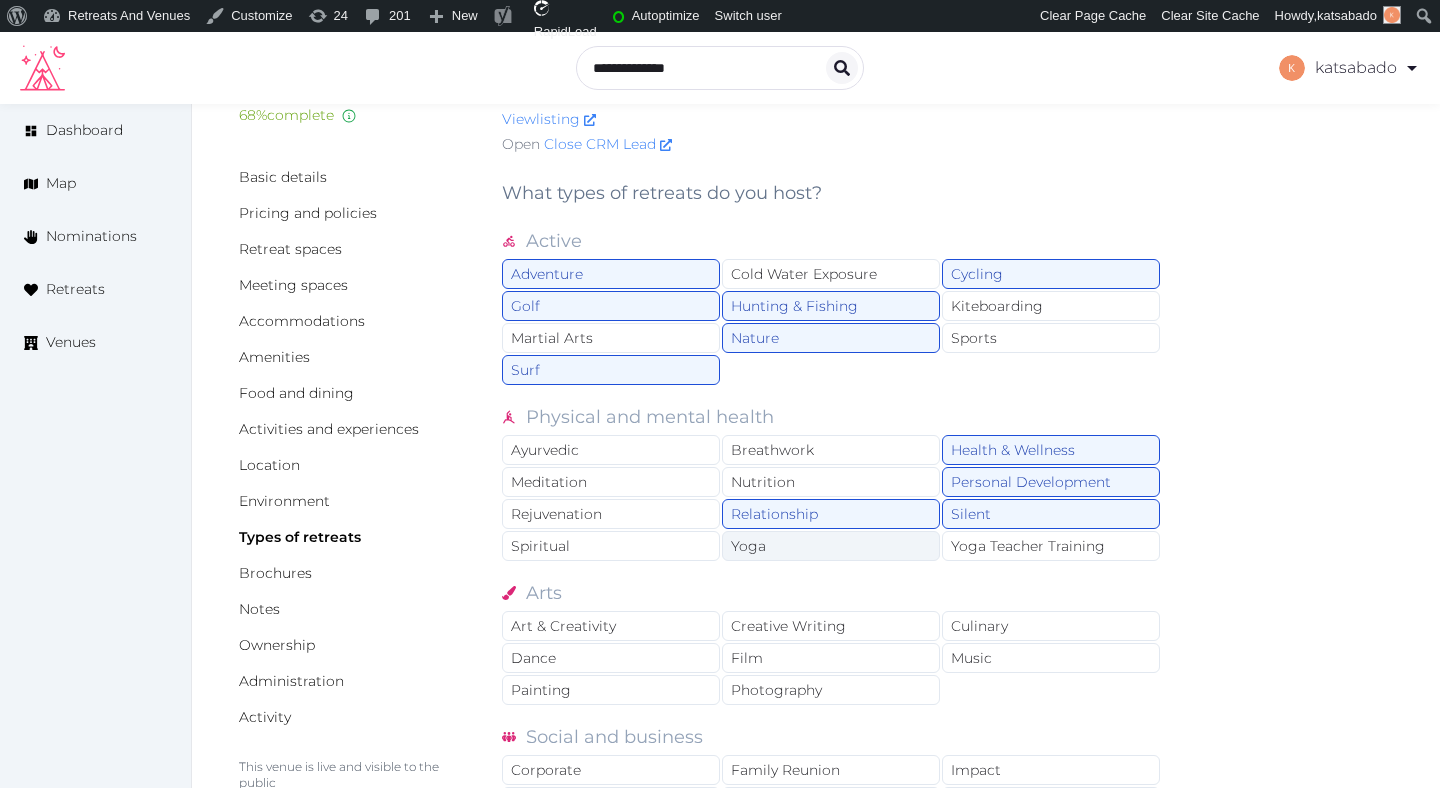 scroll, scrollTop: 106, scrollLeft: 0, axis: vertical 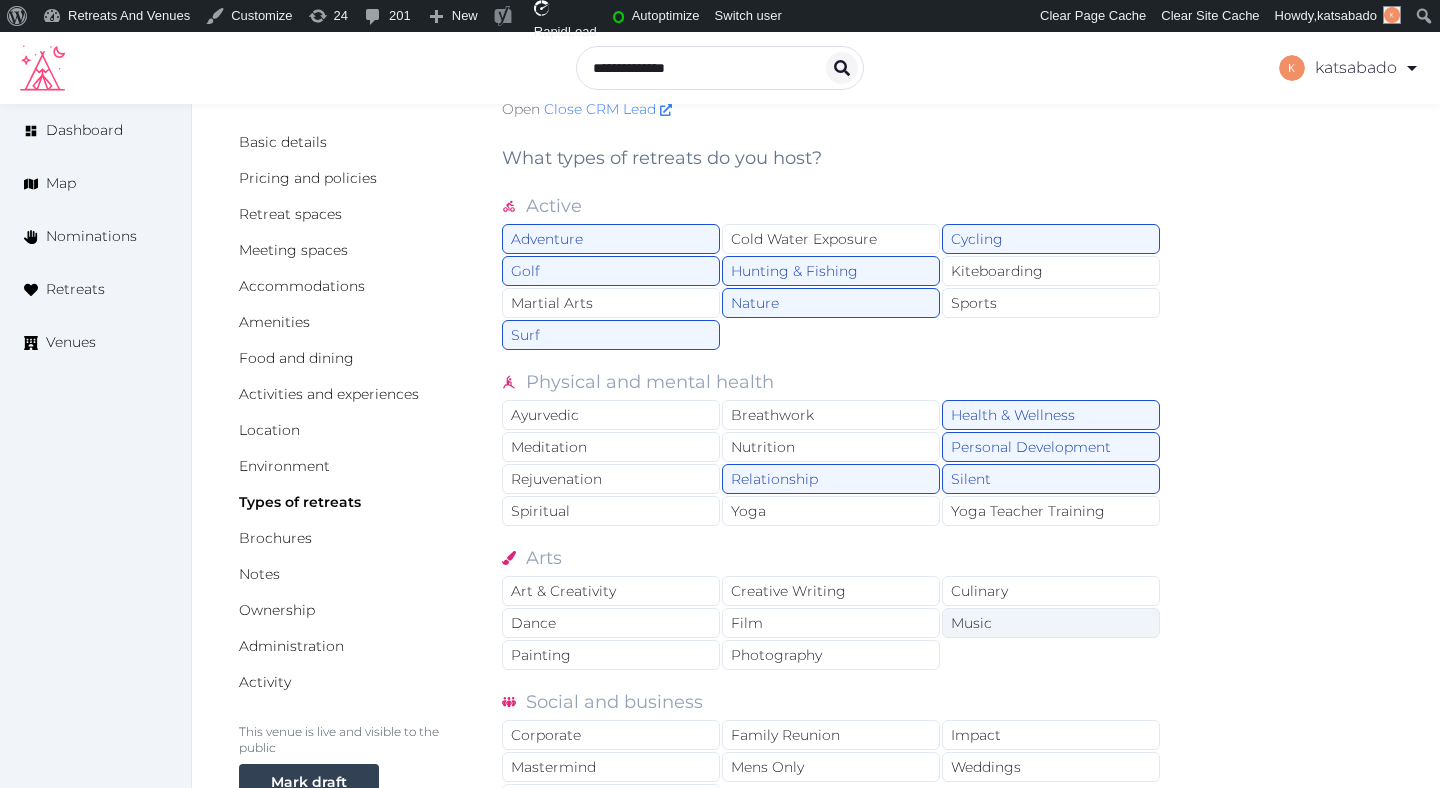 click on "Music" at bounding box center (1051, 623) 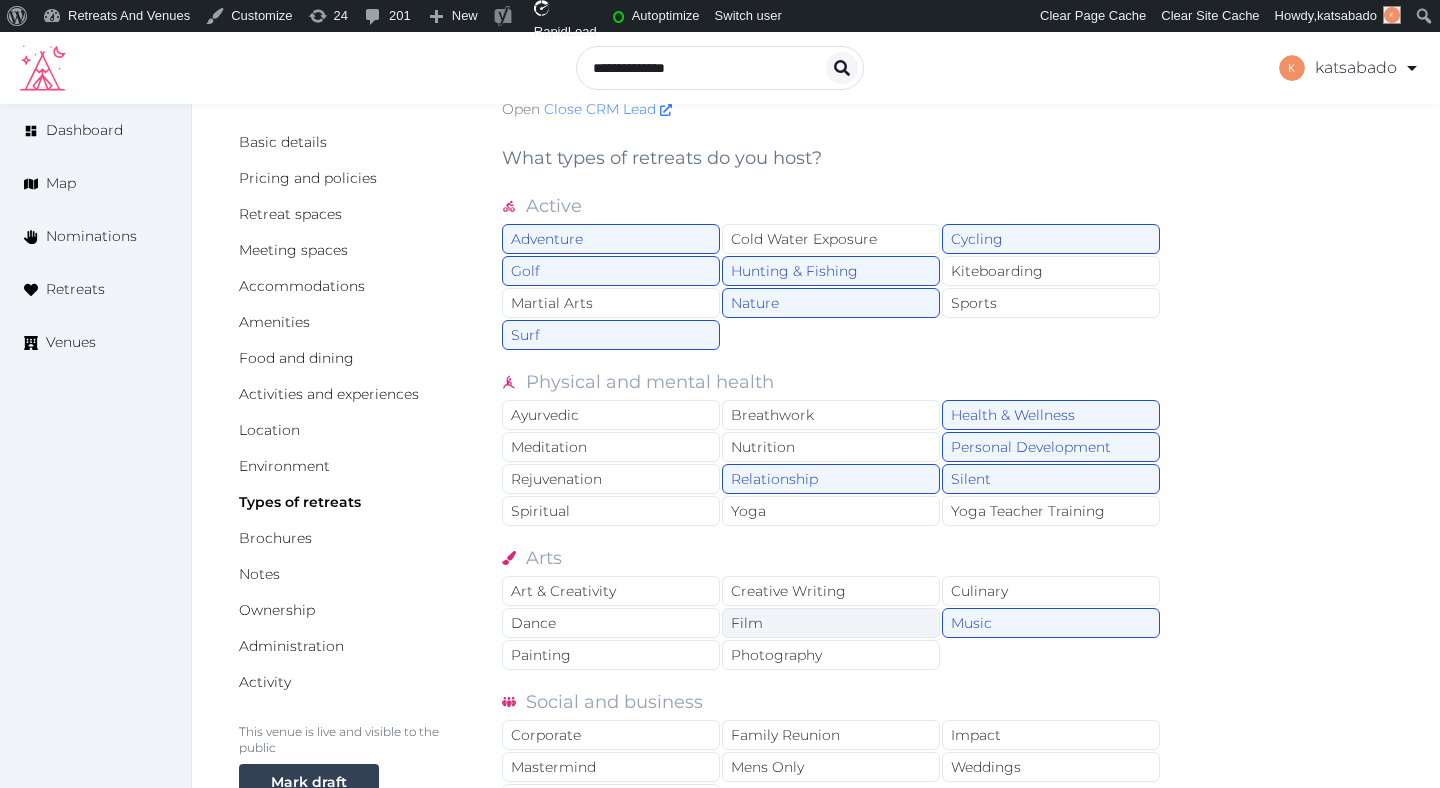 click on "Film" at bounding box center (831, 623) 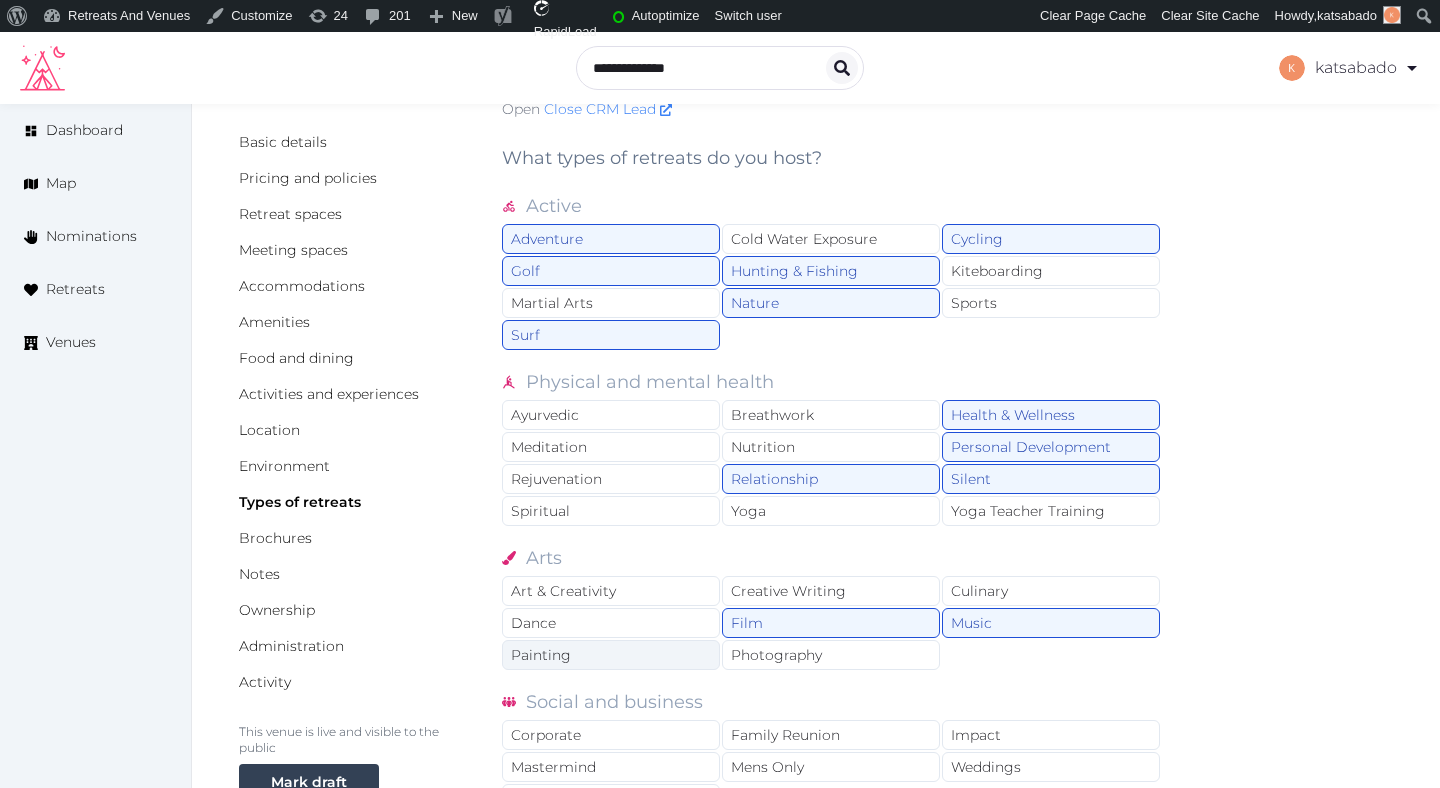 scroll, scrollTop: 226, scrollLeft: 0, axis: vertical 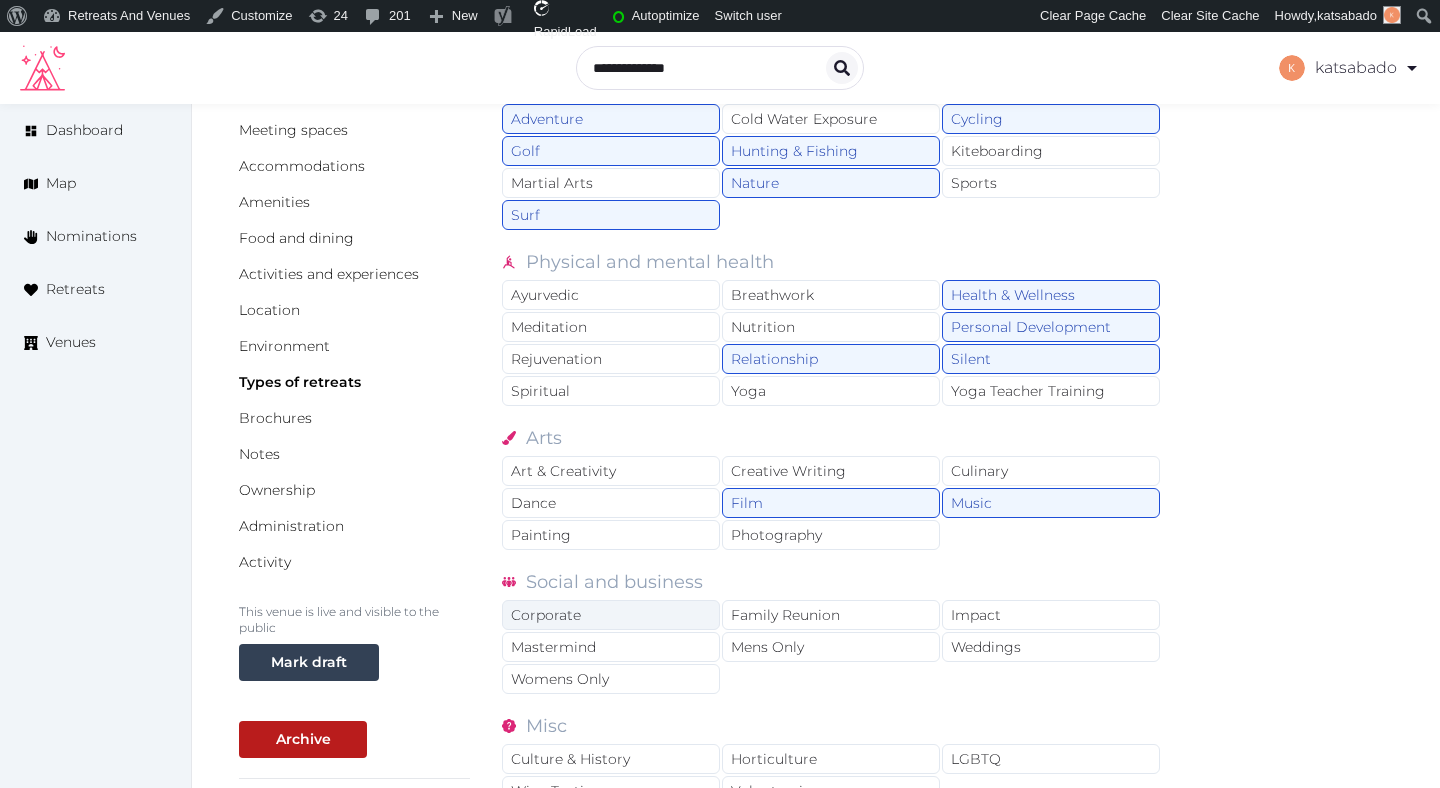 click on "Corporate" at bounding box center (611, 615) 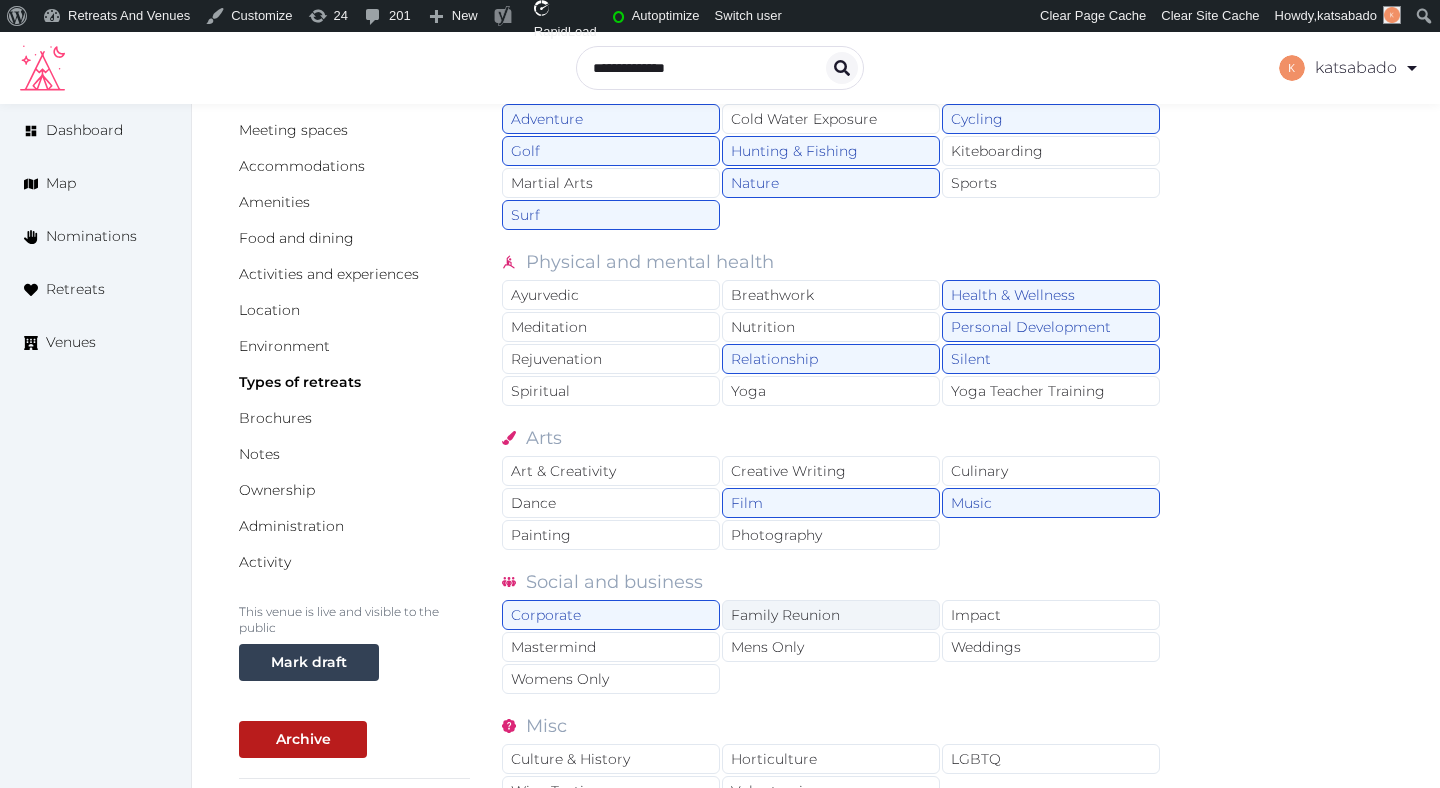 click on "Family Reunion" at bounding box center (831, 615) 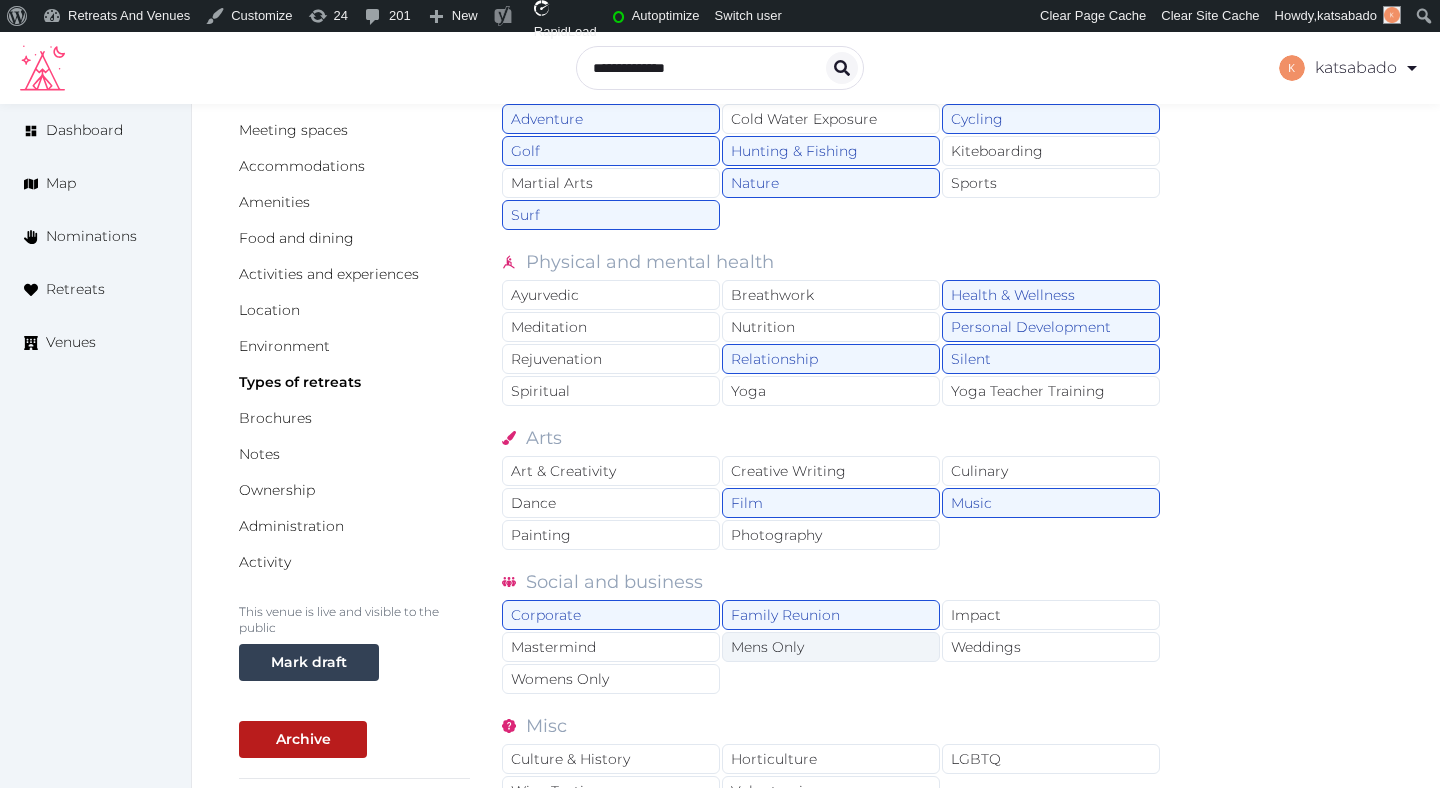 click on "Mens Only" at bounding box center (831, 647) 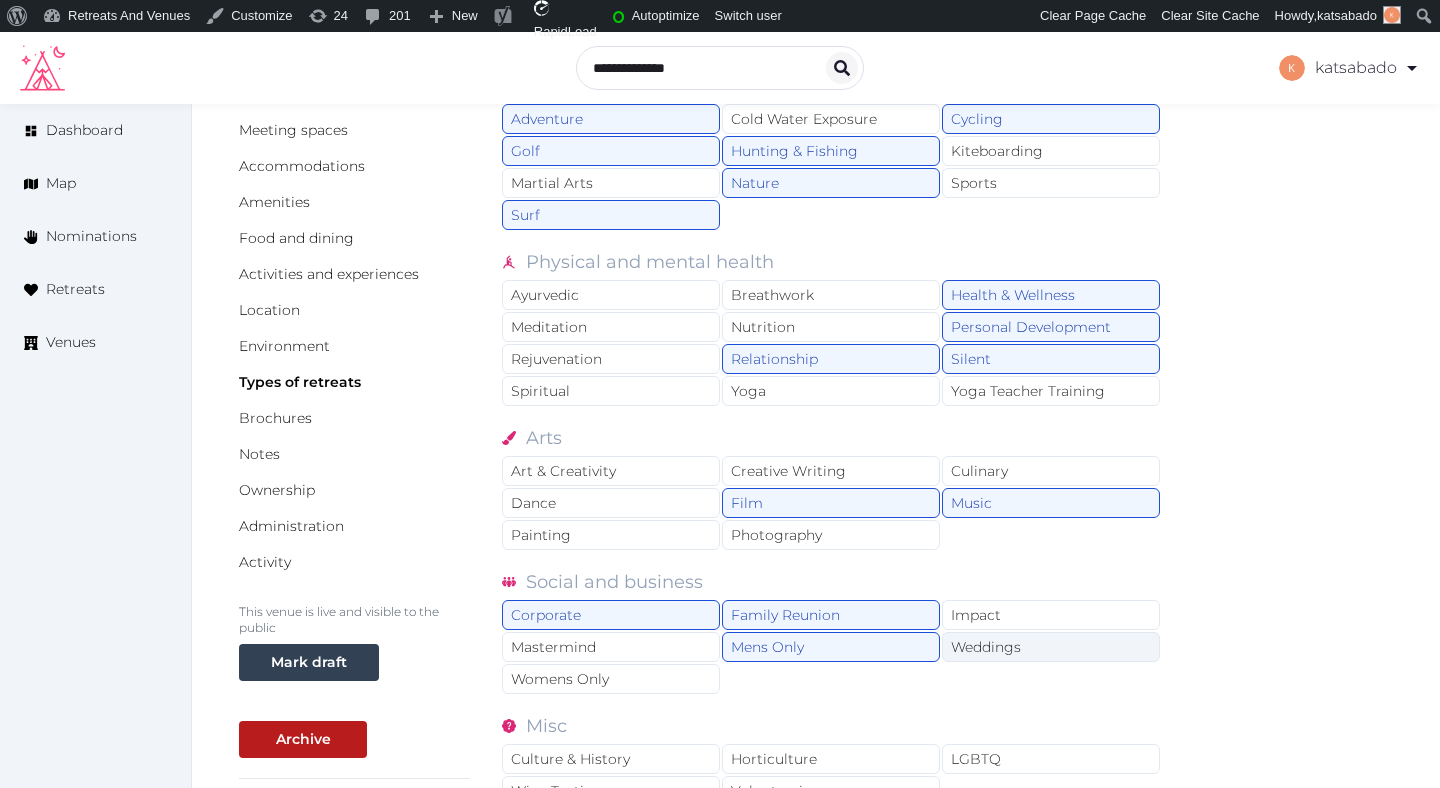 click on "Weddings" at bounding box center (1051, 647) 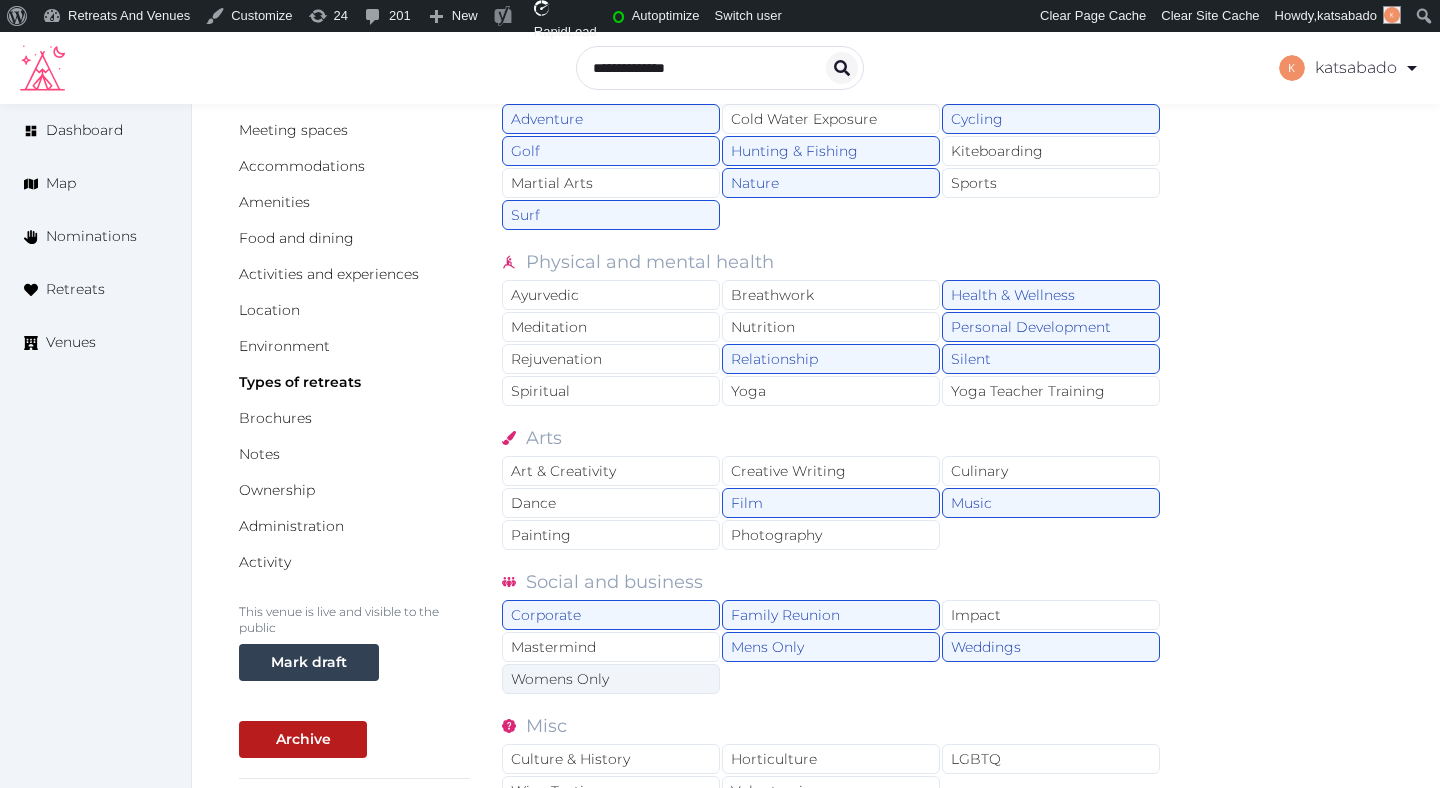 click on "Womens Only" at bounding box center (611, 679) 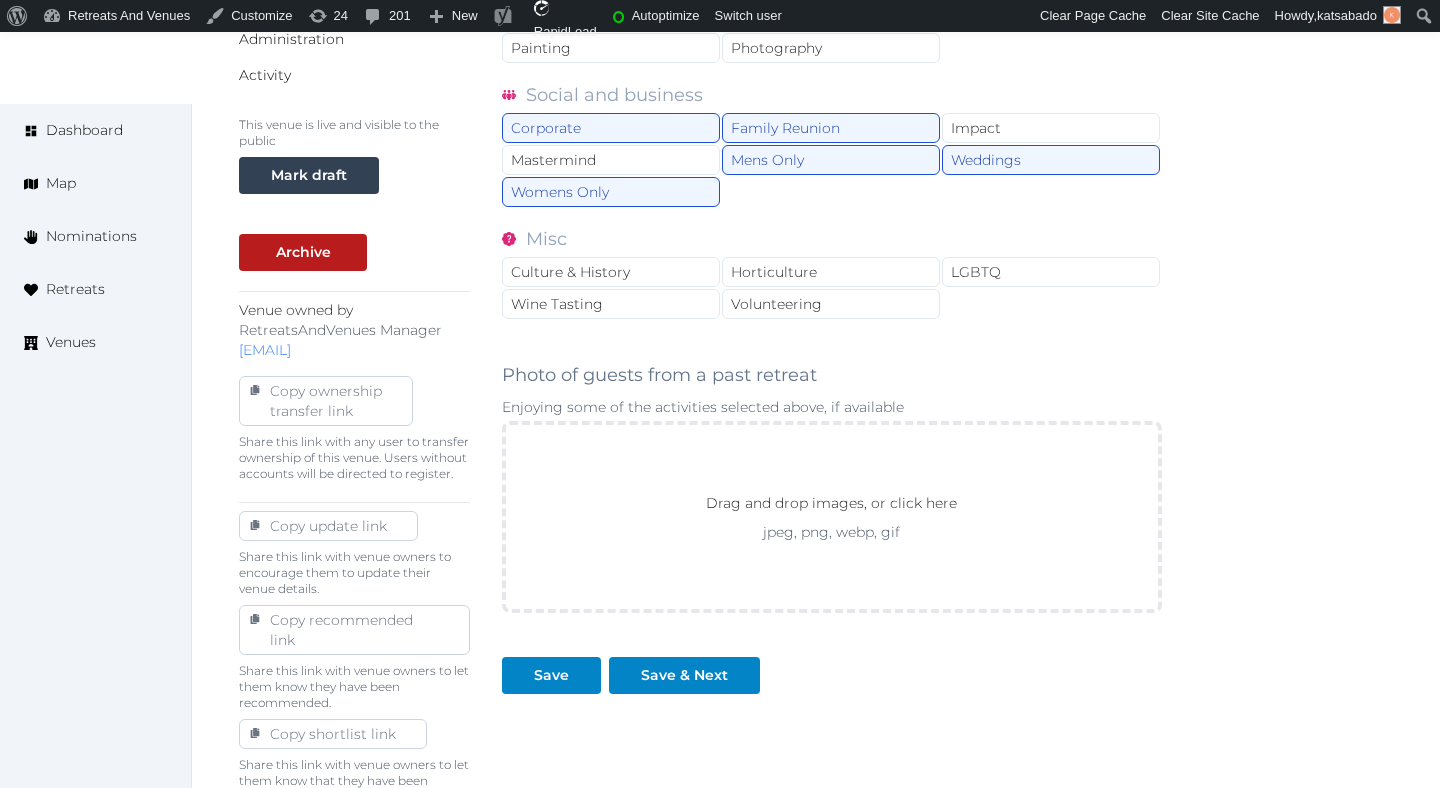 scroll, scrollTop: 719, scrollLeft: 0, axis: vertical 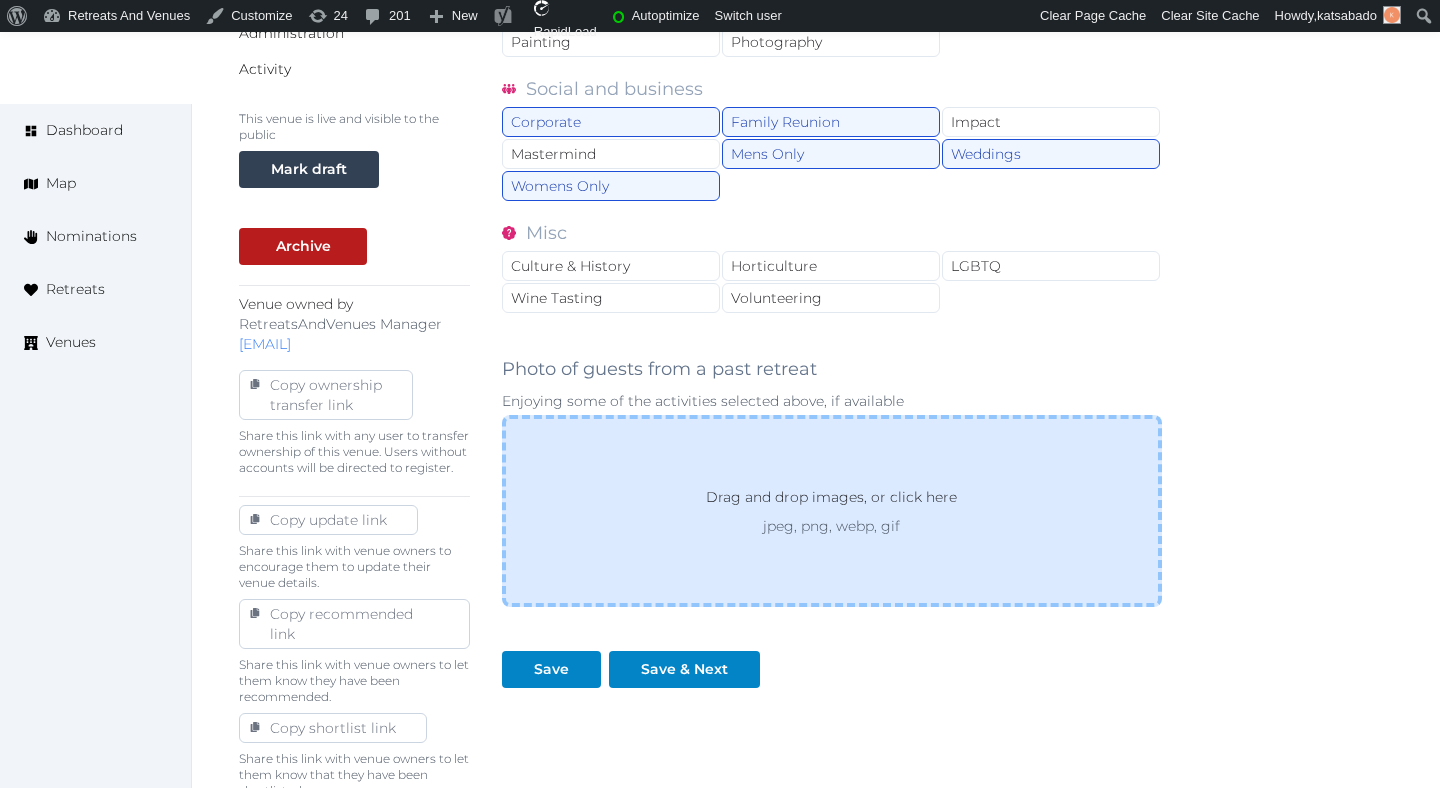 click on "Drag and drop images, or click here jpeg, png, webp, gif" at bounding box center [831, 511] 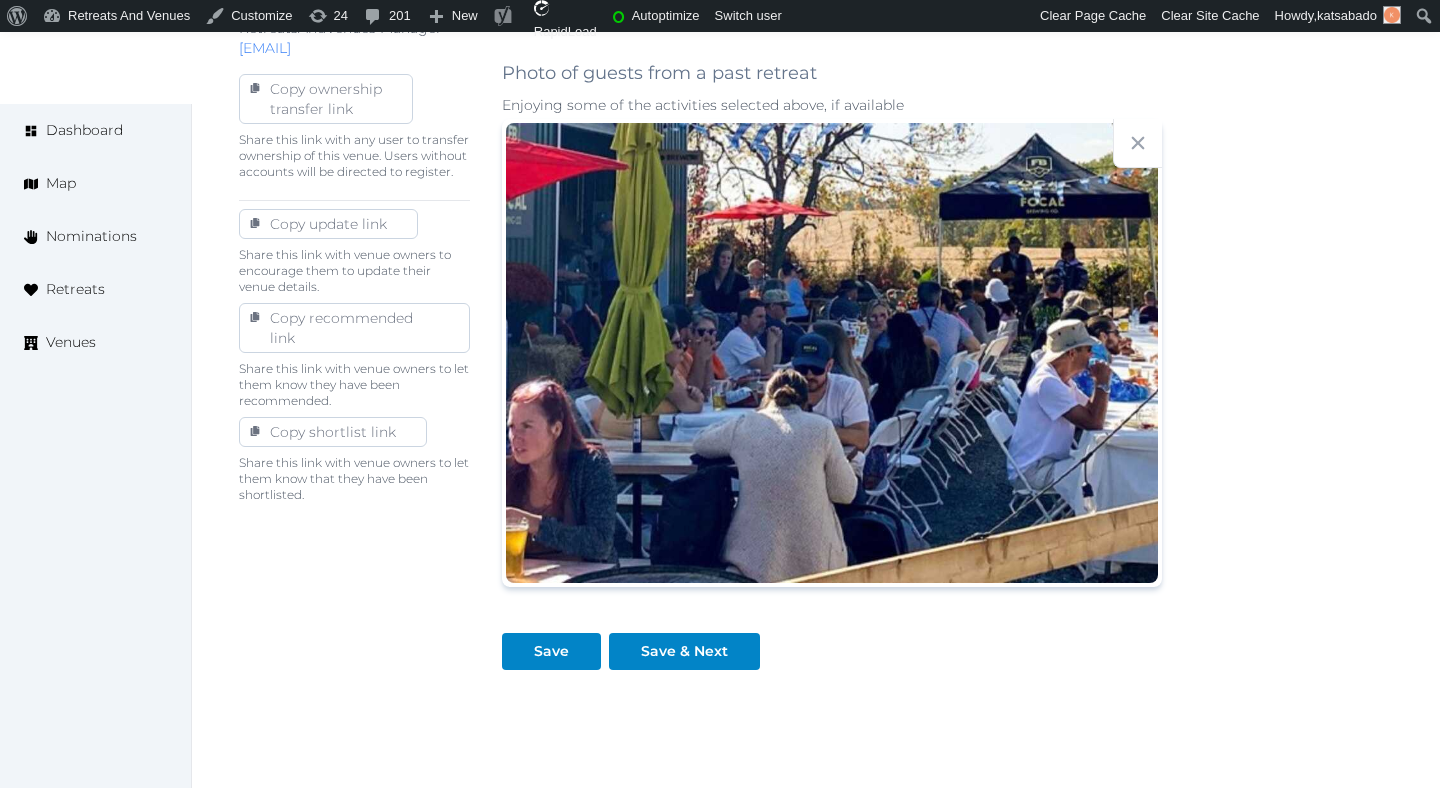 scroll, scrollTop: 1020, scrollLeft: 0, axis: vertical 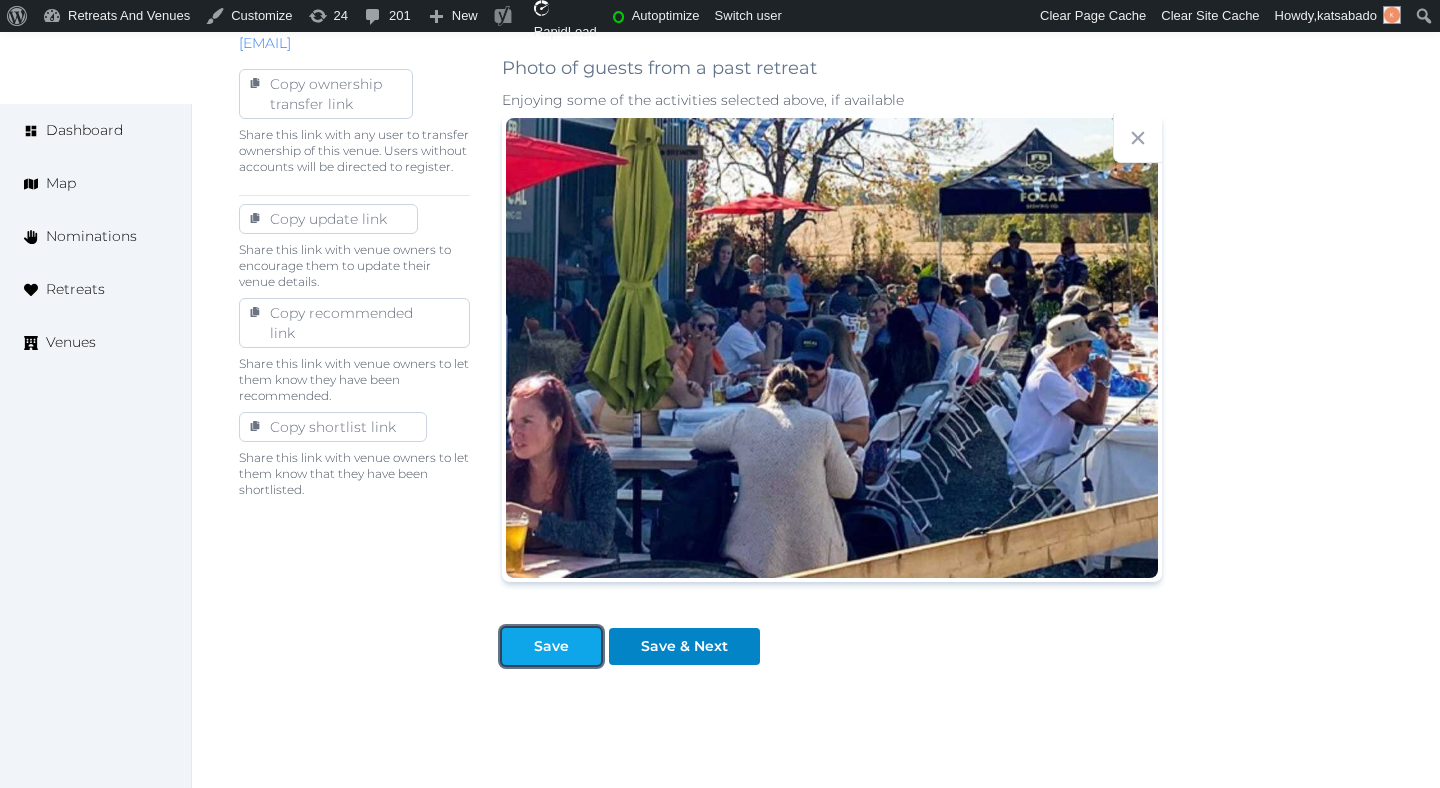 click on "Save" at bounding box center (551, 646) 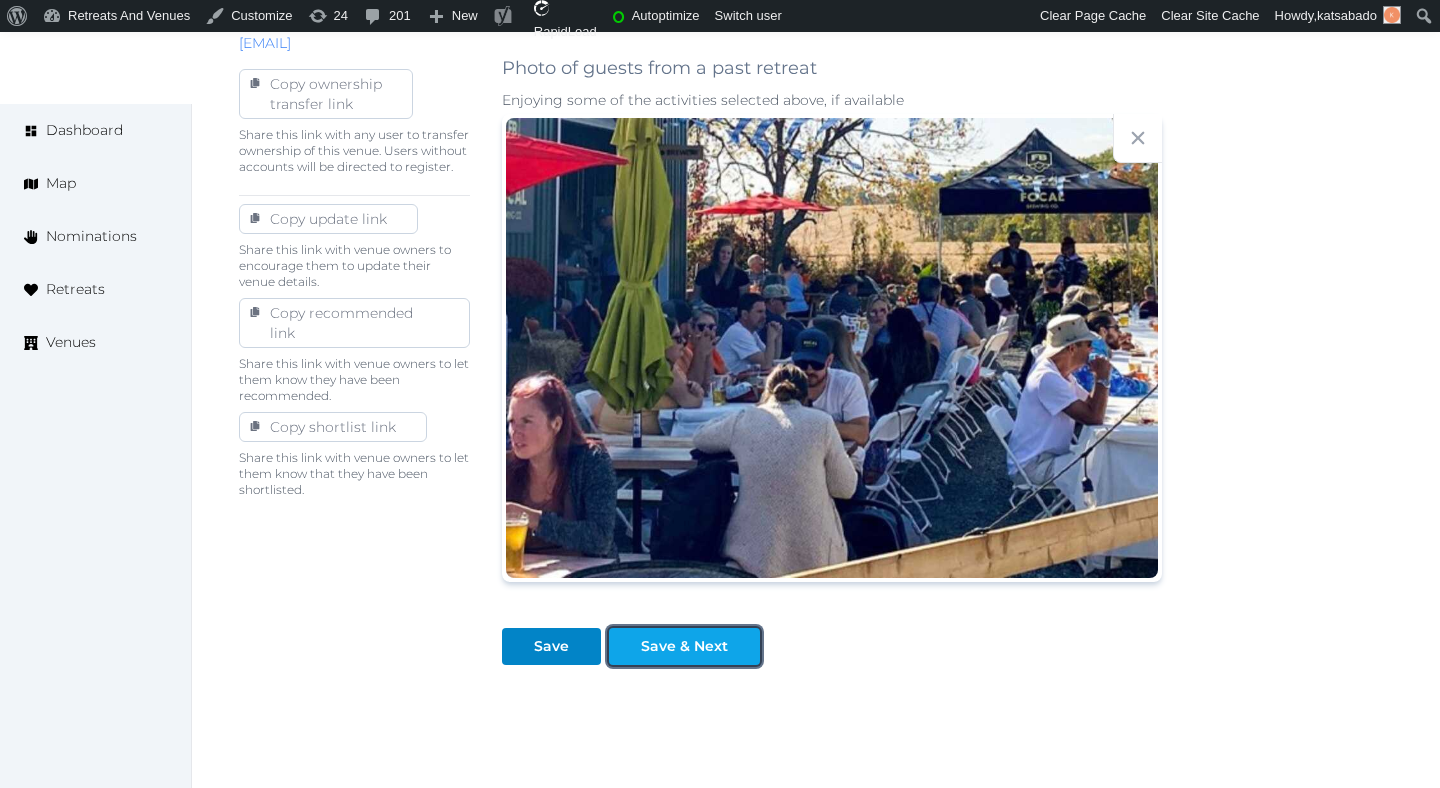 click on "Save & Next" at bounding box center (684, 646) 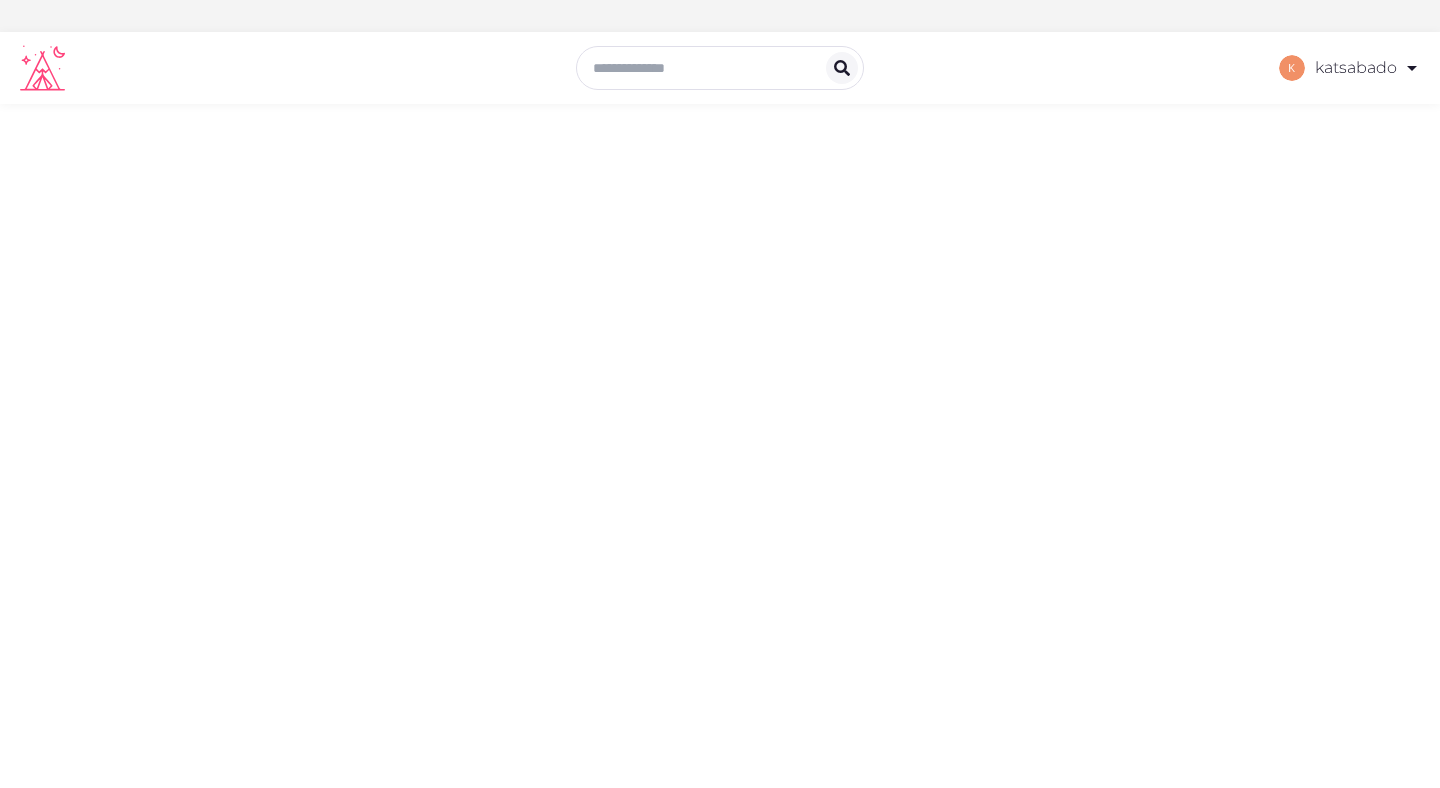 scroll, scrollTop: 0, scrollLeft: 0, axis: both 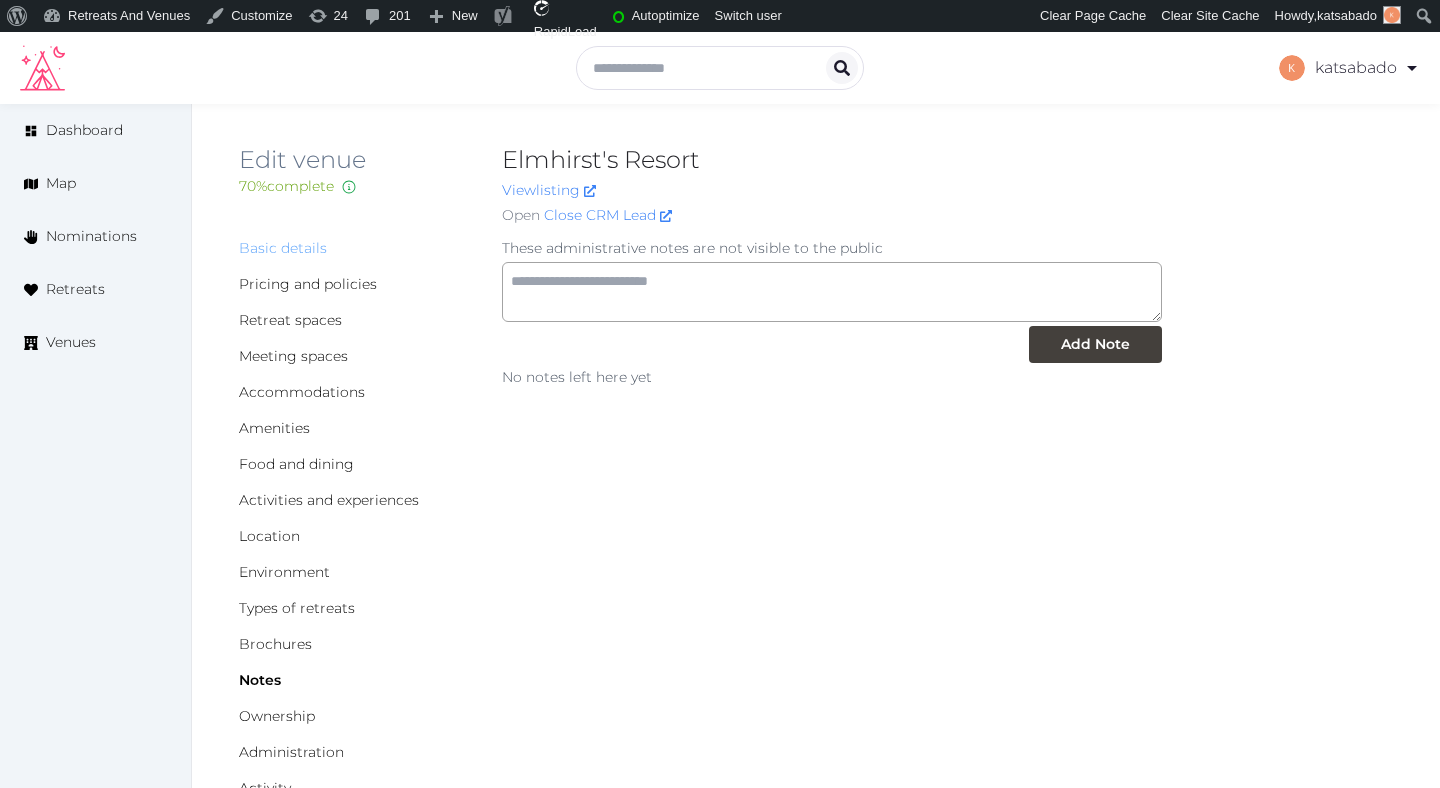 click on "Basic details" at bounding box center [283, 248] 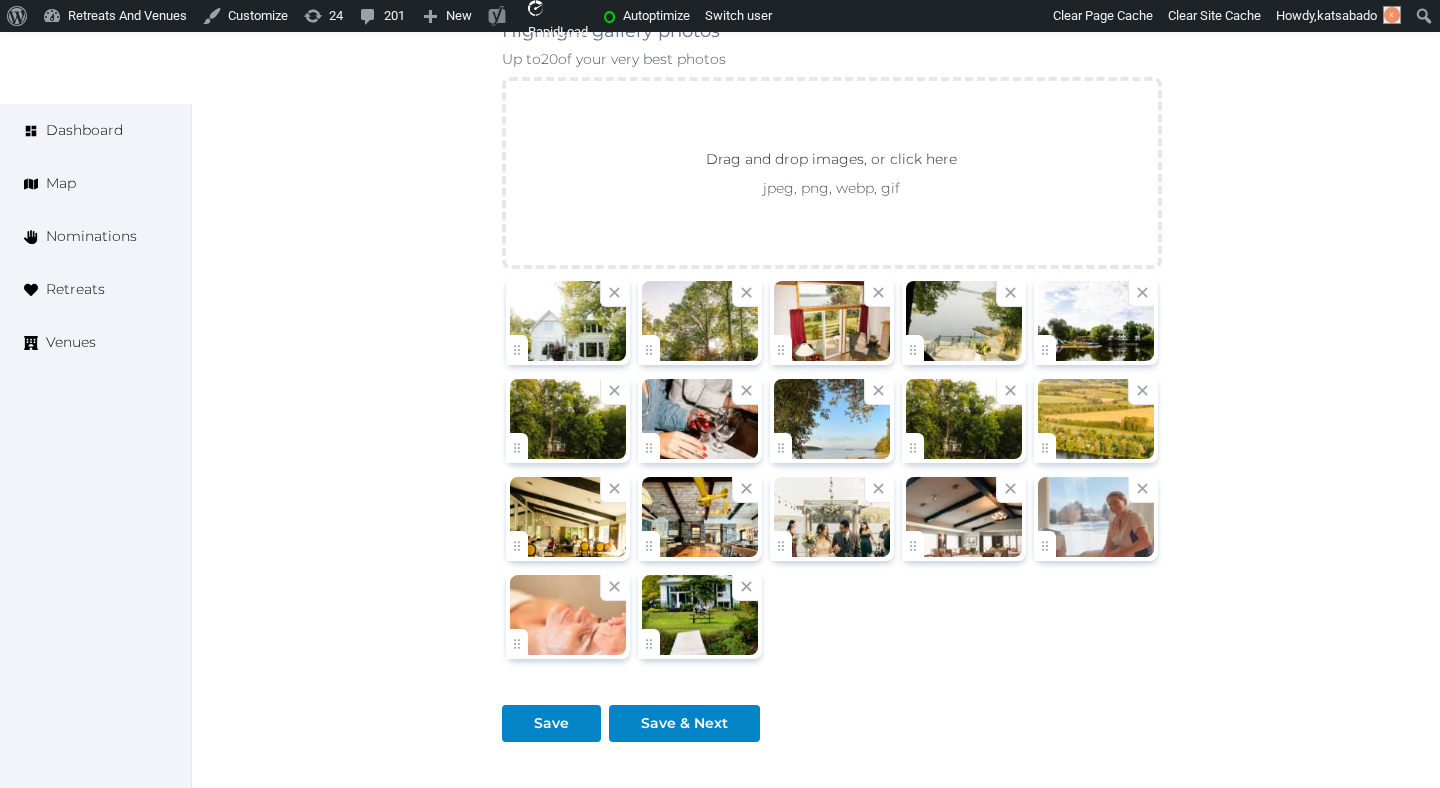 scroll, scrollTop: 2215, scrollLeft: 0, axis: vertical 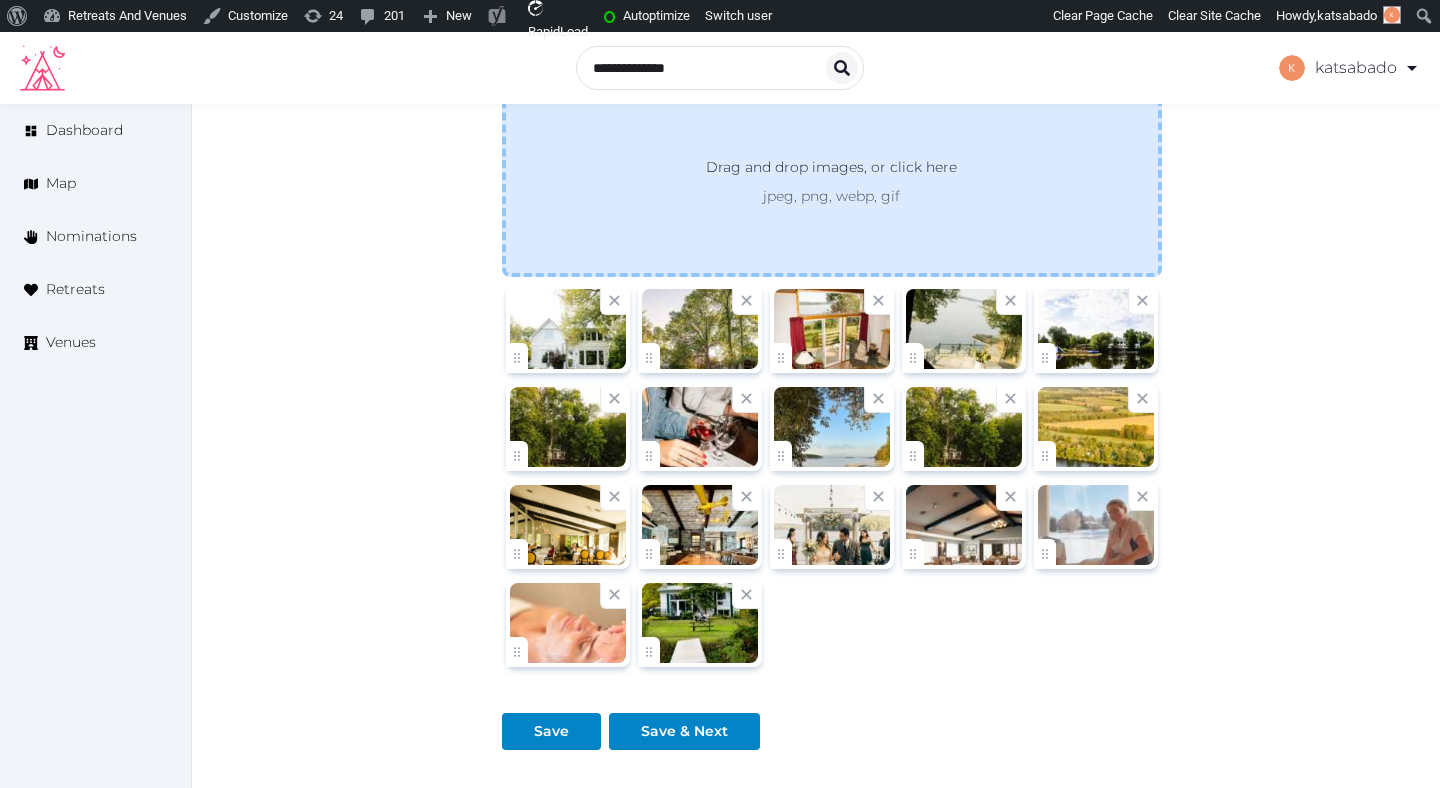 click on "Drag and drop images, or click here" at bounding box center (831, 171) 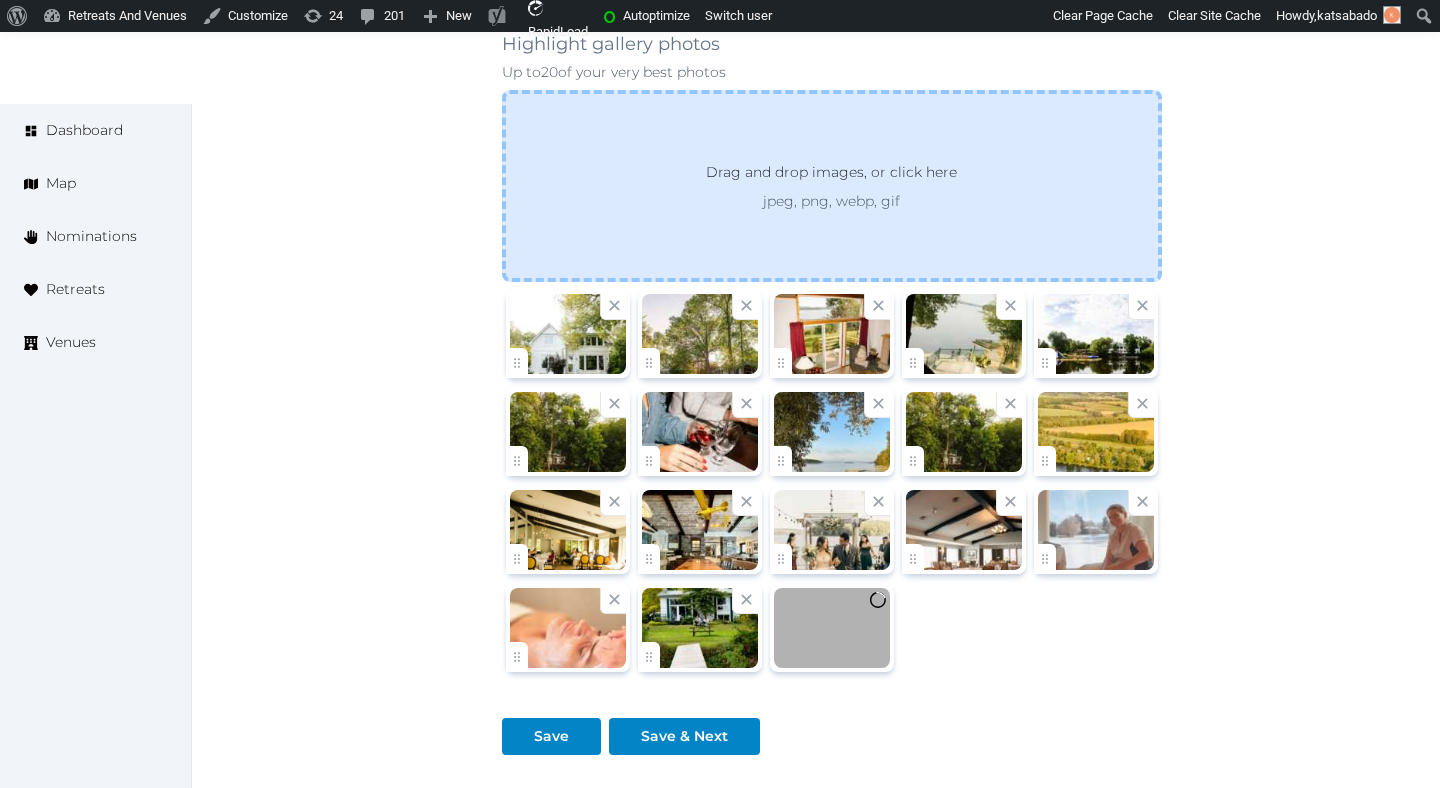 scroll, scrollTop: 2169, scrollLeft: 0, axis: vertical 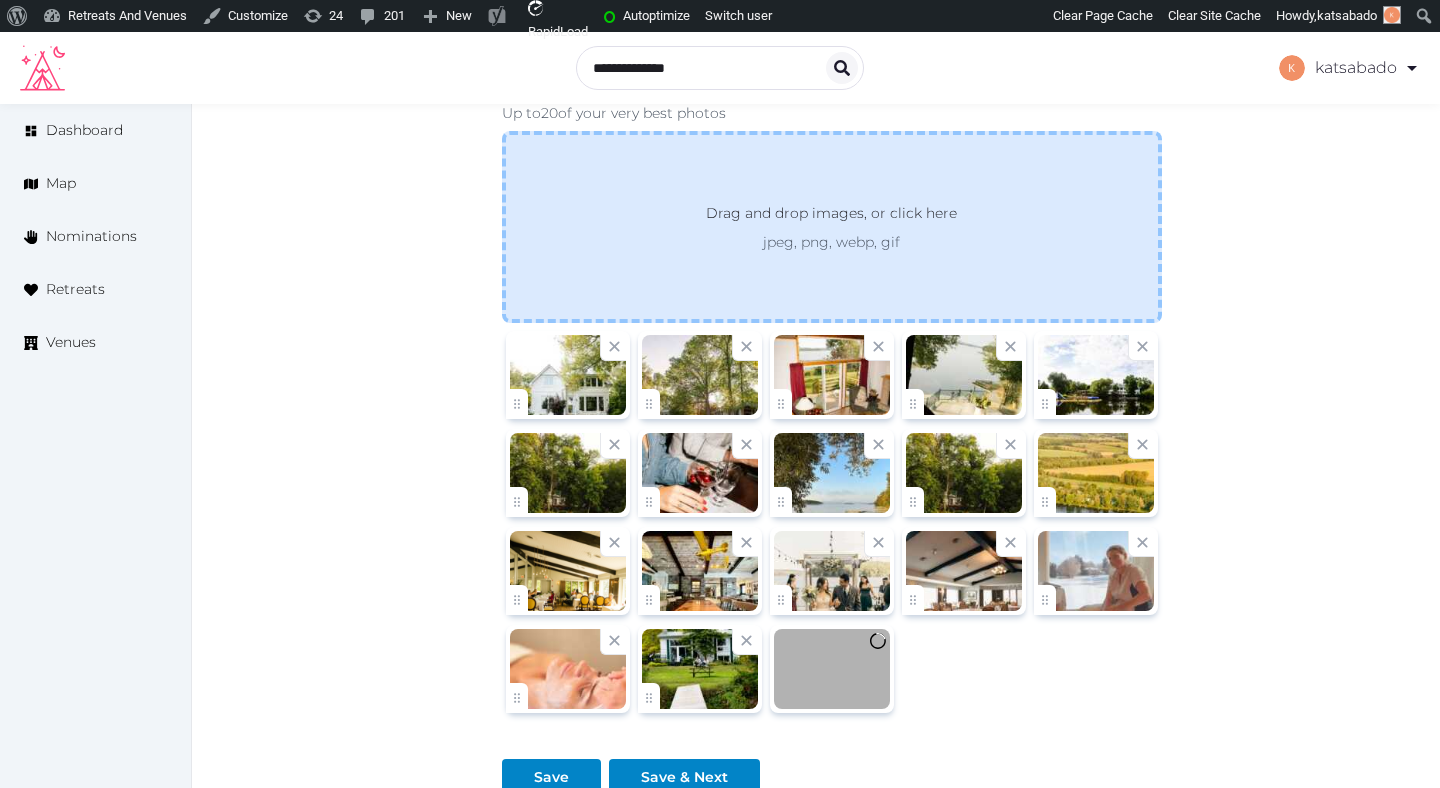 click on "Drag and drop images, or click here jpeg, png, webp, gif" at bounding box center [832, 227] 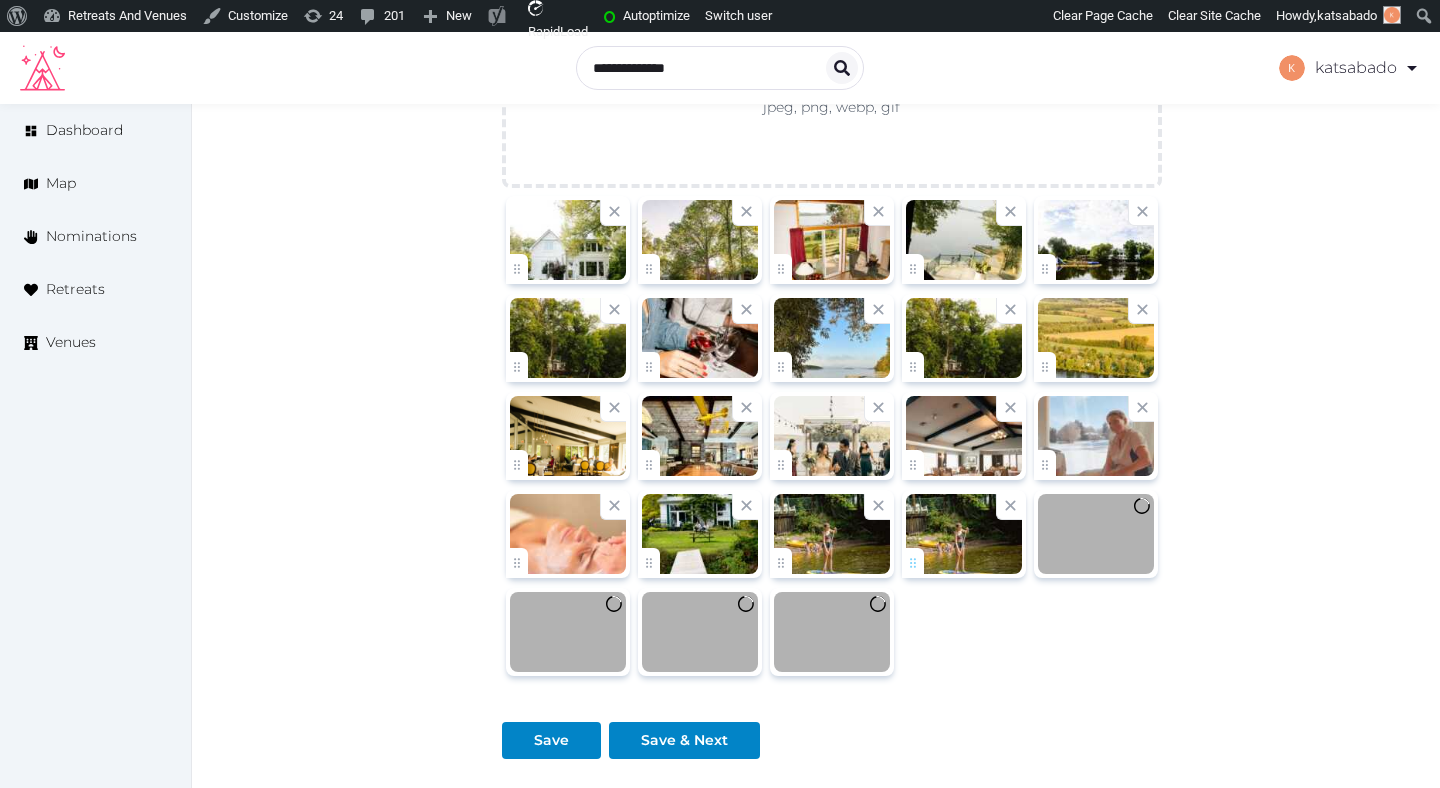 scroll, scrollTop: 2153, scrollLeft: 0, axis: vertical 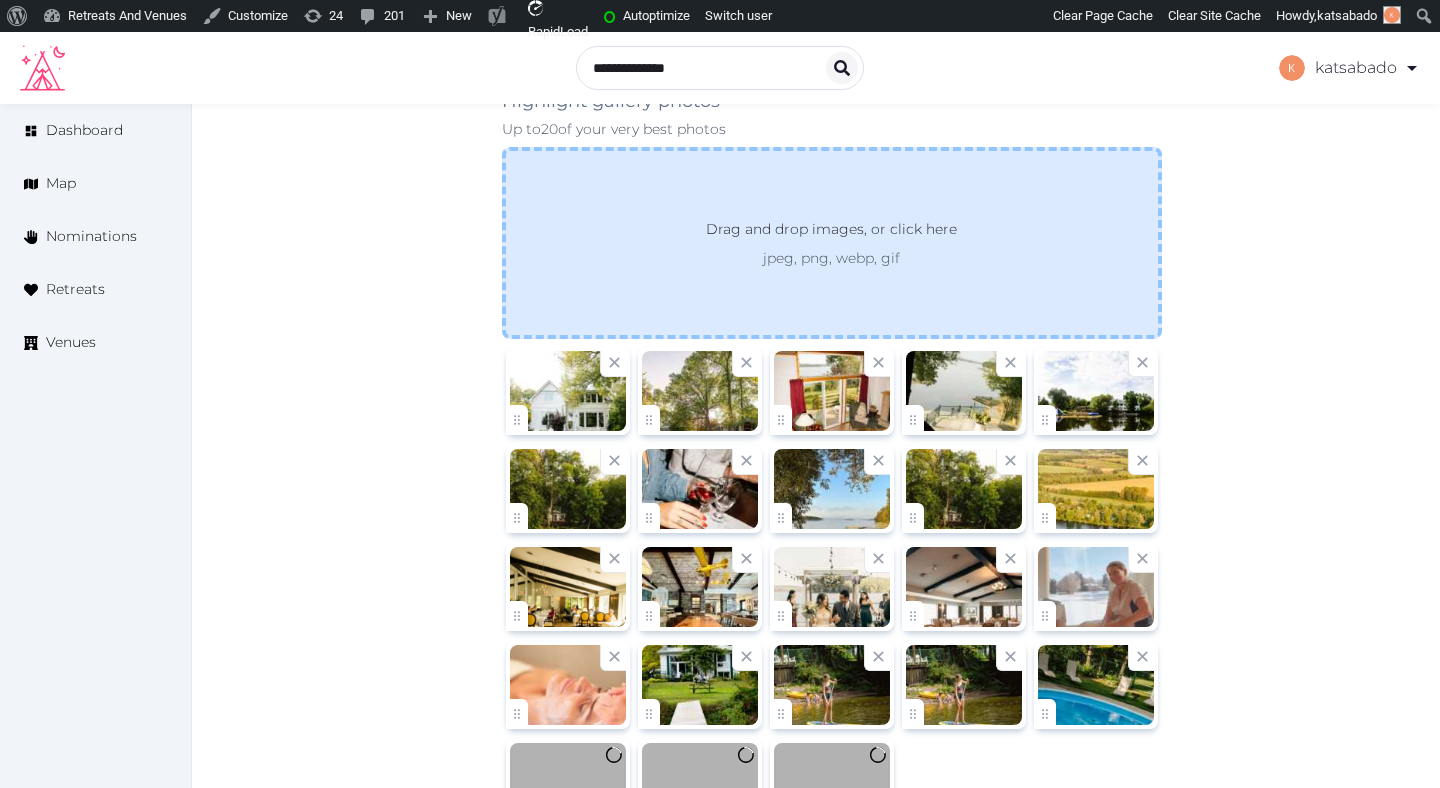 click on "Drag and drop images, or click here" at bounding box center [831, 233] 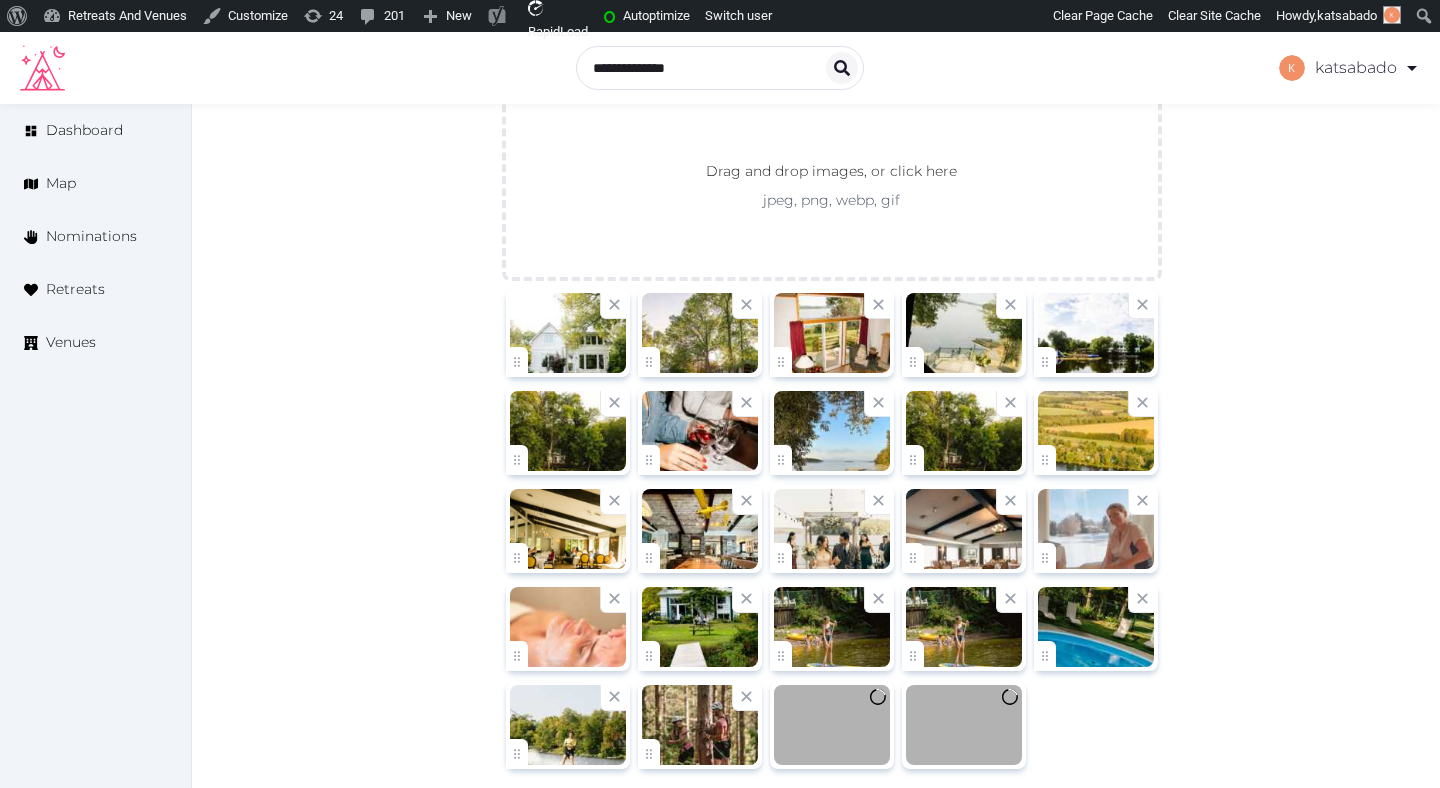 scroll, scrollTop: 2232, scrollLeft: 0, axis: vertical 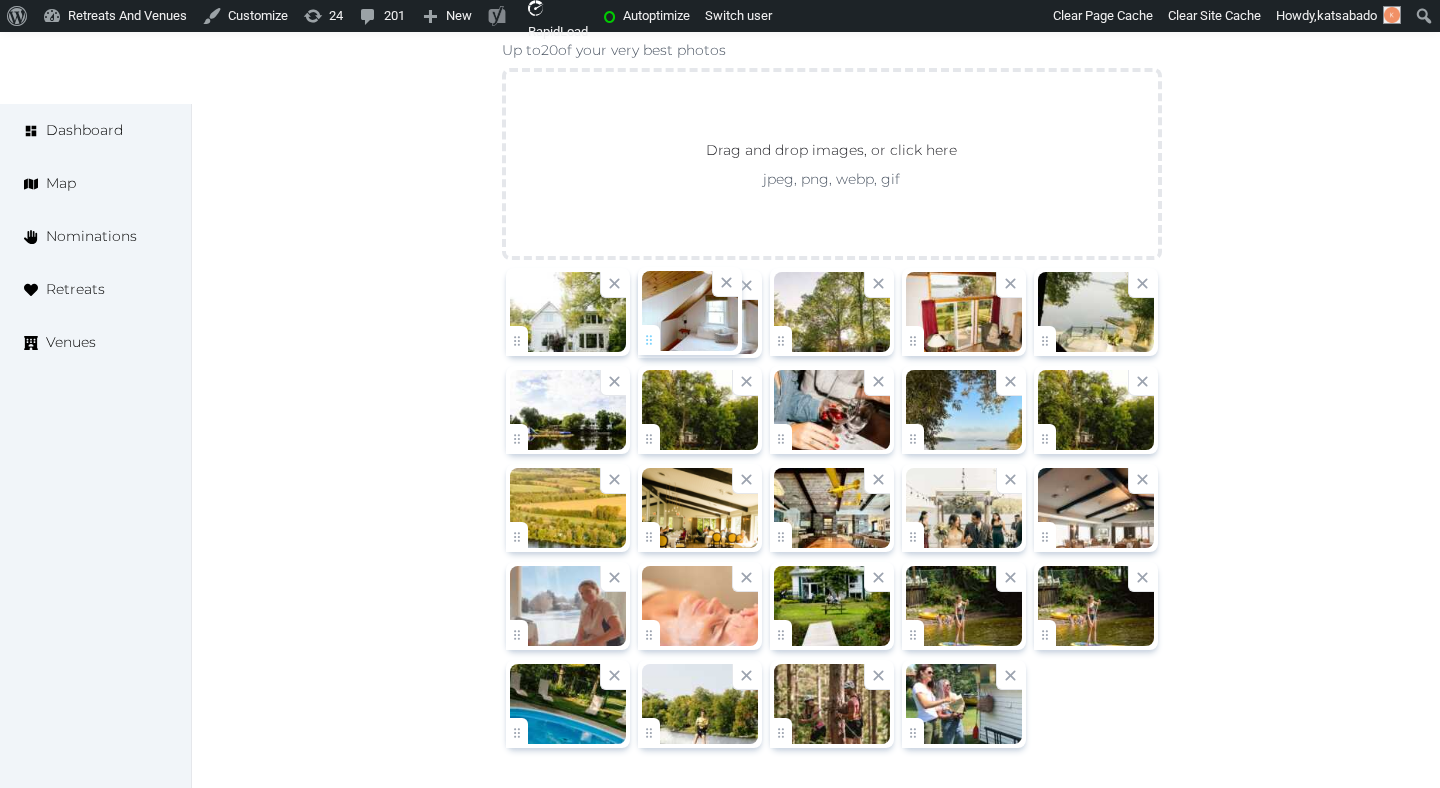 drag, startPoint x: 914, startPoint y: 735, endPoint x: 684, endPoint y: 361, distance: 439.06265 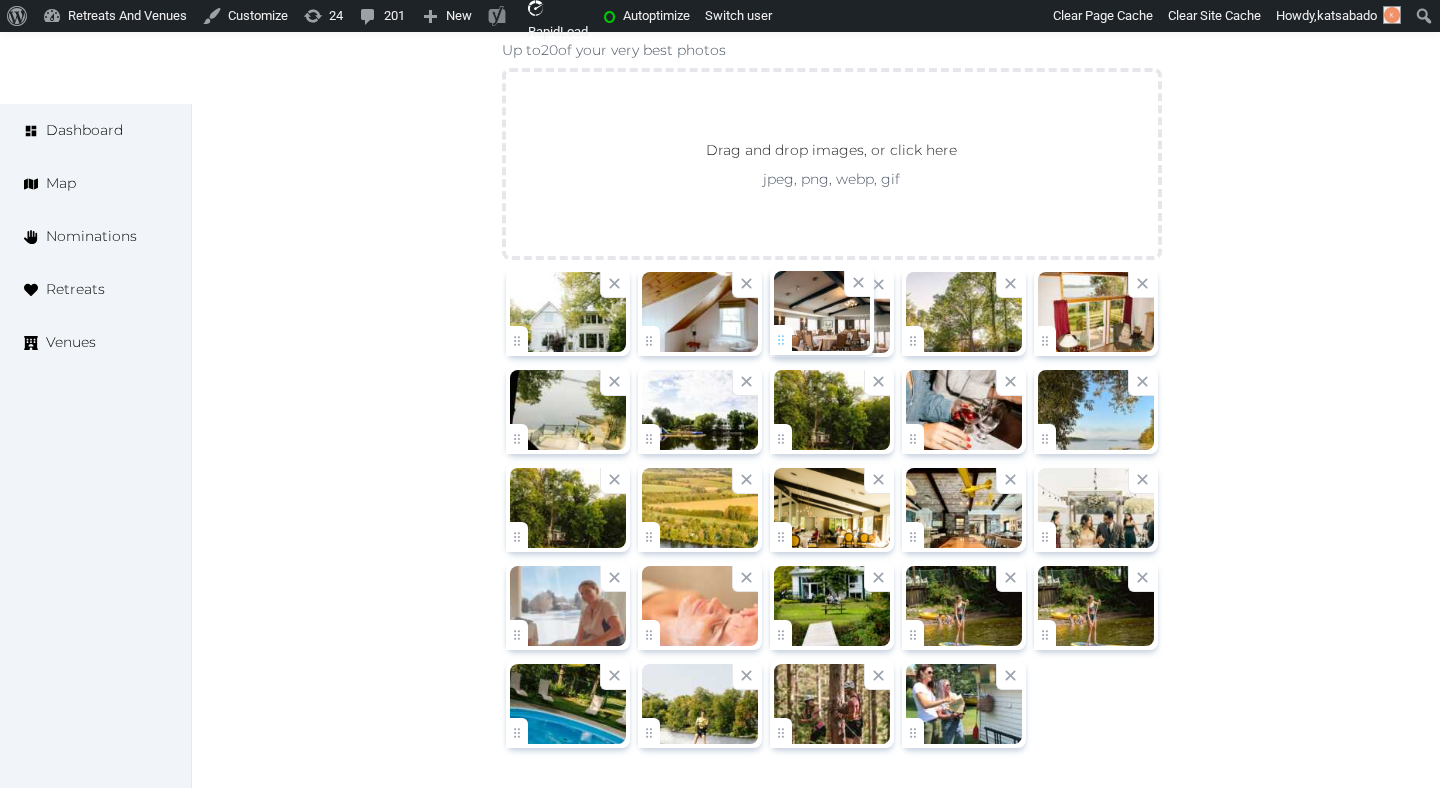 drag, startPoint x: 1048, startPoint y: 529, endPoint x: 811, endPoint y: 339, distance: 303.75812 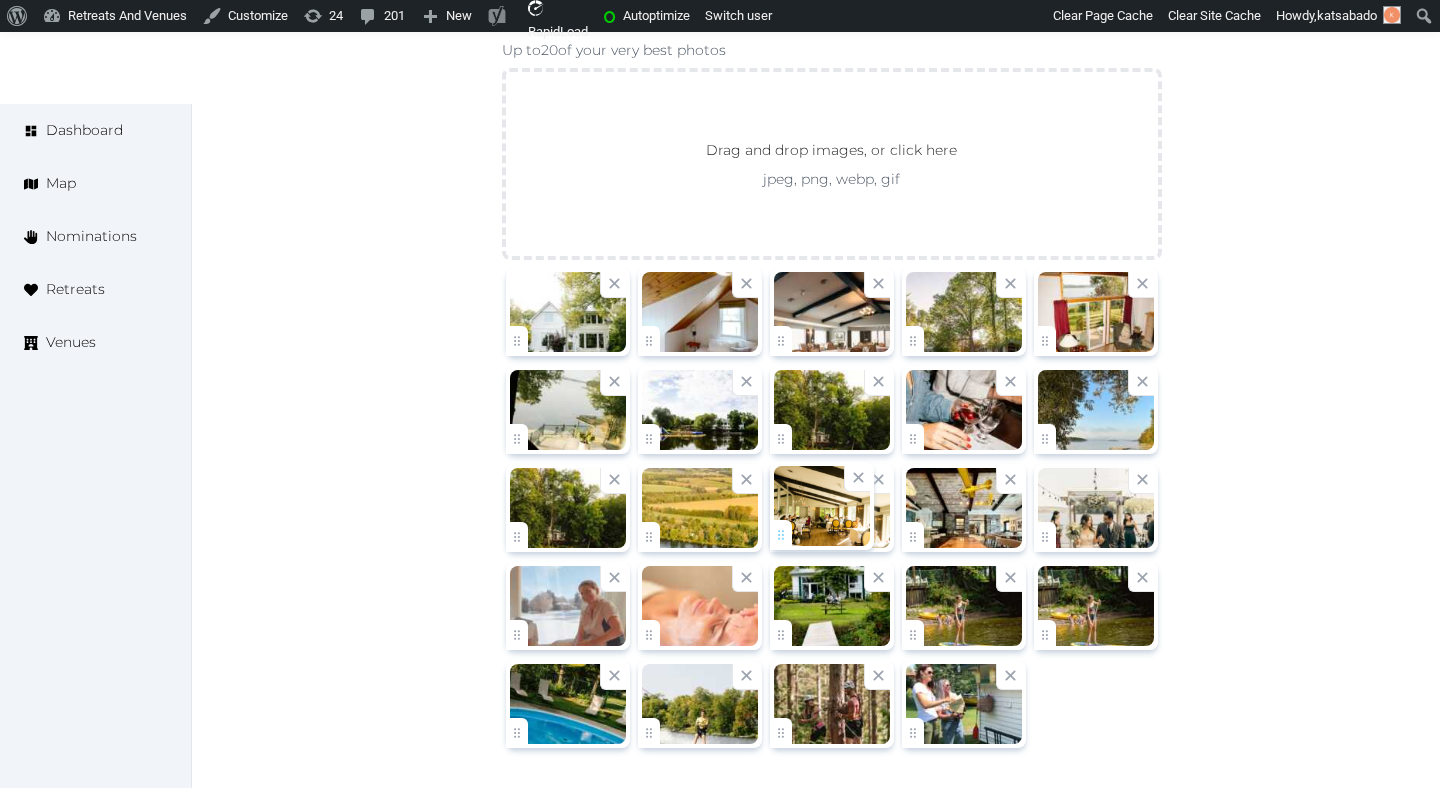 click on "katsabado   Account My Venue Listings My Retreats Logout      Dashboard Map Nominations Retreats Venues Edit venue 70 %  complete Fill out all the fields in your listing to increase its completion percentage.   A higher completion percentage will make your listing more attractive and result in better matches. Elmhirst's Resort   View  listing   Open    Close CRM Lead Basic details Pricing and policies Retreat spaces Meeting spaces Accommodations Amenities Food and dining Activities and experiences Location Environment Types of retreats Brochures Notes Ownership Administration Activity This venue is live and visible to the public Mark draft Archive Venue owned by RetreatsAndVenues Manager c.o.r.e.y.sanford@retreatsandvenues.com Copy ownership transfer link Share this link with any user to transfer ownership of this venue. Users without accounts will be directed to register. Copy update link Copy recommended link Copy shortlist link Name * *" at bounding box center [720, -573] 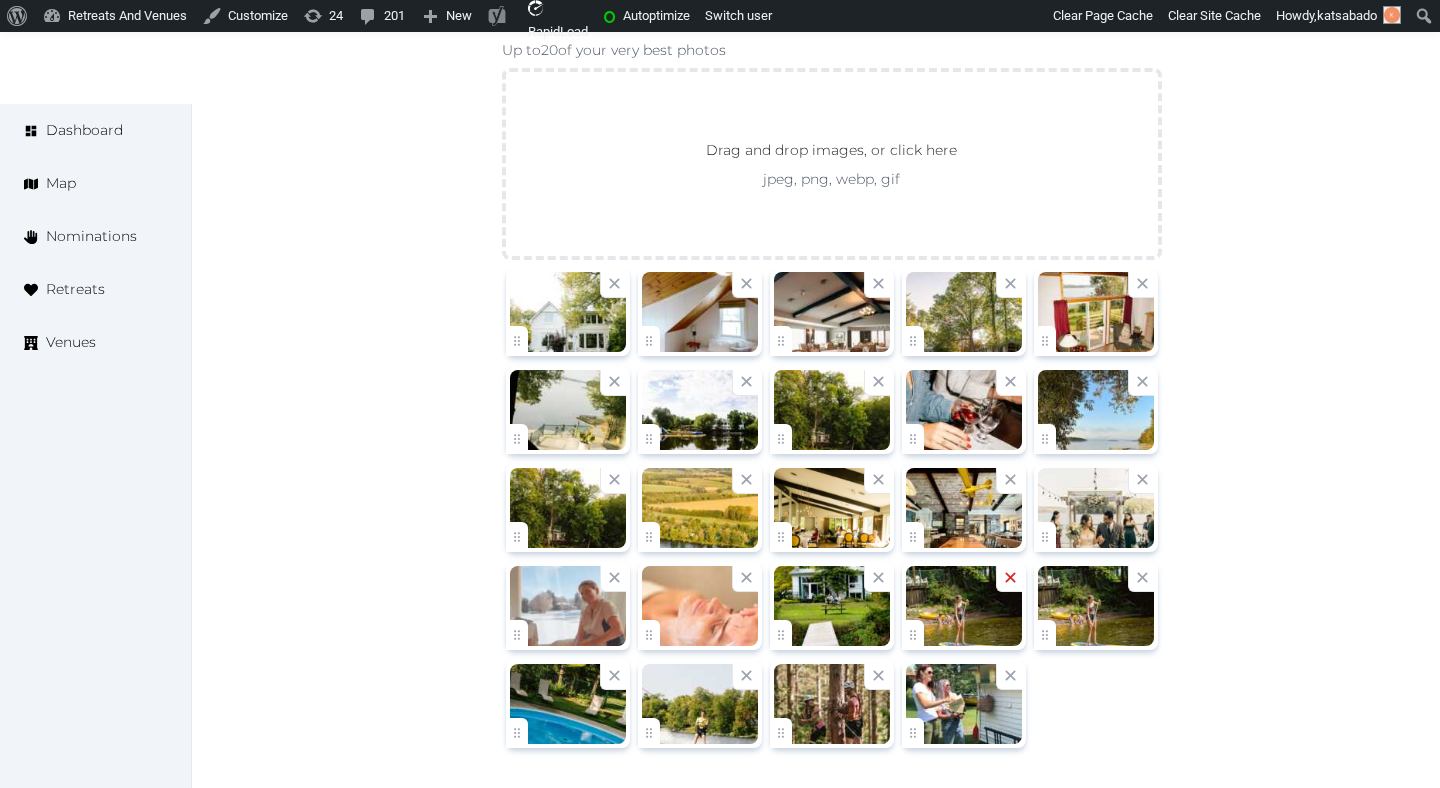 click 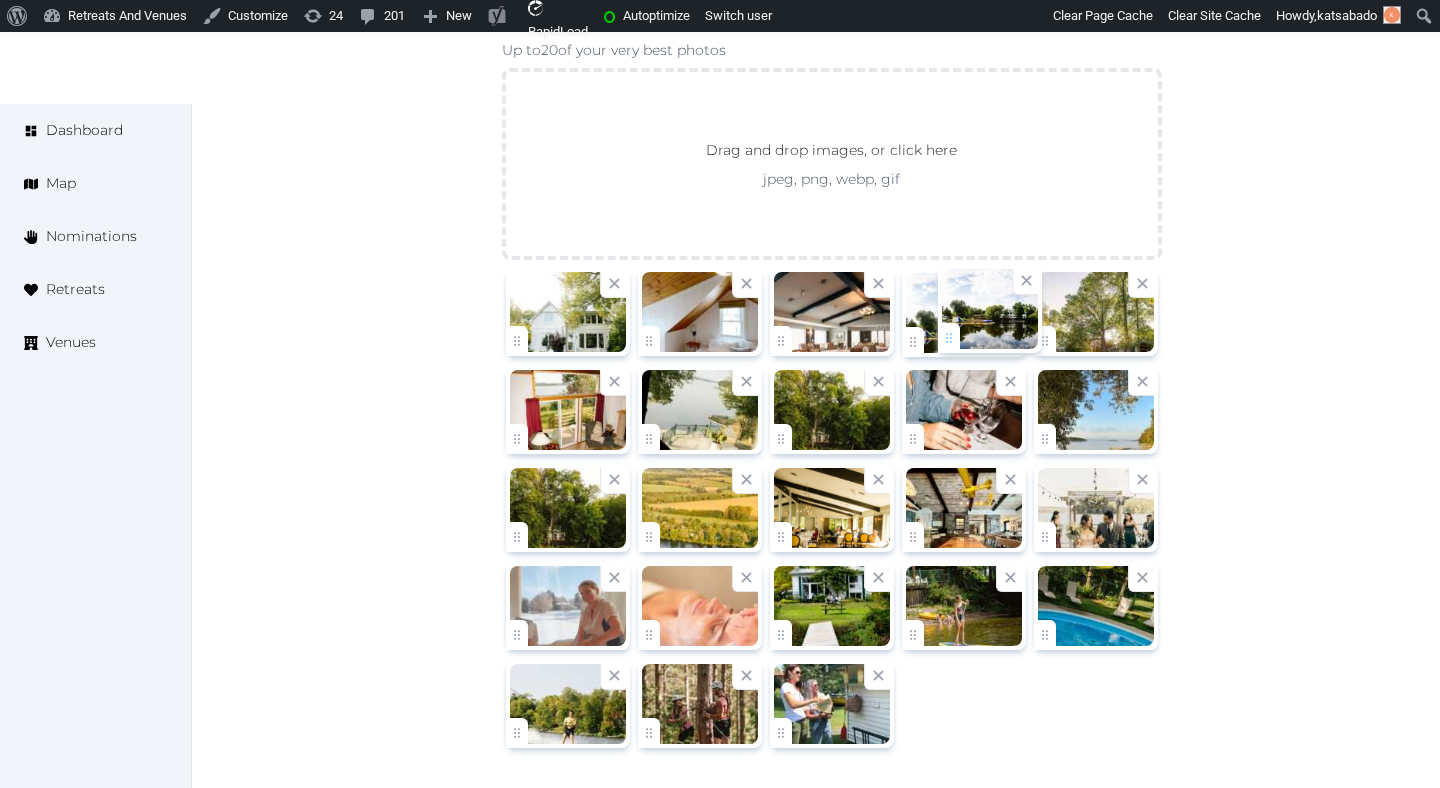 drag, startPoint x: 651, startPoint y: 430, endPoint x: 951, endPoint y: 329, distance: 316.5454 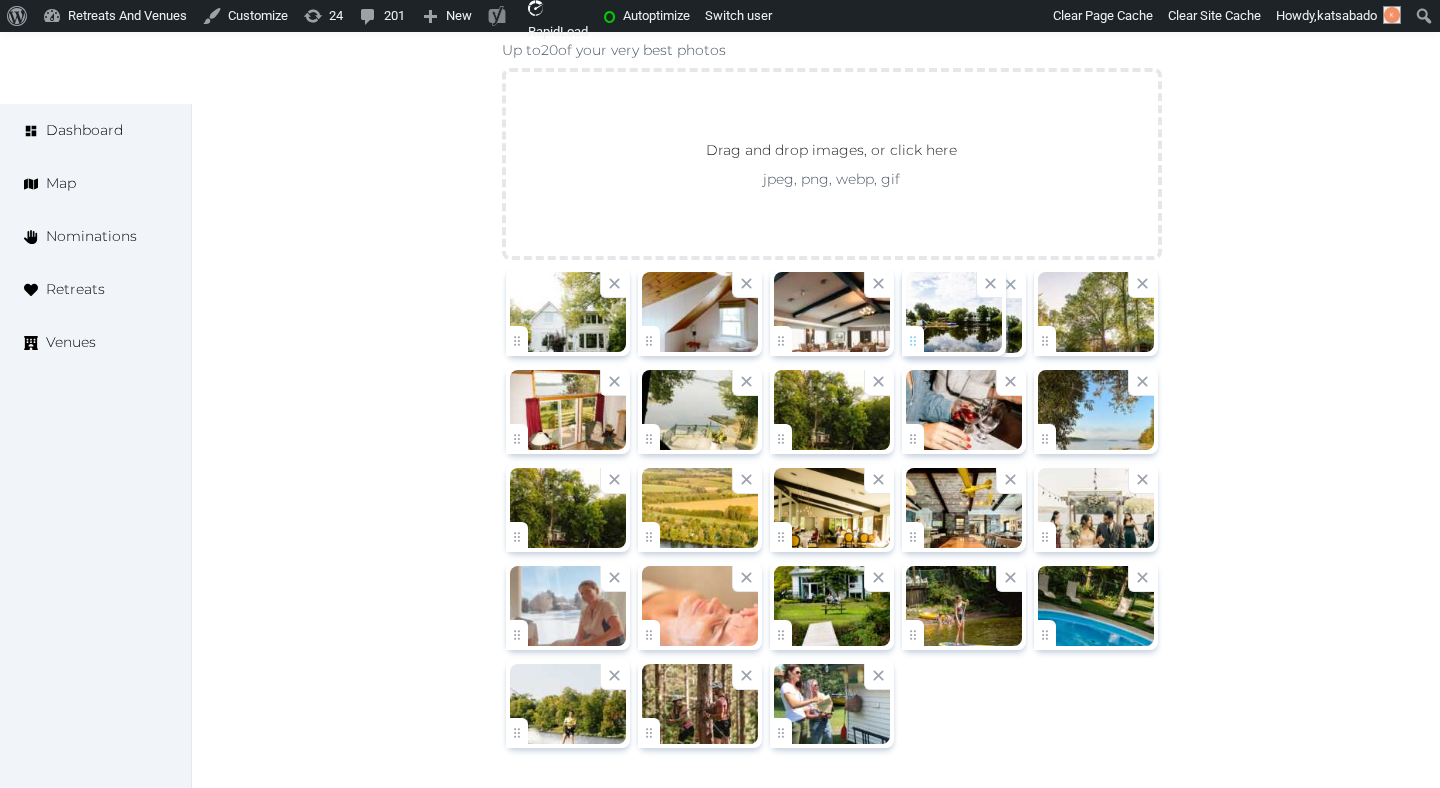 click on "katsabado   Account My Venue Listings My Retreats Logout      Dashboard Map Nominations Retreats Venues Edit venue 70 %  complete Fill out all the fields in your listing to increase its completion percentage.   A higher completion percentage will make your listing more attractive and result in better matches. Elmhirst's Resort   View  listing   Open    Close CRM Lead Basic details Pricing and policies Retreat spaces Meeting spaces Accommodations Amenities Food and dining Activities and experiences Location Environment Types of retreats Brochures Notes Ownership Administration Activity This venue is live and visible to the public Mark draft Archive Venue owned by RetreatsAndVenues Manager c.o.r.e.y.sanford@retreatsandvenues.com Copy ownership transfer link Share this link with any user to transfer ownership of this venue. Users without accounts will be directed to register. Copy update link Copy recommended link Copy shortlist link Name * *" at bounding box center (720, -573) 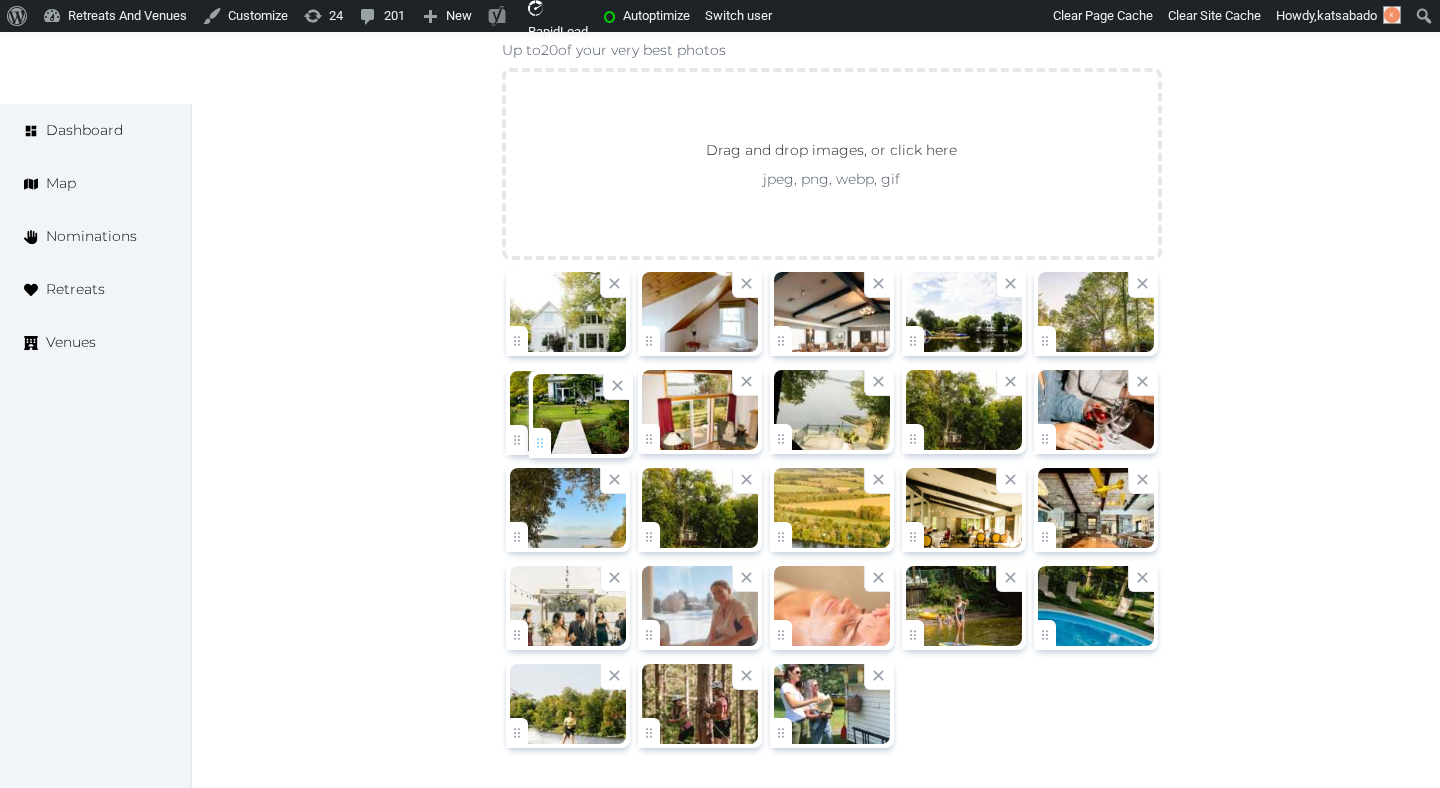 drag, startPoint x: 789, startPoint y: 633, endPoint x: 548, endPoint y: 443, distance: 306.88922 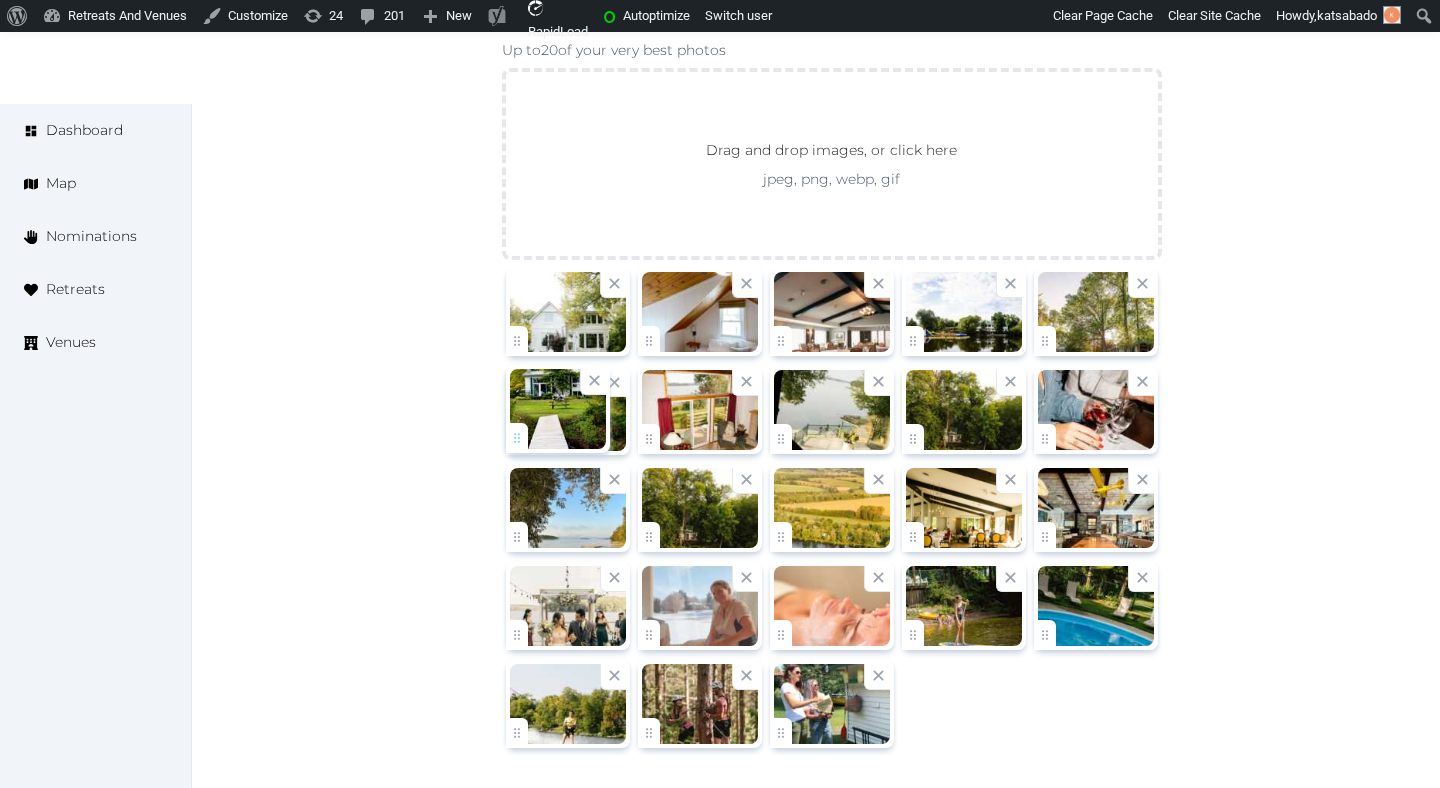 click on "katsabado   Account My Venue Listings My Retreats Logout      Dashboard Map Nominations Retreats Venues Edit venue 70 %  complete Fill out all the fields in your listing to increase its completion percentage.   A higher completion percentage will make your listing more attractive and result in better matches. Elmhirst's Resort   View  listing   Open    Close CRM Lead Basic details Pricing and policies Retreat spaces Meeting spaces Accommodations Amenities Food and dining Activities and experiences Location Environment Types of retreats Brochures Notes Ownership Administration Activity This venue is live and visible to the public Mark draft Archive Venue owned by RetreatsAndVenues Manager c.o.r.e.y.sanford@retreatsandvenues.com Copy ownership transfer link Share this link with any user to transfer ownership of this venue. Users without accounts will be directed to register. Copy update link Copy recommended link Copy shortlist link Name * *" at bounding box center [720, -573] 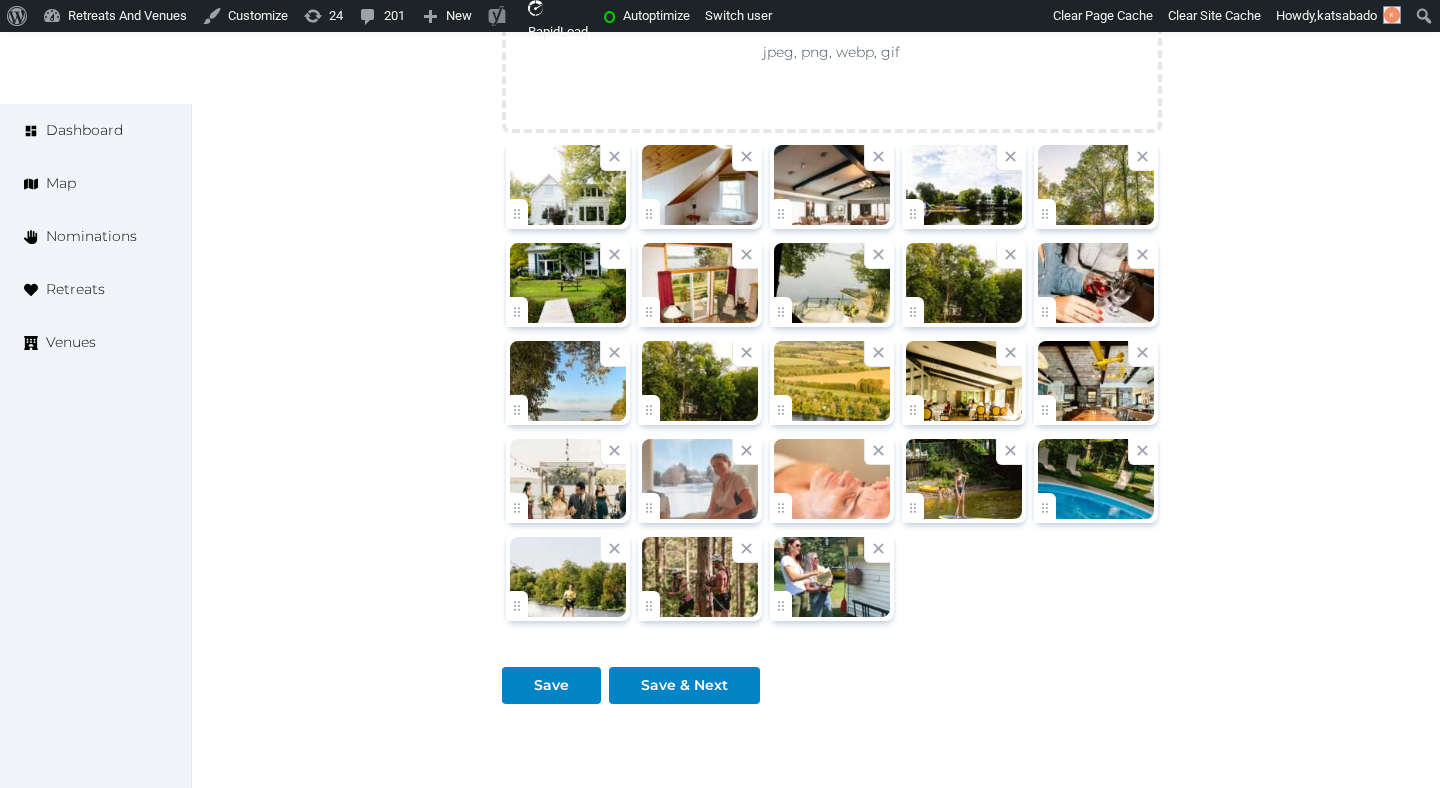 scroll, scrollTop: 2495, scrollLeft: 0, axis: vertical 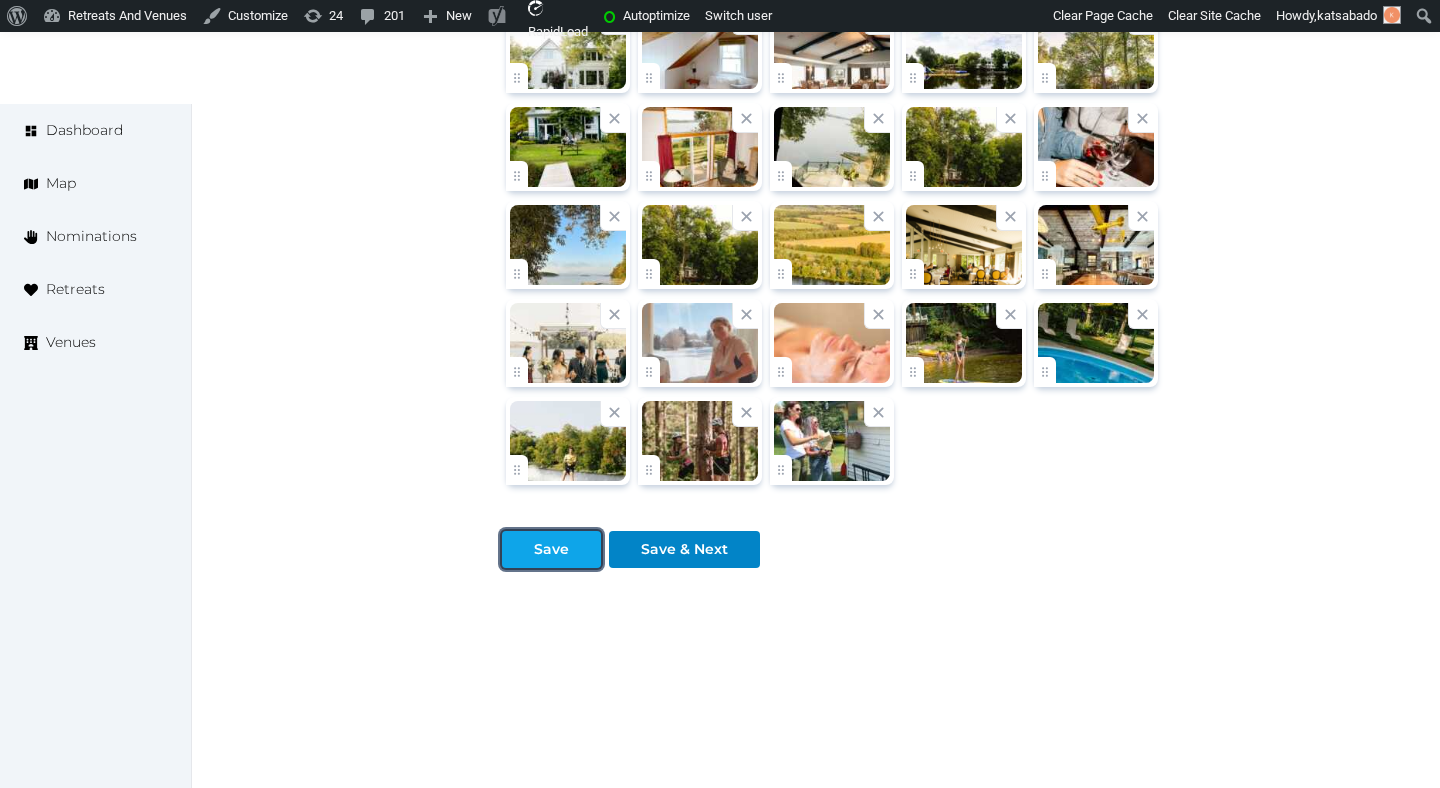 click on "Save" at bounding box center [551, 549] 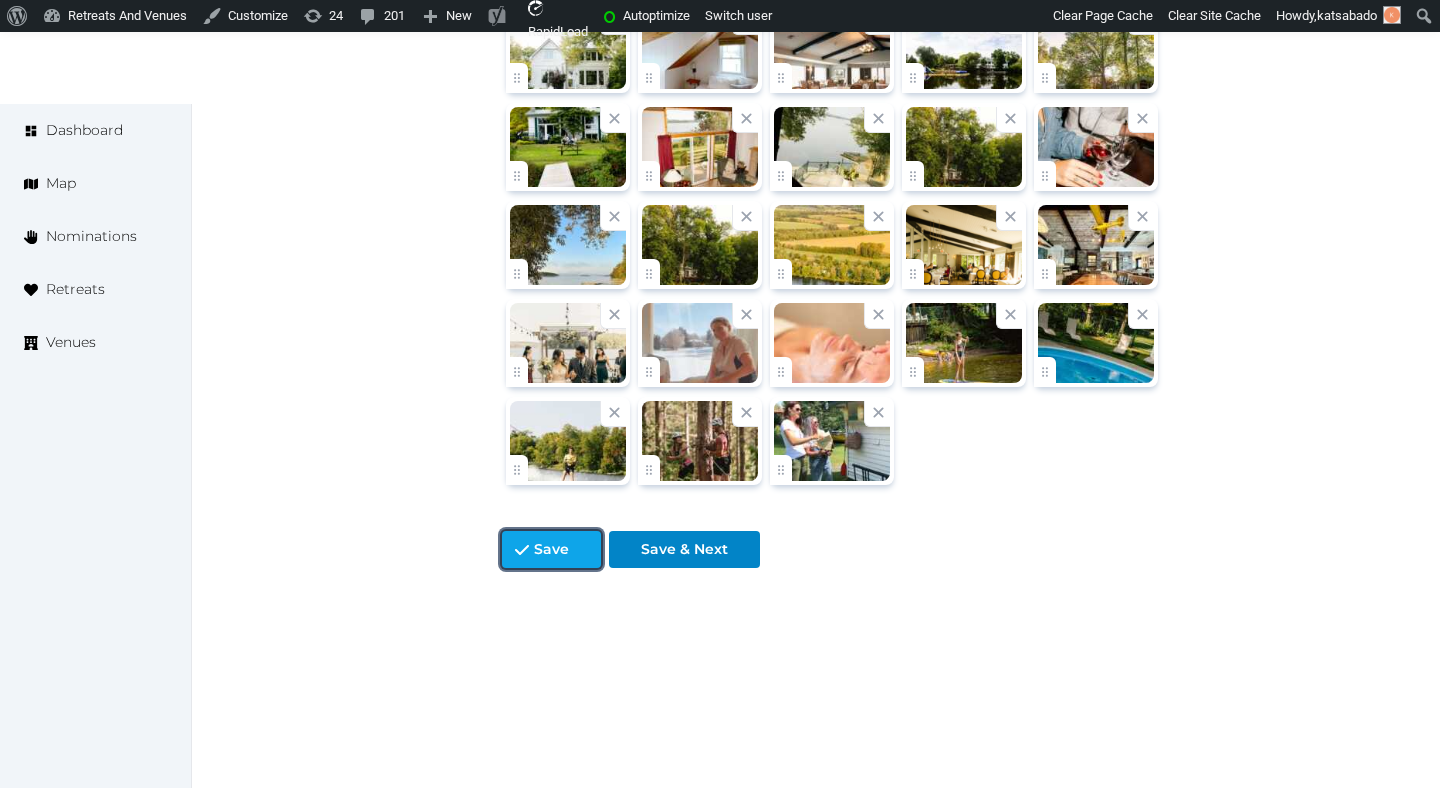 click on "Save" at bounding box center [551, 549] 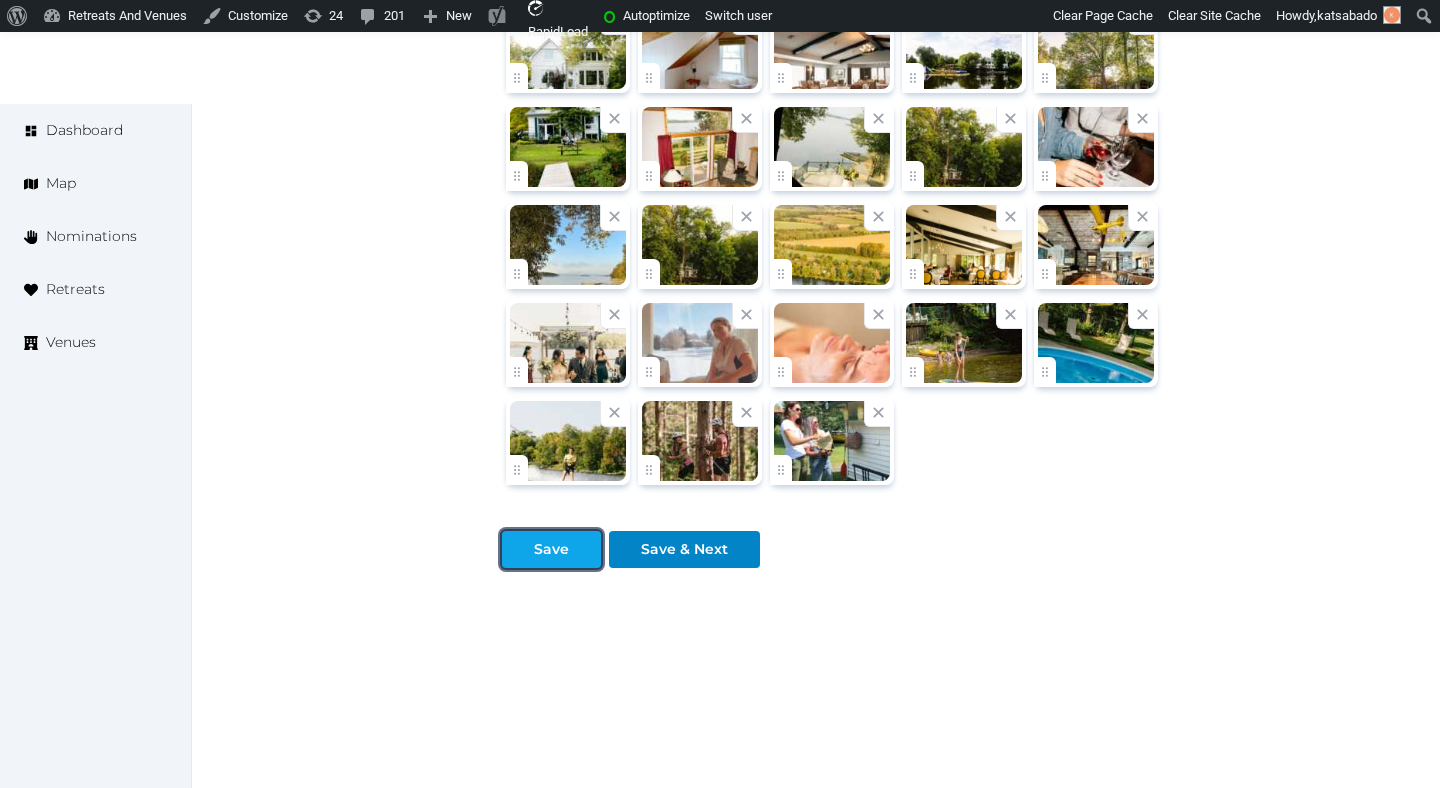 click on "Save" at bounding box center [551, 549] 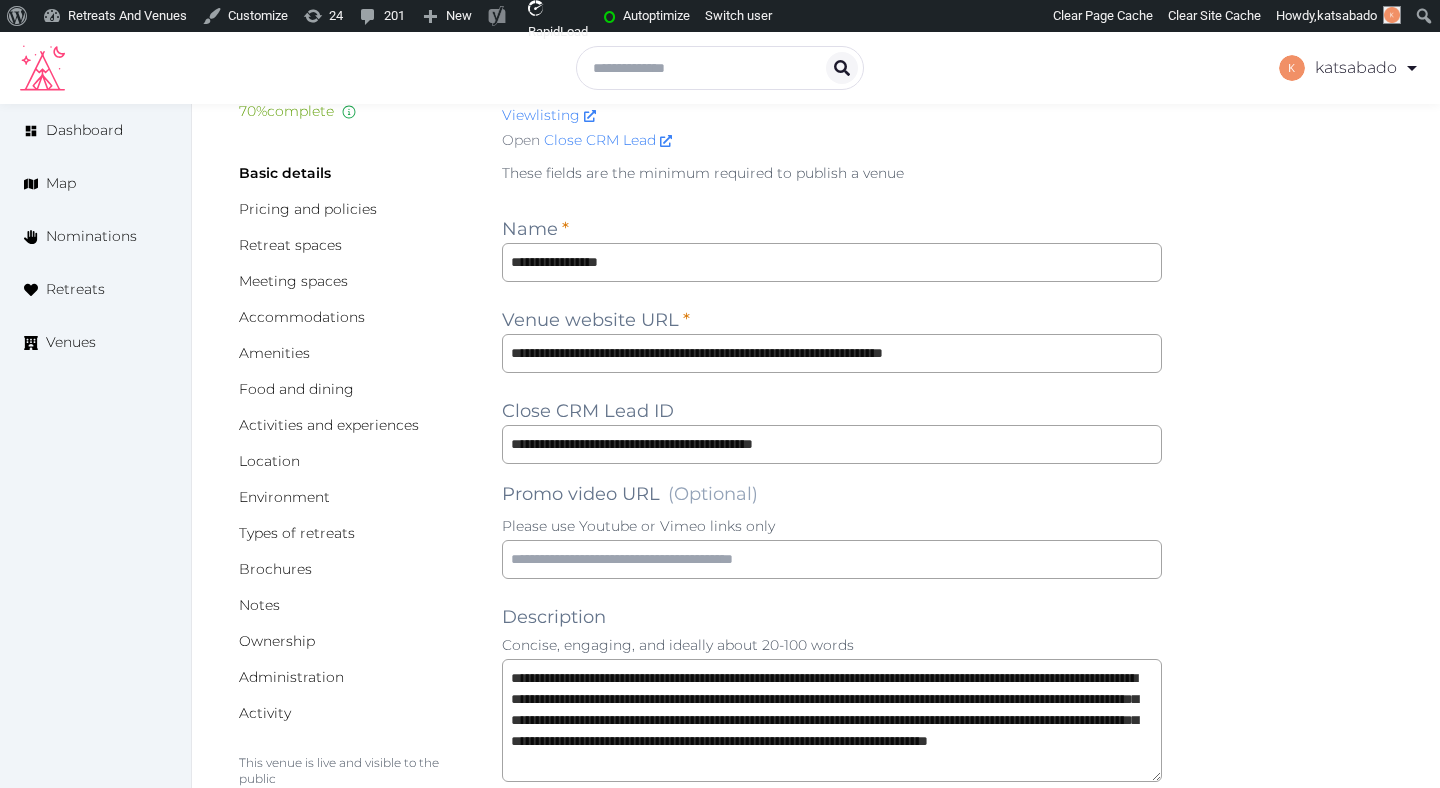 scroll, scrollTop: 0, scrollLeft: 0, axis: both 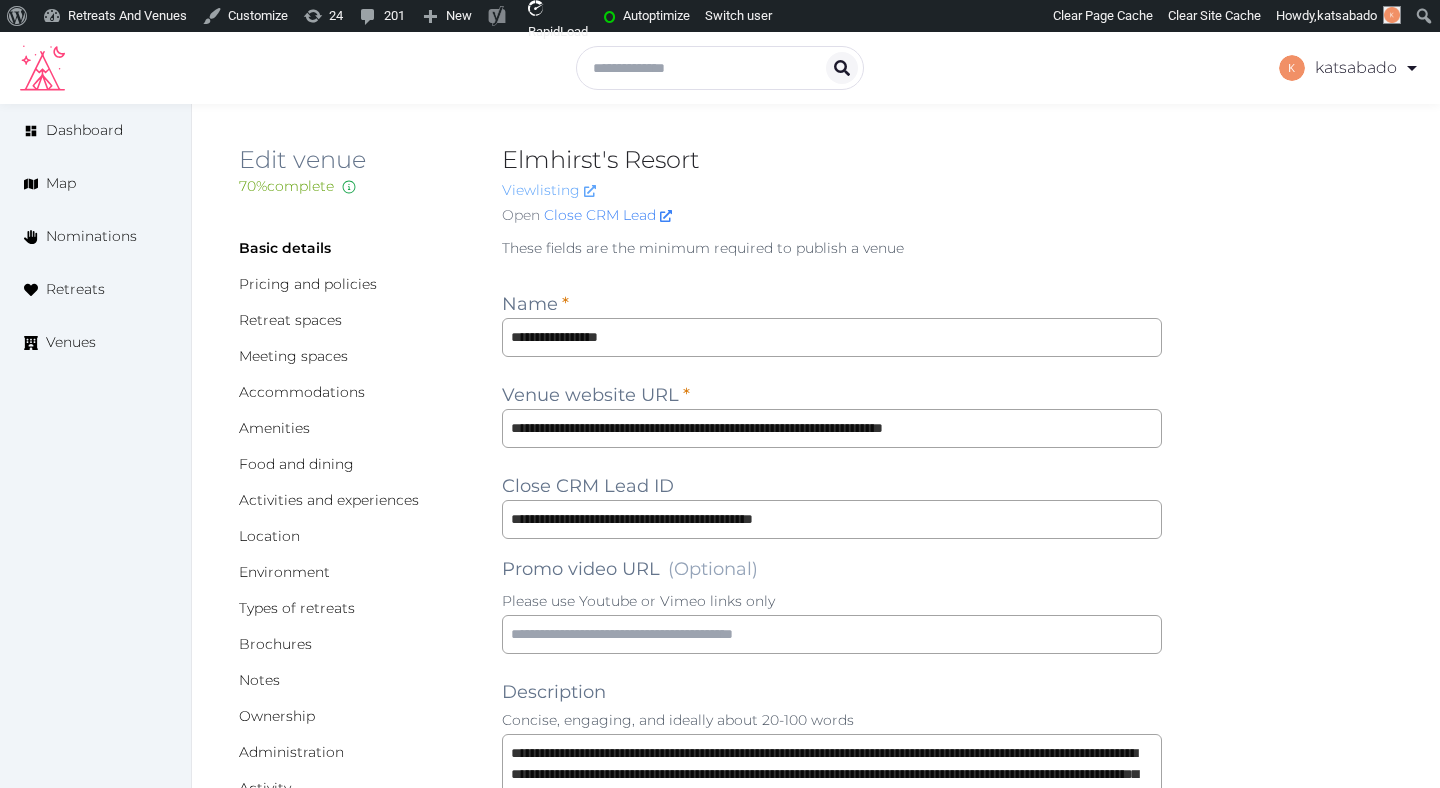 click on "View  listing" at bounding box center (549, 190) 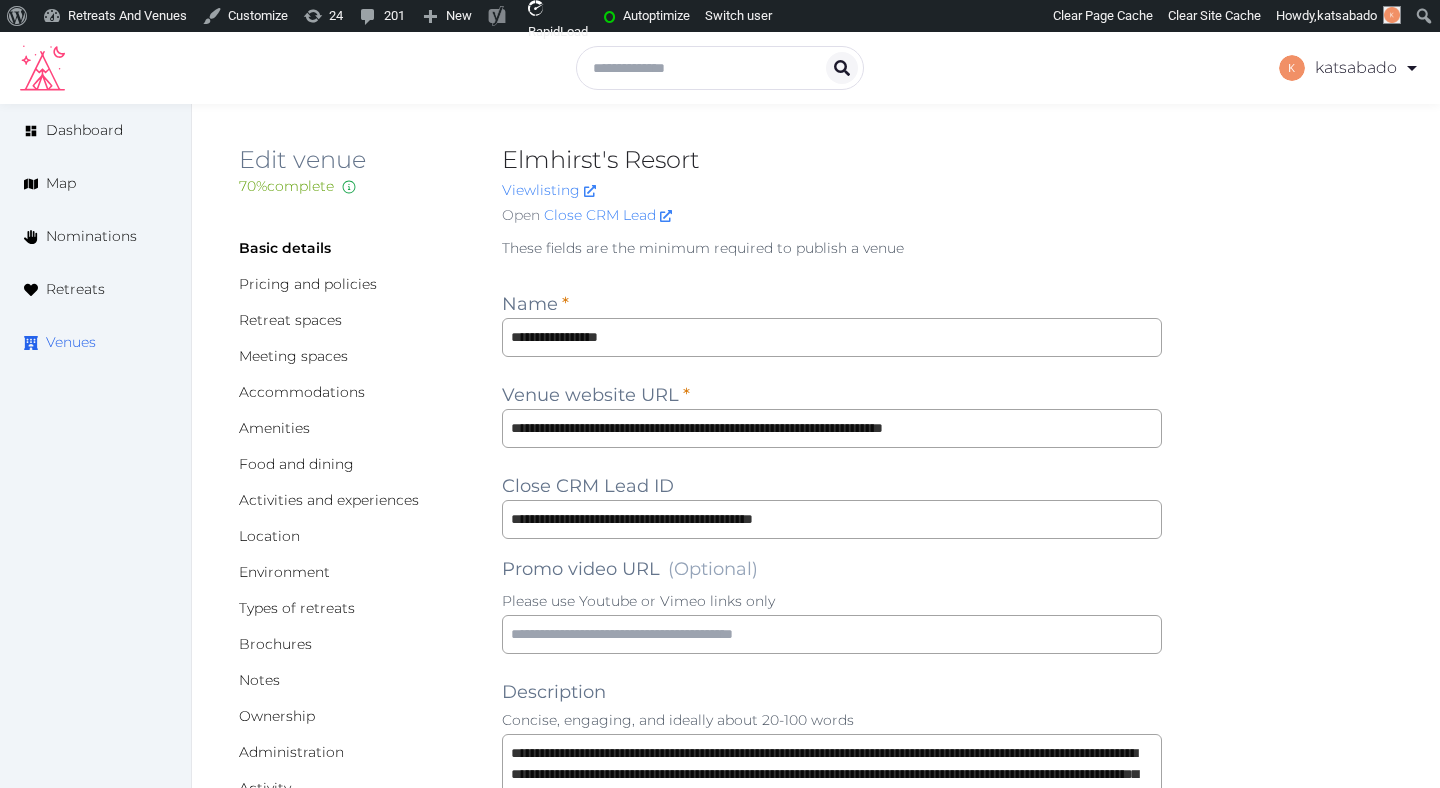 click on "Venues" at bounding box center (71, 342) 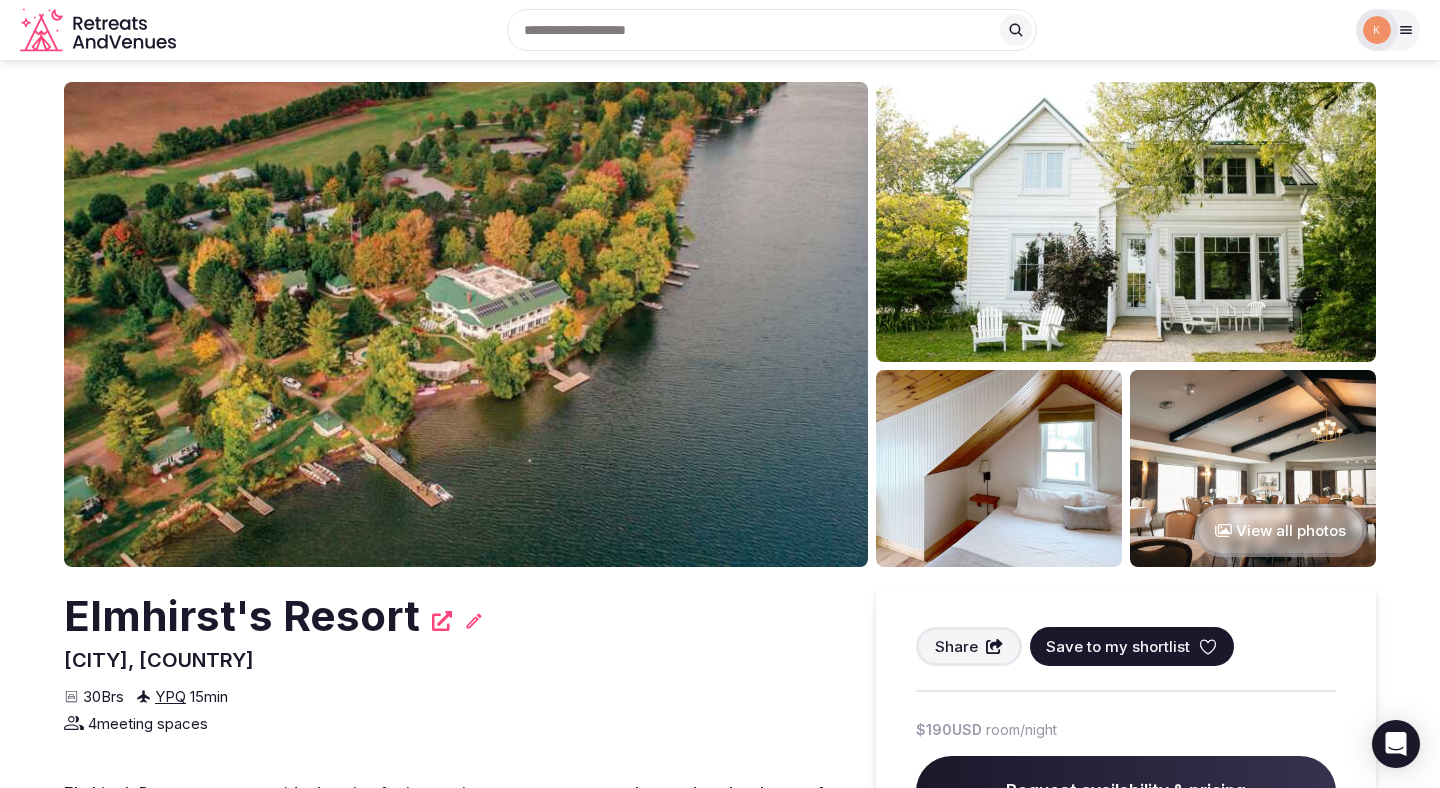 scroll, scrollTop: 0, scrollLeft: 0, axis: both 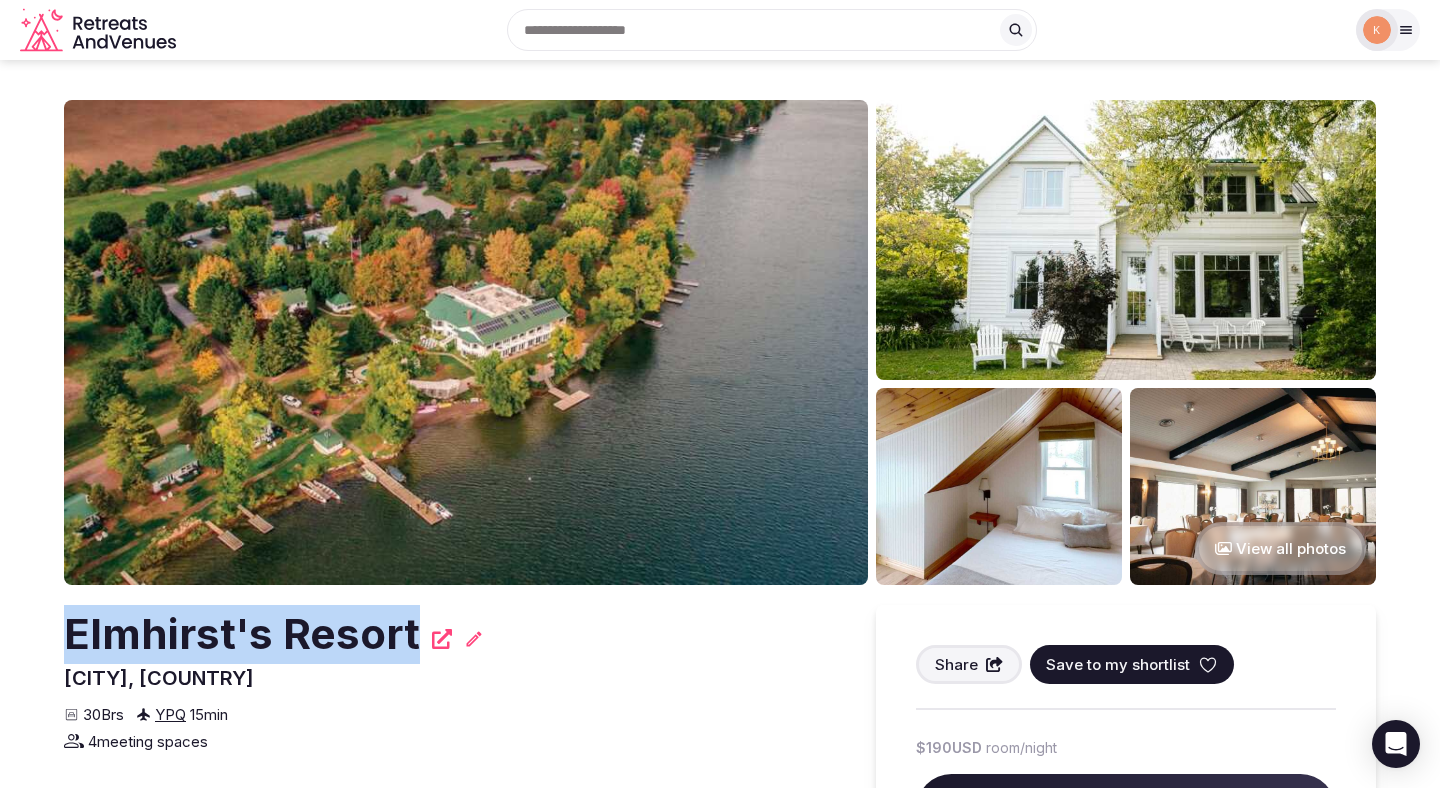 copy on "Elmhirst's Resort" 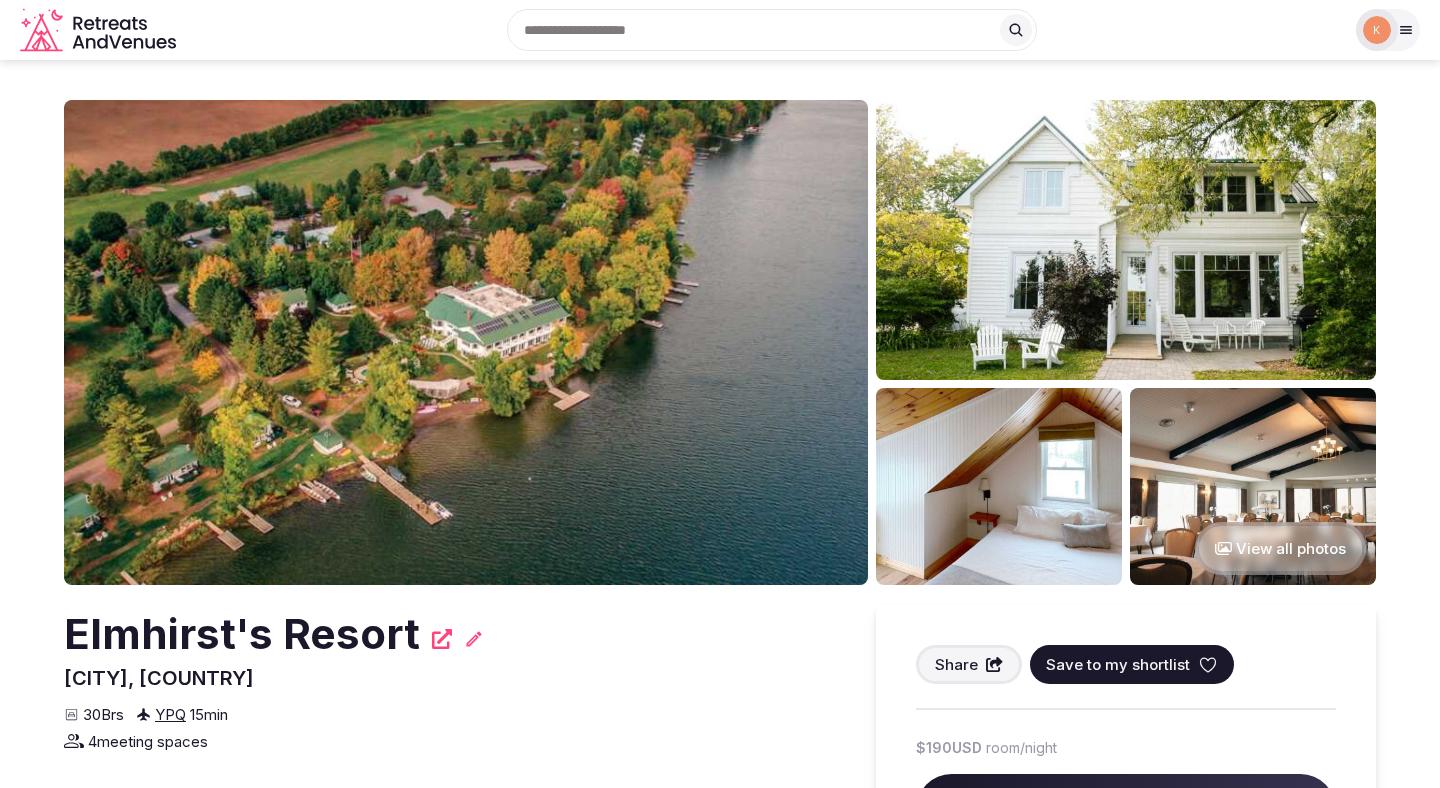 scroll, scrollTop: 0, scrollLeft: 0, axis: both 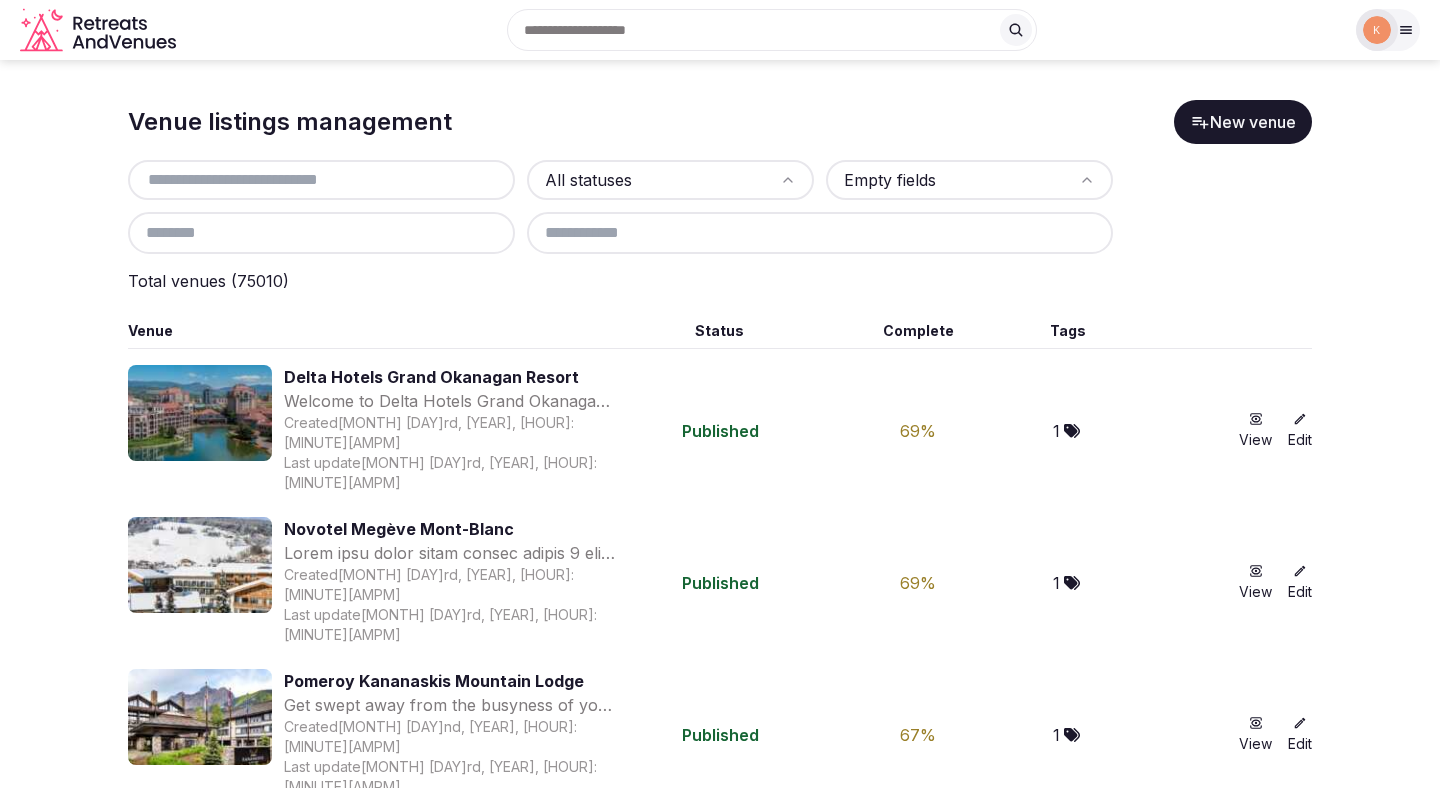 click at bounding box center [321, 180] 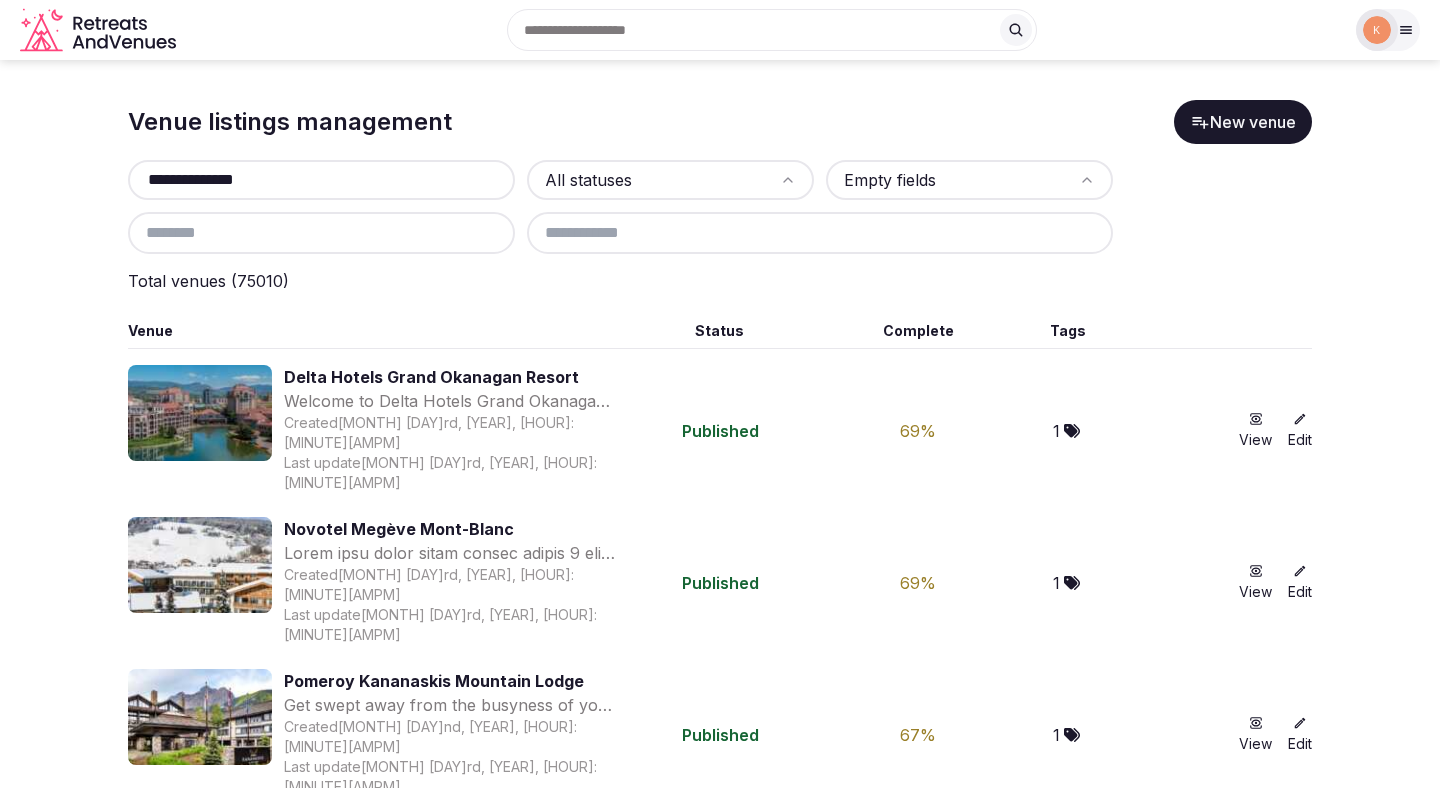 type on "**********" 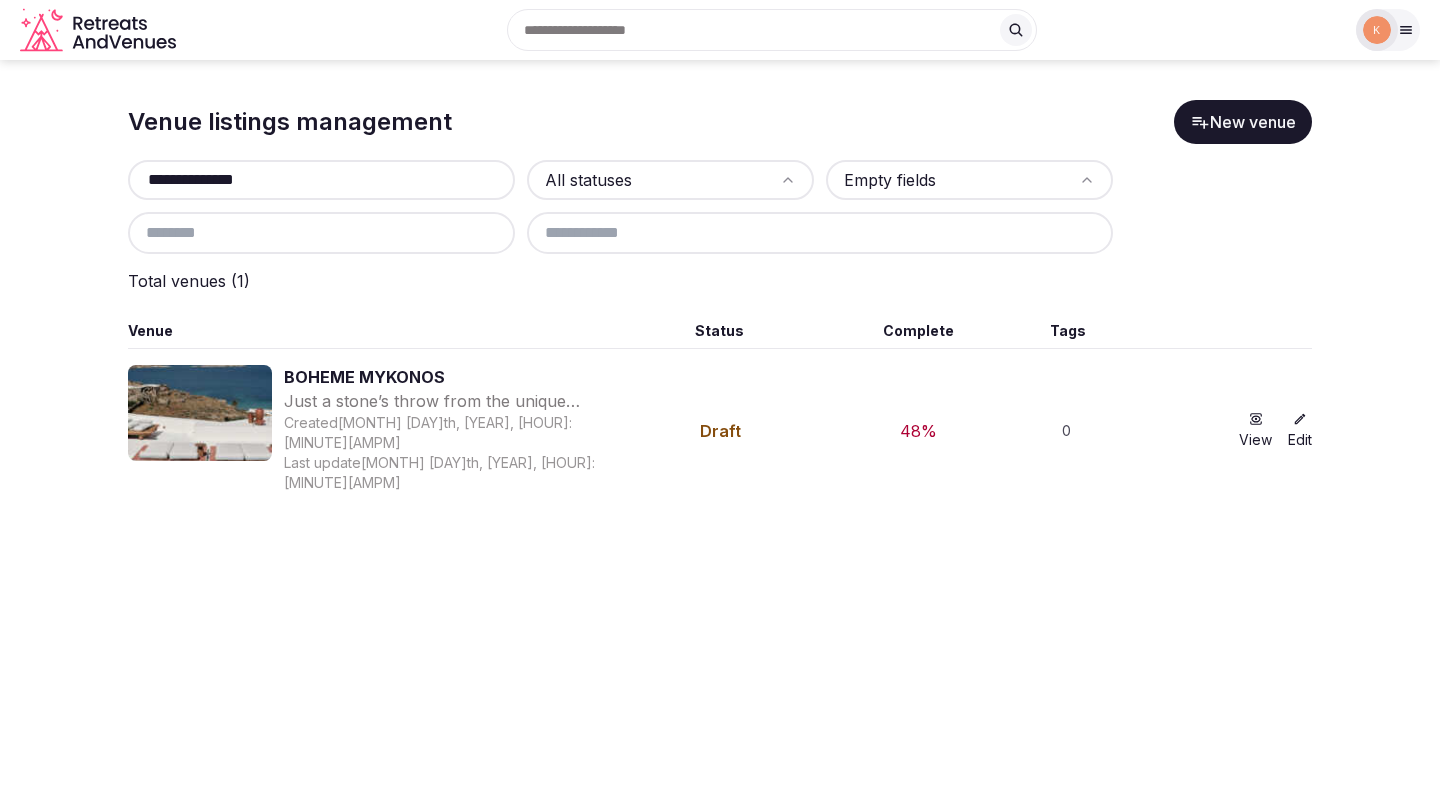 click at bounding box center [200, 413] 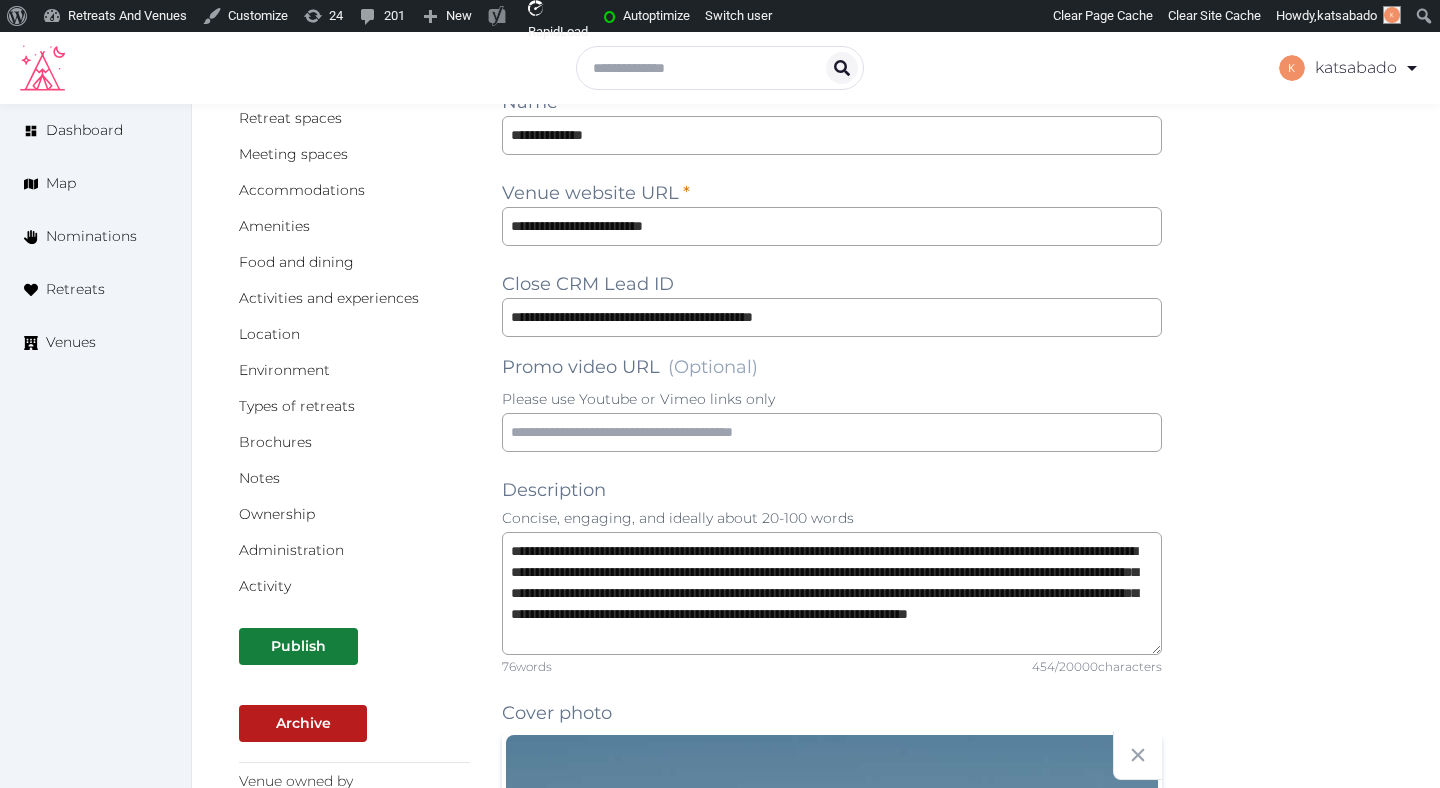 scroll, scrollTop: 0, scrollLeft: 0, axis: both 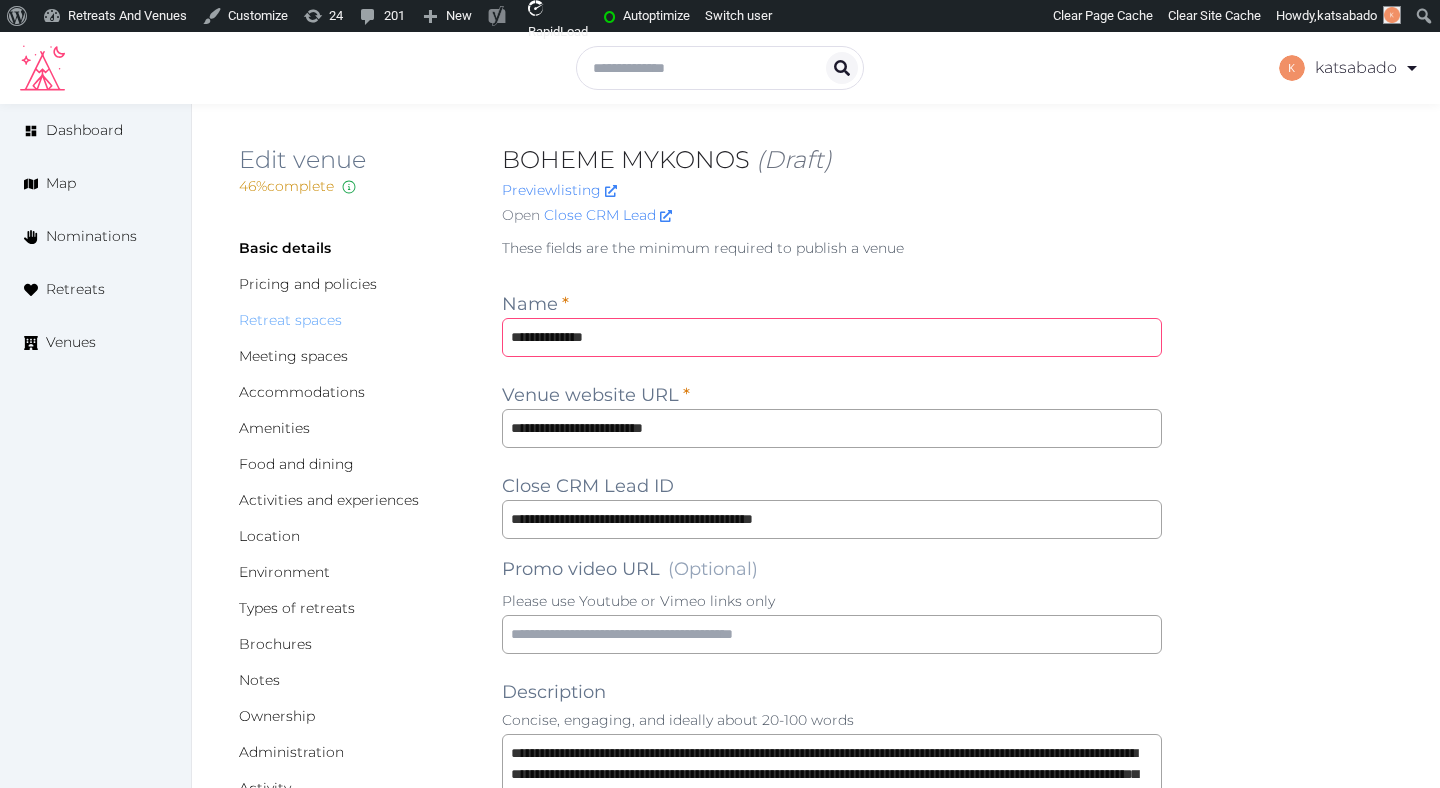 drag, startPoint x: 673, startPoint y: 336, endPoint x: 339, endPoint y: 324, distance: 334.21548 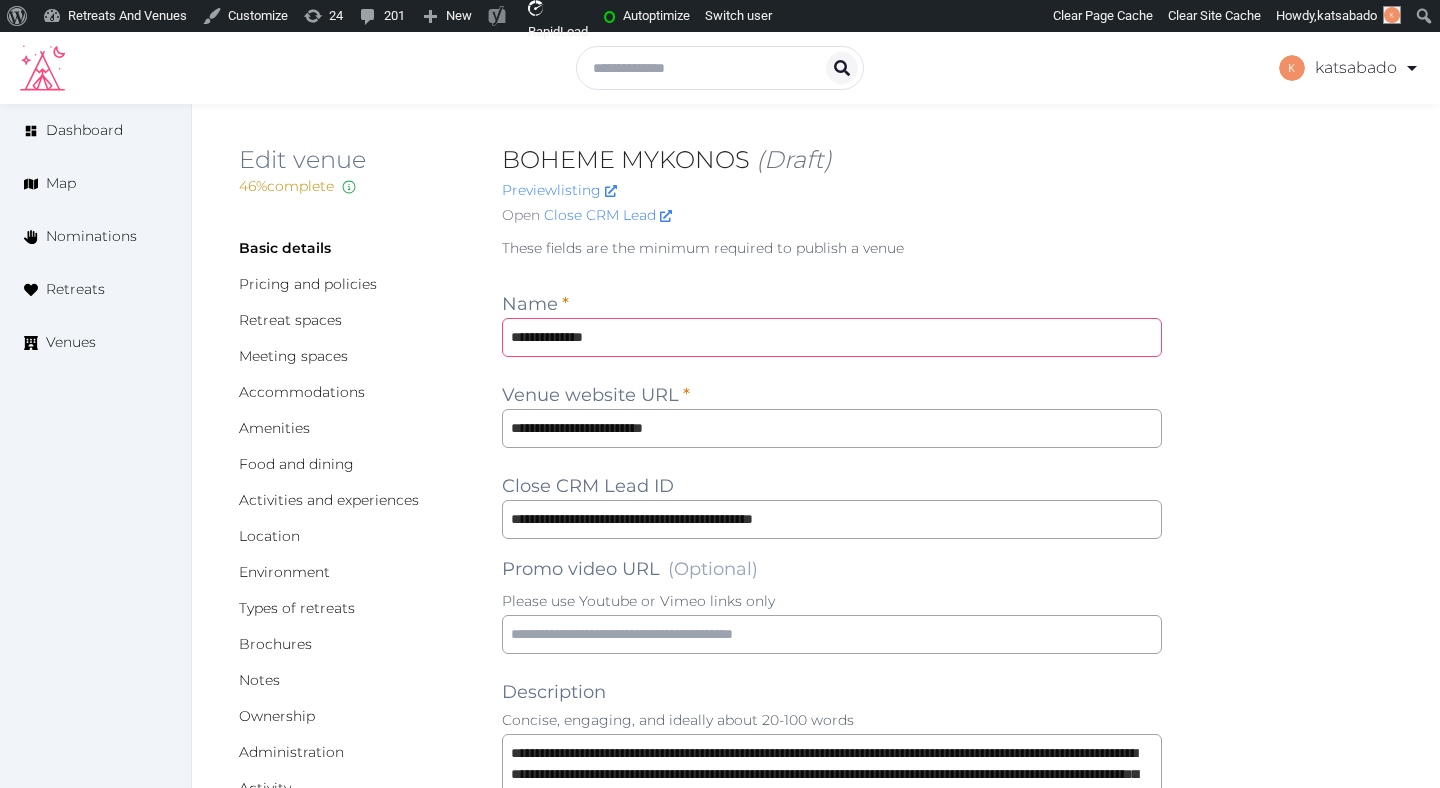 click on "**********" at bounding box center (832, 337) 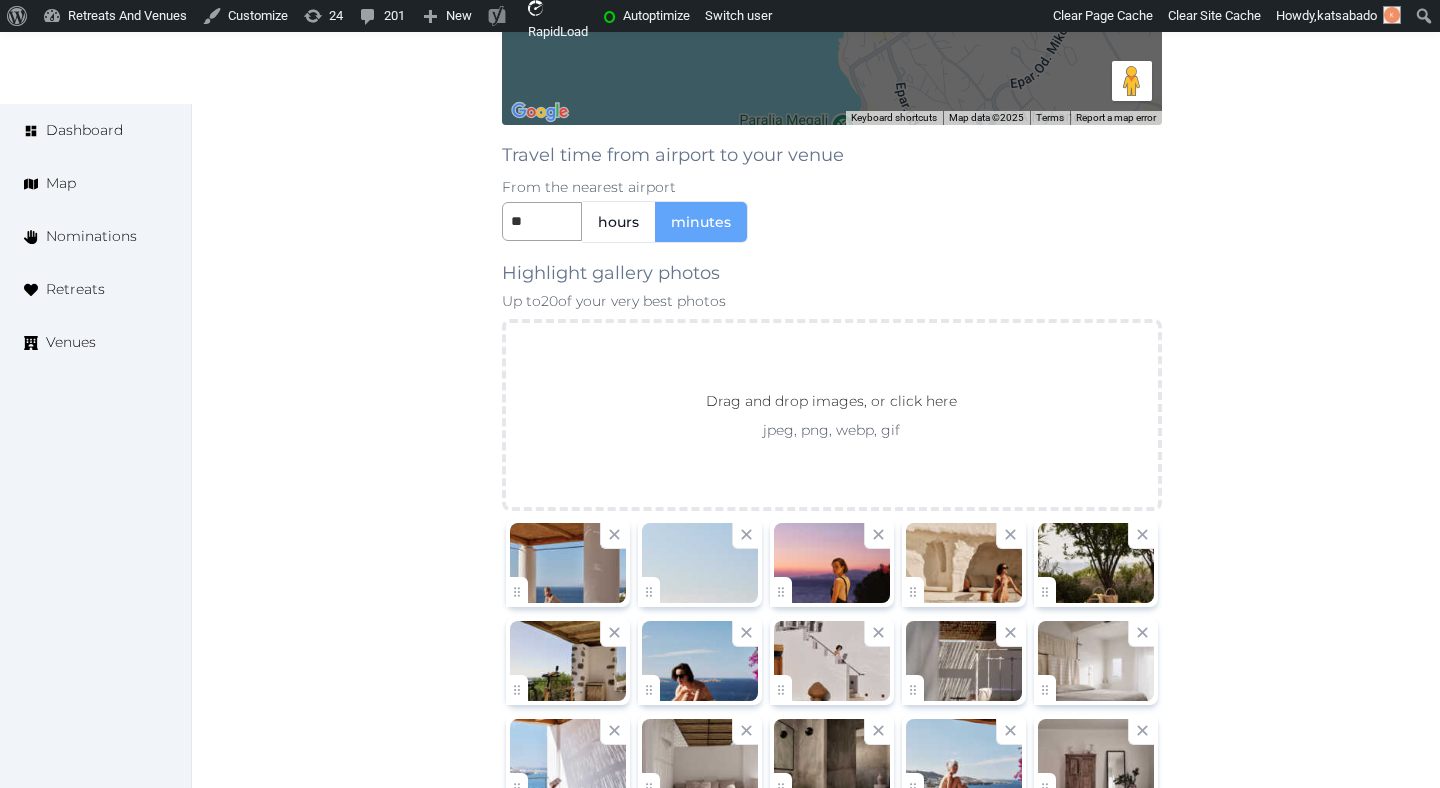 scroll, scrollTop: 2937, scrollLeft: 0, axis: vertical 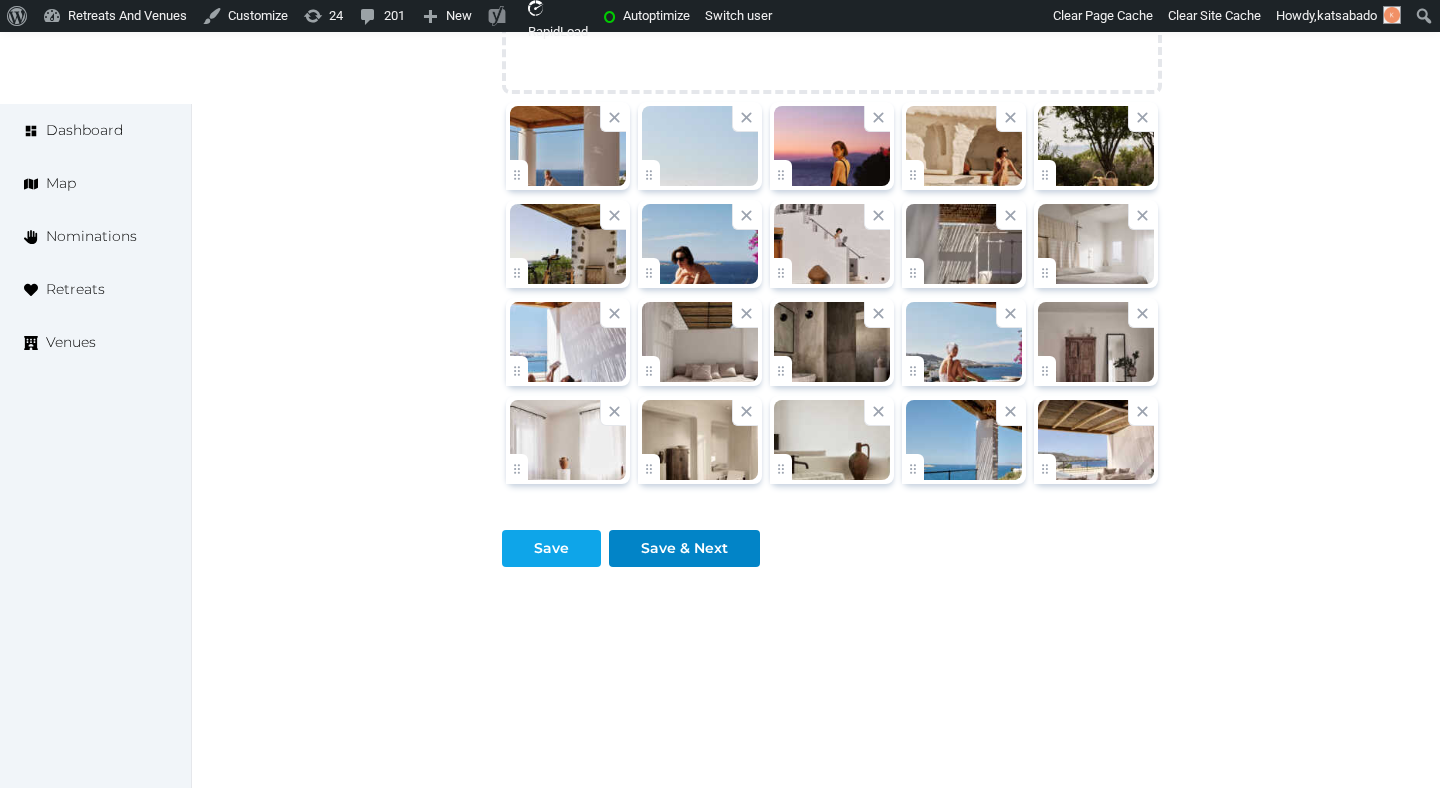 type on "**********" 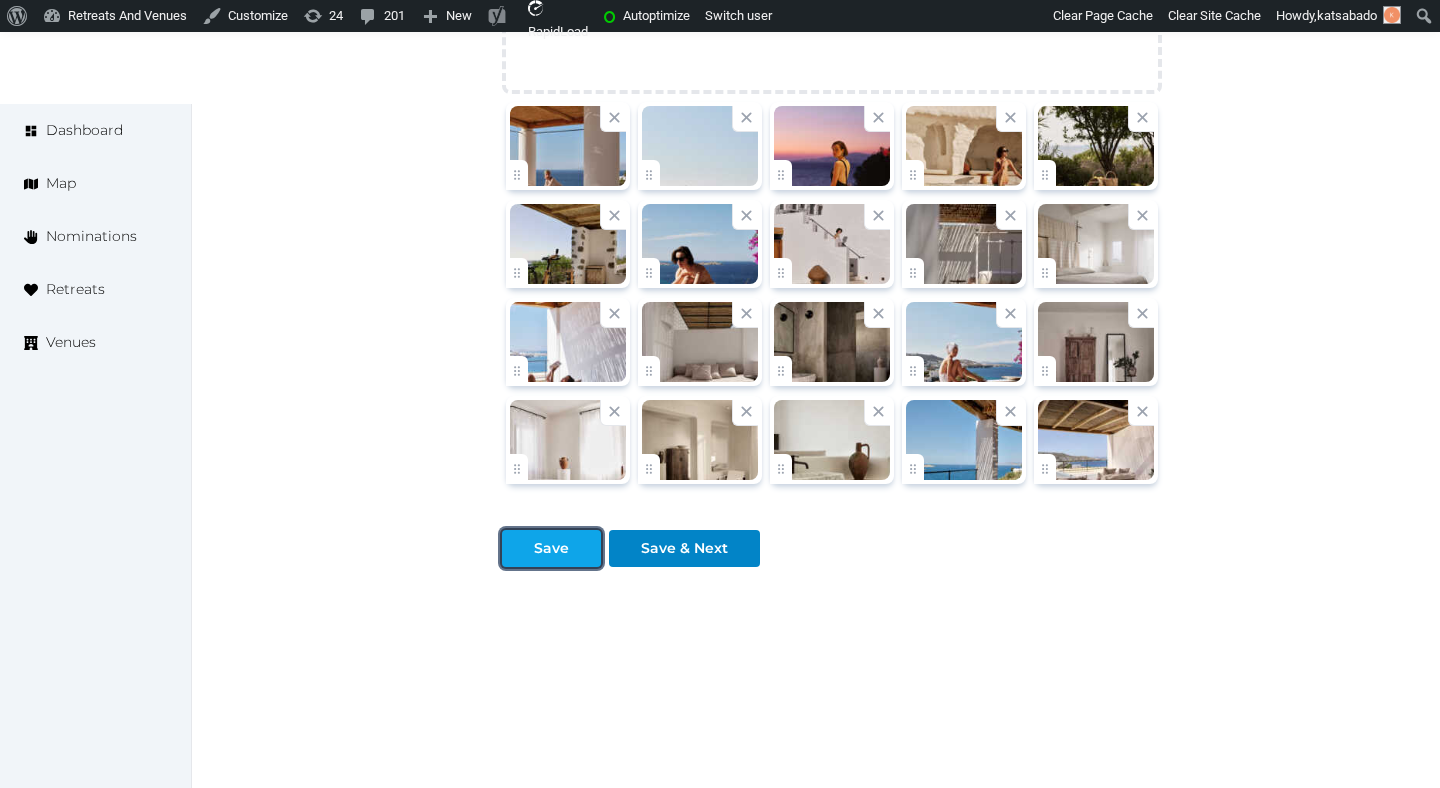 click on "Save" at bounding box center (551, 548) 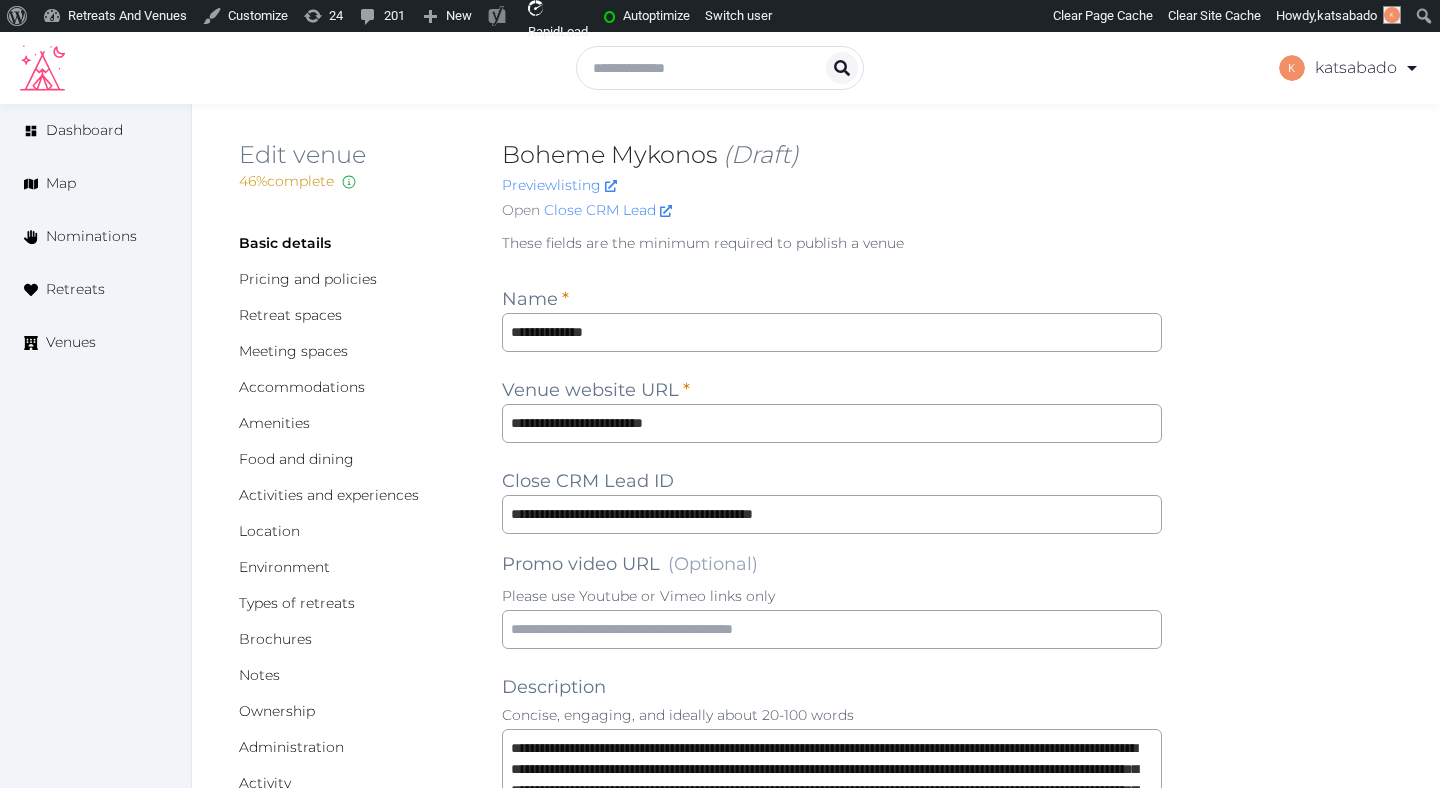 scroll, scrollTop: 1, scrollLeft: 0, axis: vertical 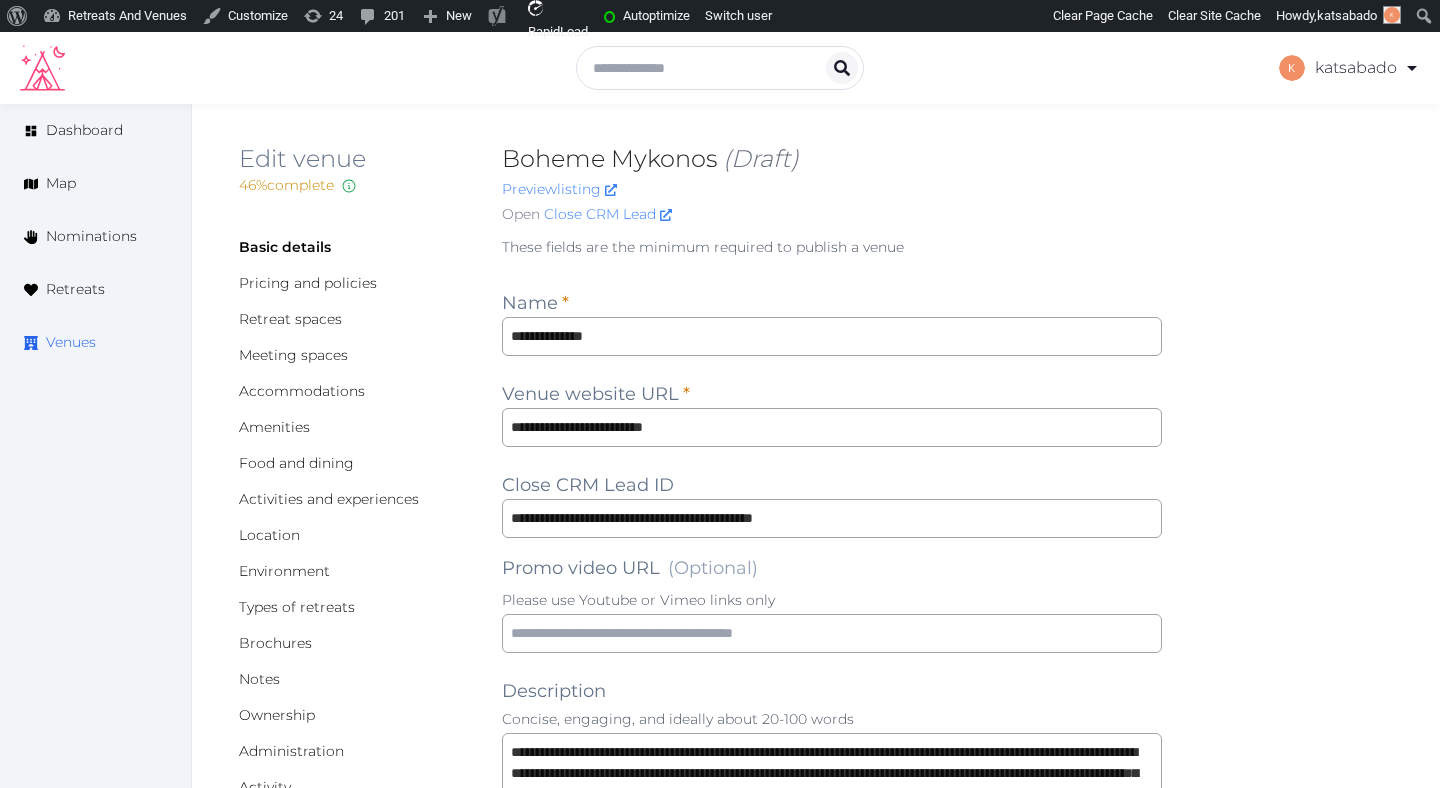 click on "Venues" at bounding box center (95, 342) 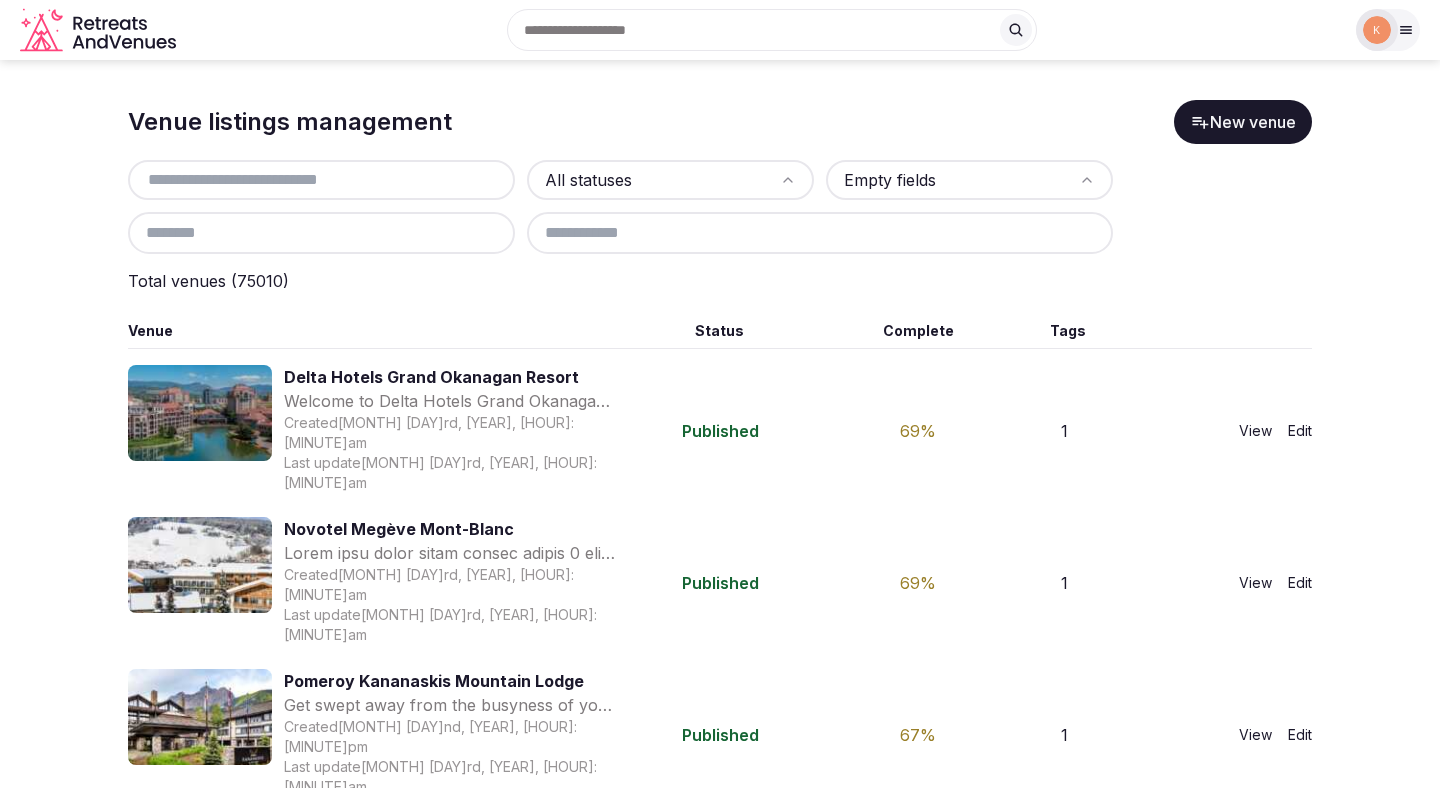 scroll, scrollTop: 0, scrollLeft: 0, axis: both 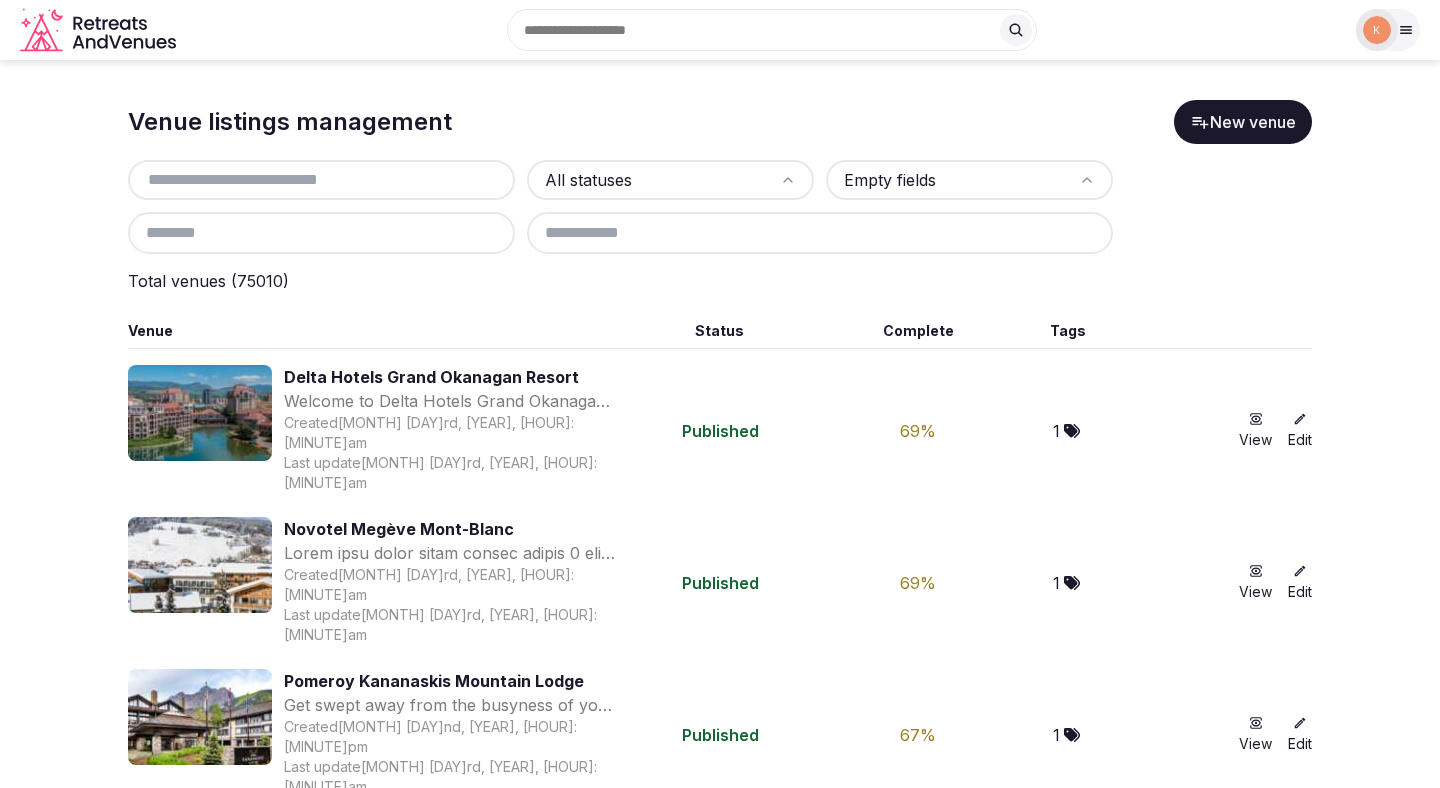 click at bounding box center [321, 180] 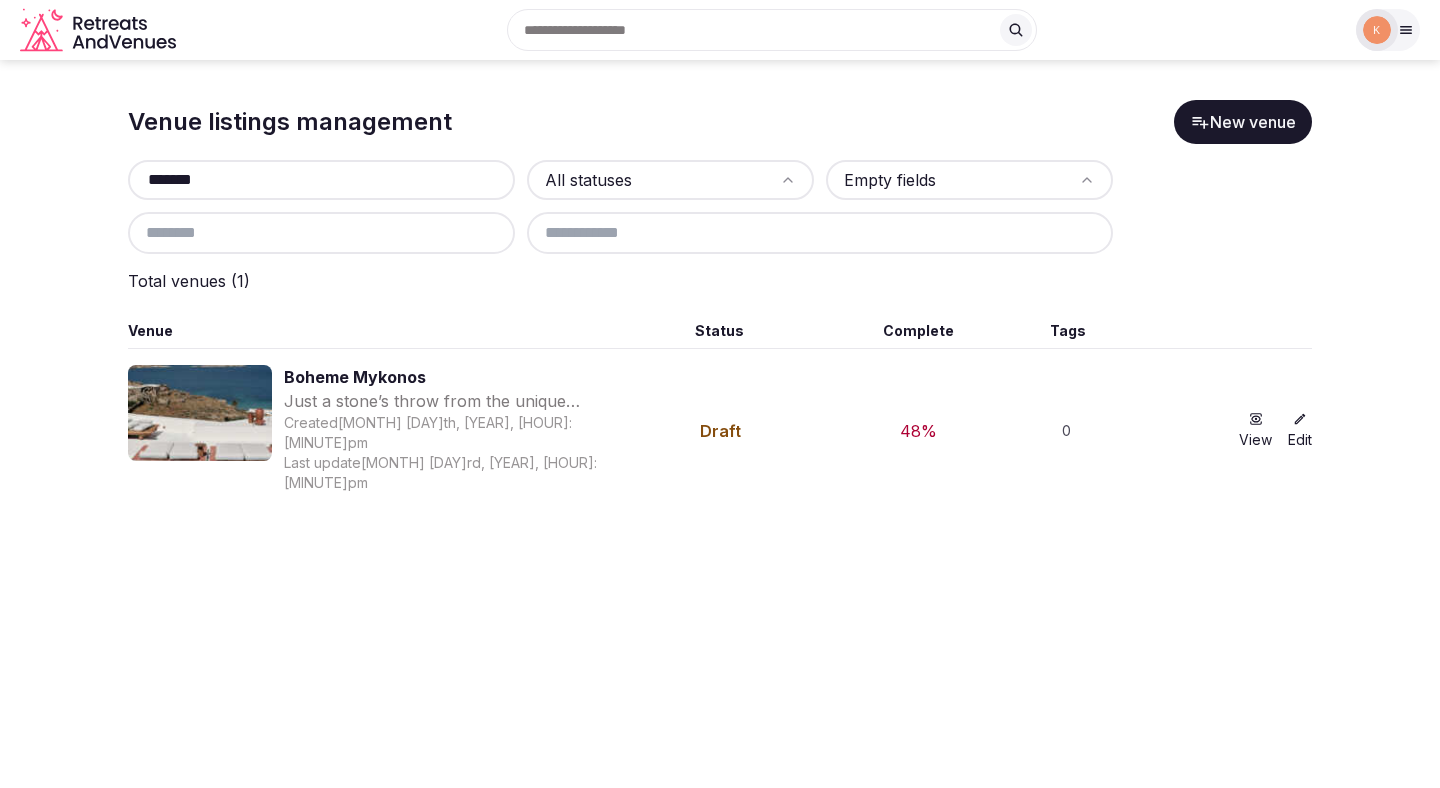 type on "******" 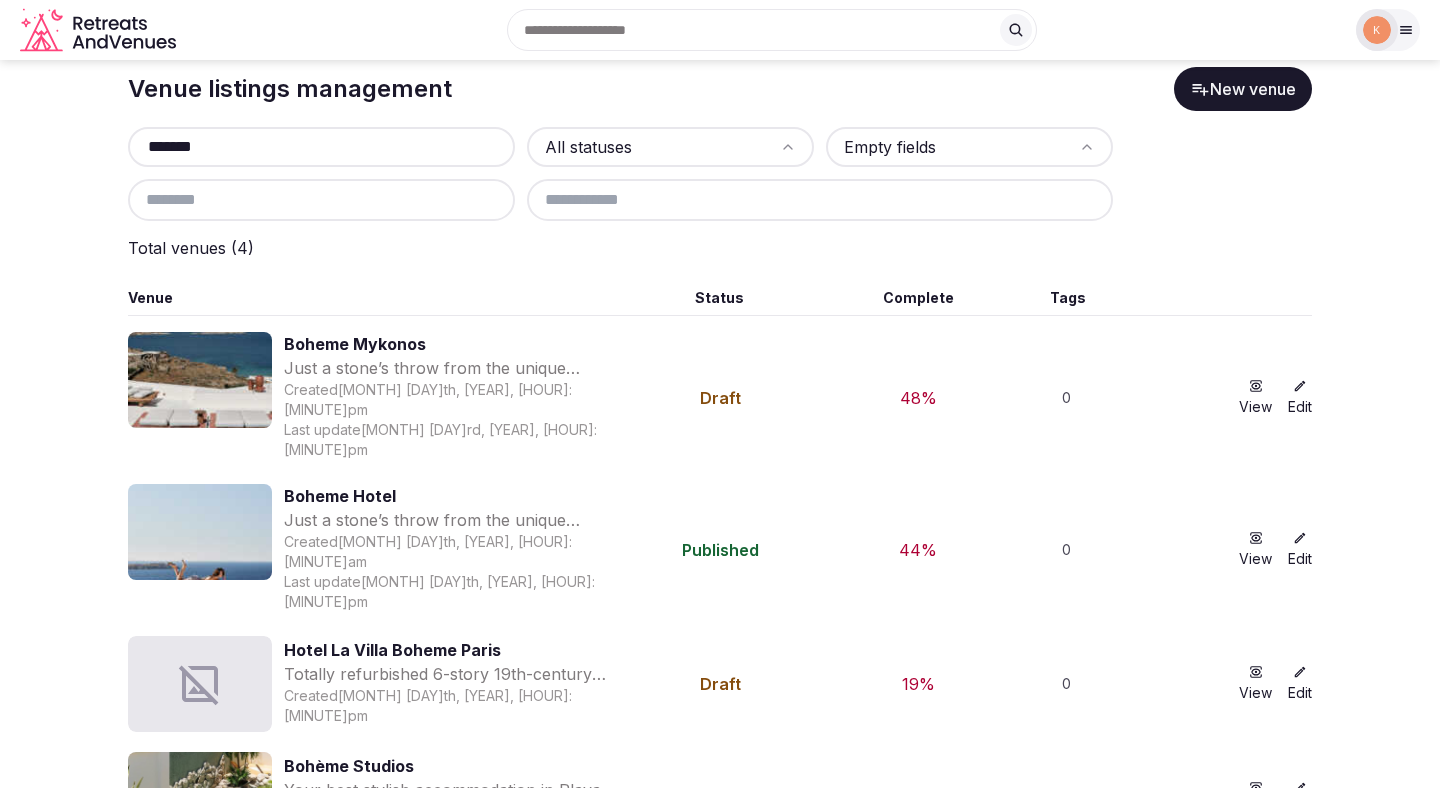 scroll, scrollTop: 45, scrollLeft: 0, axis: vertical 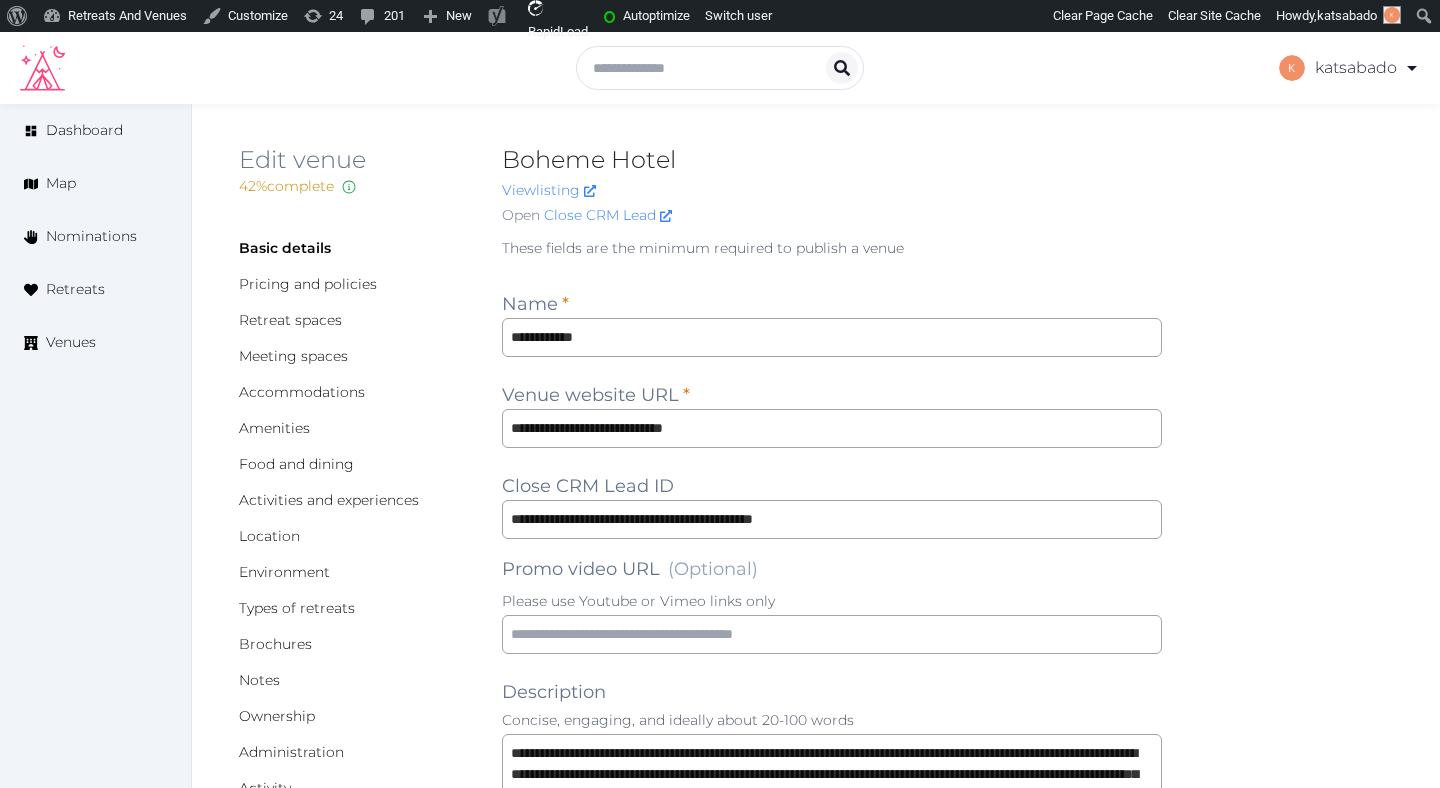 click on "**********" at bounding box center [816, 1578] 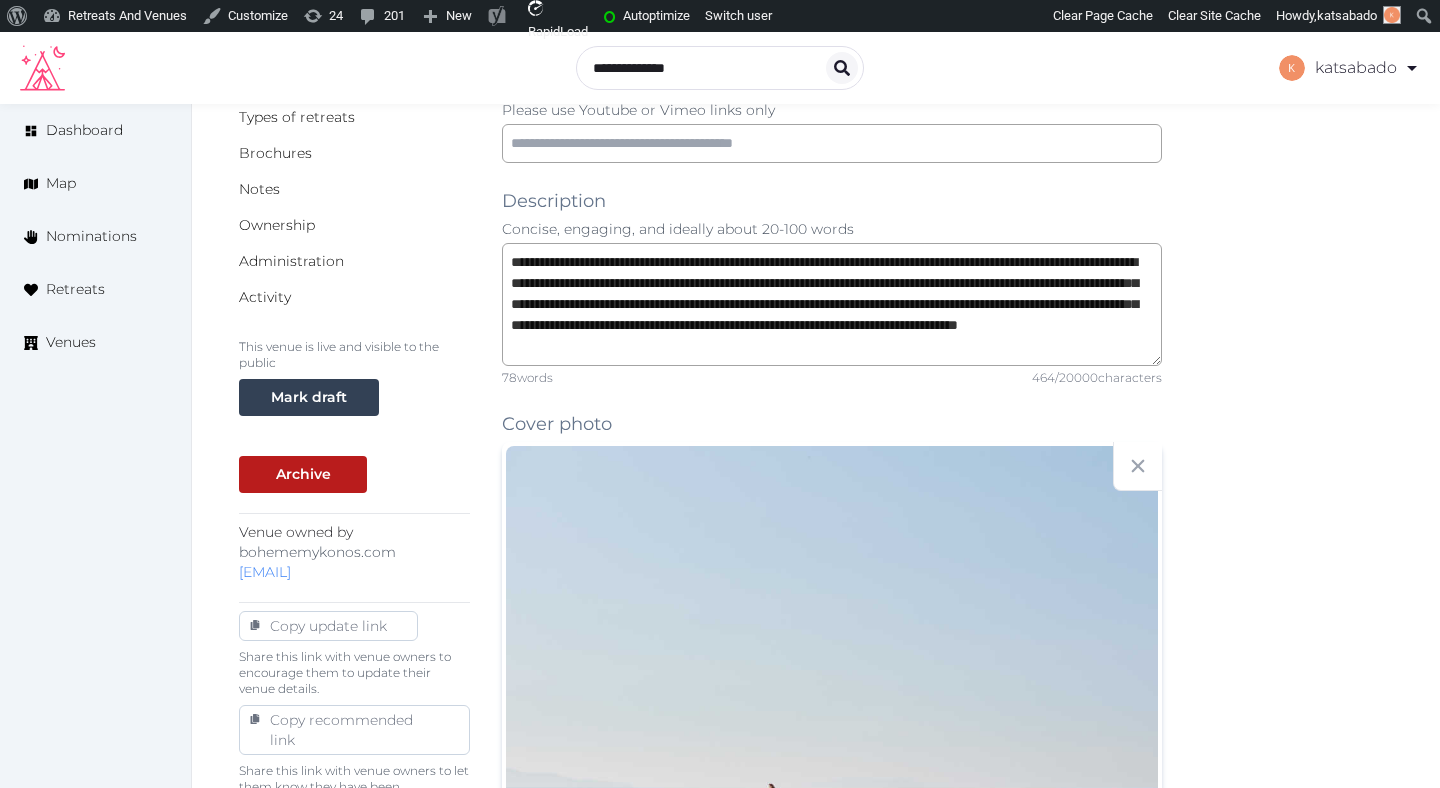 scroll, scrollTop: 483, scrollLeft: 0, axis: vertical 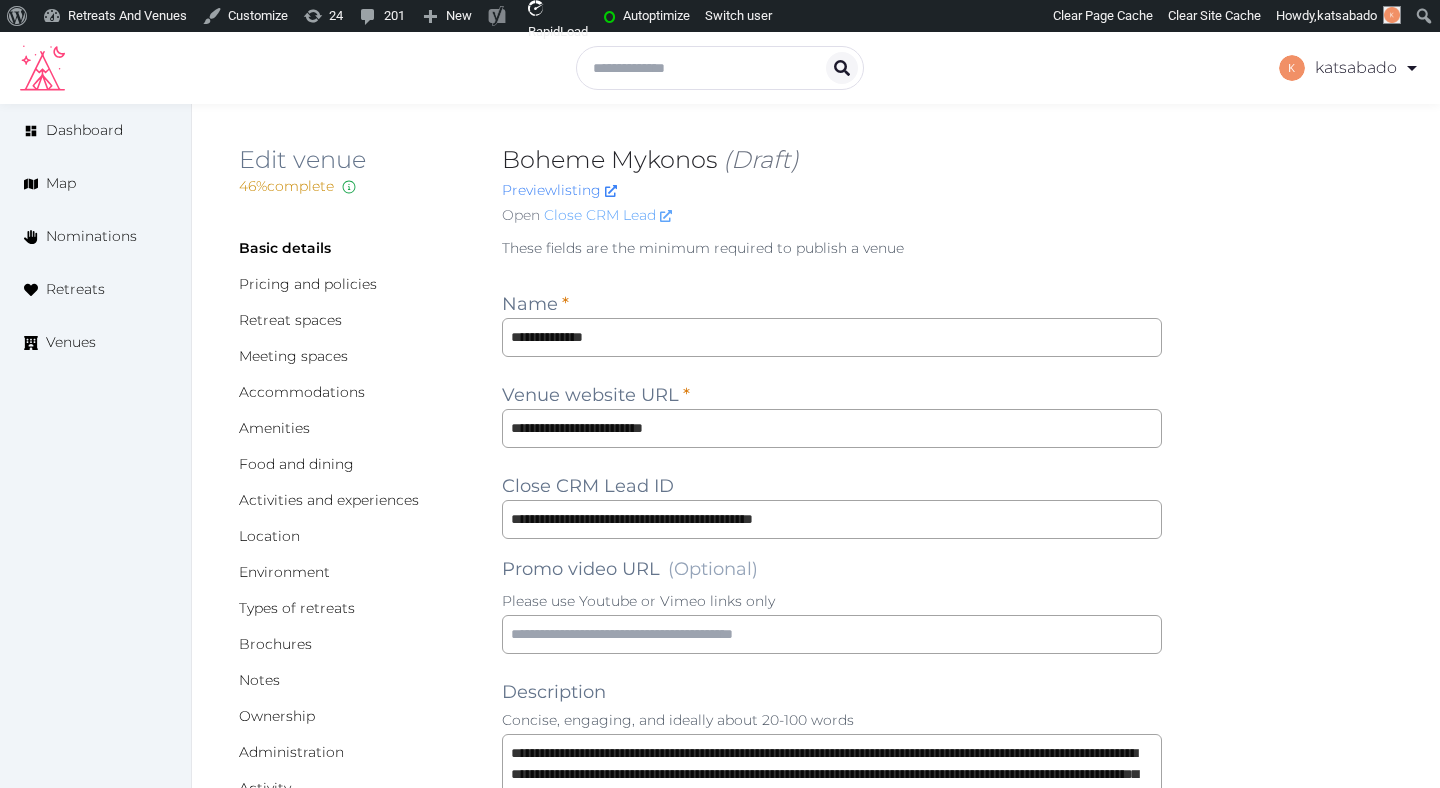 click on "Close CRM Lead" at bounding box center [608, 215] 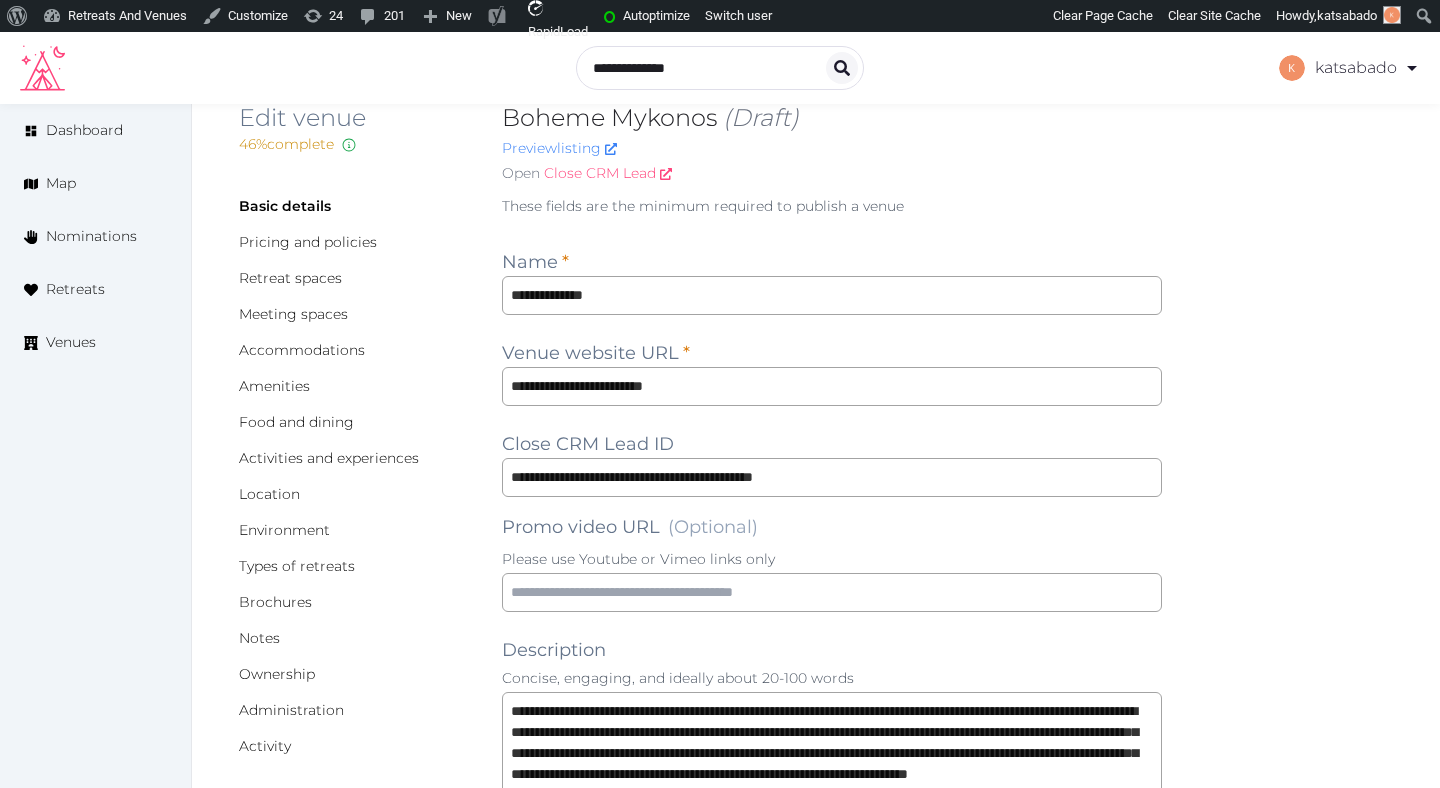 scroll, scrollTop: 0, scrollLeft: 0, axis: both 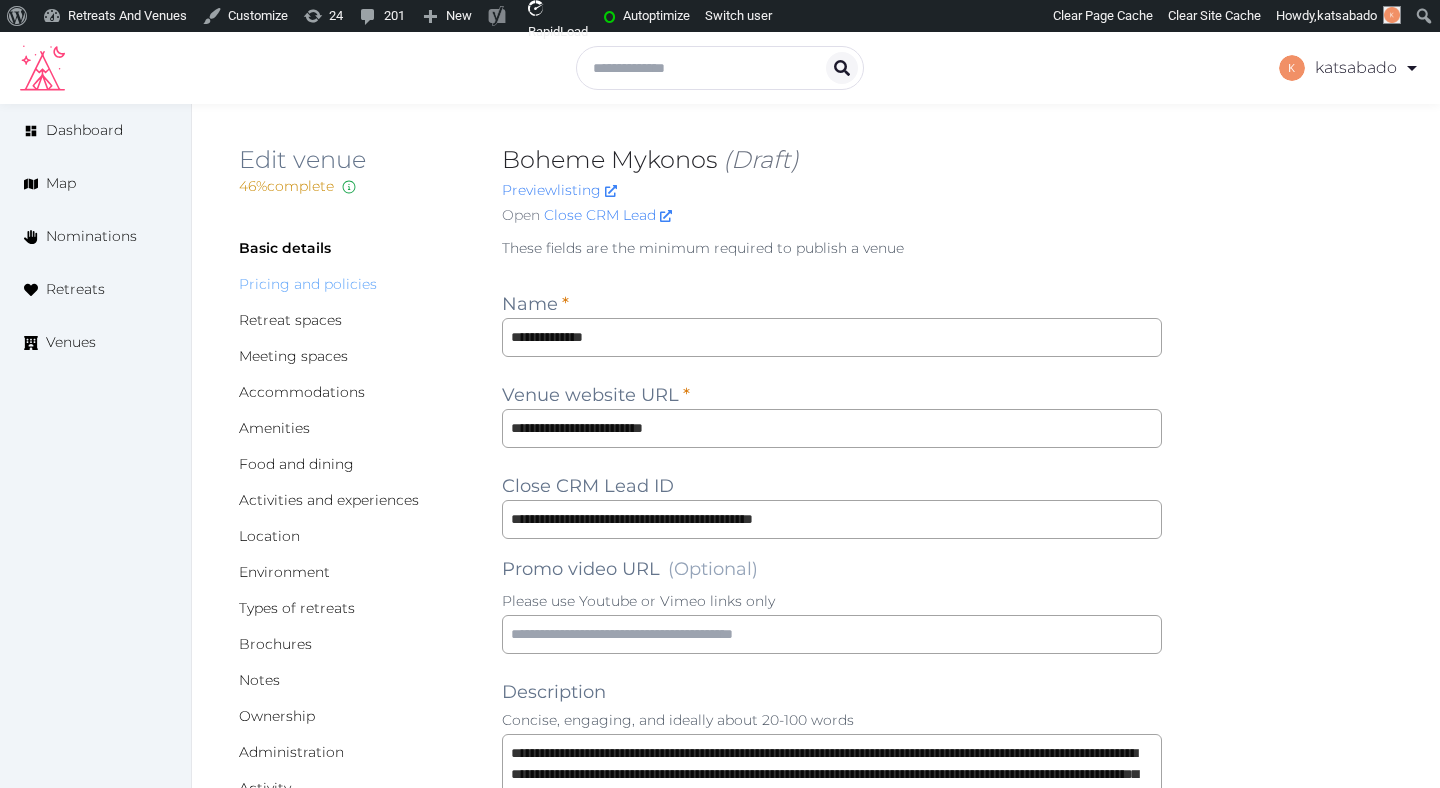 click on "Pricing and policies" at bounding box center (308, 284) 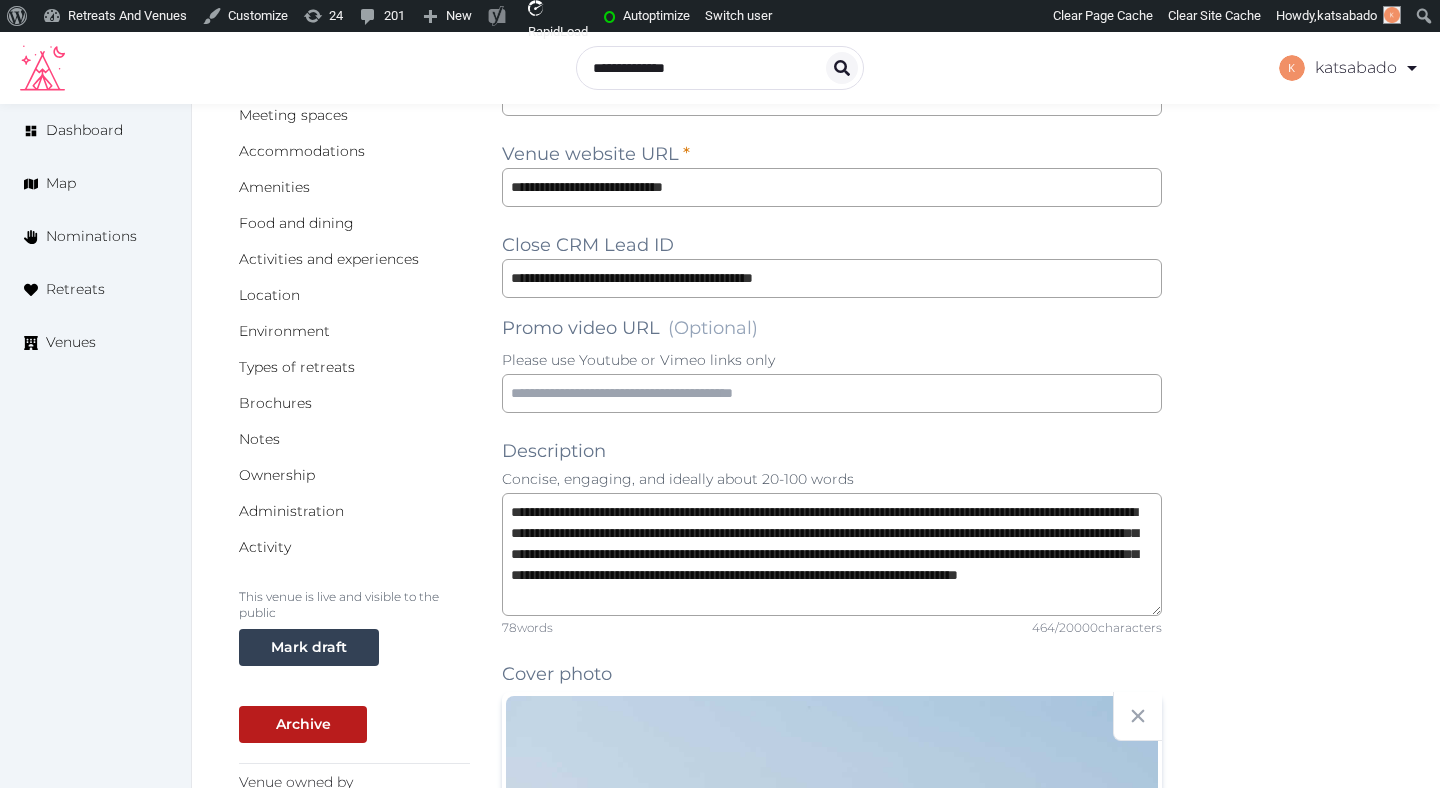 scroll, scrollTop: 0, scrollLeft: 0, axis: both 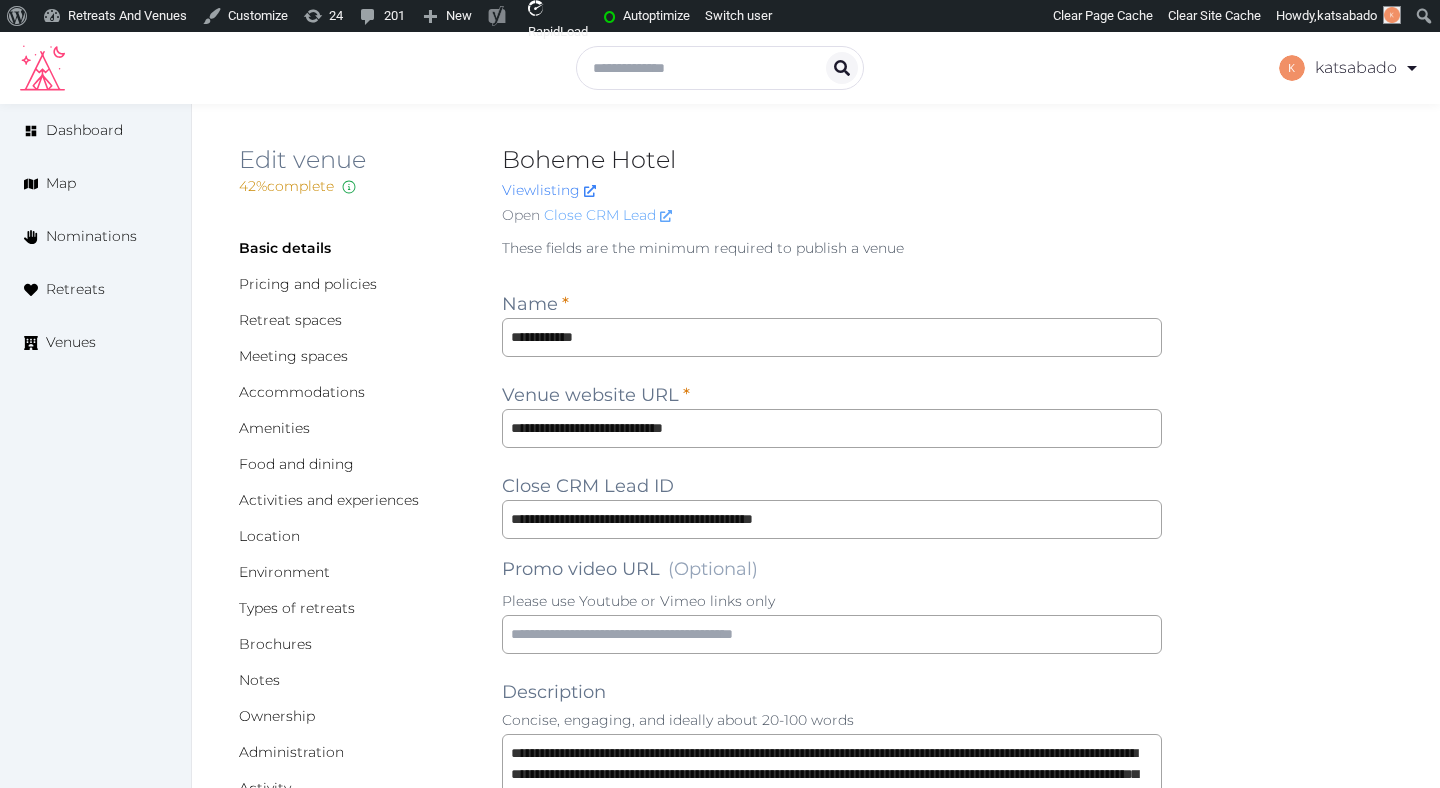click on "Close CRM Lead" at bounding box center [608, 215] 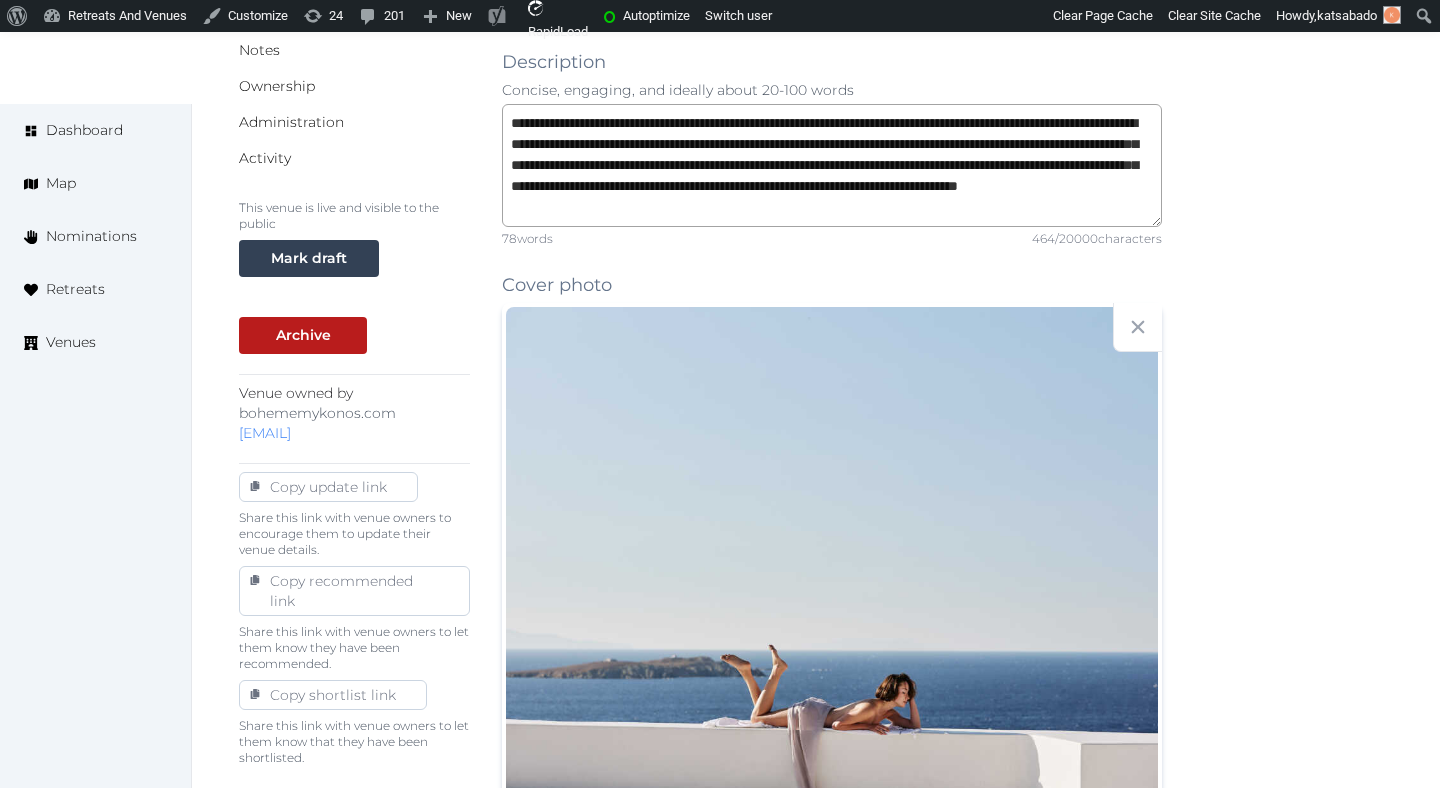 scroll, scrollTop: 883, scrollLeft: 0, axis: vertical 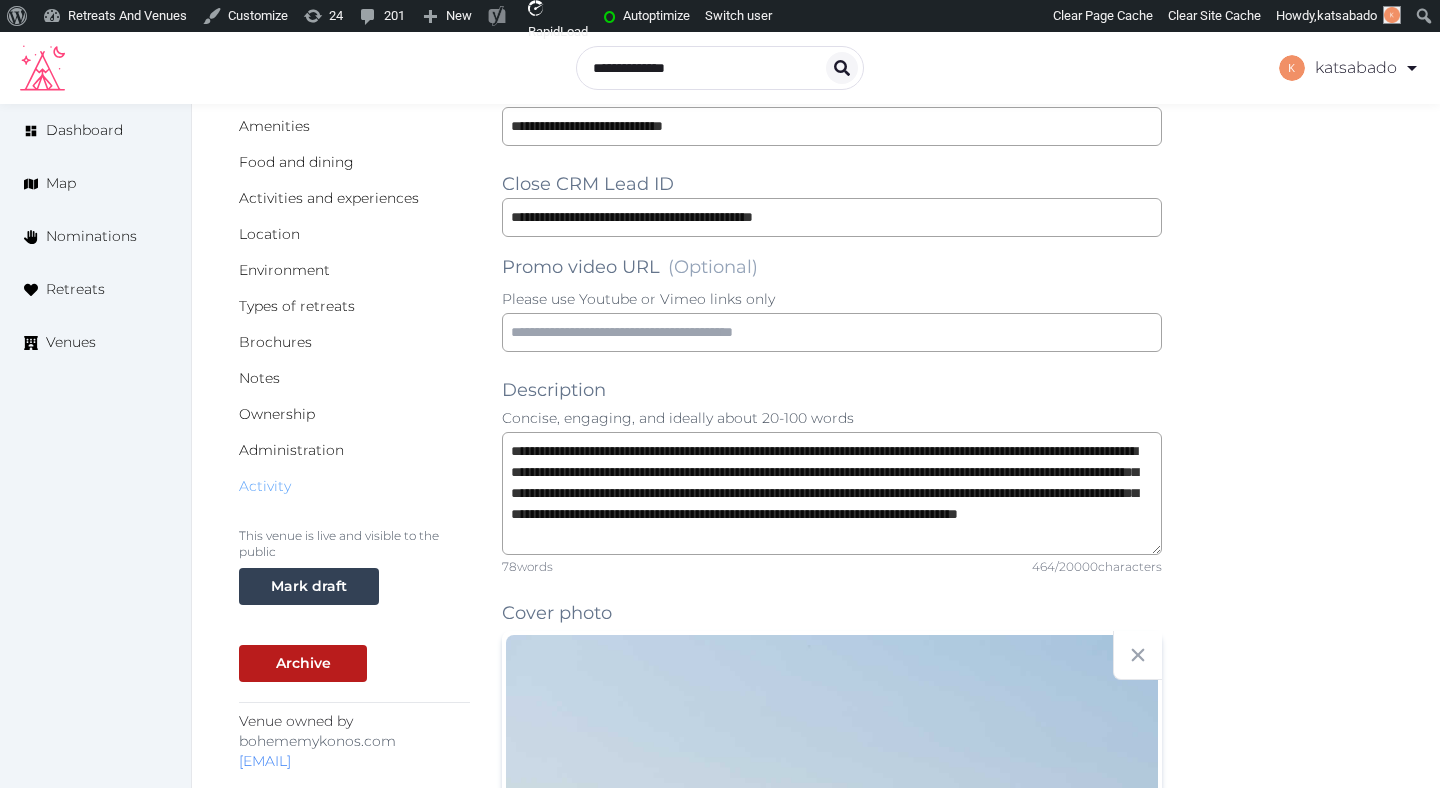 click on "Activity" at bounding box center (265, 486) 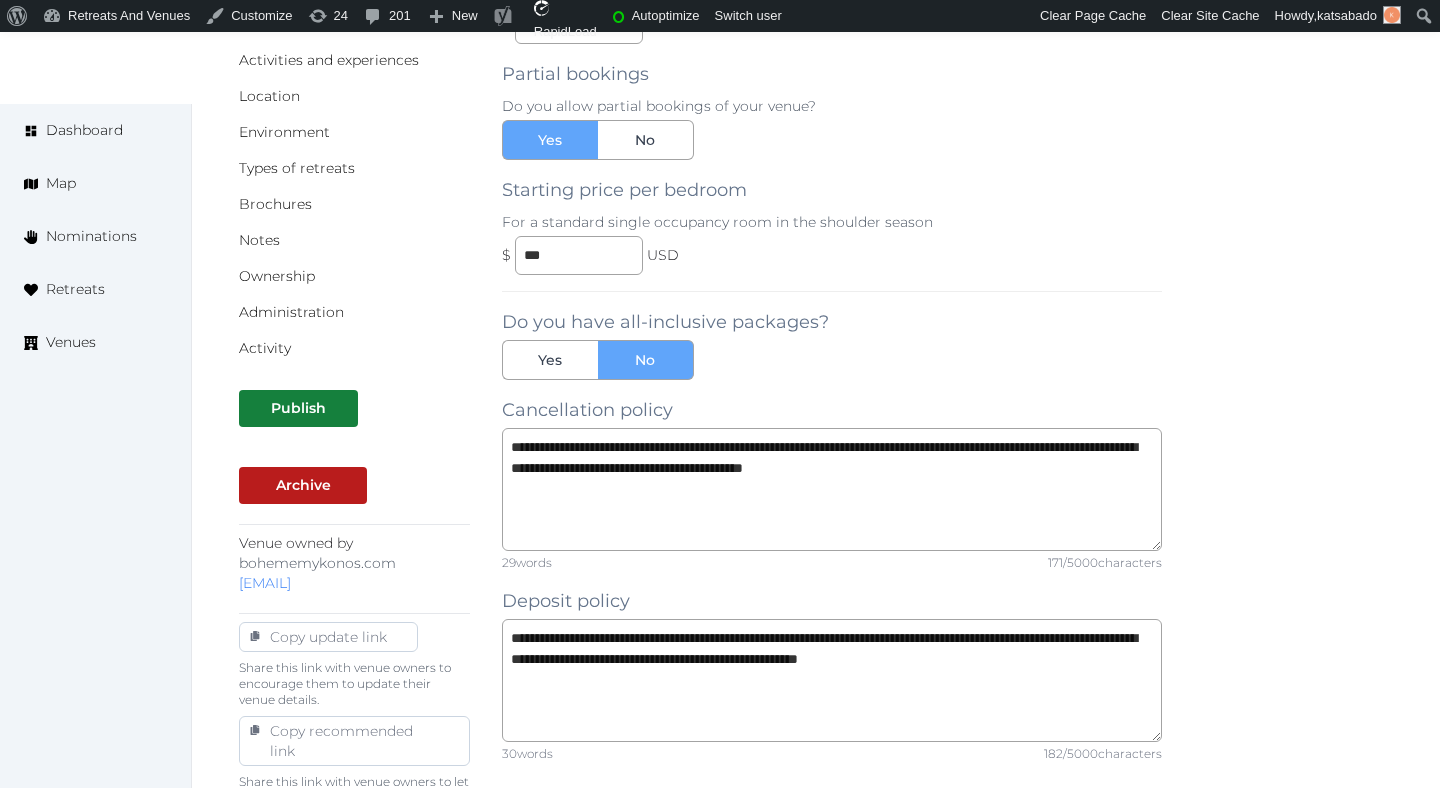 scroll, scrollTop: 390, scrollLeft: 0, axis: vertical 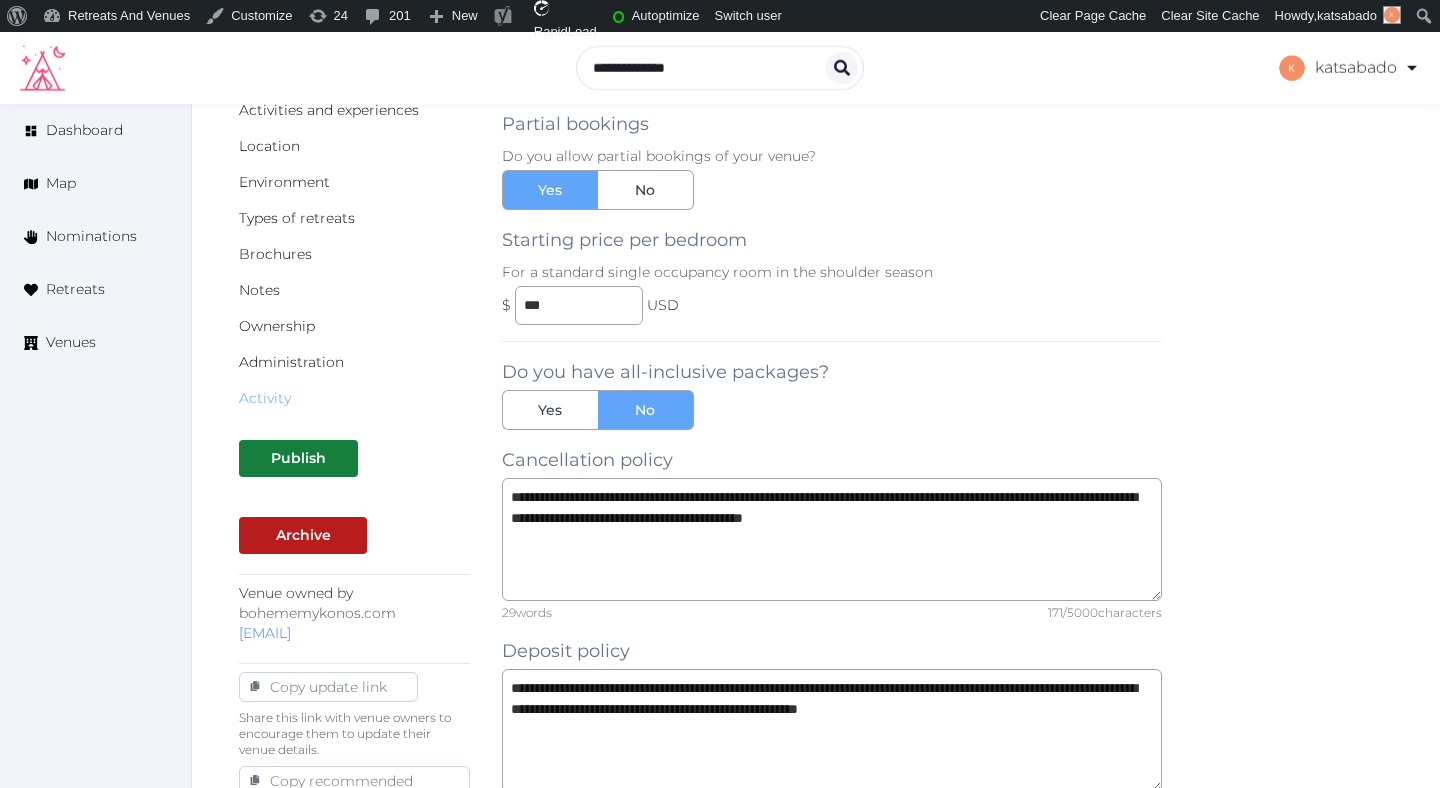 click on "Activity" at bounding box center [265, 398] 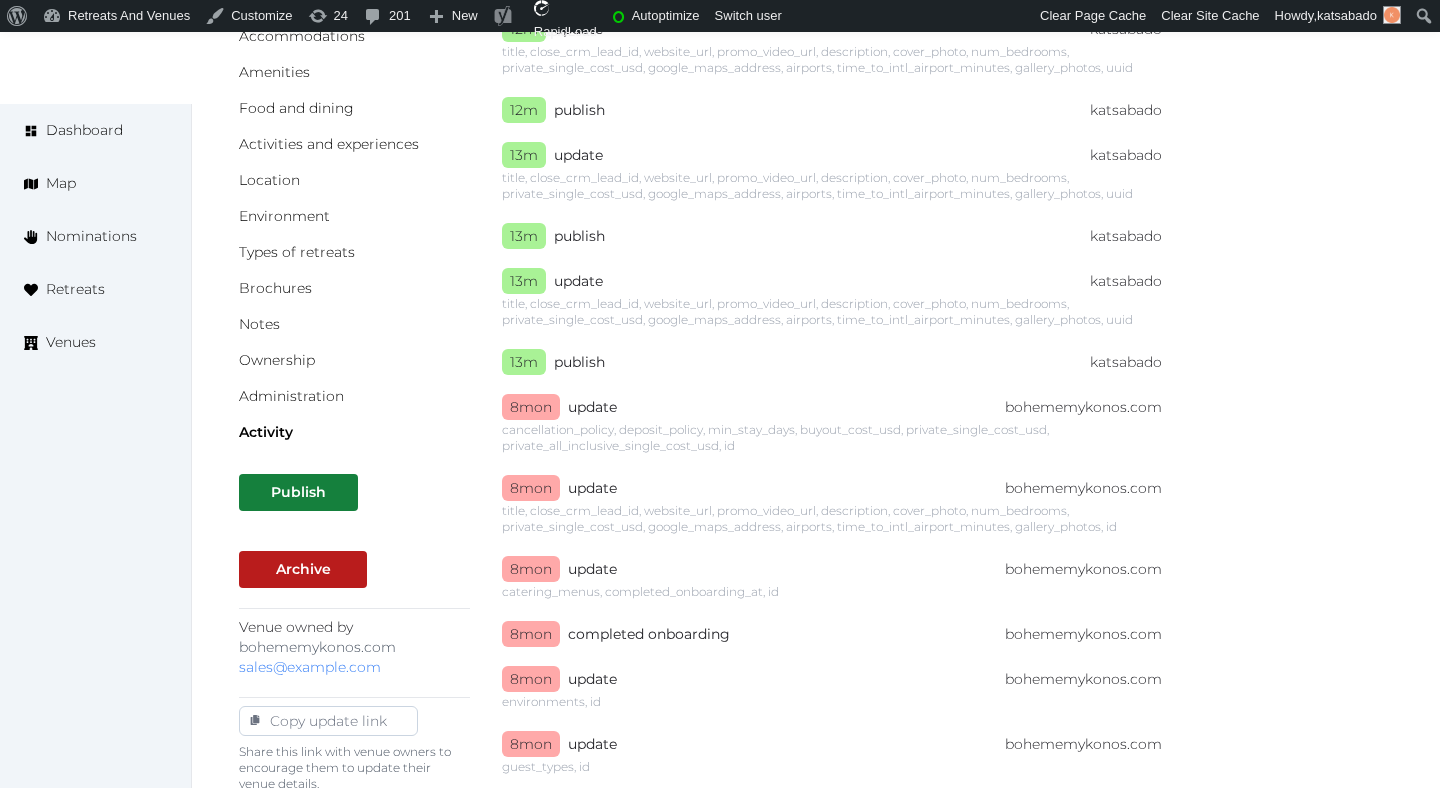 scroll, scrollTop: 358, scrollLeft: 0, axis: vertical 